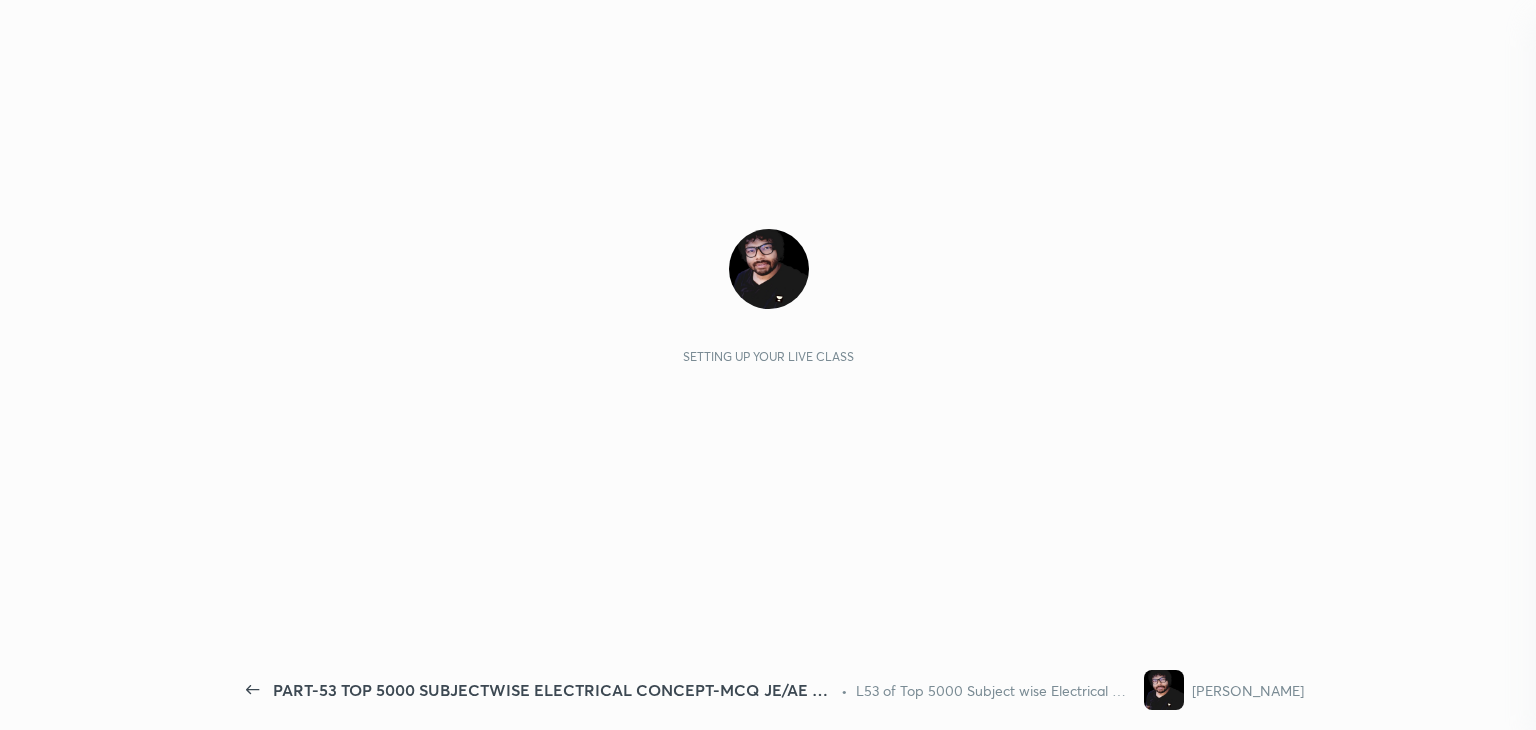 scroll, scrollTop: 0, scrollLeft: 0, axis: both 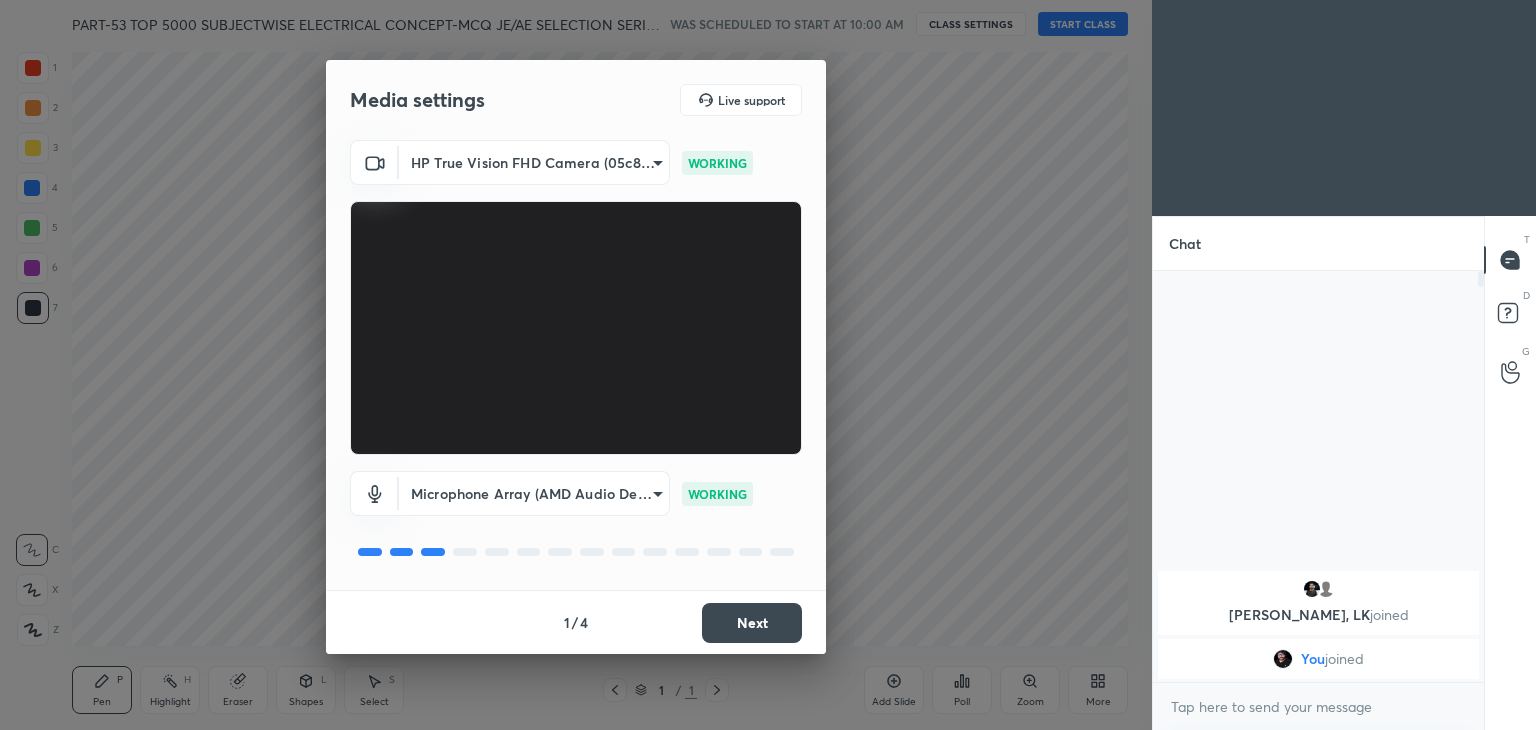 click on "Next" at bounding box center (752, 623) 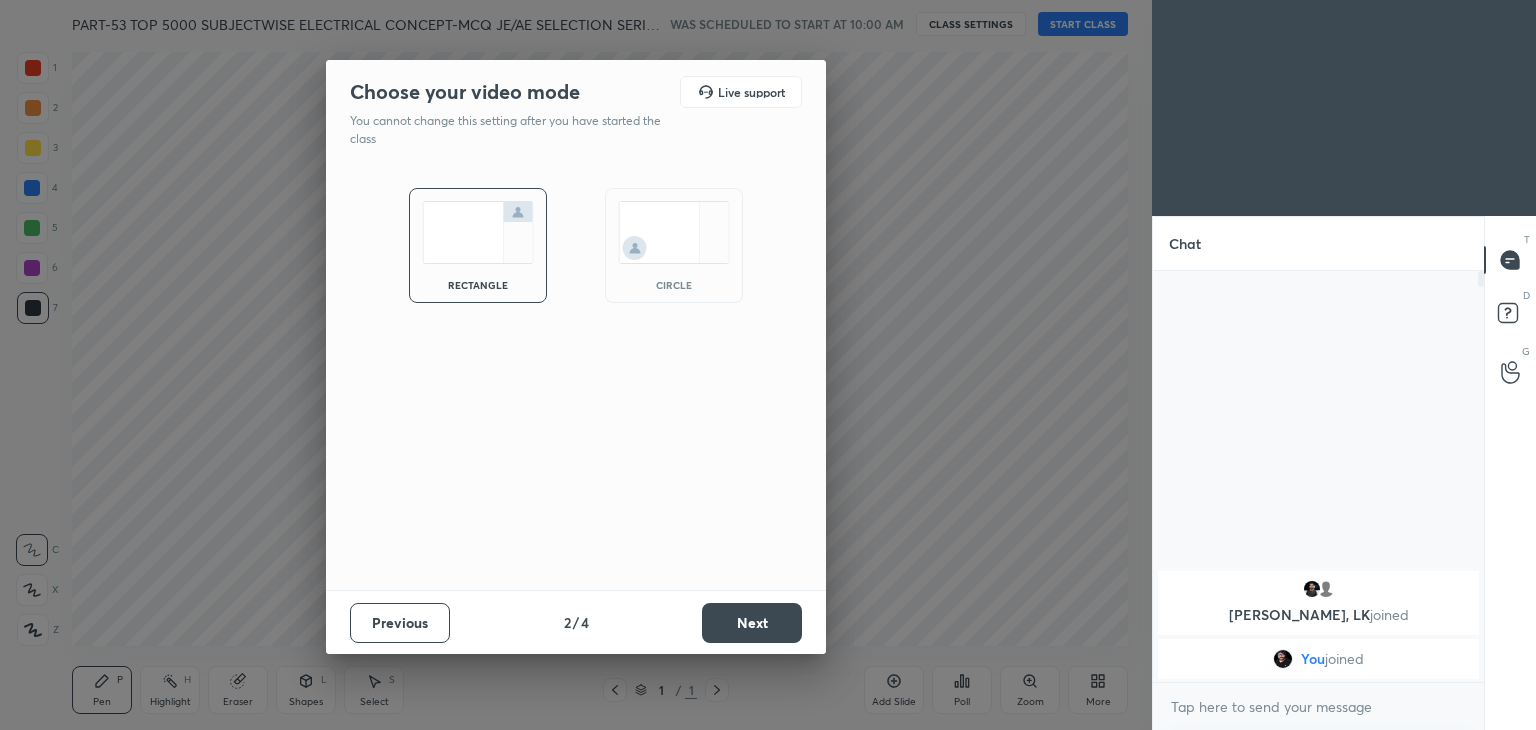 click on "Next" at bounding box center (752, 623) 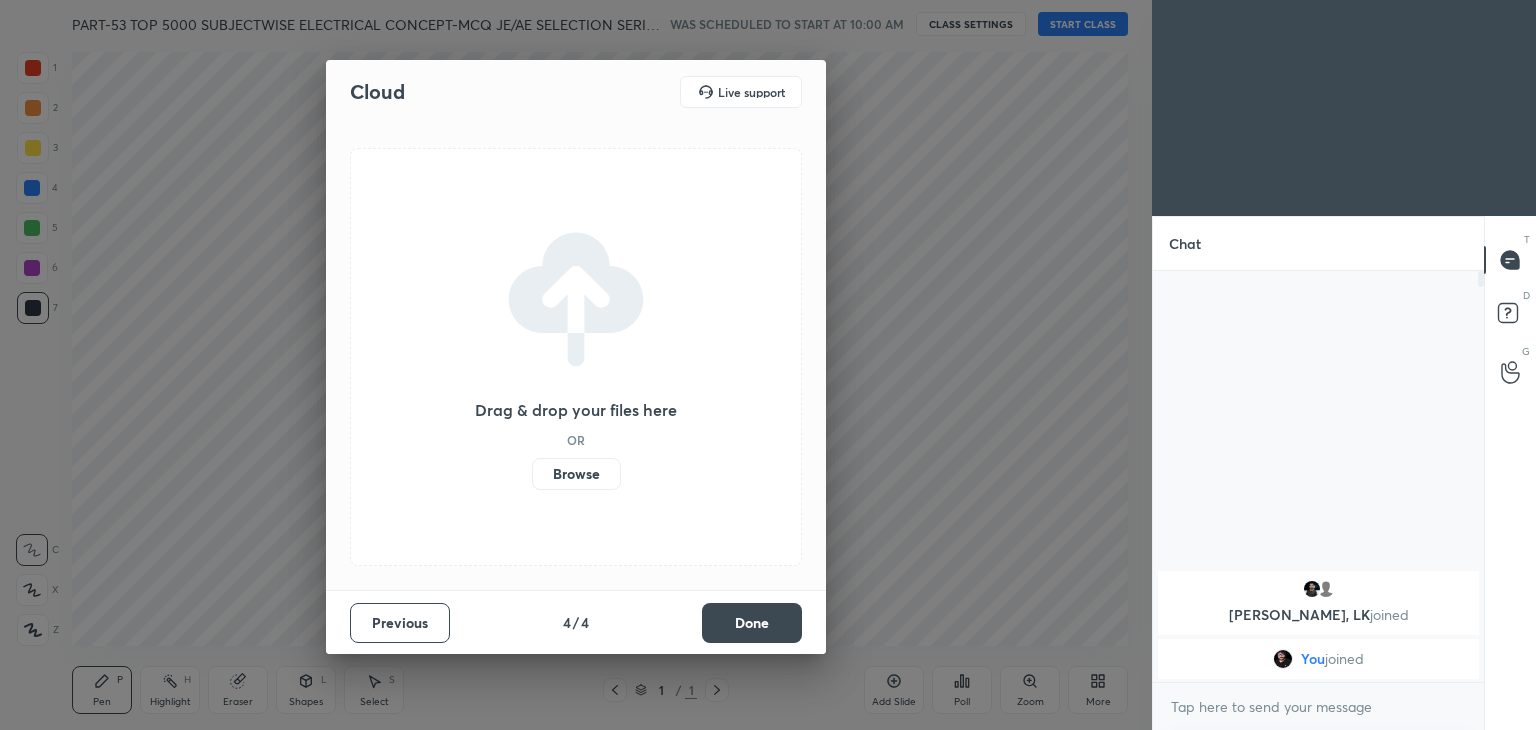 click on "Done" at bounding box center (752, 623) 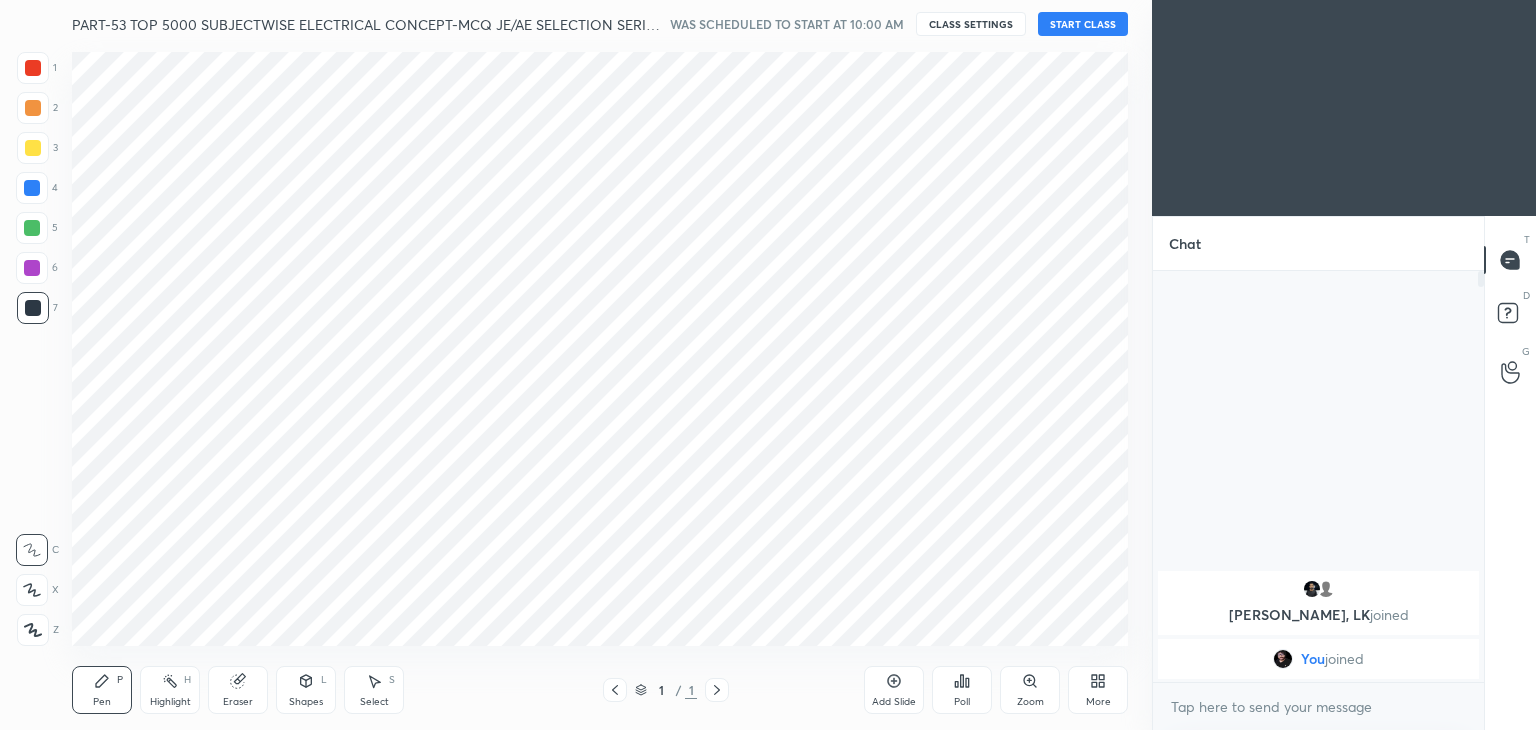 click on "START CLASS" at bounding box center (1083, 24) 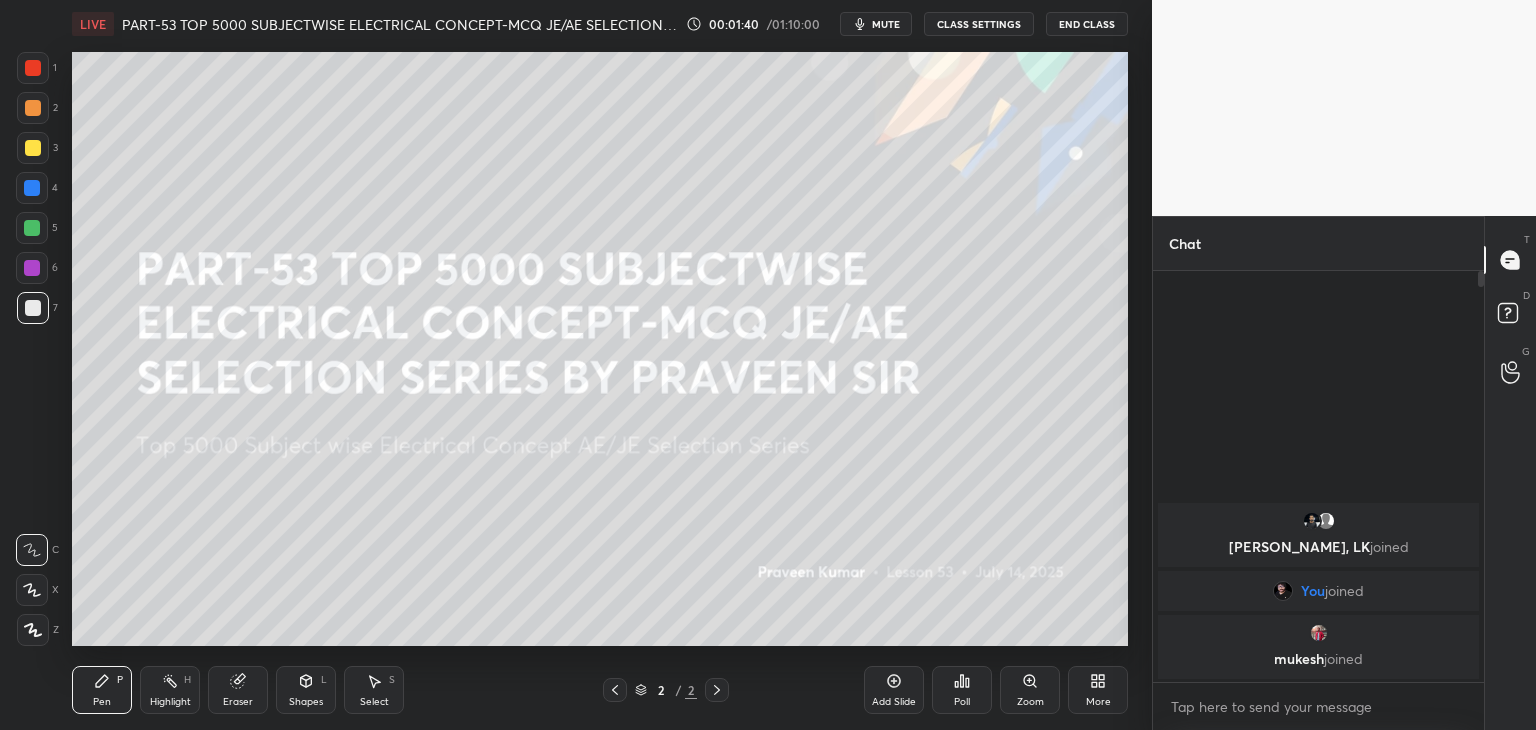 scroll, scrollTop: 365, scrollLeft: 325, axis: both 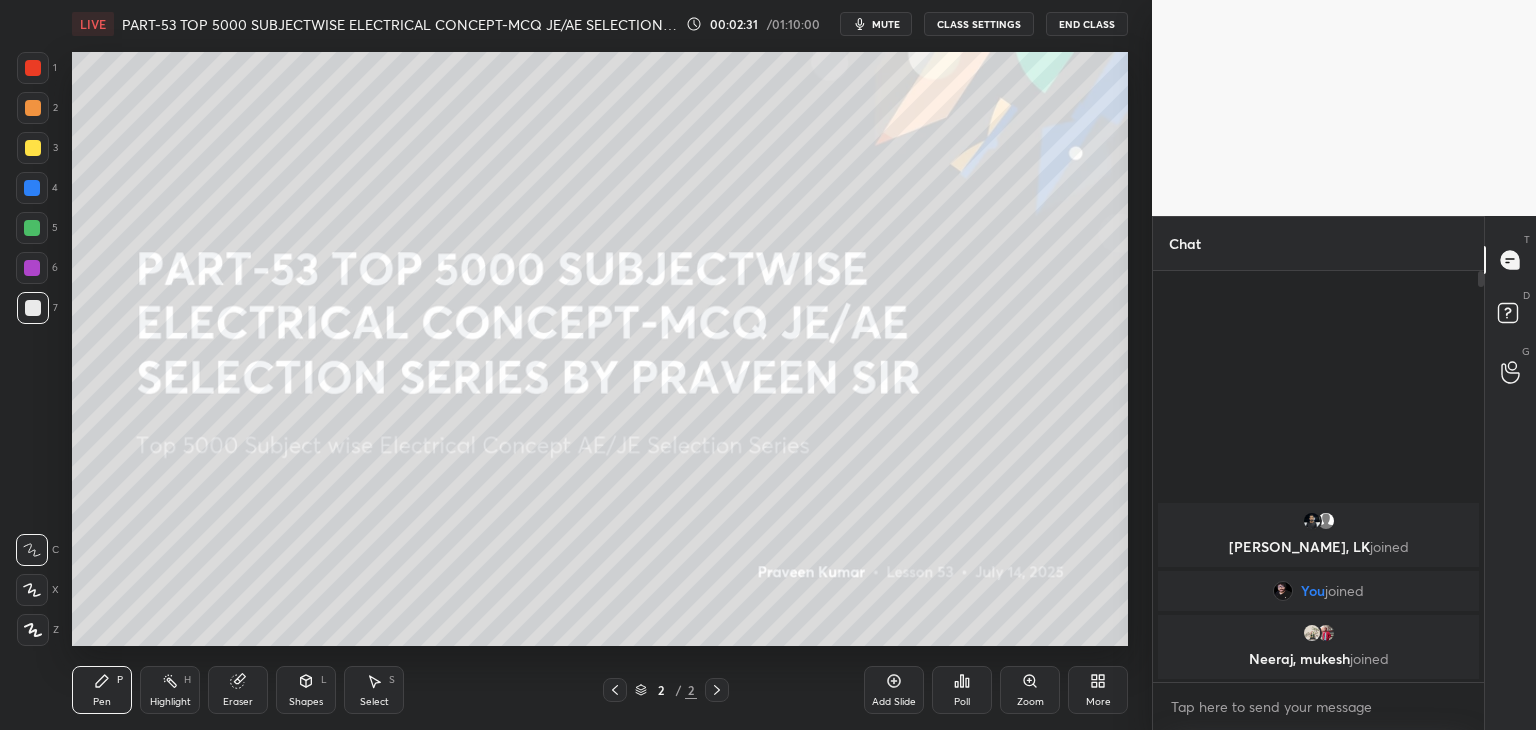 click 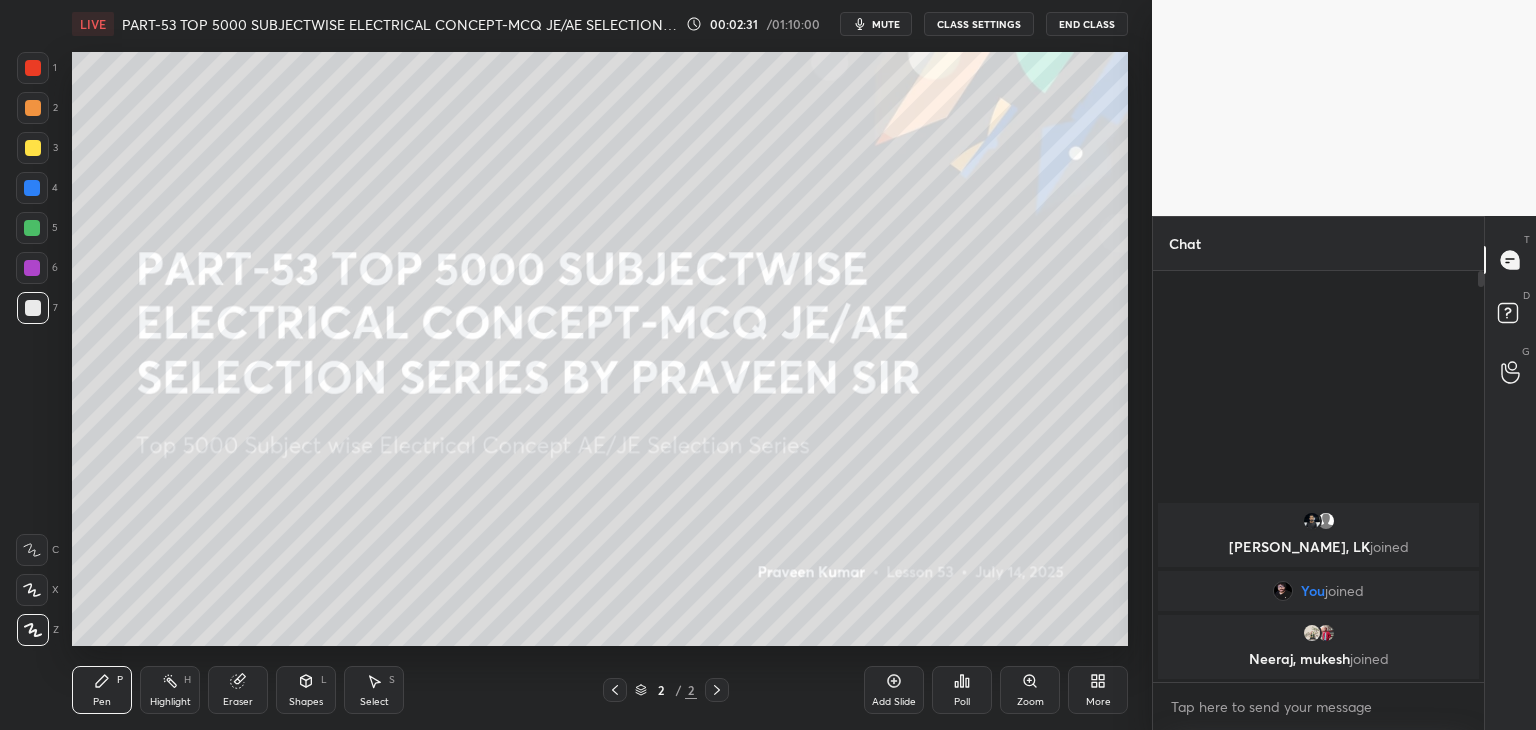 click on "Pen P" at bounding box center (102, 690) 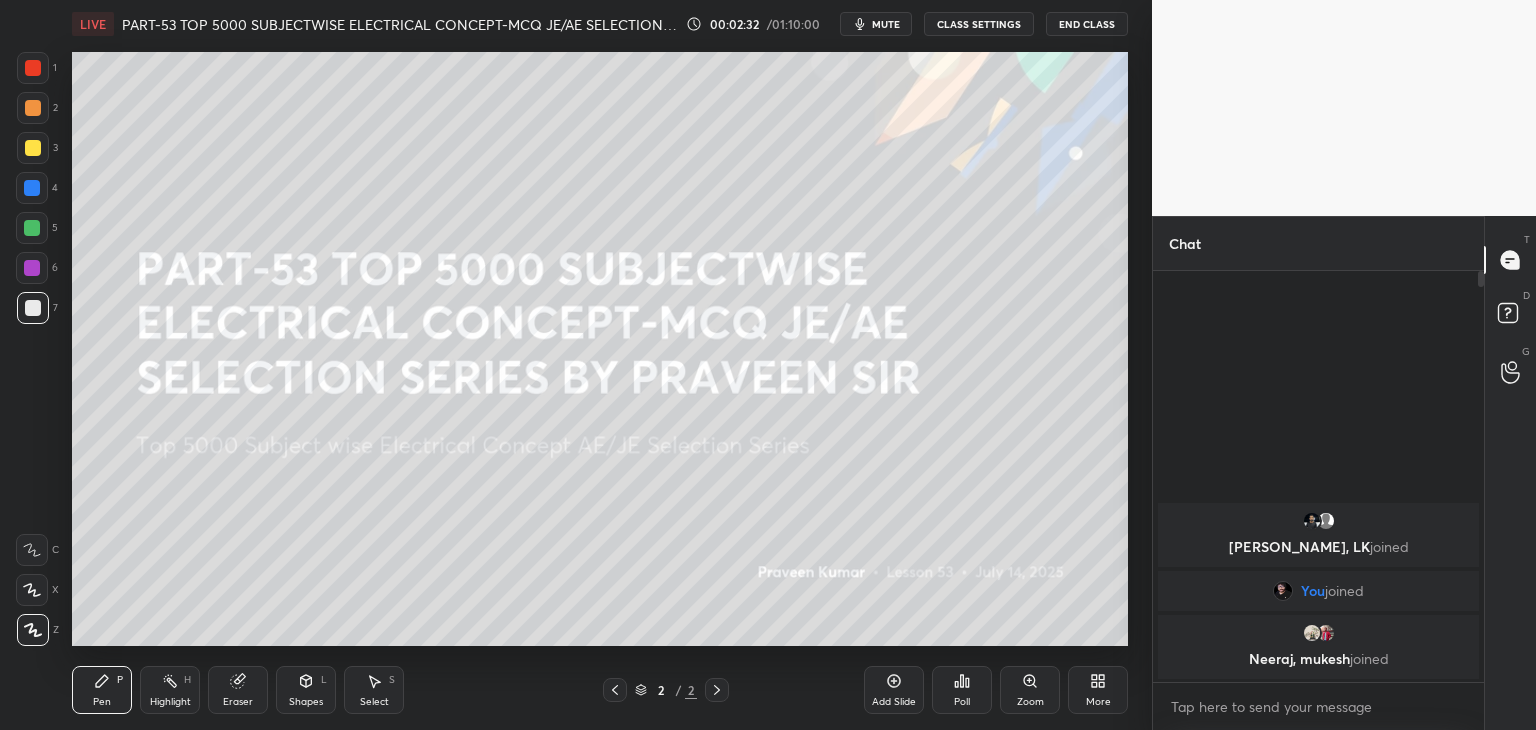 click at bounding box center (33, 148) 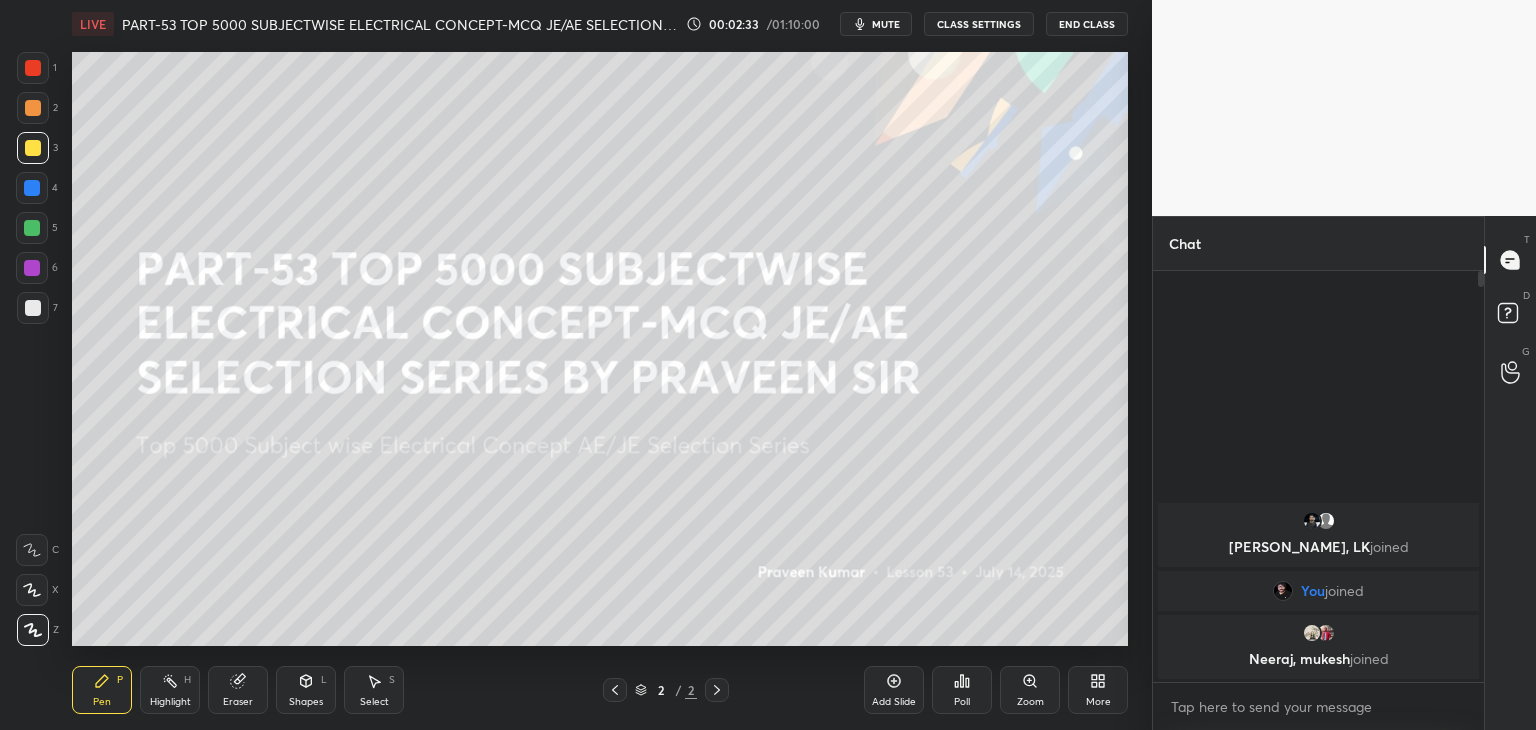 click on "Pen P" at bounding box center (102, 690) 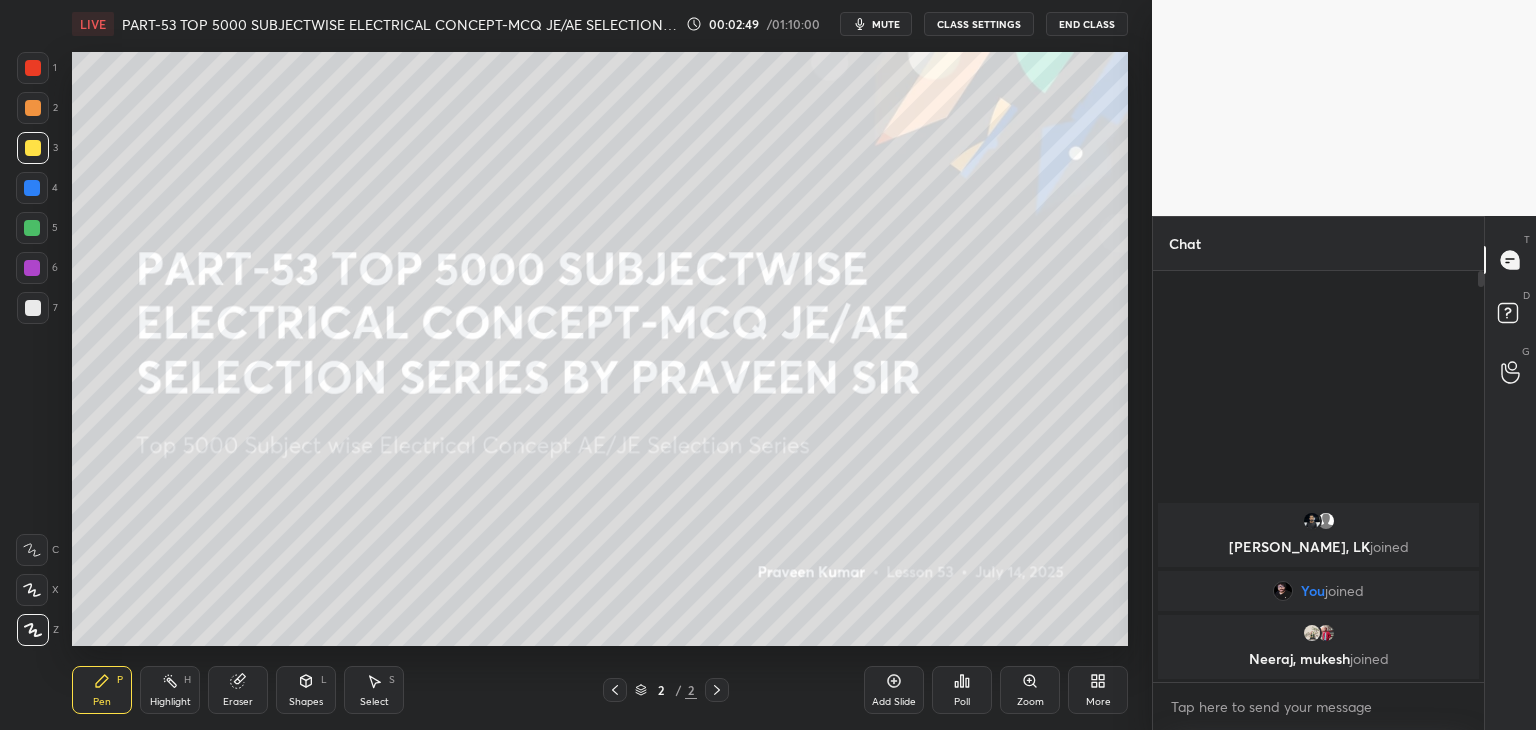 click at bounding box center [32, 228] 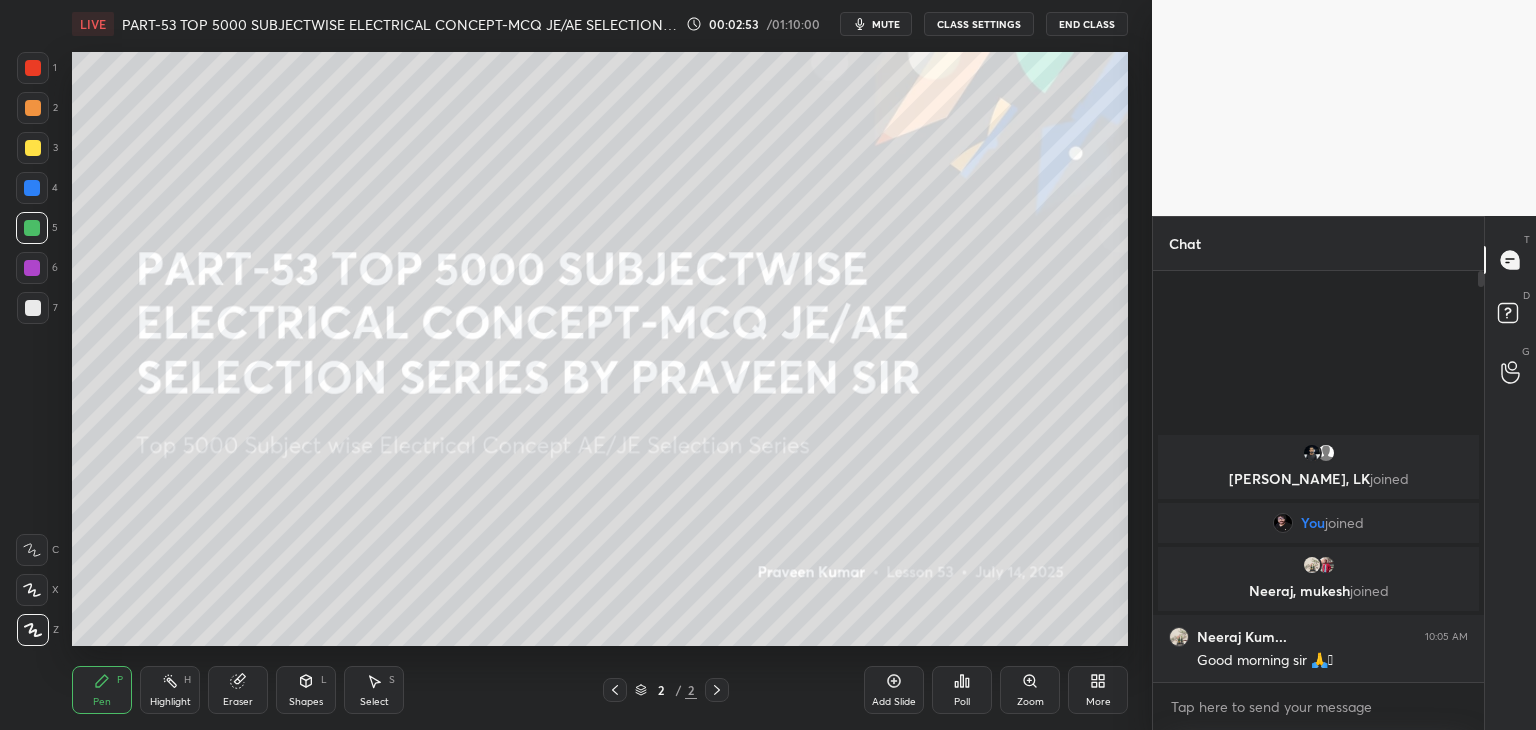 click at bounding box center [33, 308] 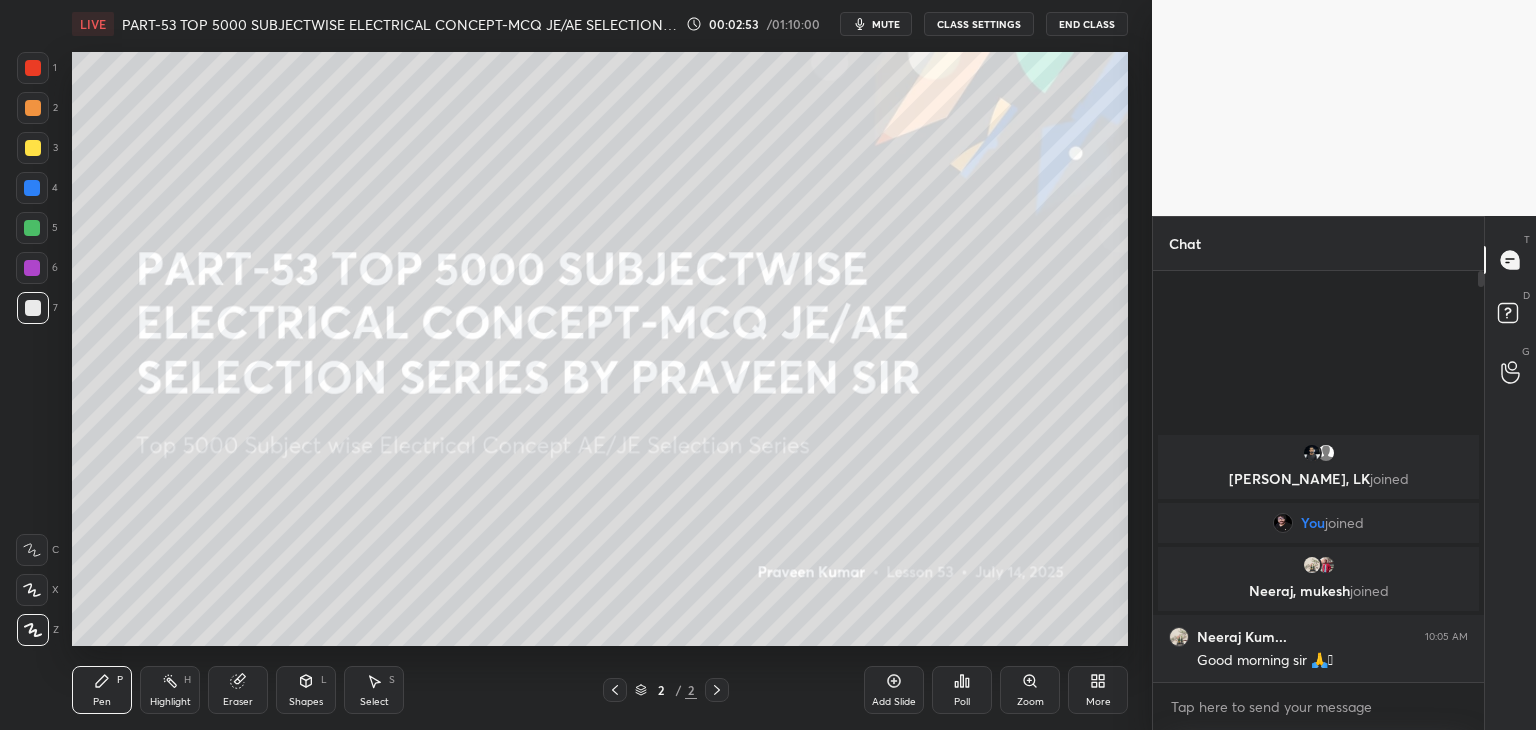 click at bounding box center (32, 268) 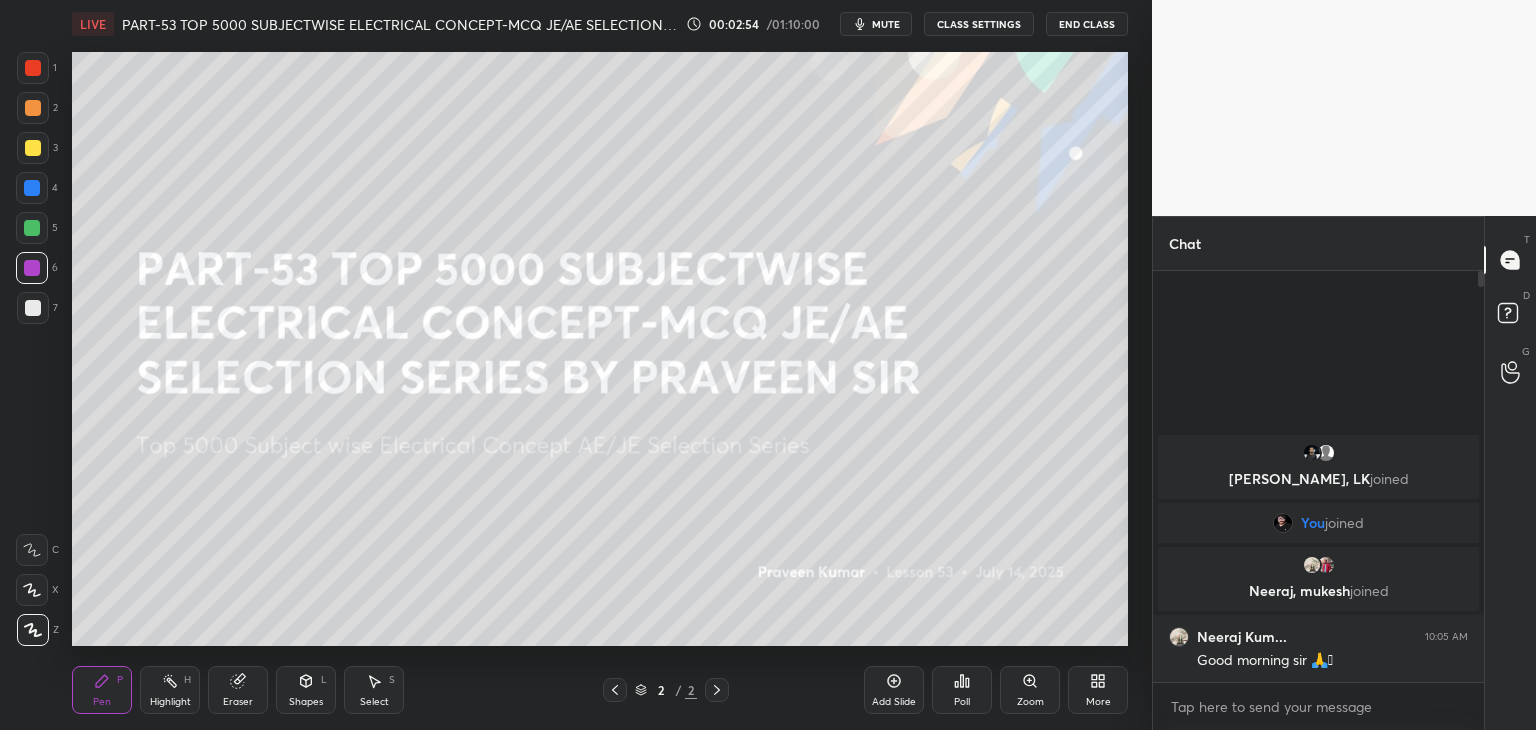 scroll, scrollTop: 7, scrollLeft: 6, axis: both 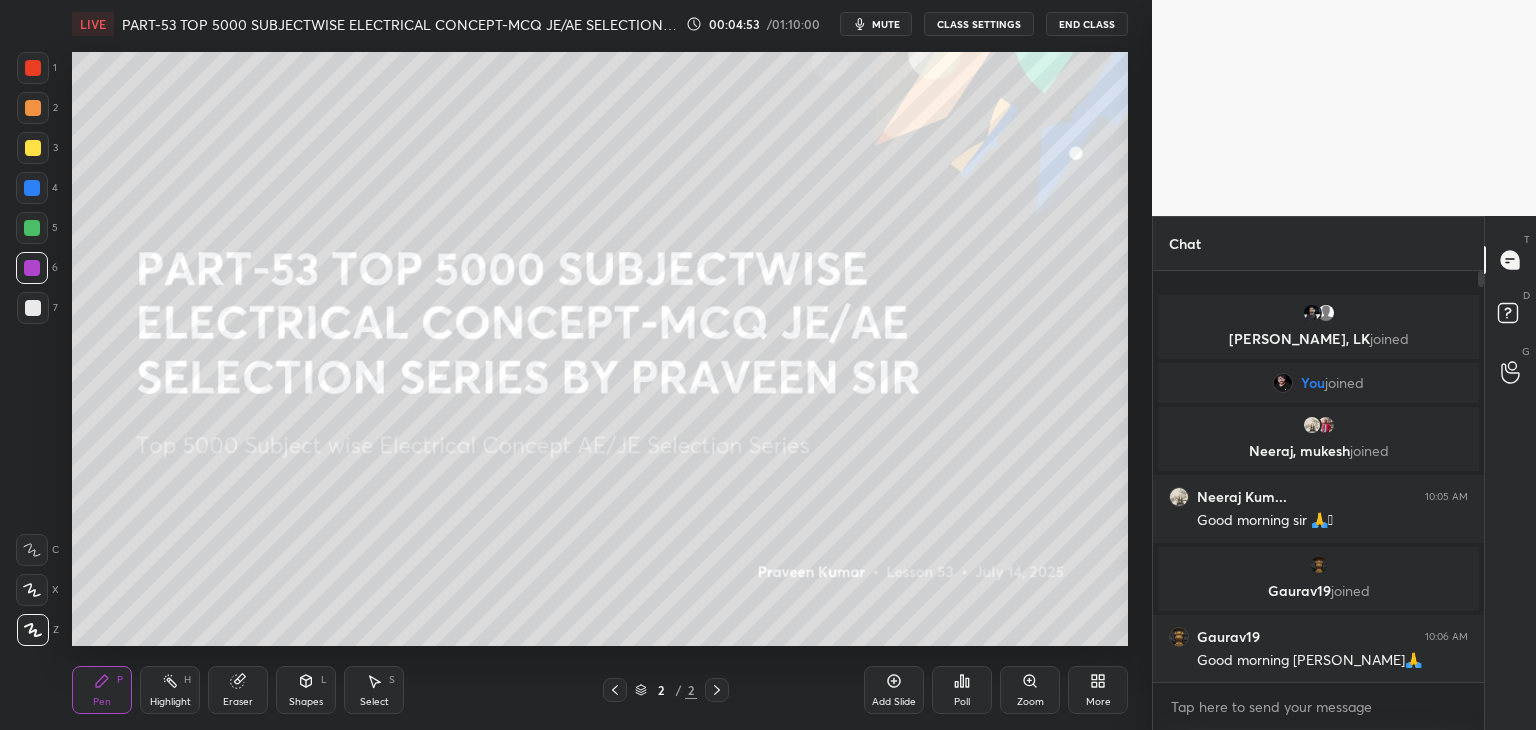 click at bounding box center [32, 228] 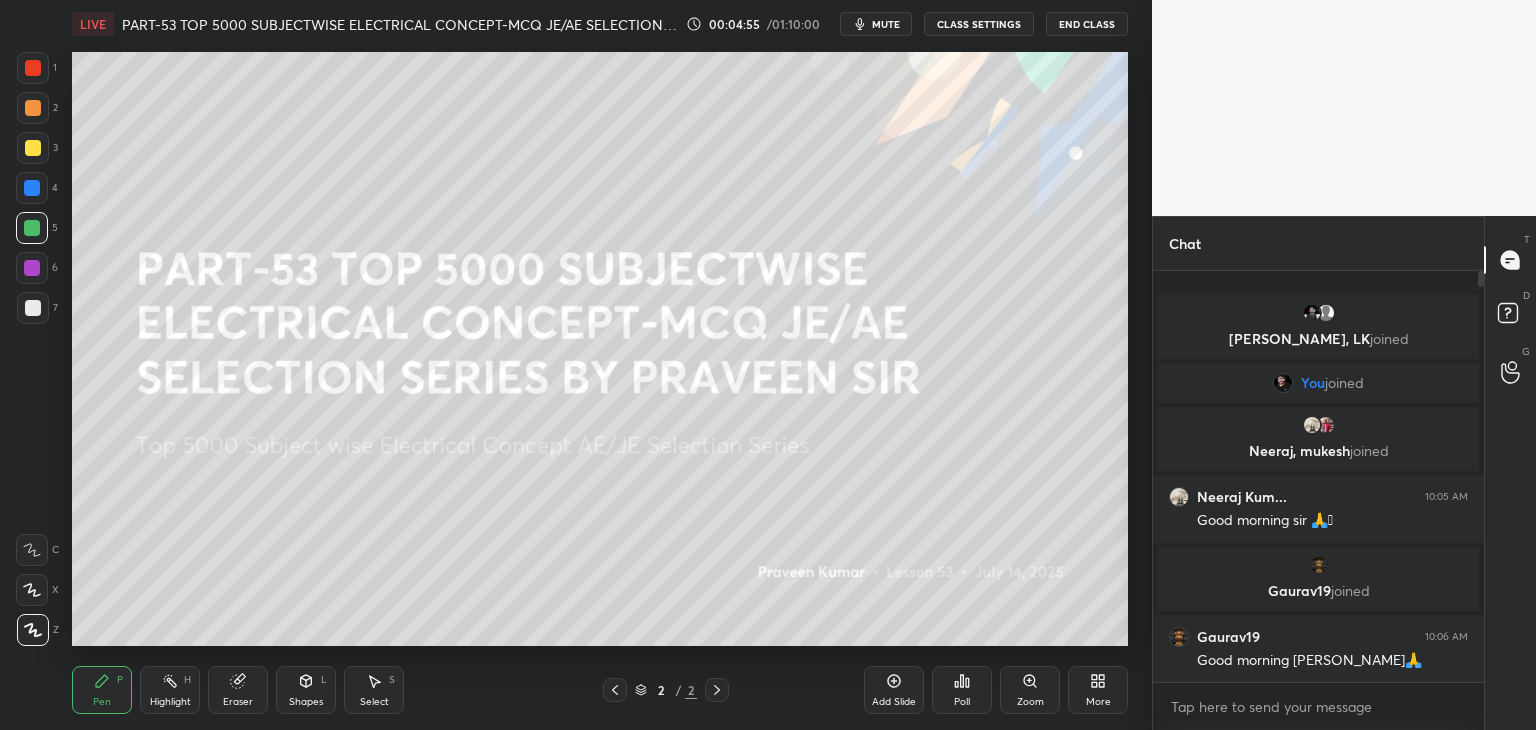 click 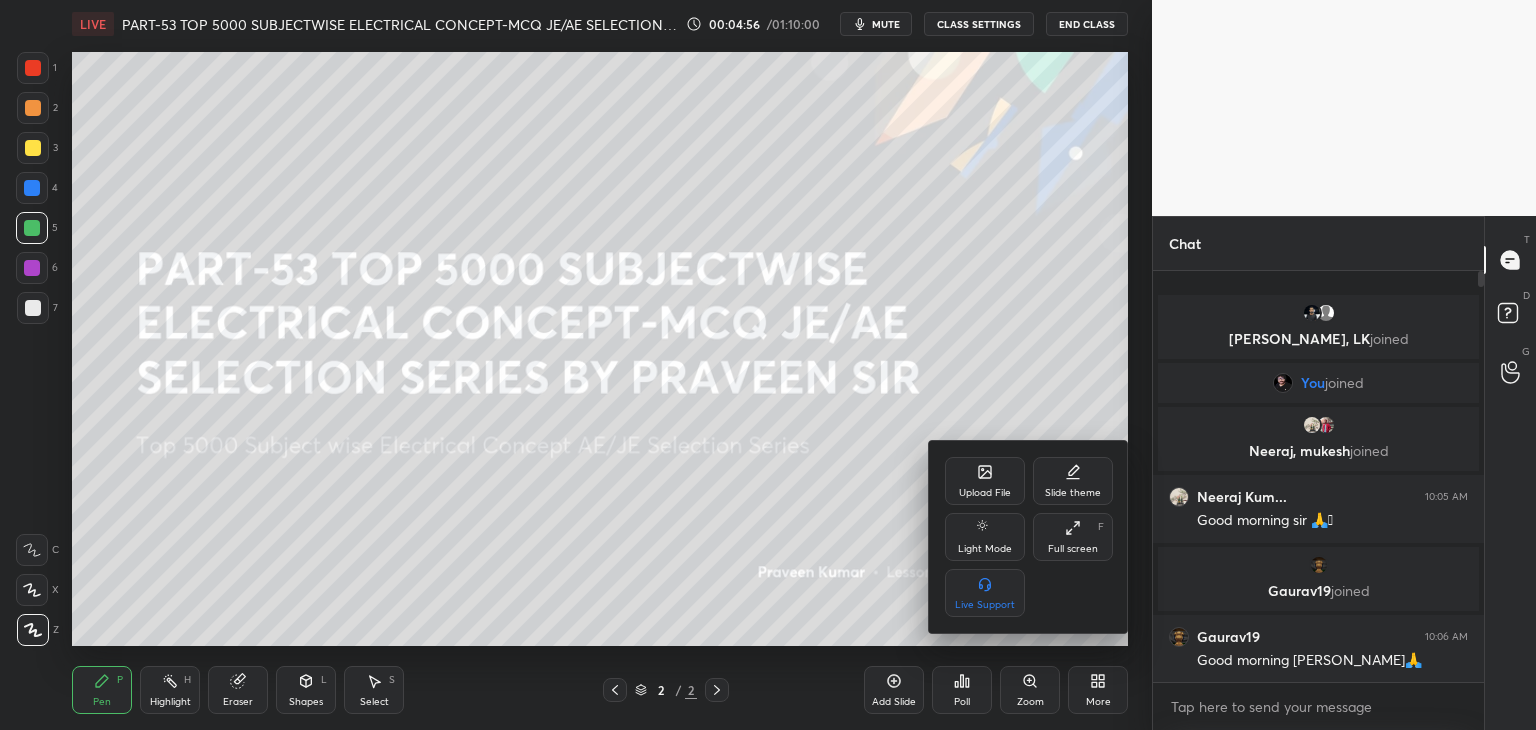 click on "Upload File" at bounding box center [985, 493] 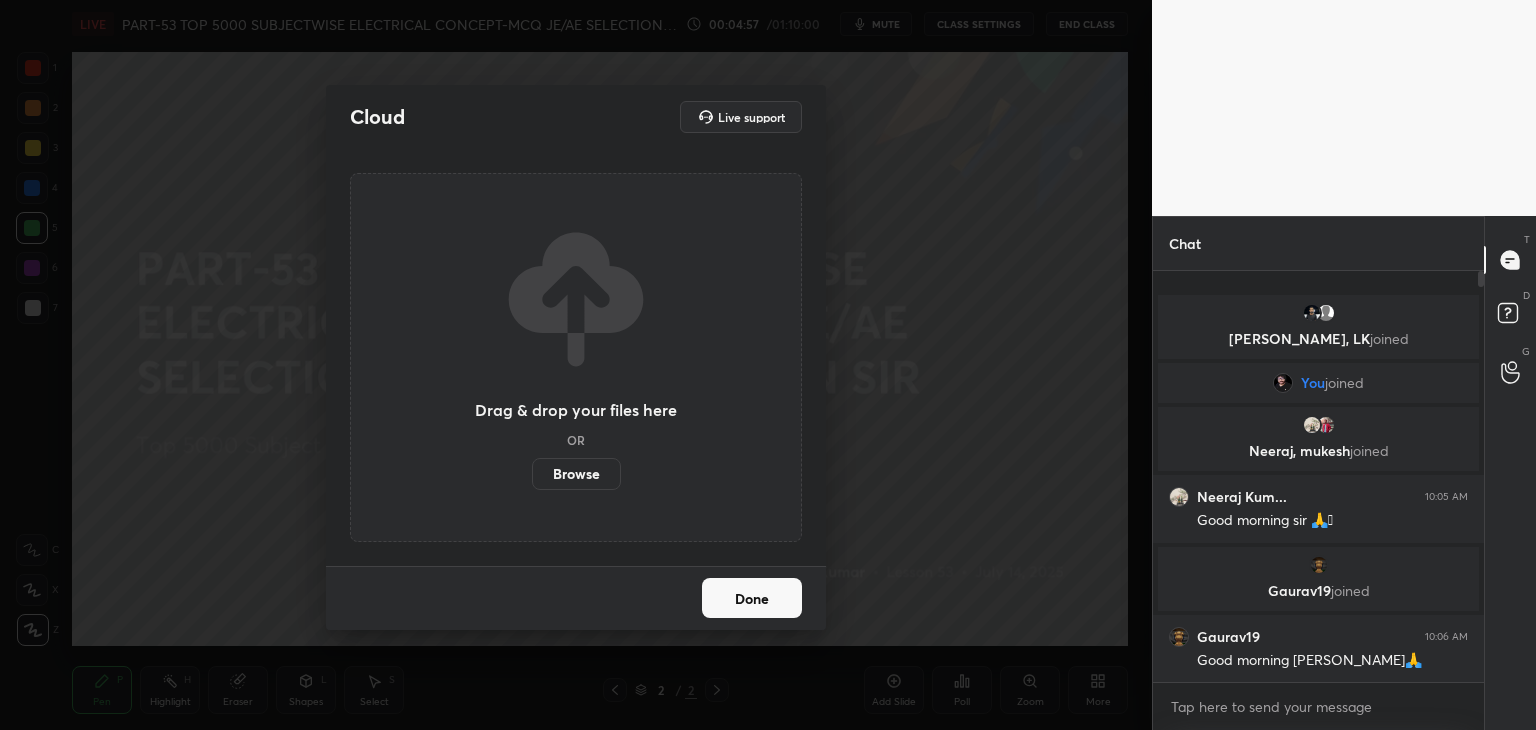 click on "Browse" at bounding box center [576, 474] 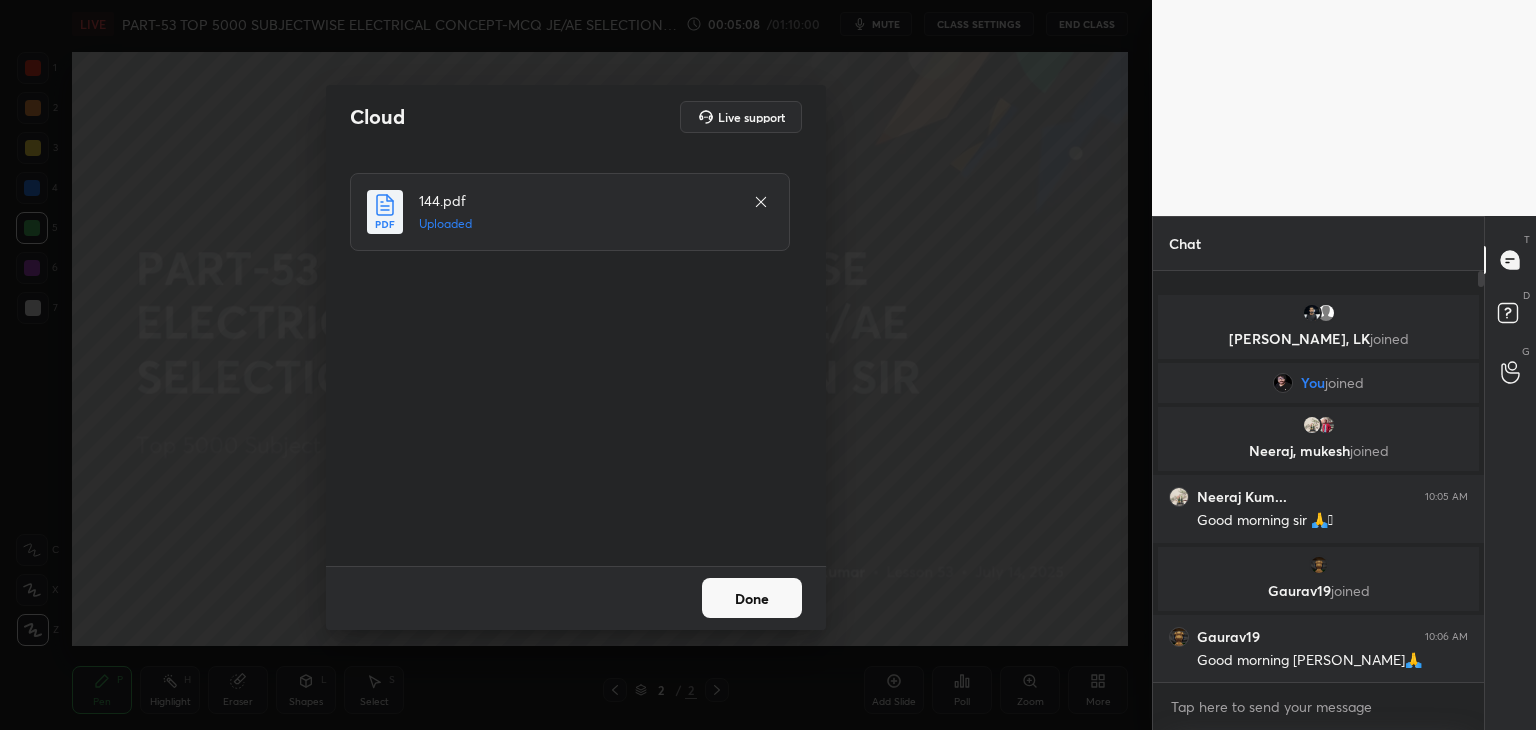 click on "Done" at bounding box center [752, 598] 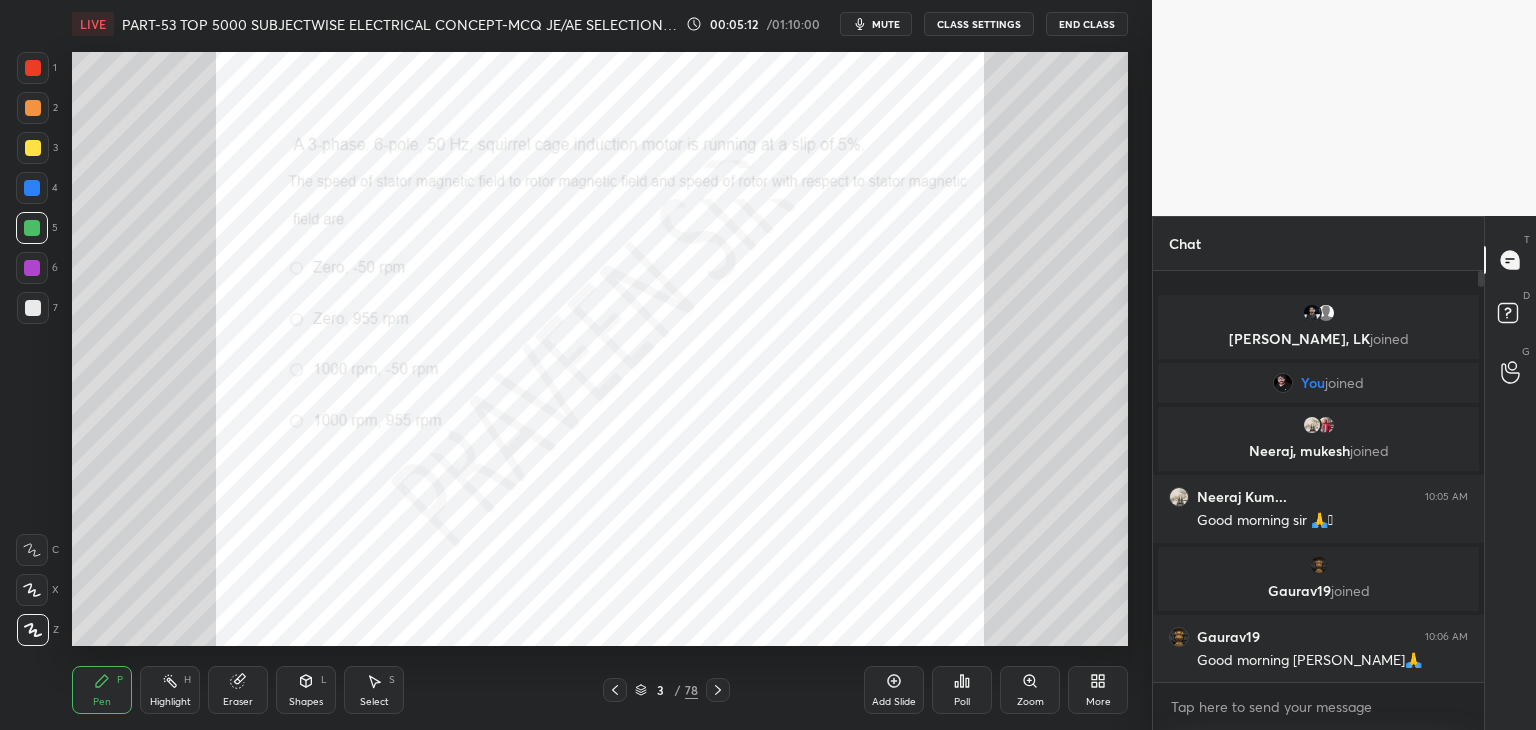 click 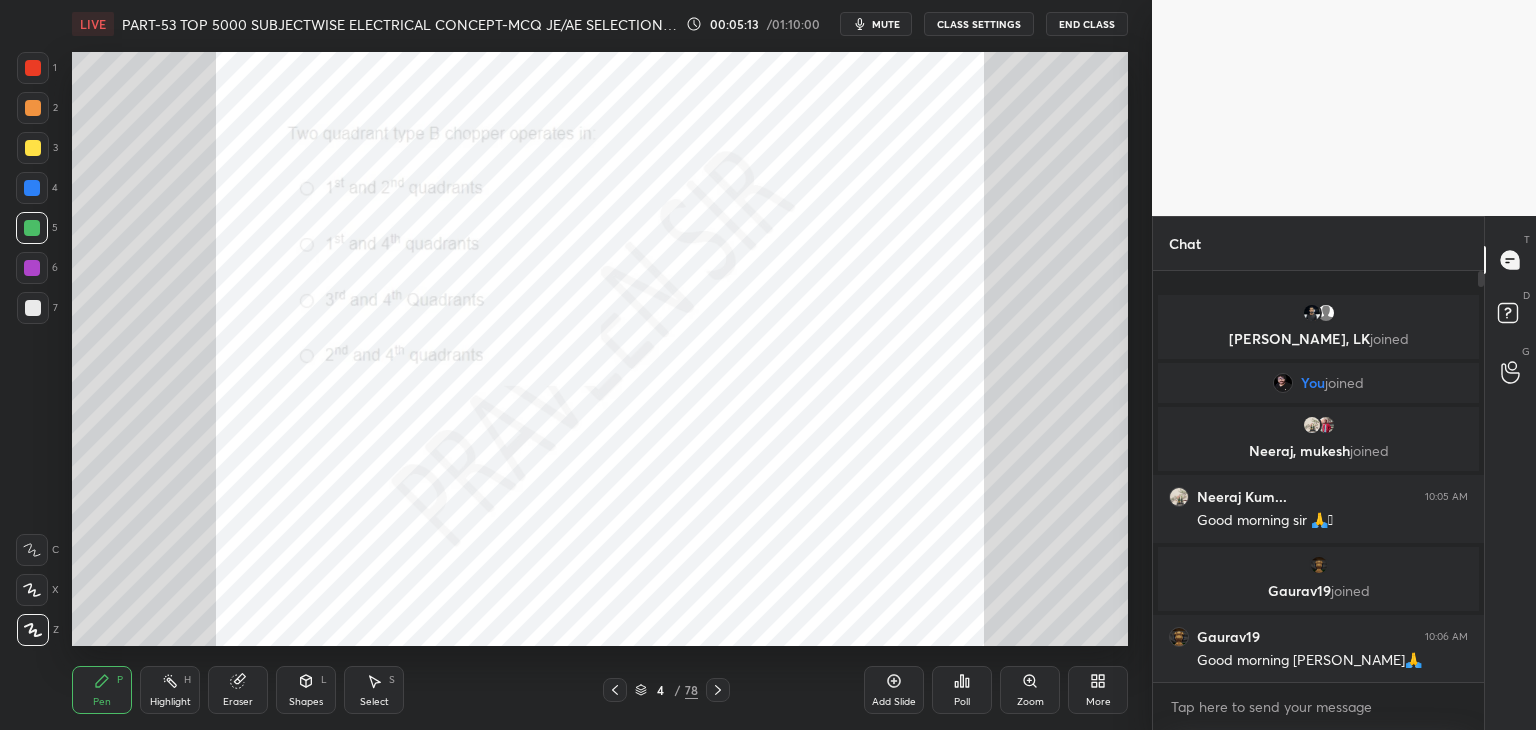 click 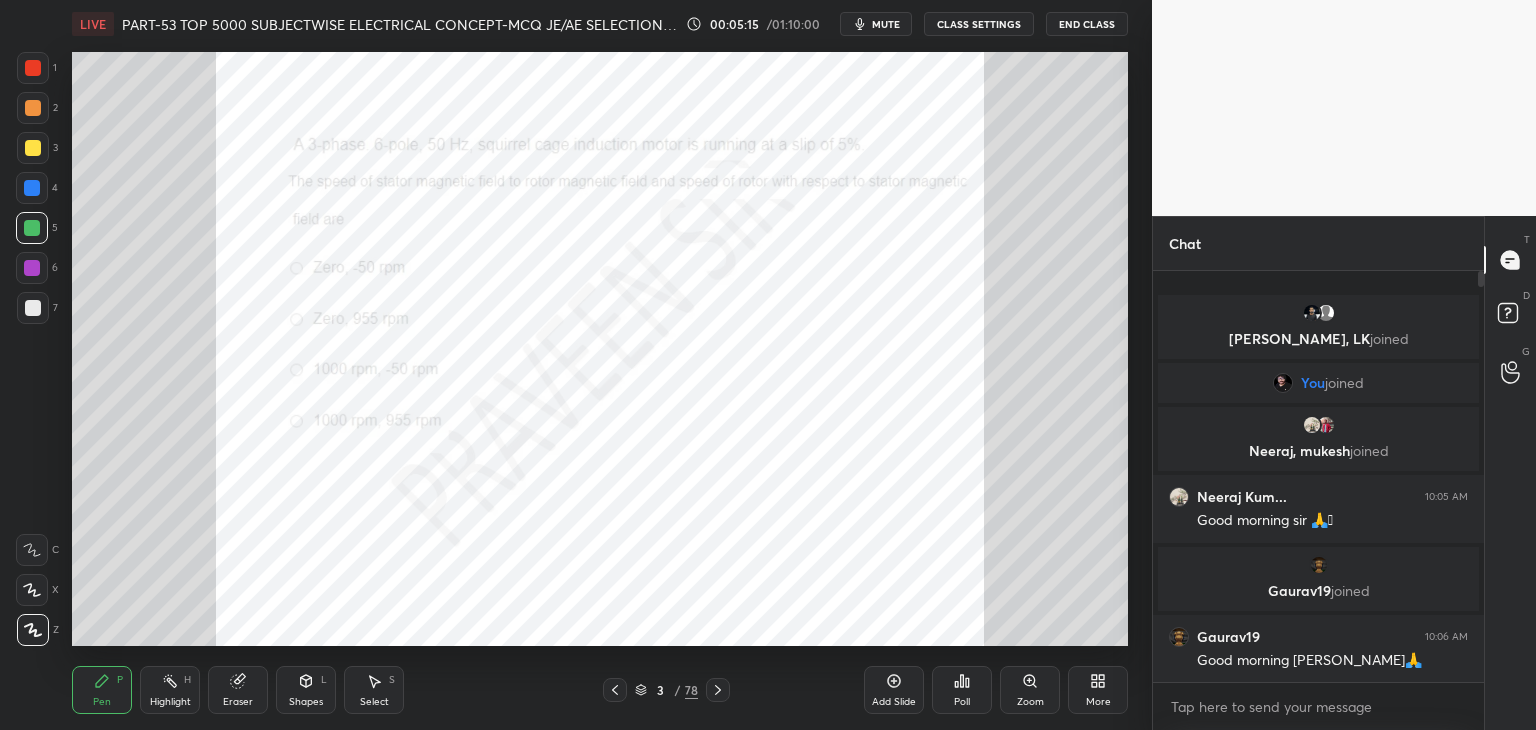 click on "Zoom" at bounding box center [1030, 702] 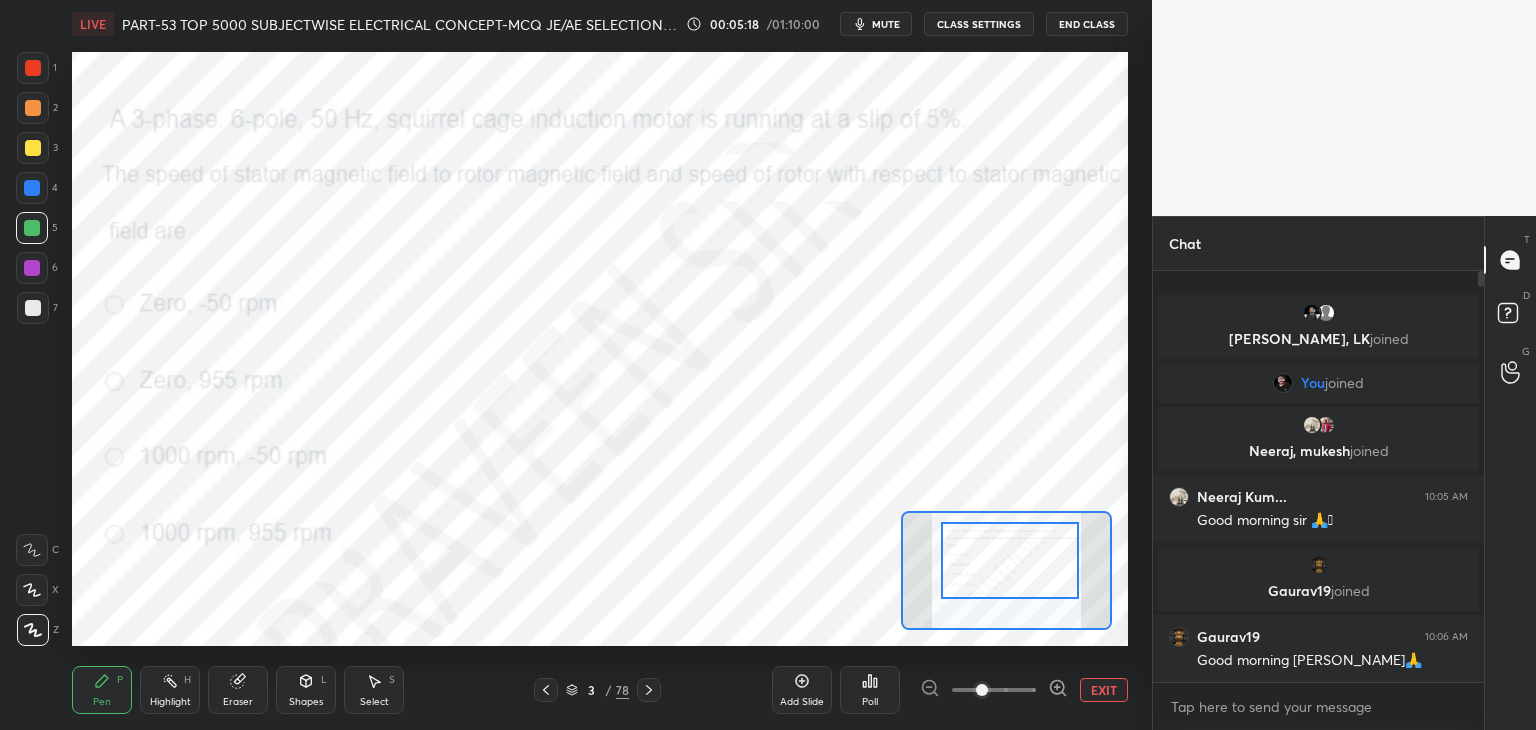click at bounding box center [1010, 560] 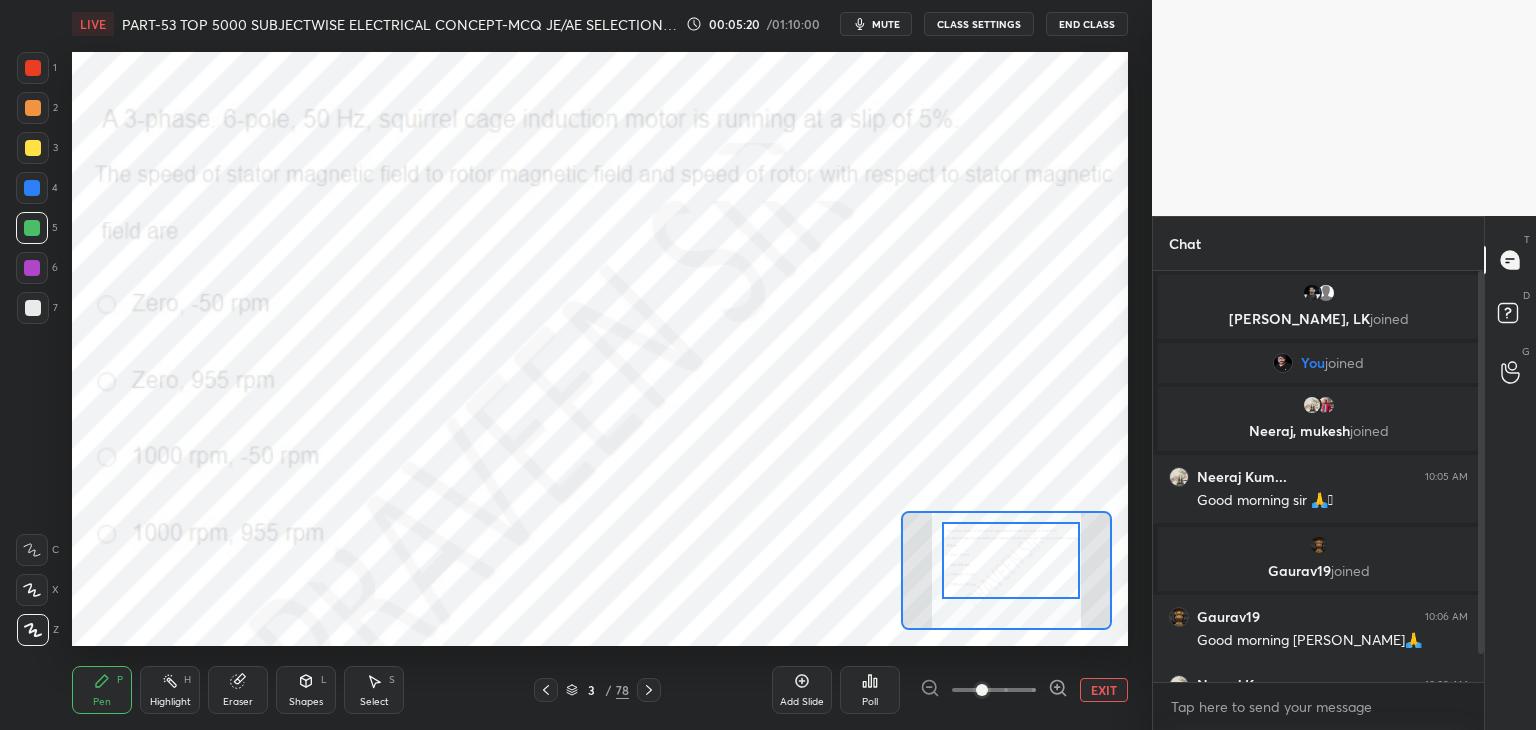 scroll, scrollTop: 48, scrollLeft: 0, axis: vertical 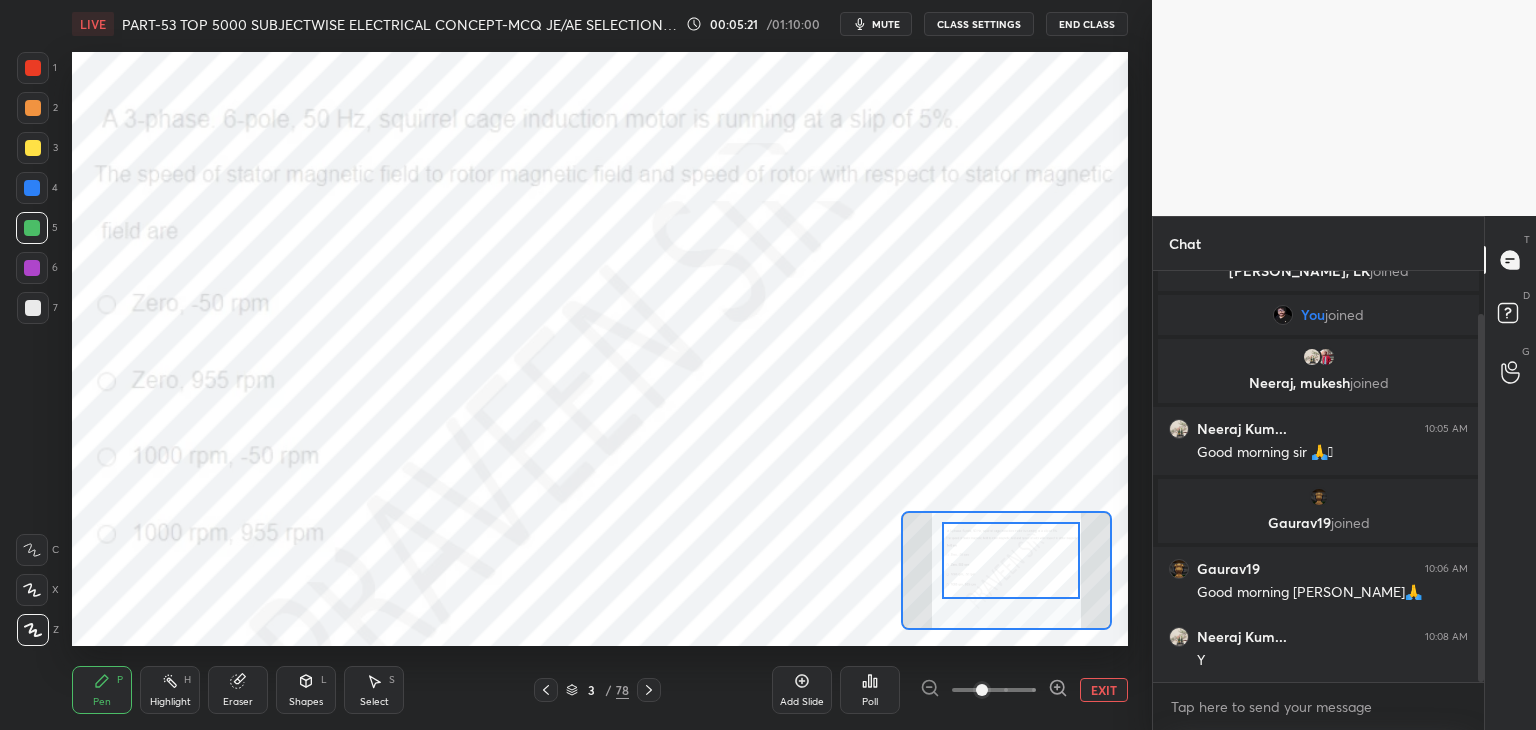 type on "x" 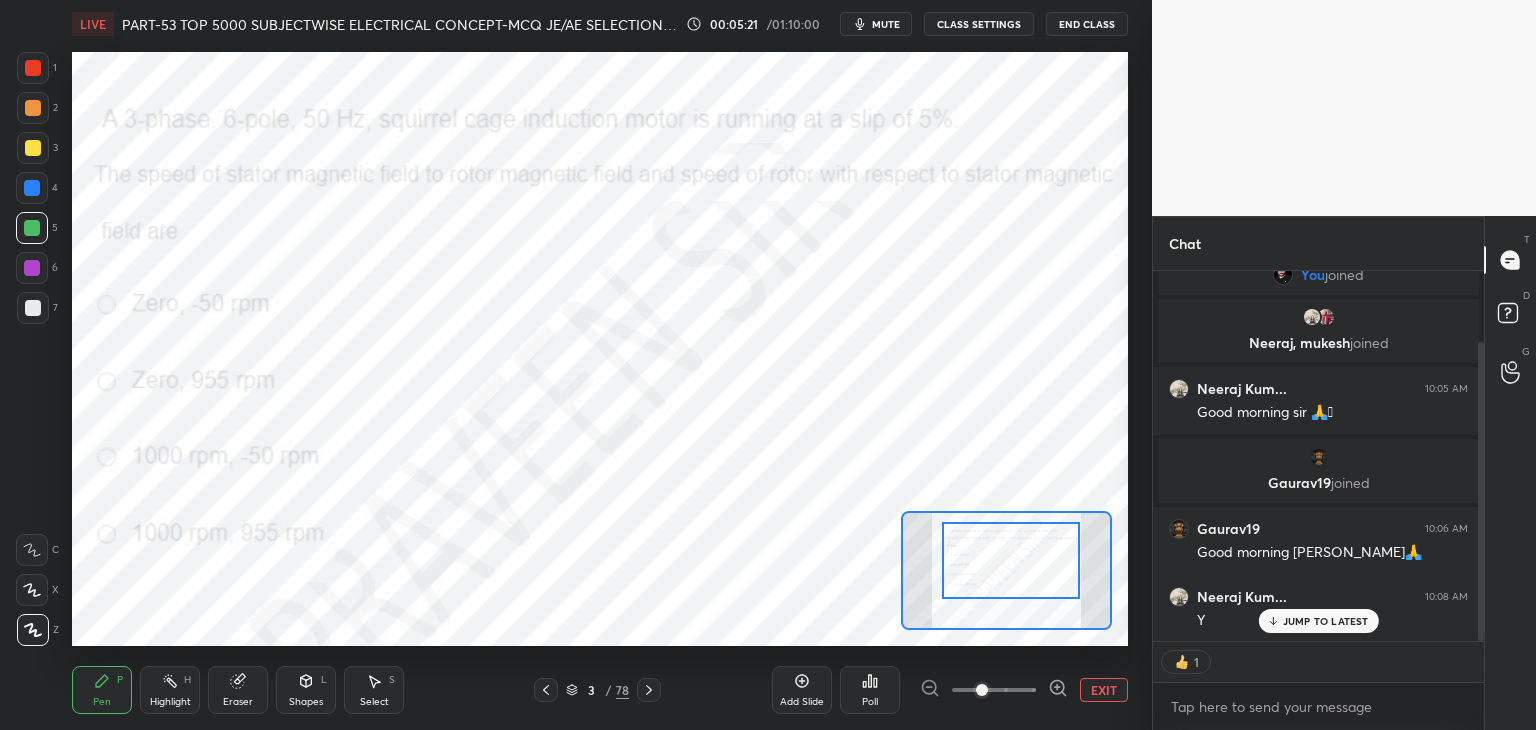 drag, startPoint x: 1480, startPoint y: 605, endPoint x: 1482, endPoint y: 645, distance: 40.04997 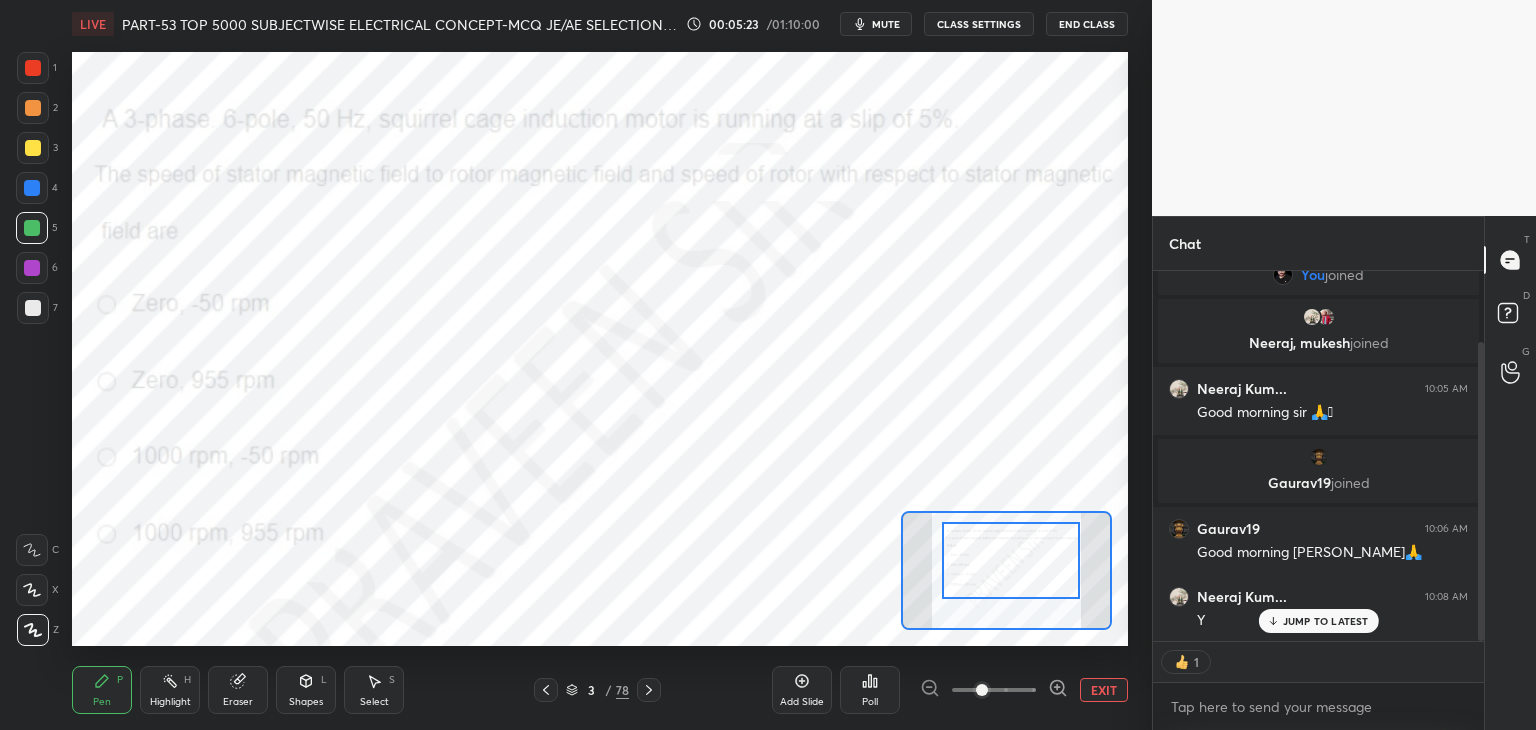 click on "Poll" at bounding box center [870, 690] 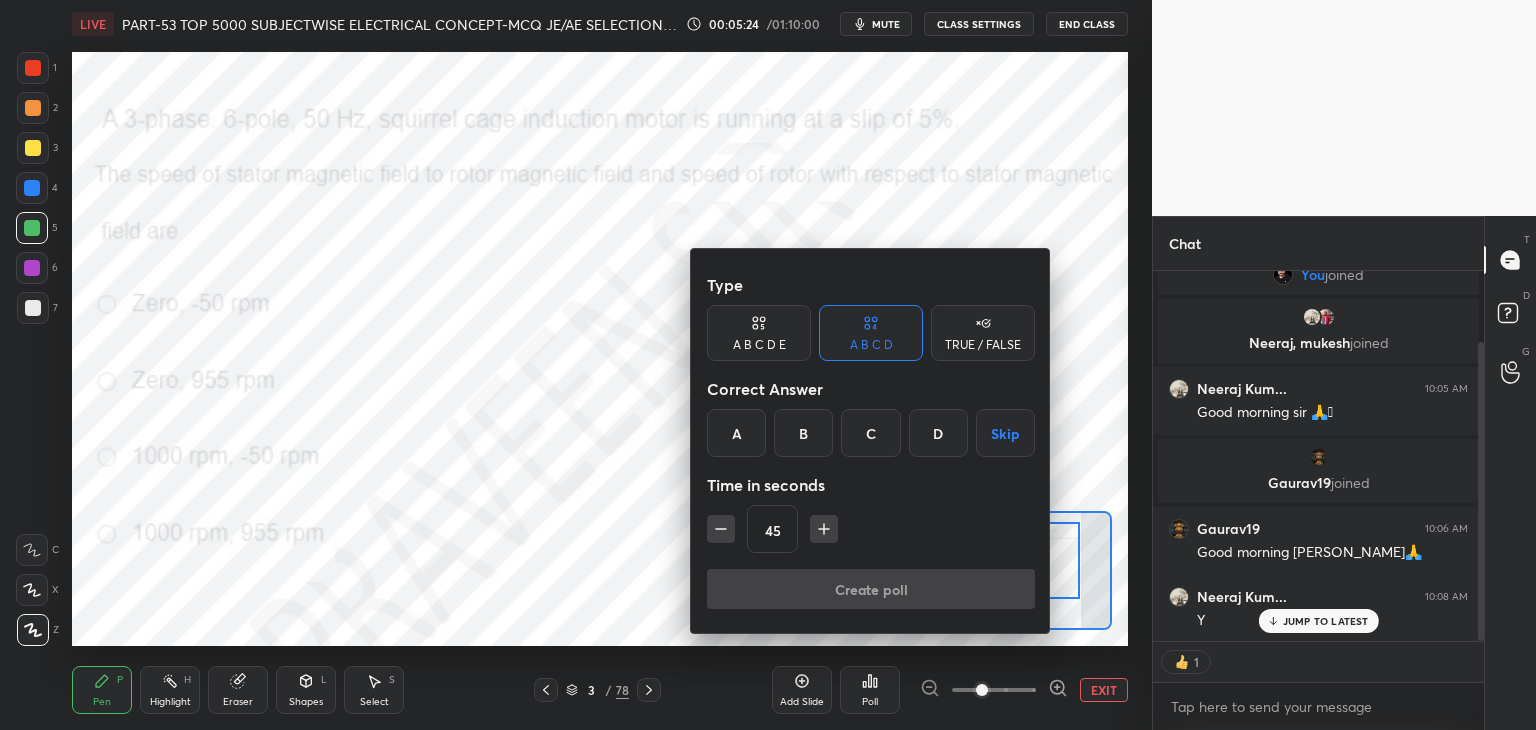 click on "A" at bounding box center [736, 433] 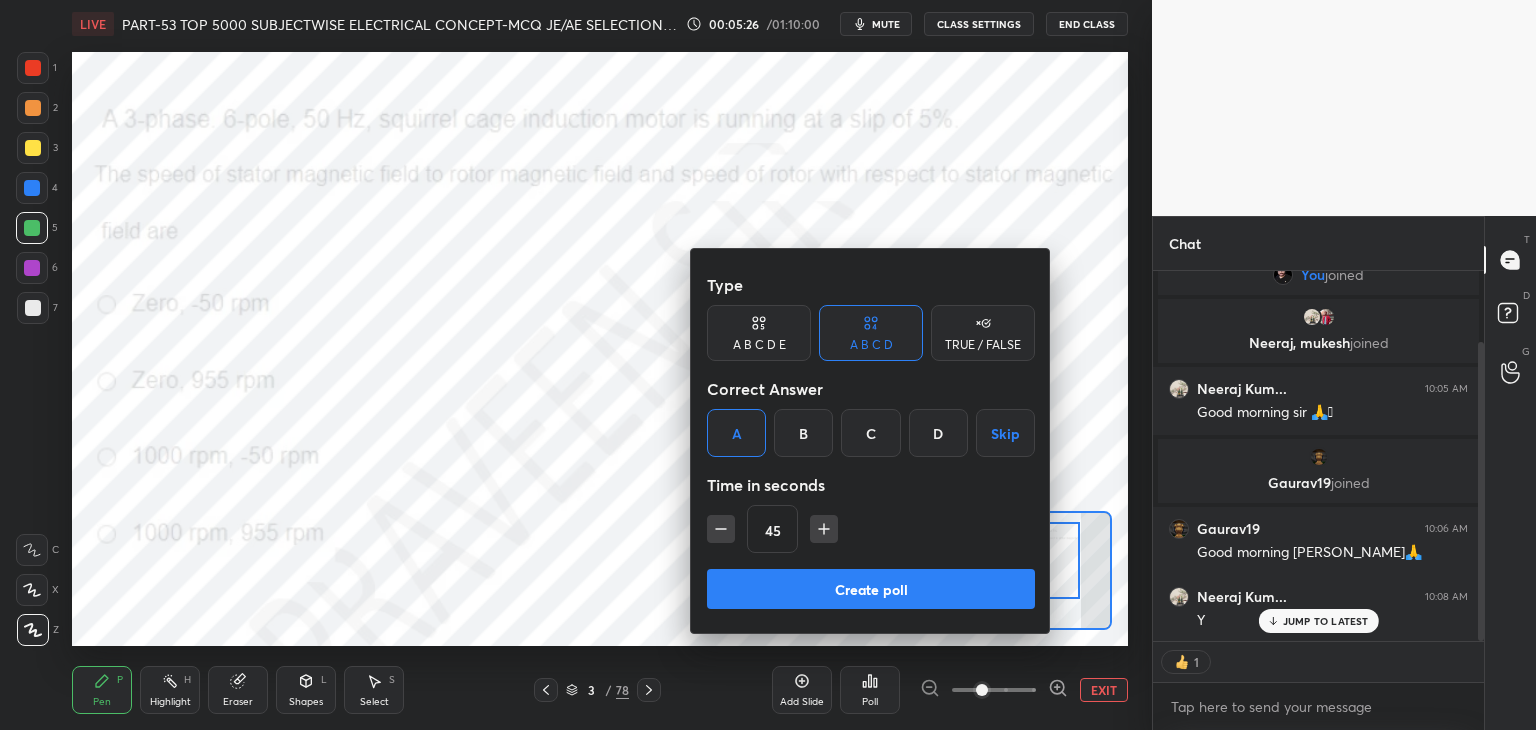 drag, startPoint x: 822, startPoint y: 534, endPoint x: 820, endPoint y: 565, distance: 31.06445 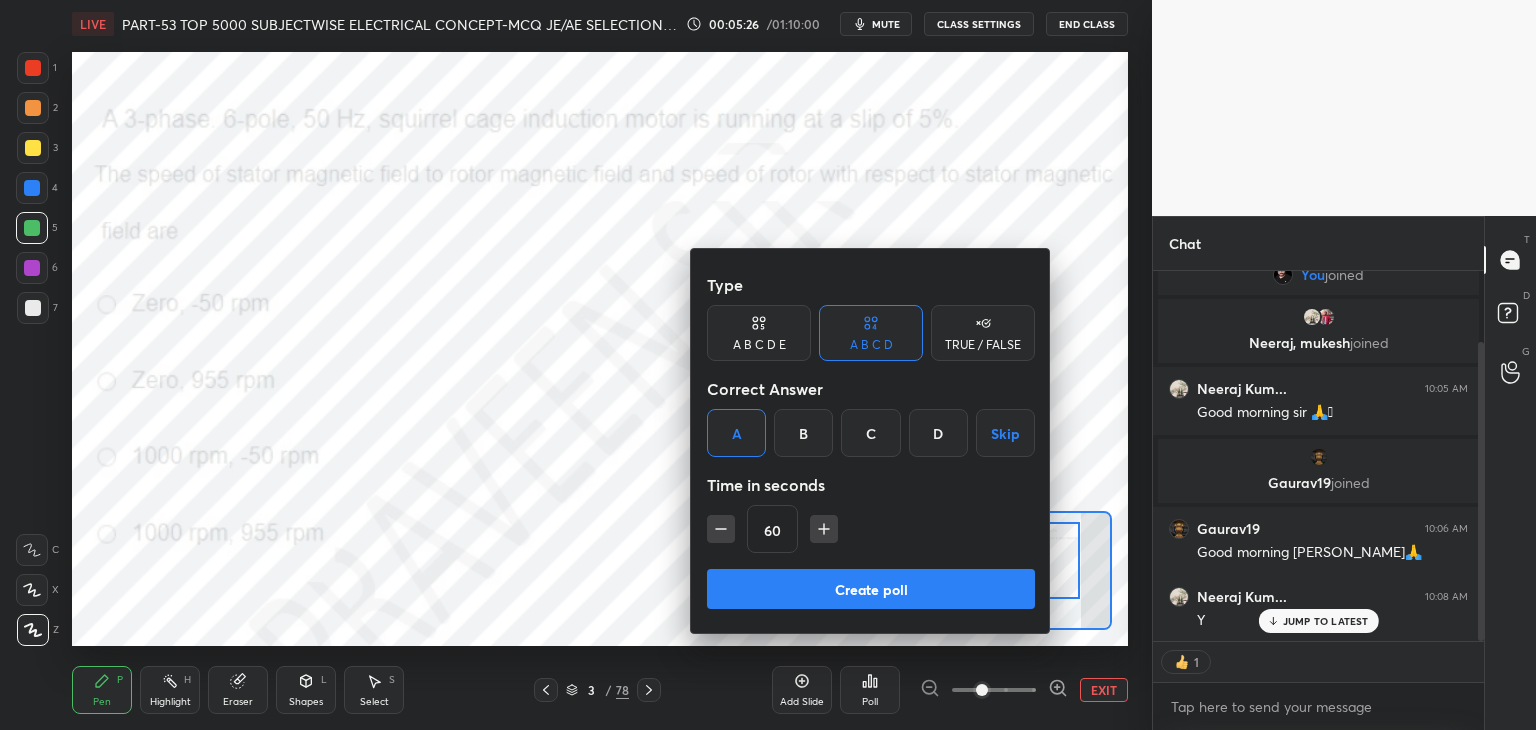 click on "Create poll" at bounding box center (871, 589) 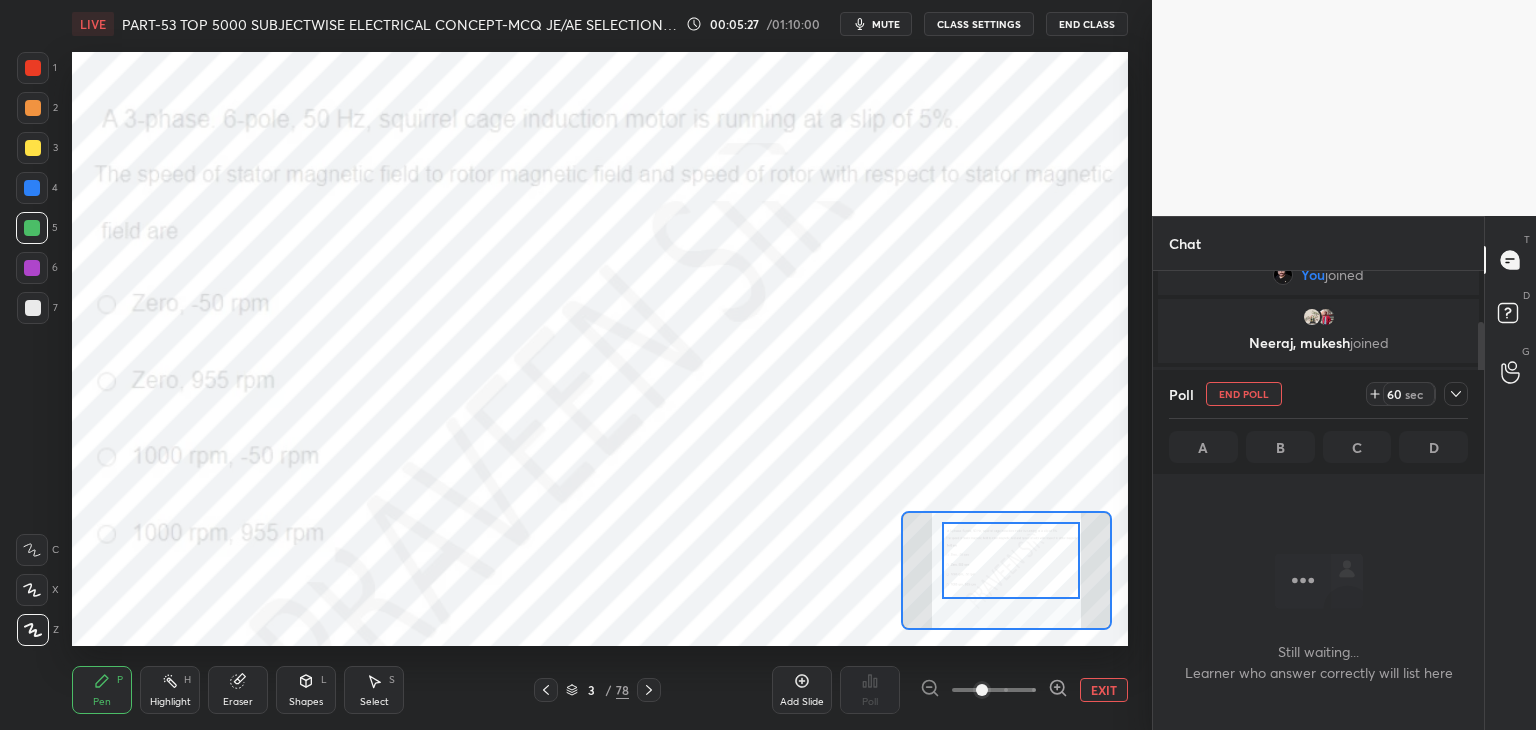 scroll, scrollTop: 272, scrollLeft: 325, axis: both 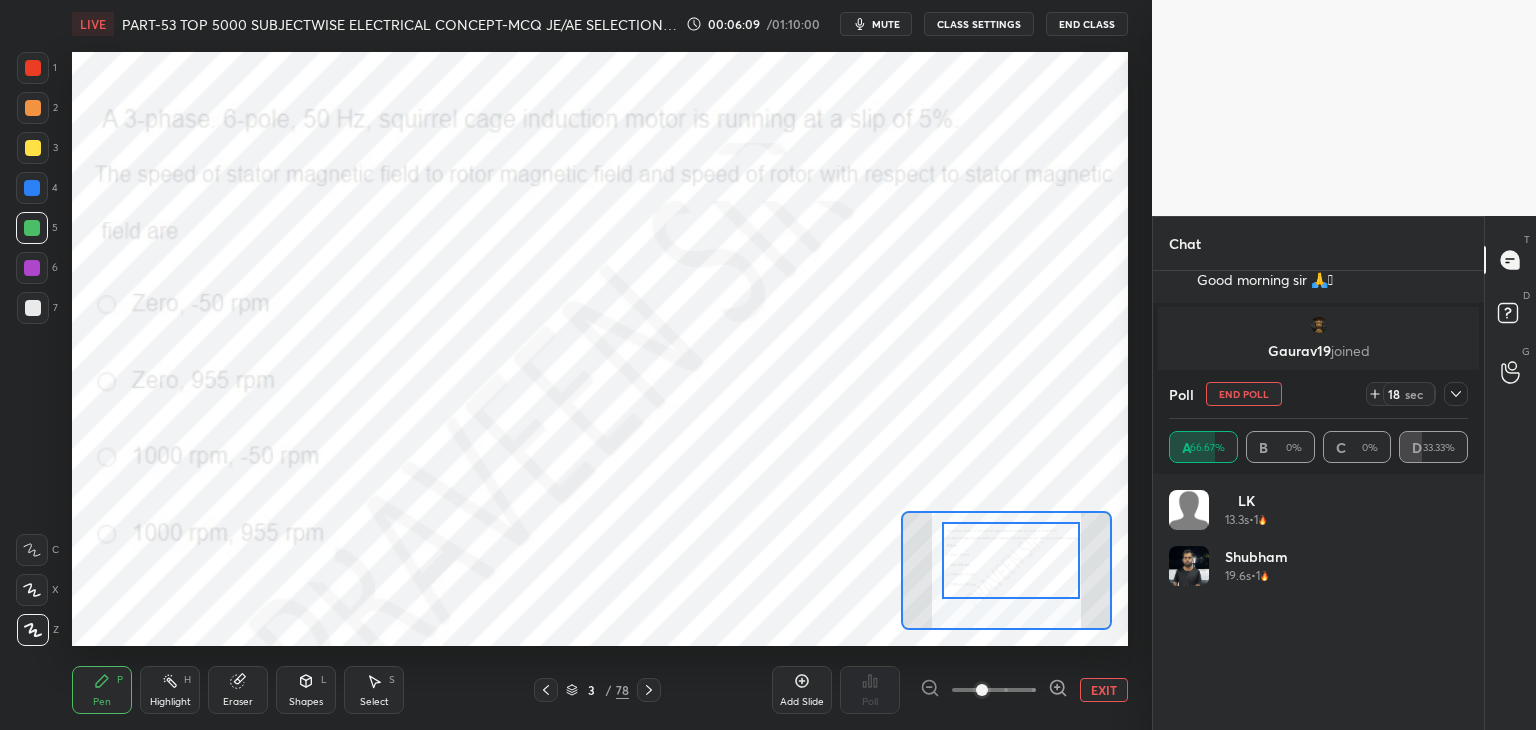 click 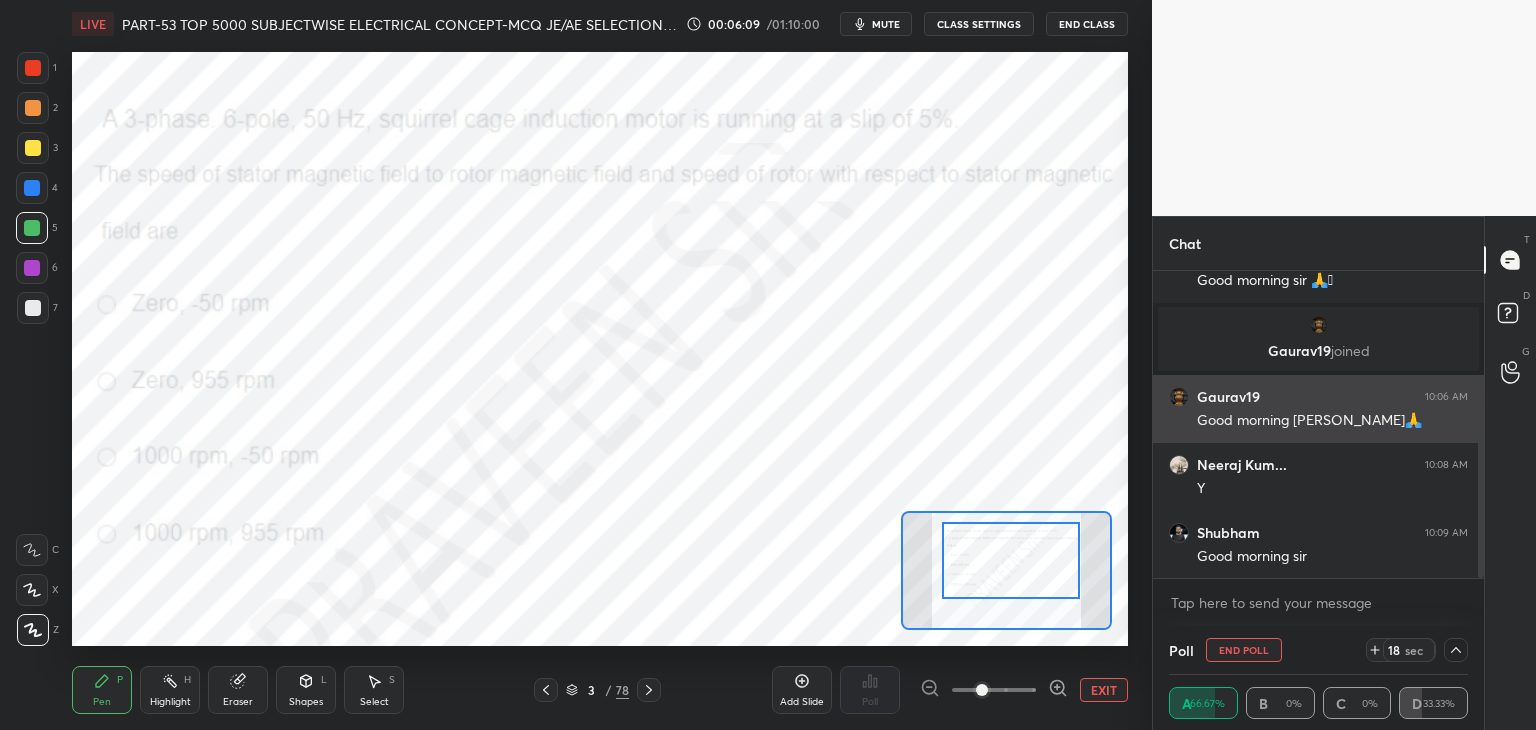 scroll, scrollTop: 0, scrollLeft: 0, axis: both 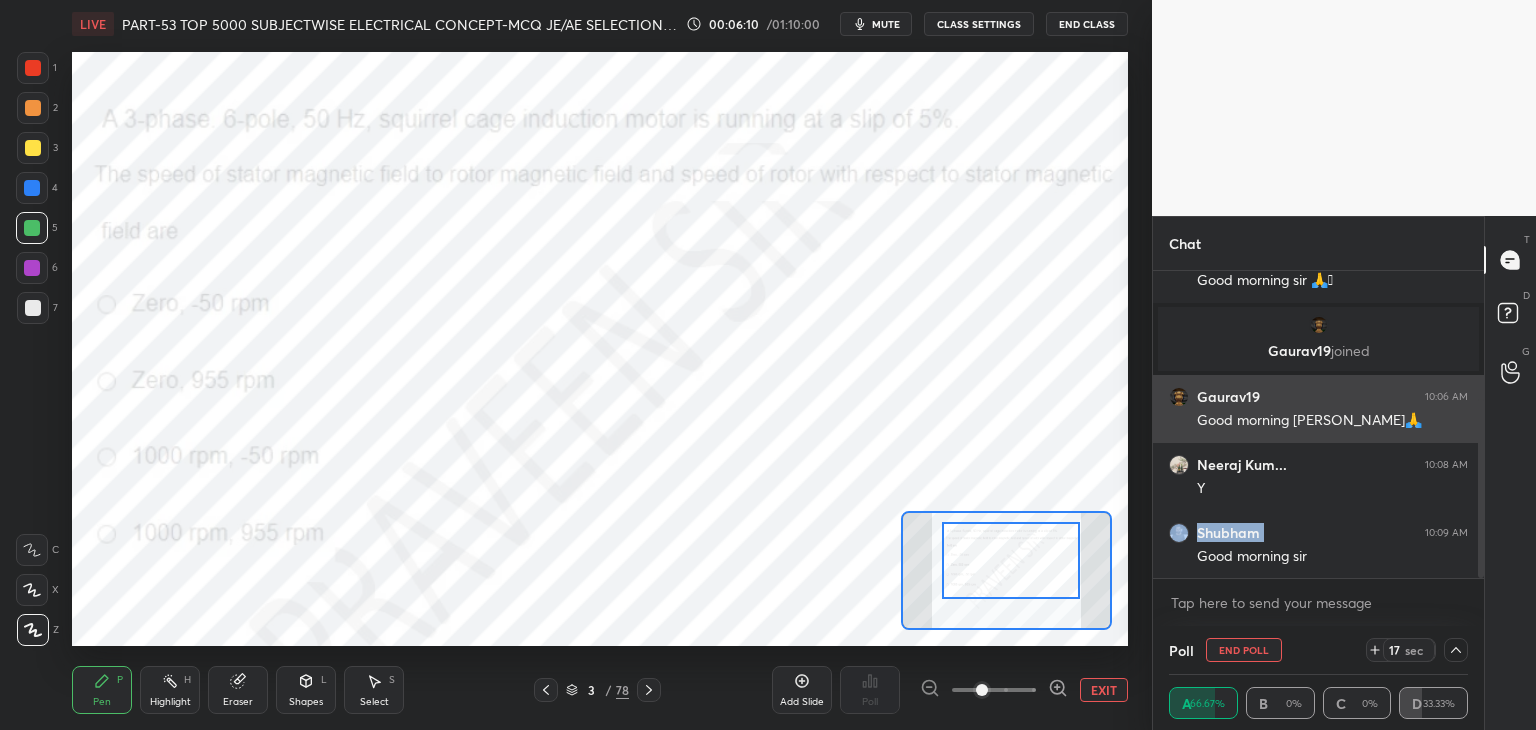 click on "[PERSON_NAME], [PERSON_NAME]  joined Neeraj Kum... 10:05 AM Good morning sir 🙏🫡 Gaurav19  joined Gaurav19 10:06 AM Good morning sirji🙏 [PERSON_NAME]... 10:08 AM Y [PERSON_NAME] 10:09 AM Good morning sir" at bounding box center [1318, 315] 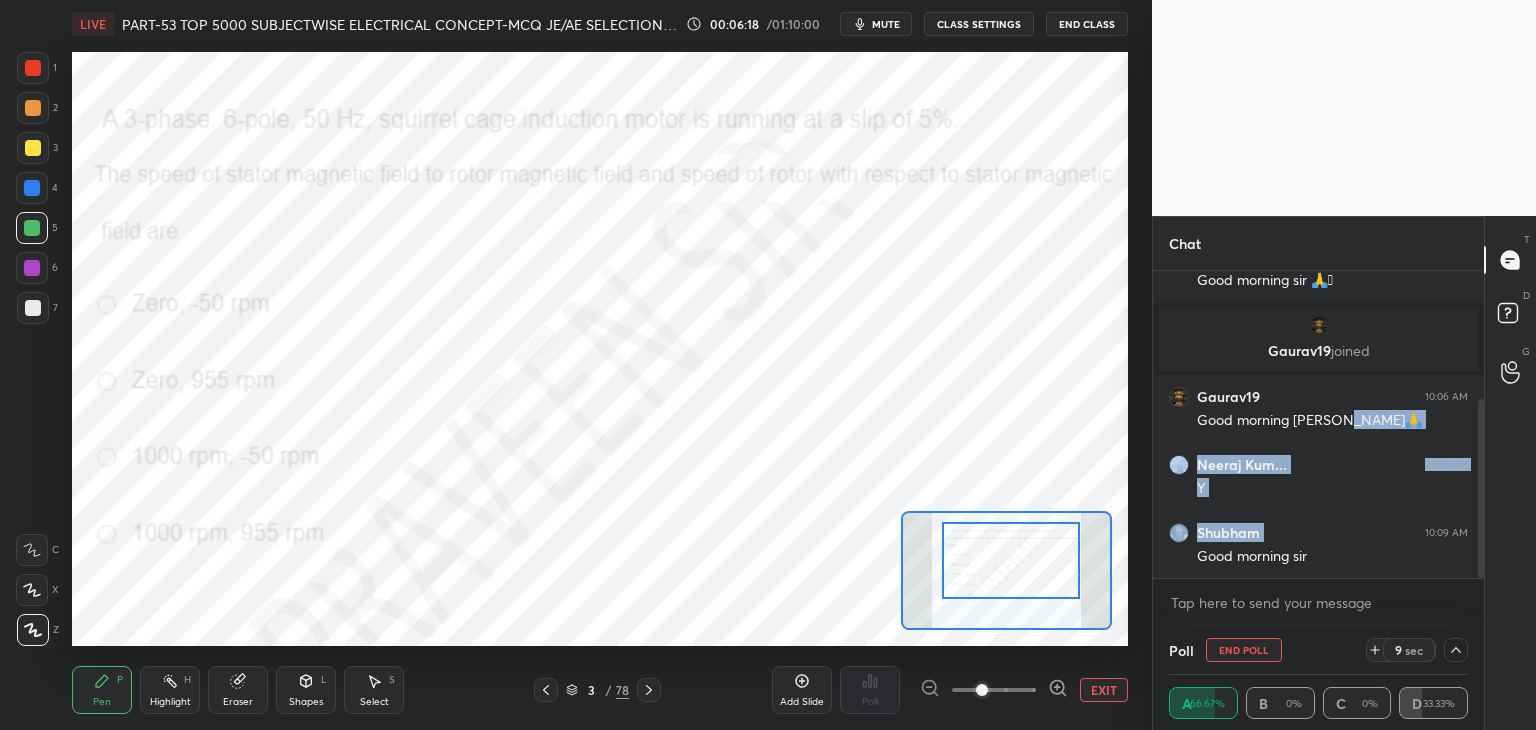 click at bounding box center [1456, 650] 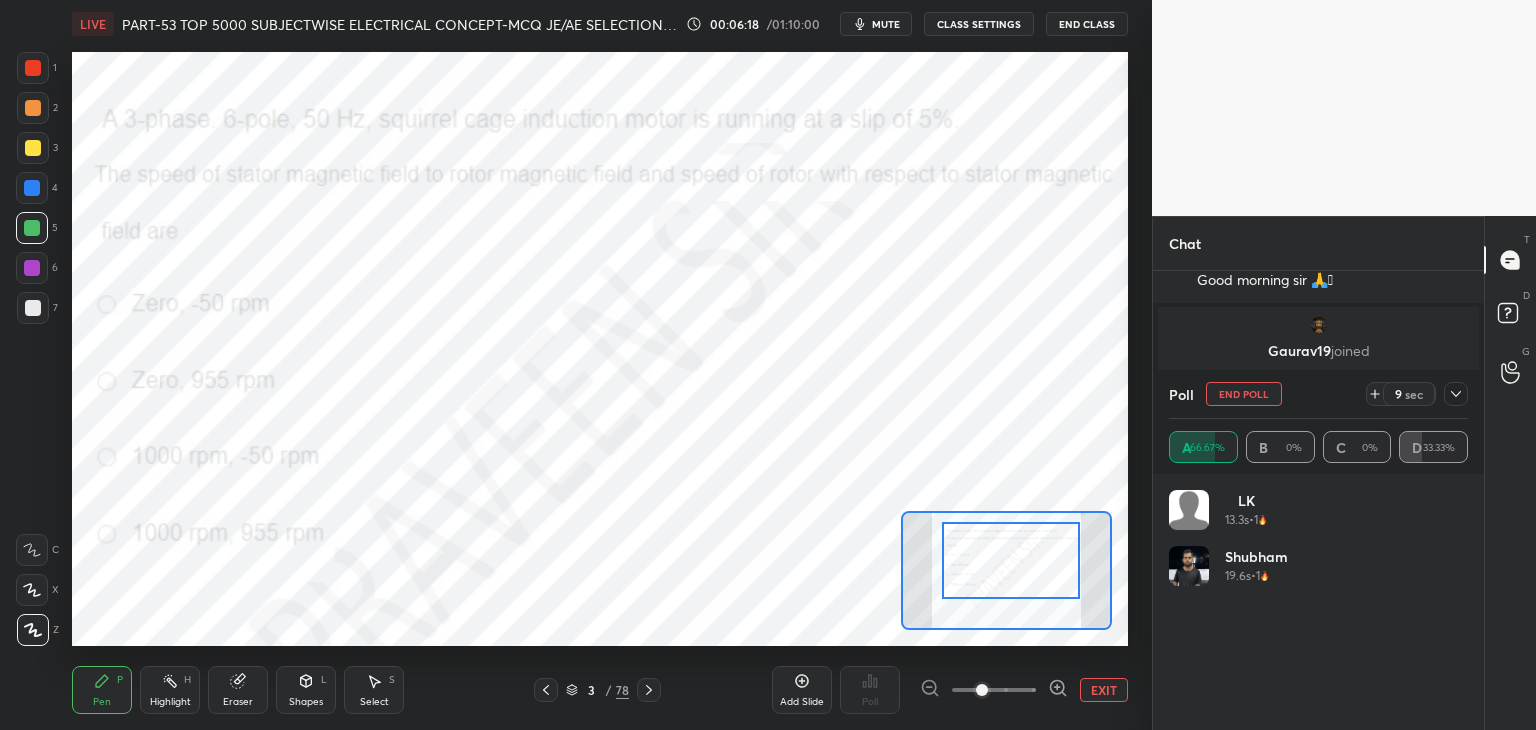 scroll, scrollTop: 6, scrollLeft: 6, axis: both 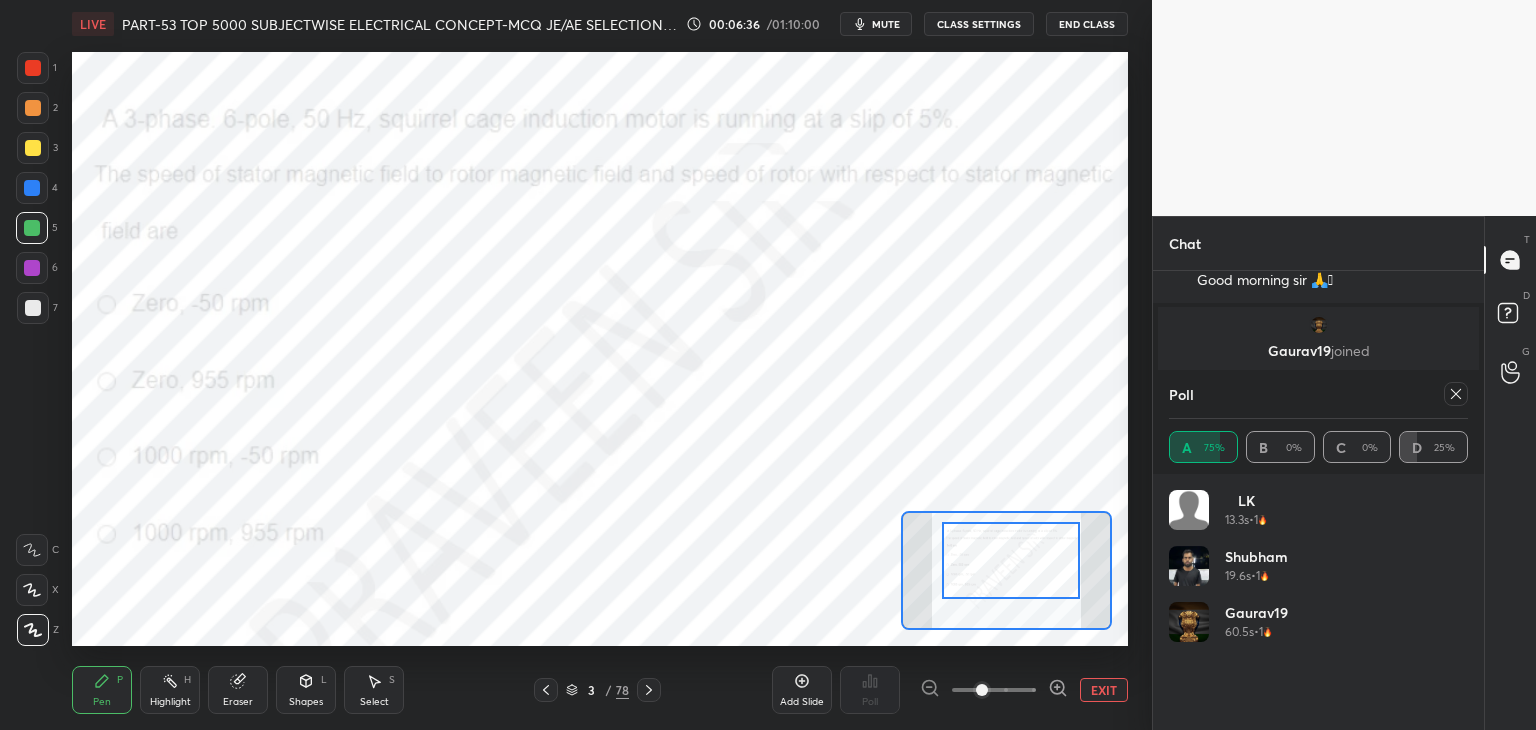 click at bounding box center [33, 68] 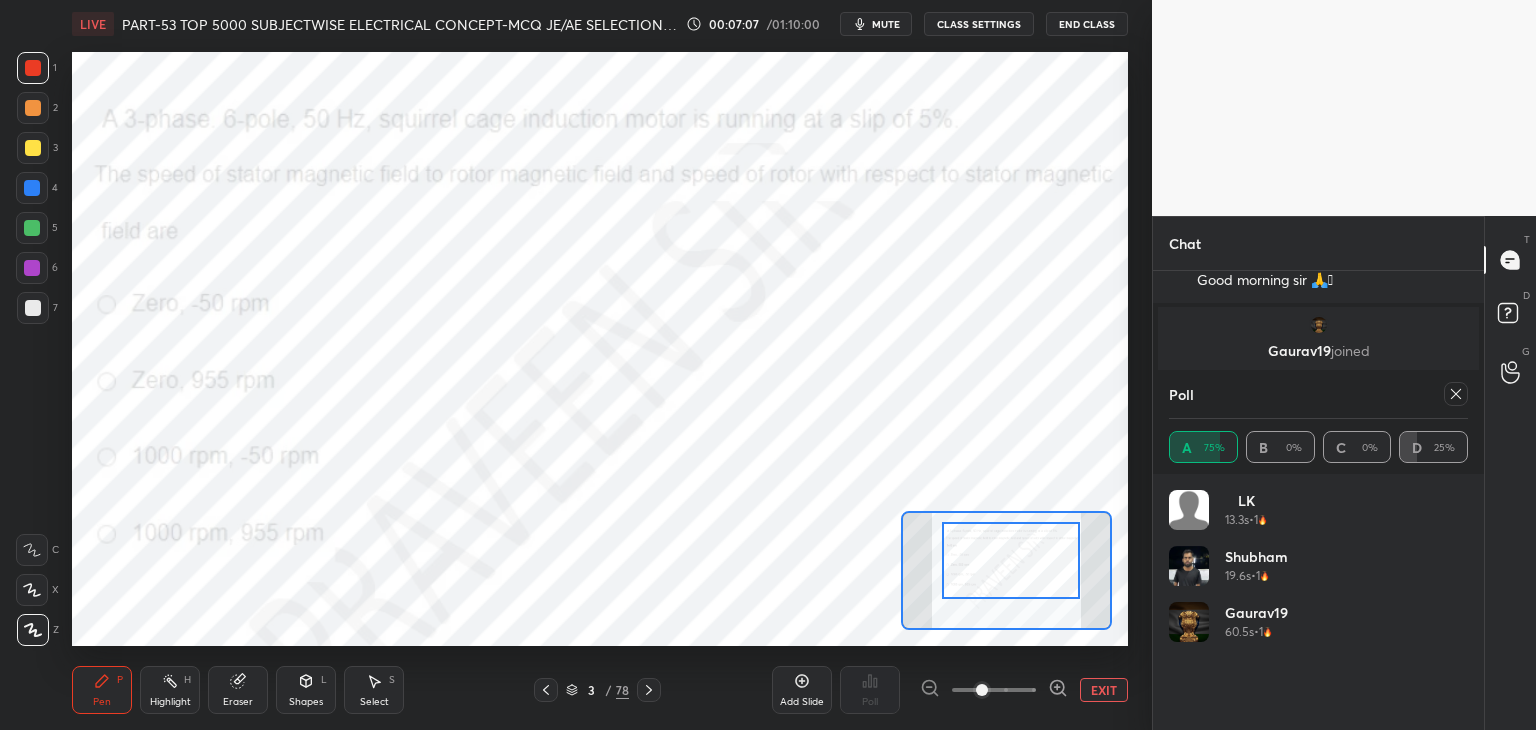 click 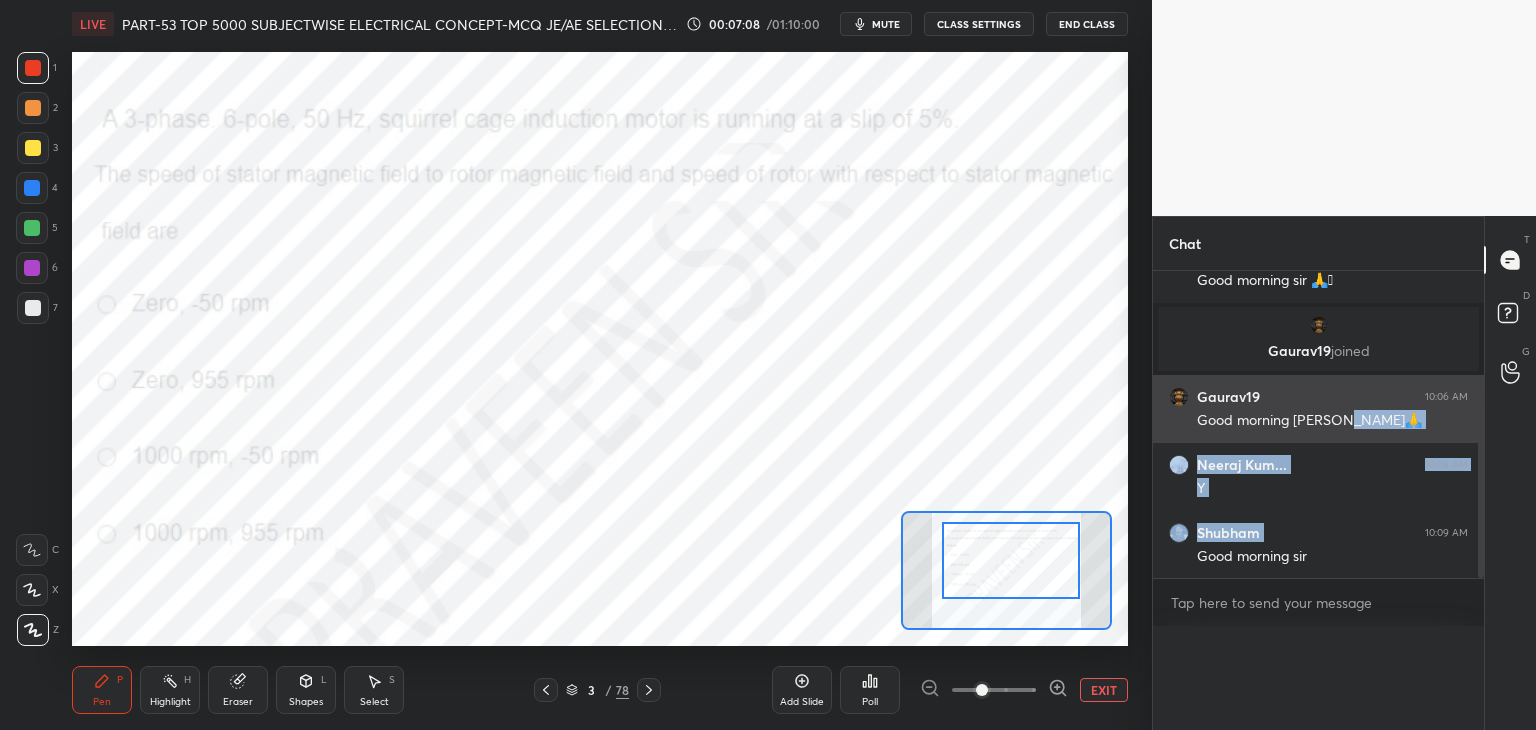 scroll, scrollTop: 88, scrollLeft: 293, axis: both 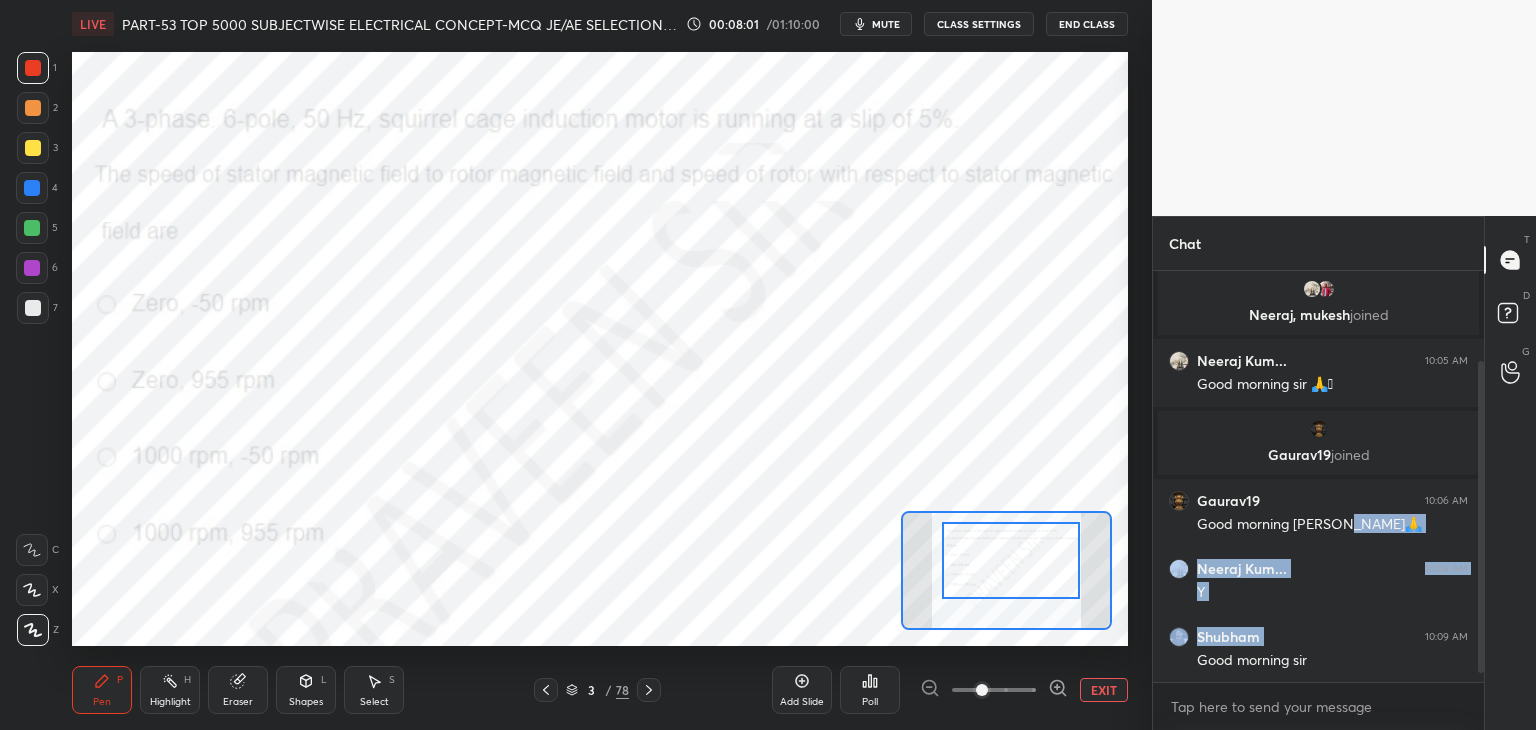 click on "Pen P Highlight H Eraser Shapes L Select S 3 / 78 Add Slide Poll EXIT" at bounding box center [600, 690] 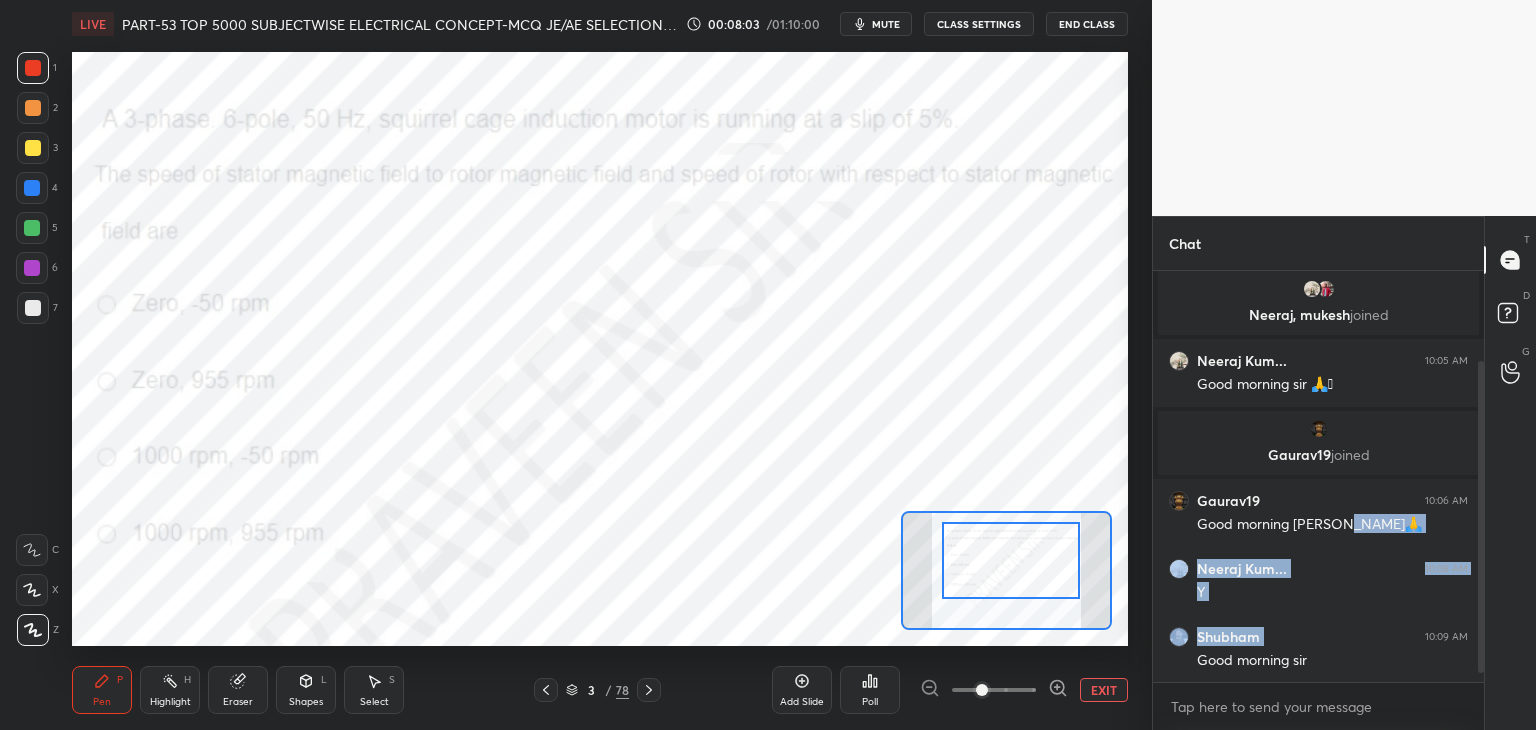 click on "Eraser" at bounding box center (238, 690) 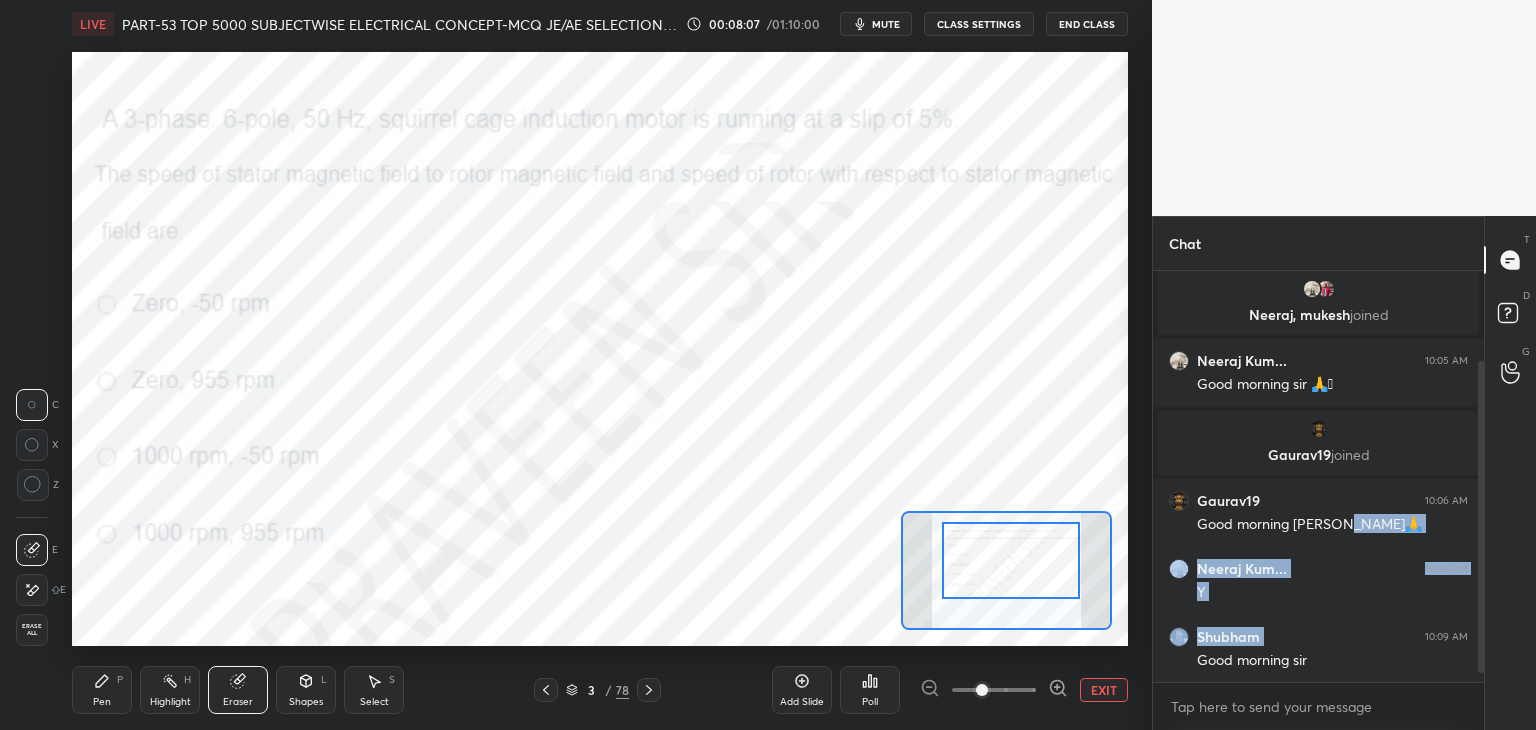 click on "Pen P" at bounding box center (102, 690) 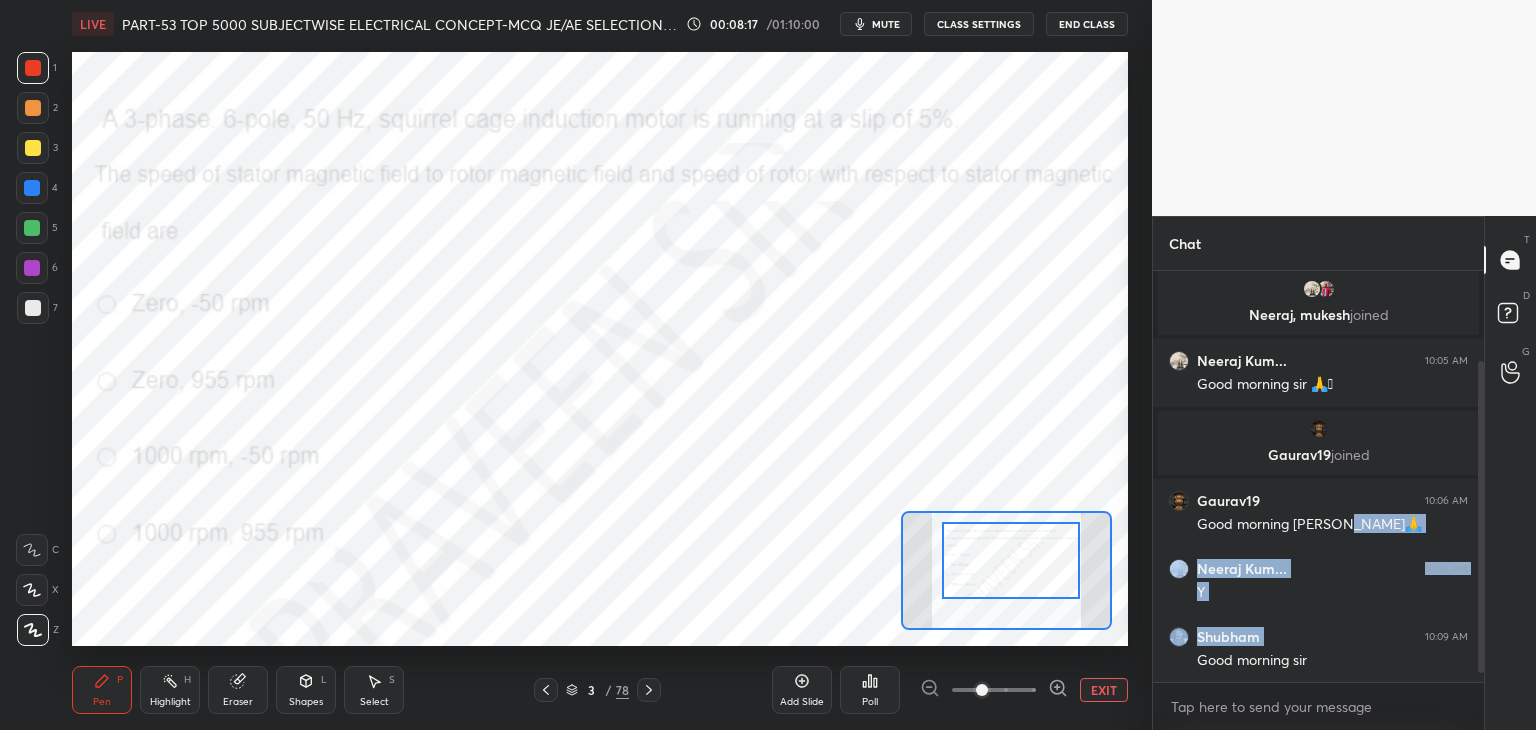 click at bounding box center (32, 188) 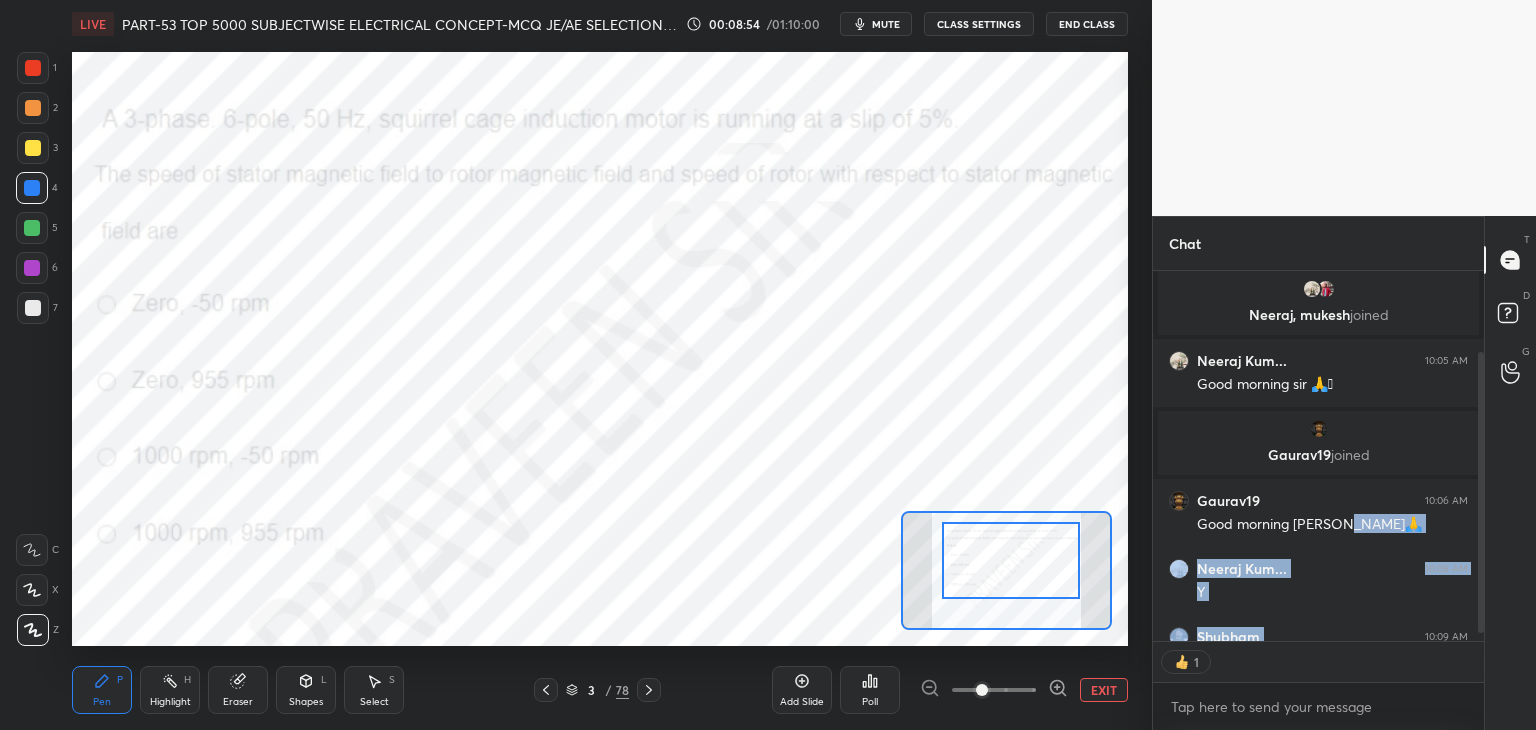 scroll, scrollTop: 365, scrollLeft: 325, axis: both 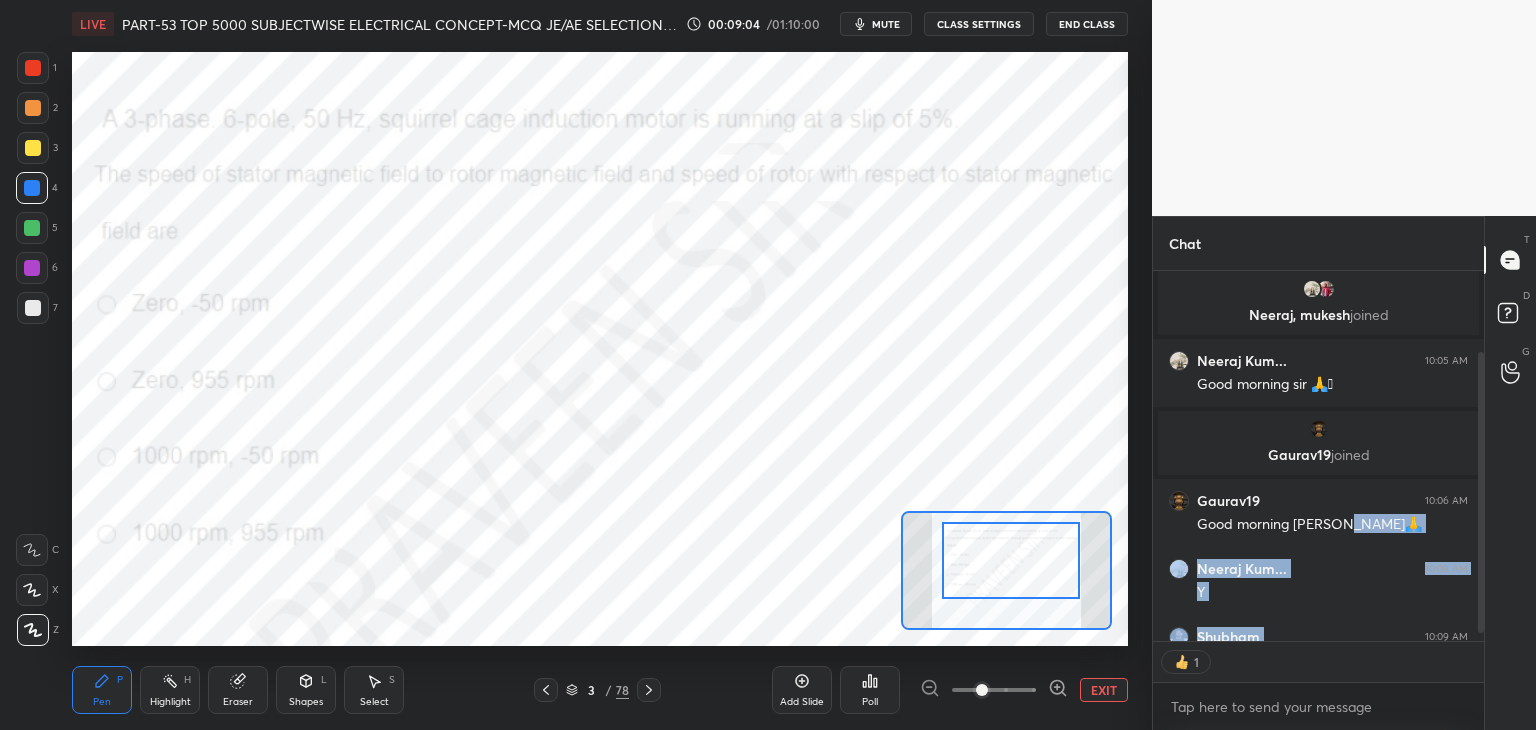 type on "x" 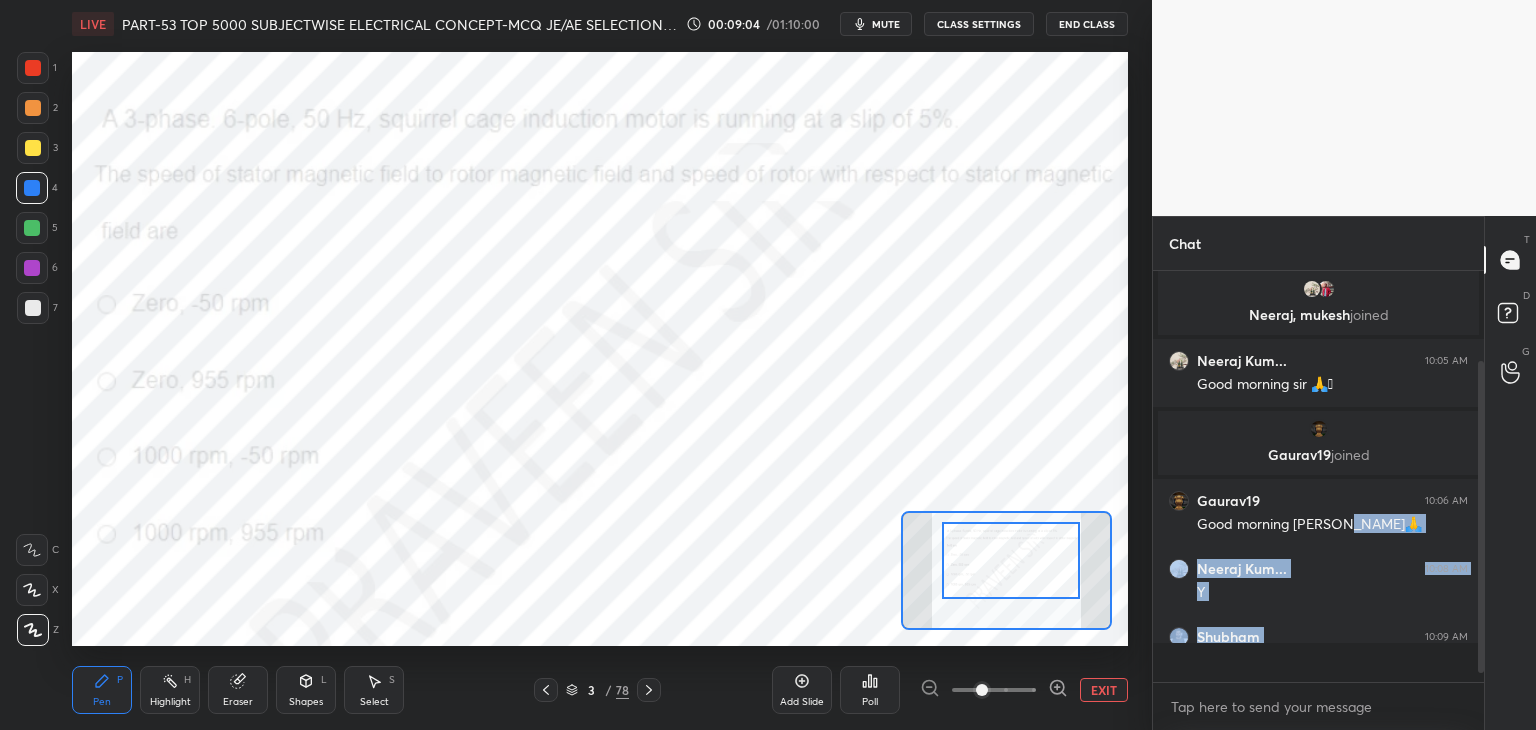 scroll, scrollTop: 6, scrollLeft: 6, axis: both 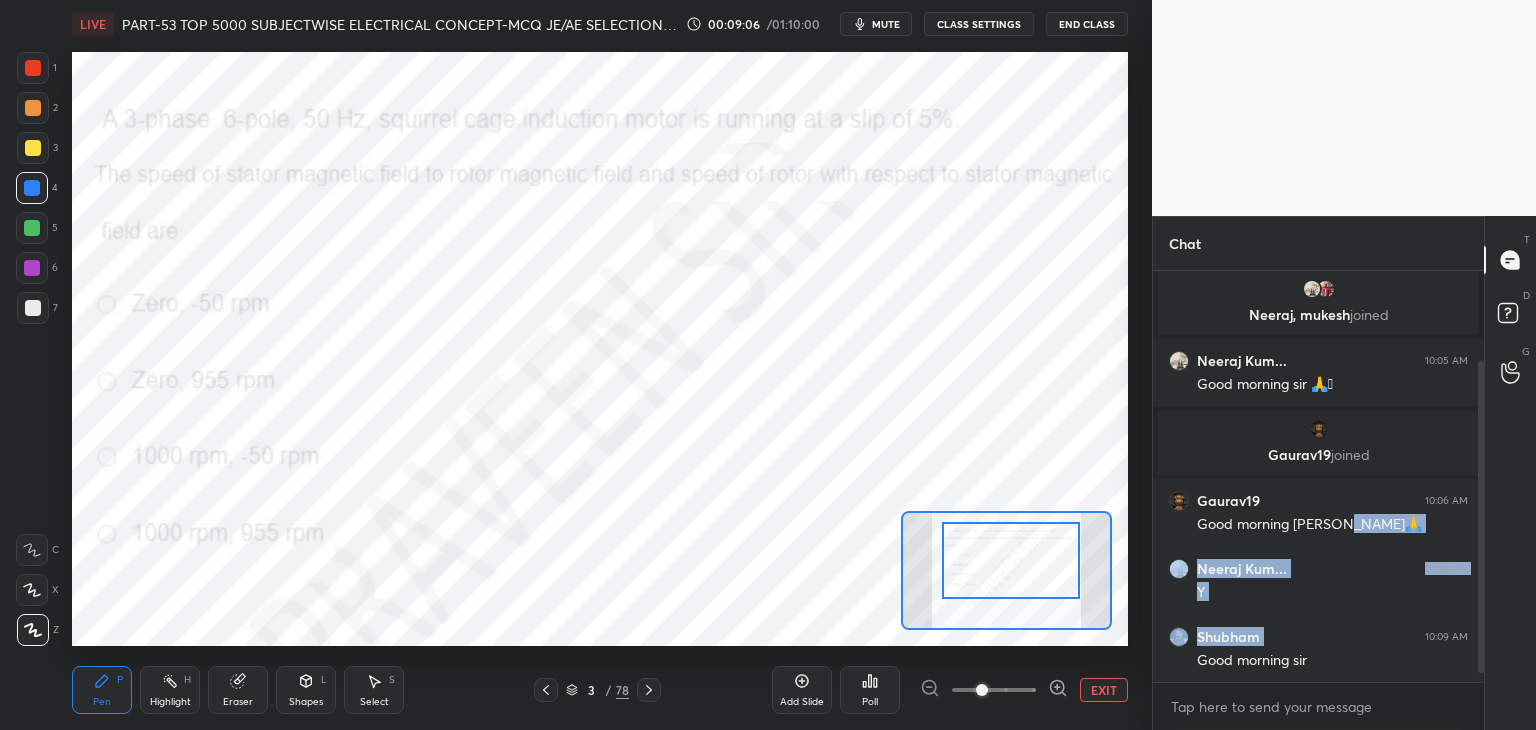 click on "3 / 78" at bounding box center (597, 690) 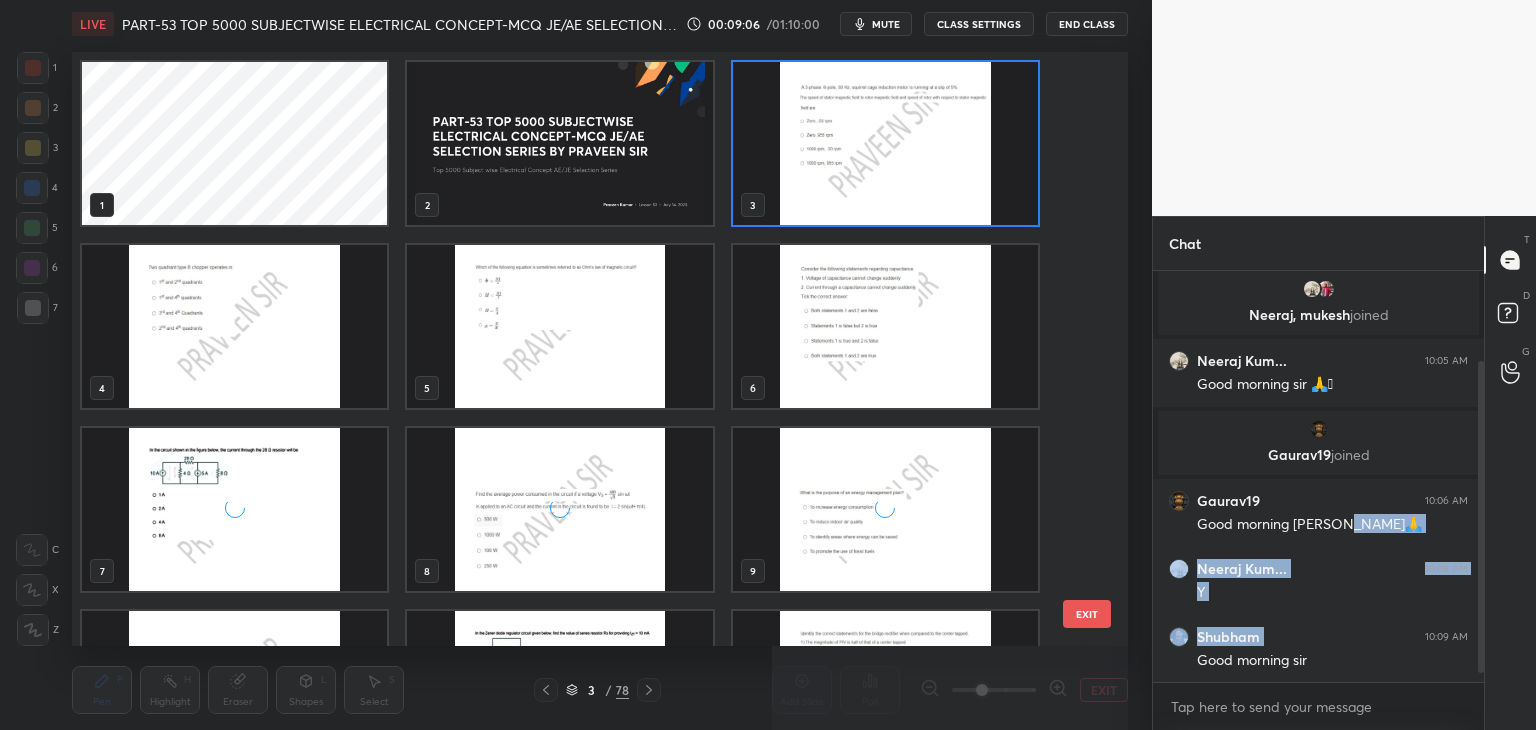 scroll, scrollTop: 6, scrollLeft: 10, axis: both 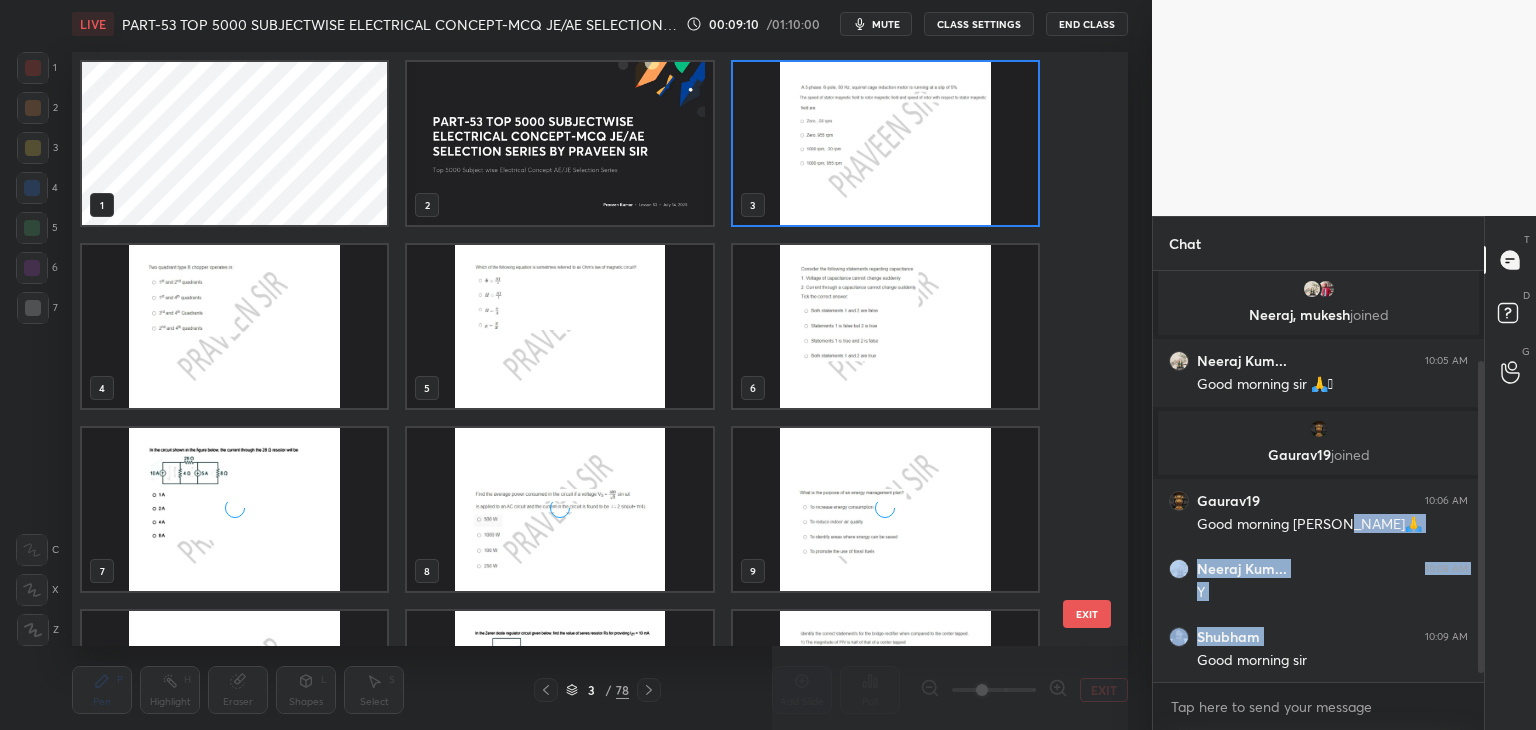 click at bounding box center (559, 326) 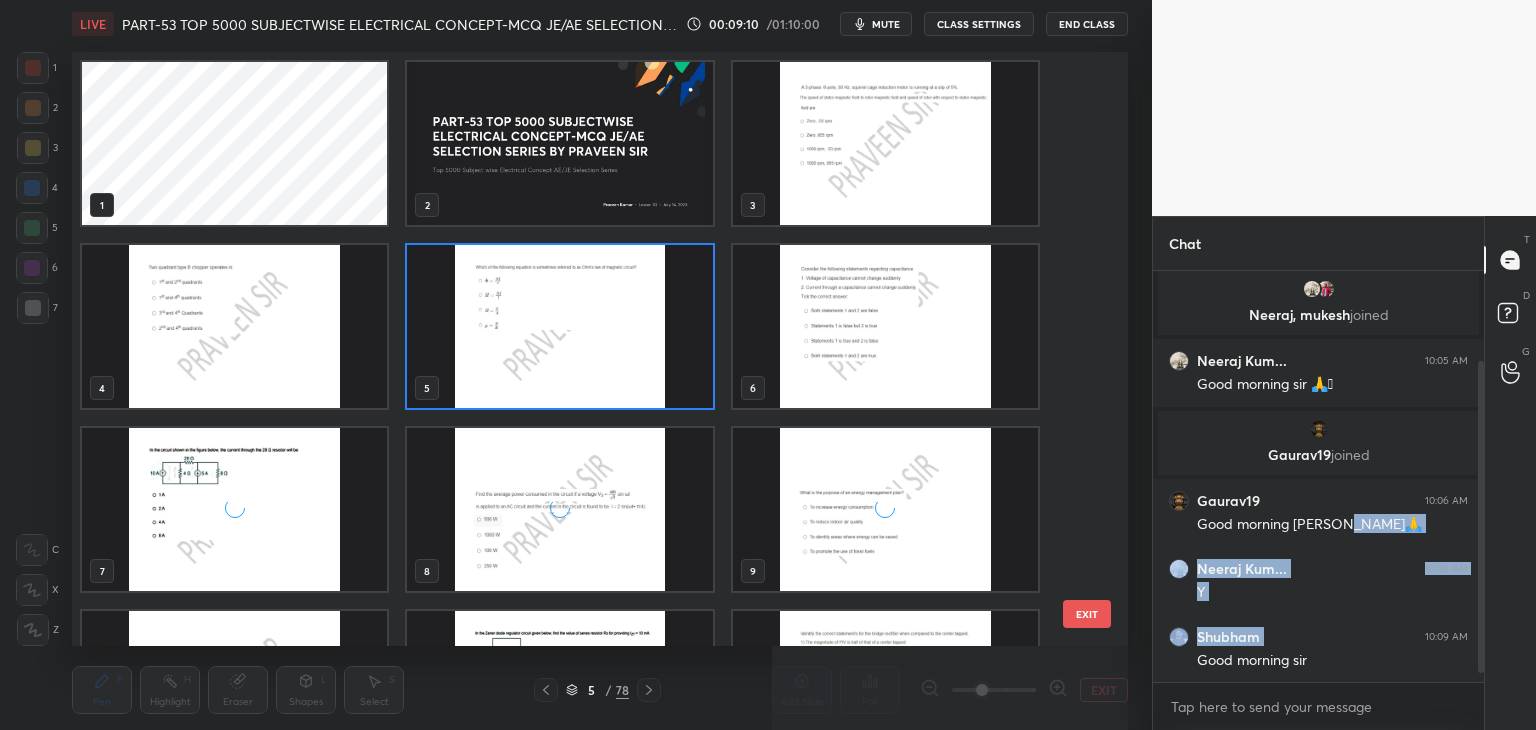 click at bounding box center (559, 326) 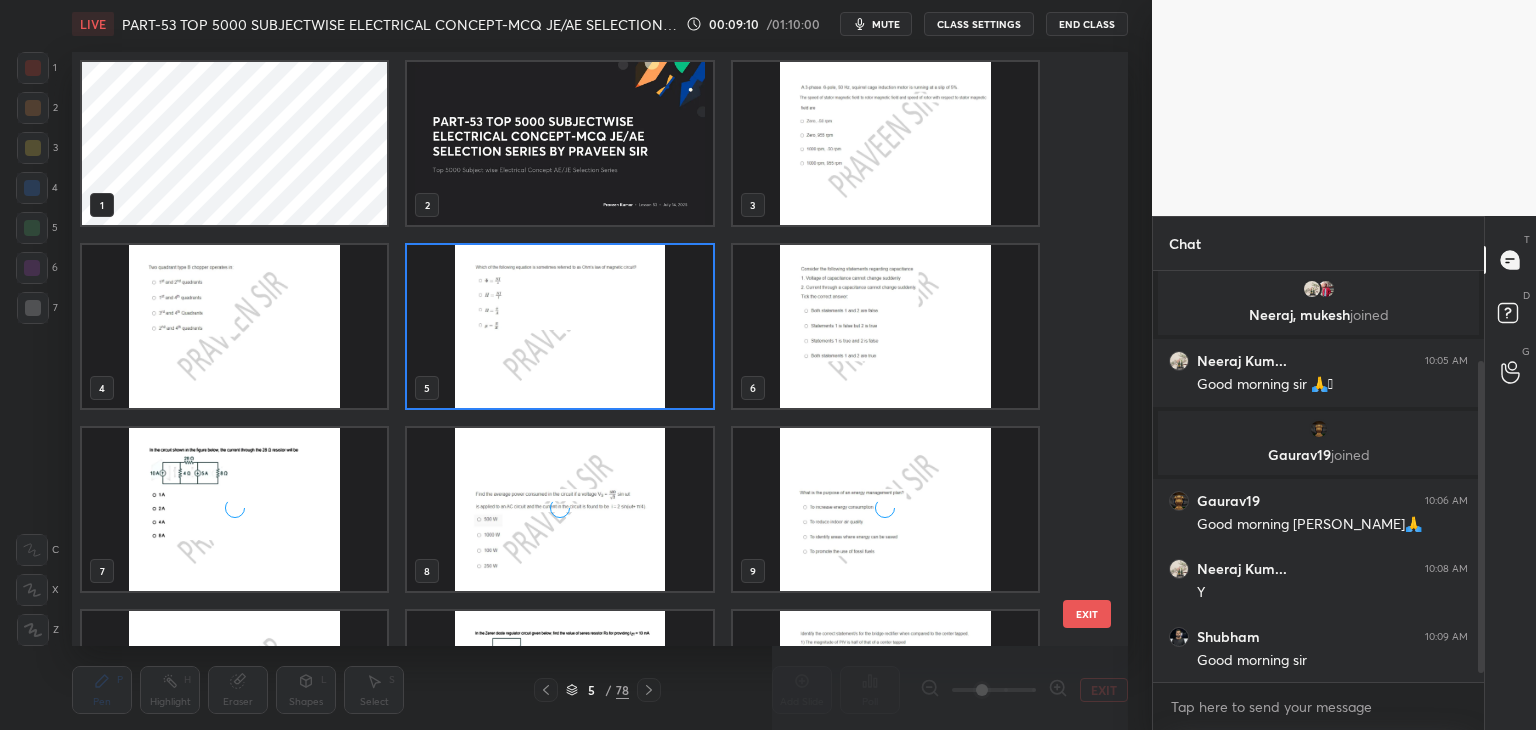 click at bounding box center (559, 326) 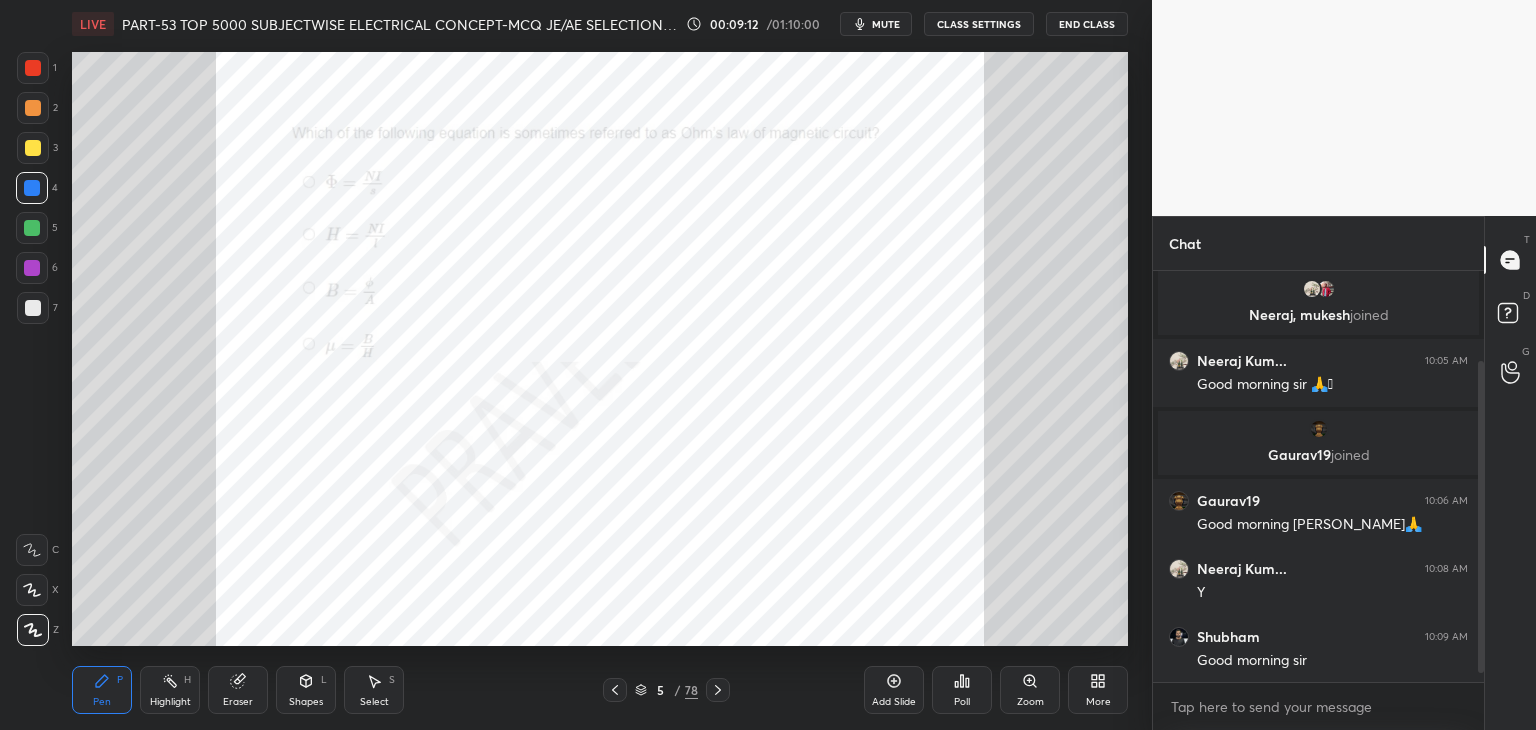click on "Zoom" at bounding box center [1030, 690] 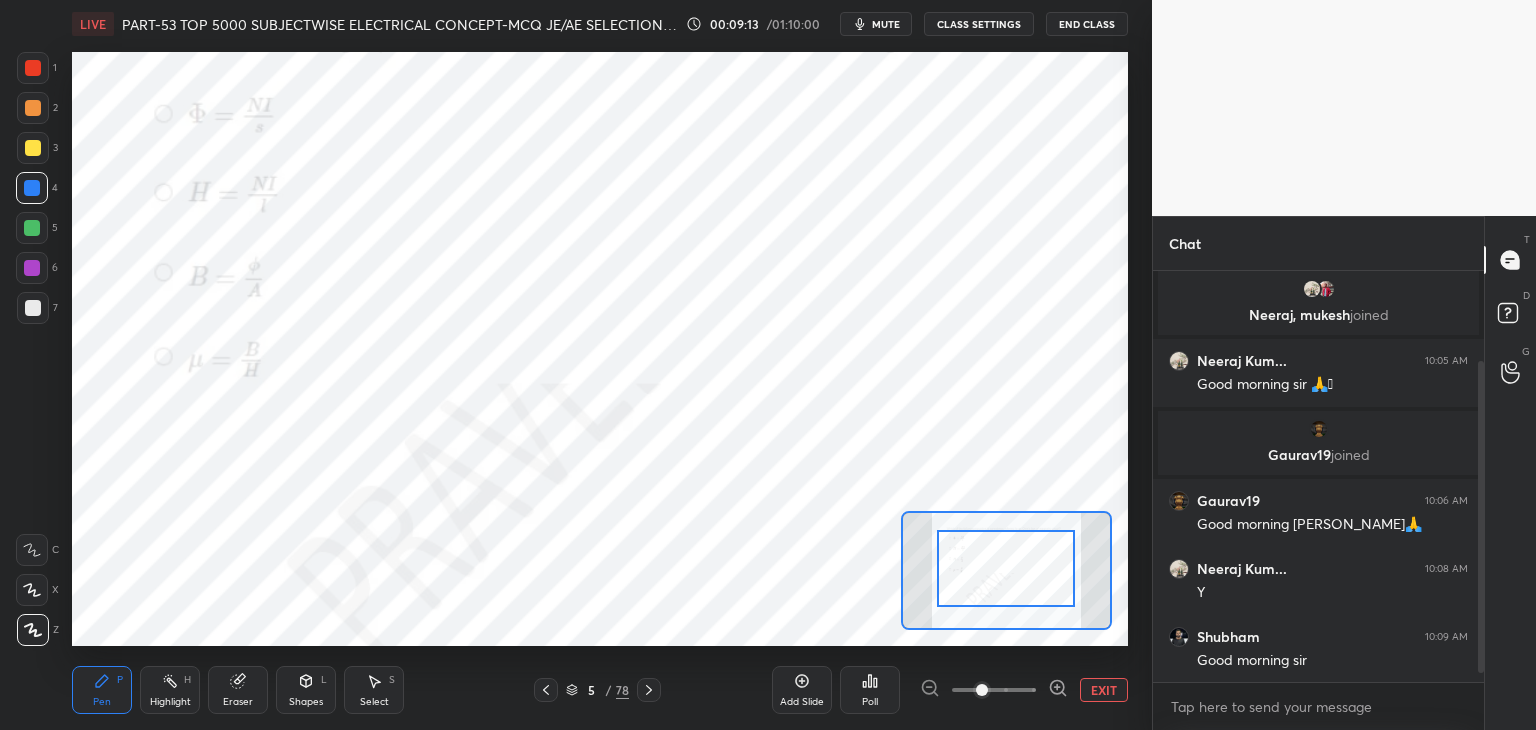 drag, startPoint x: 992, startPoint y: 583, endPoint x: 1010, endPoint y: 593, distance: 20.59126 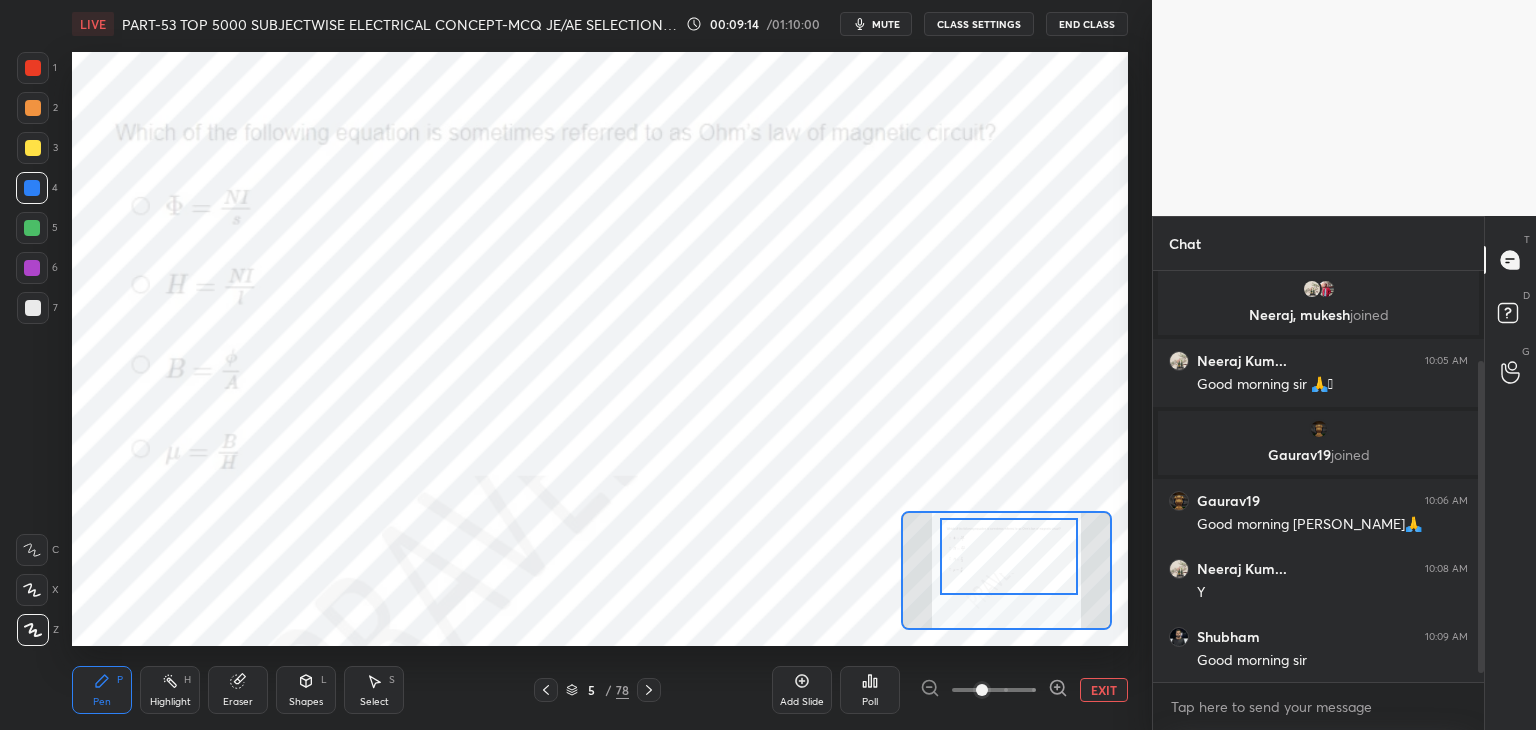 drag, startPoint x: 1010, startPoint y: 593, endPoint x: 1011, endPoint y: 582, distance: 11.045361 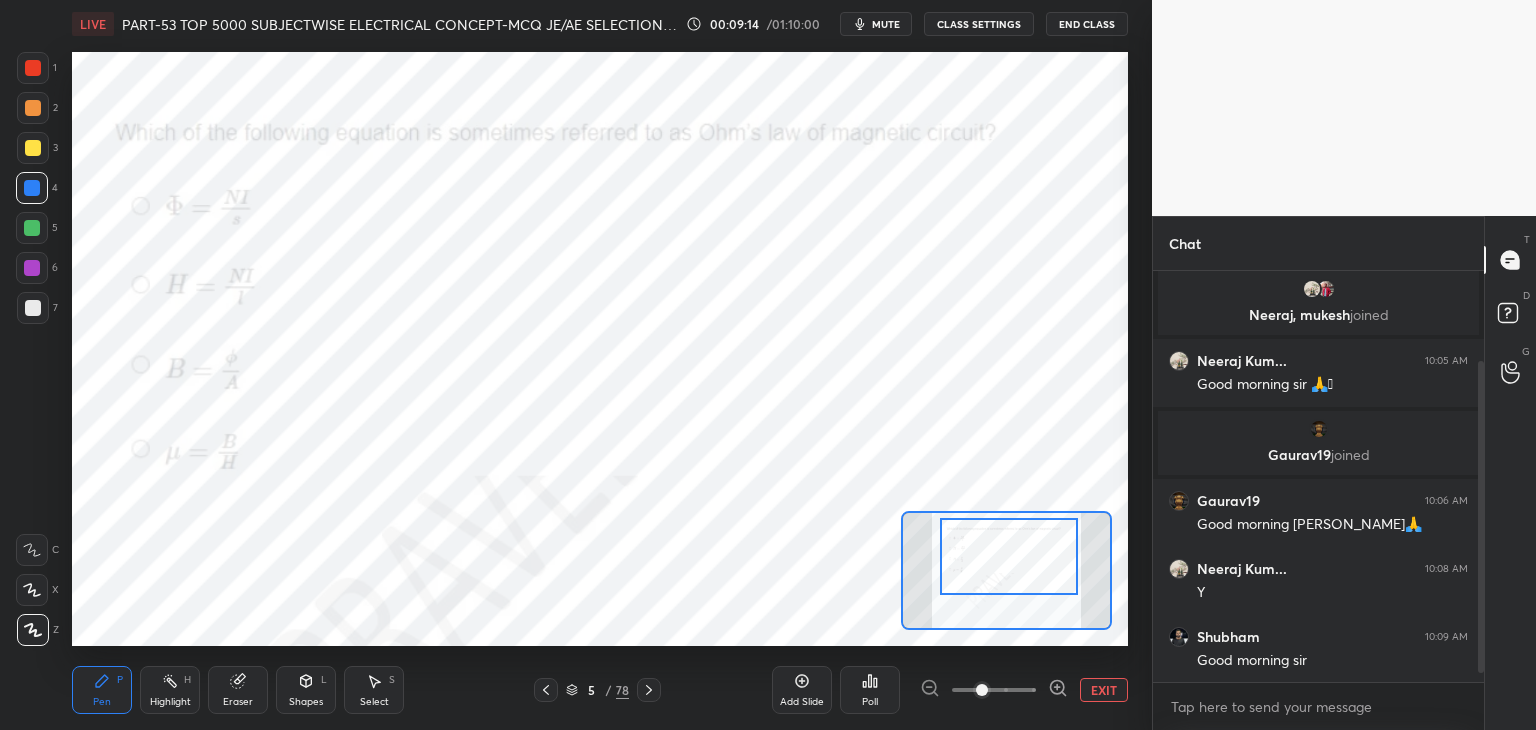 click at bounding box center [1009, 556] 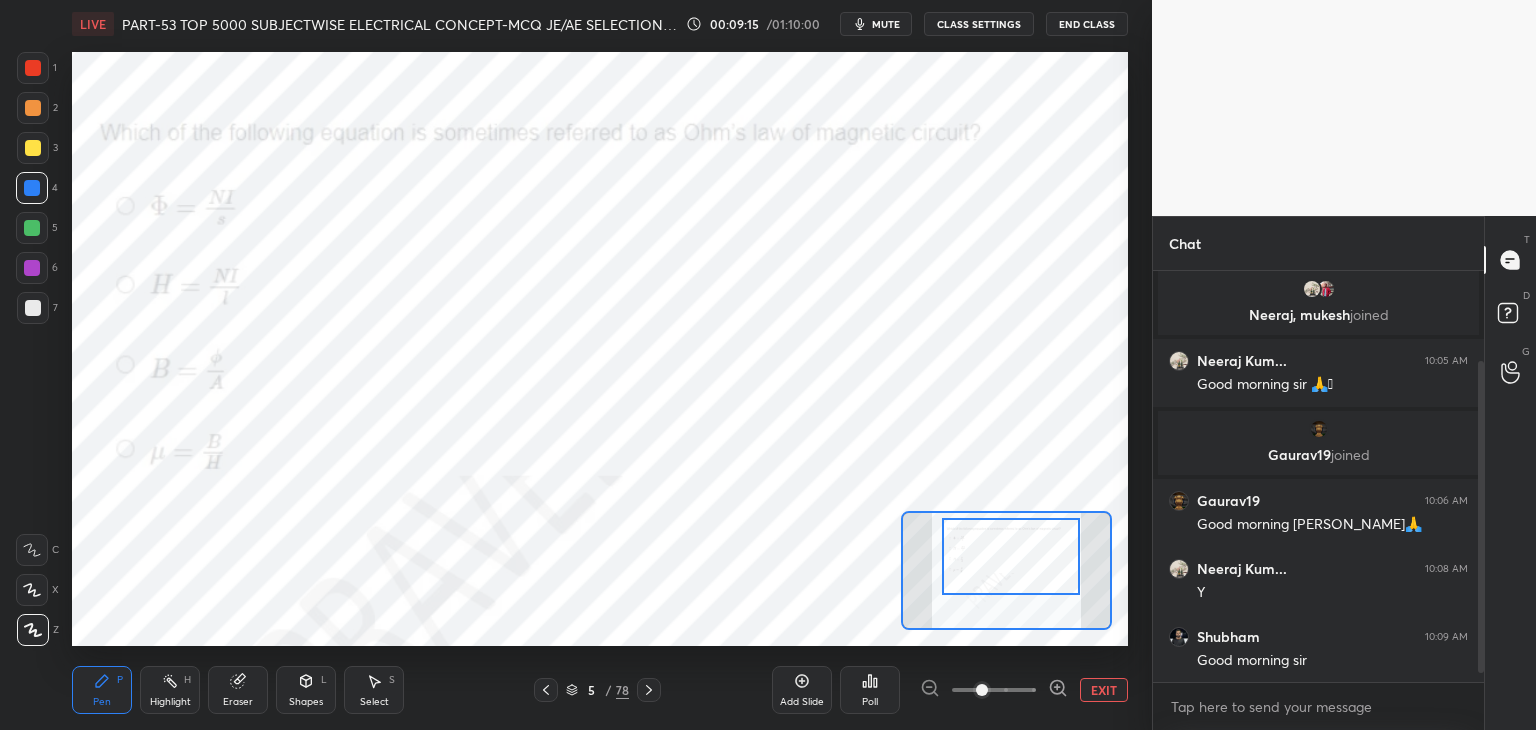 click on "Poll" at bounding box center [870, 690] 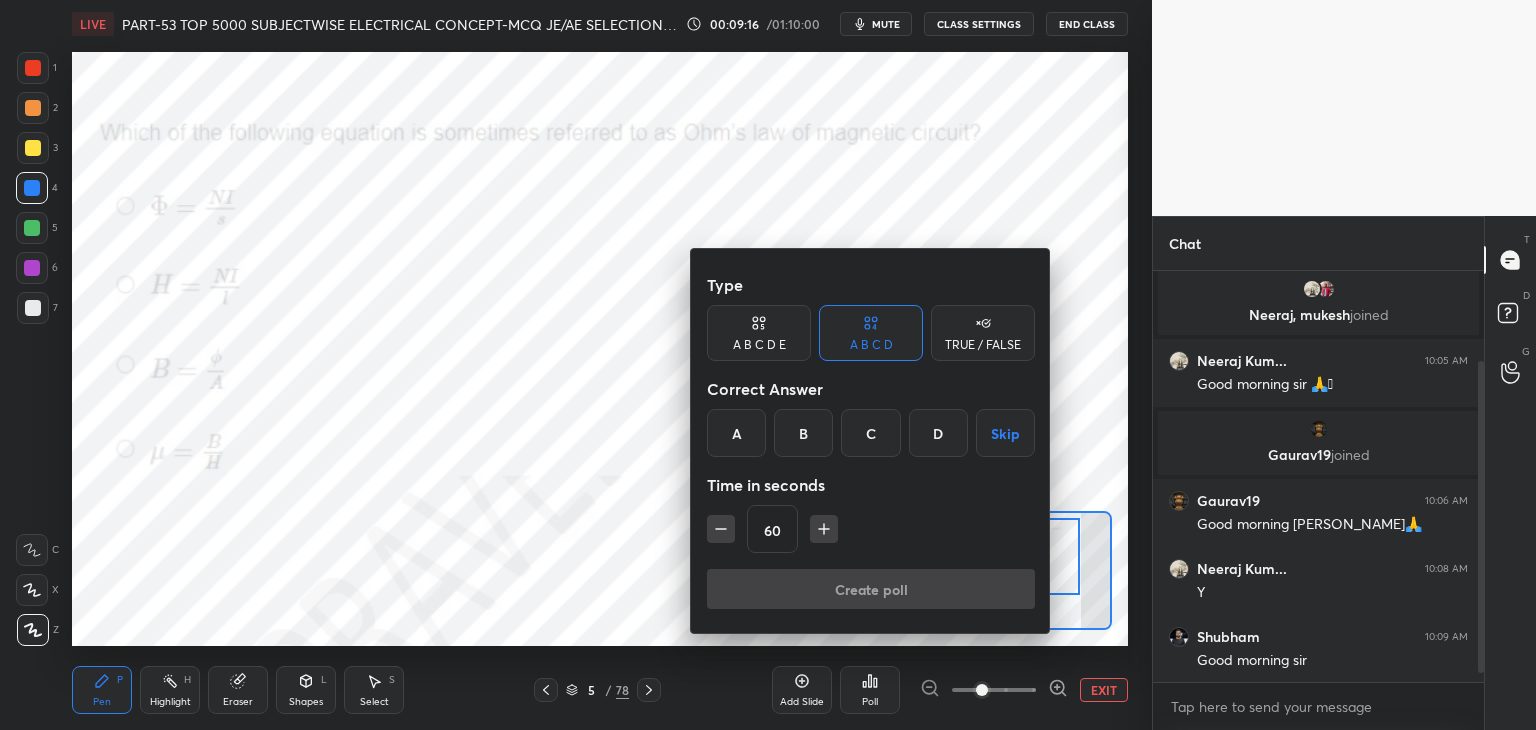 click on "A" at bounding box center [736, 433] 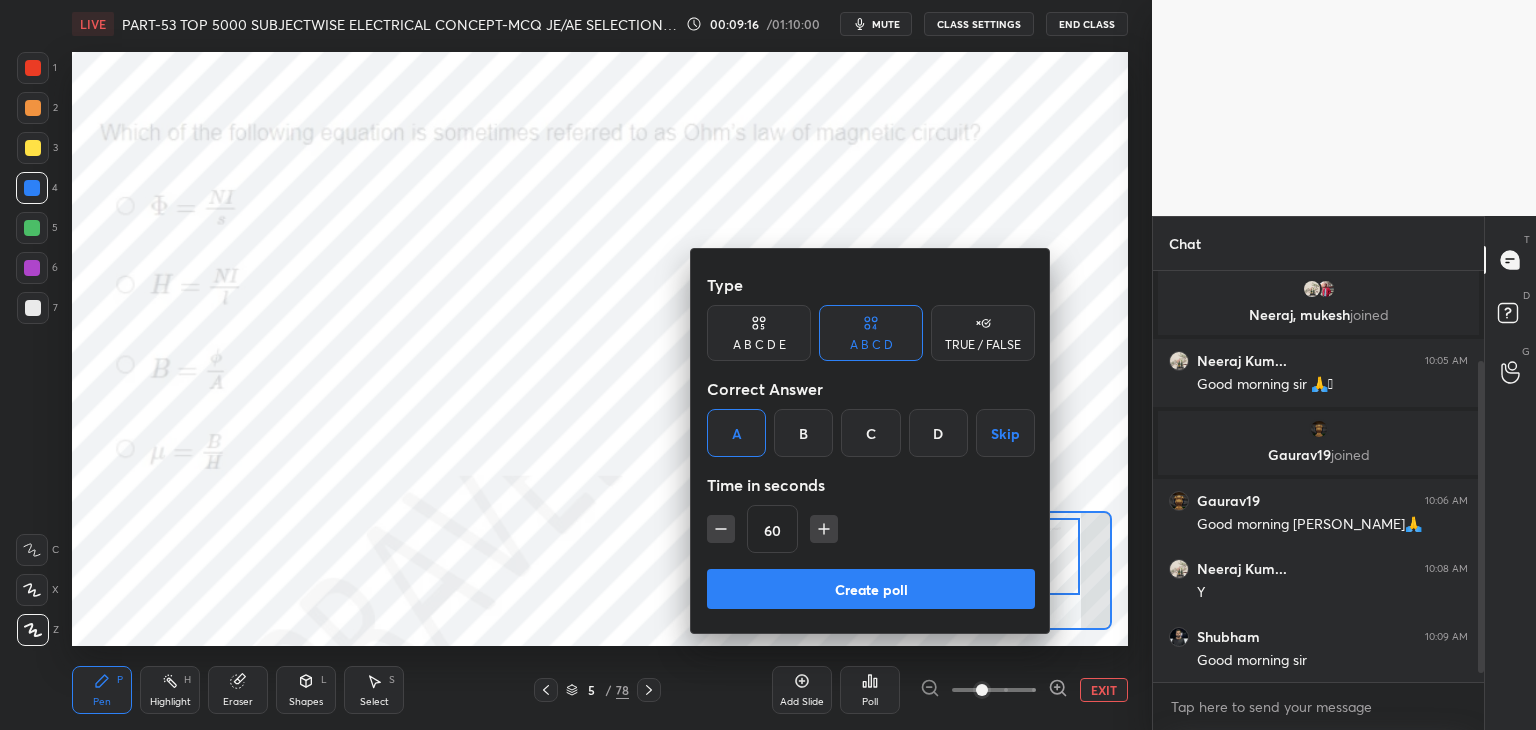 click 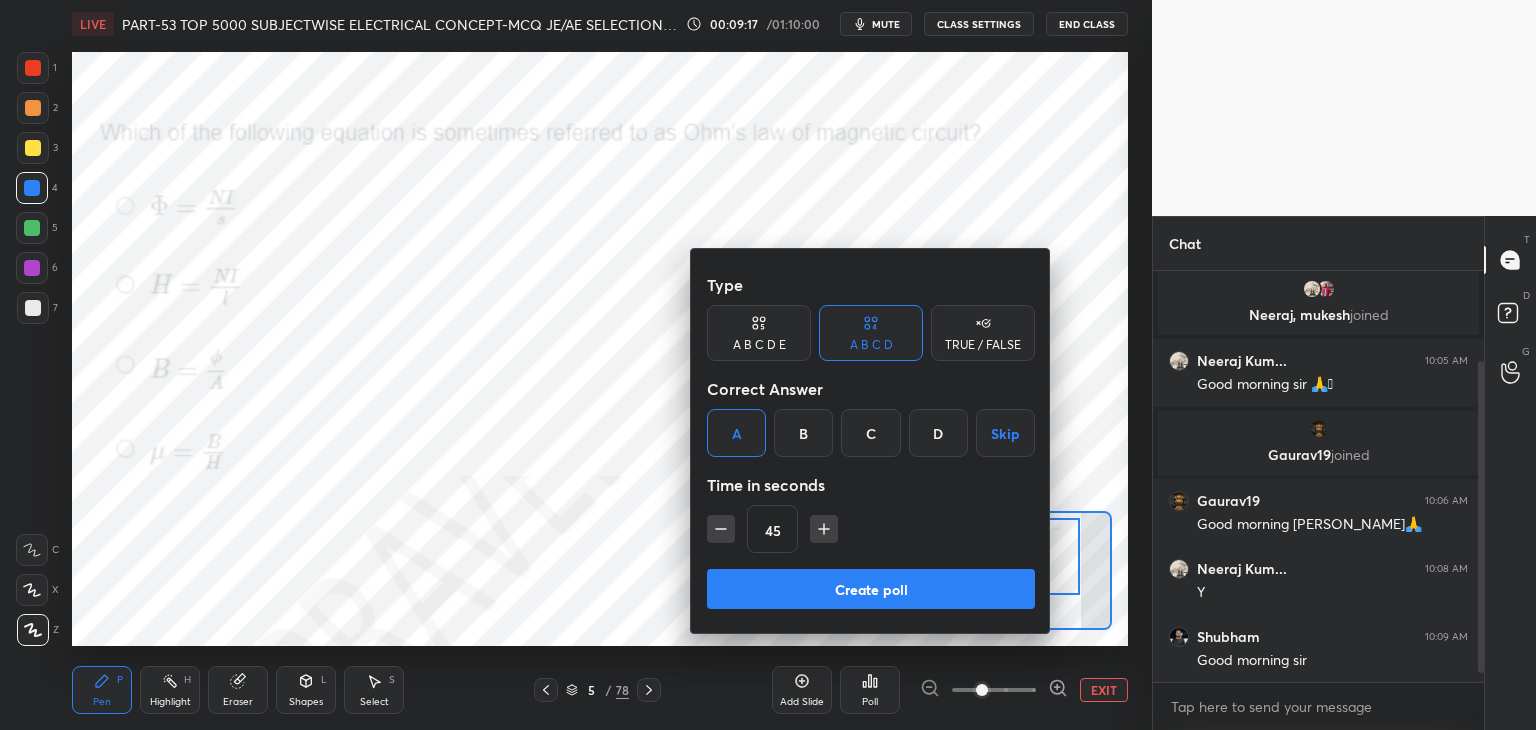 click 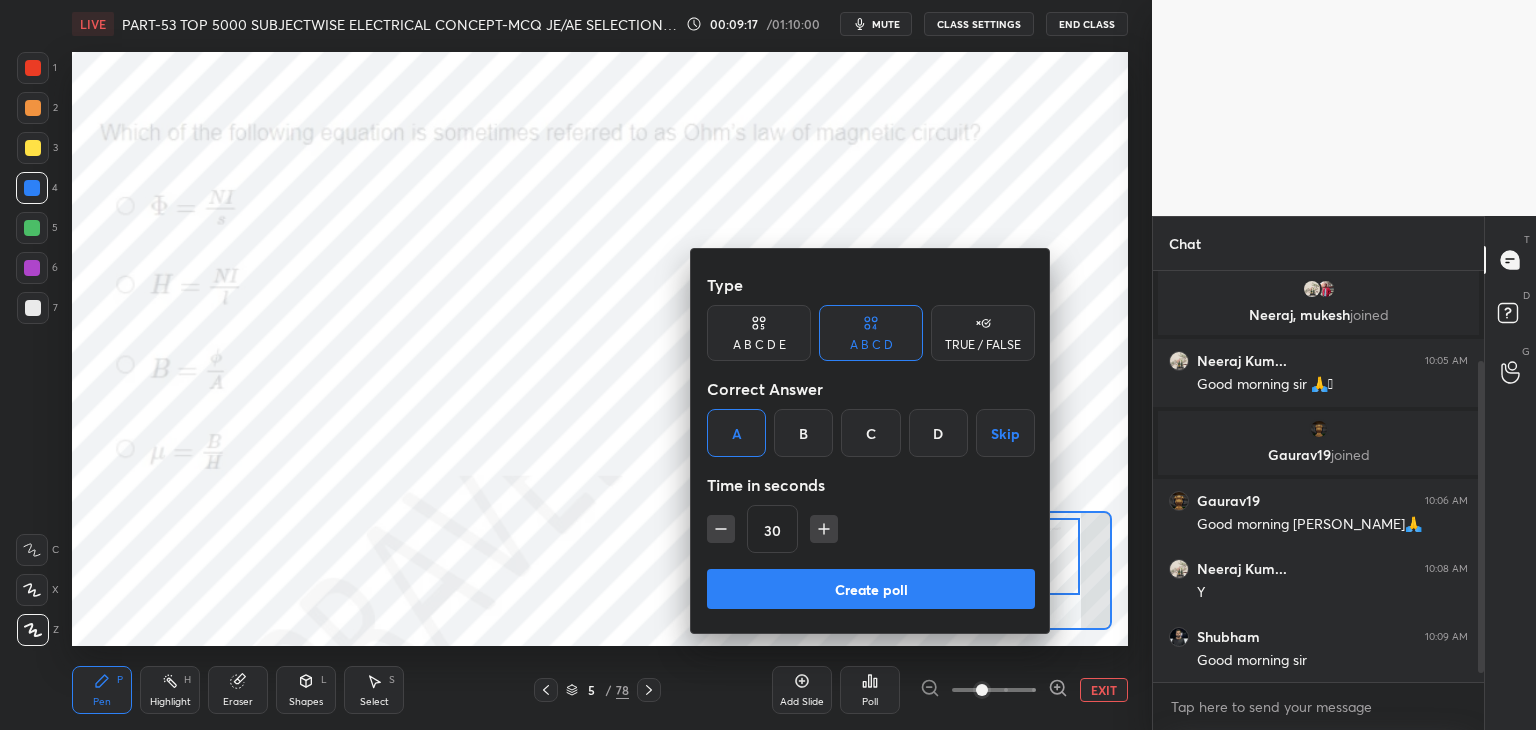 click on "Create poll" at bounding box center [871, 589] 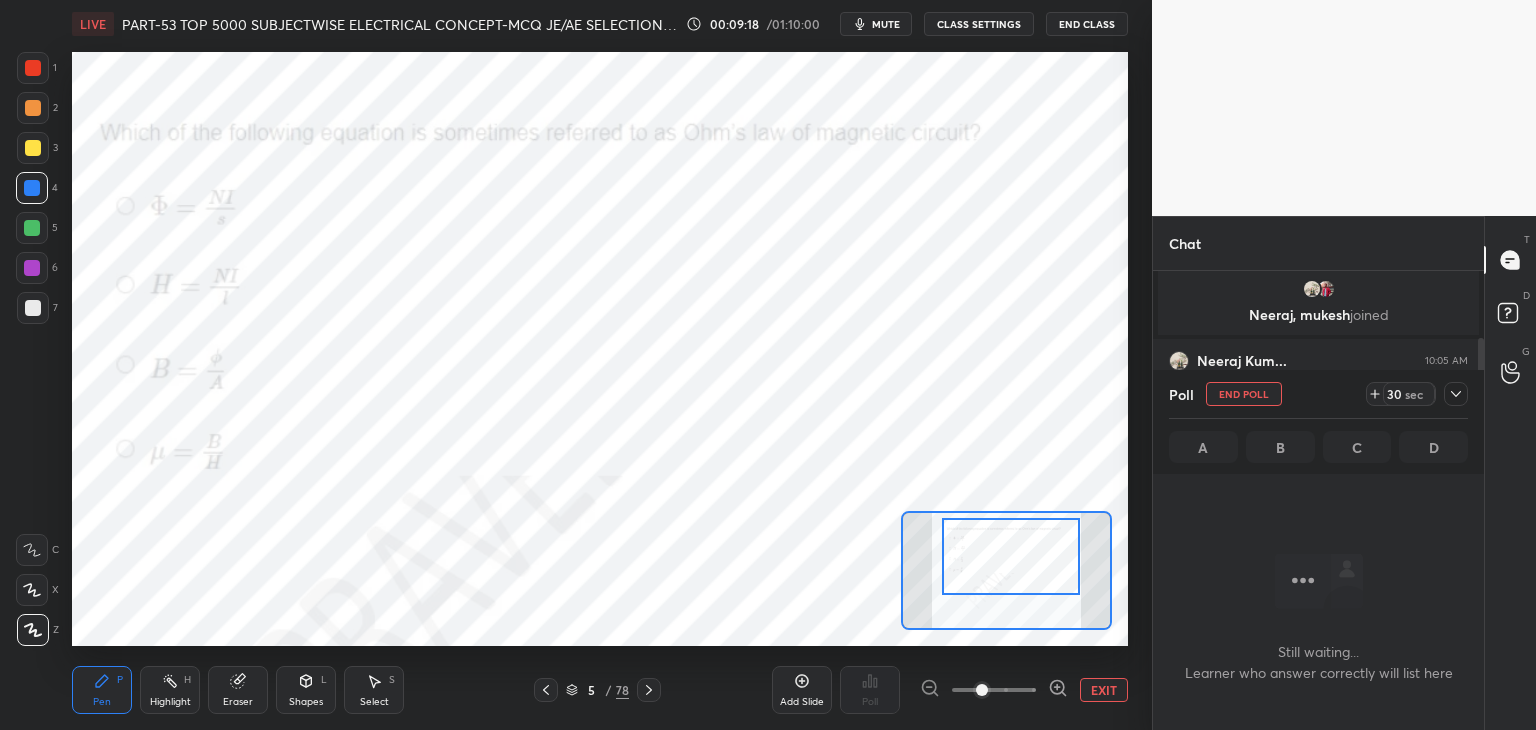 scroll, scrollTop: 308, scrollLeft: 325, axis: both 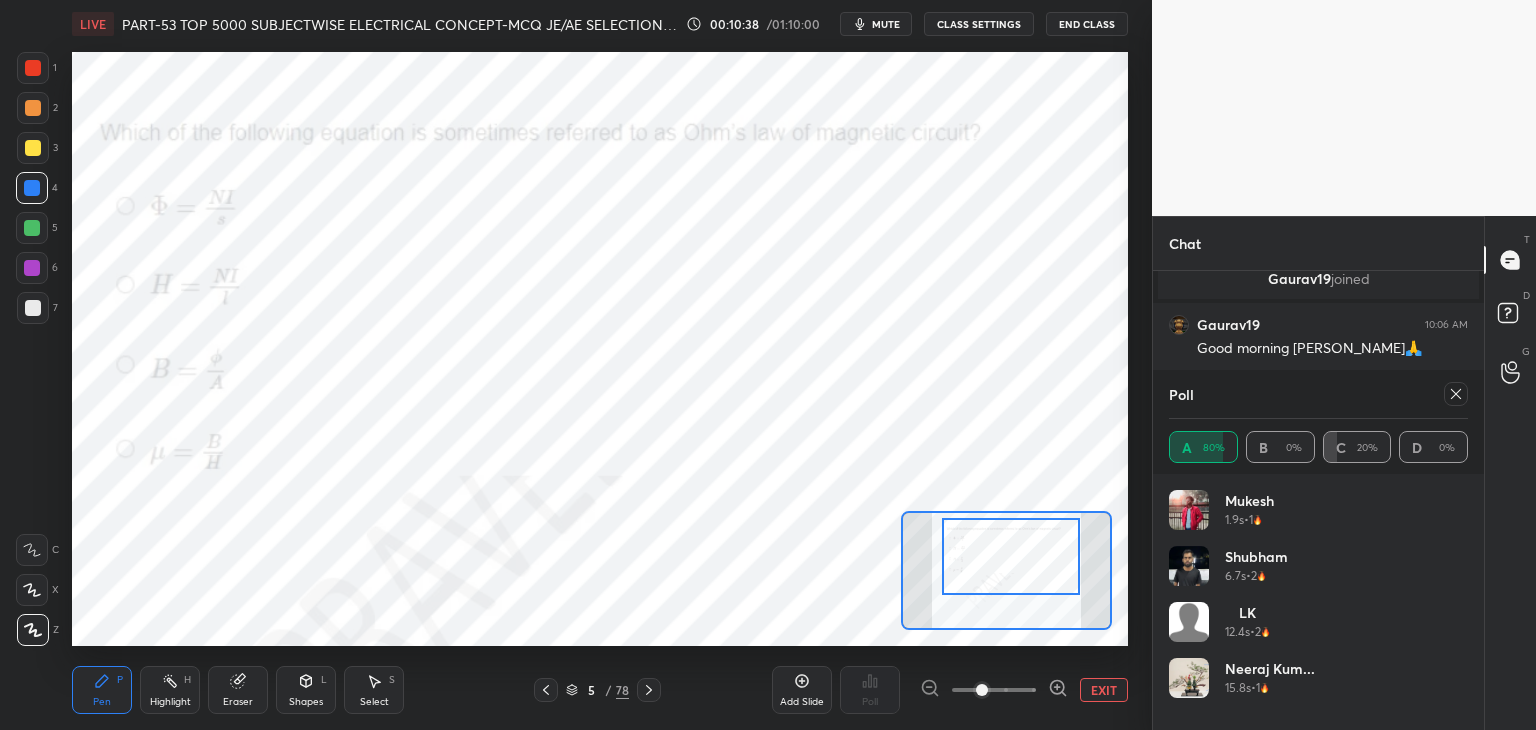click 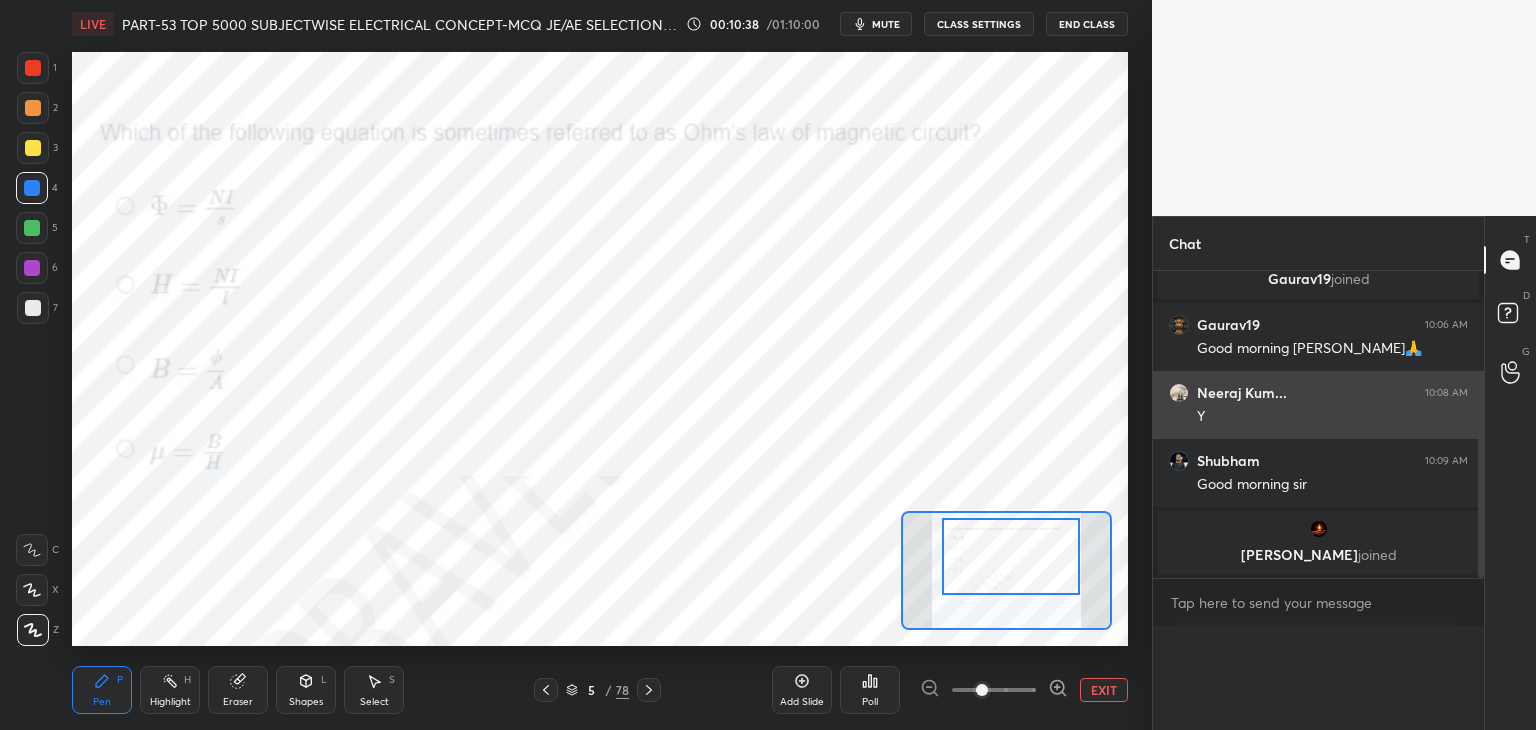scroll, scrollTop: 121, scrollLeft: 293, axis: both 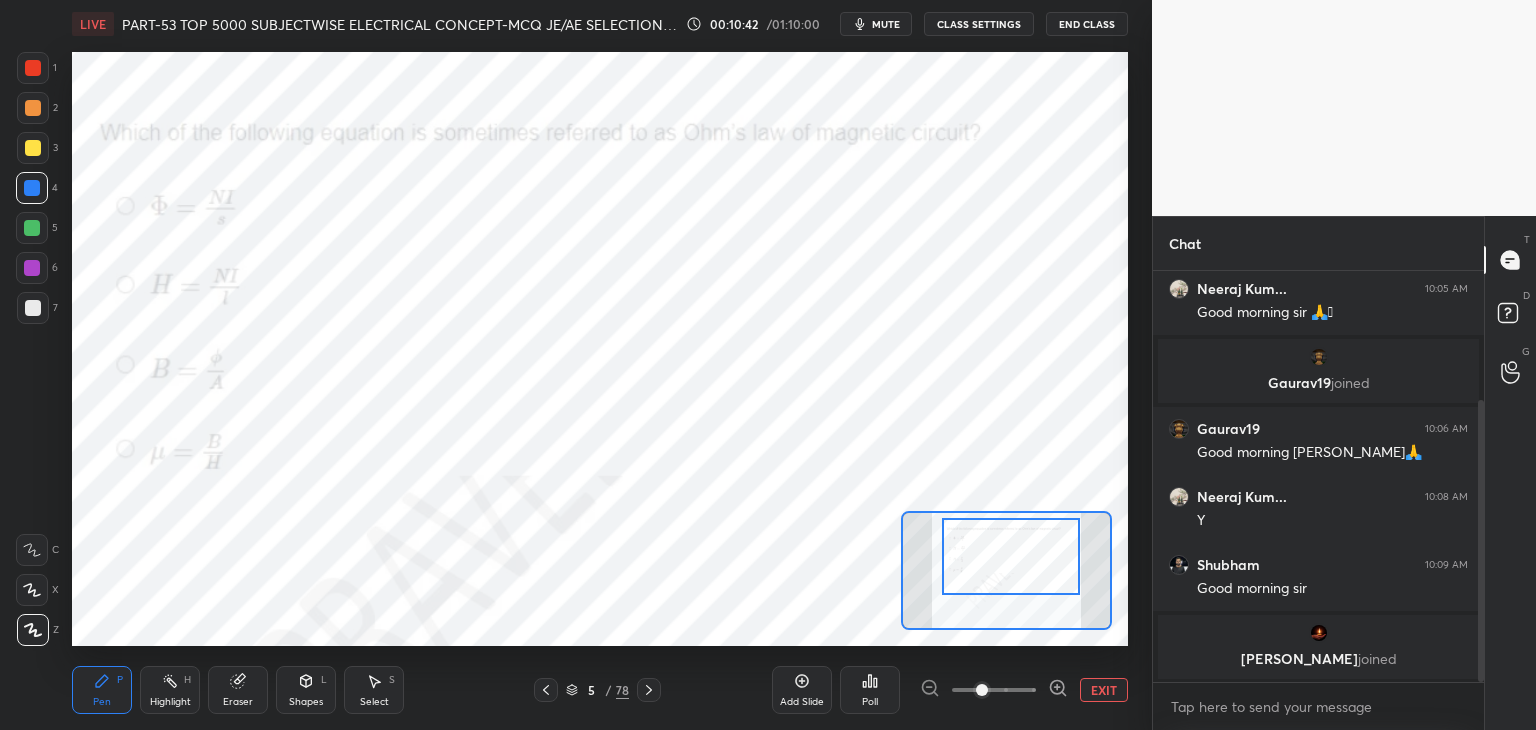 click 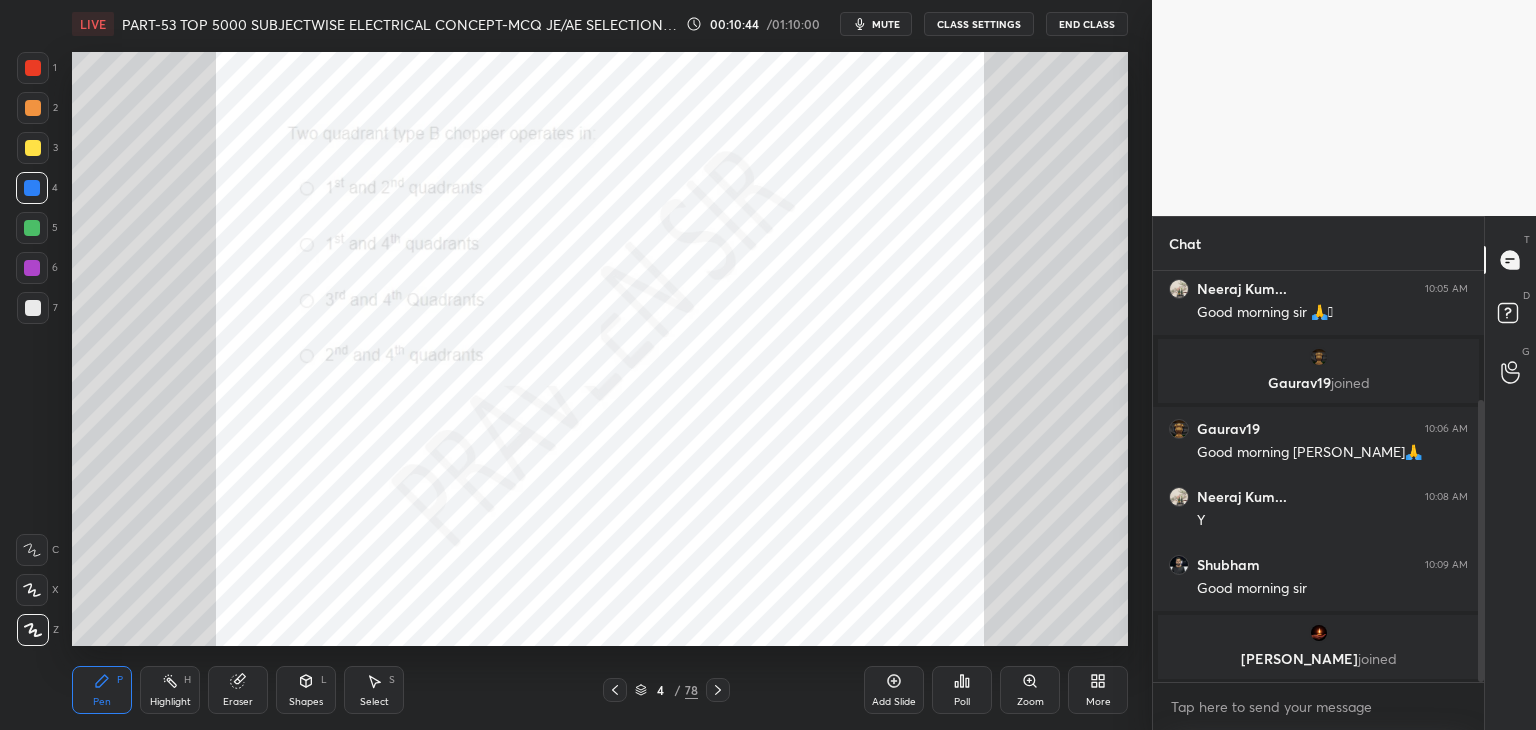 click on "Poll" at bounding box center [962, 702] 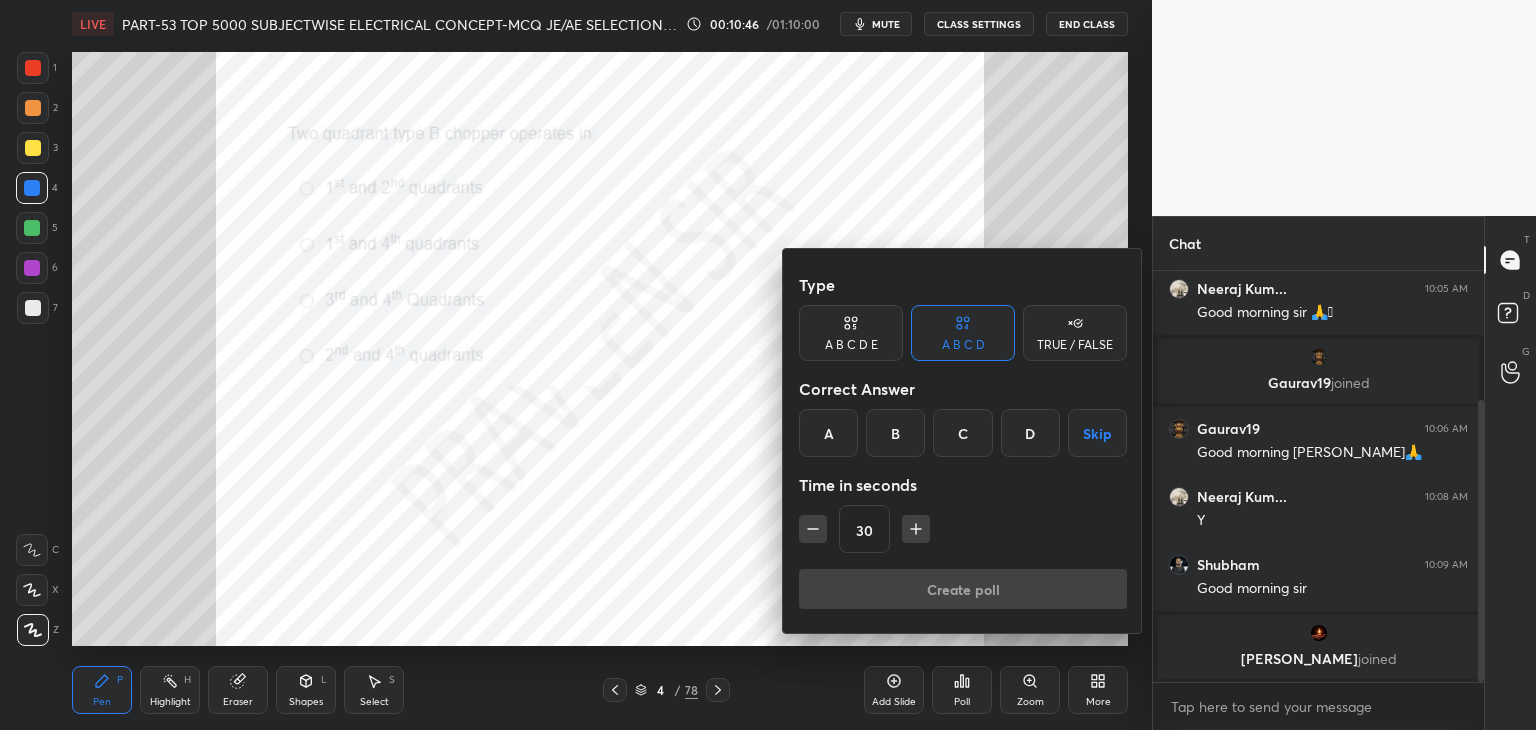 drag, startPoint x: 904, startPoint y: 441, endPoint x: 900, endPoint y: 456, distance: 15.524175 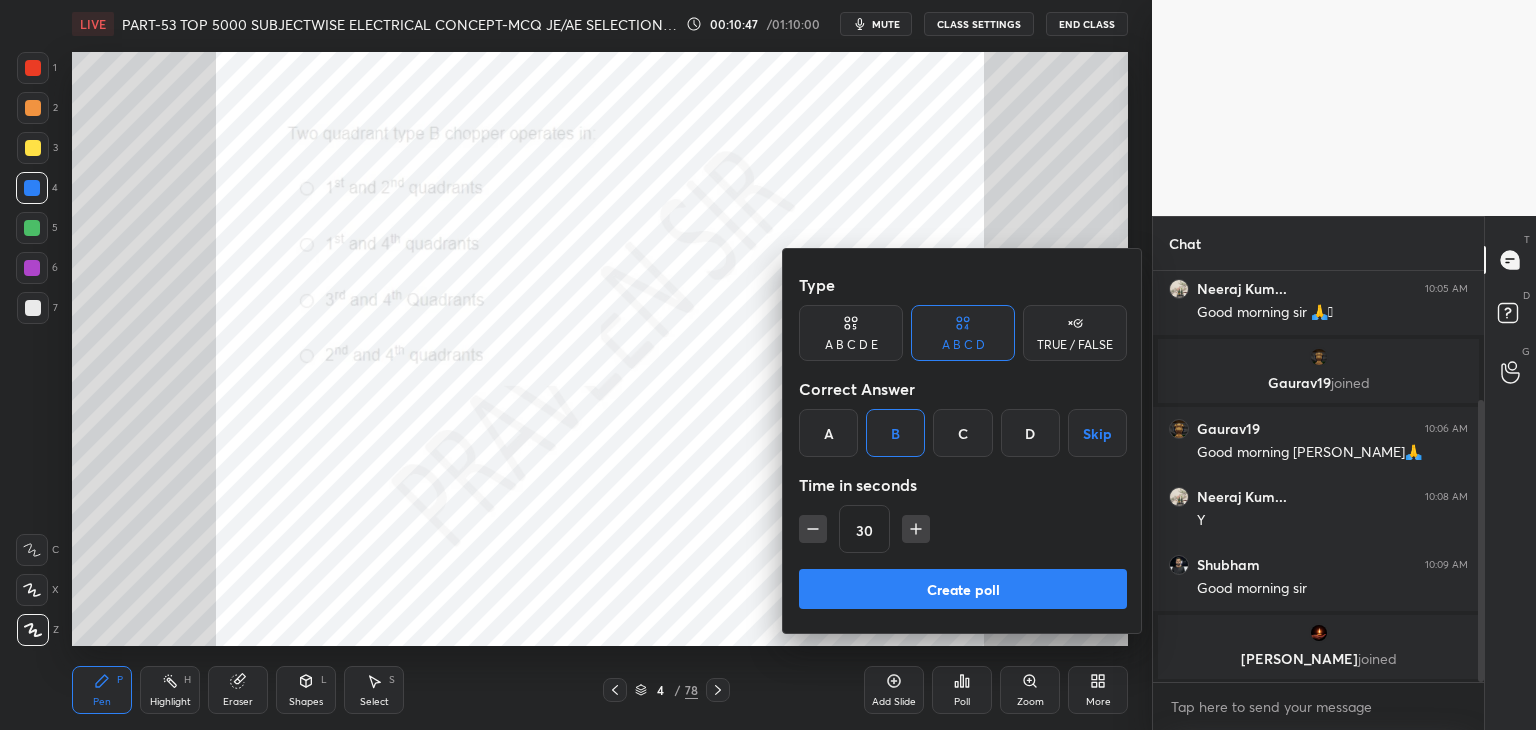 click on "Create poll" at bounding box center (963, 589) 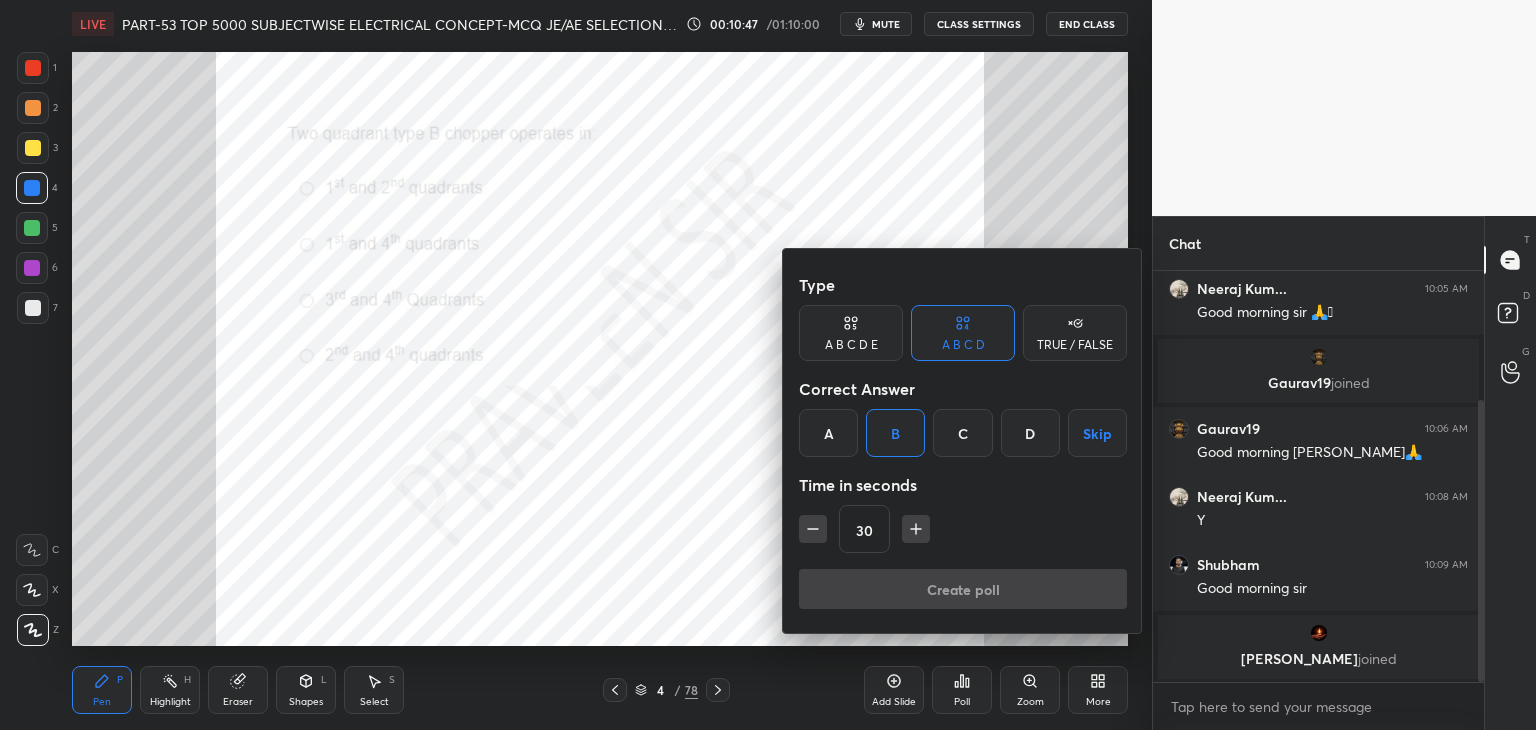 scroll, scrollTop: 364, scrollLeft: 325, axis: both 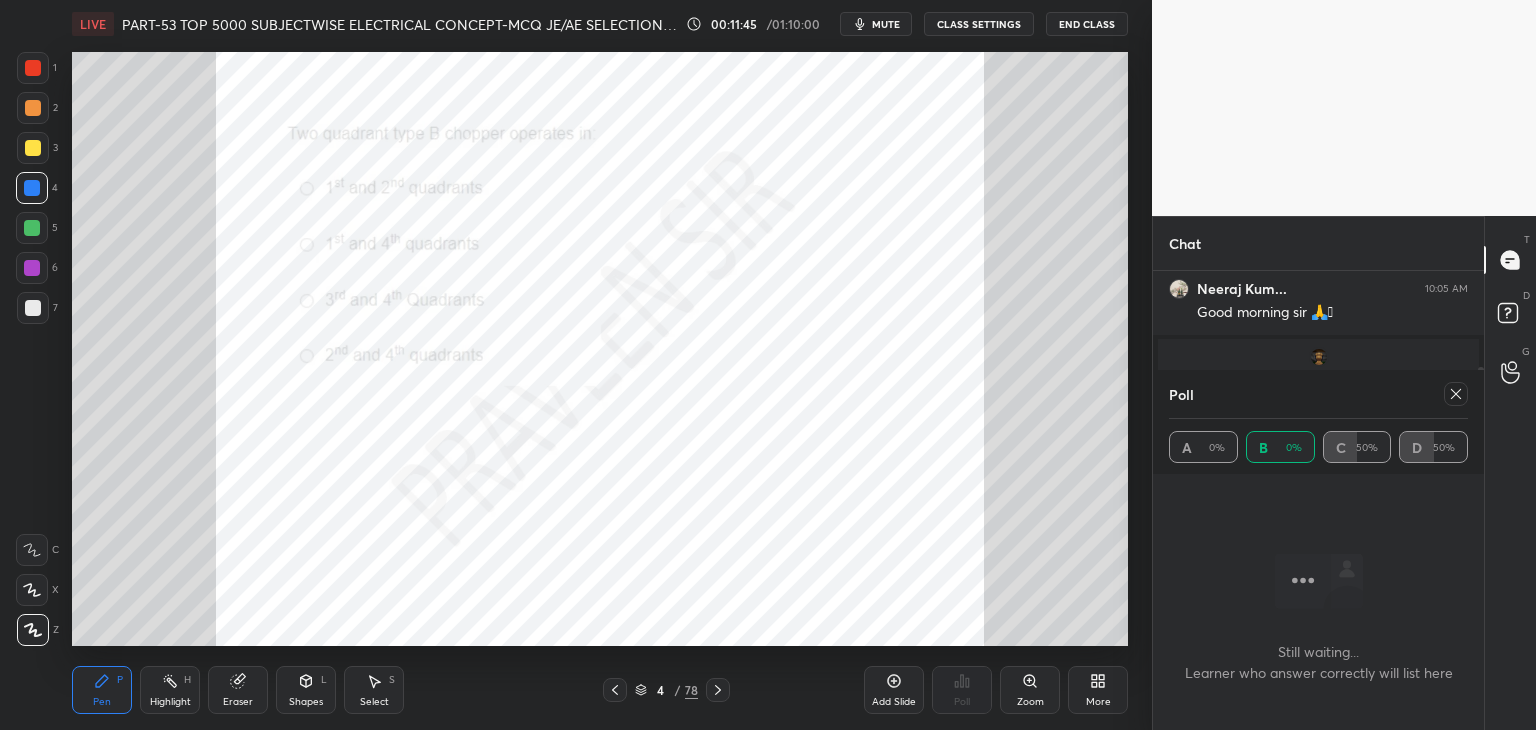click 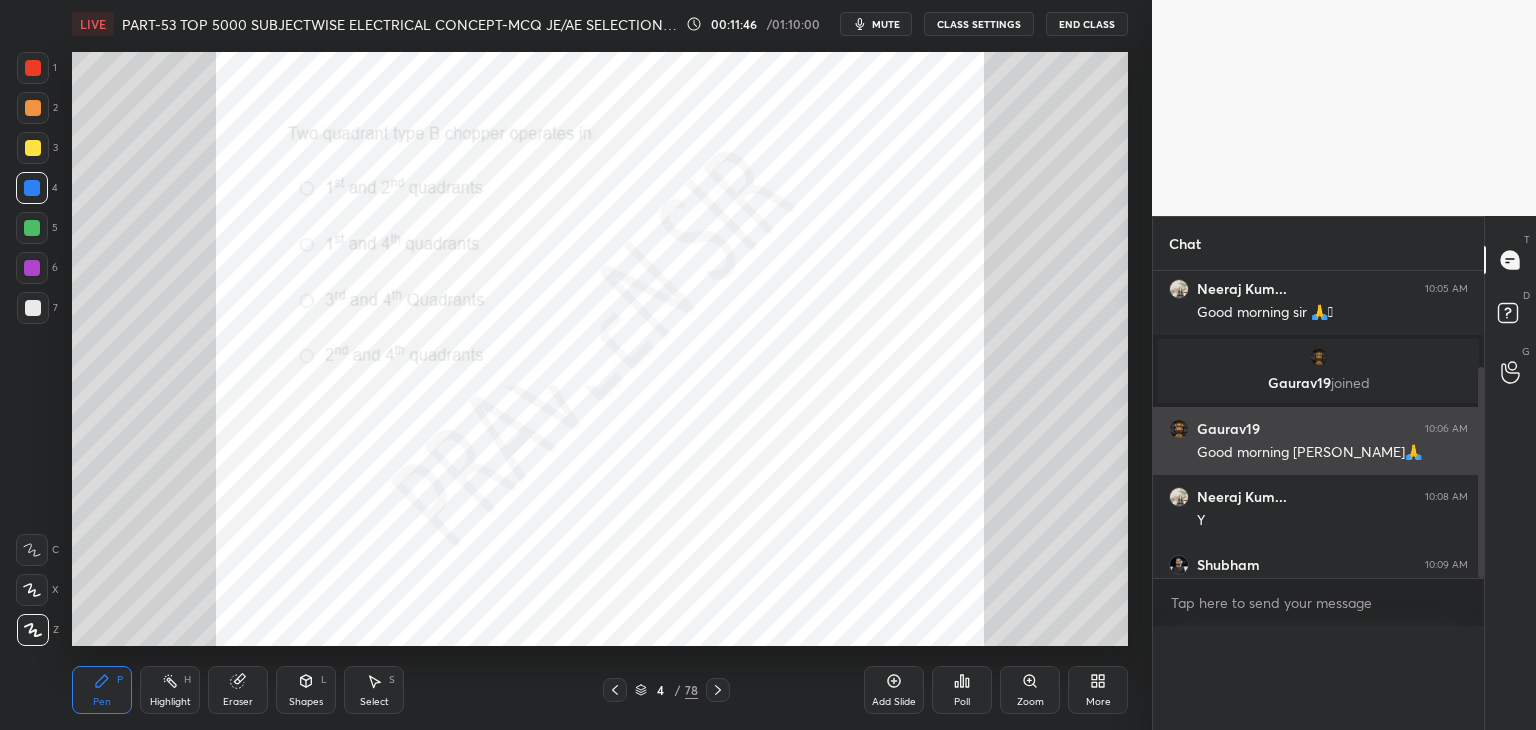 scroll, scrollTop: 344, scrollLeft: 325, axis: both 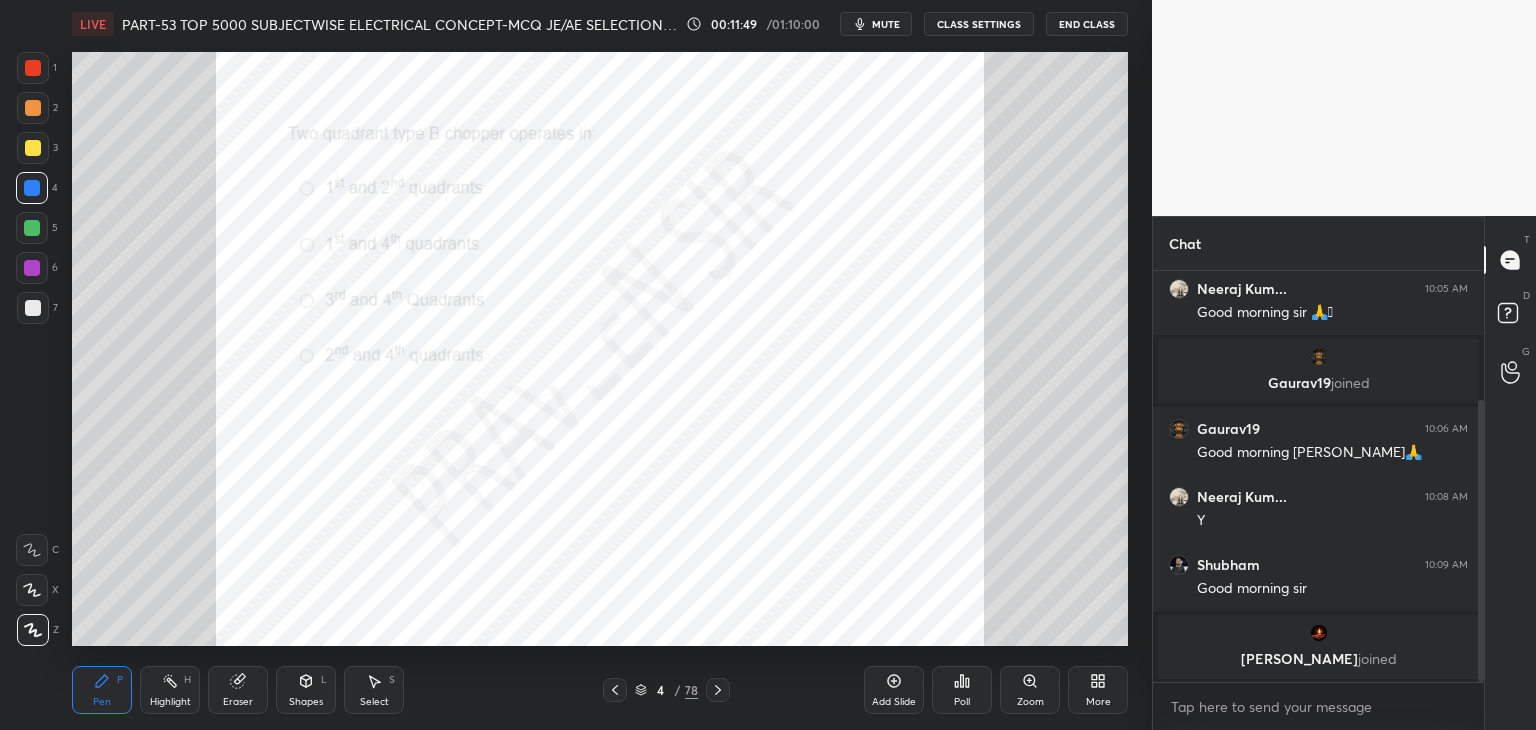 click at bounding box center [33, 68] 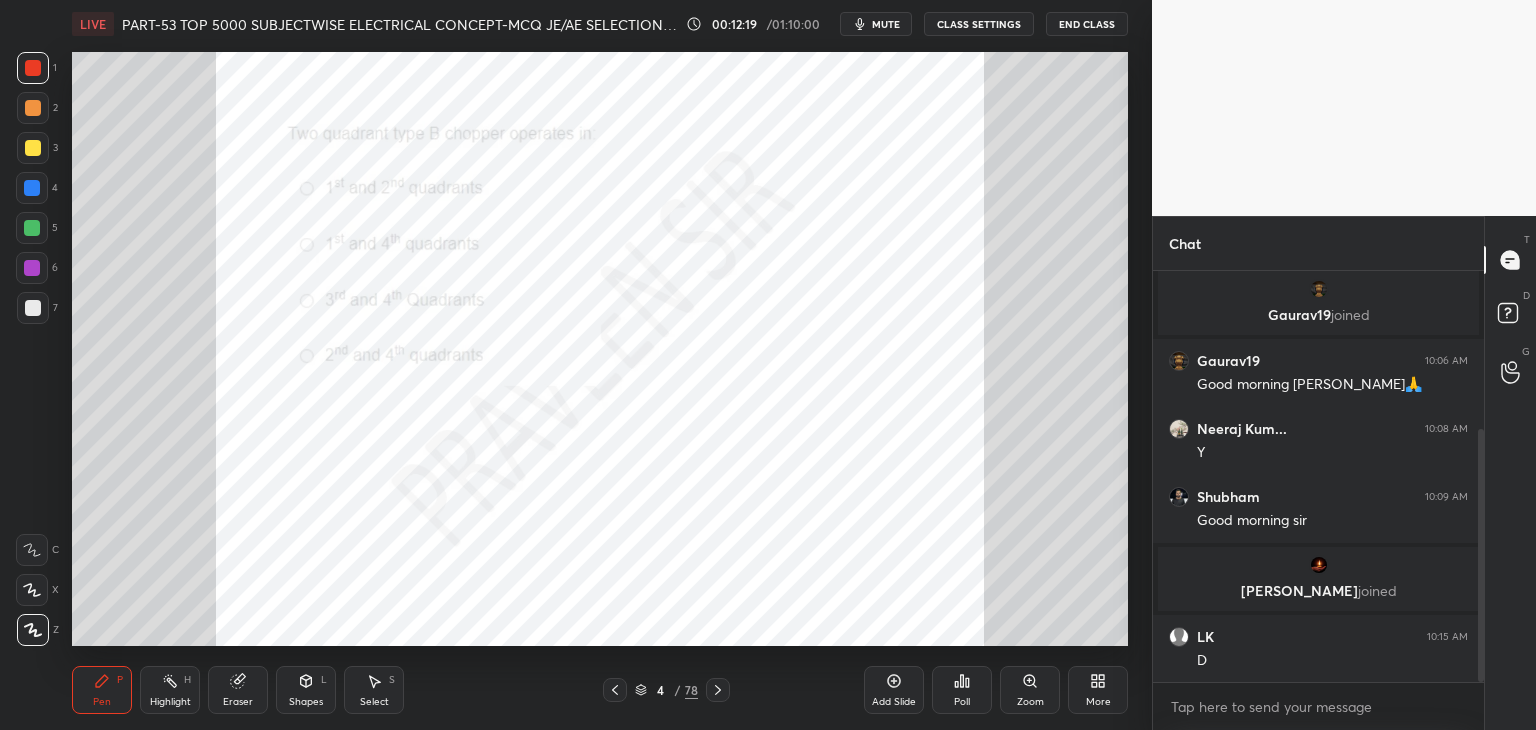 scroll, scrollTop: 276, scrollLeft: 0, axis: vertical 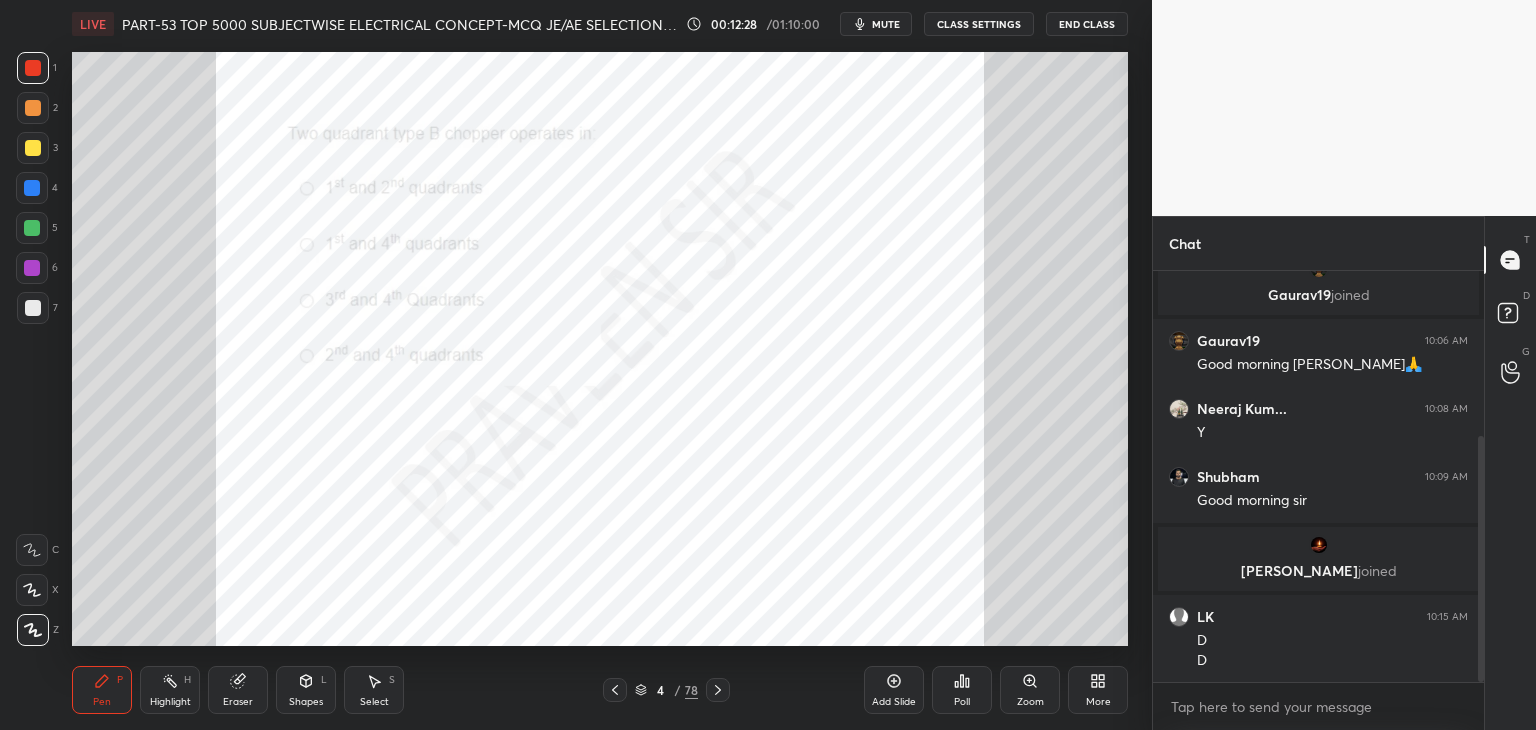 click 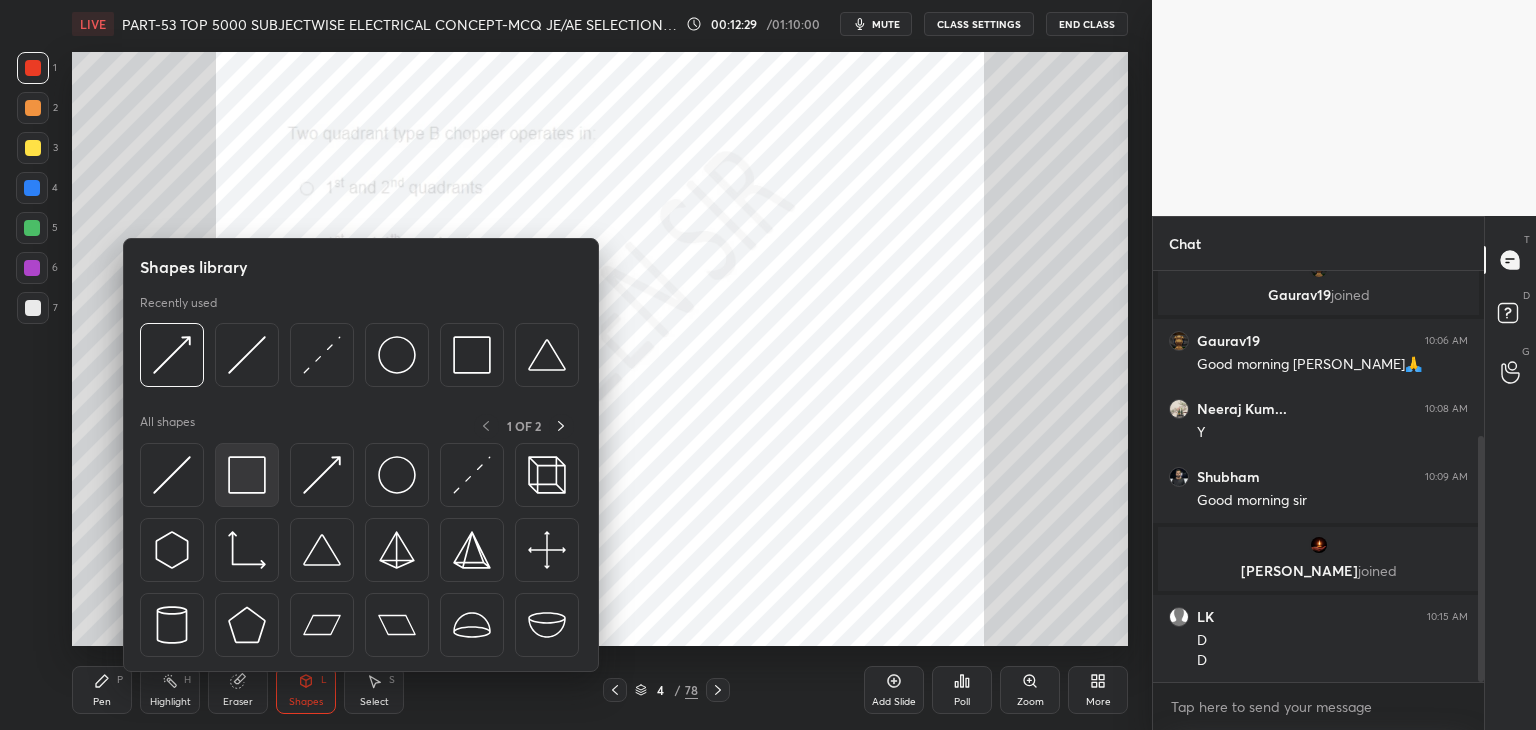 click at bounding box center [247, 475] 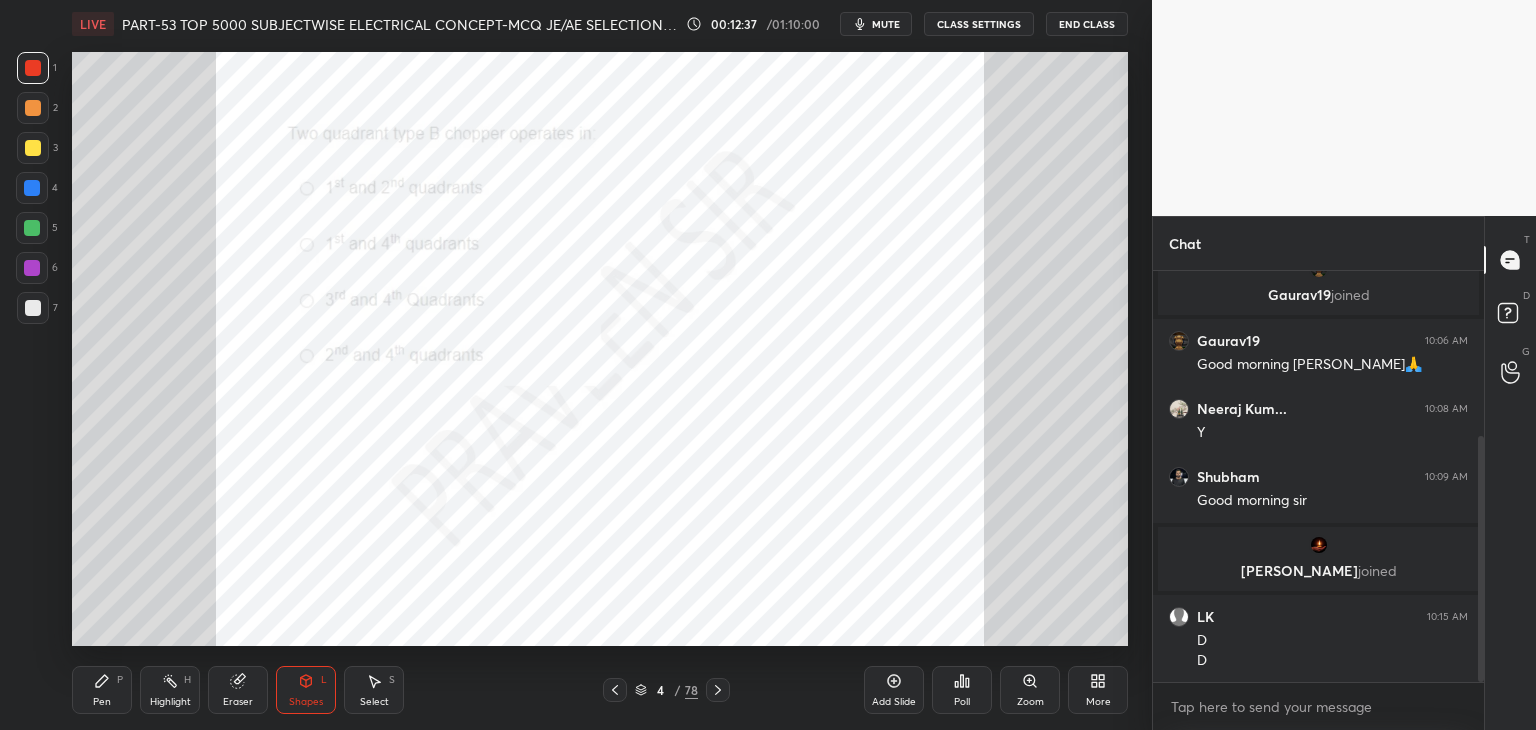 click at bounding box center [32, 188] 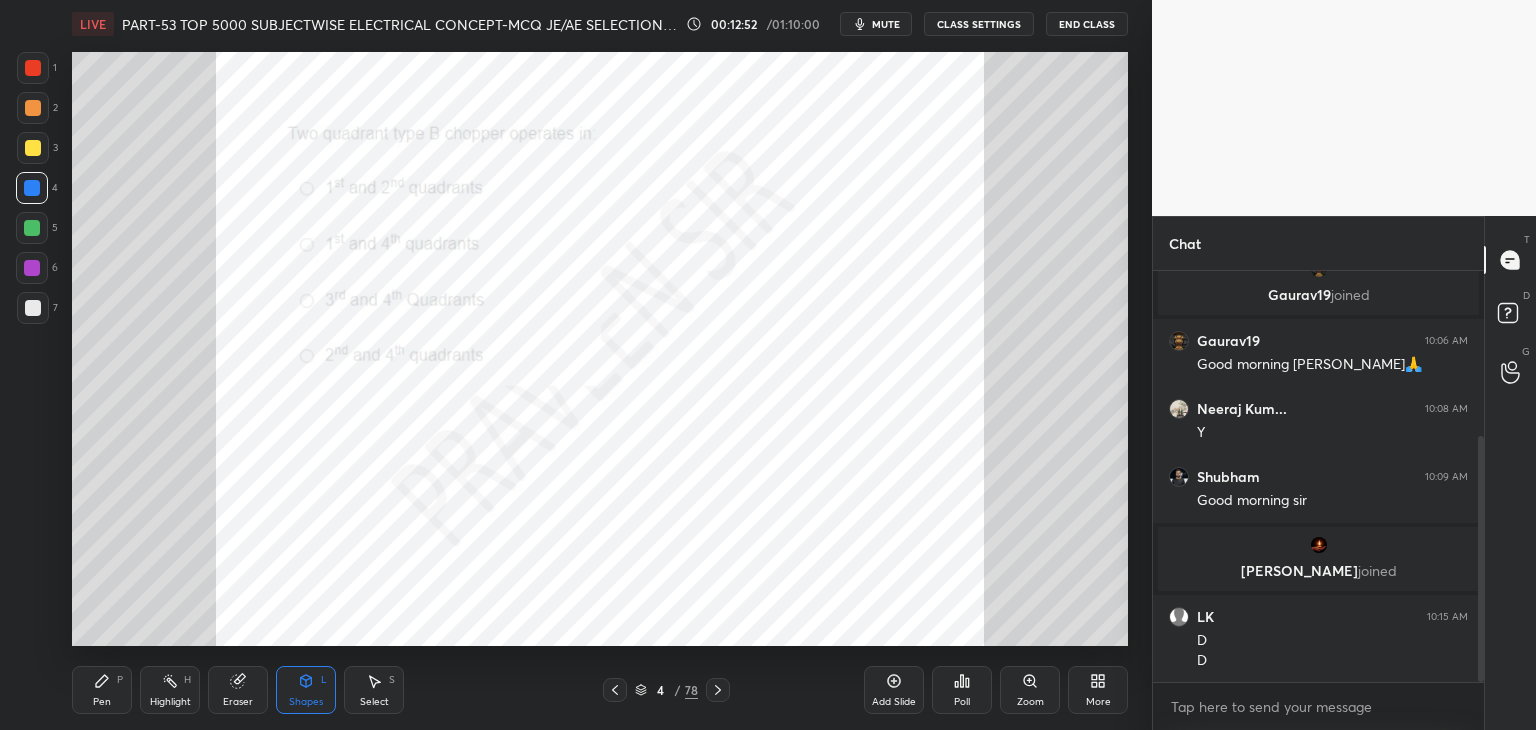 click 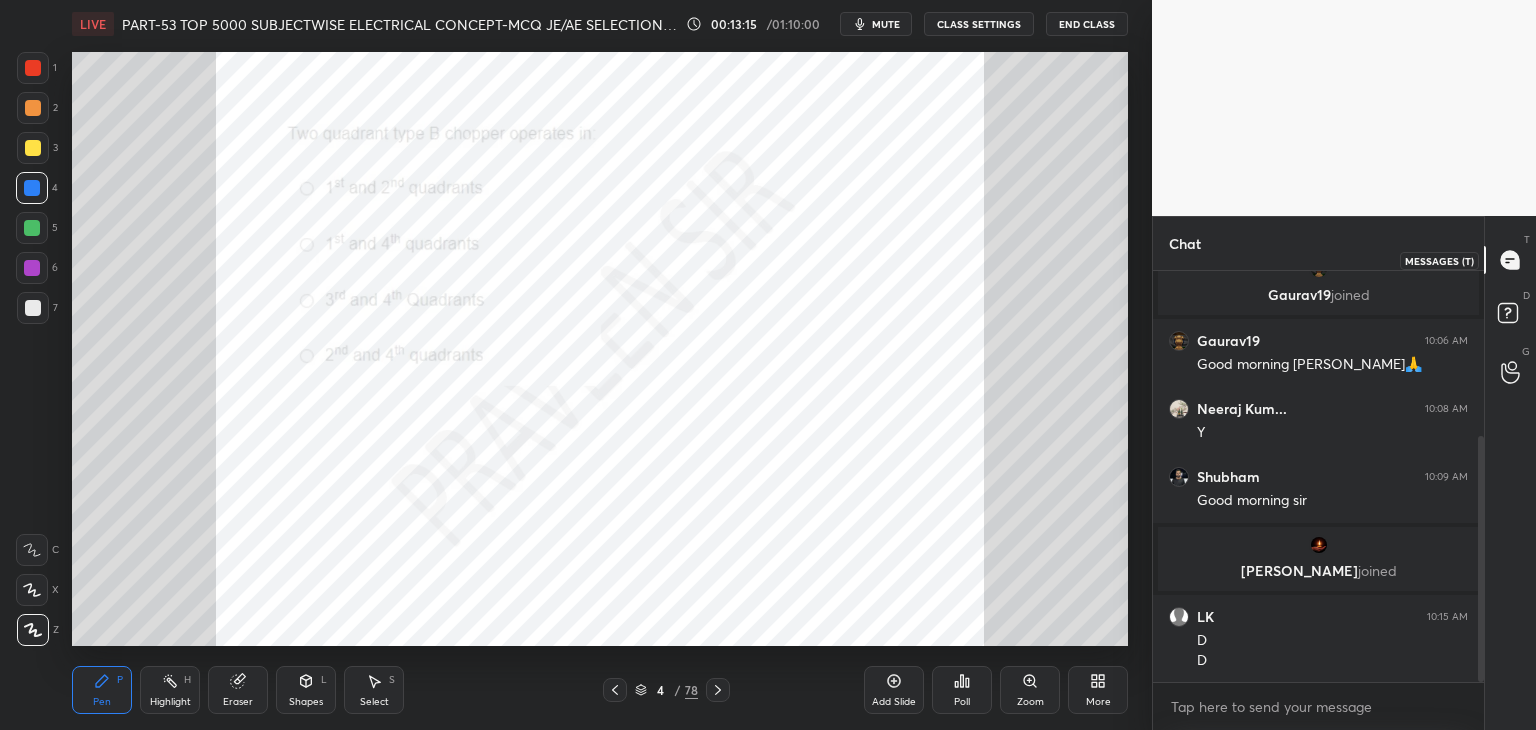 click 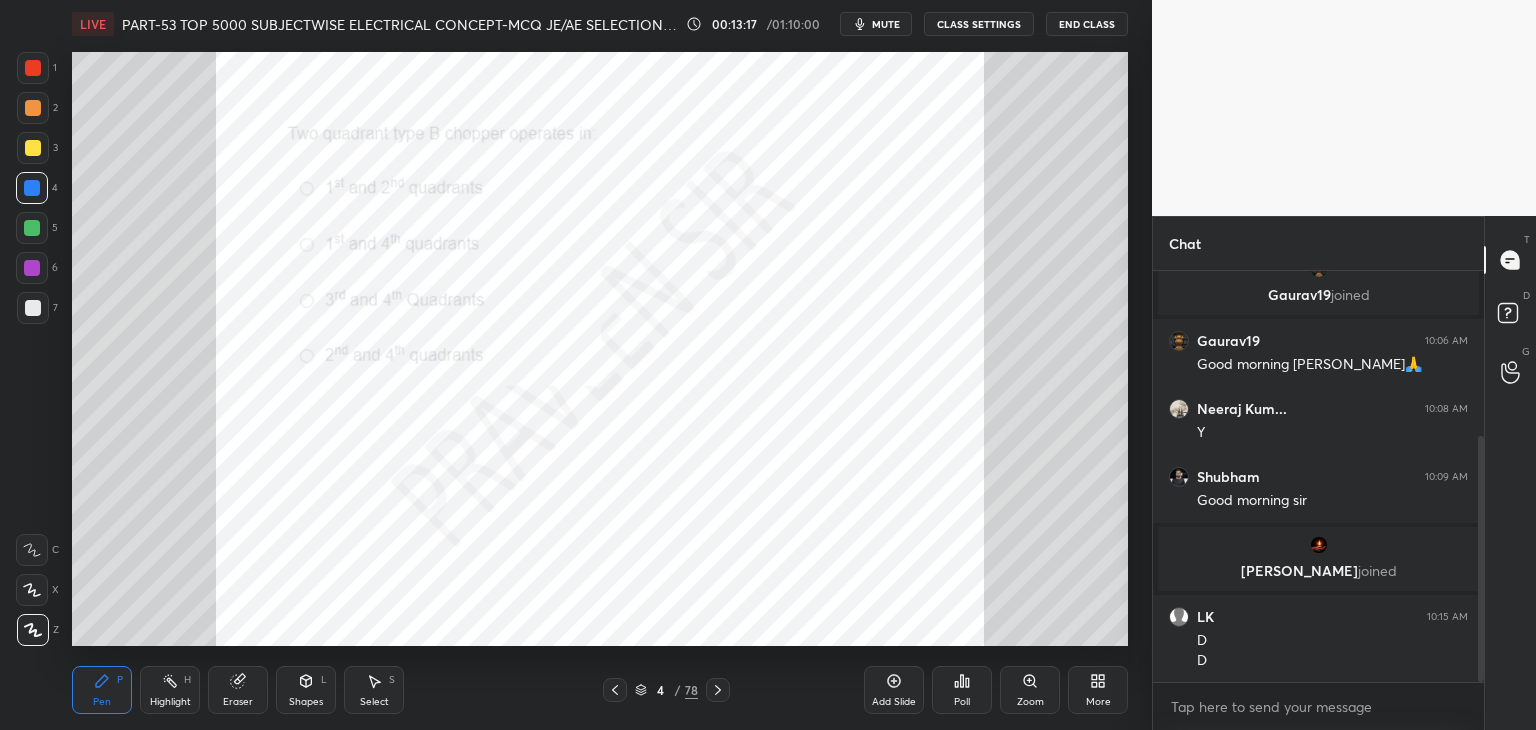 drag, startPoint x: 250, startPoint y: 699, endPoint x: 261, endPoint y: 711, distance: 16.27882 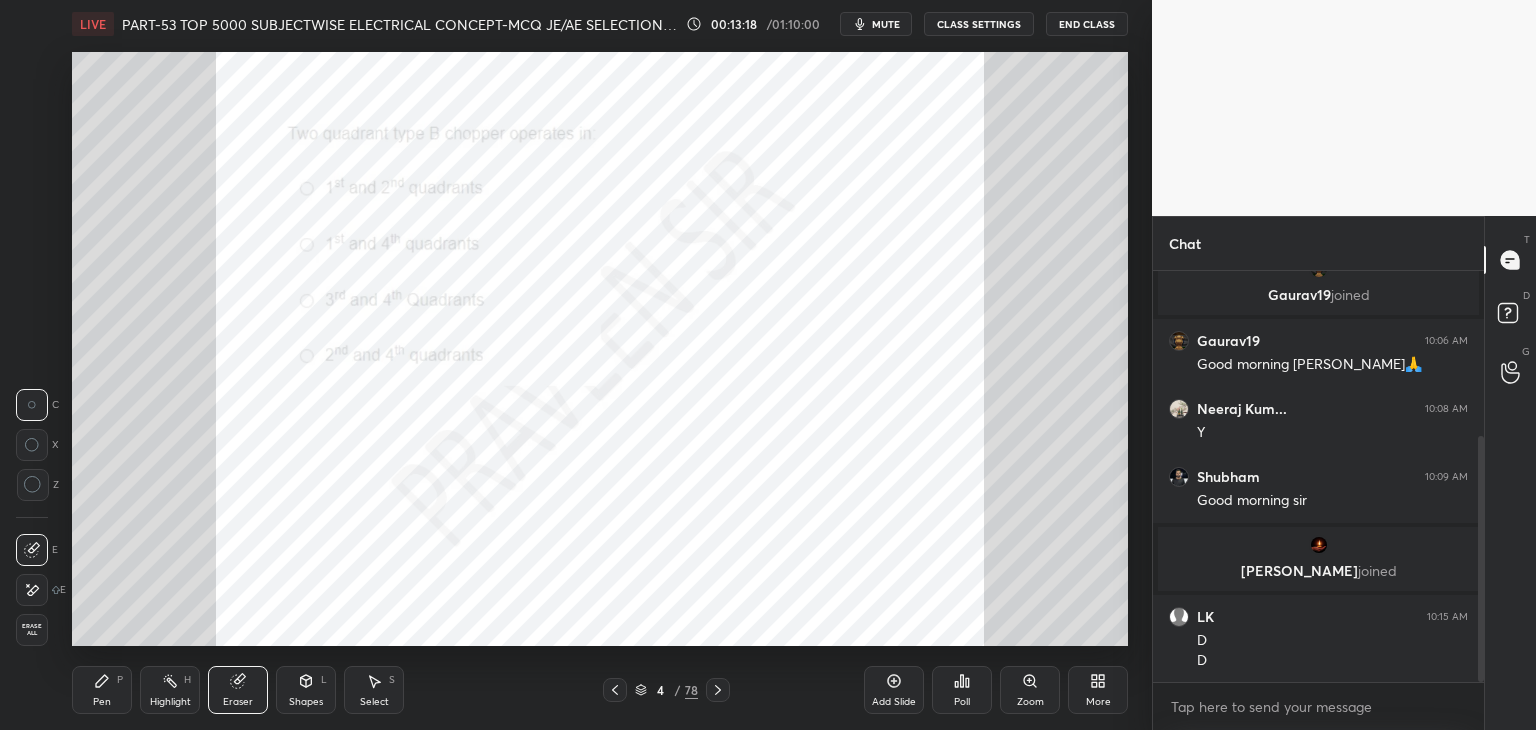 click on "Erase all" at bounding box center [32, 630] 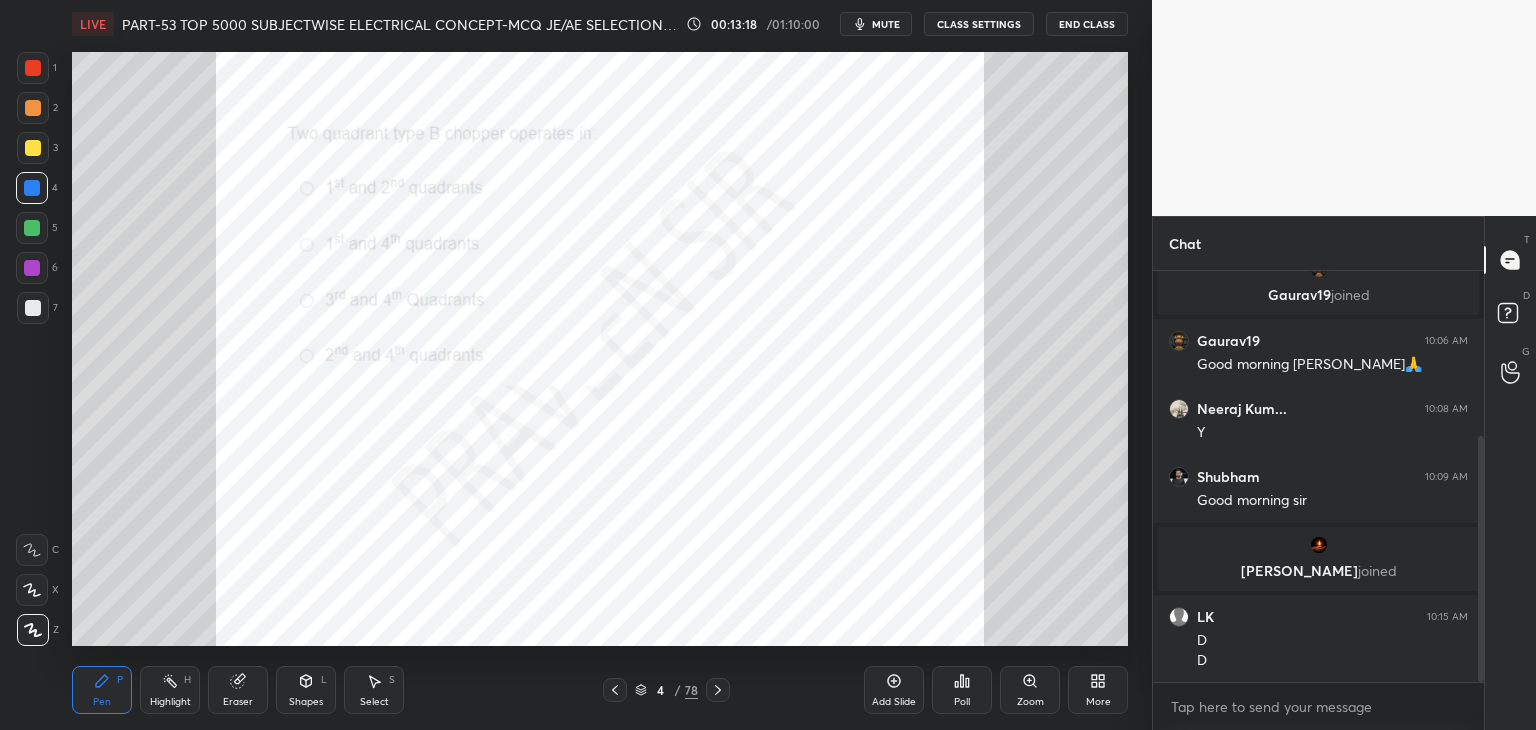 click on "Pen" at bounding box center (102, 702) 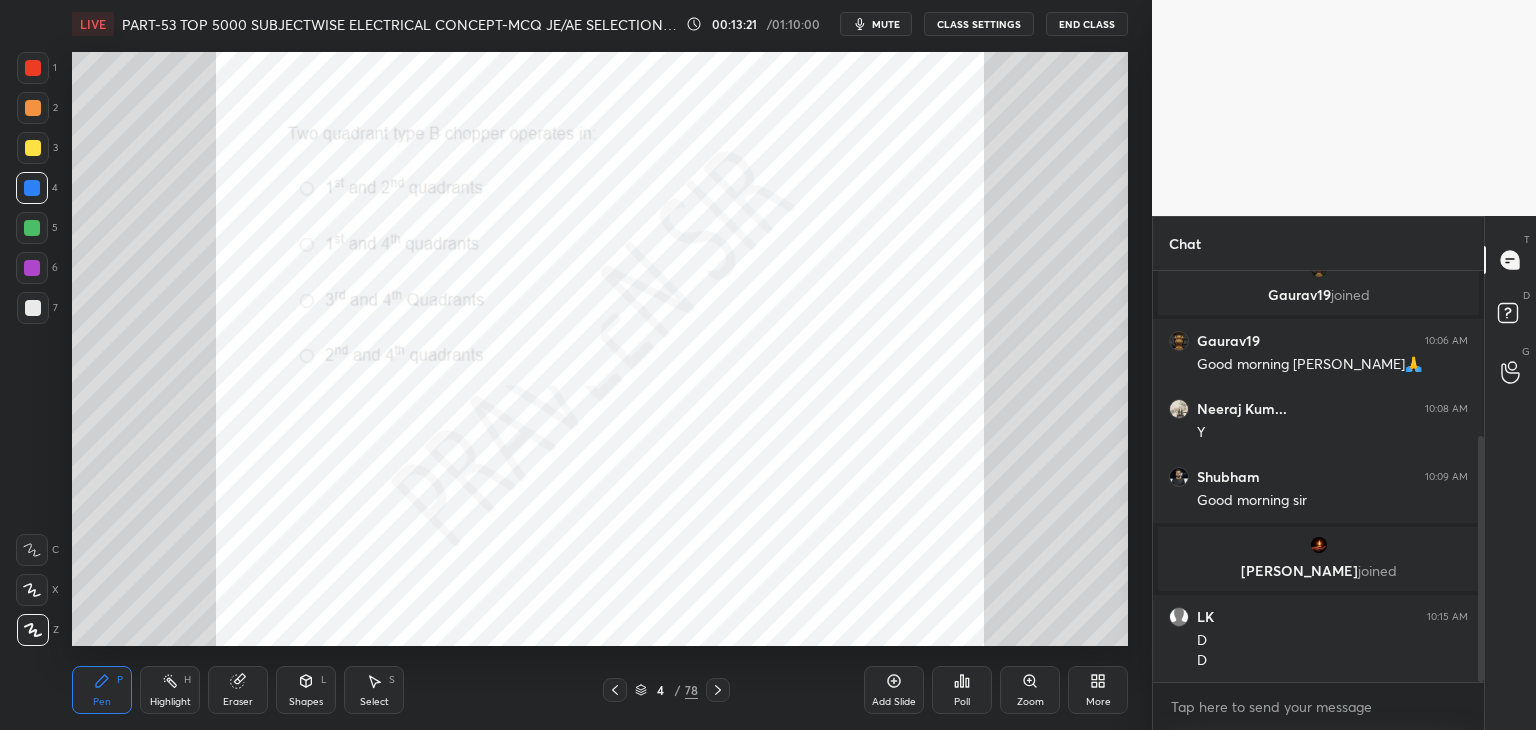 click 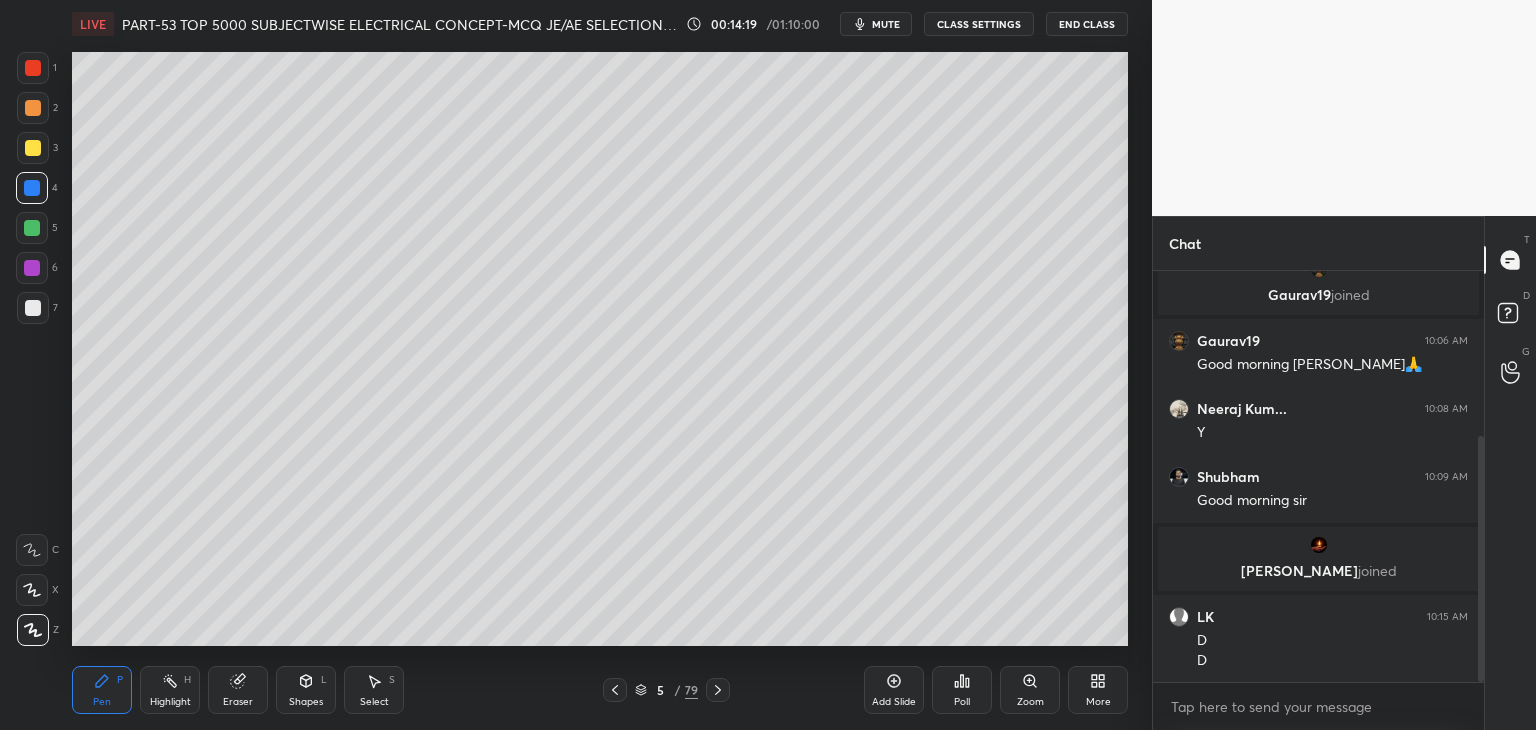 scroll, scrollTop: 365, scrollLeft: 325, axis: both 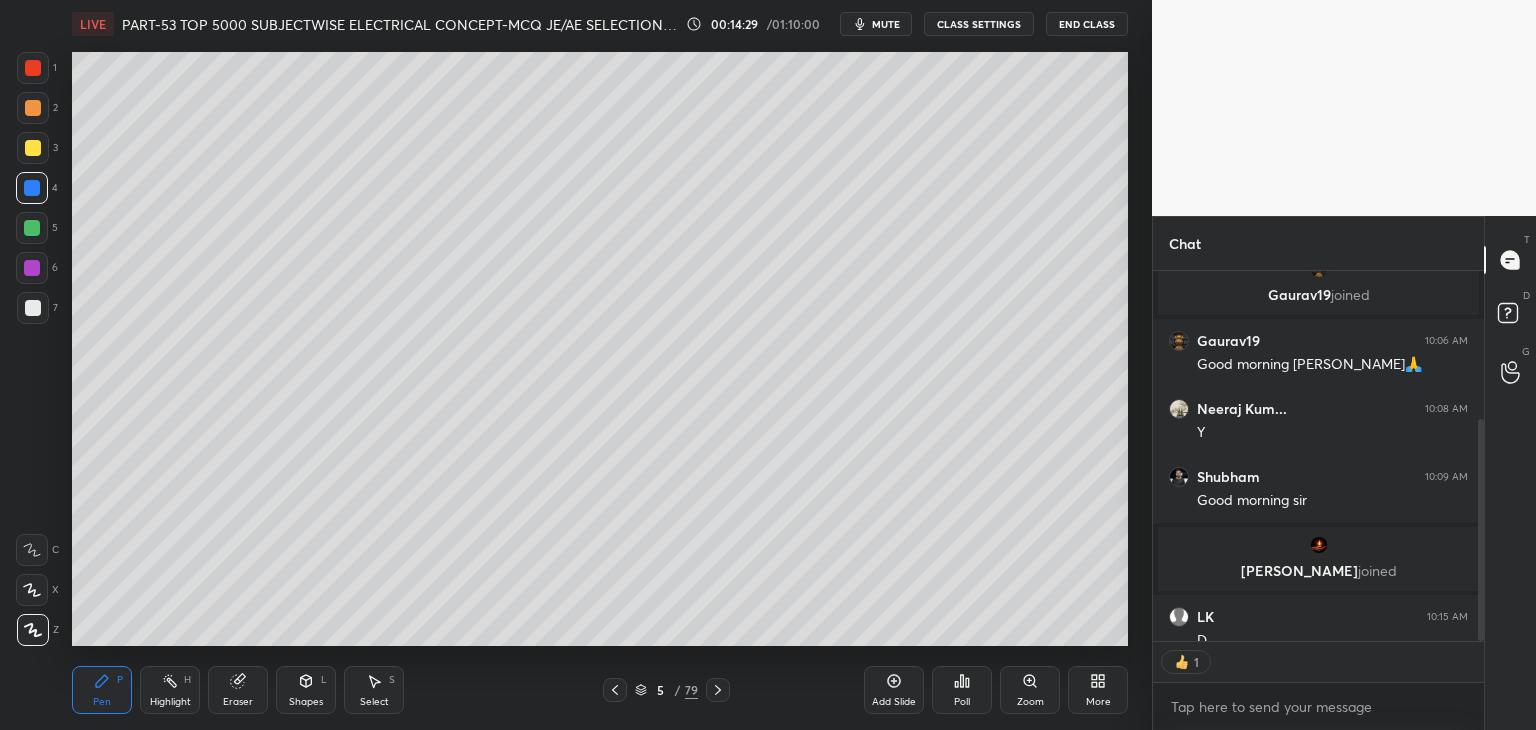 type on "x" 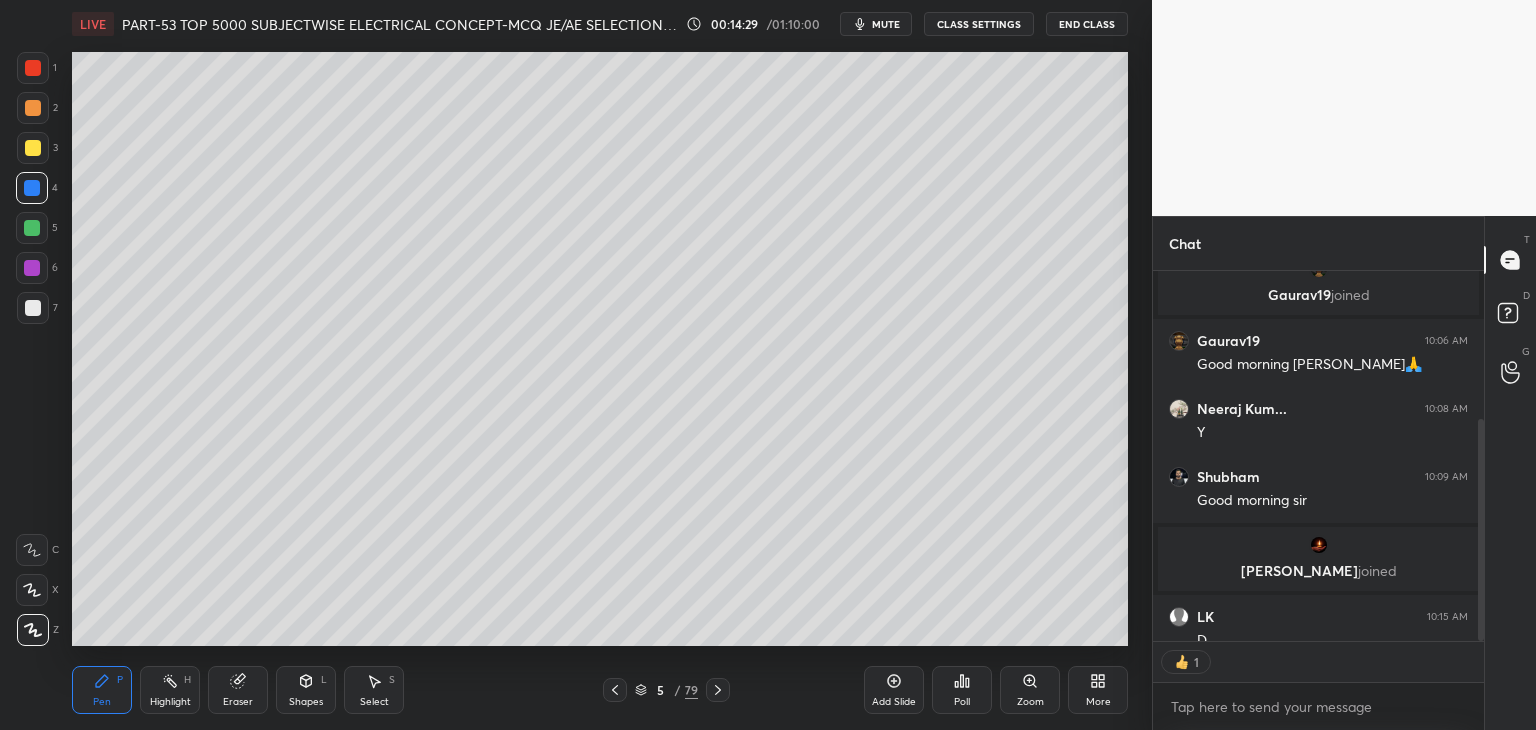 scroll, scrollTop: 6, scrollLeft: 6, axis: both 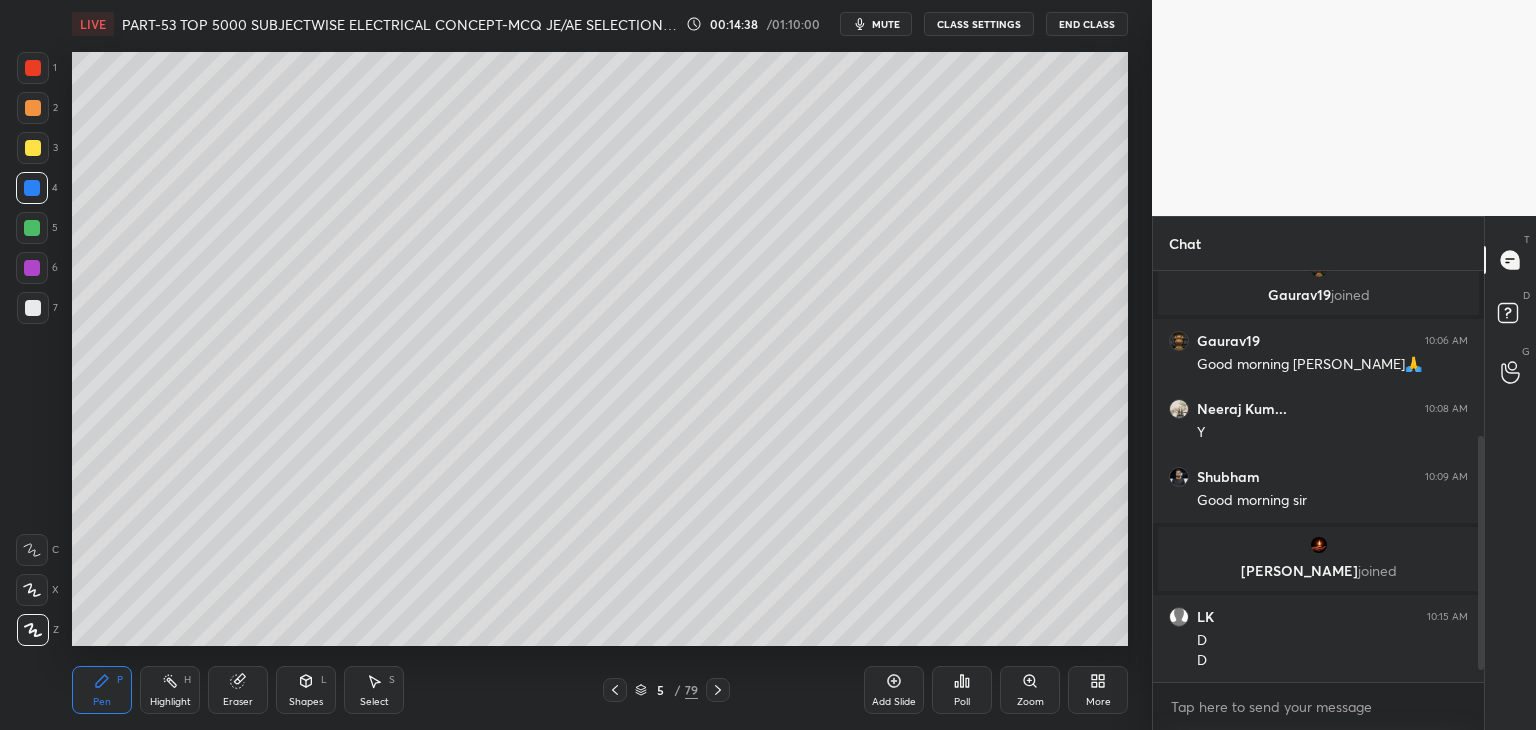 click 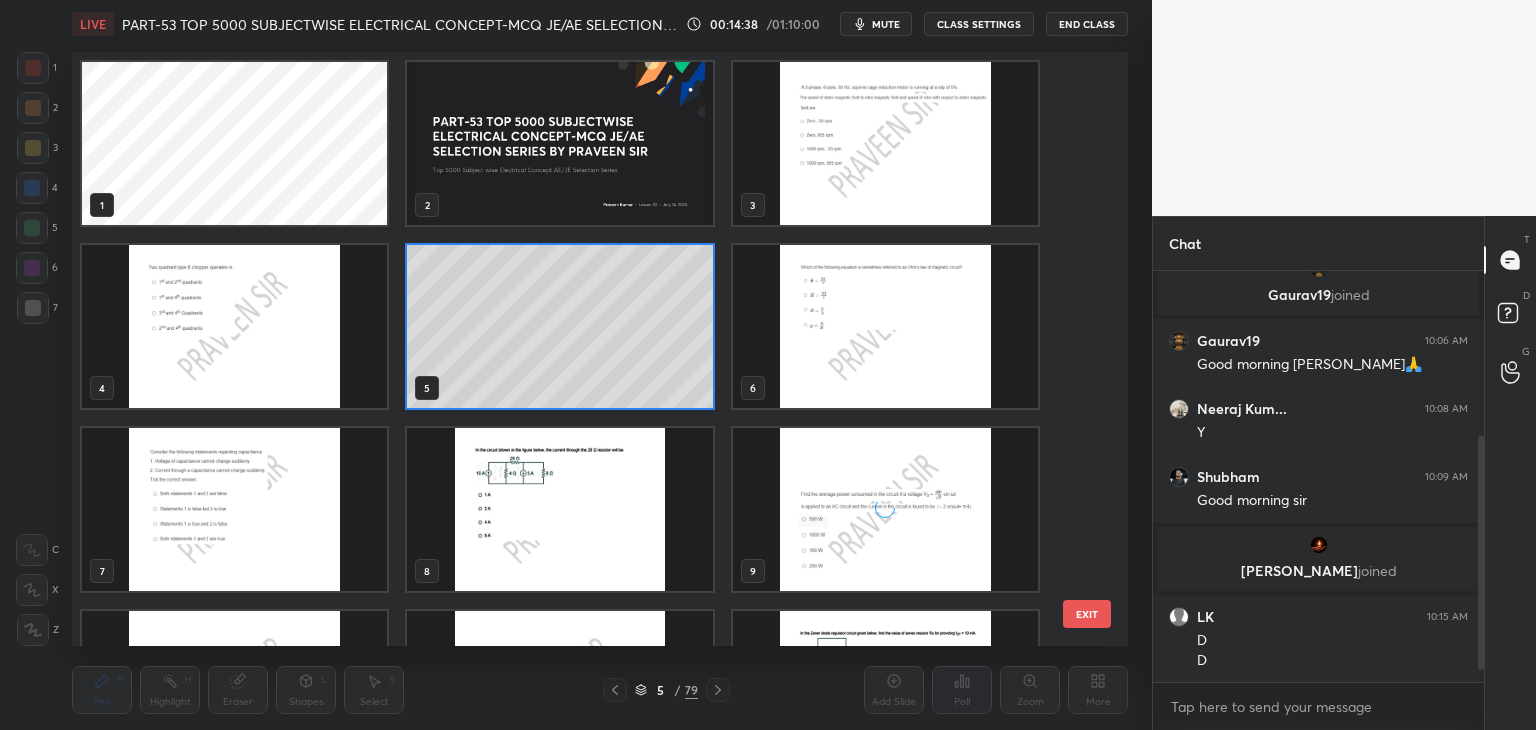 scroll, scrollTop: 6, scrollLeft: 10, axis: both 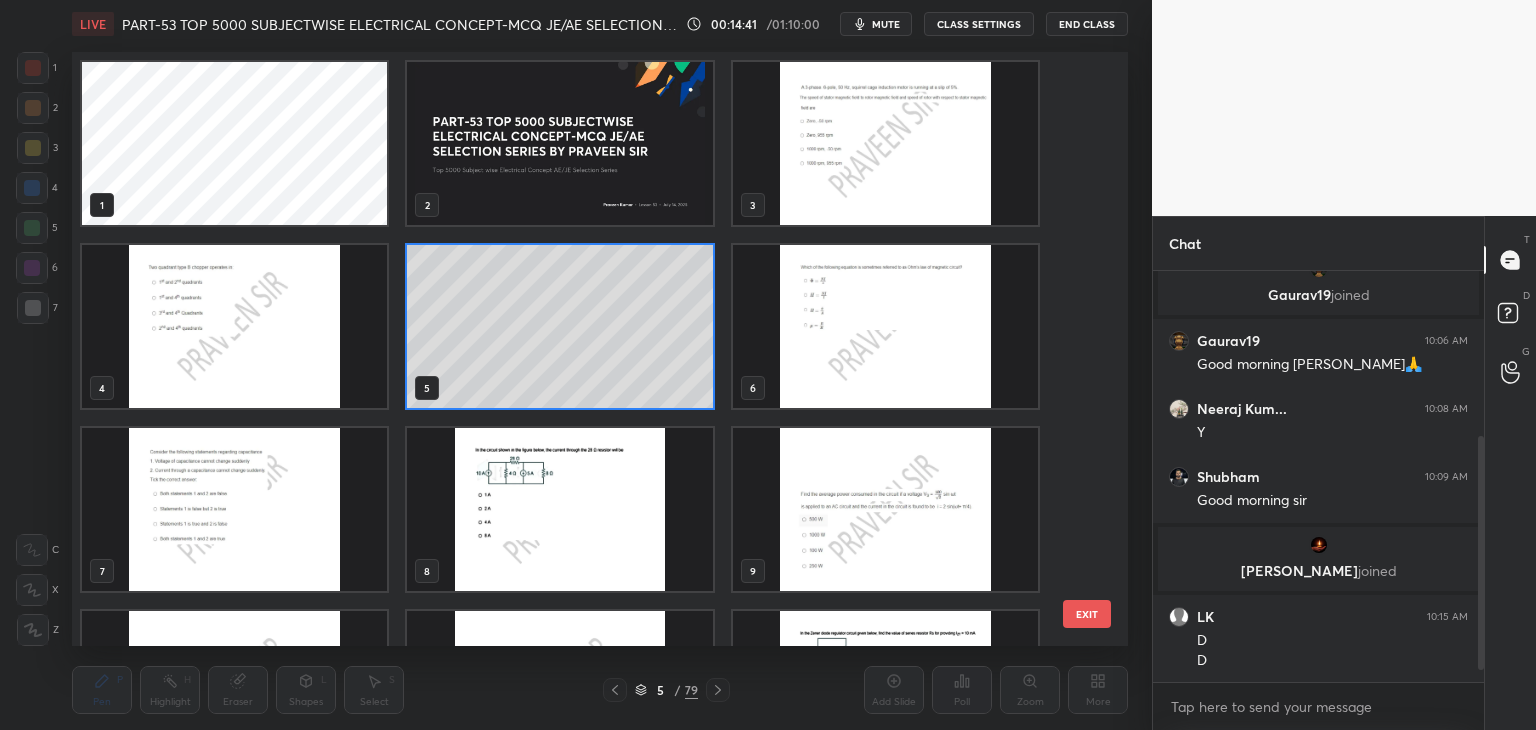 click at bounding box center (234, 509) 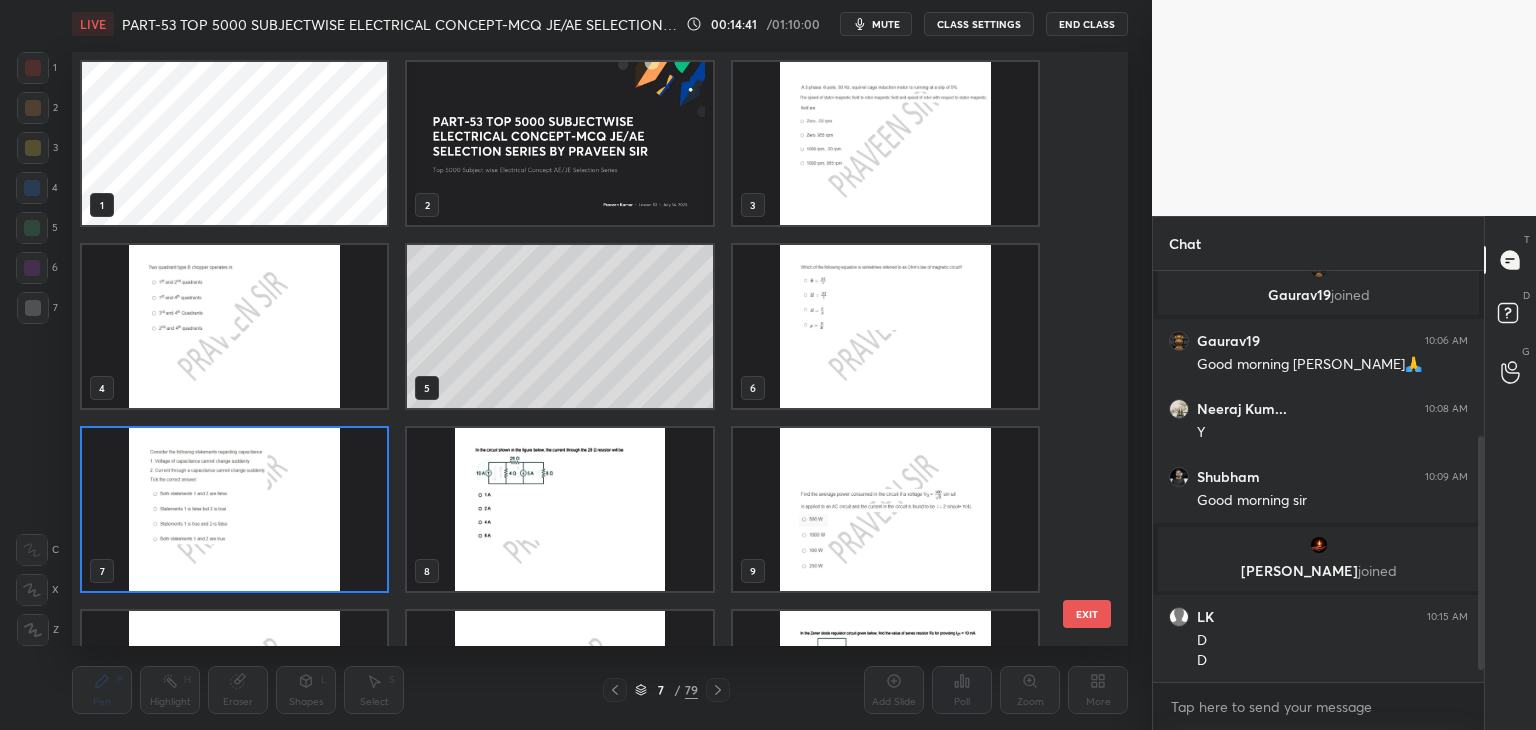click at bounding box center (234, 509) 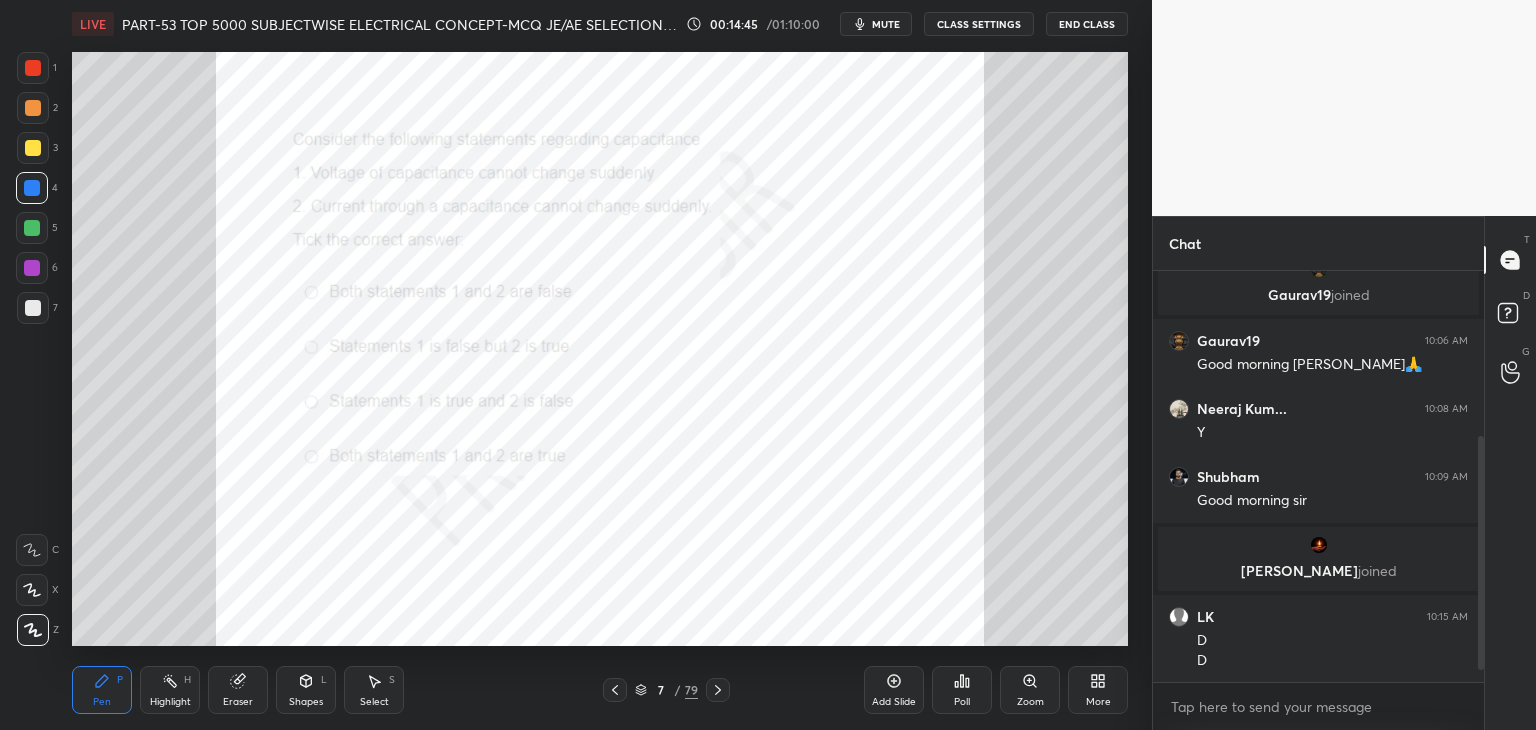 click on "Poll" at bounding box center (962, 690) 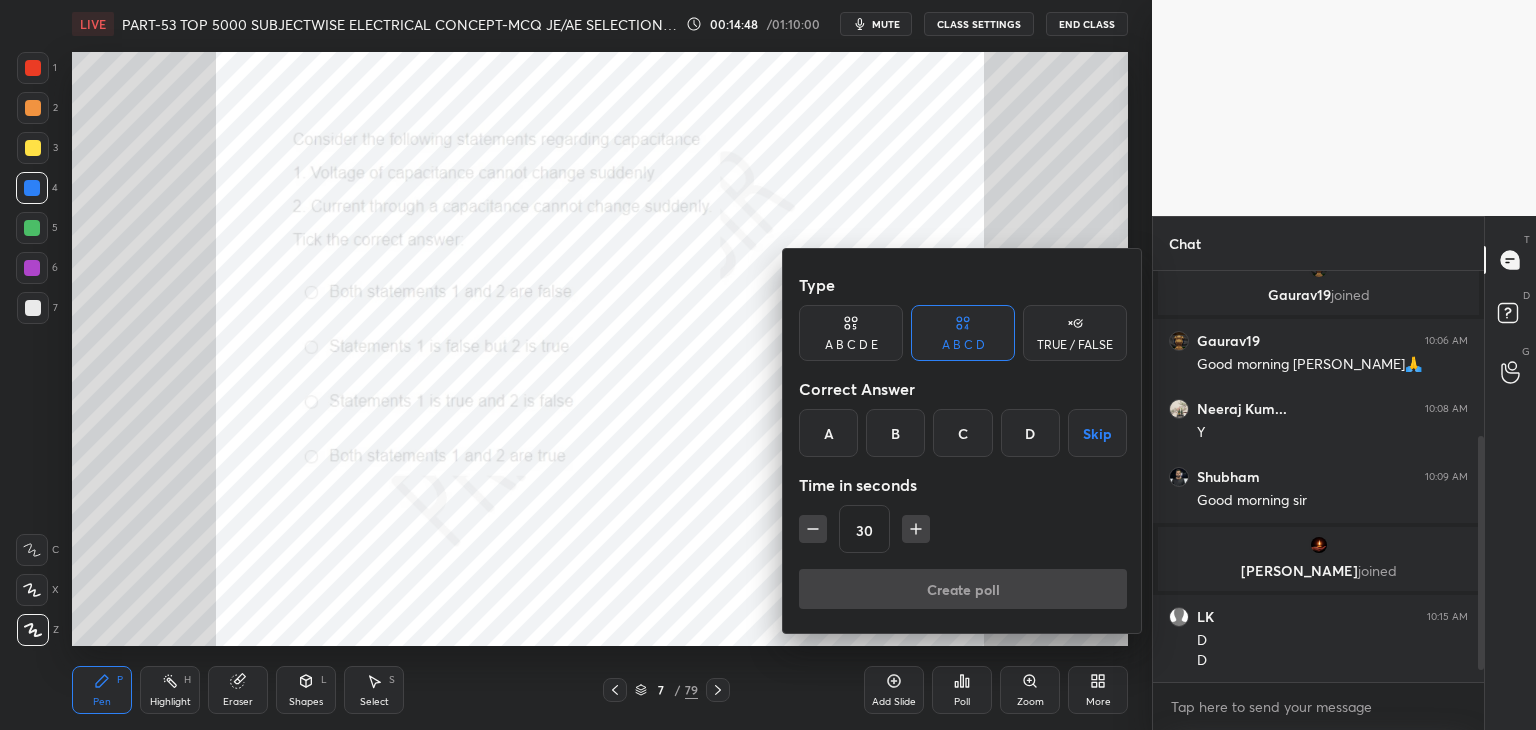 click on "C" at bounding box center [962, 433] 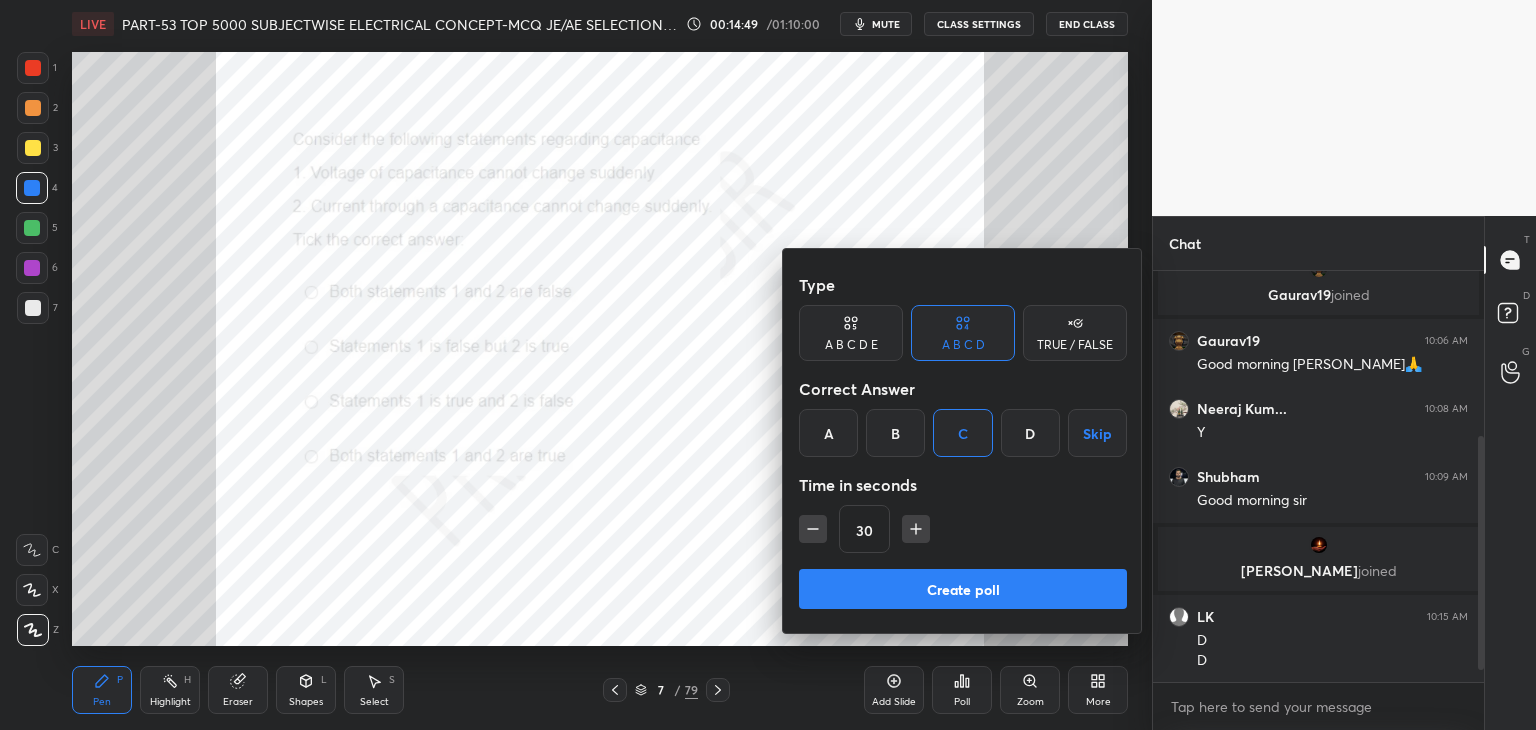 click 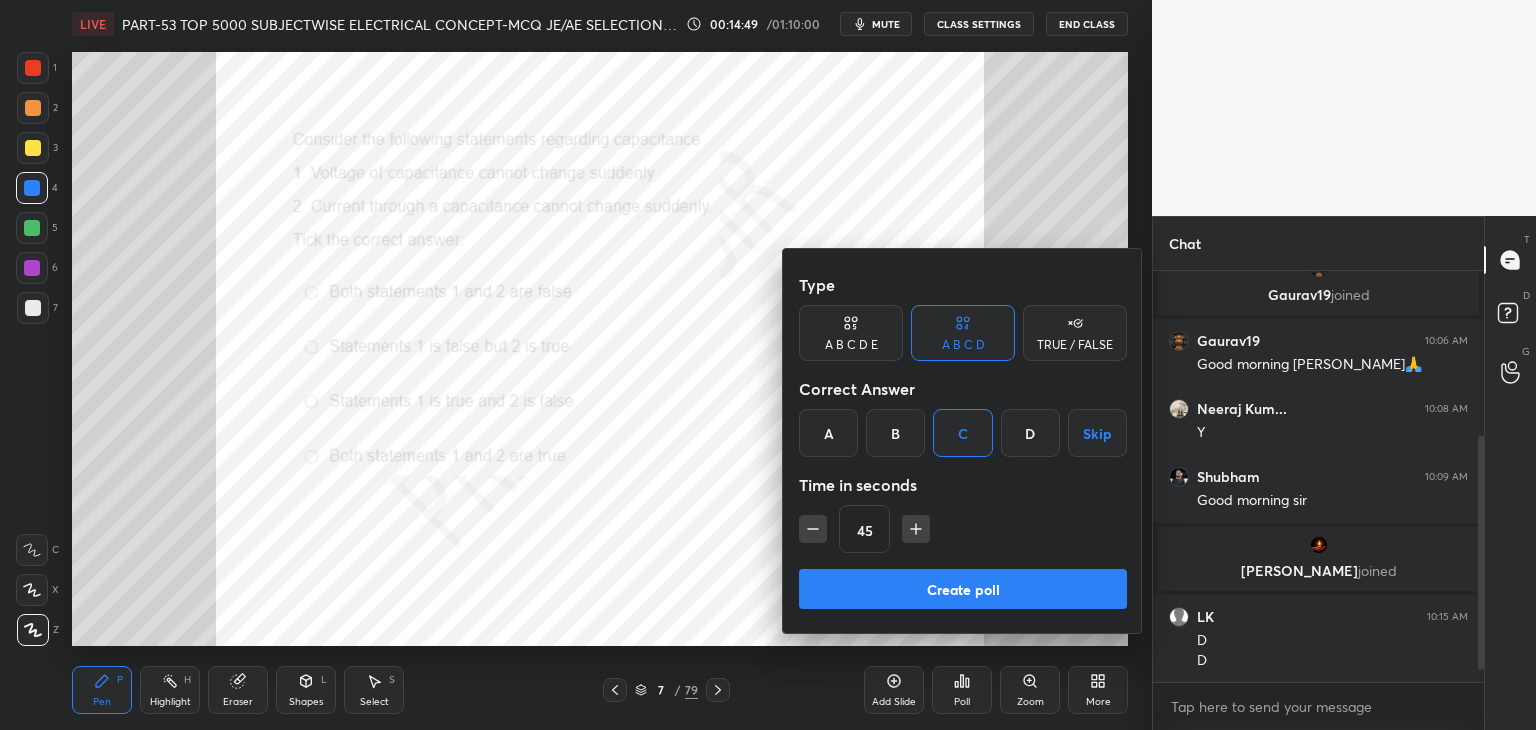 click on "Create poll" at bounding box center (963, 589) 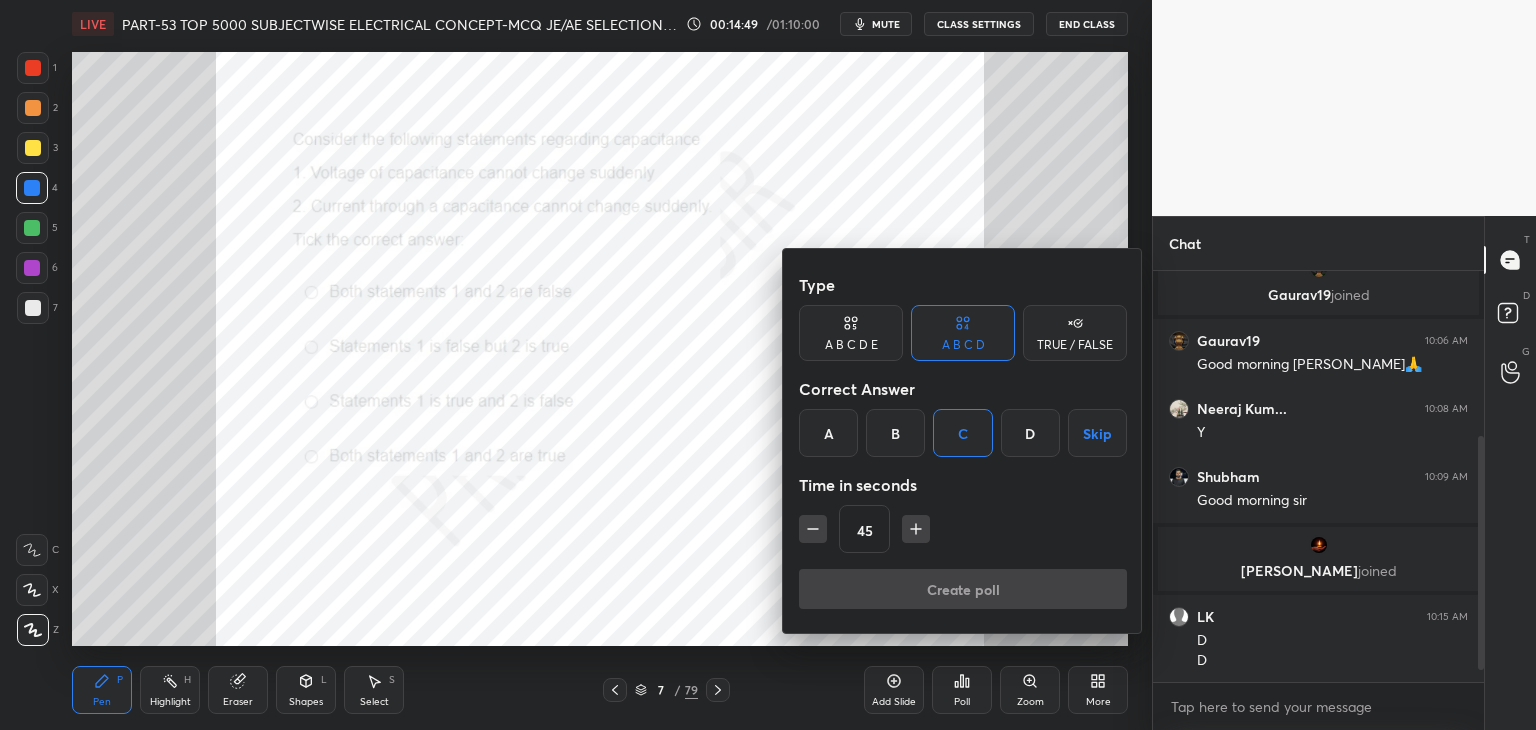 scroll, scrollTop: 364, scrollLeft: 325, axis: both 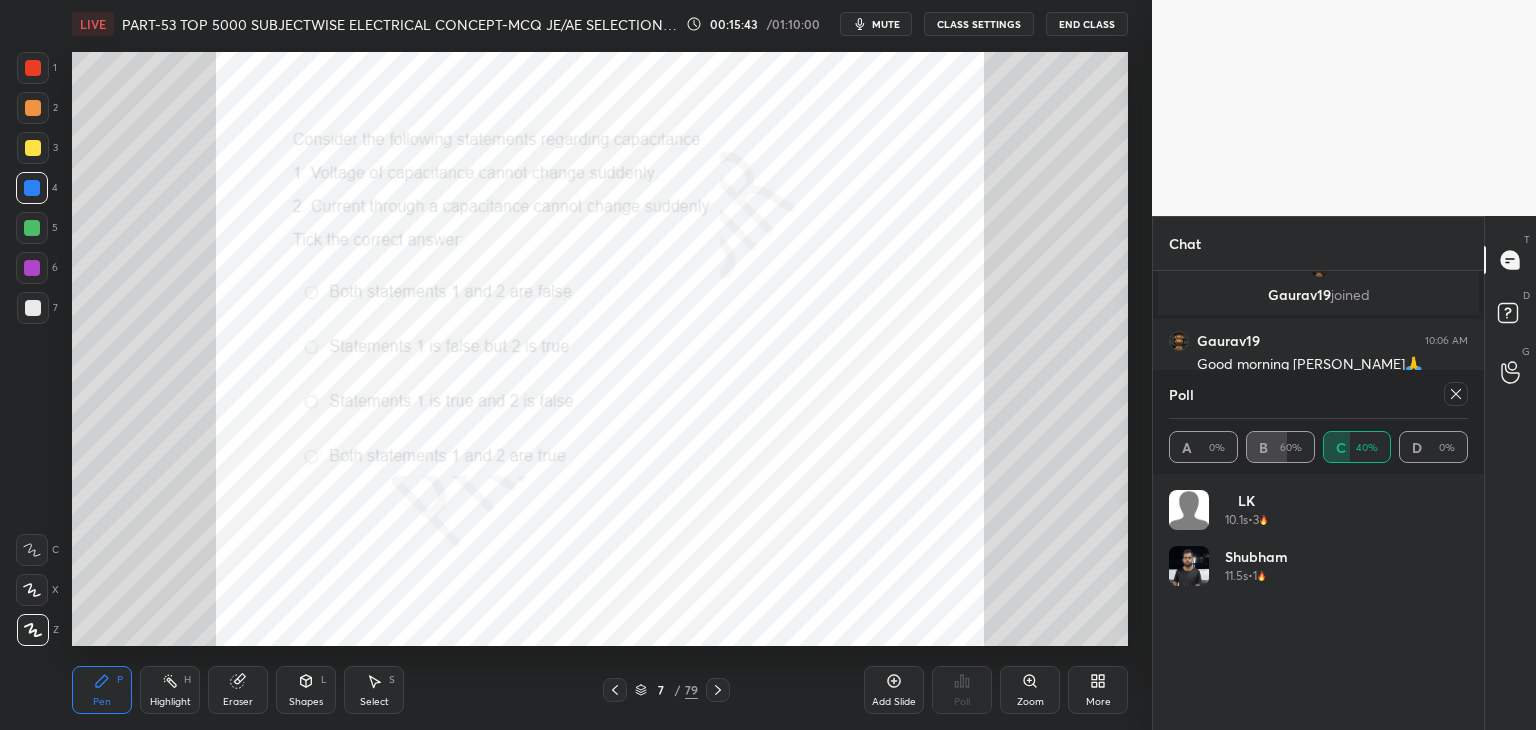 click at bounding box center (33, 68) 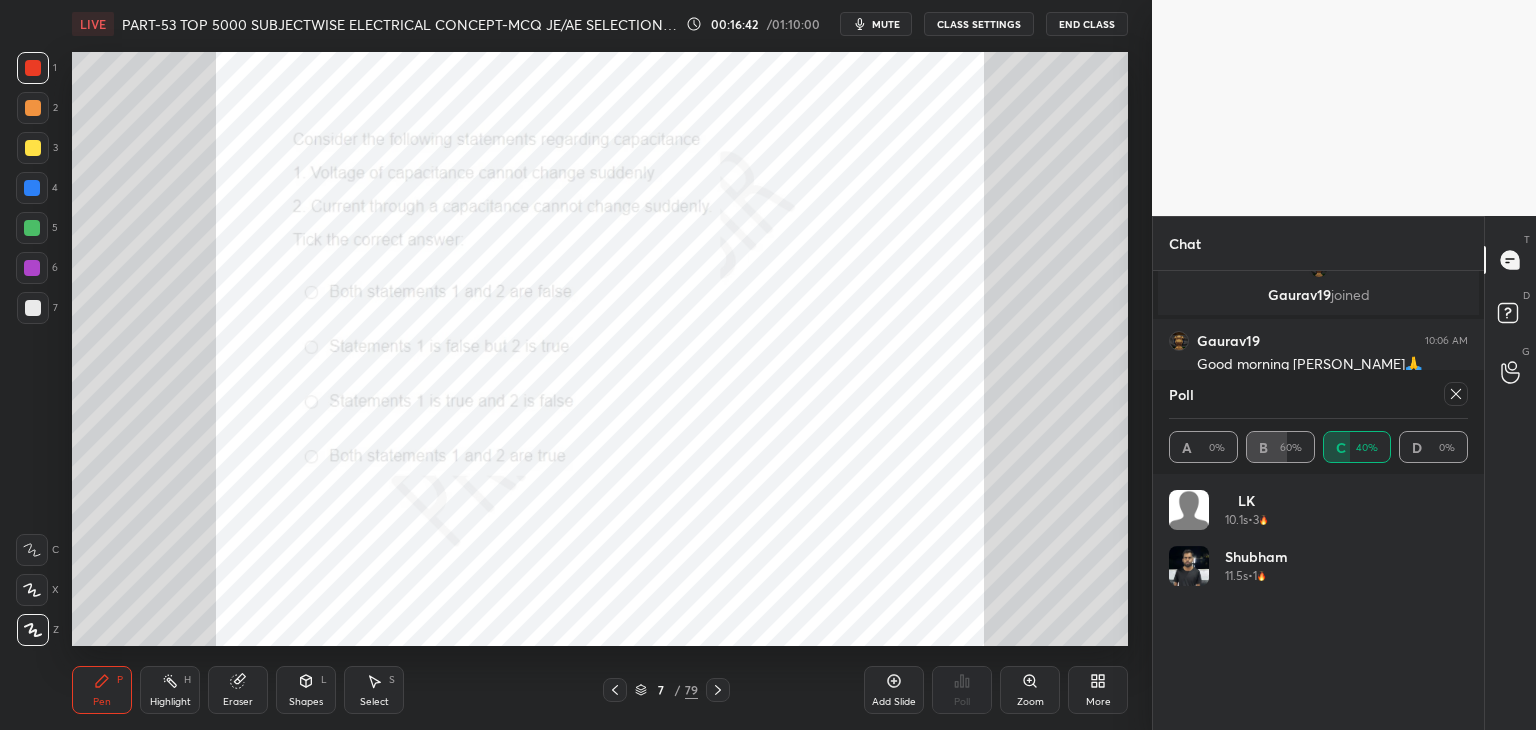 drag, startPoint x: 32, startPoint y: 62, endPoint x: 38, endPoint y: 78, distance: 17.088007 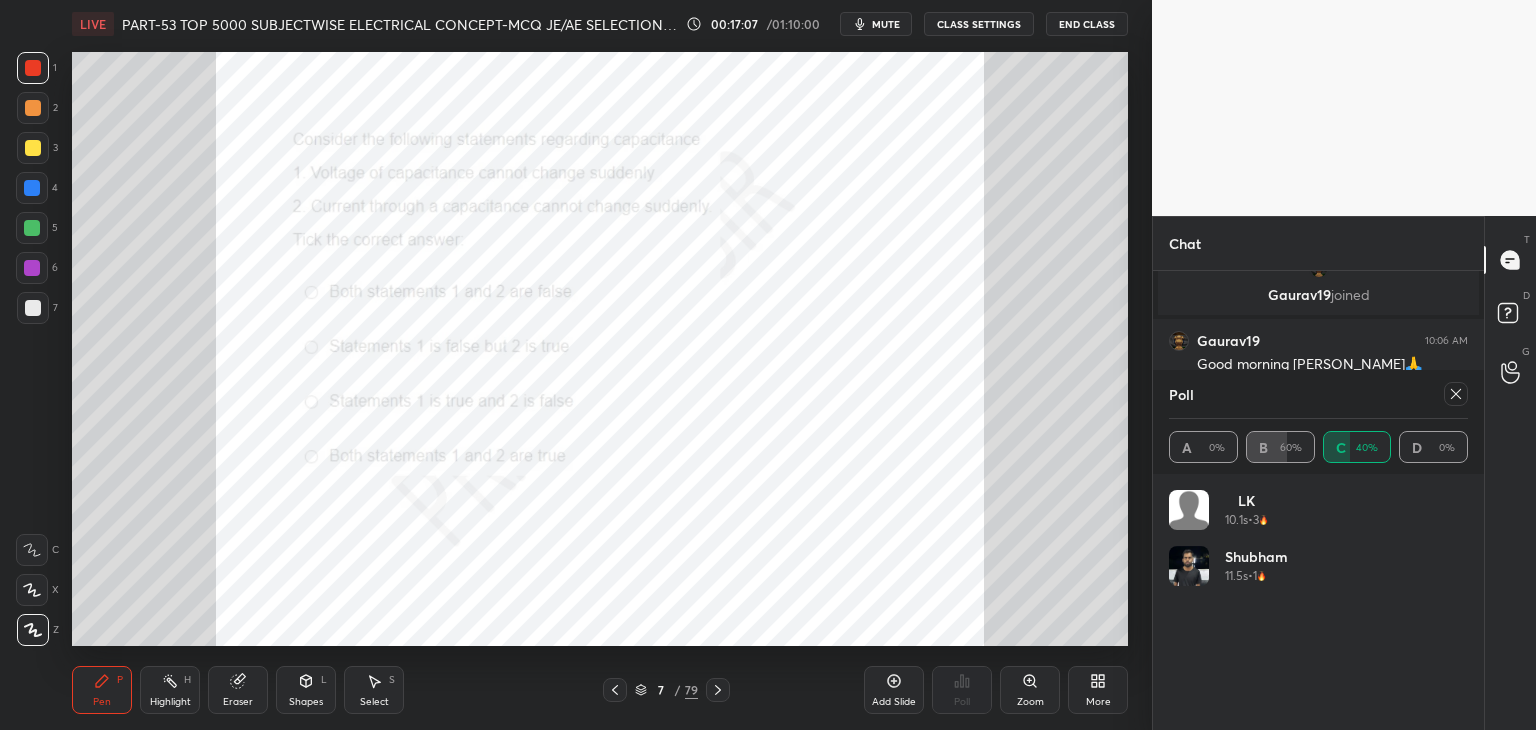click at bounding box center (1456, 394) 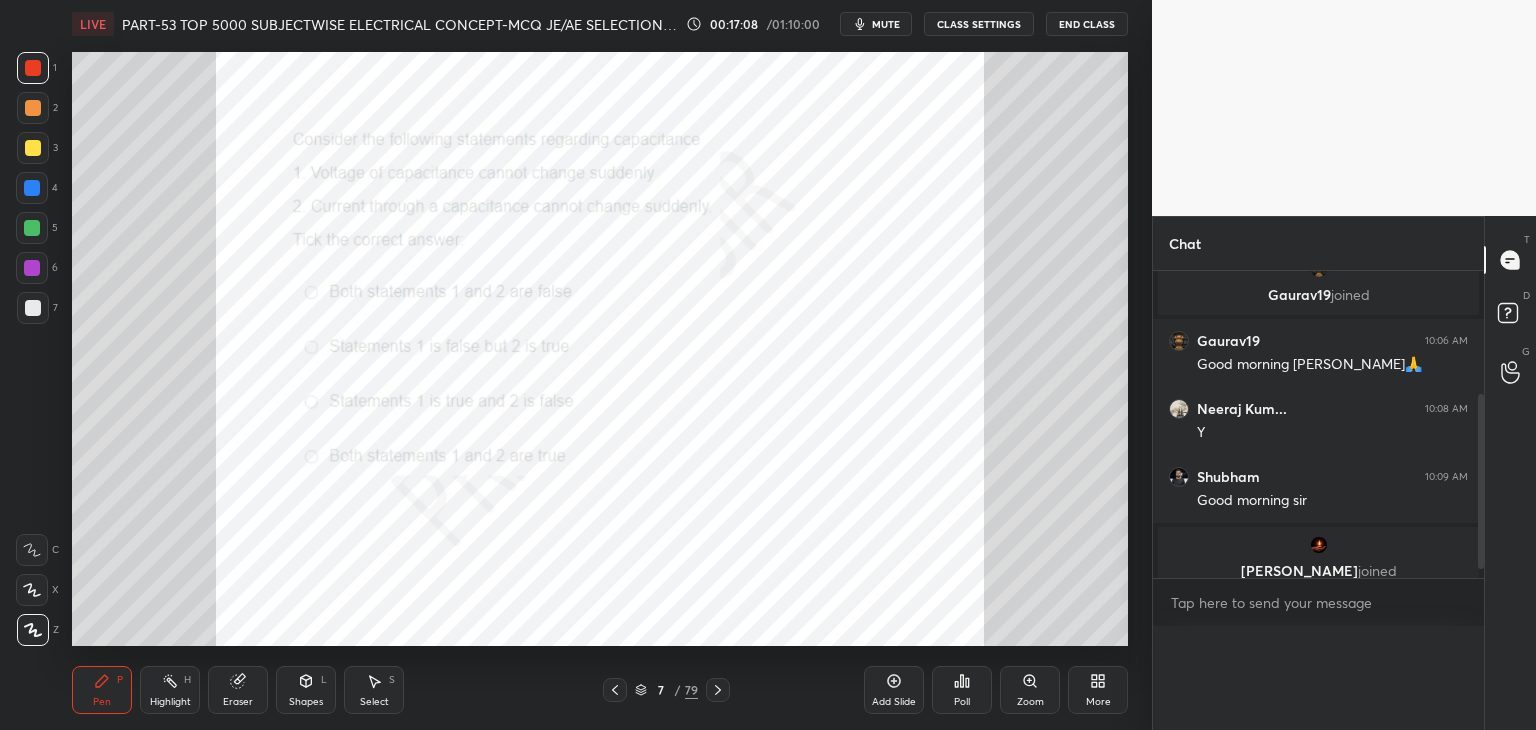 scroll, scrollTop: 0, scrollLeft: 6, axis: horizontal 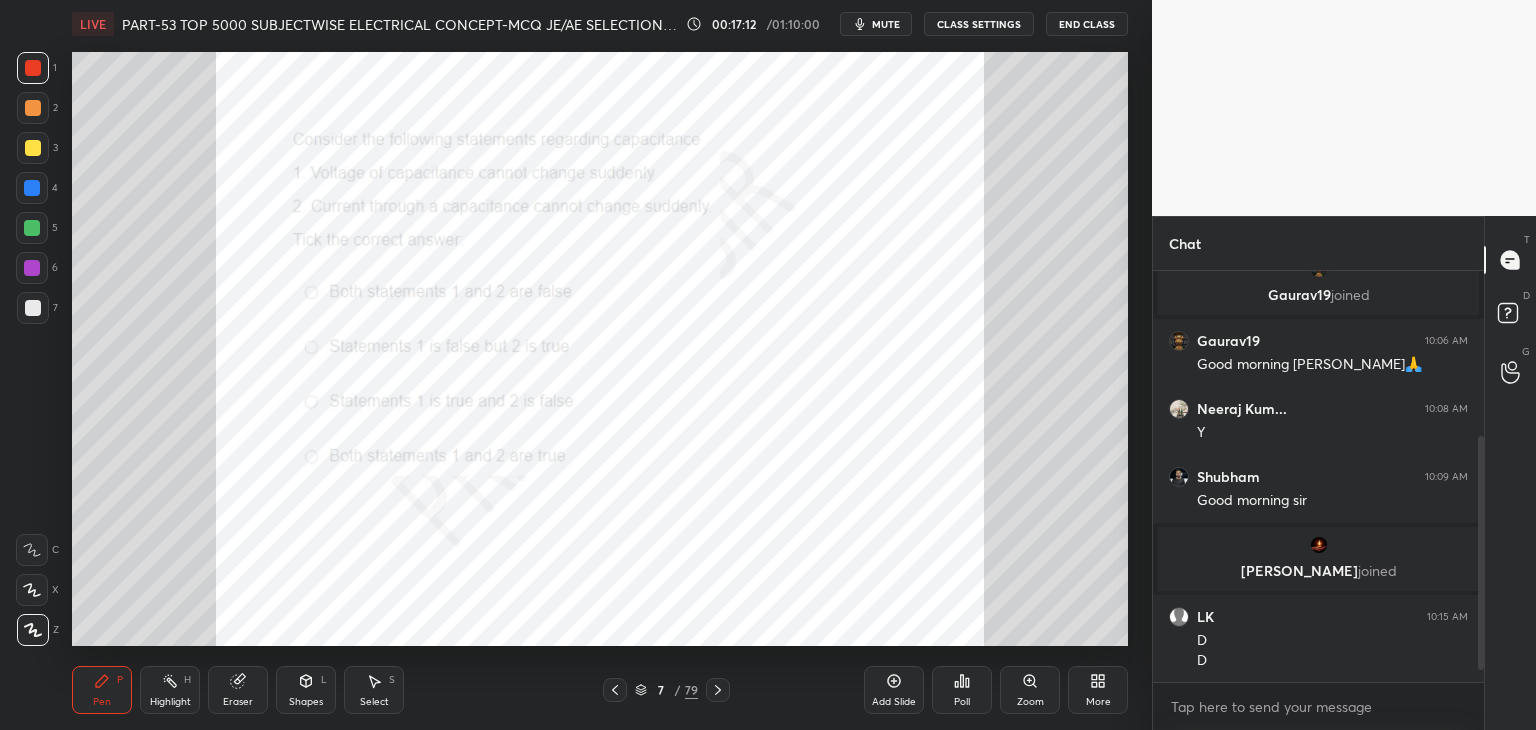 click at bounding box center (32, 268) 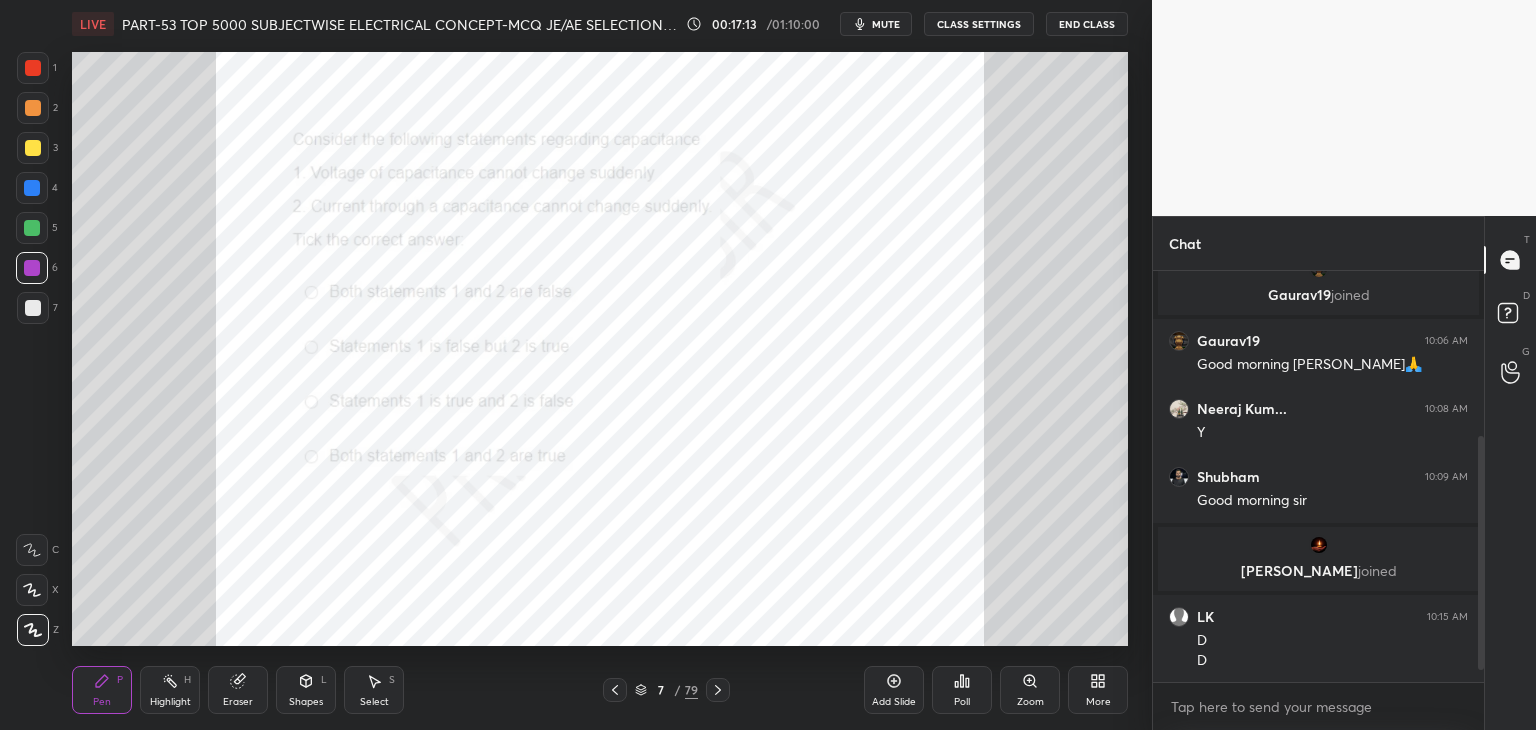 click on "Pen P" at bounding box center (102, 690) 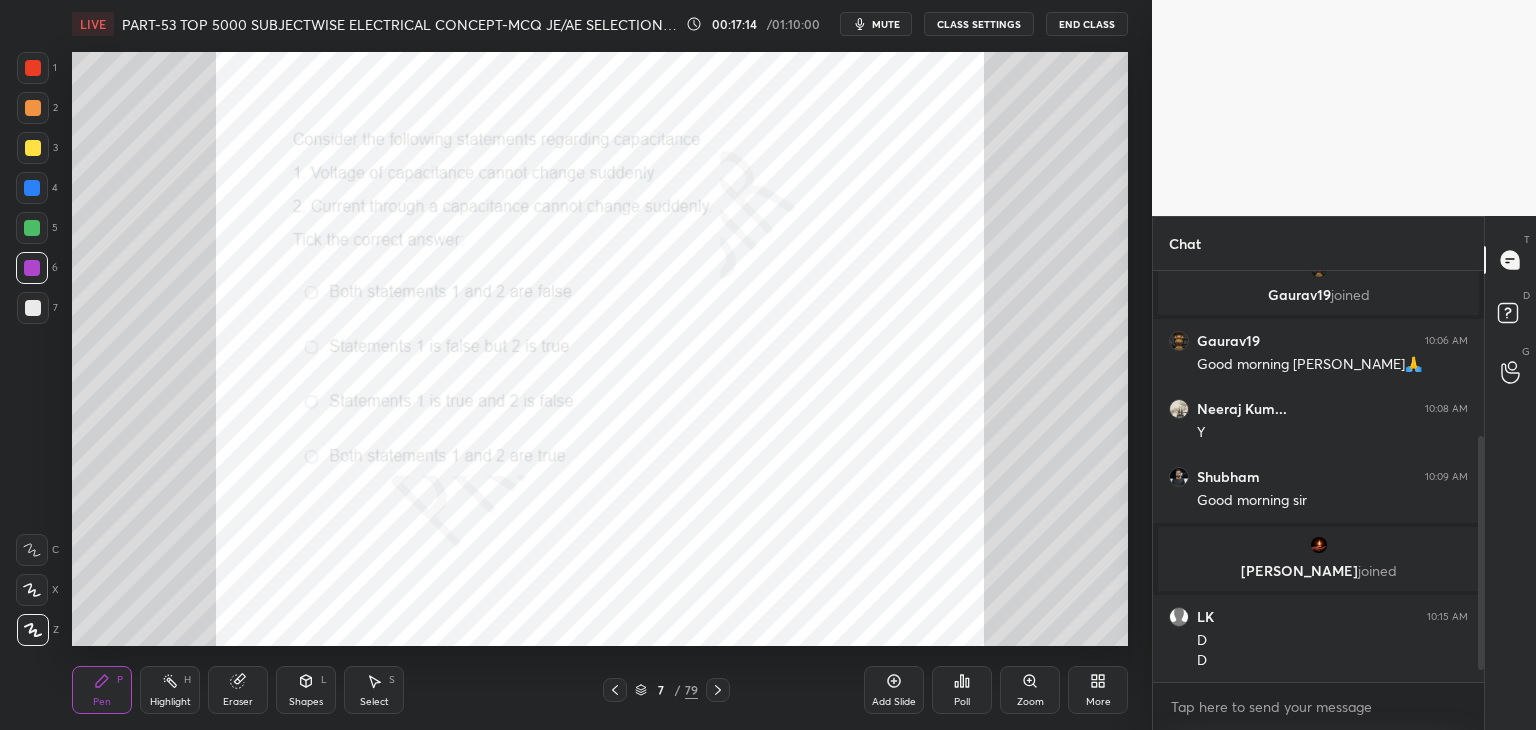 drag, startPoint x: 639, startPoint y: 681, endPoint x: 608, endPoint y: 685, distance: 31.257 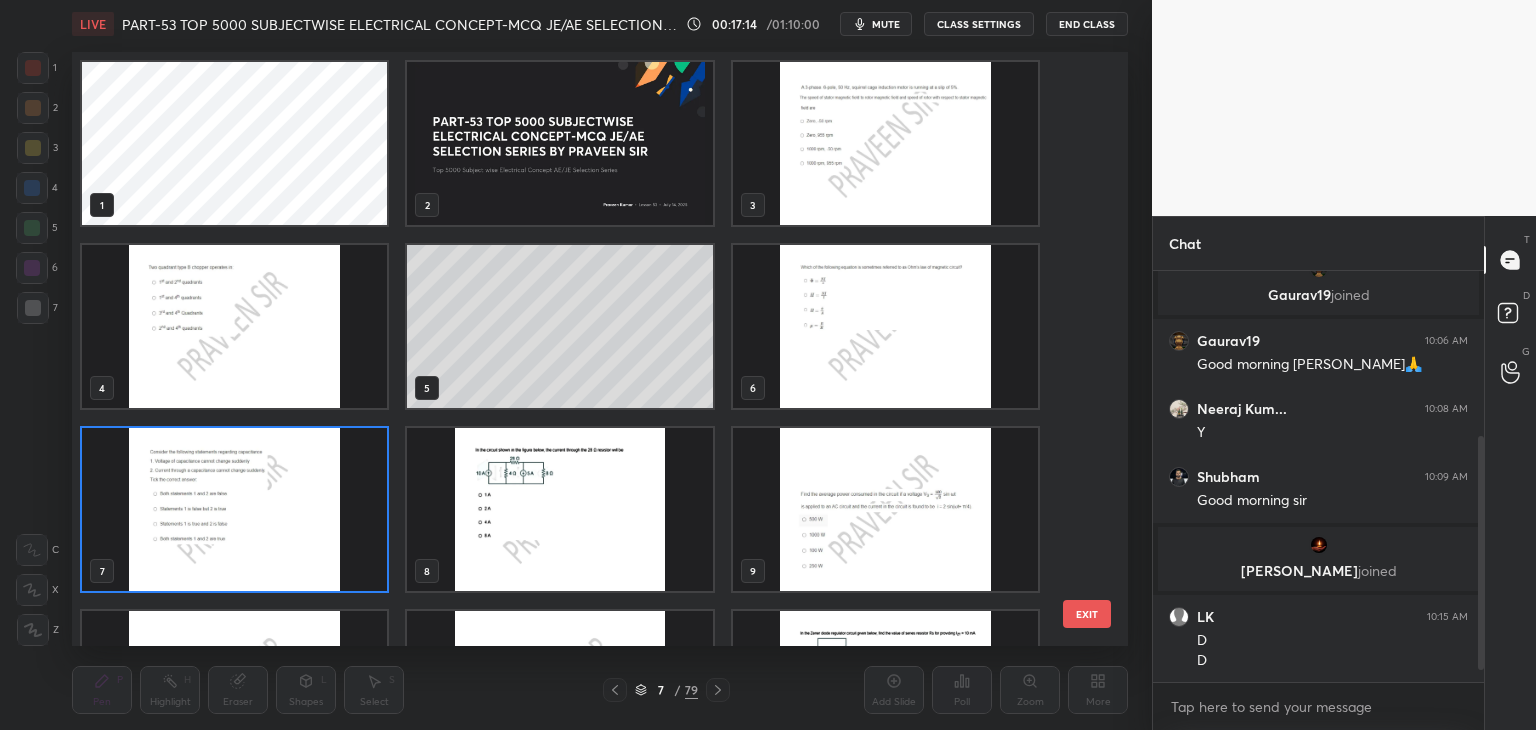scroll, scrollTop: 6, scrollLeft: 10, axis: both 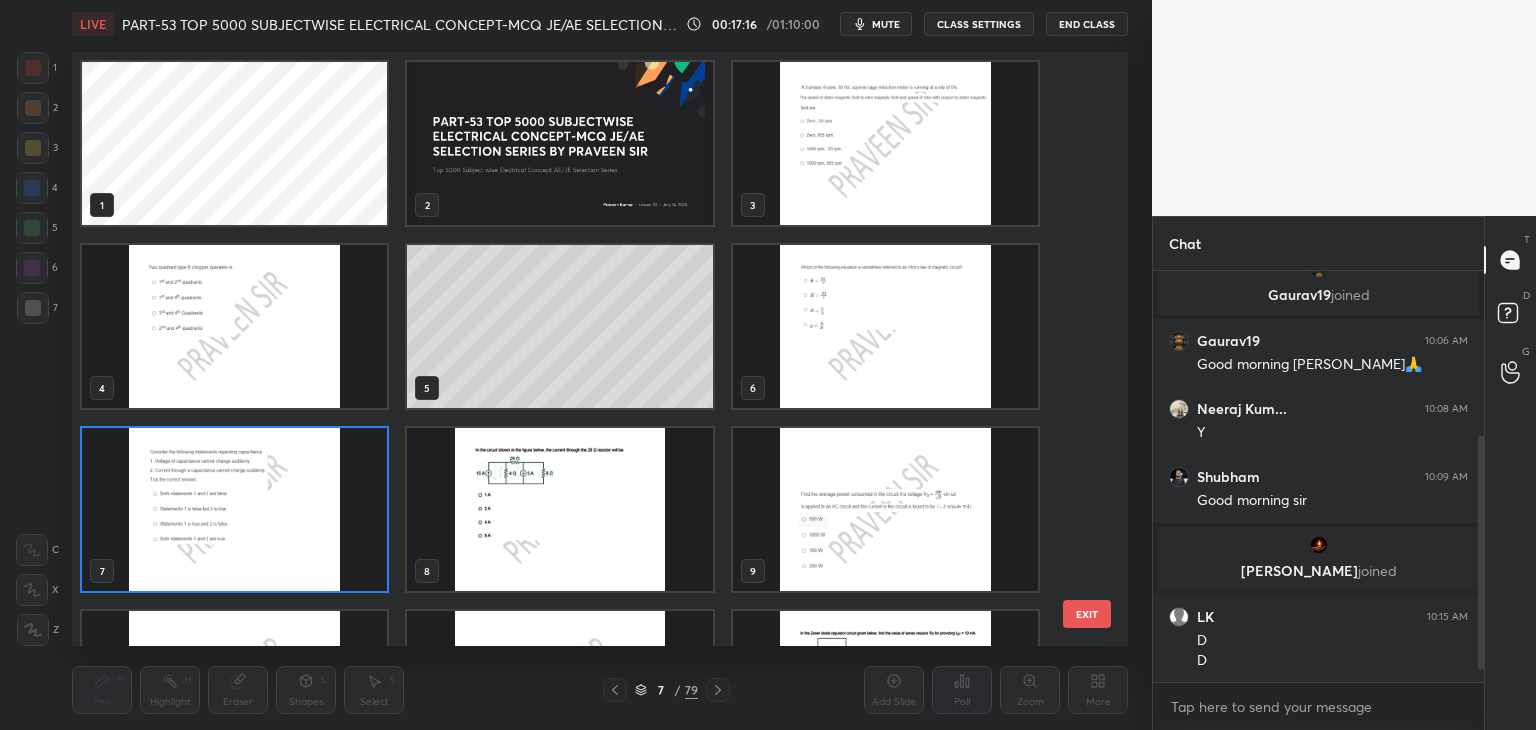 click at bounding box center (234, 509) 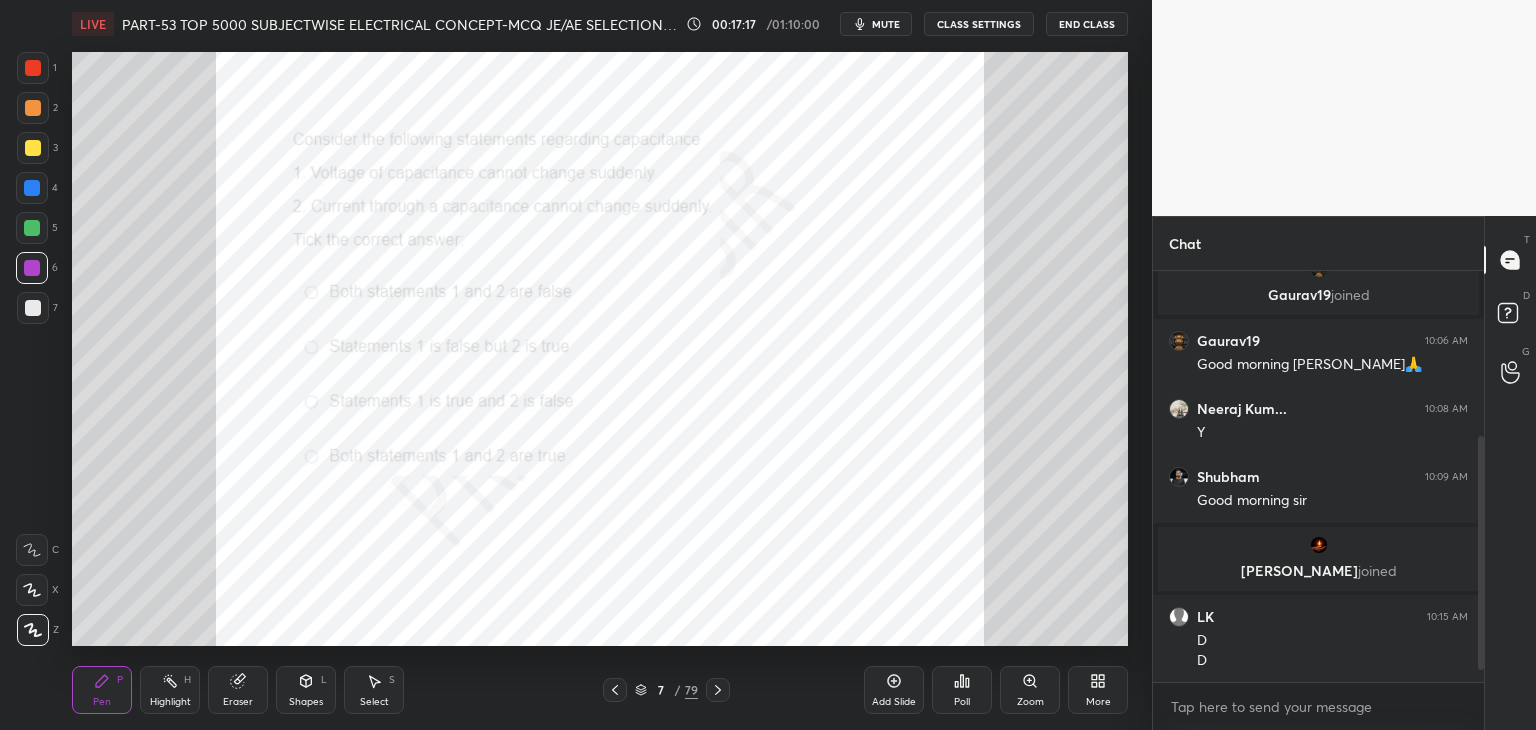 click on "Eraser" at bounding box center (238, 690) 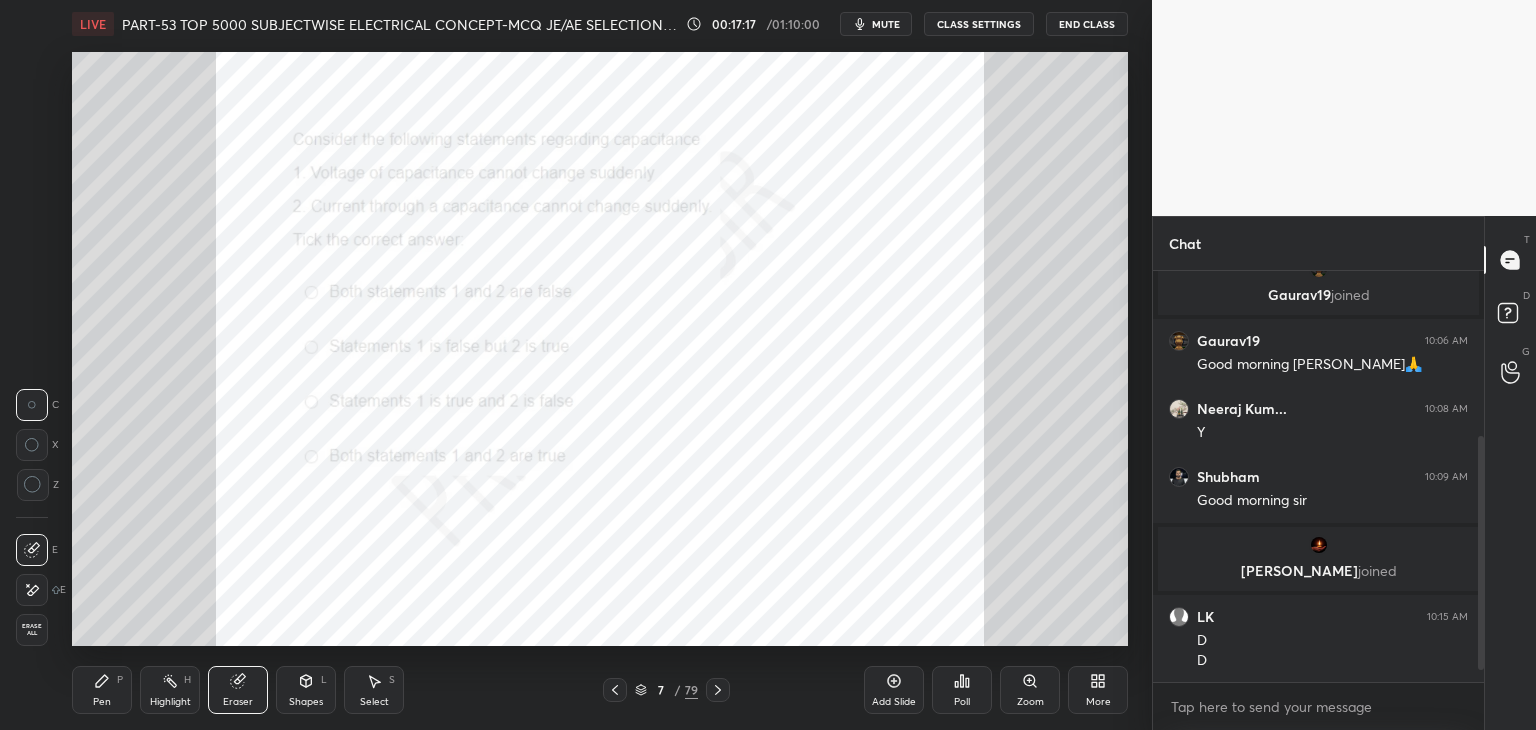 click on "Erase all" at bounding box center [32, 630] 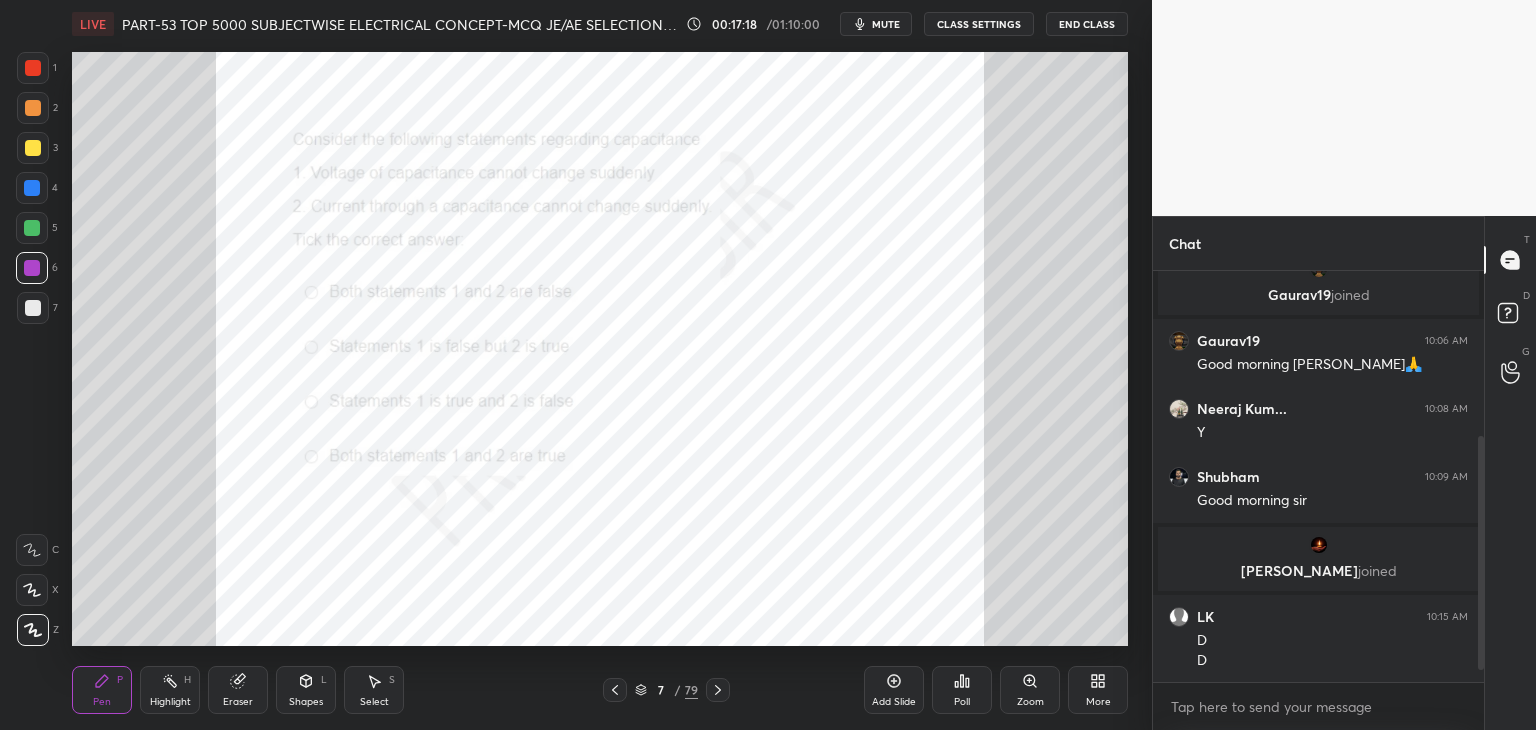 click on "Pen P" at bounding box center (102, 690) 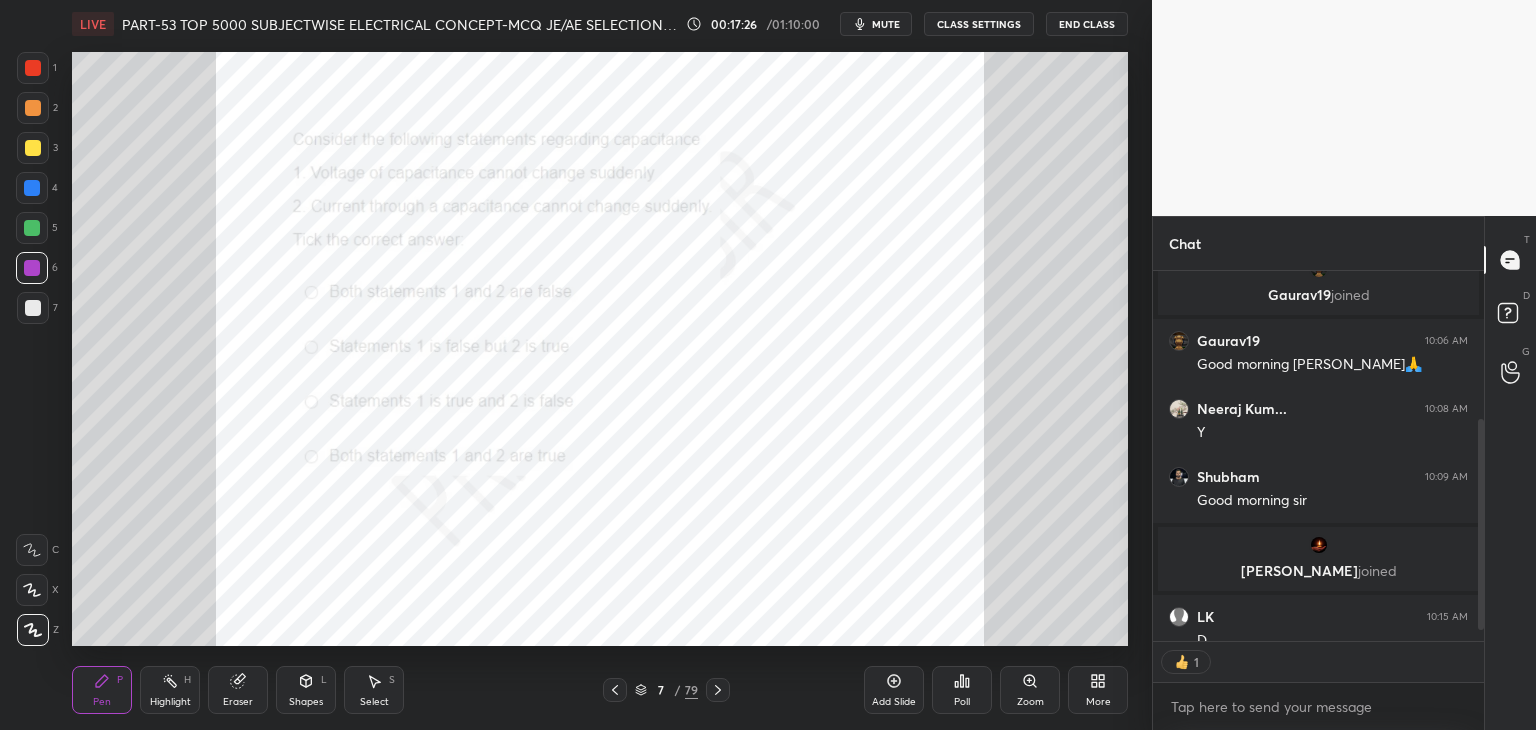 scroll, scrollTop: 365, scrollLeft: 325, axis: both 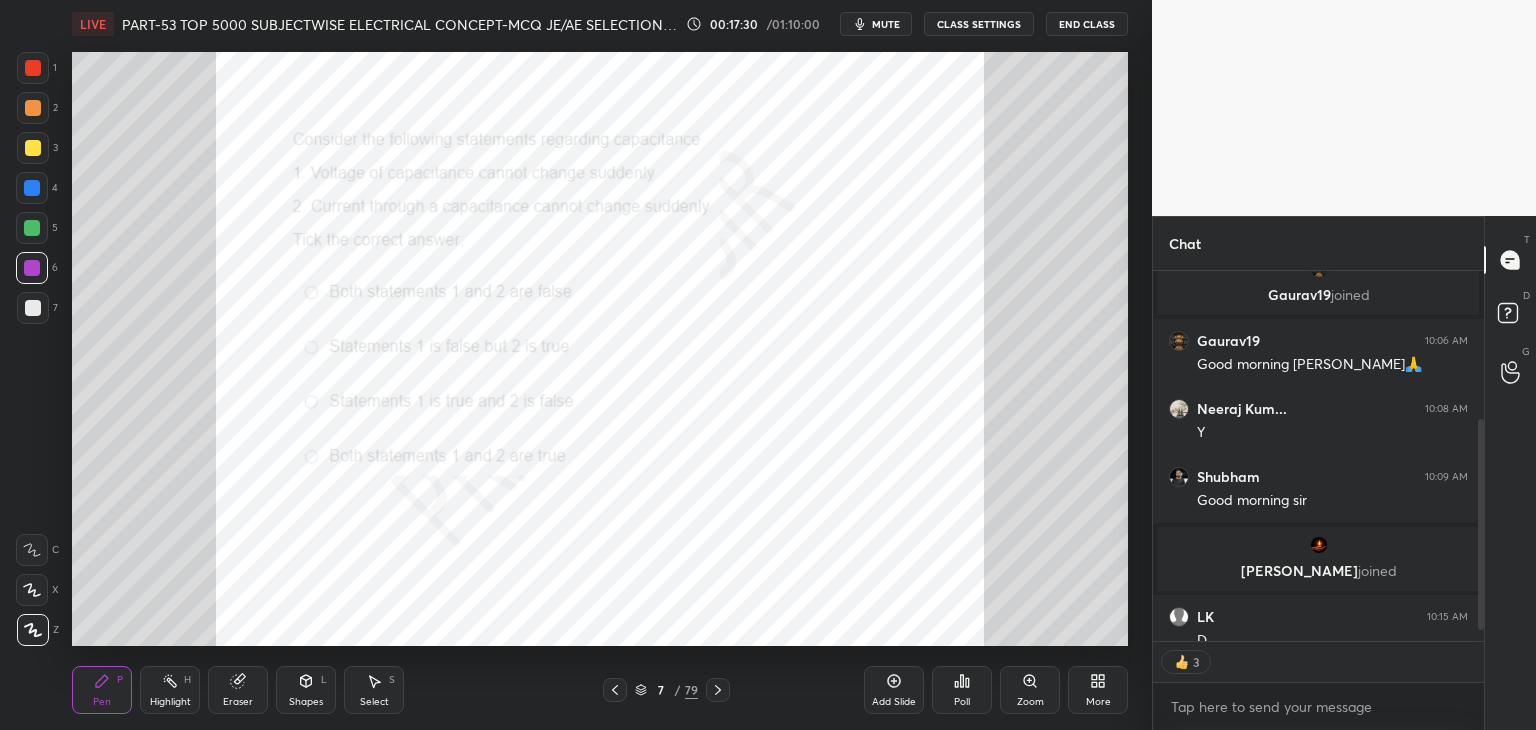 click at bounding box center (33, 68) 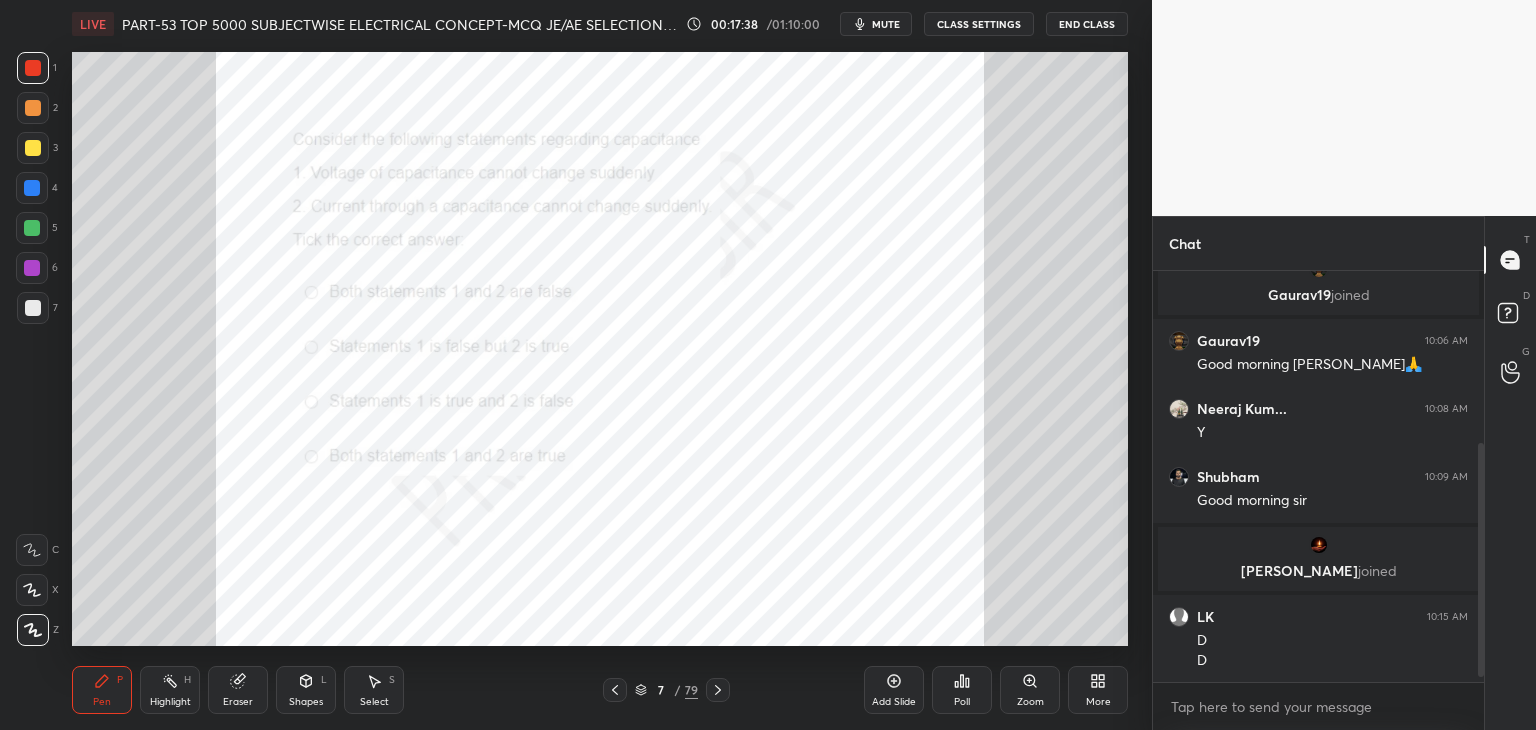 scroll, scrollTop: 6, scrollLeft: 6, axis: both 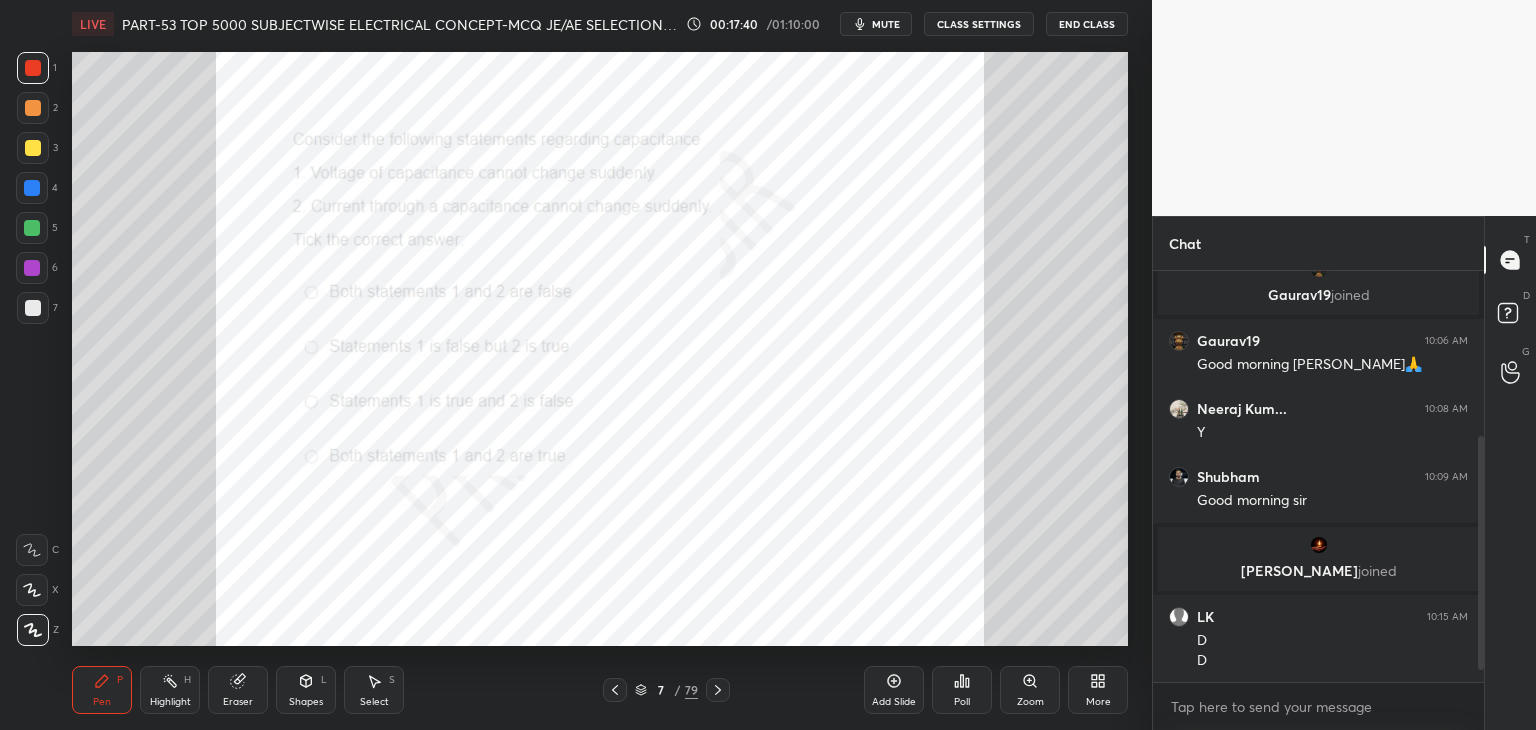 click on "Eraser" at bounding box center (238, 702) 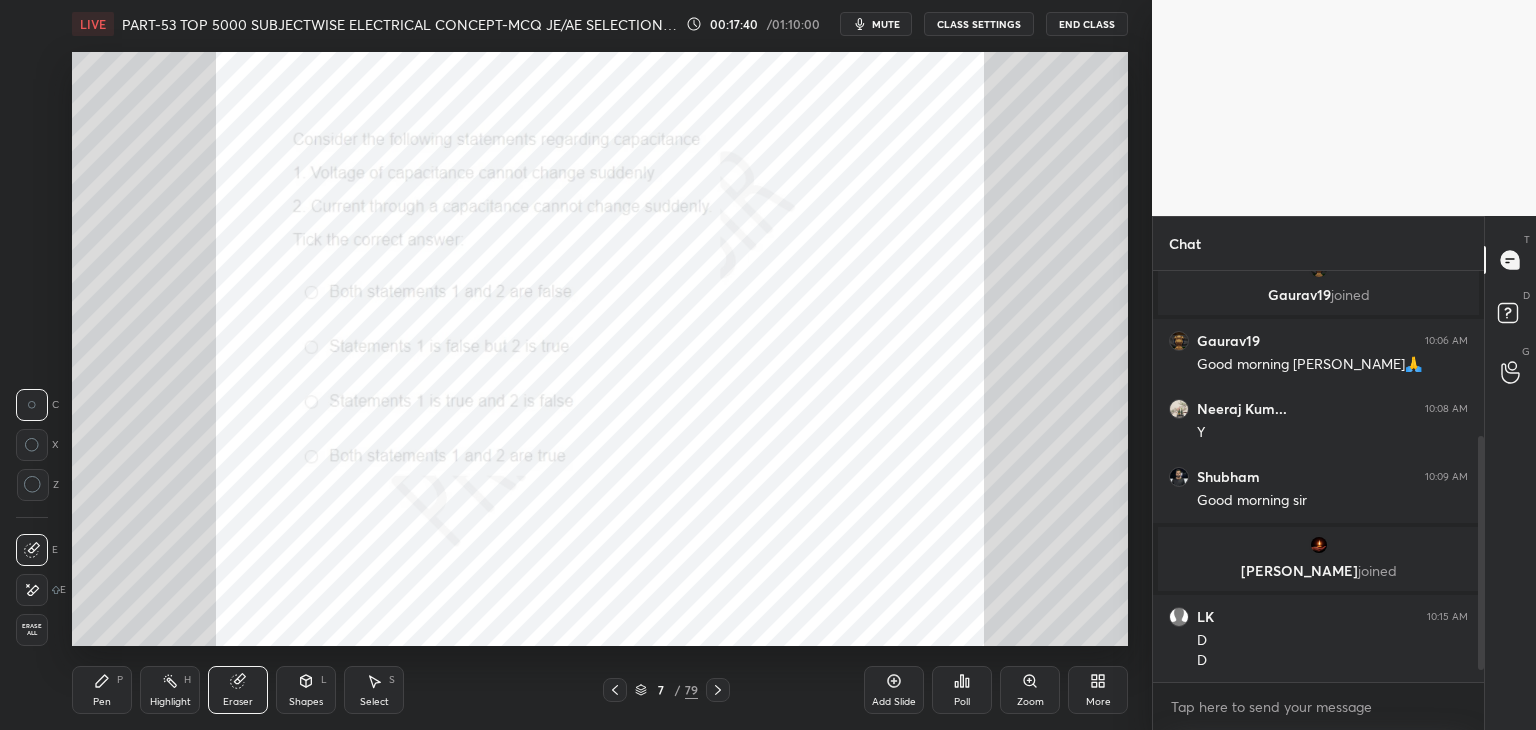 click on "Erase all" at bounding box center [32, 630] 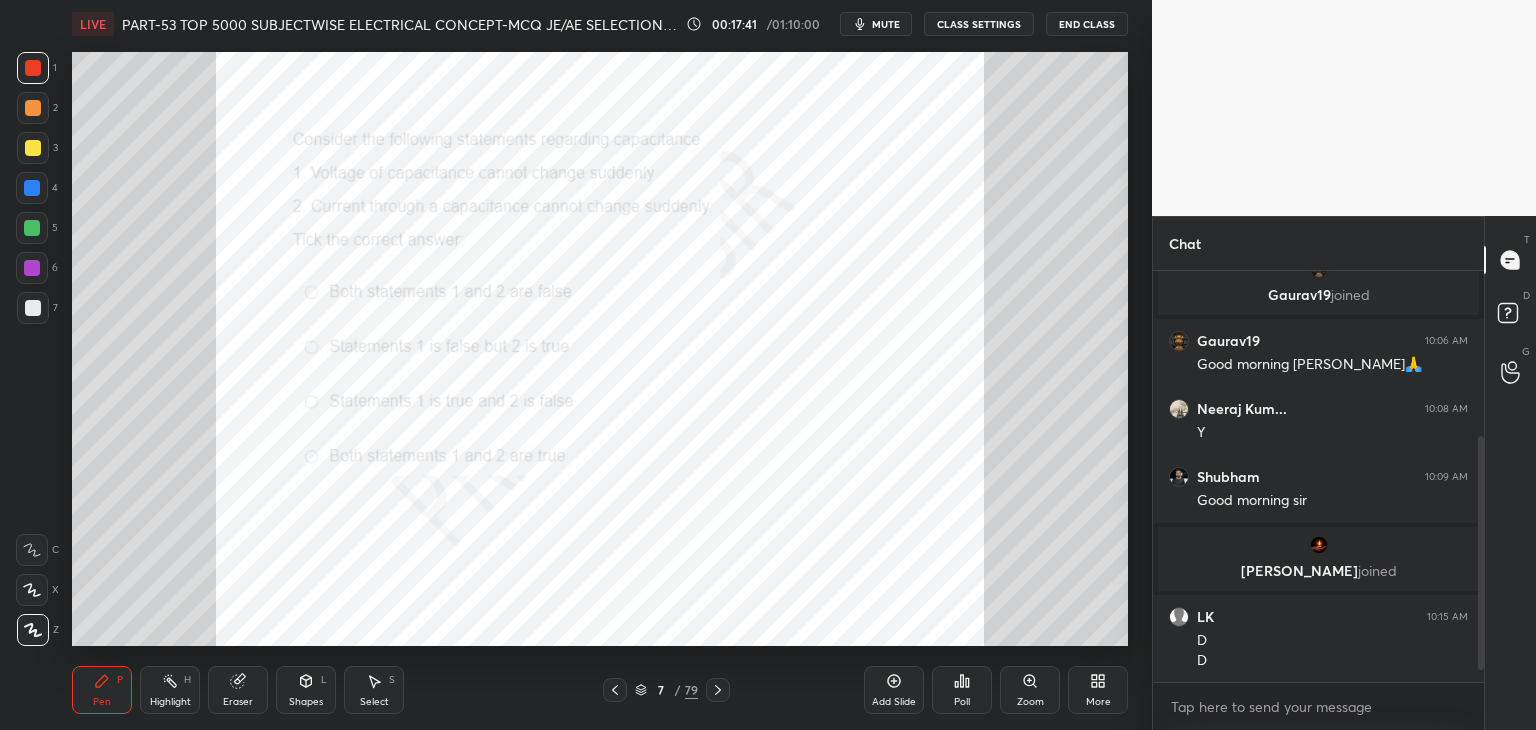 click on "Pen P" at bounding box center [102, 690] 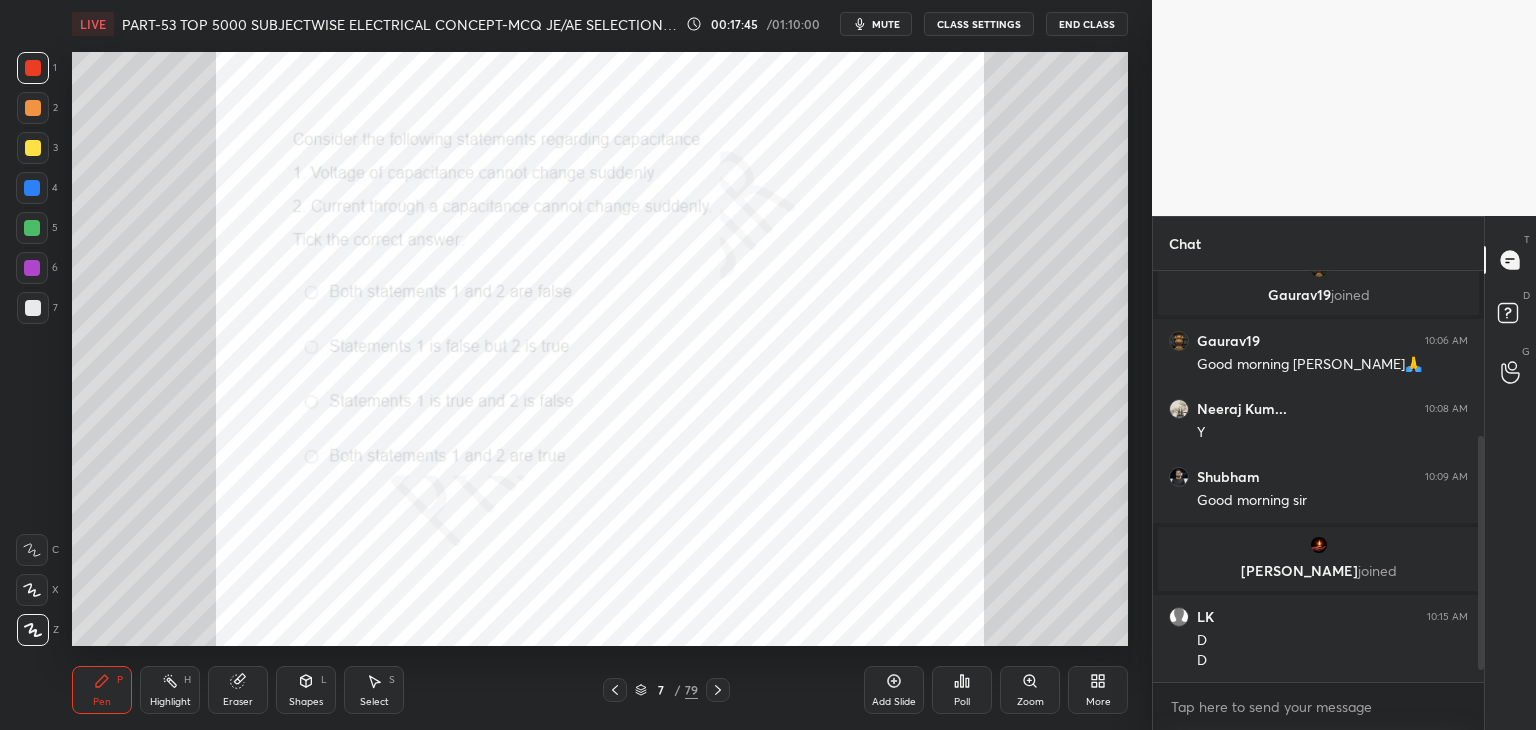 click 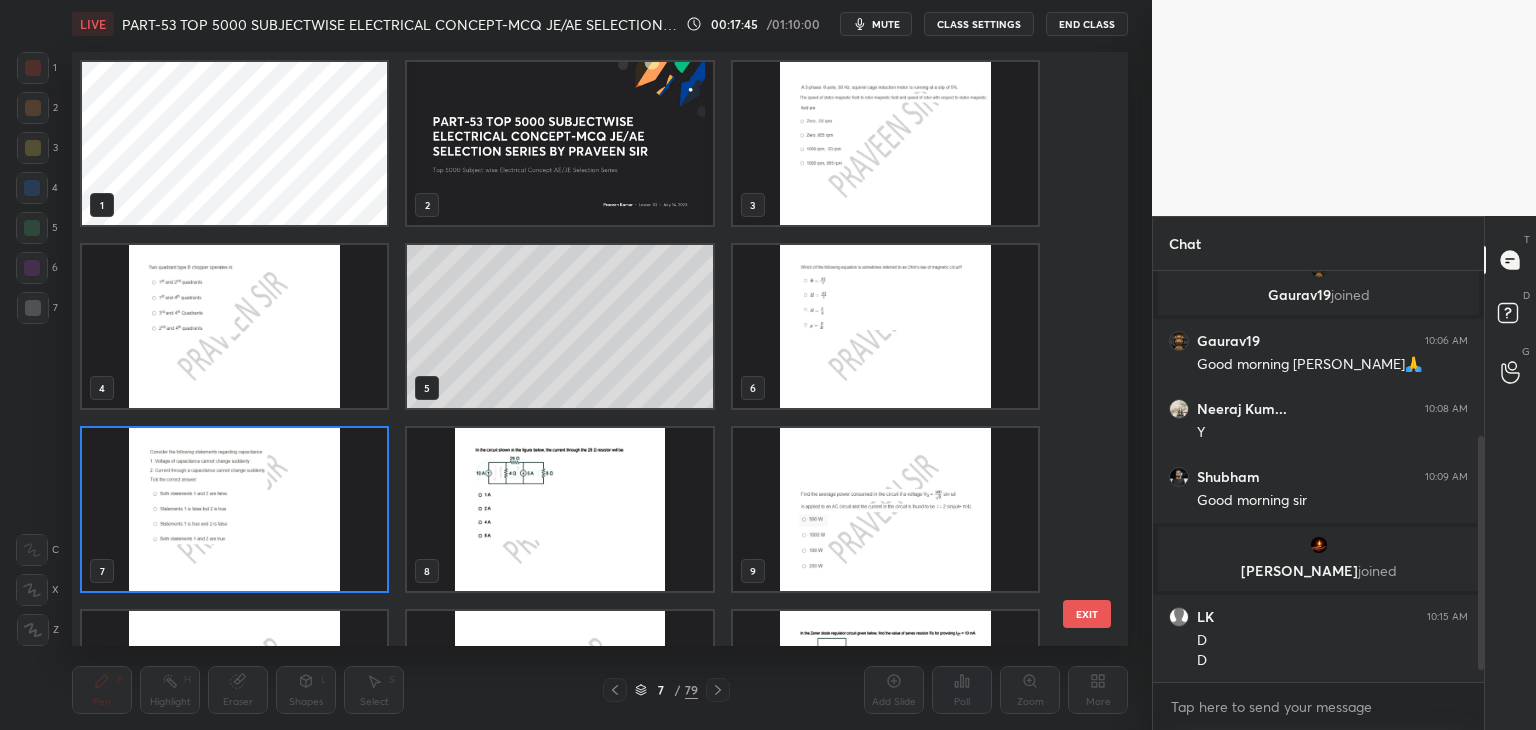 scroll, scrollTop: 6, scrollLeft: 10, axis: both 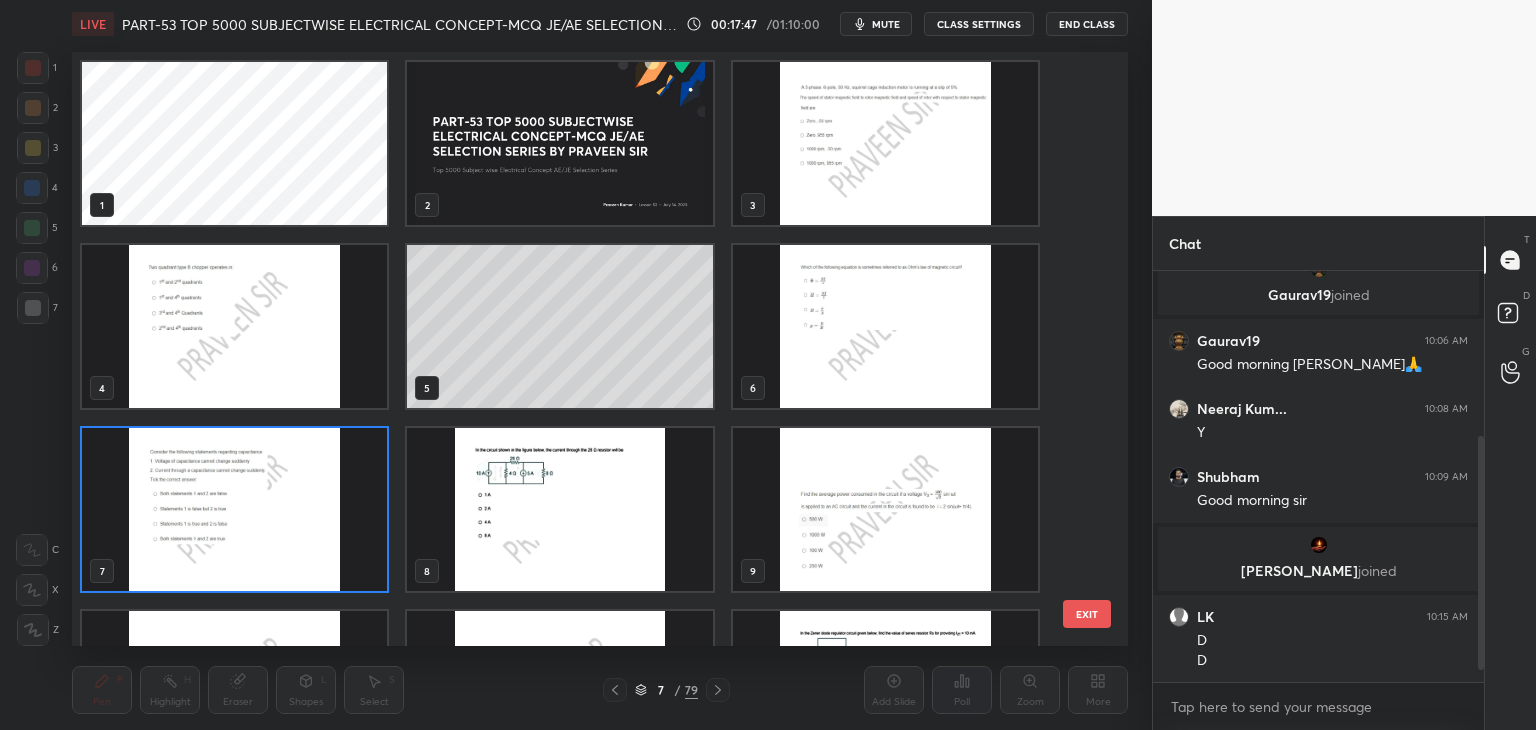 click at bounding box center (559, 509) 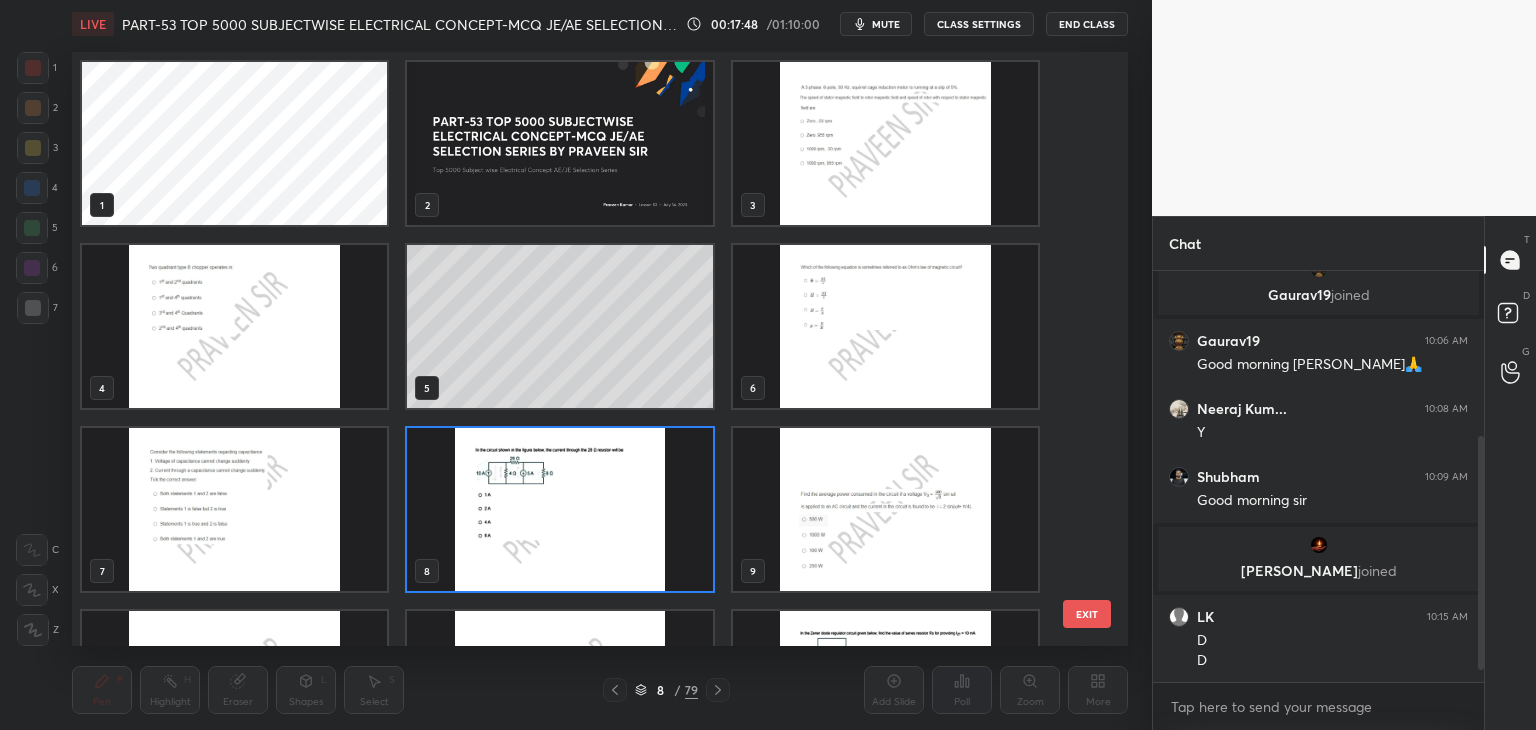 click at bounding box center (559, 509) 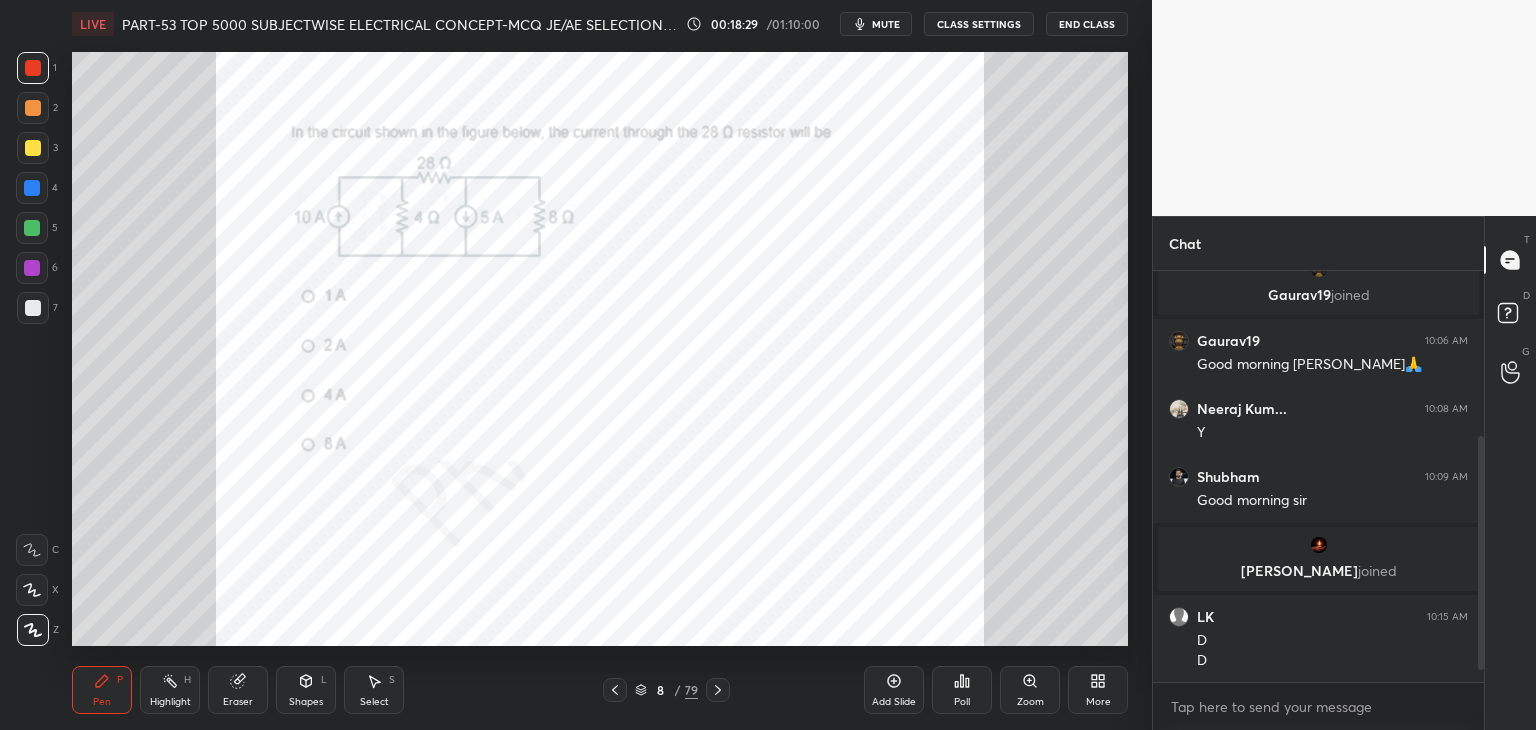 click on "Poll" at bounding box center [962, 690] 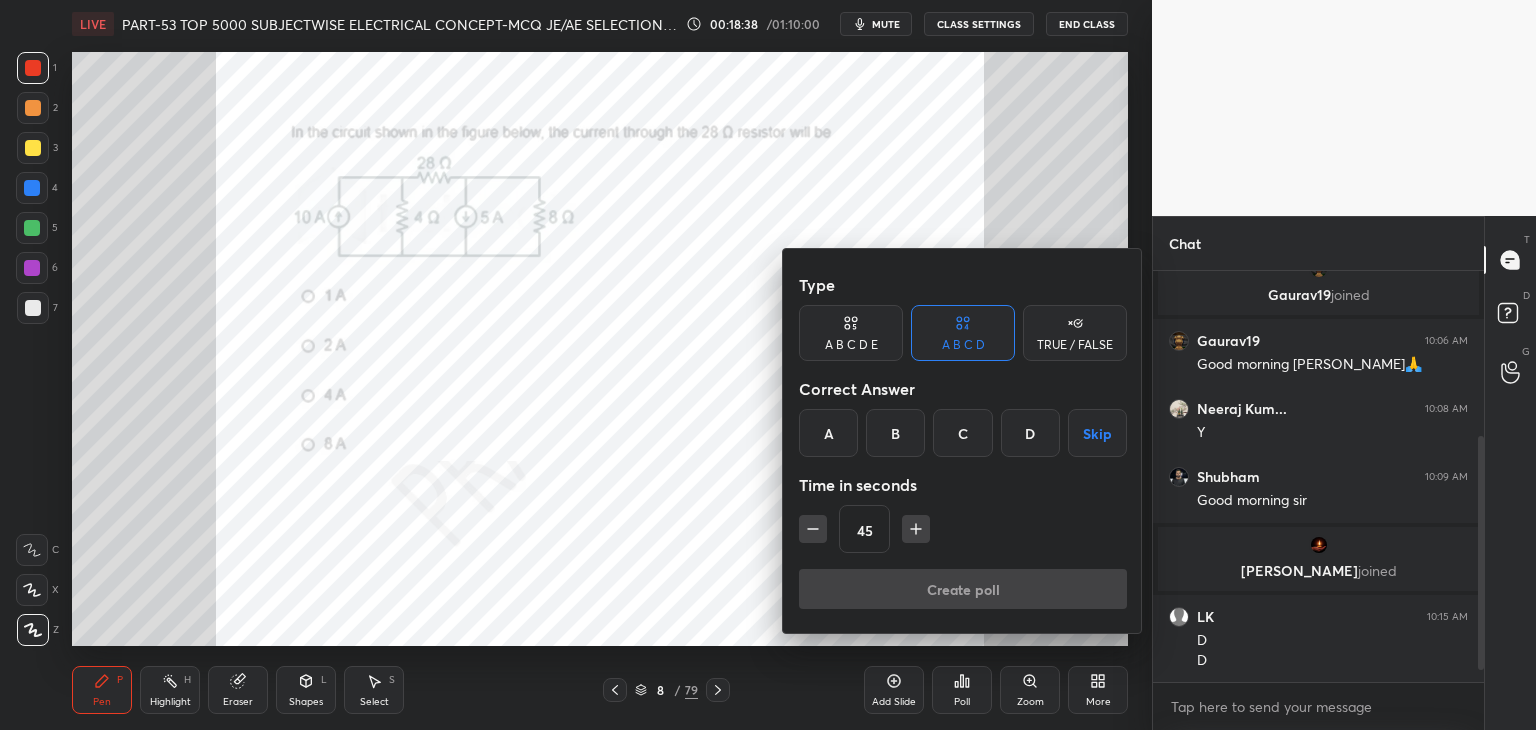 drag, startPoint x: 904, startPoint y: 442, endPoint x: 901, endPoint y: 465, distance: 23.194826 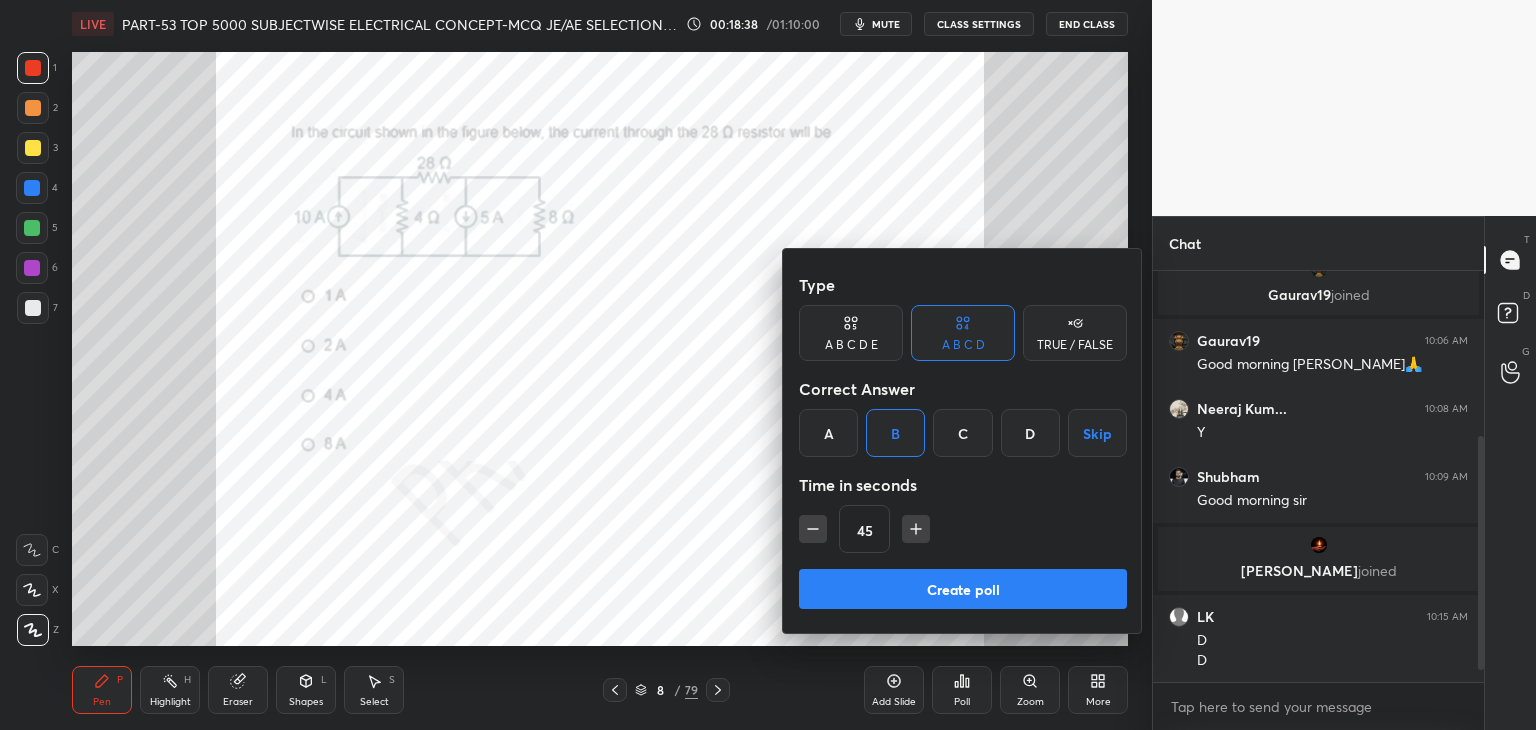 click on "Create poll" at bounding box center [963, 589] 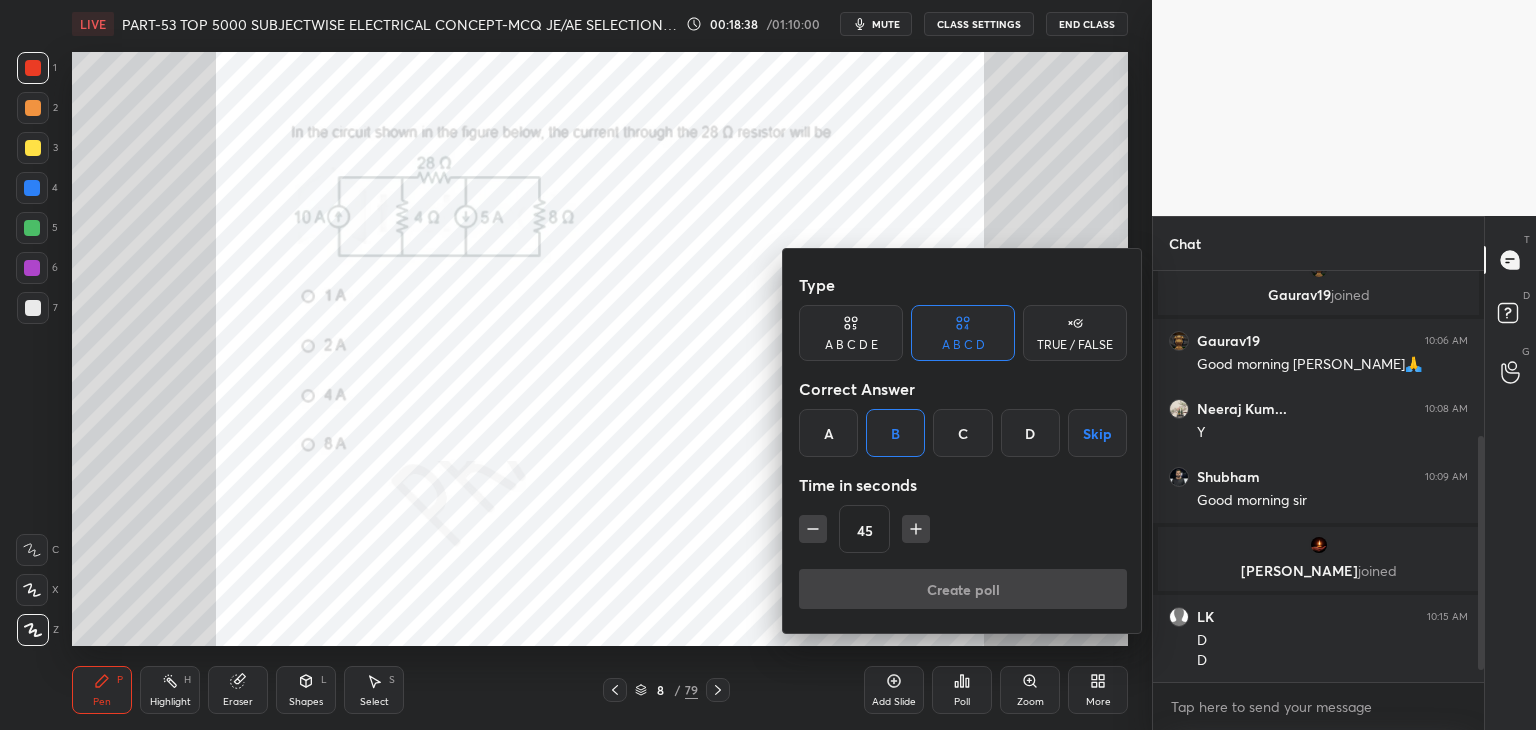 scroll, scrollTop: 364, scrollLeft: 325, axis: both 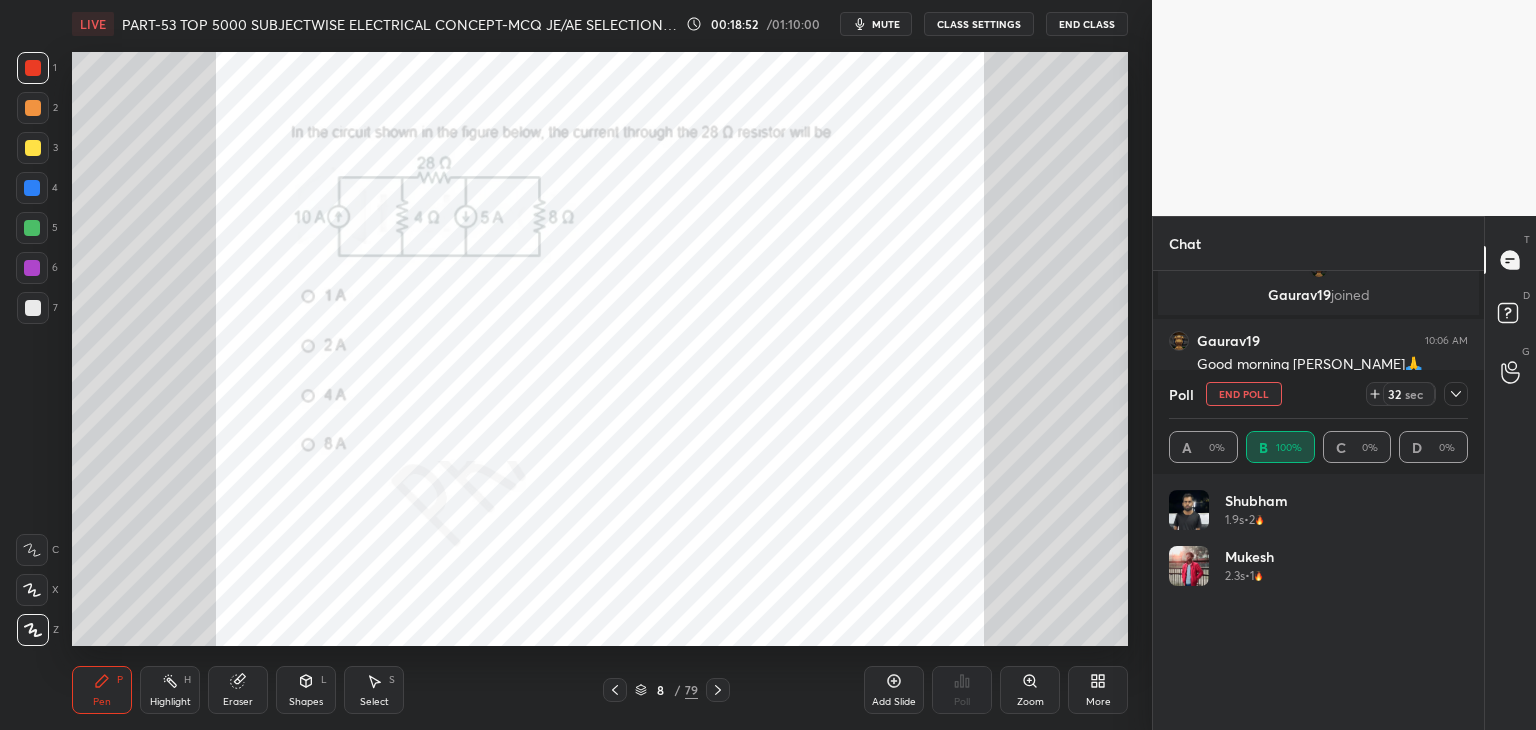 click 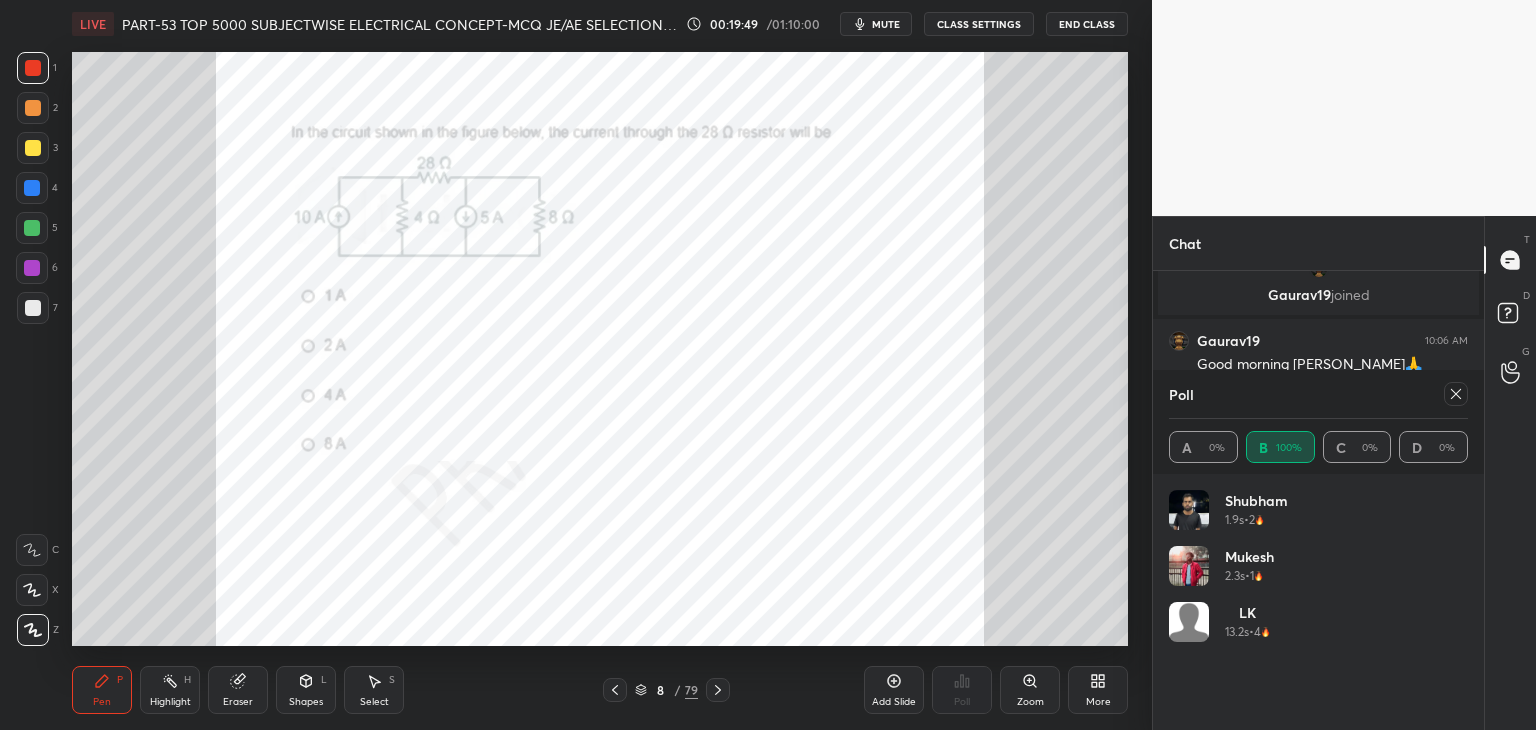 click 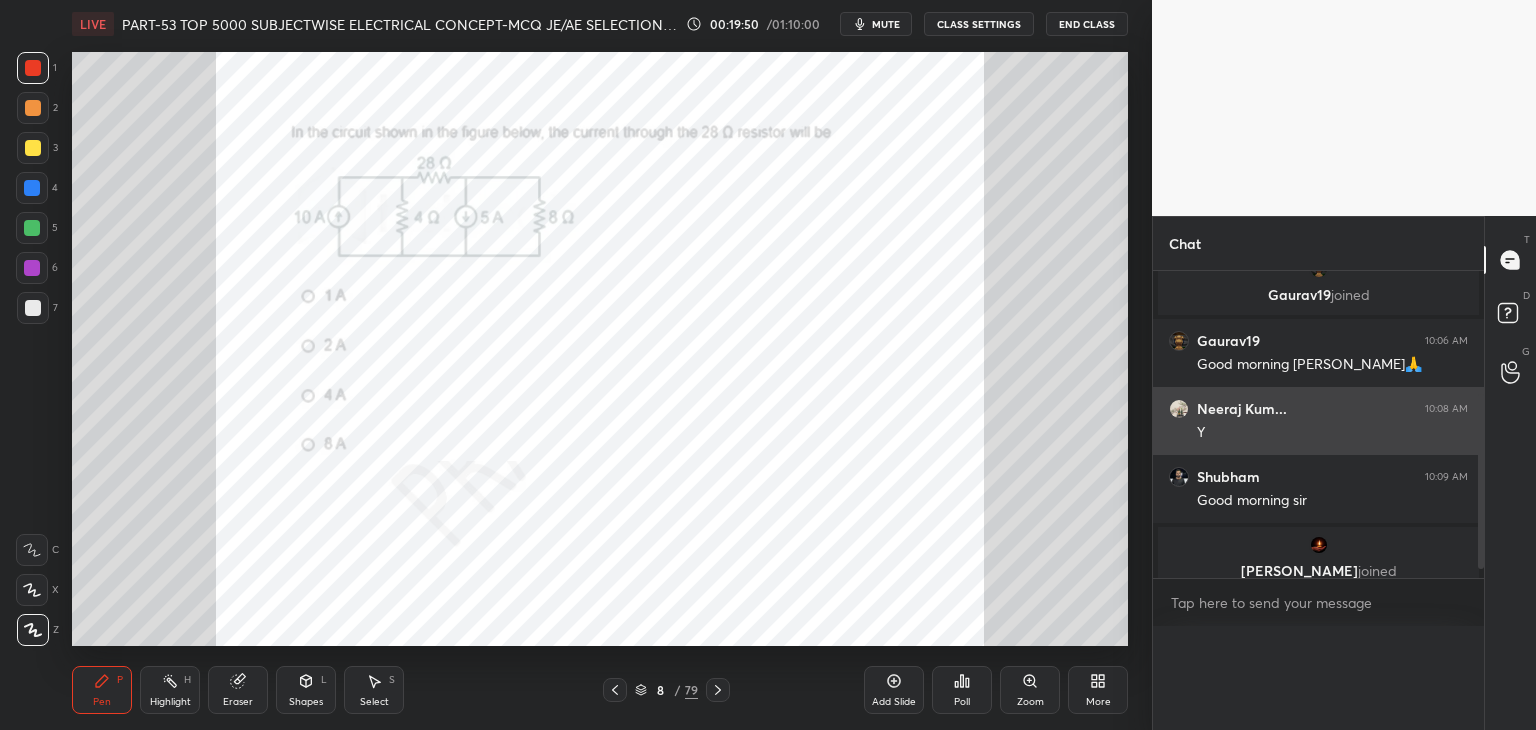 scroll, scrollTop: 0, scrollLeft: 0, axis: both 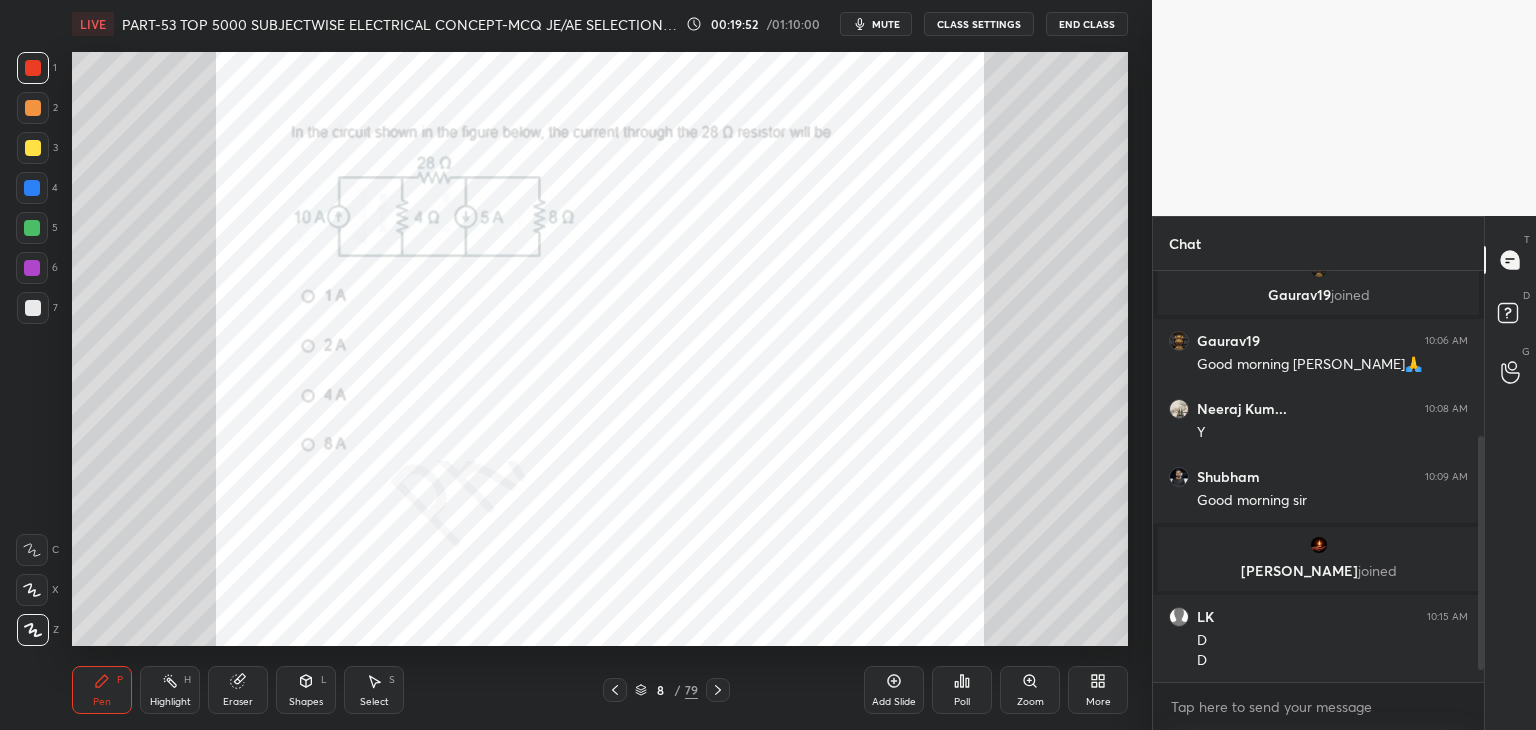 click on "Zoom" at bounding box center (1030, 690) 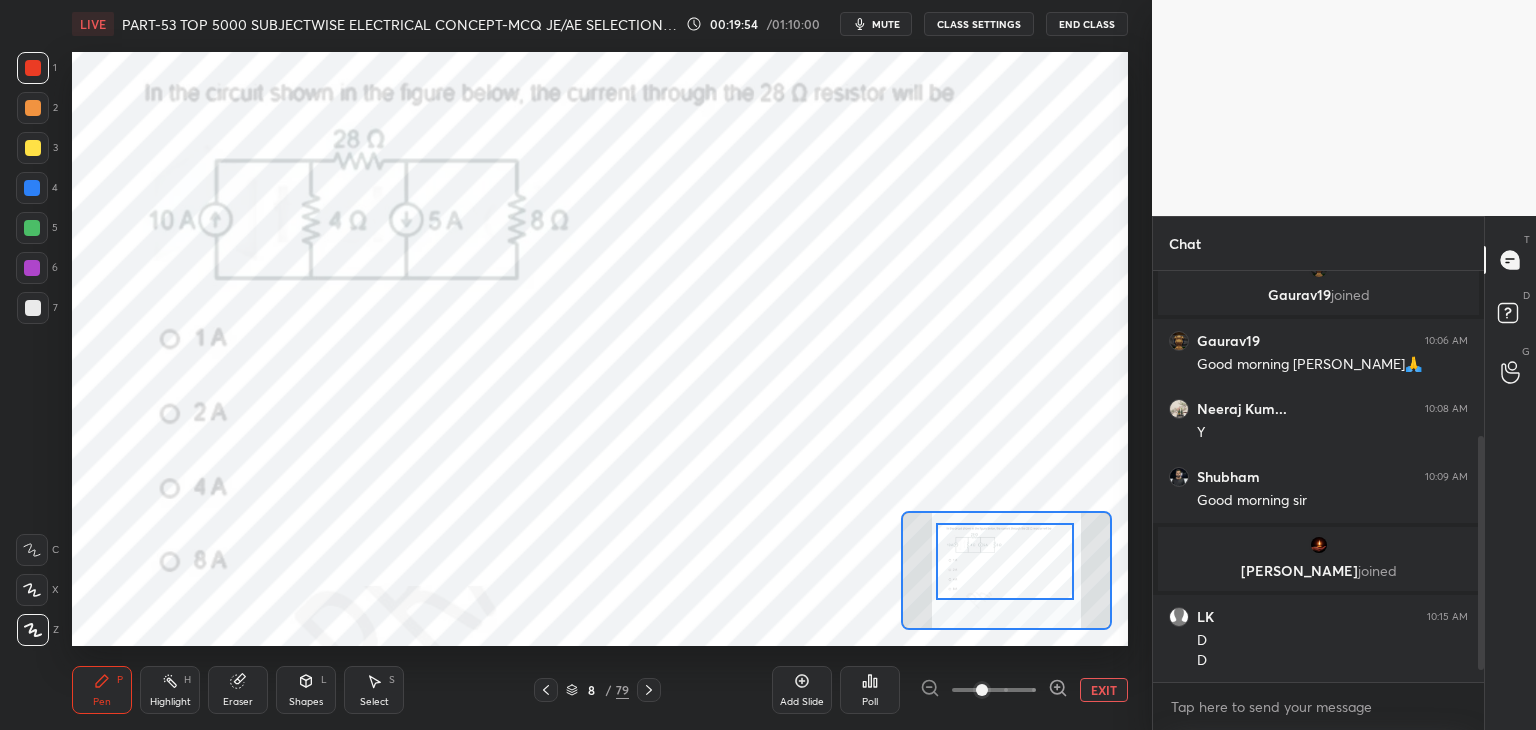 click at bounding box center [1005, 561] 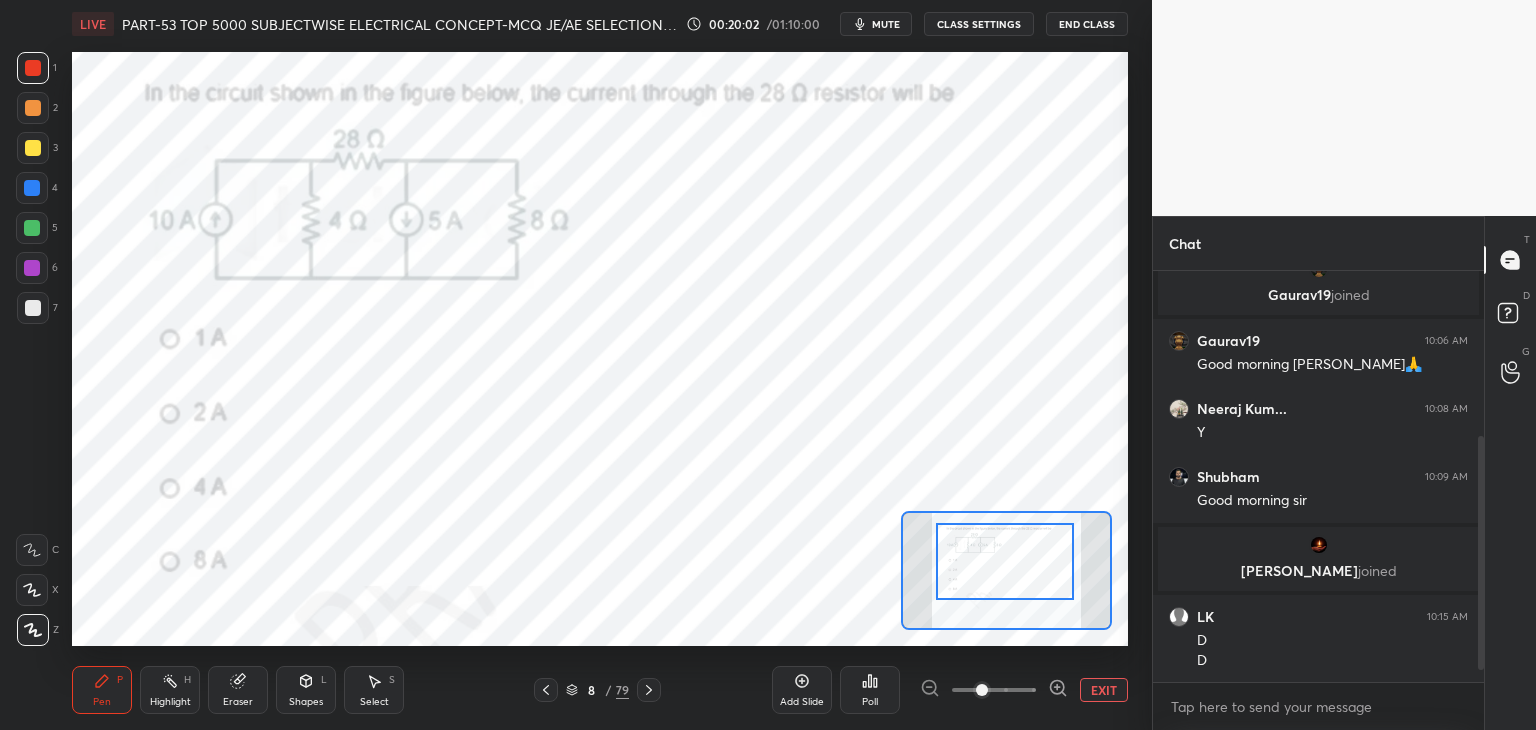 click at bounding box center (33, 308) 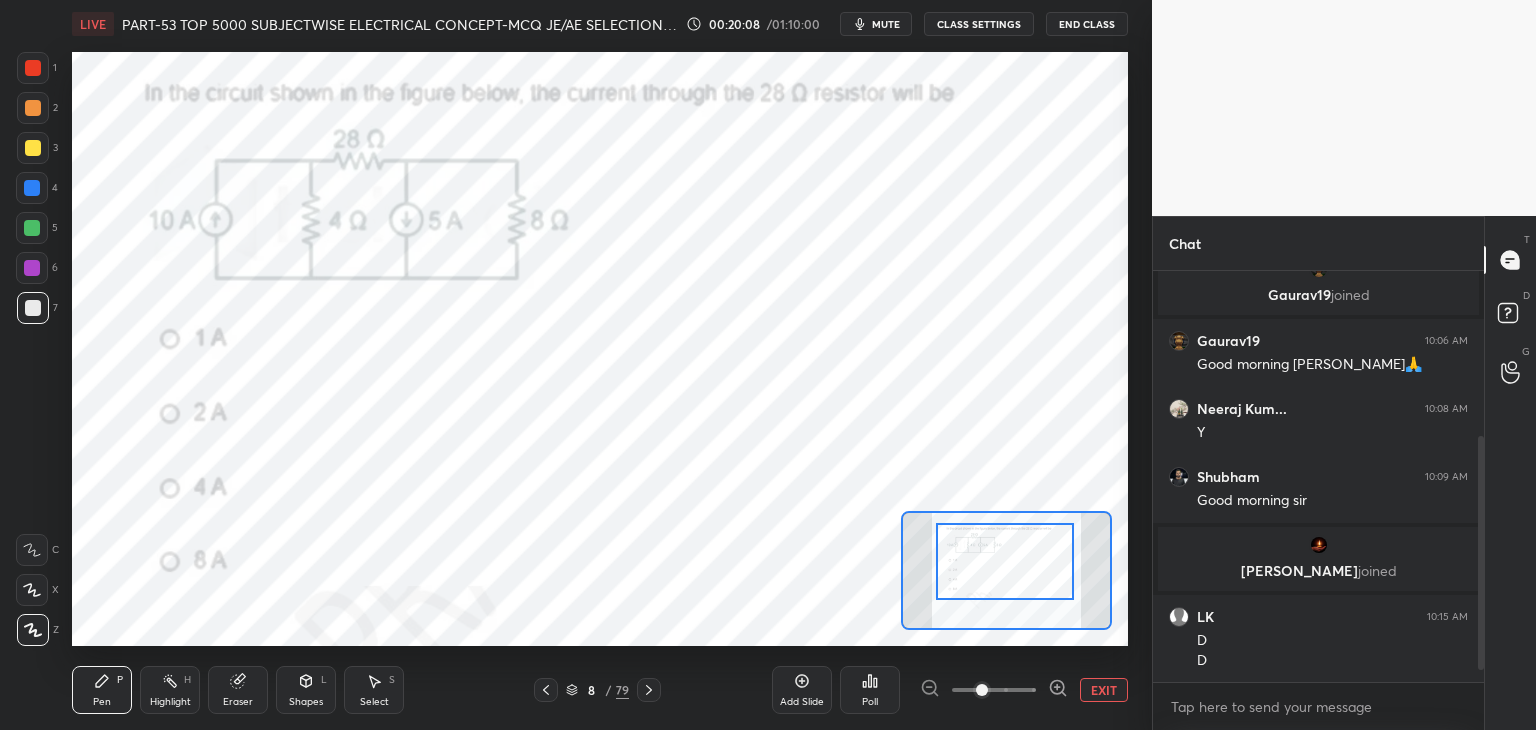 click at bounding box center [33, 68] 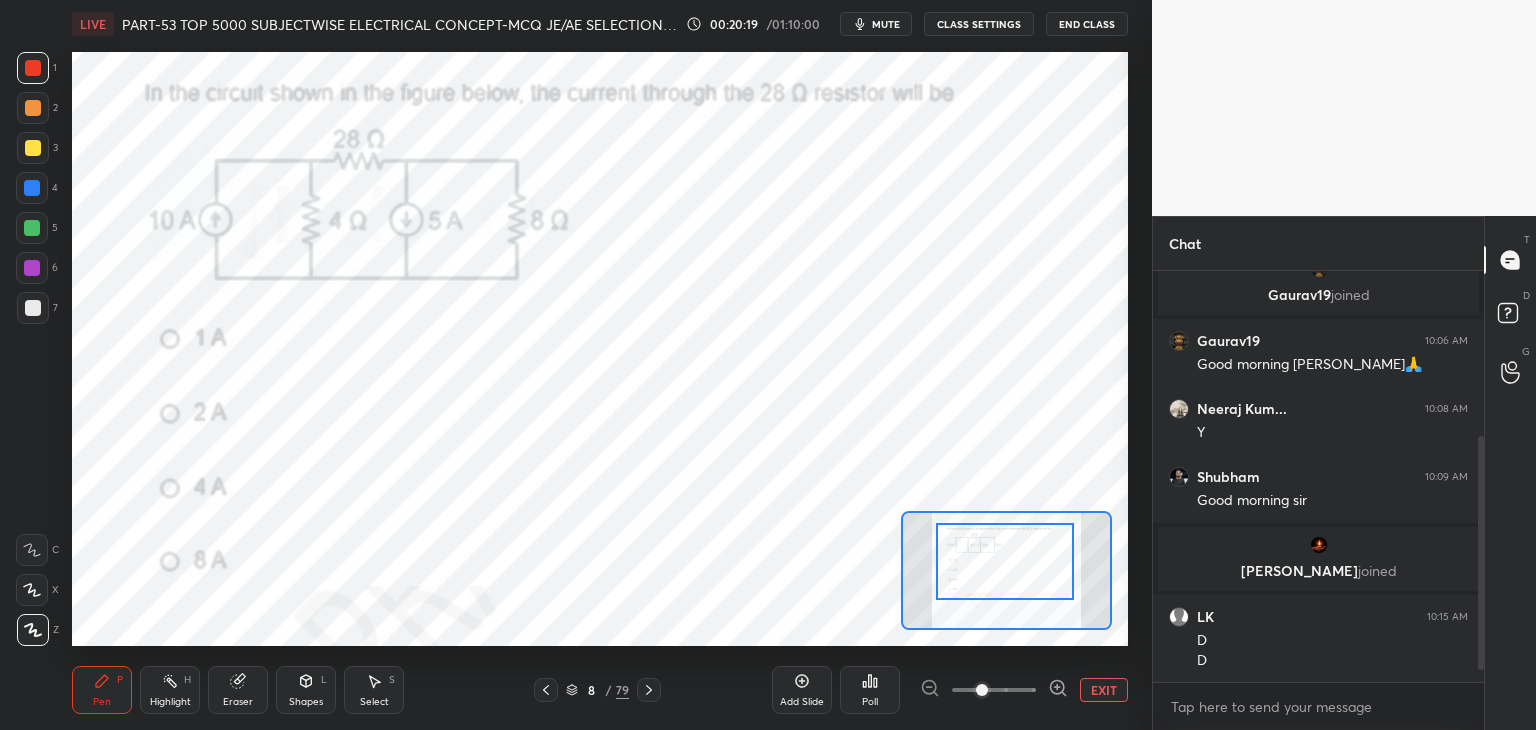 drag, startPoint x: 33, startPoint y: 195, endPoint x: 64, endPoint y: 219, distance: 39.20459 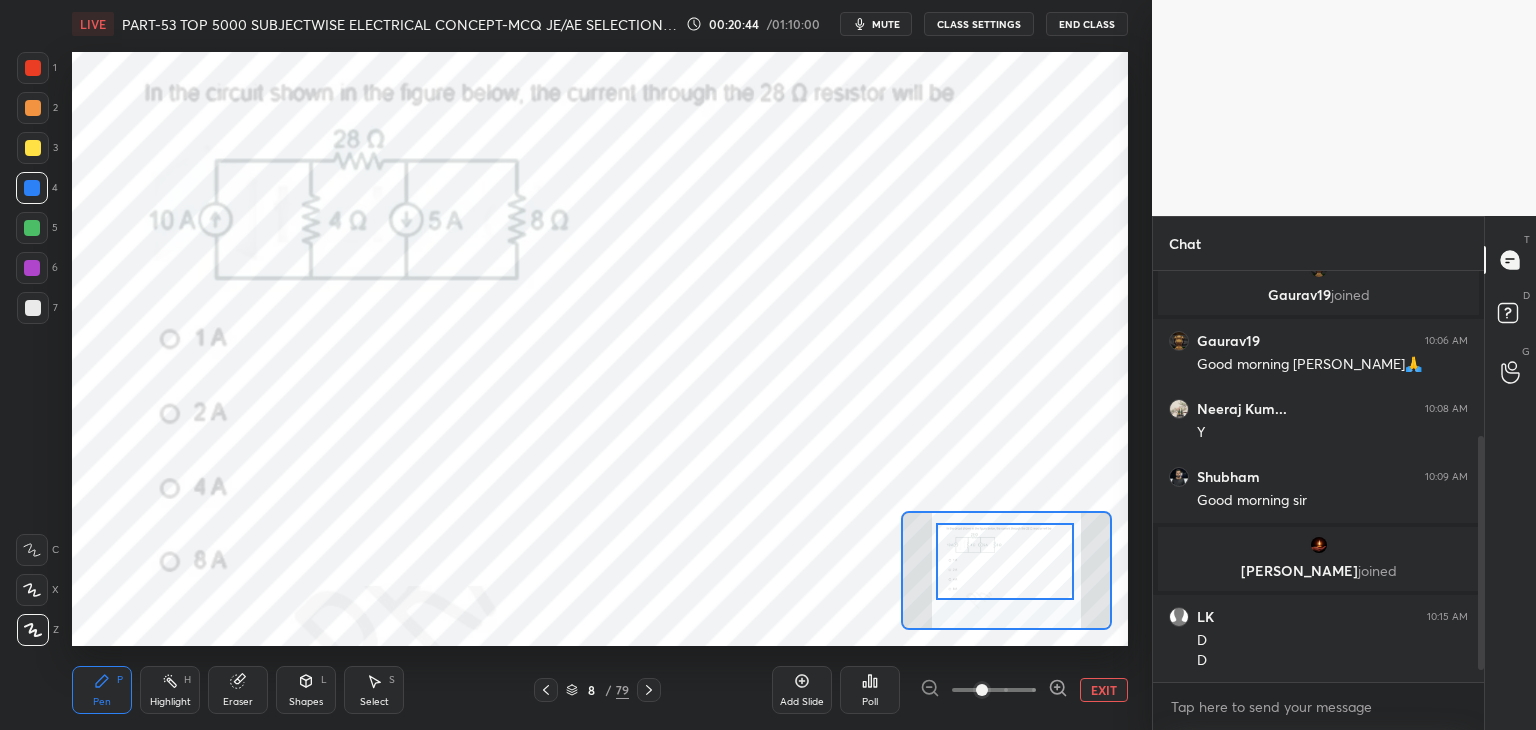 click on "Eraser" at bounding box center [238, 690] 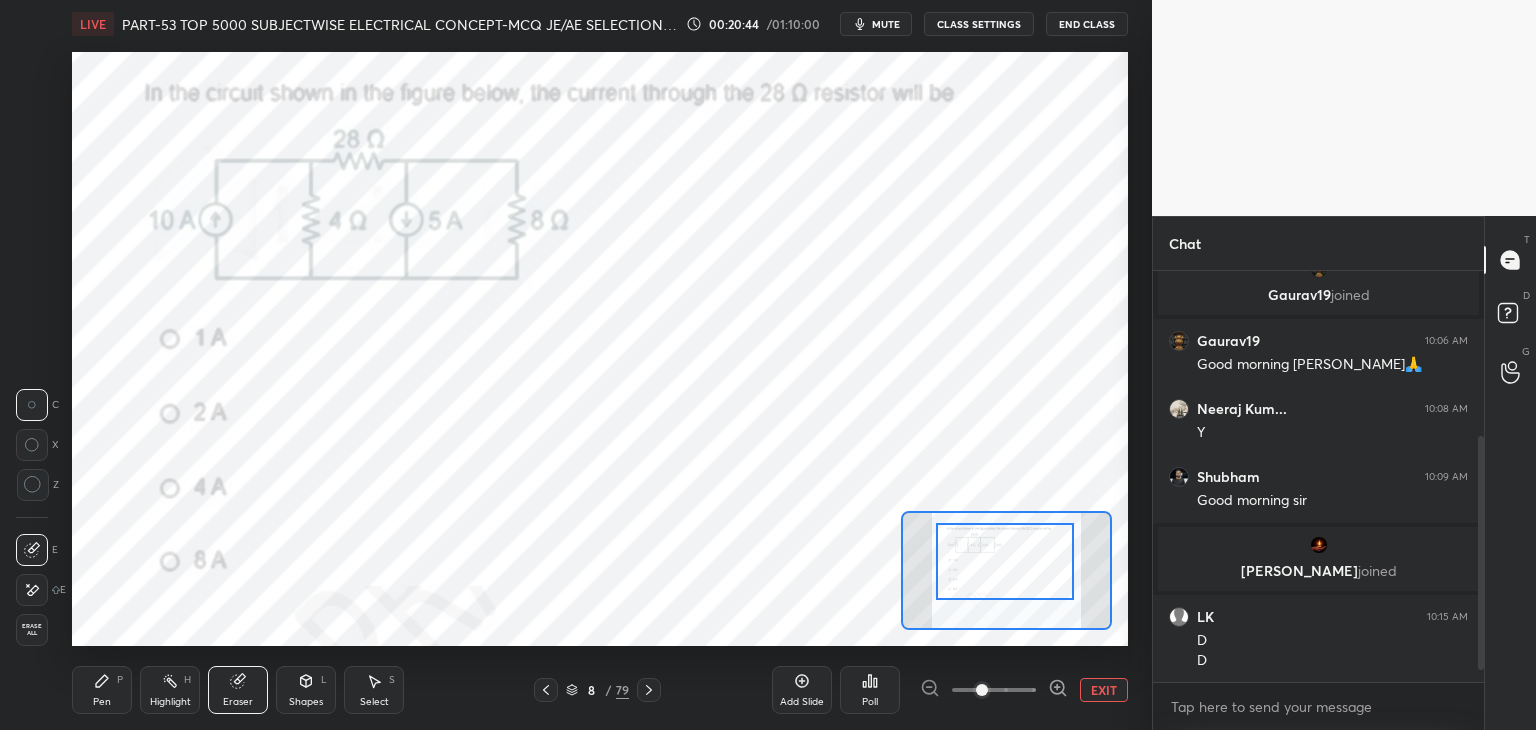 click on "1 2 3 4 5 6 7 C X Z C X Z E E Erase all   H H" at bounding box center (32, 349) 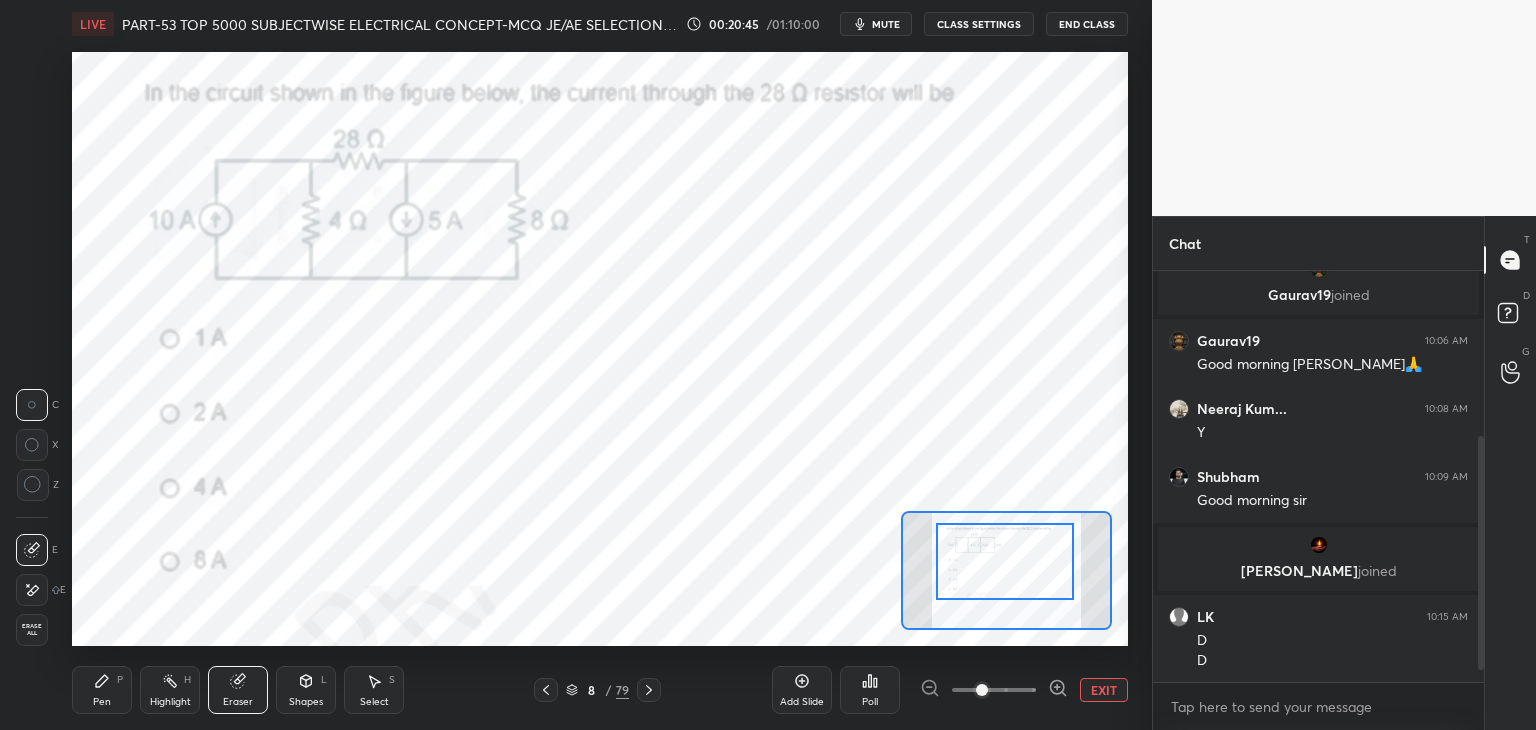 drag, startPoint x: 44, startPoint y: 629, endPoint x: 54, endPoint y: 652, distance: 25.079872 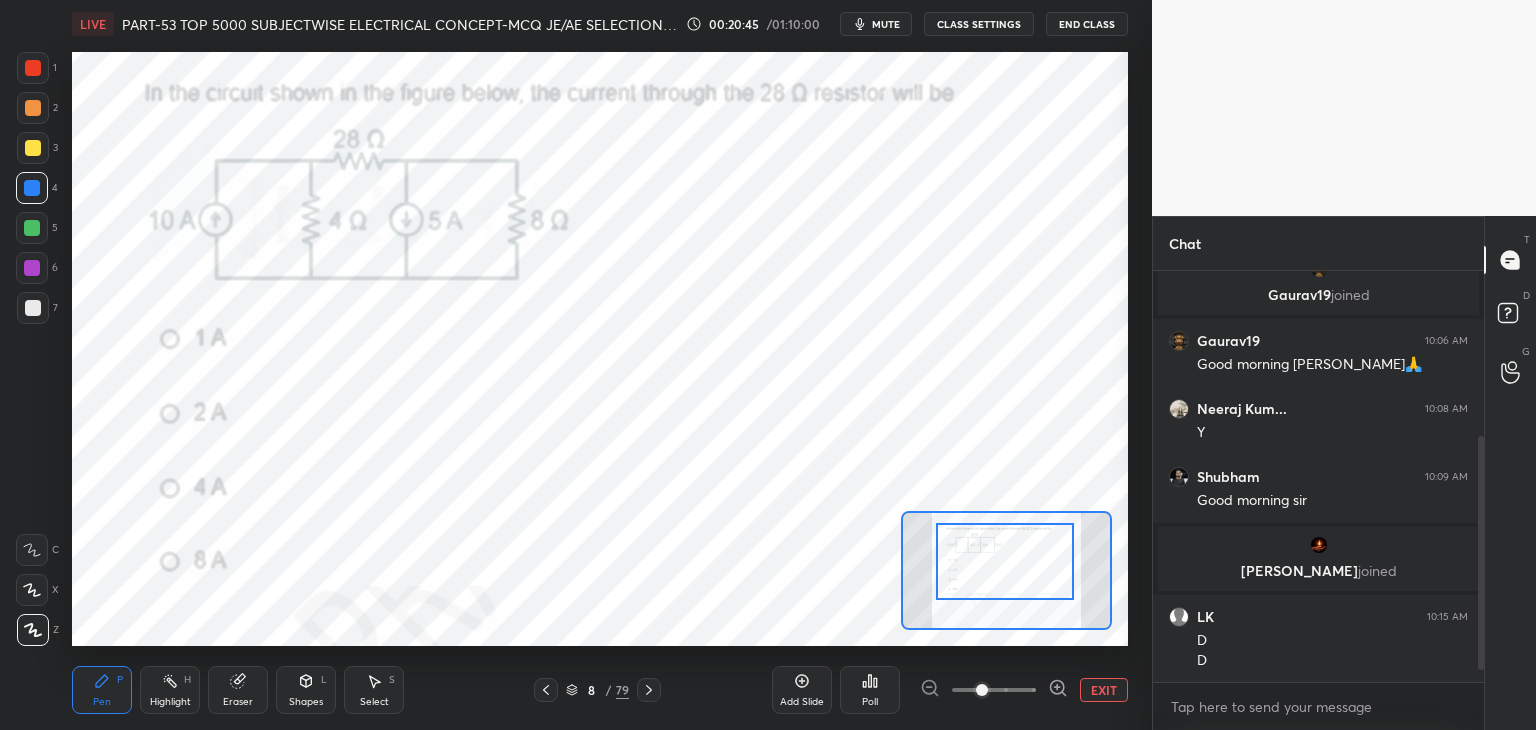 click on "Pen P" at bounding box center [102, 690] 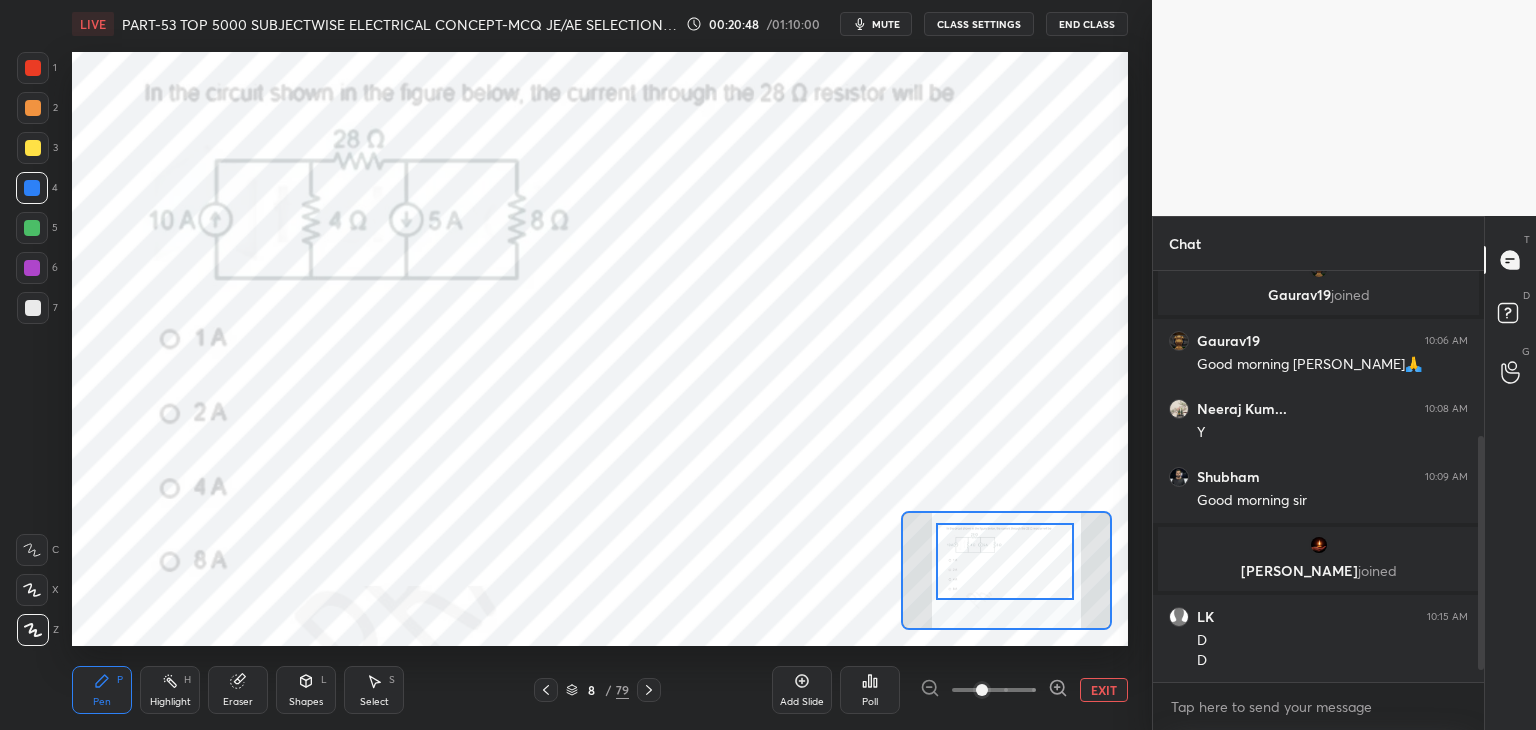 drag, startPoint x: 25, startPoint y: 313, endPoint x: 60, endPoint y: 286, distance: 44.20407 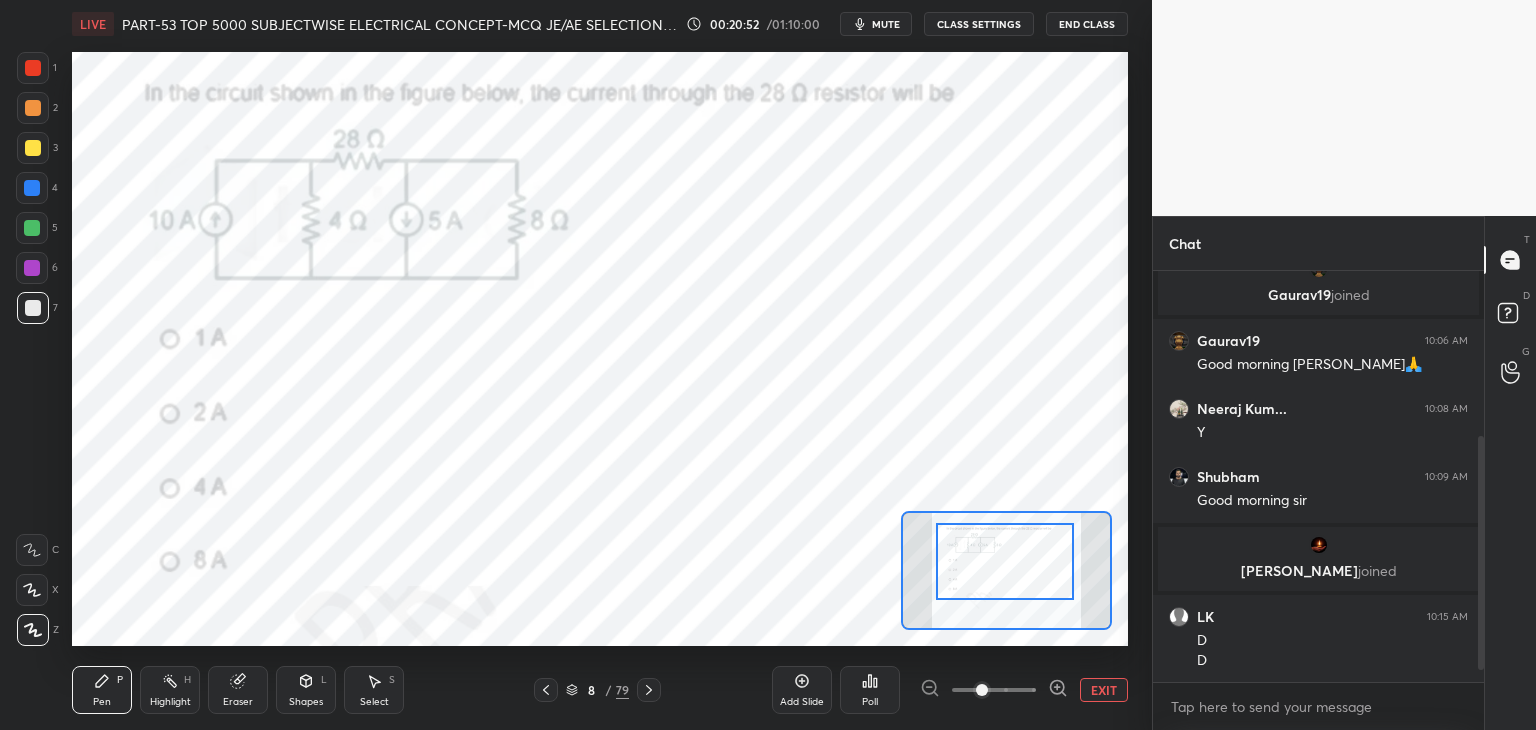 click at bounding box center [33, 68] 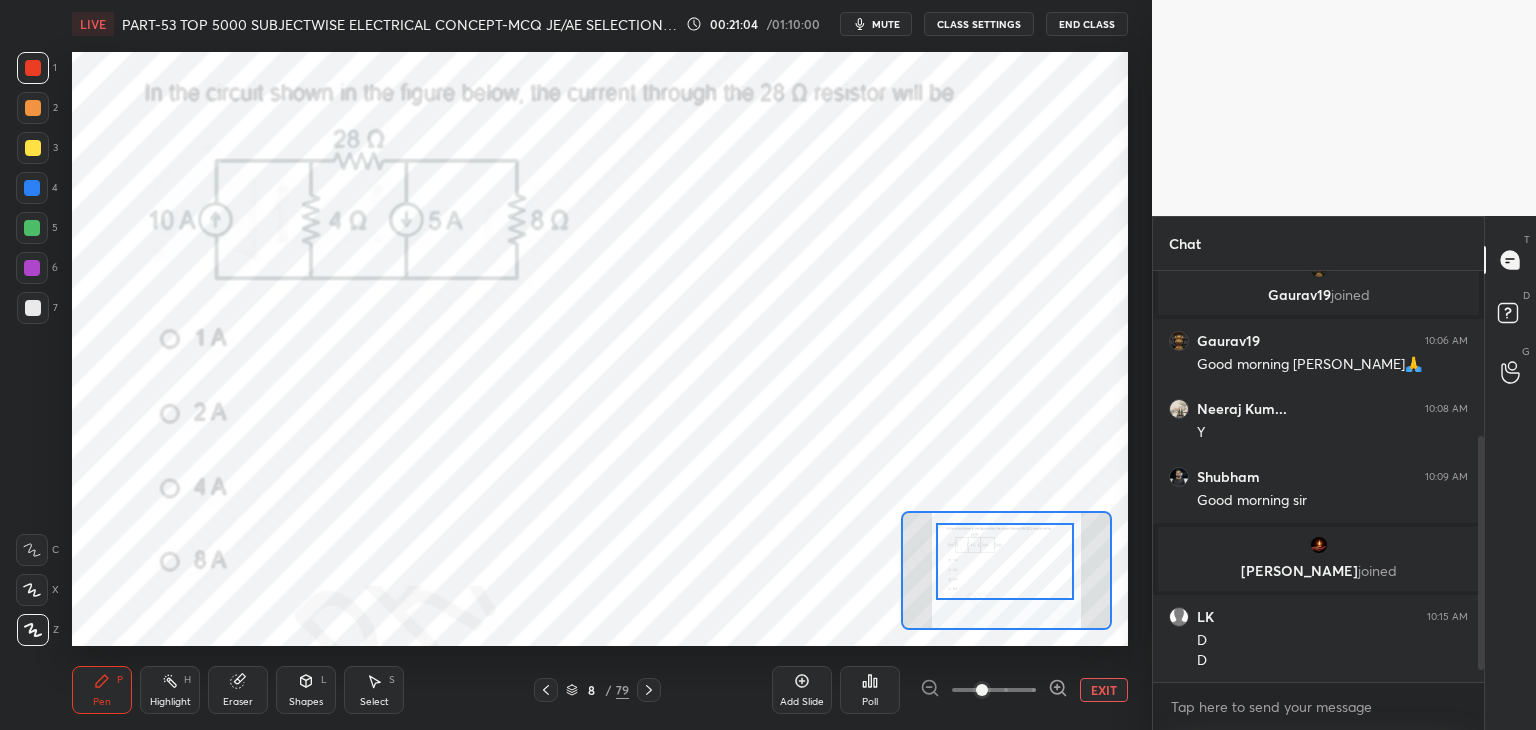 click at bounding box center [32, 188] 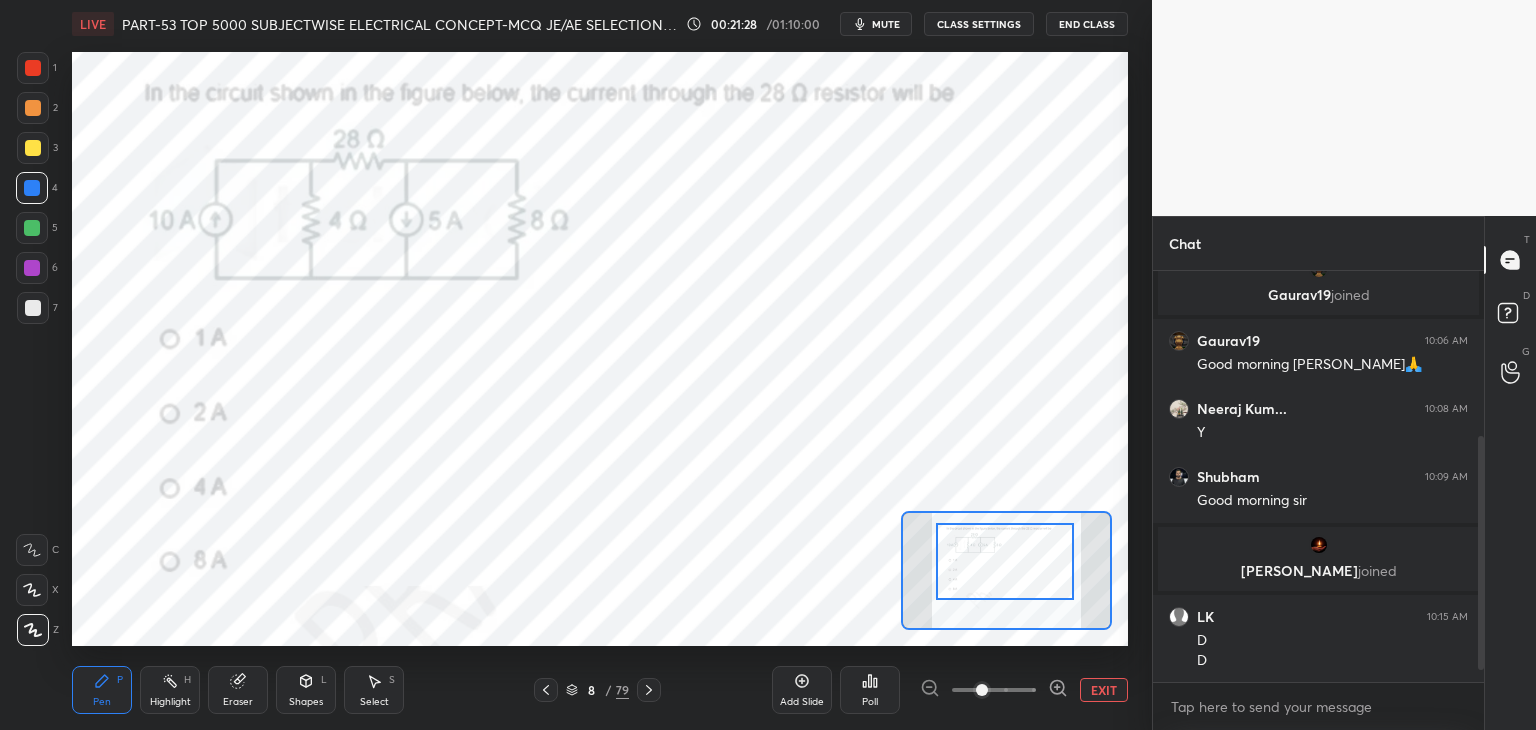 drag, startPoint x: 230, startPoint y: 700, endPoint x: 196, endPoint y: 707, distance: 34.713108 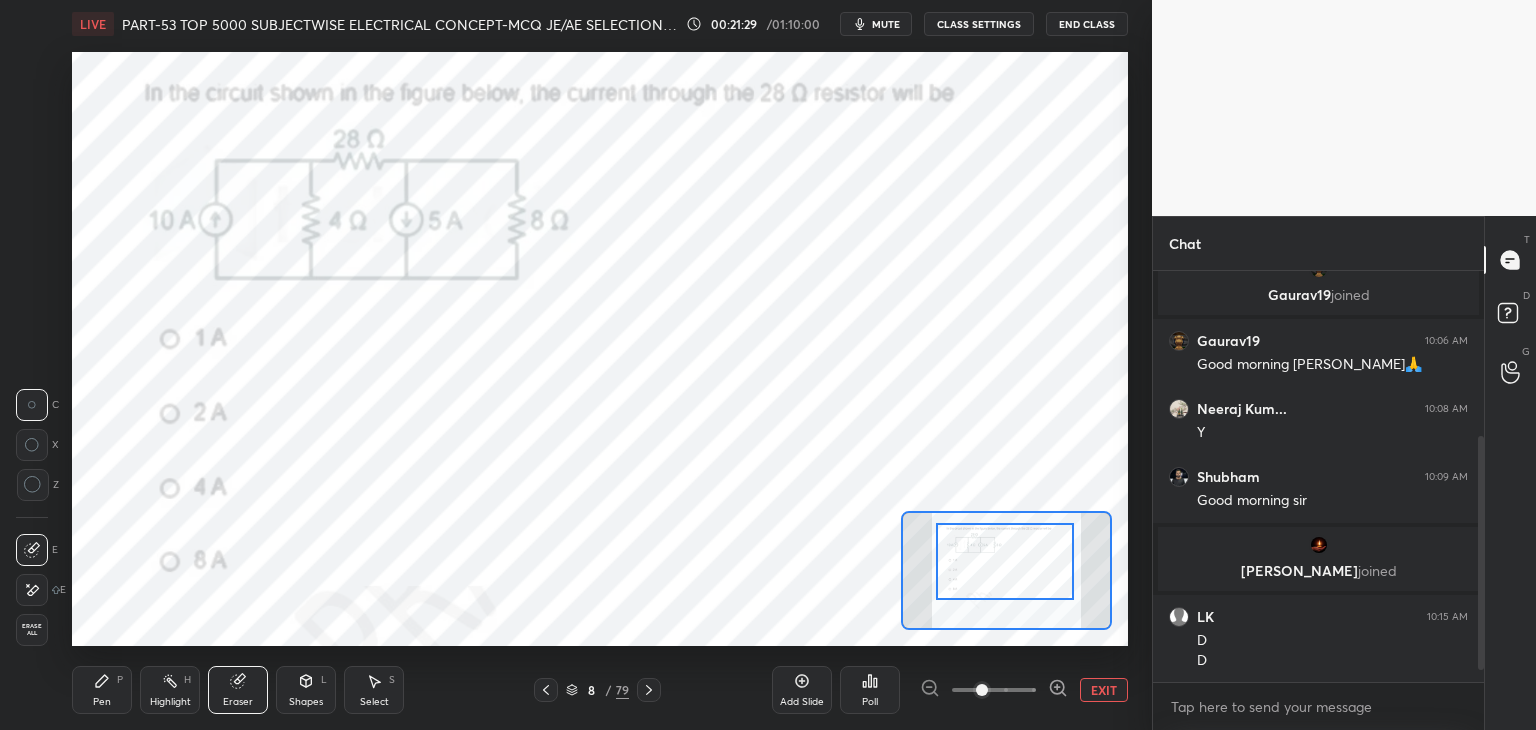 click on "Erase all" at bounding box center [32, 630] 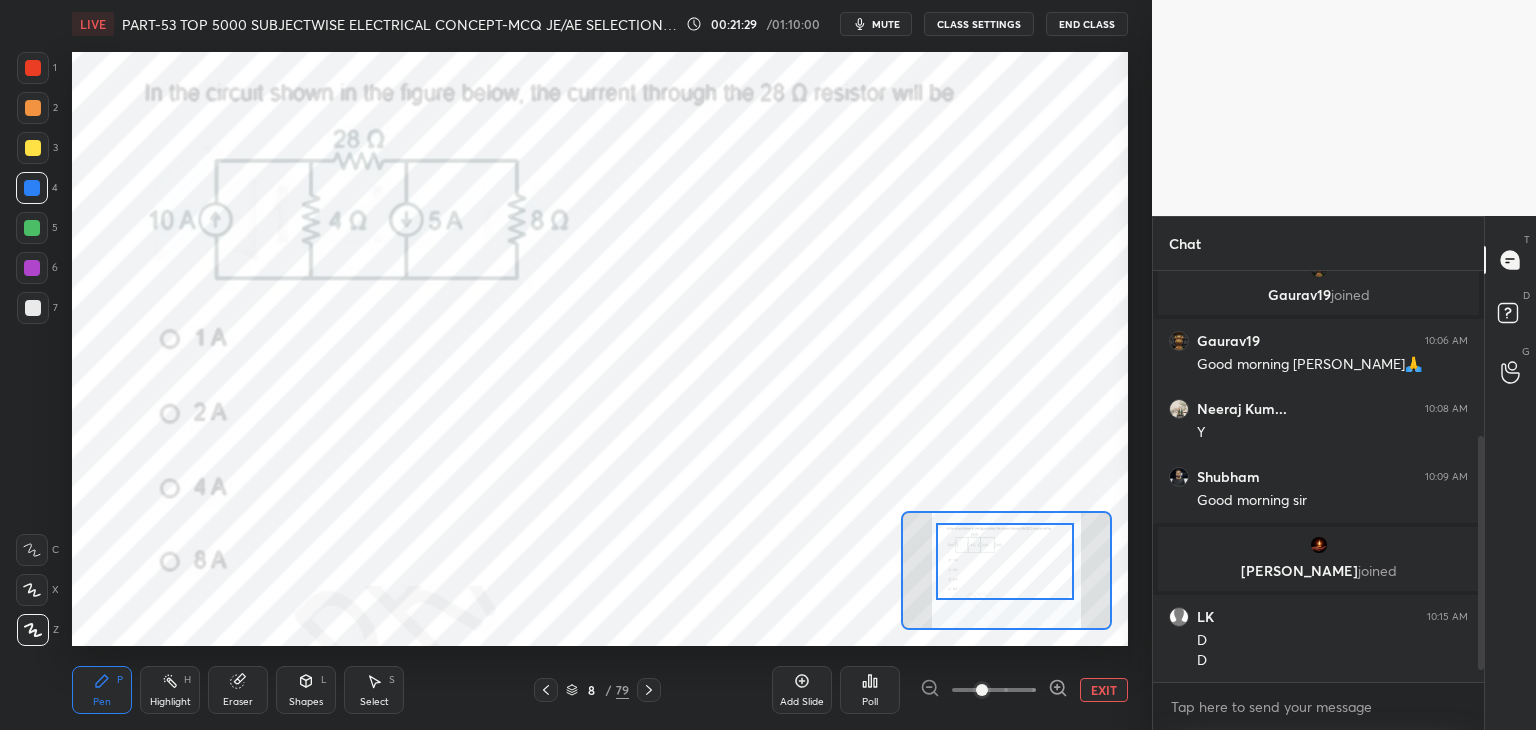 click on "Pen P" at bounding box center [102, 690] 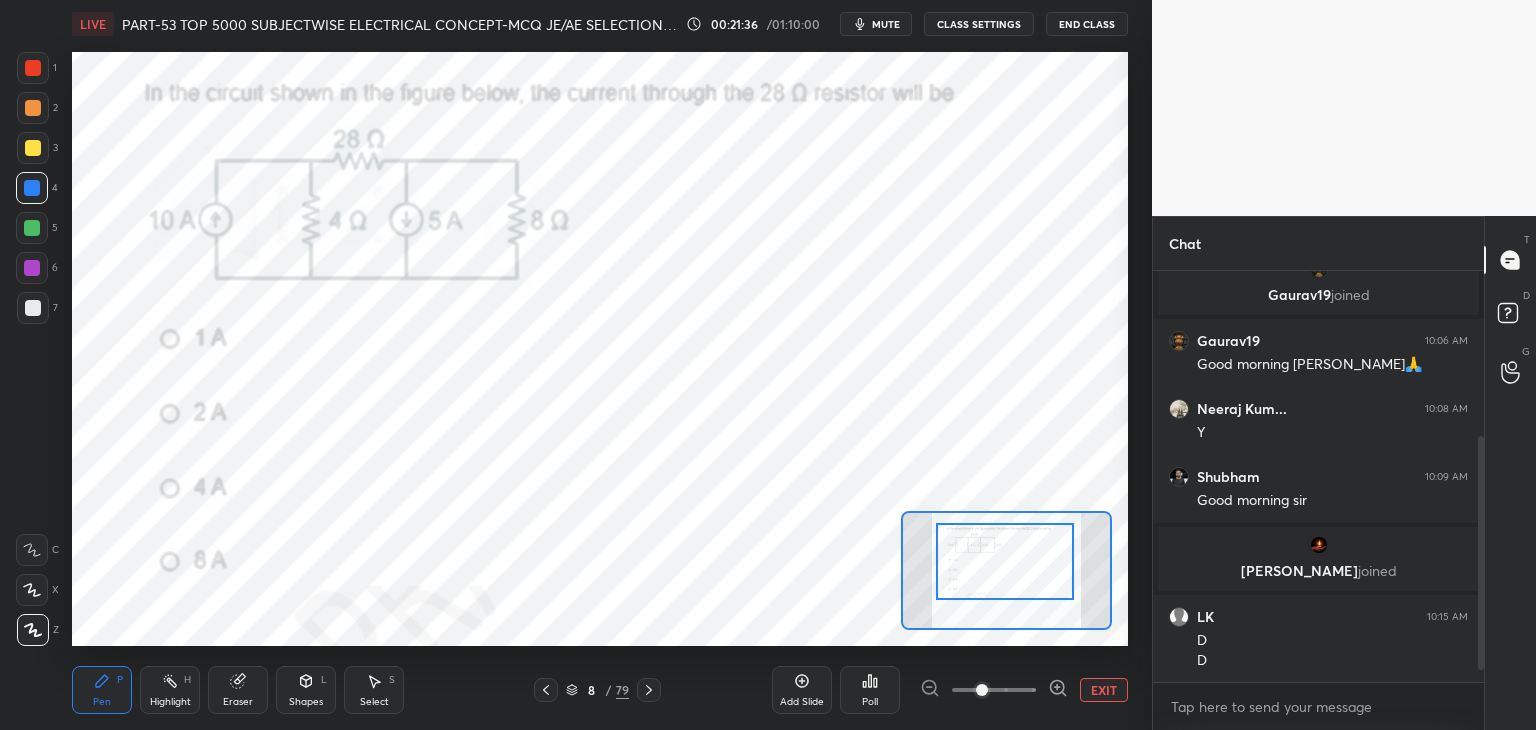 click 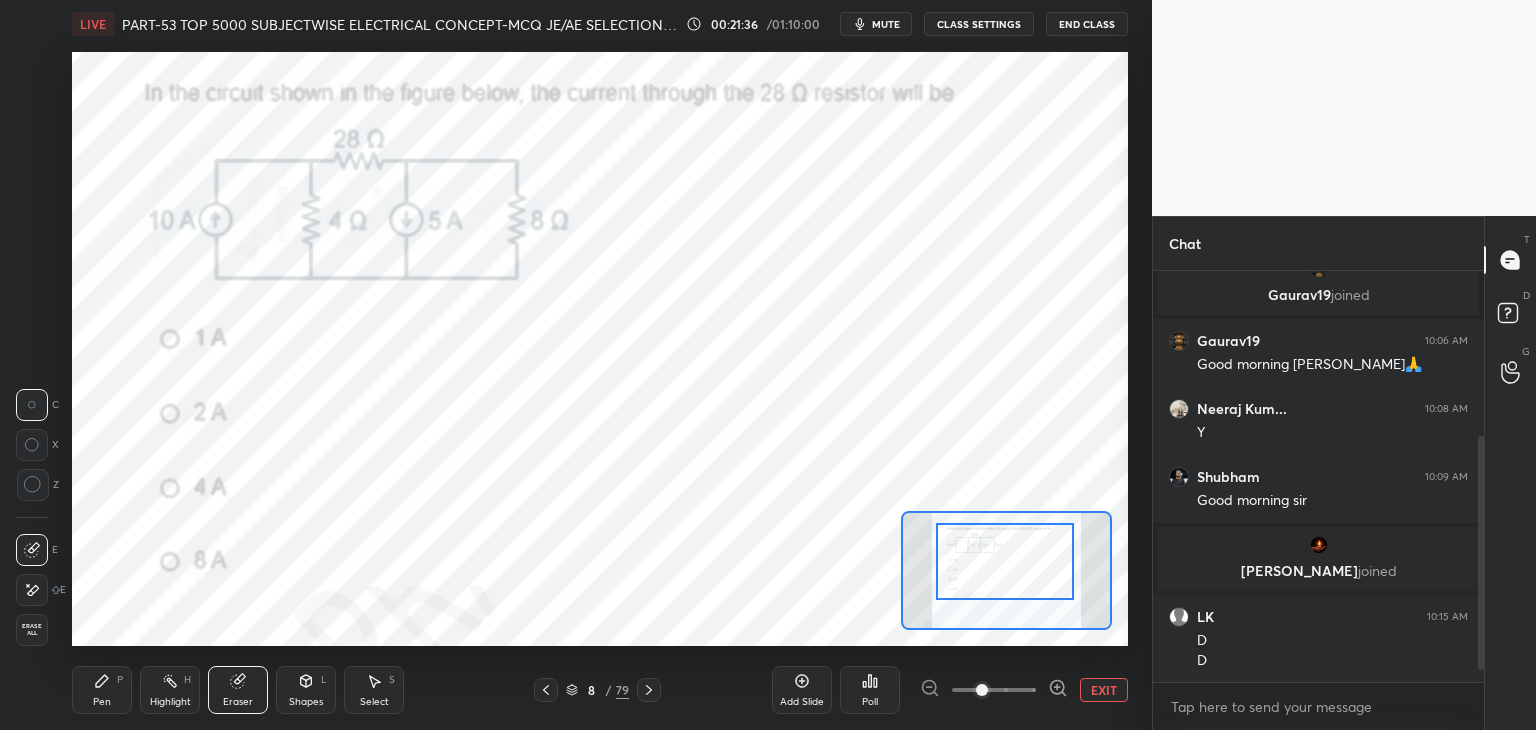 drag, startPoint x: 32, startPoint y: 637, endPoint x: 36, endPoint y: 658, distance: 21.377558 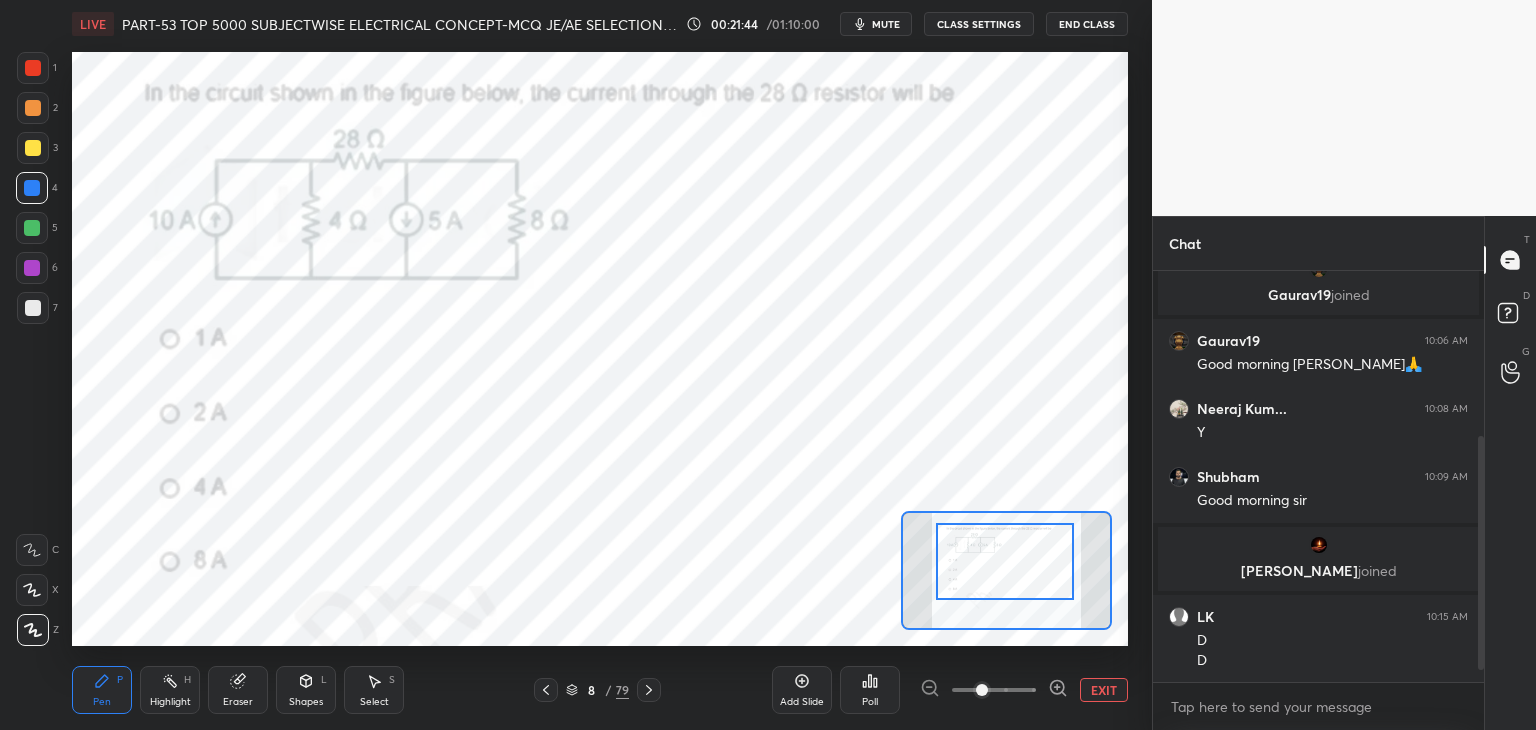 drag, startPoint x: 36, startPoint y: 229, endPoint x: 55, endPoint y: 281, distance: 55.362442 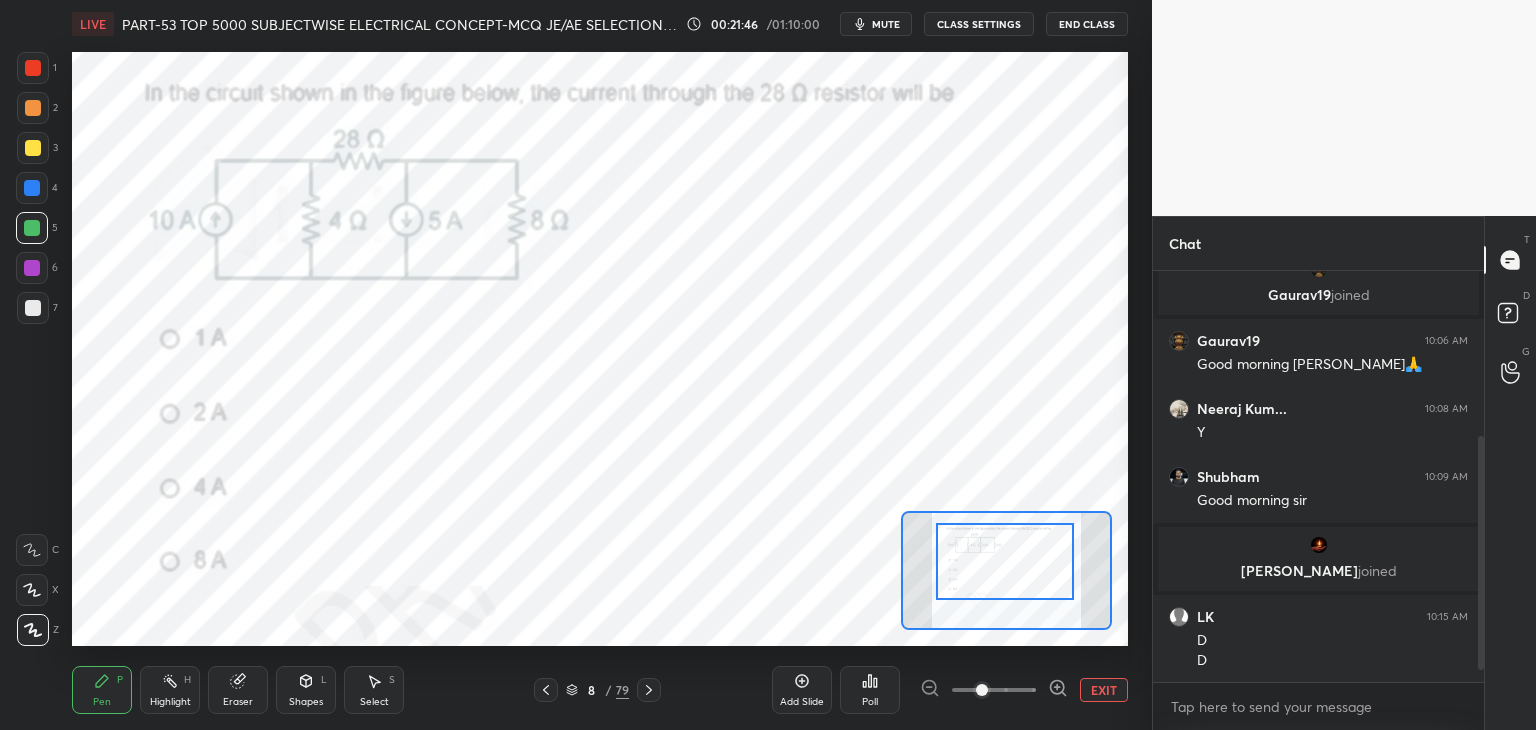 click at bounding box center [33, 68] 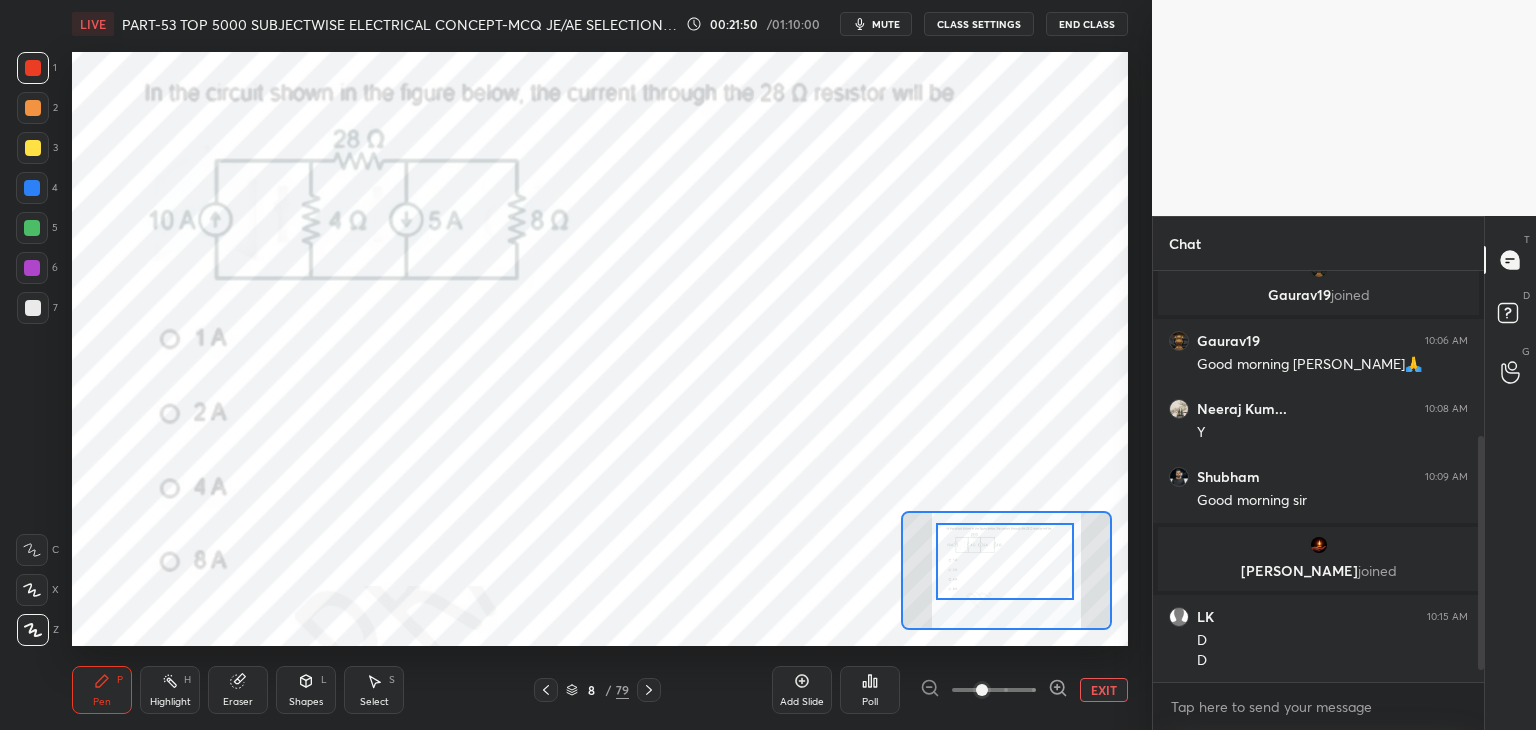 click at bounding box center [33, 68] 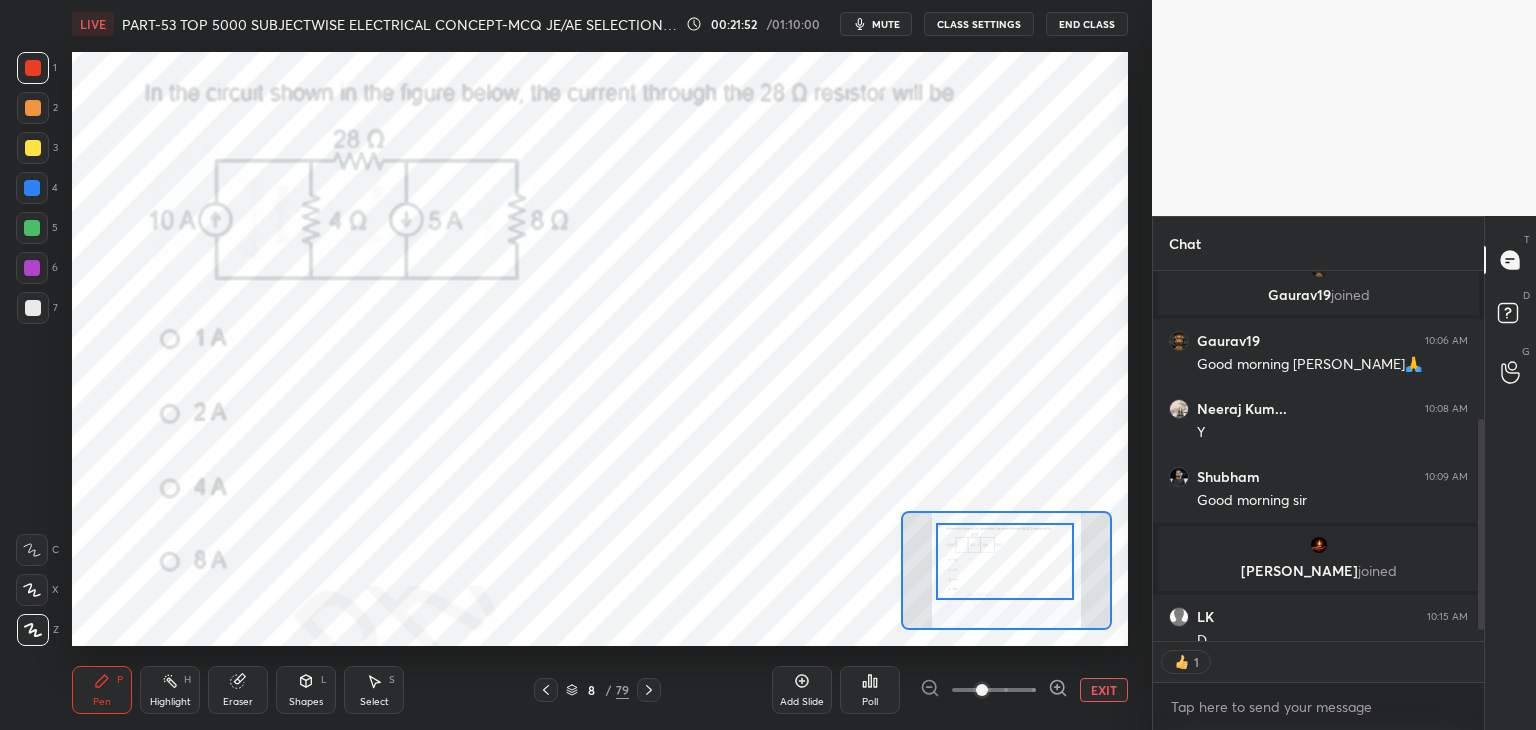 scroll, scrollTop: 365, scrollLeft: 325, axis: both 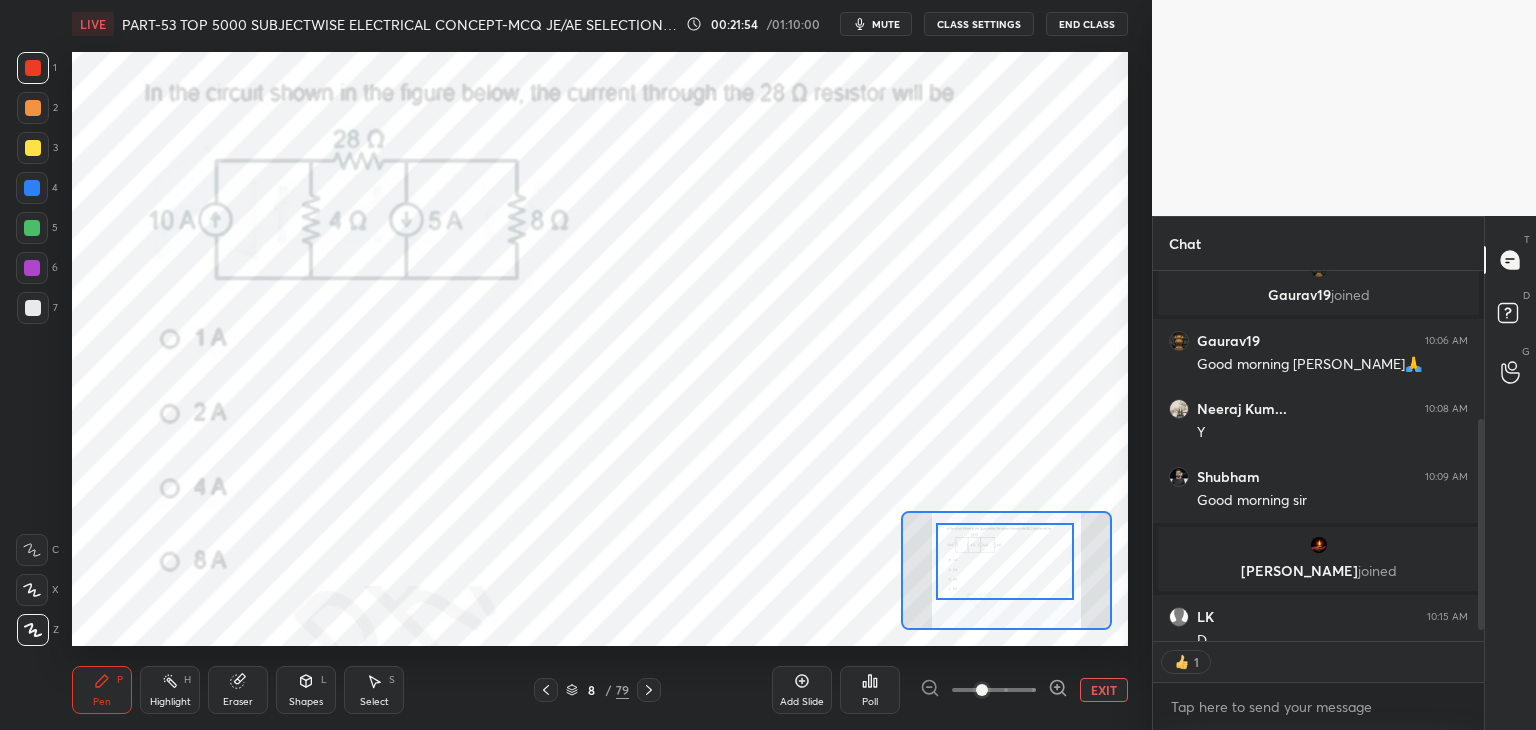 click 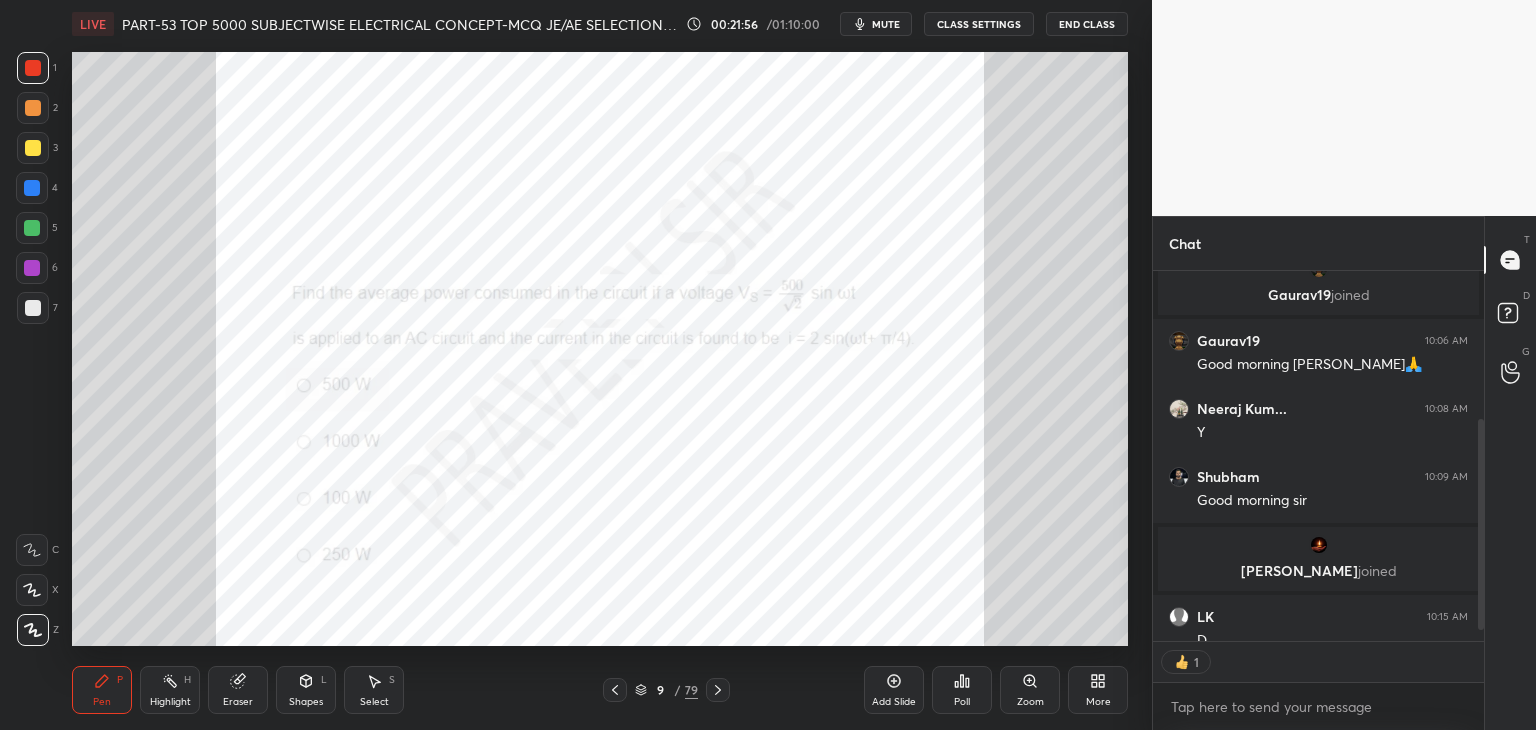 click on "Zoom" at bounding box center (1030, 690) 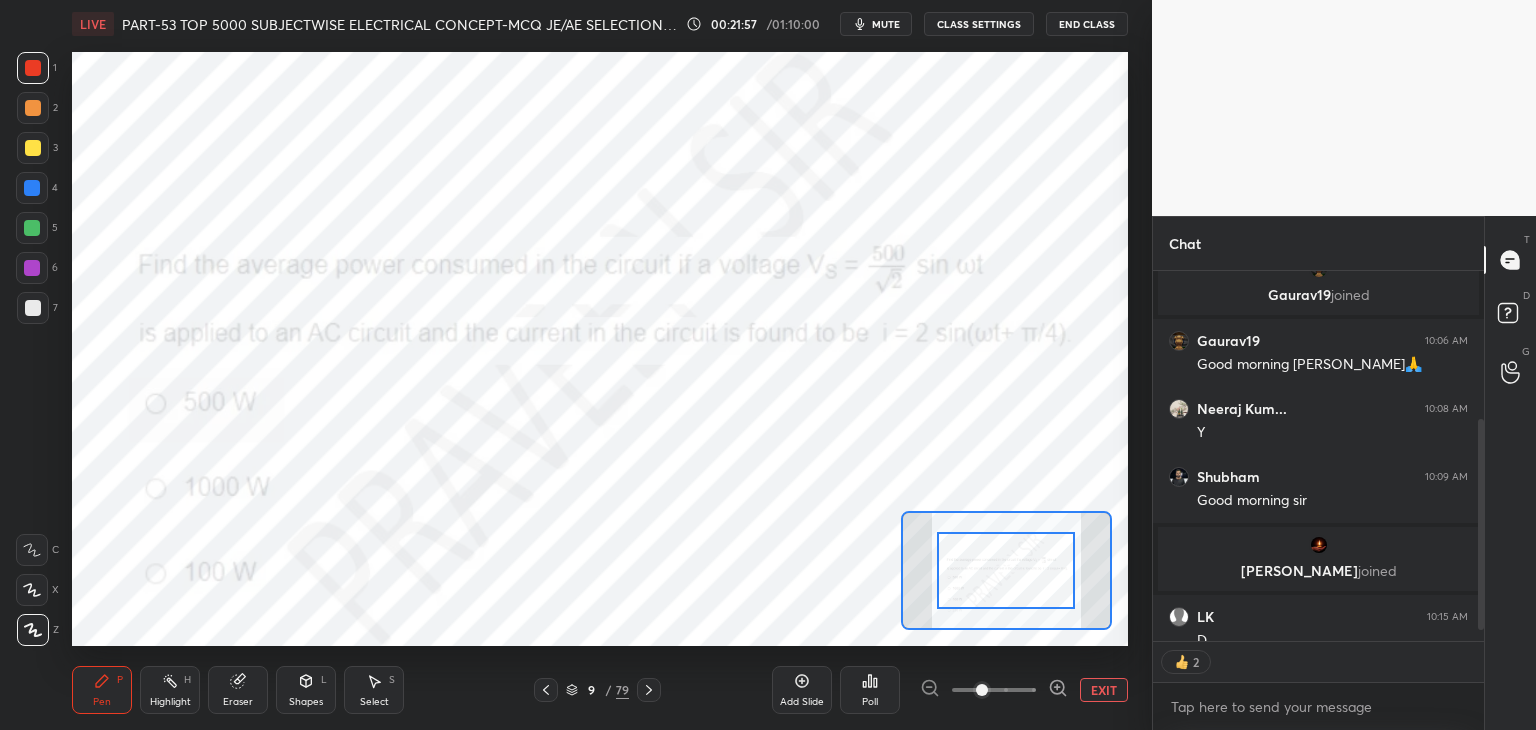 scroll, scrollTop: 384, scrollLeft: 0, axis: vertical 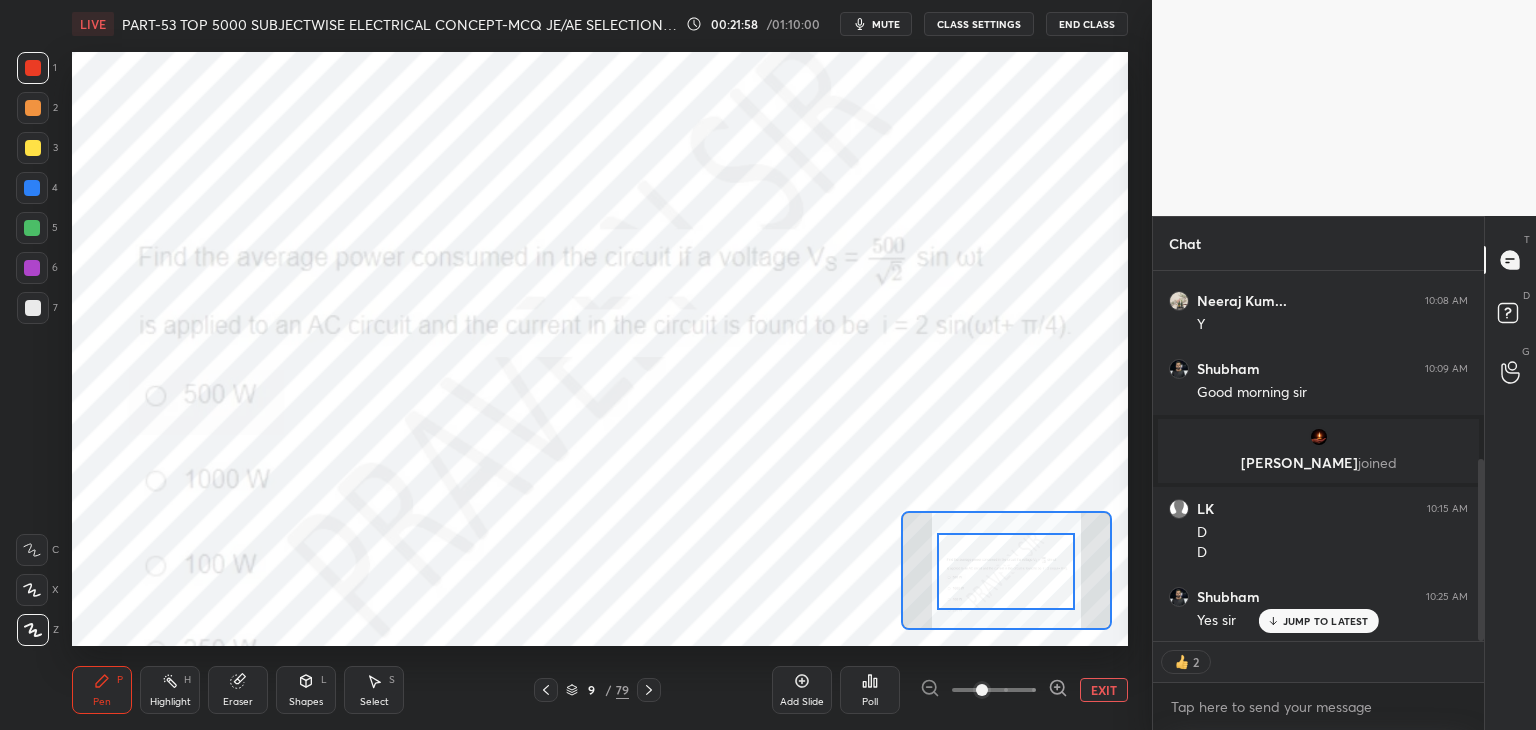 drag, startPoint x: 1006, startPoint y: 579, endPoint x: 1006, endPoint y: 593, distance: 14 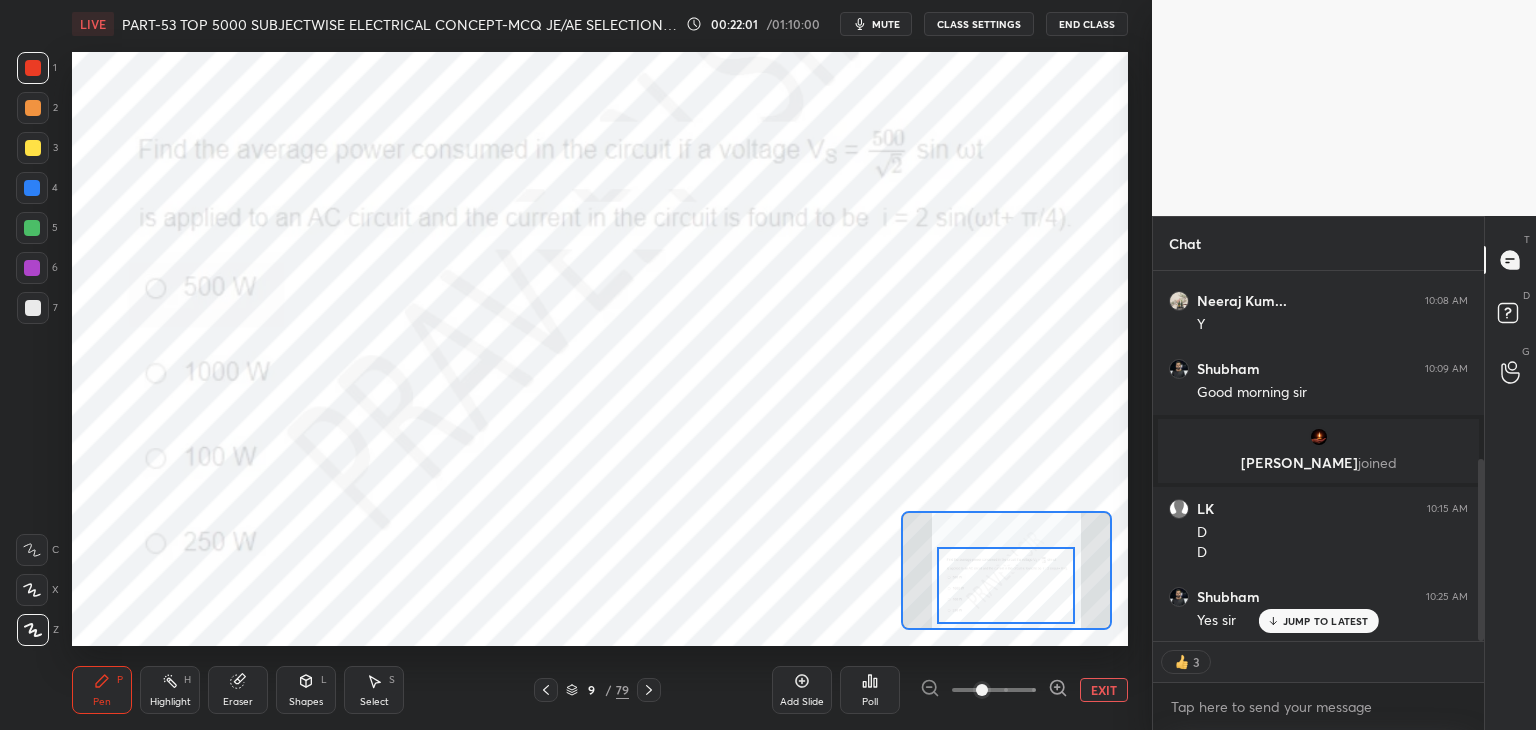 click at bounding box center (1006, 585) 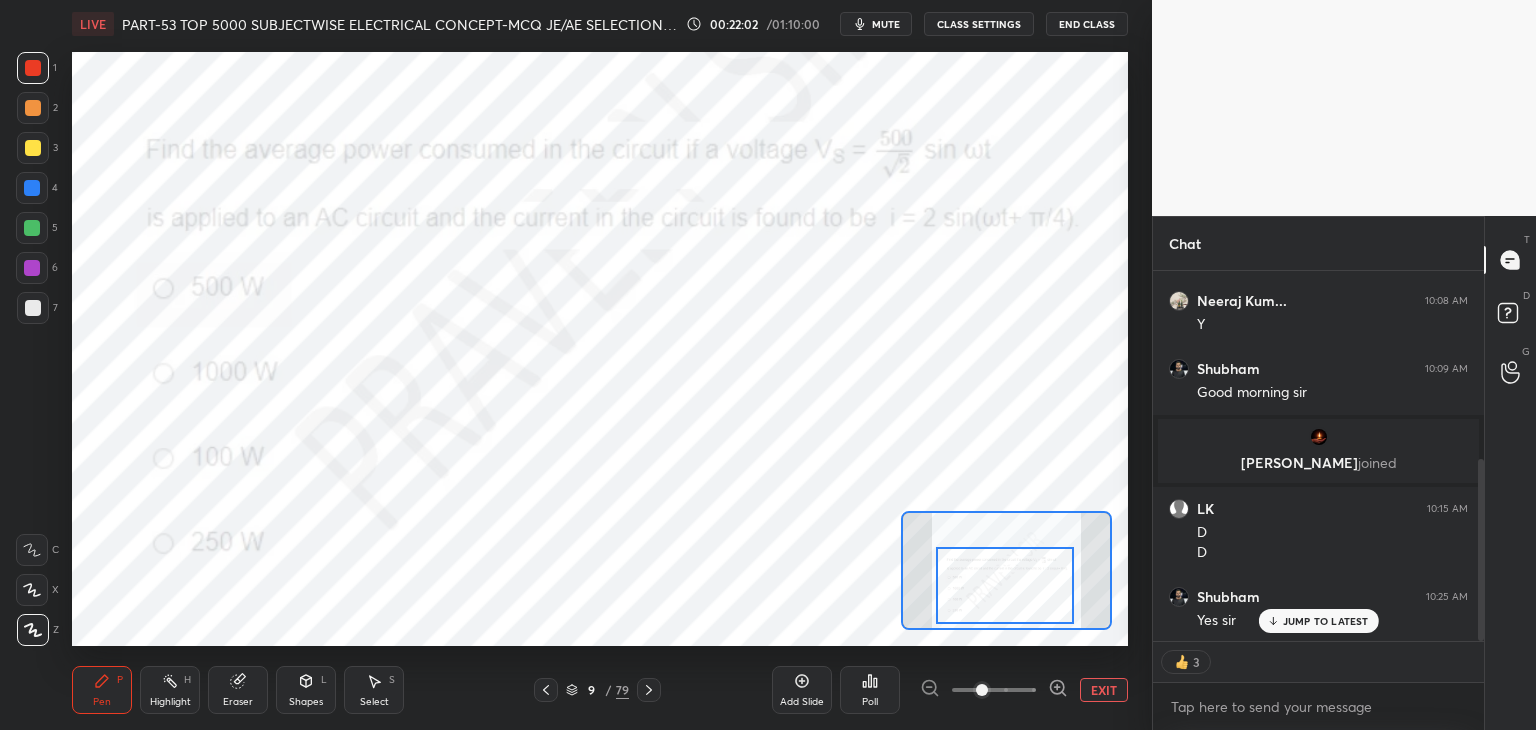 click at bounding box center (33, 68) 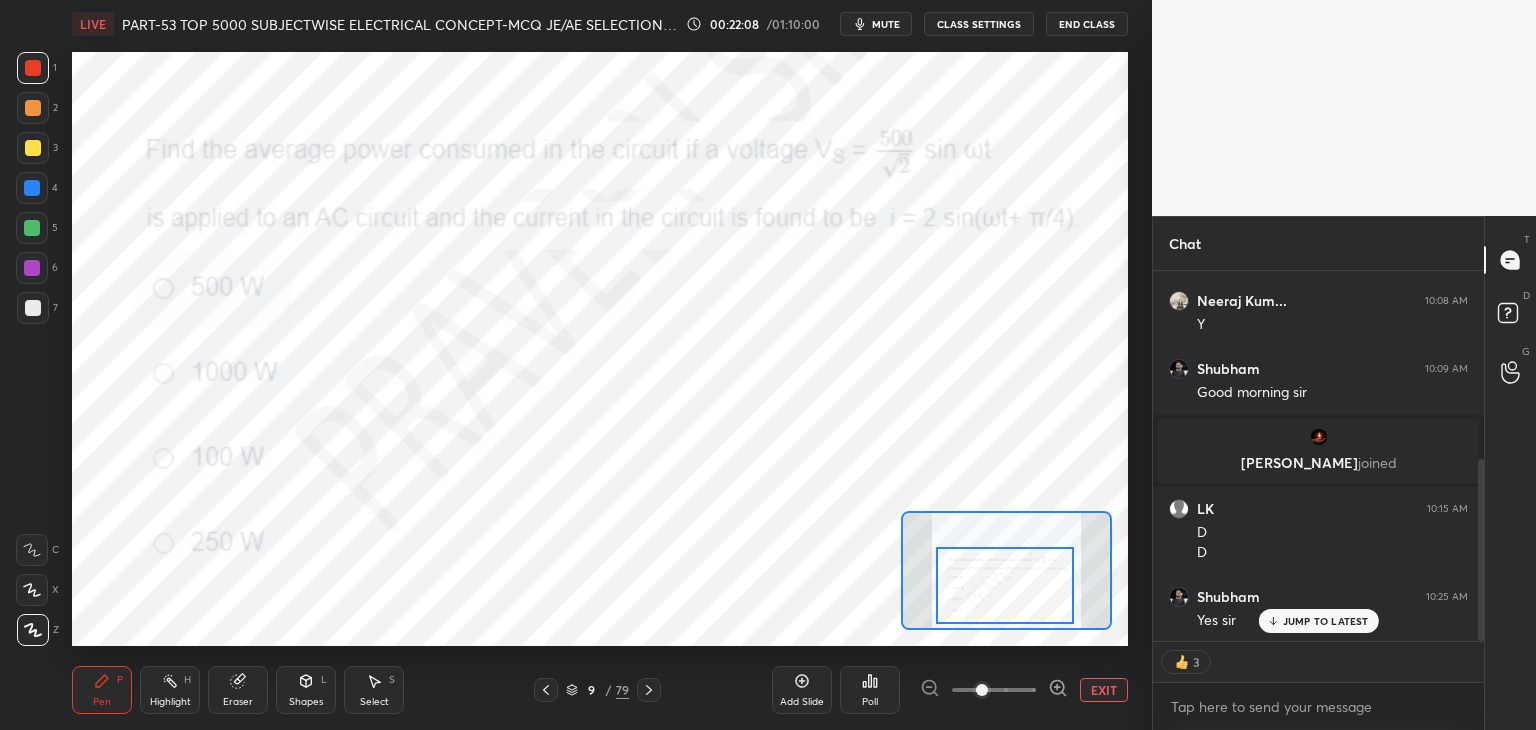 scroll, scrollTop: 7, scrollLeft: 6, axis: both 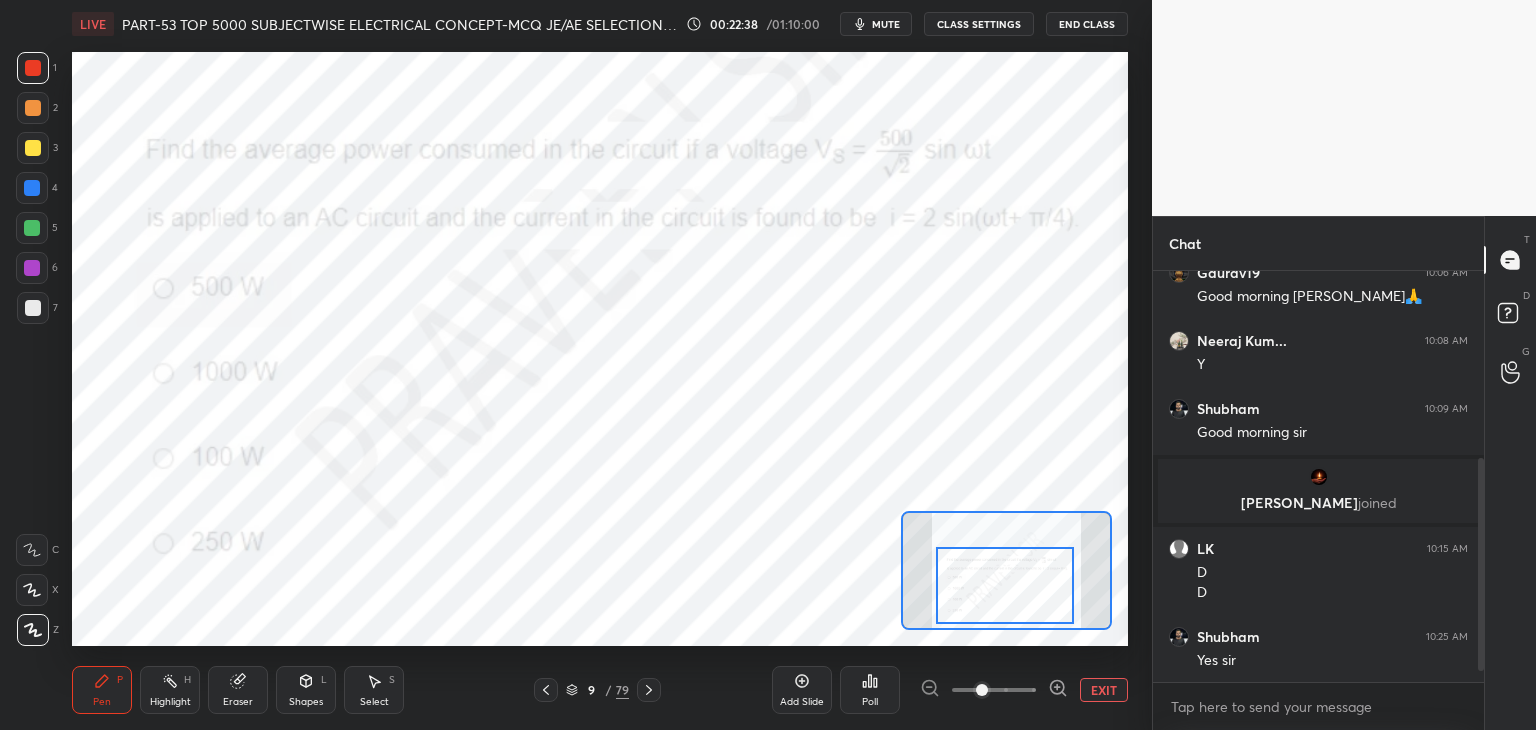 click on "Poll" at bounding box center (870, 690) 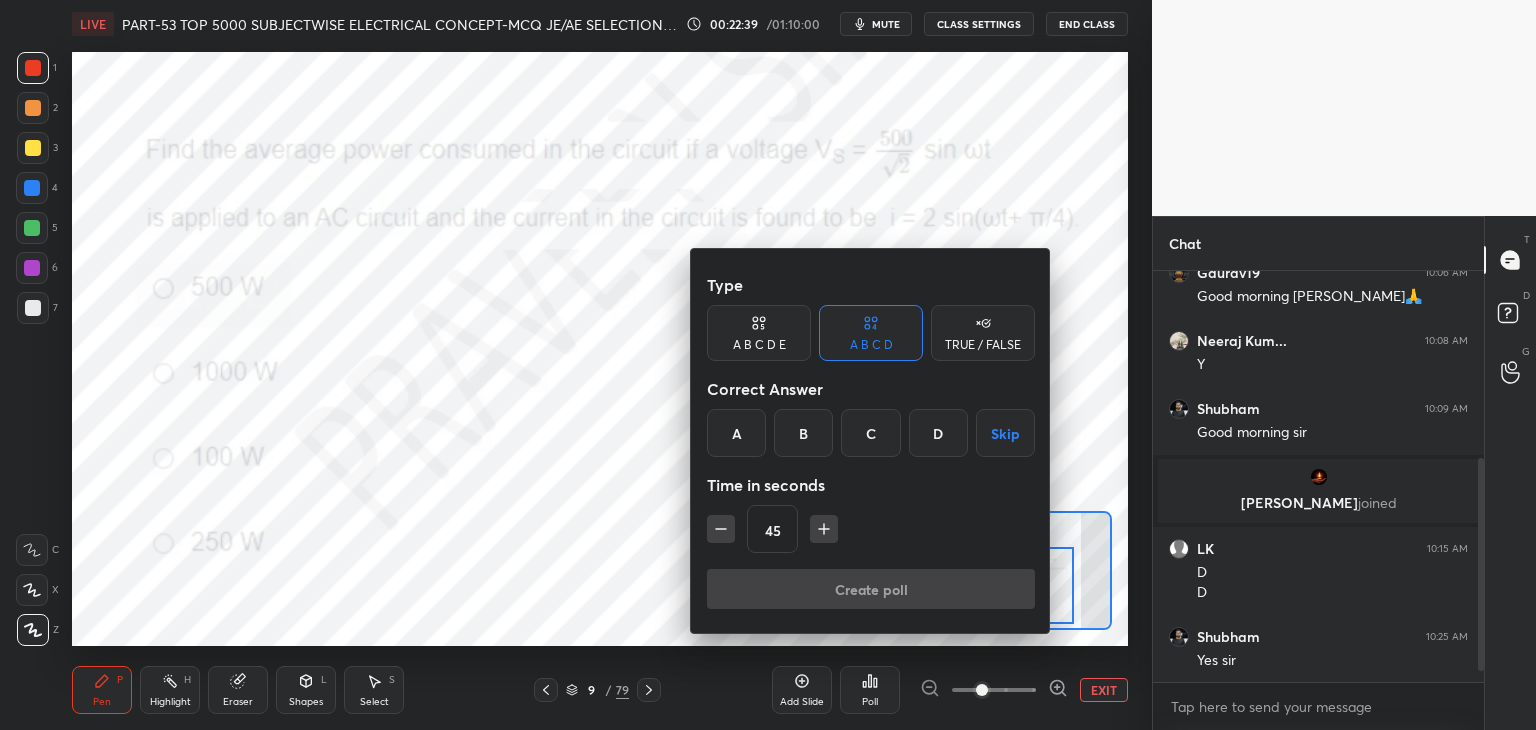 click on "D" at bounding box center [938, 433] 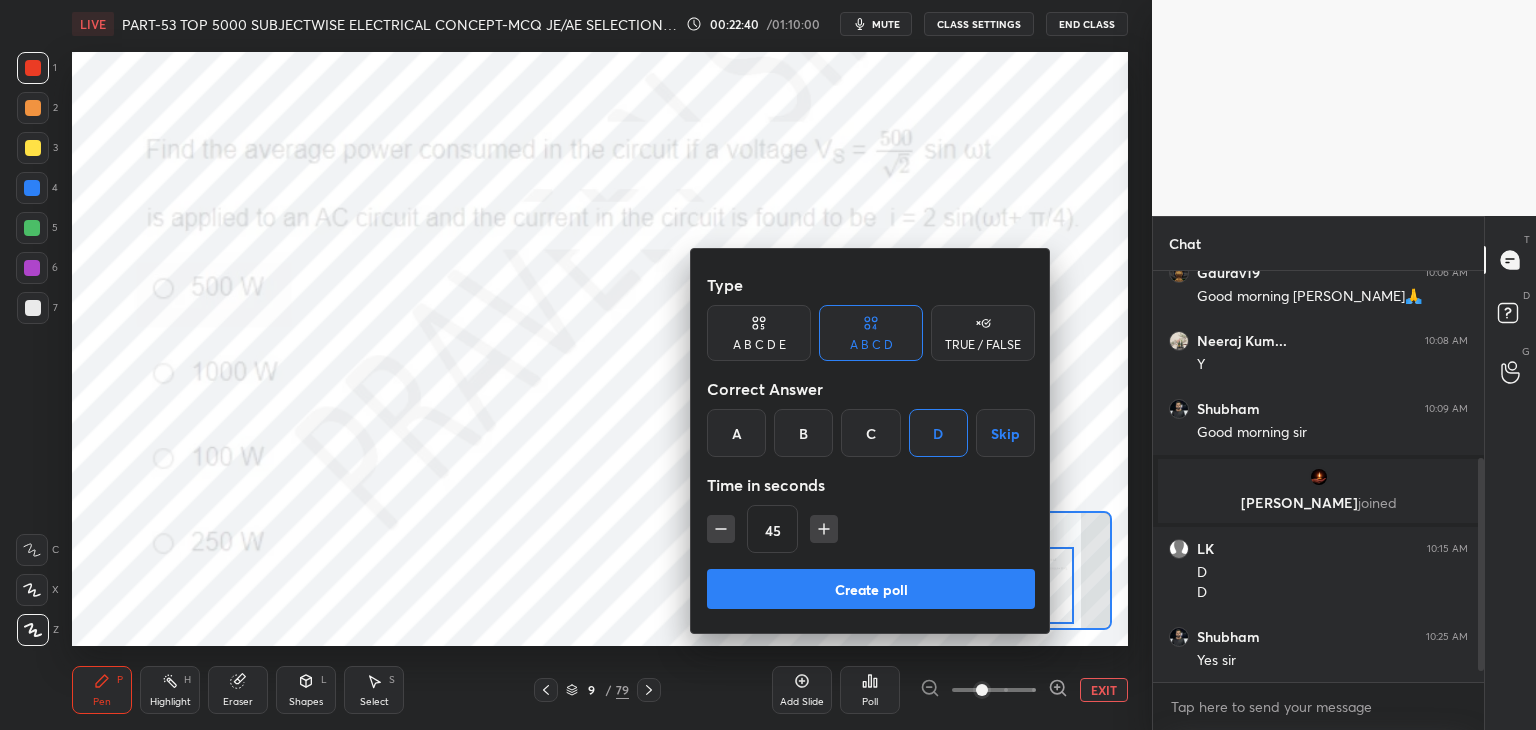 click on "Create poll" at bounding box center [871, 589] 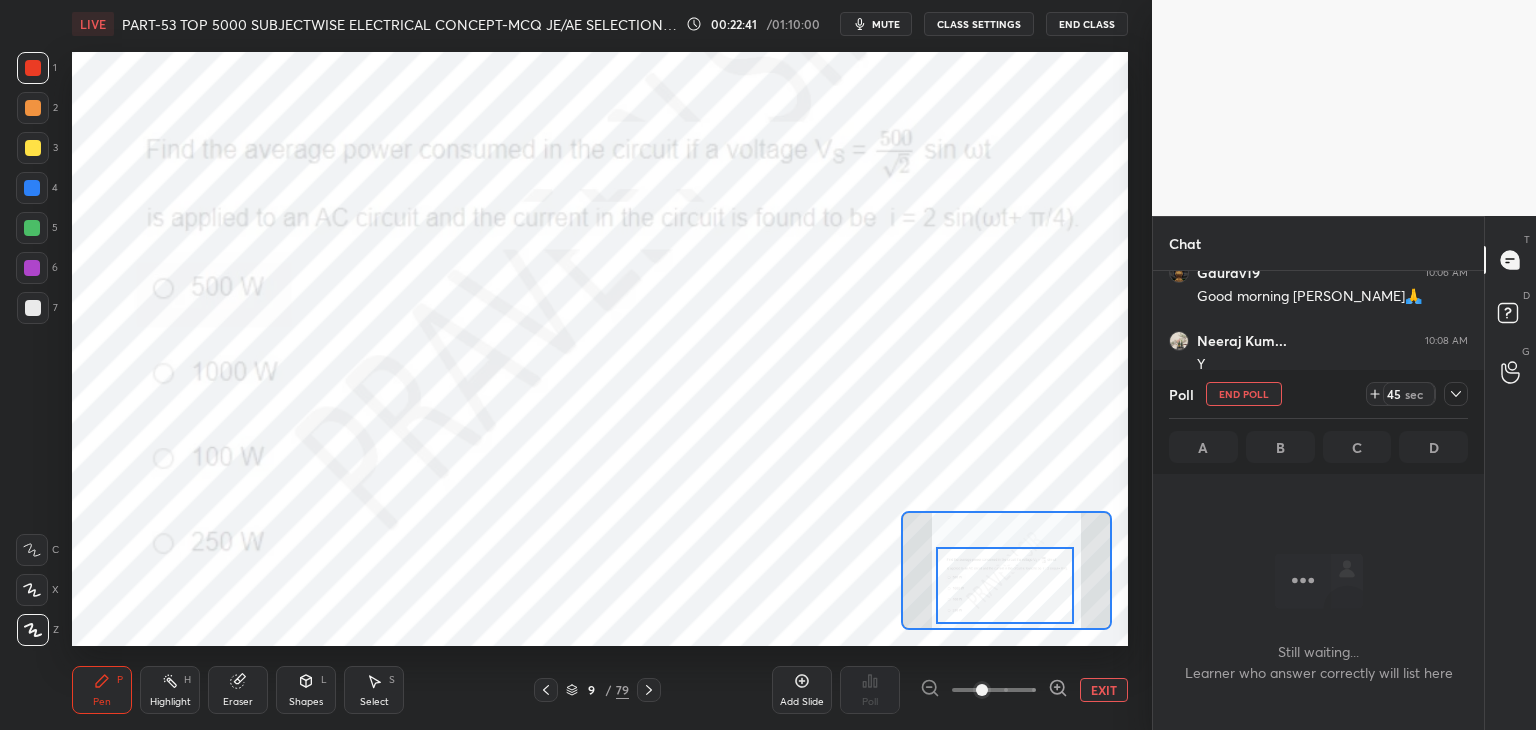 scroll, scrollTop: 319, scrollLeft: 325, axis: both 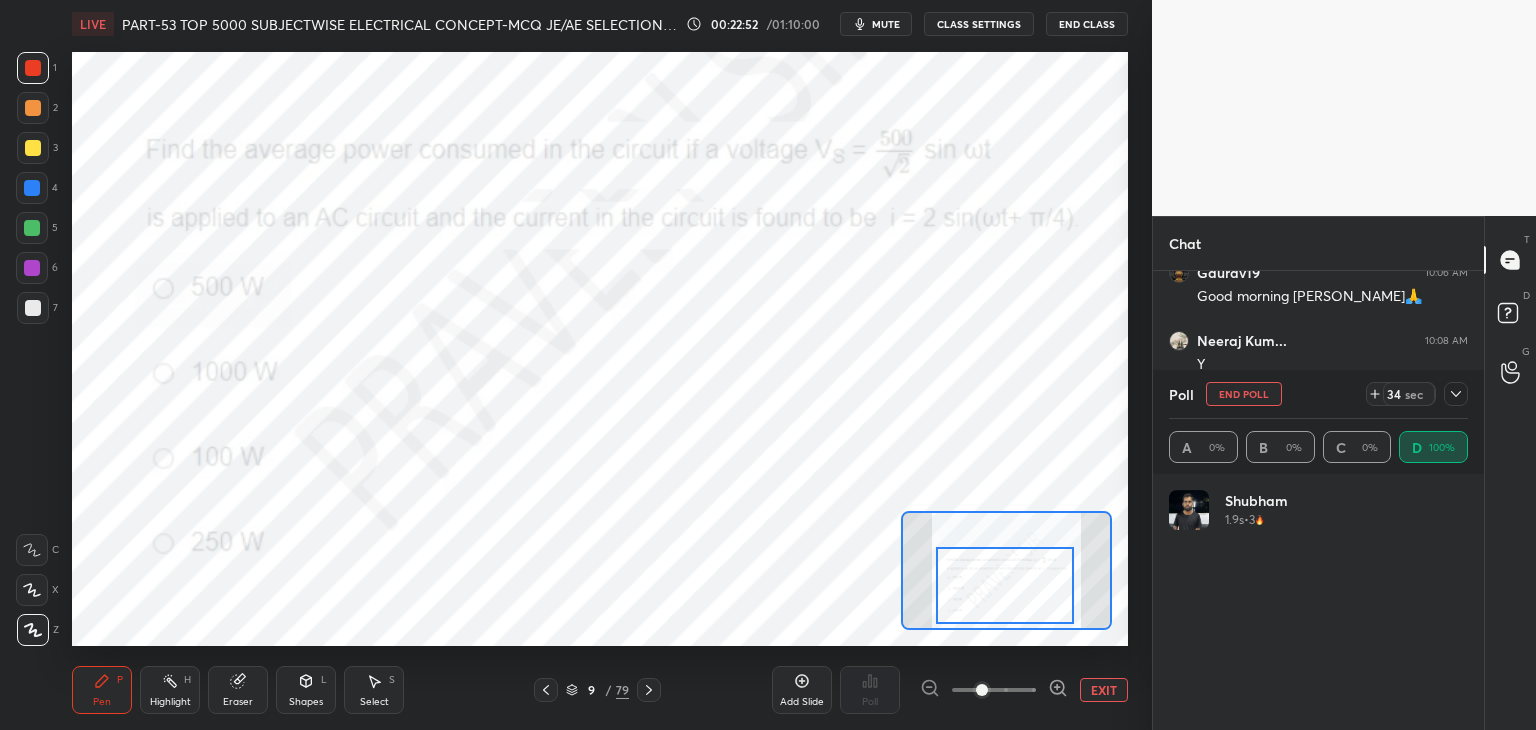 click 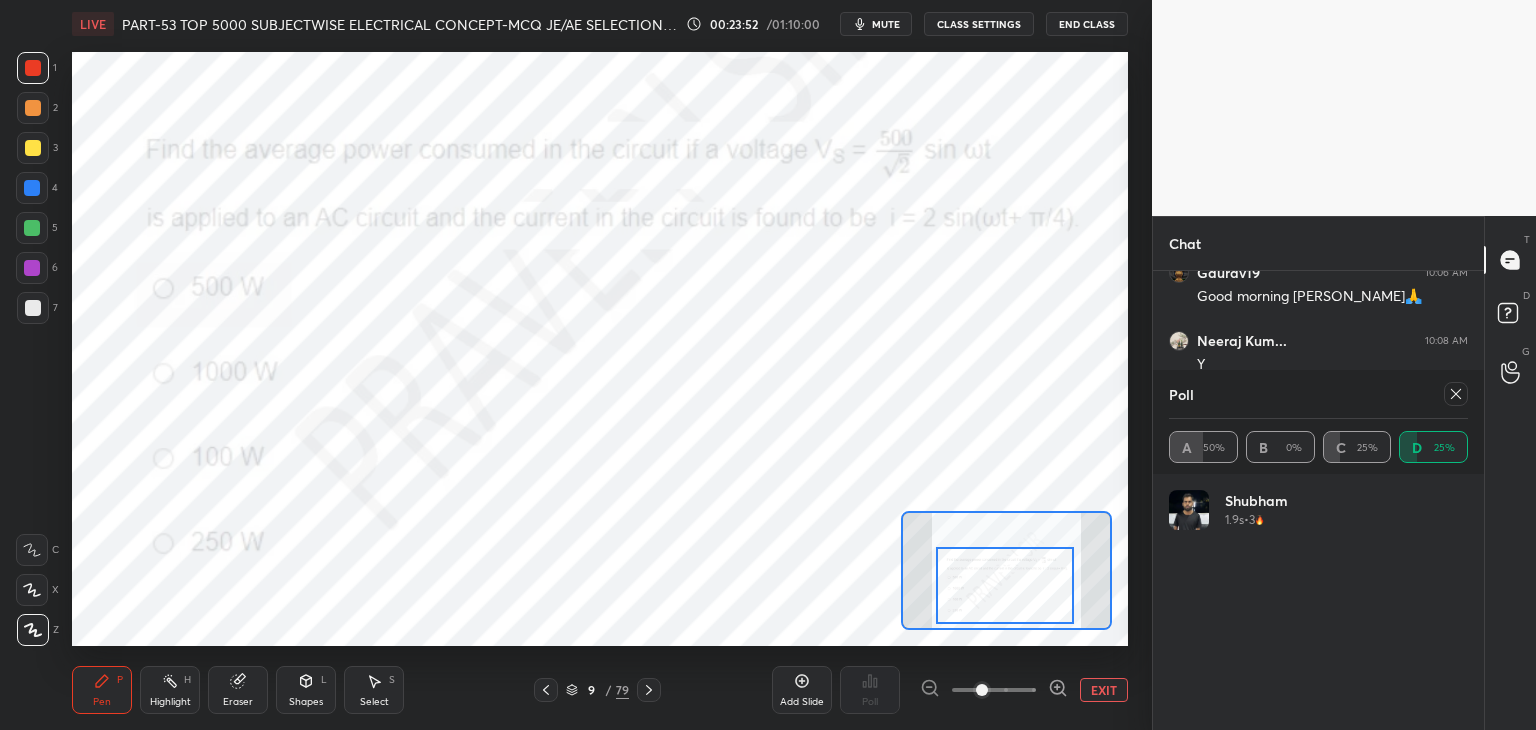 click 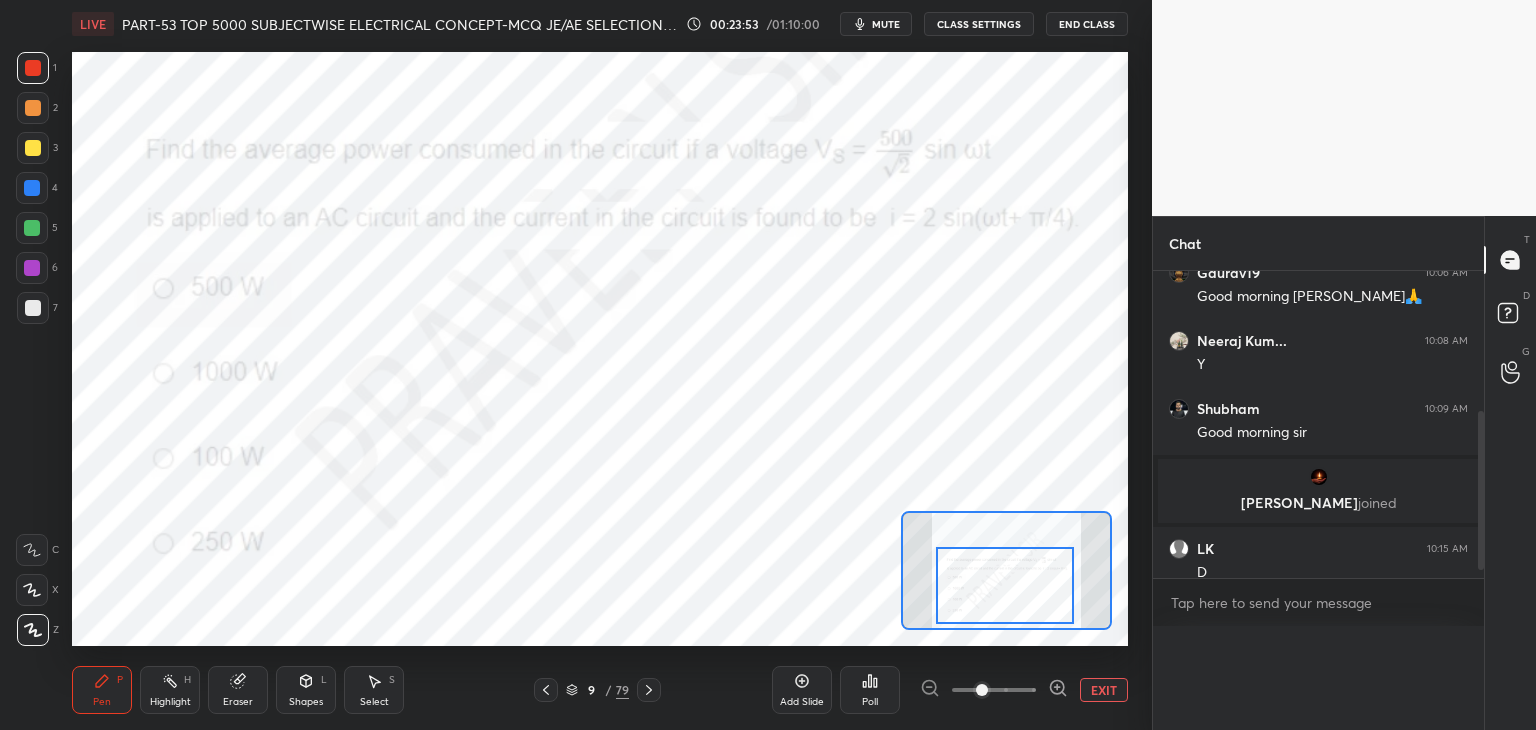 scroll, scrollTop: 0, scrollLeft: 6, axis: horizontal 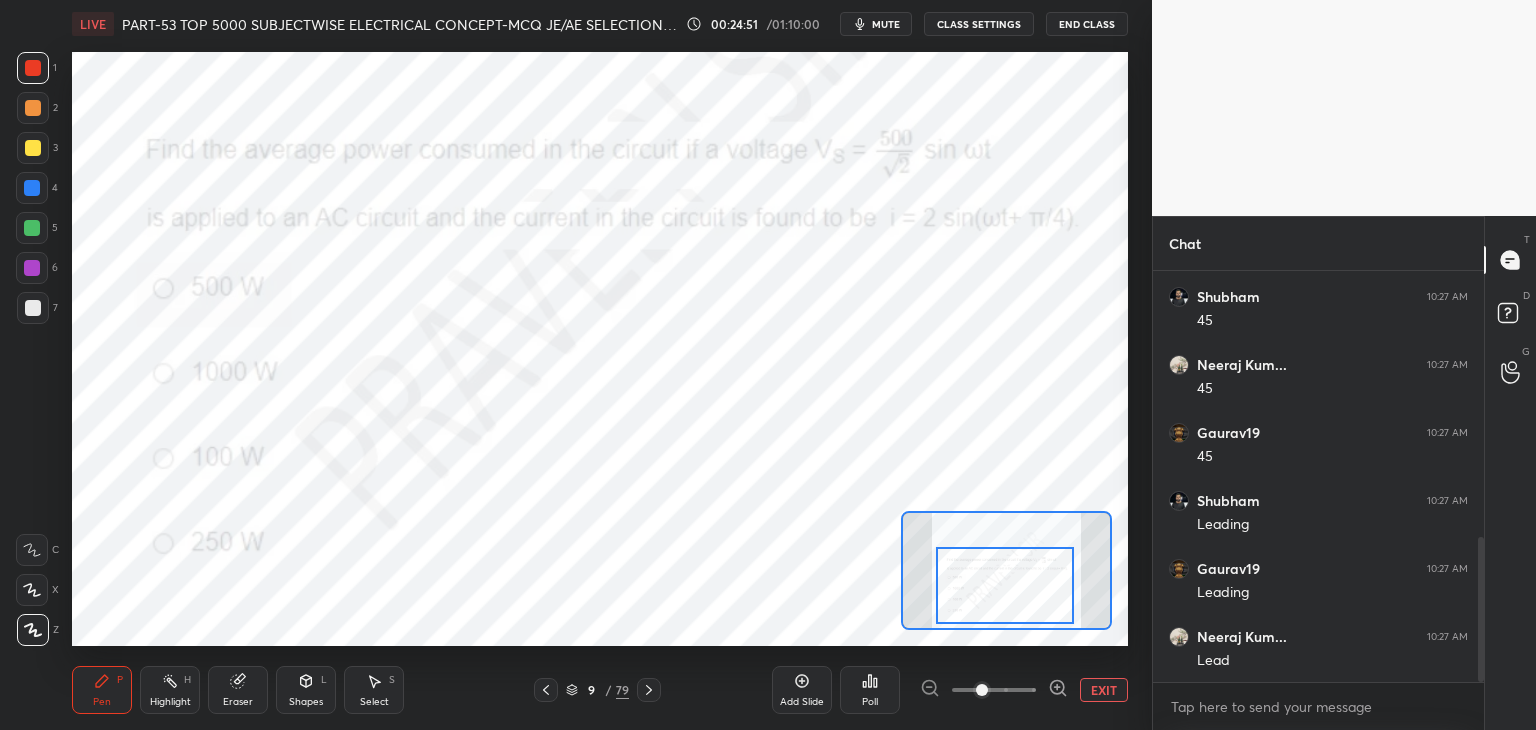 click at bounding box center (32, 188) 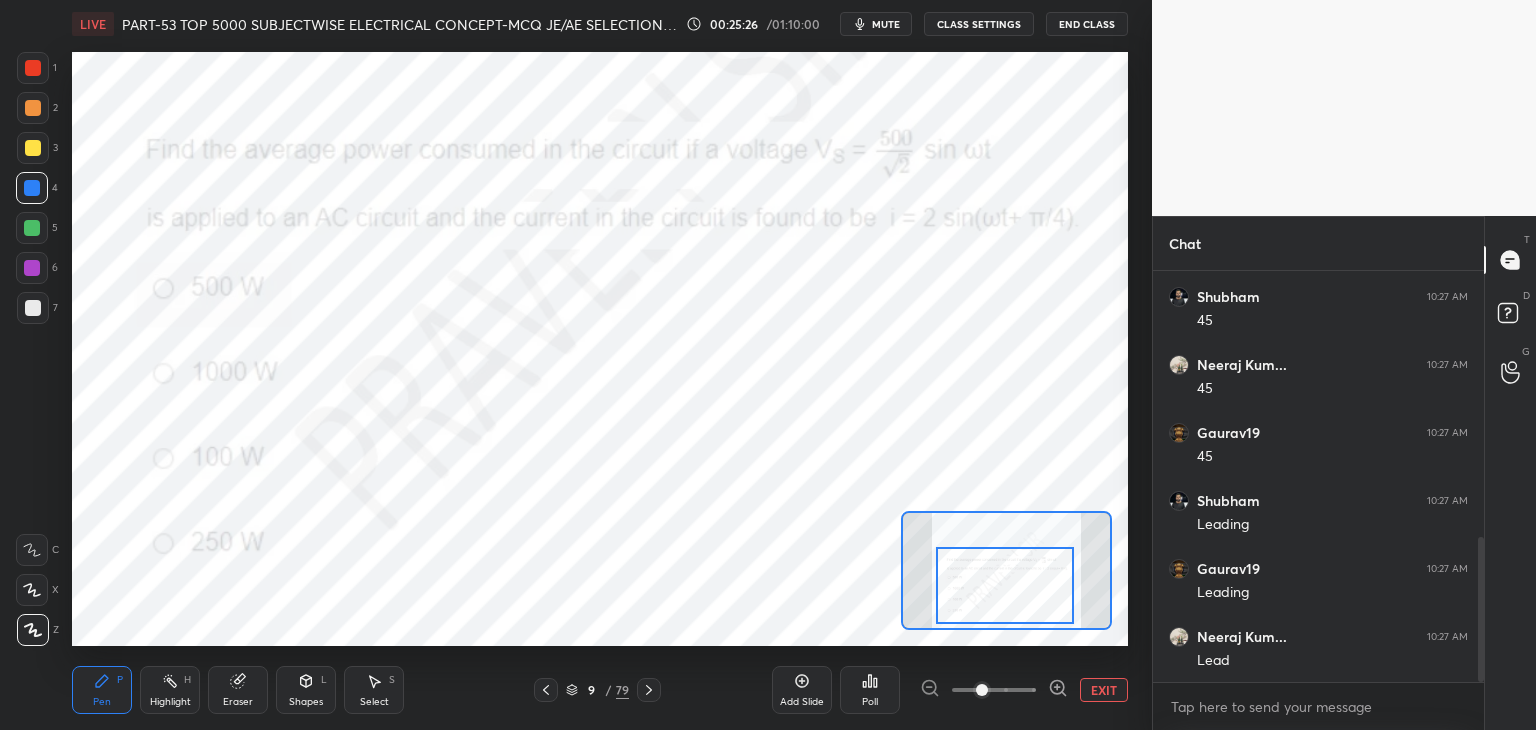 click at bounding box center [32, 268] 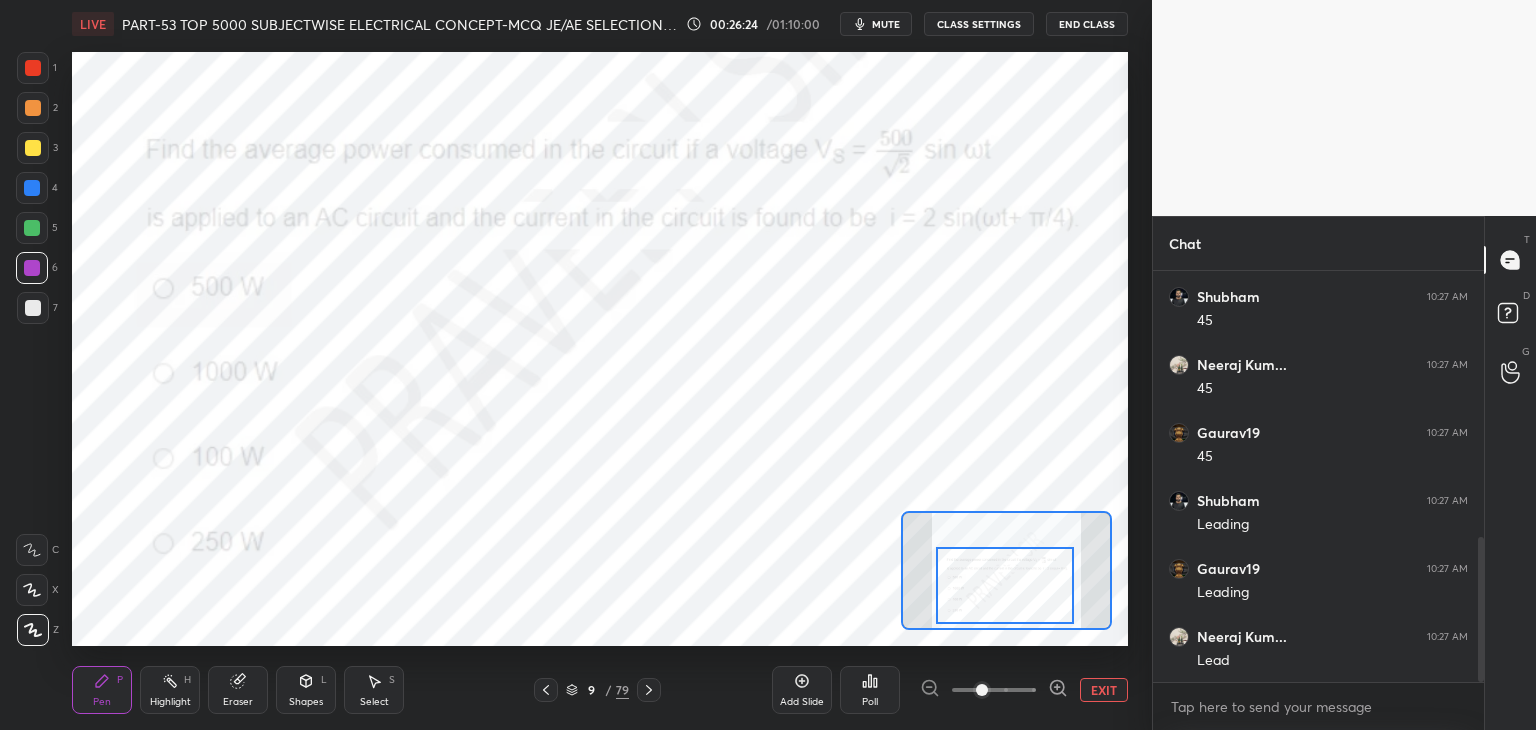scroll, scrollTop: 365, scrollLeft: 325, axis: both 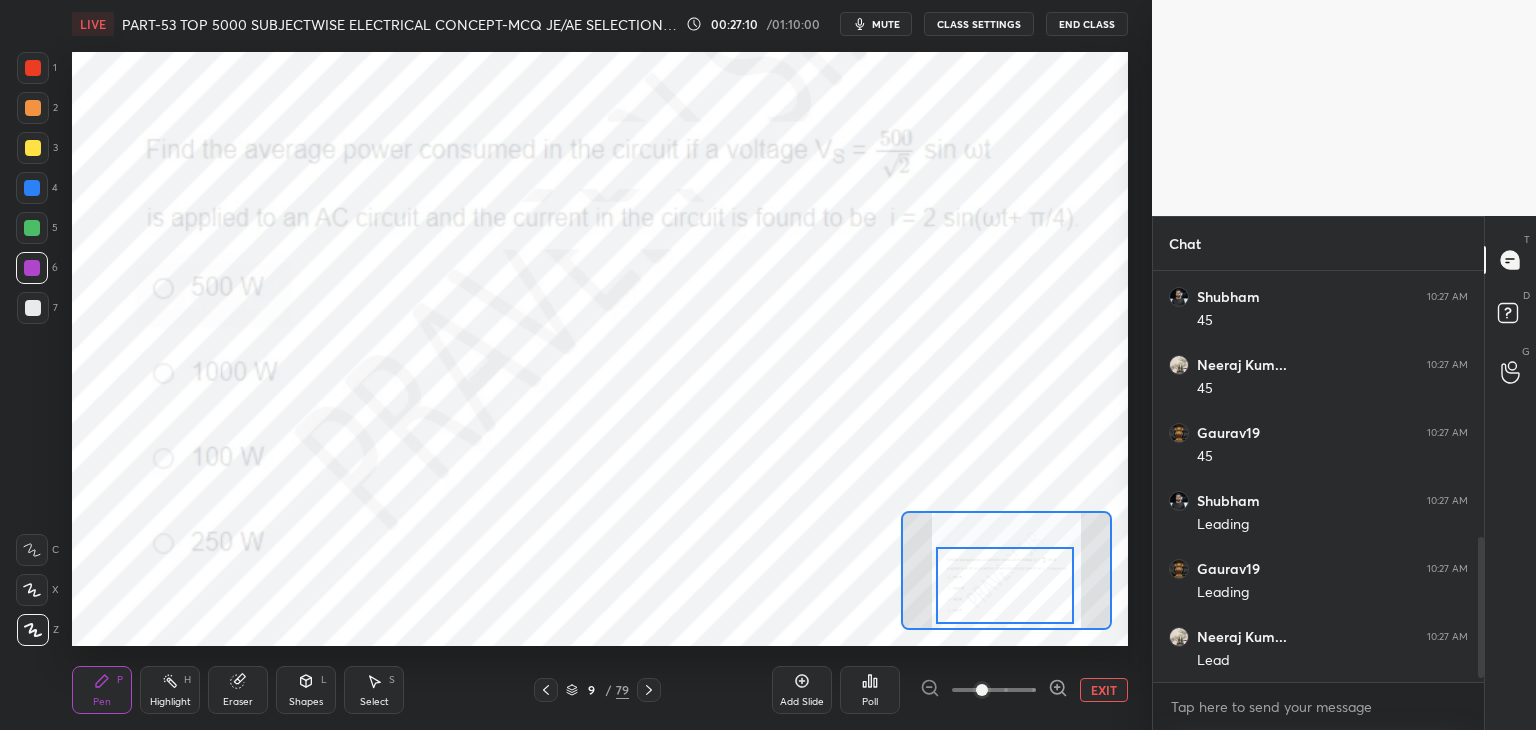 drag, startPoint x: 36, startPoint y: 630, endPoint x: 102, endPoint y: 670, distance: 77.175125 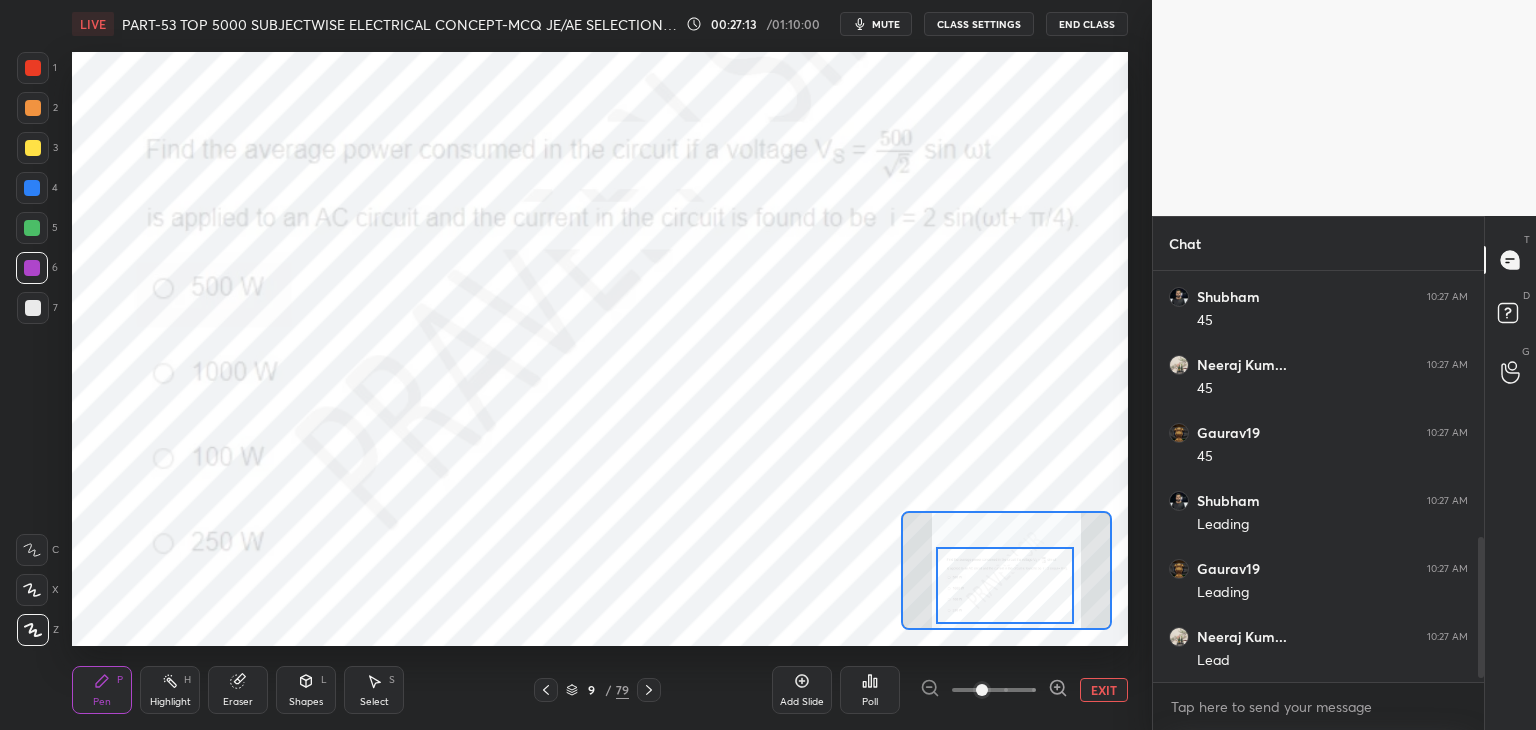 click 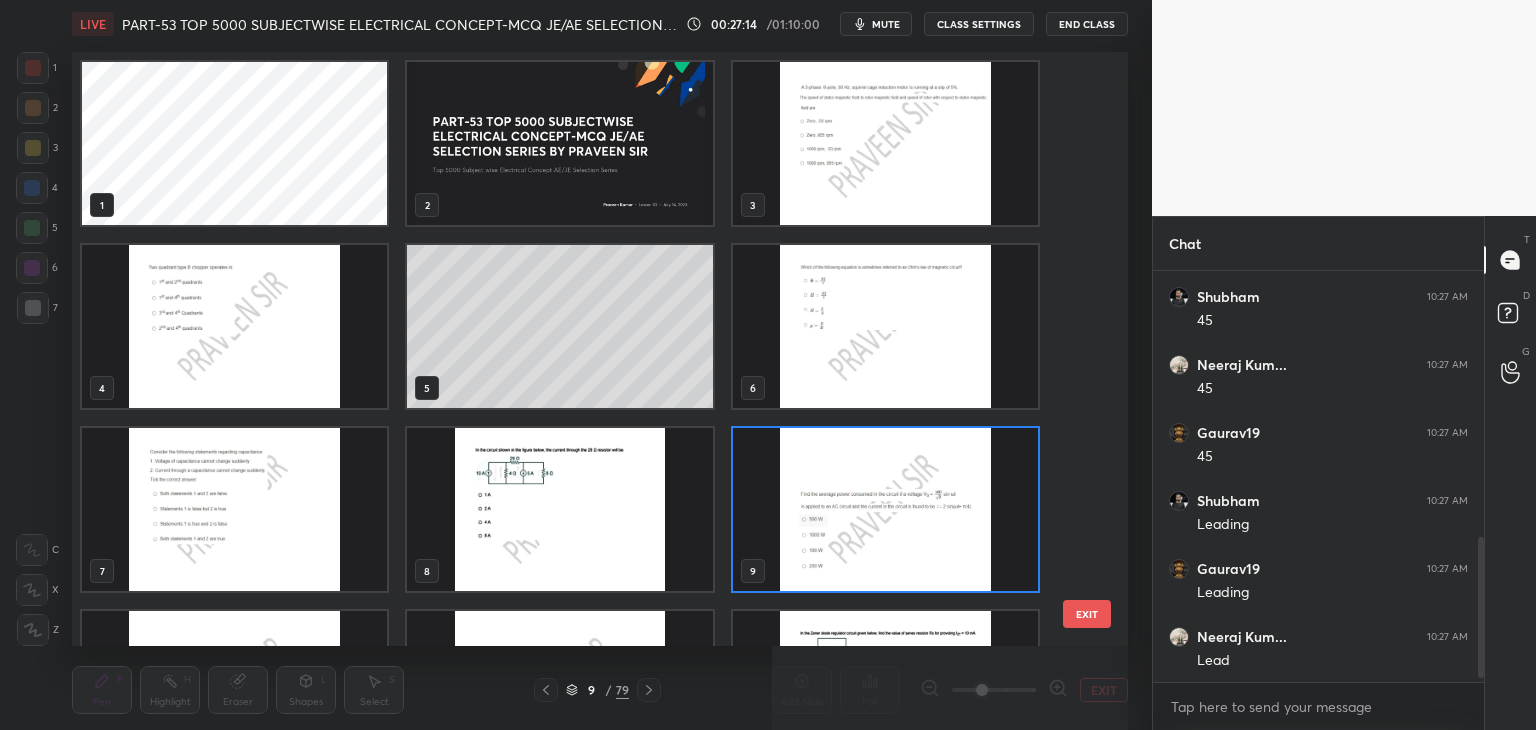 scroll, scrollTop: 6, scrollLeft: 10, axis: both 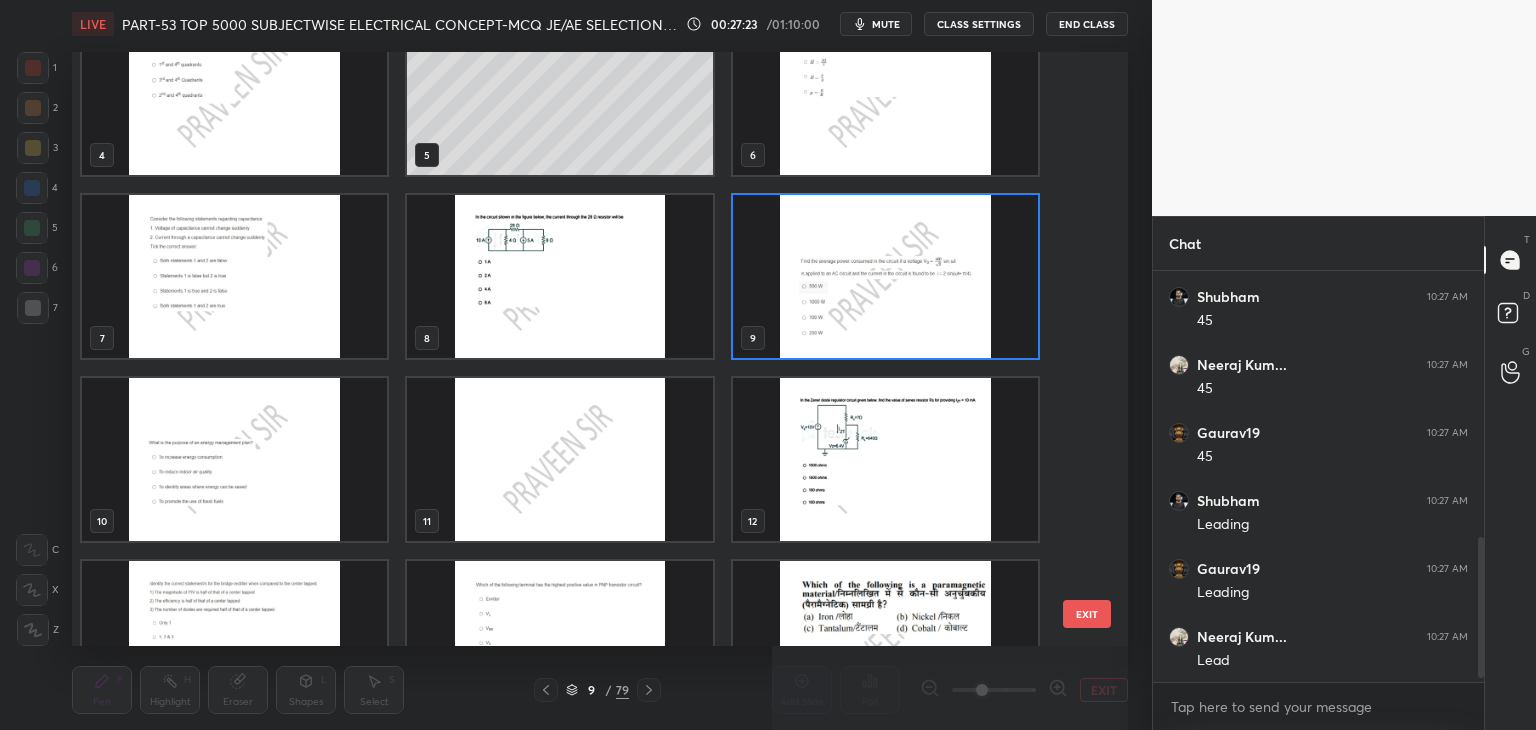 click at bounding box center (234, 459) 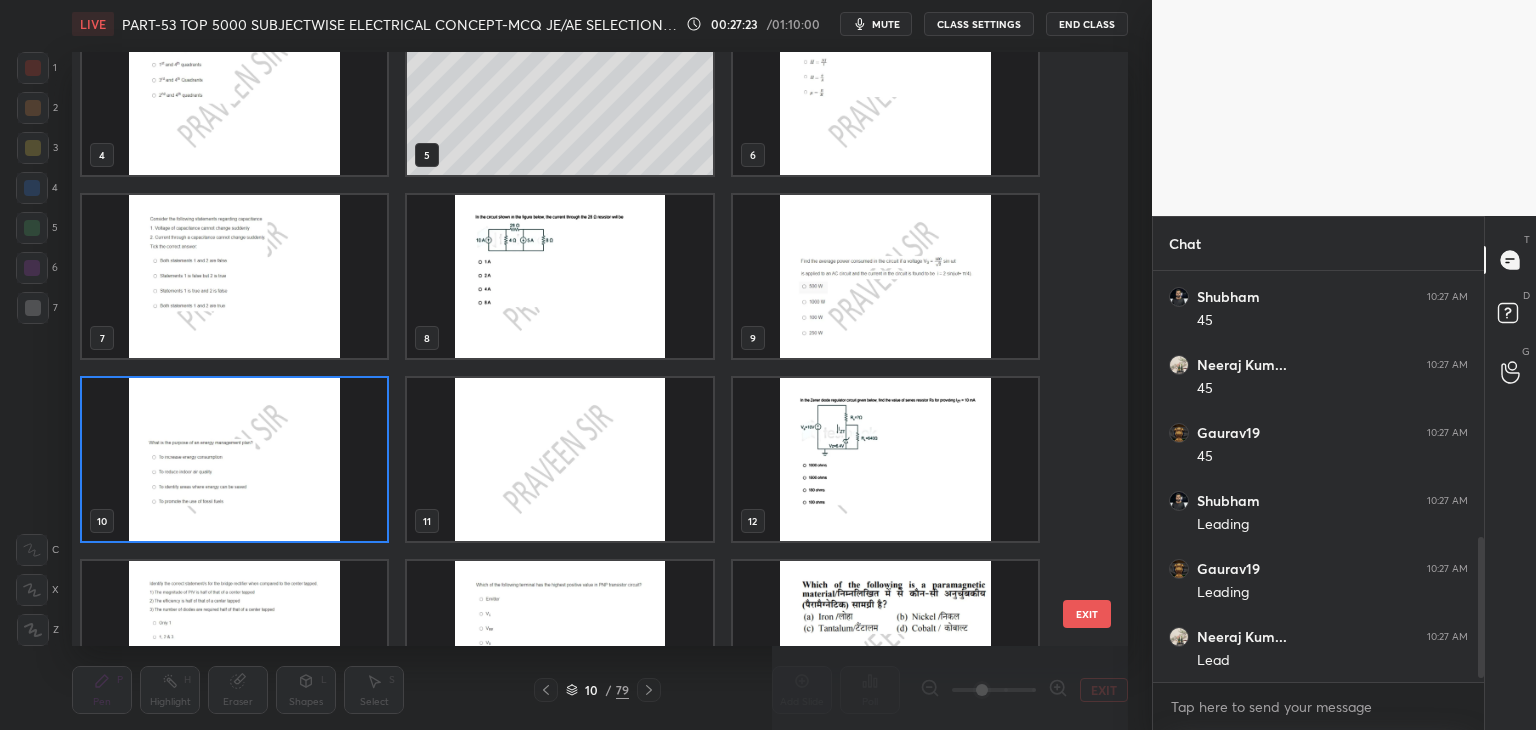 click at bounding box center [234, 459] 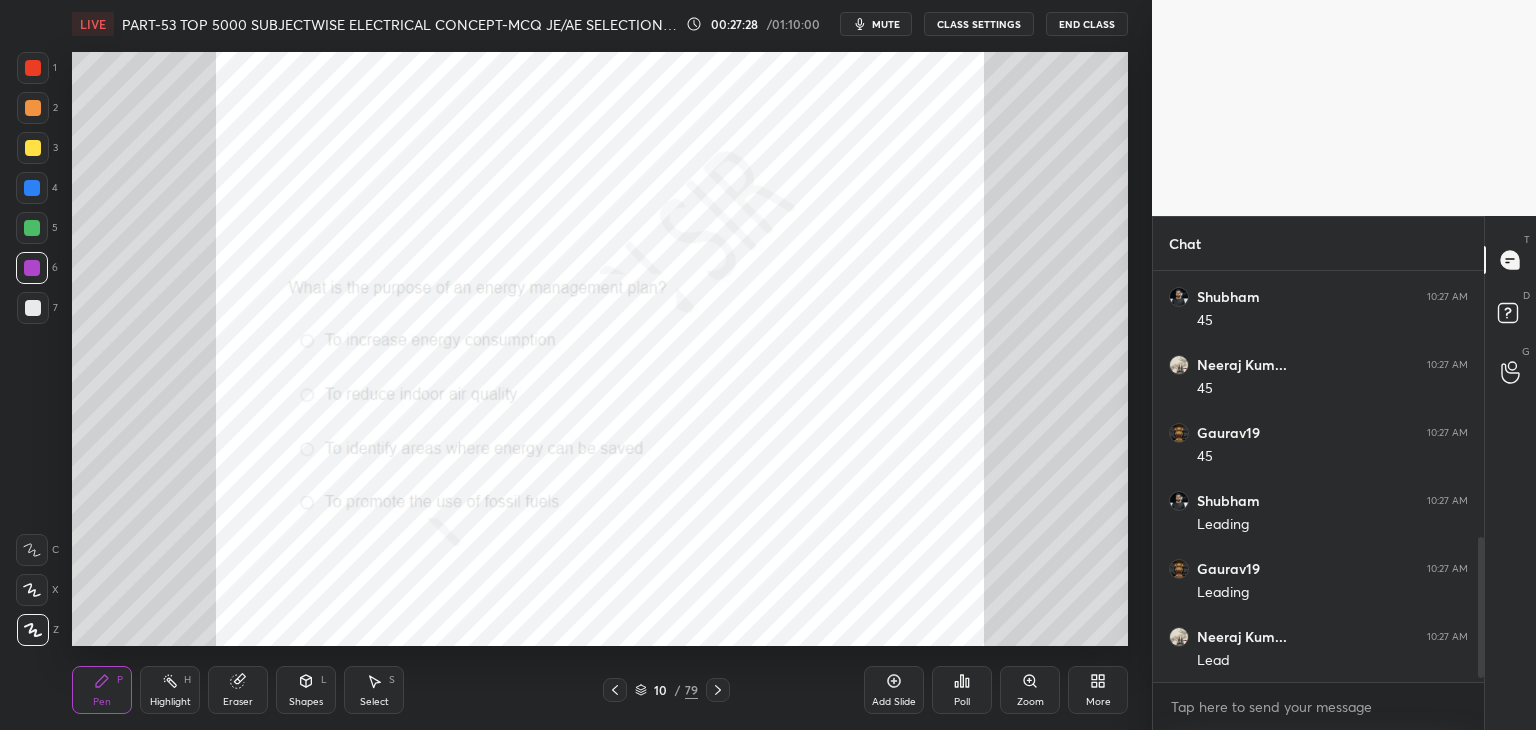 click on "Zoom" at bounding box center (1030, 690) 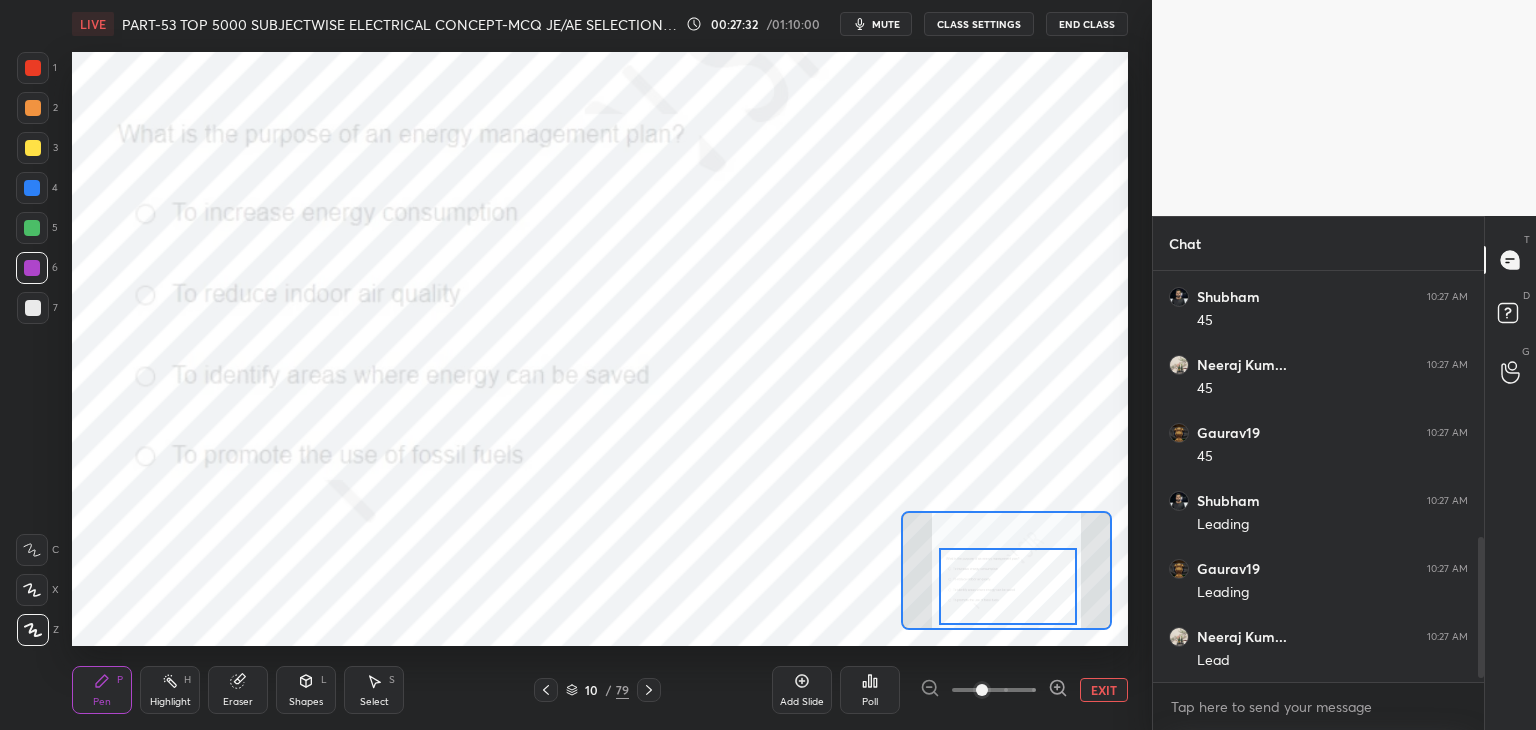 drag, startPoint x: 1025, startPoint y: 569, endPoint x: 1024, endPoint y: 587, distance: 18.027756 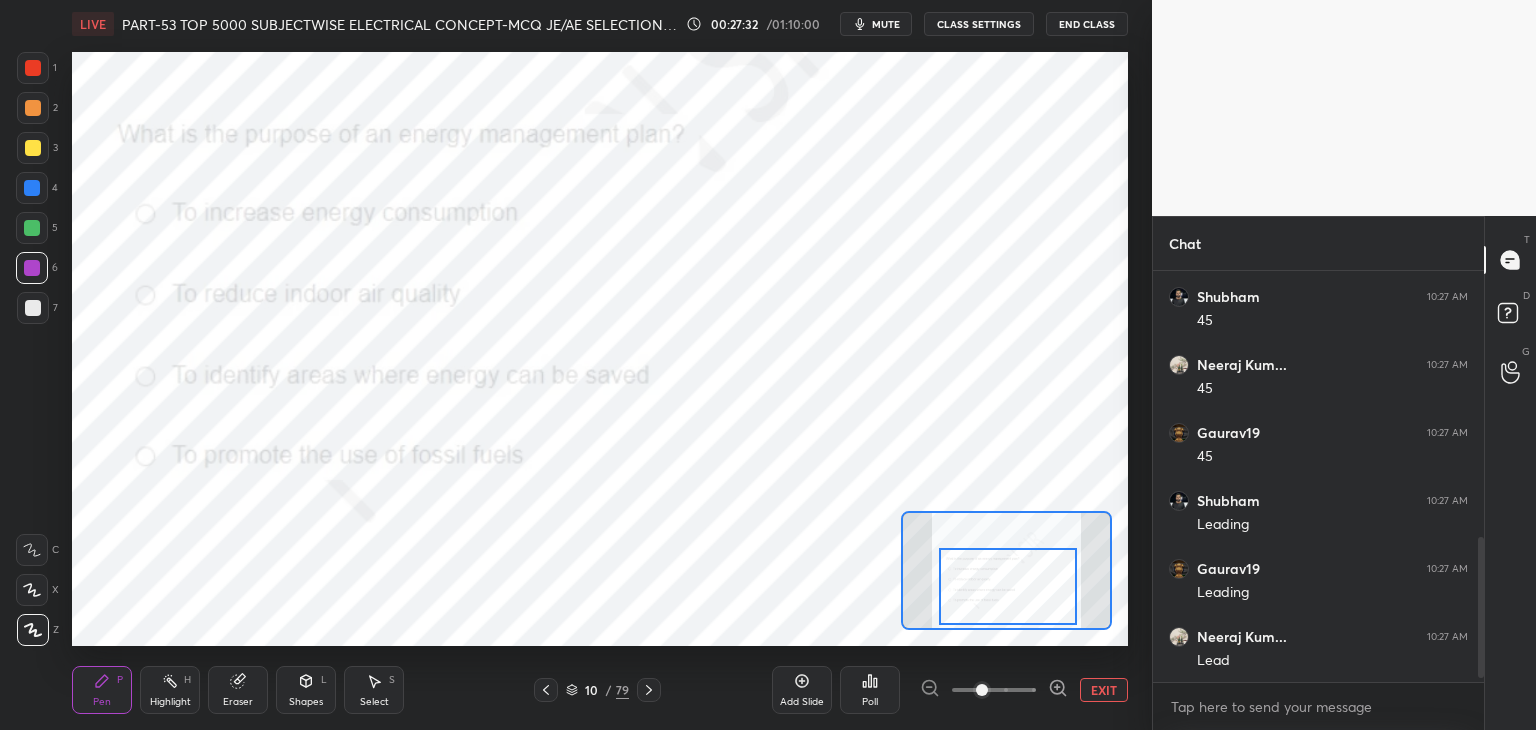 click at bounding box center [1008, 586] 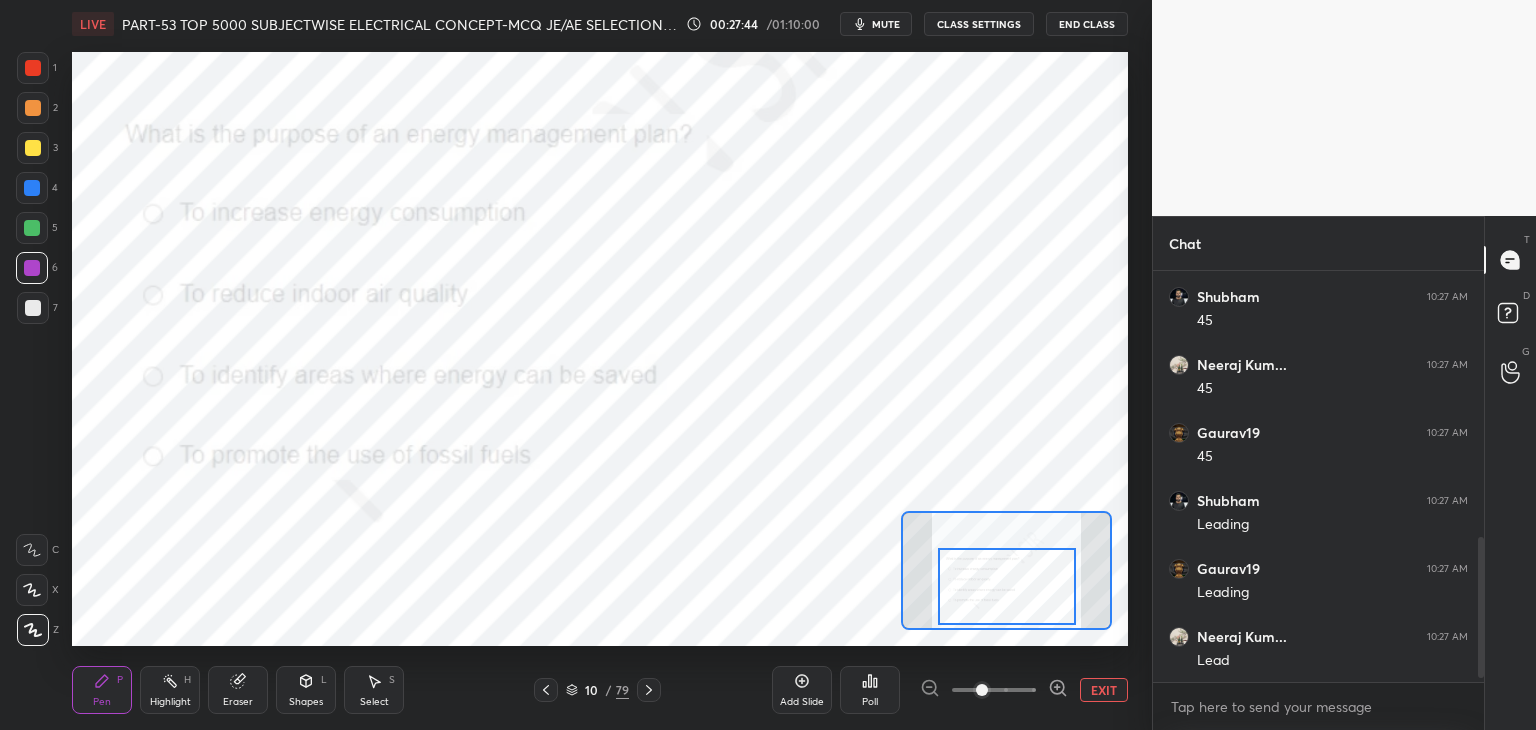 click at bounding box center (33, 68) 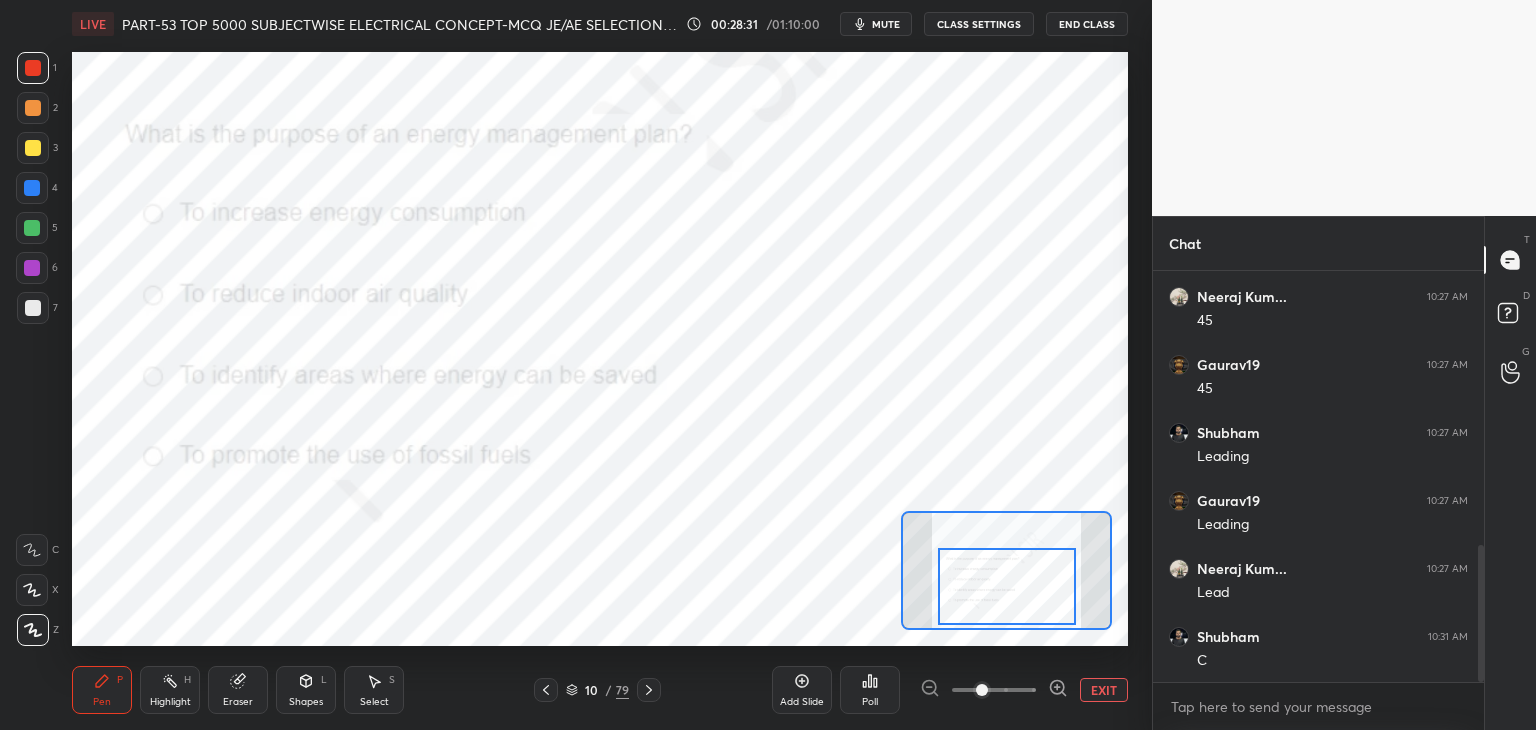 scroll, scrollTop: 888, scrollLeft: 0, axis: vertical 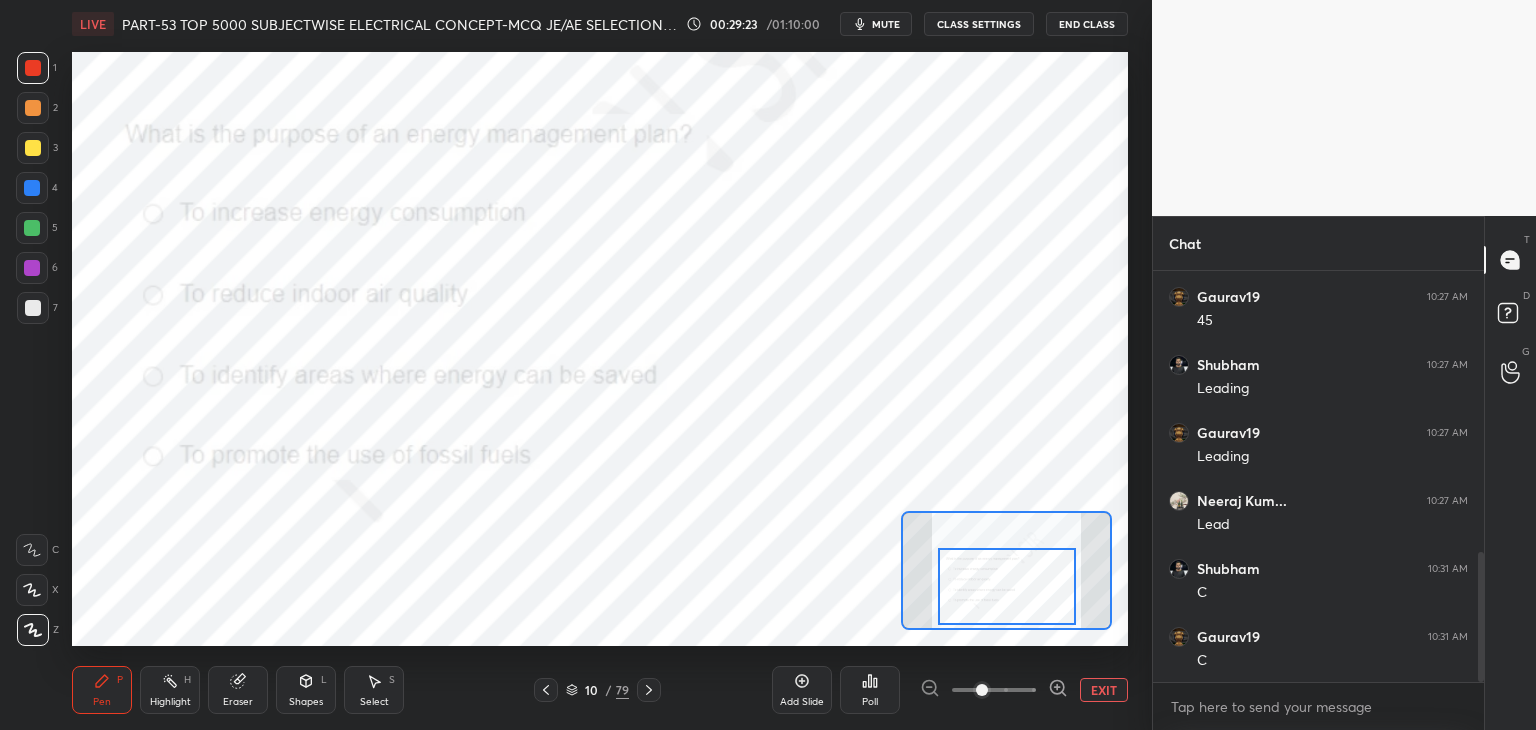 click on "Eraser" at bounding box center [238, 702] 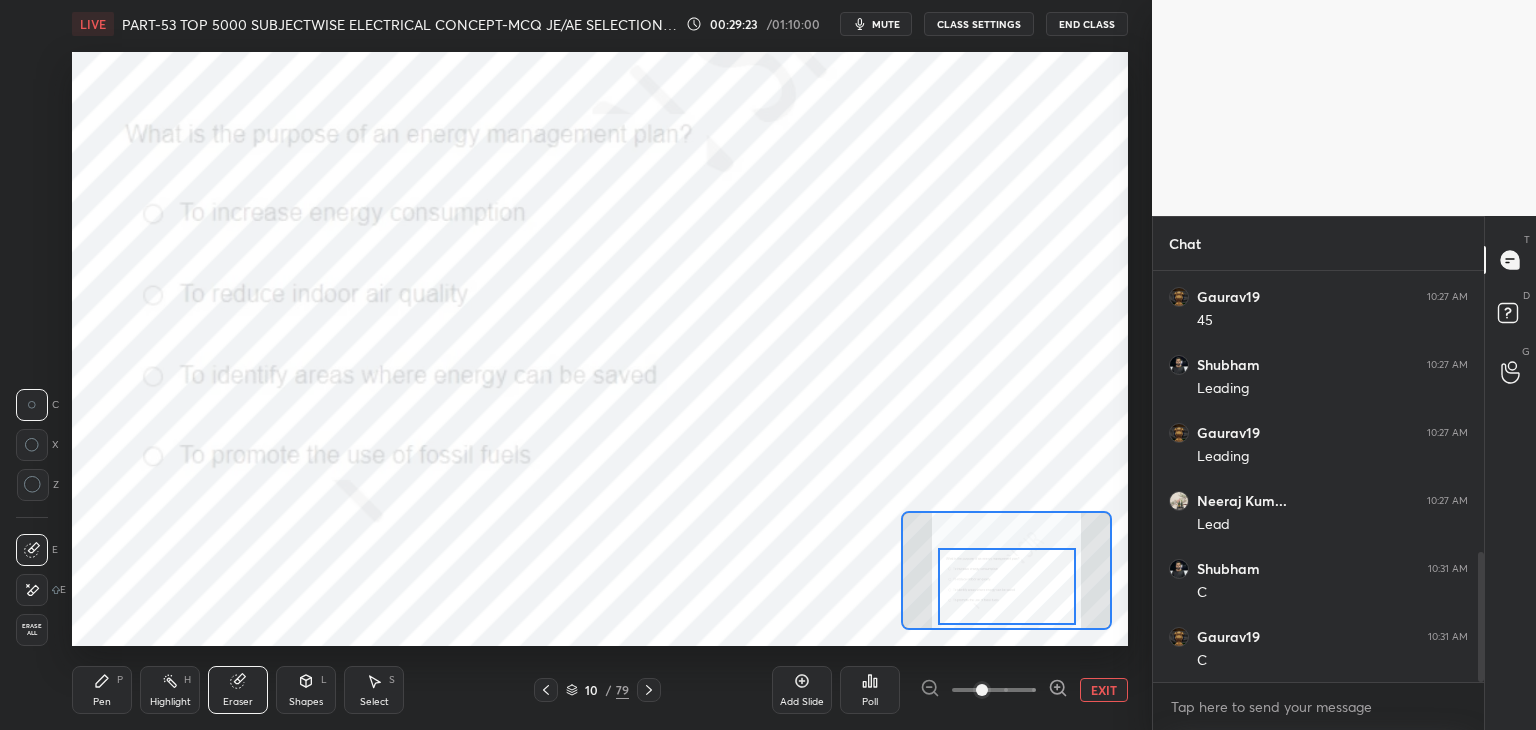 drag, startPoint x: 35, startPoint y: 637, endPoint x: 53, endPoint y: 645, distance: 19.697716 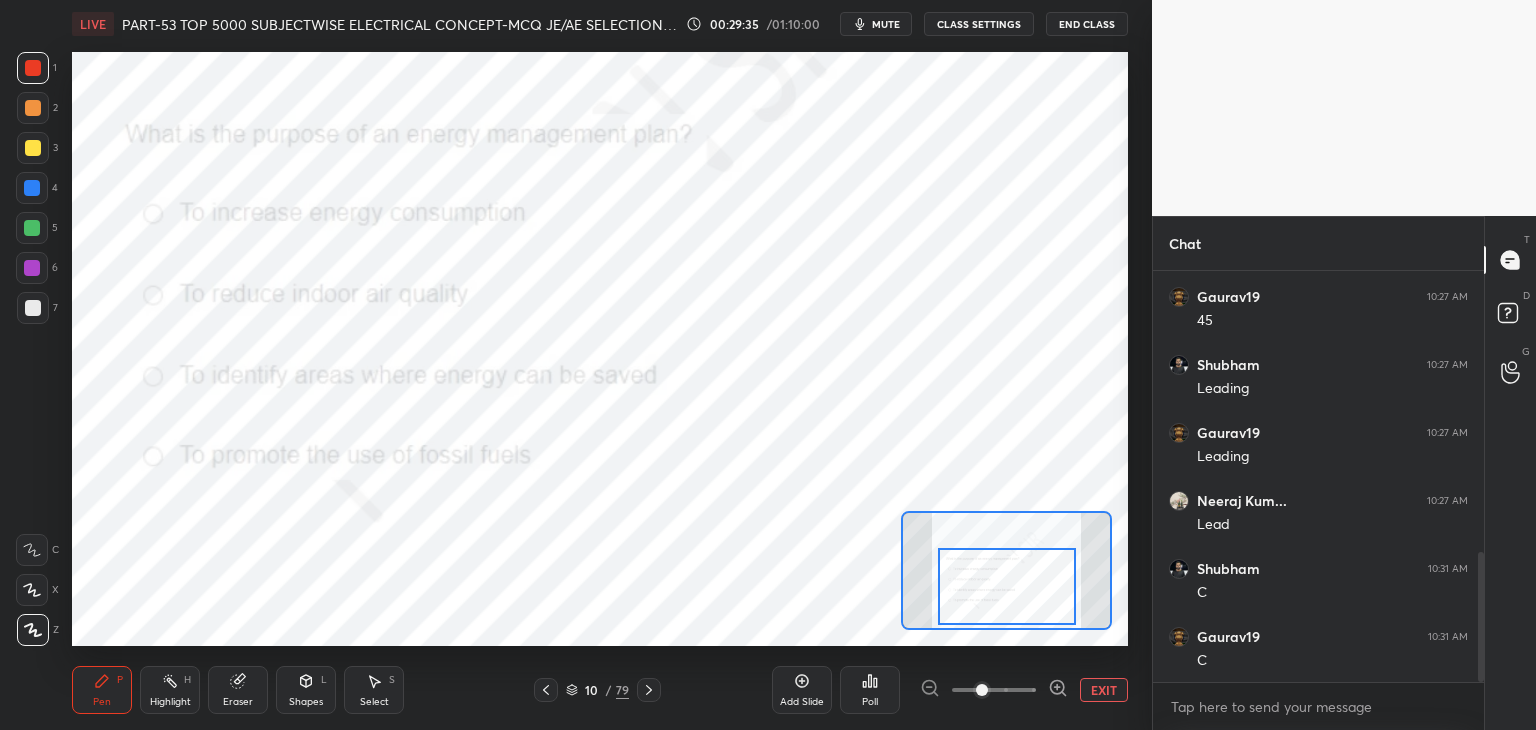 click 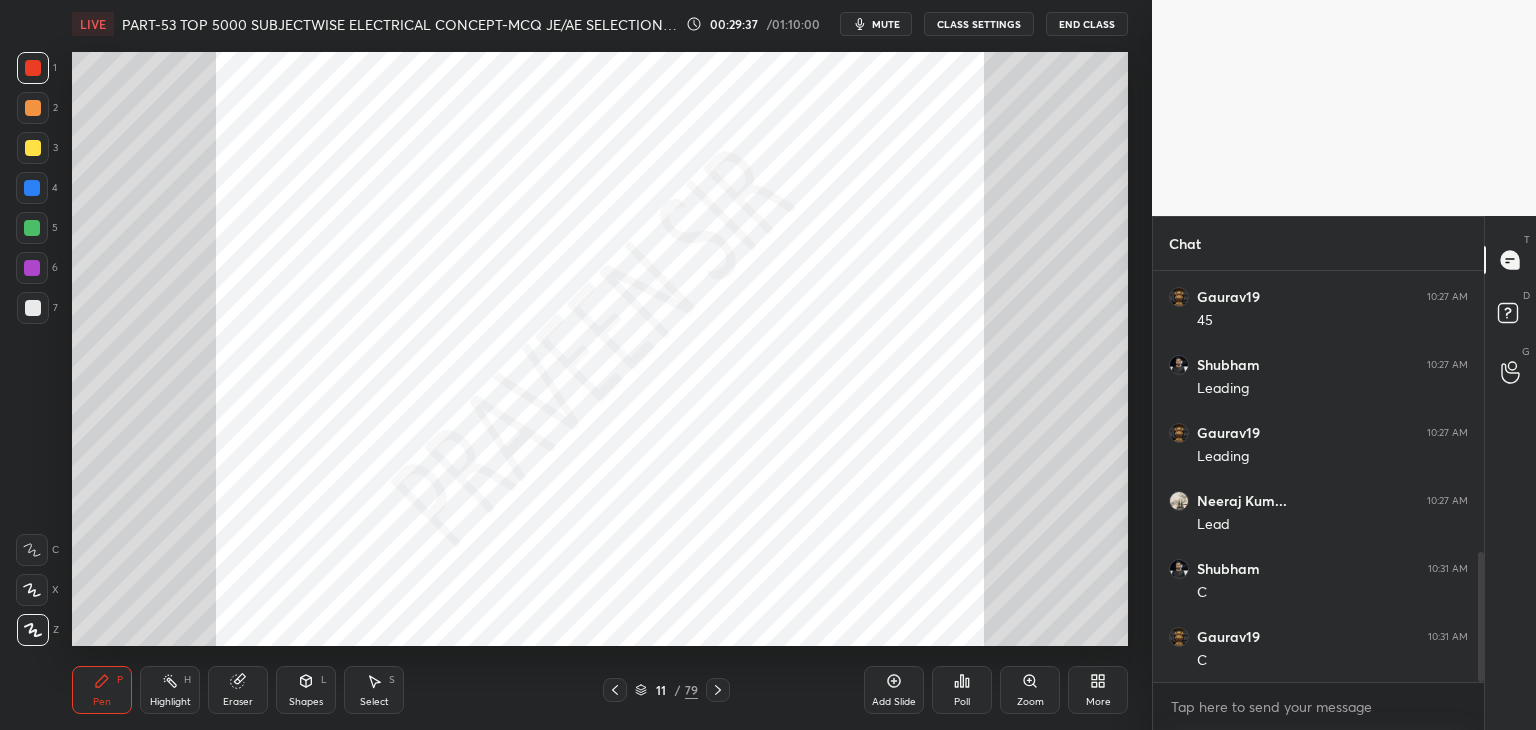 drag, startPoint x: 725, startPoint y: 693, endPoint x: 720, endPoint y: 704, distance: 12.083046 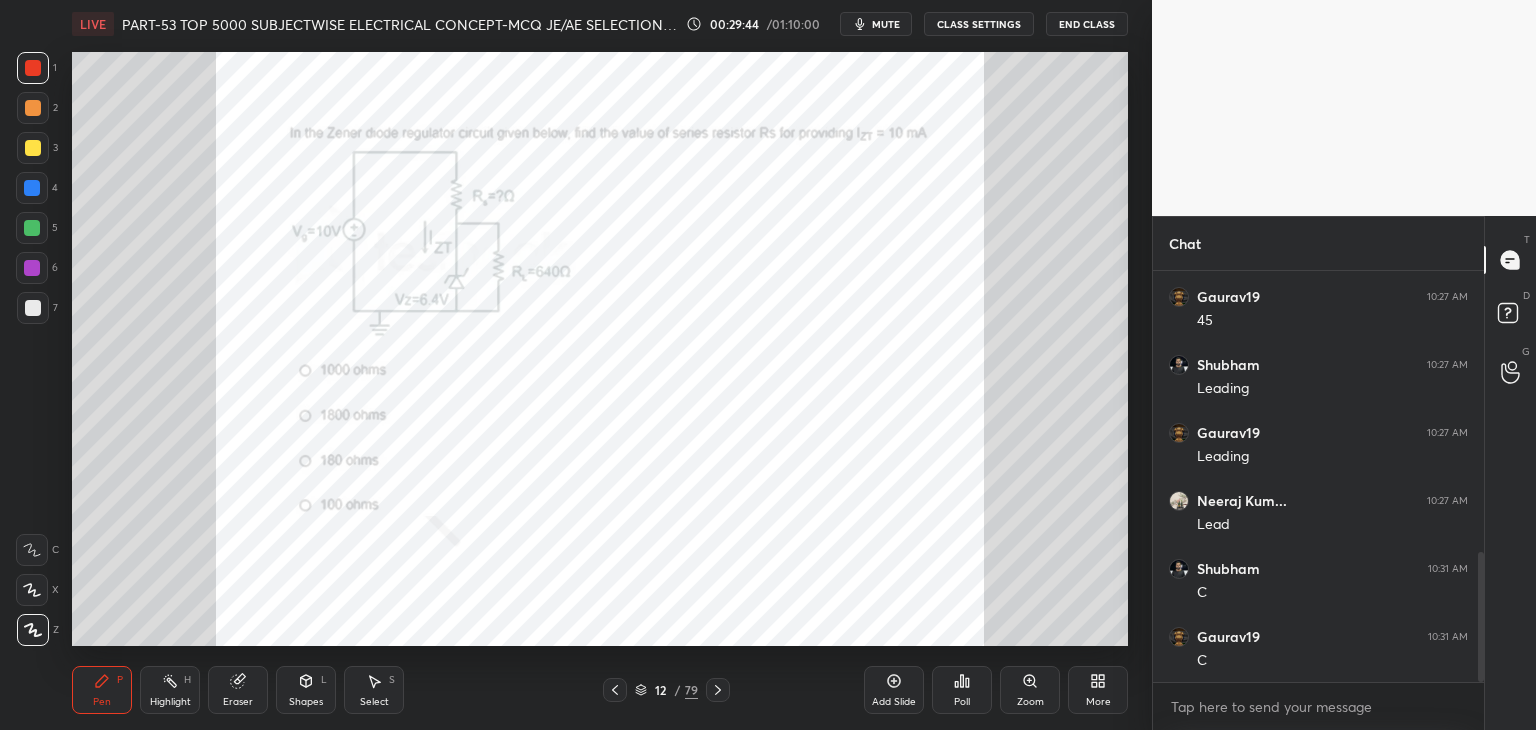 click on "Zoom" at bounding box center [1030, 702] 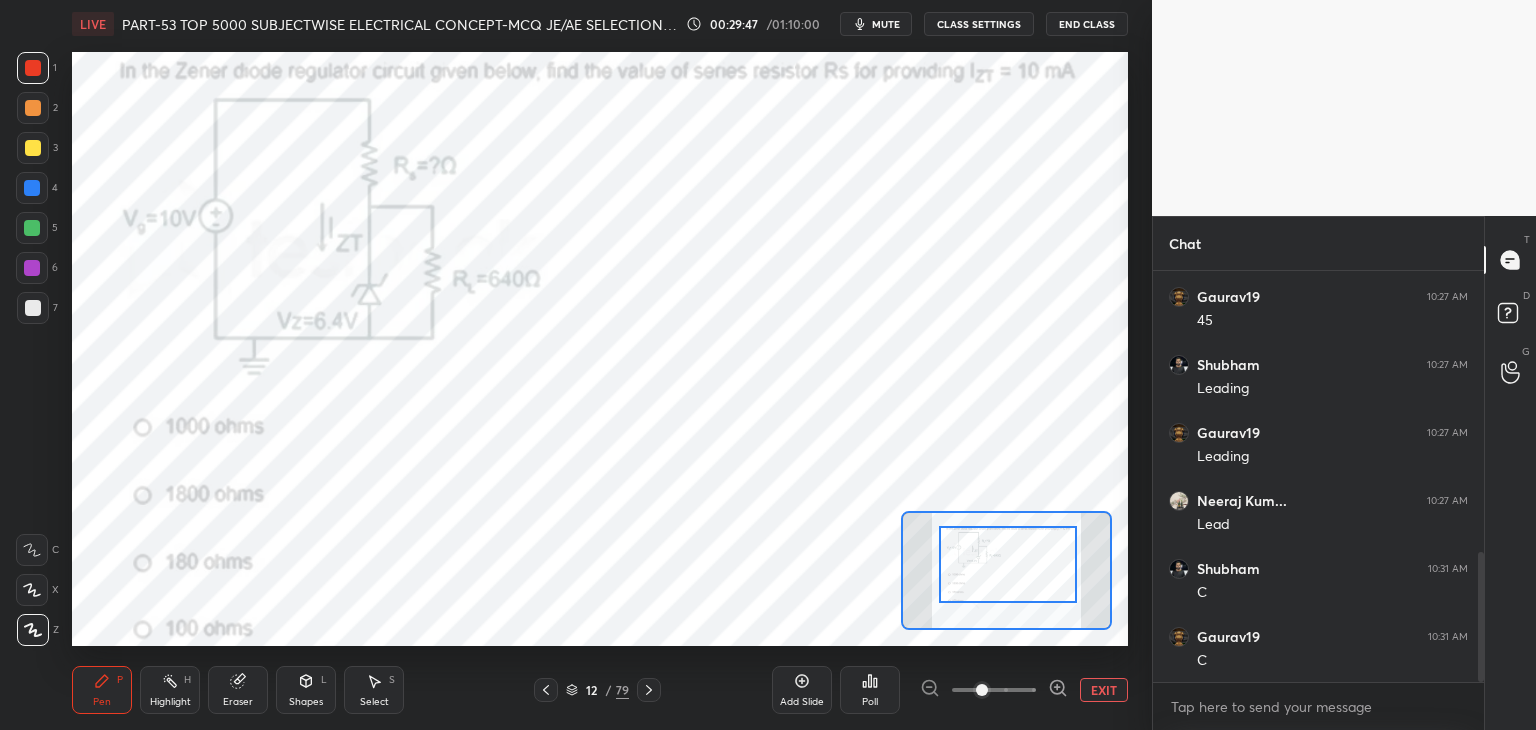 click at bounding box center (1008, 564) 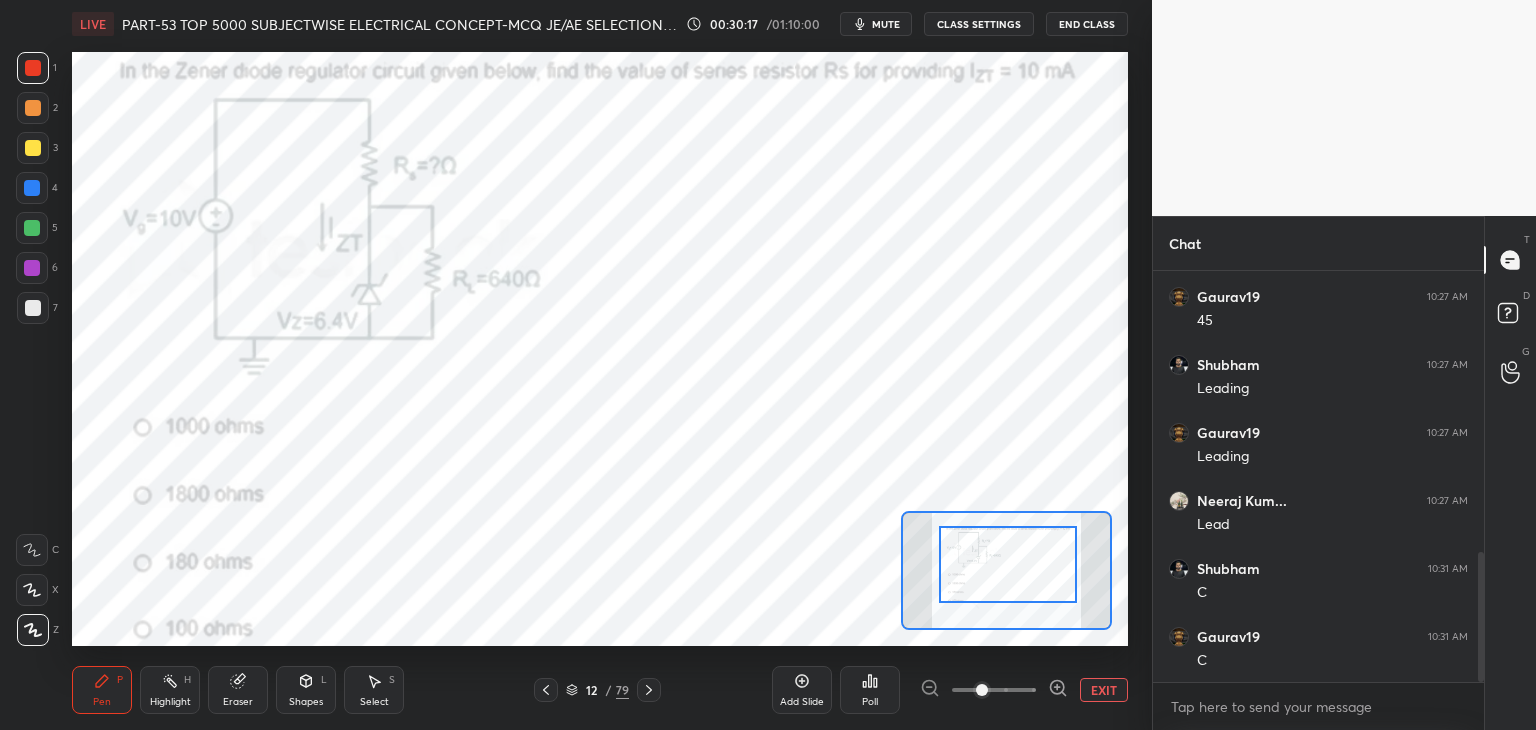 click on "Poll" at bounding box center [870, 690] 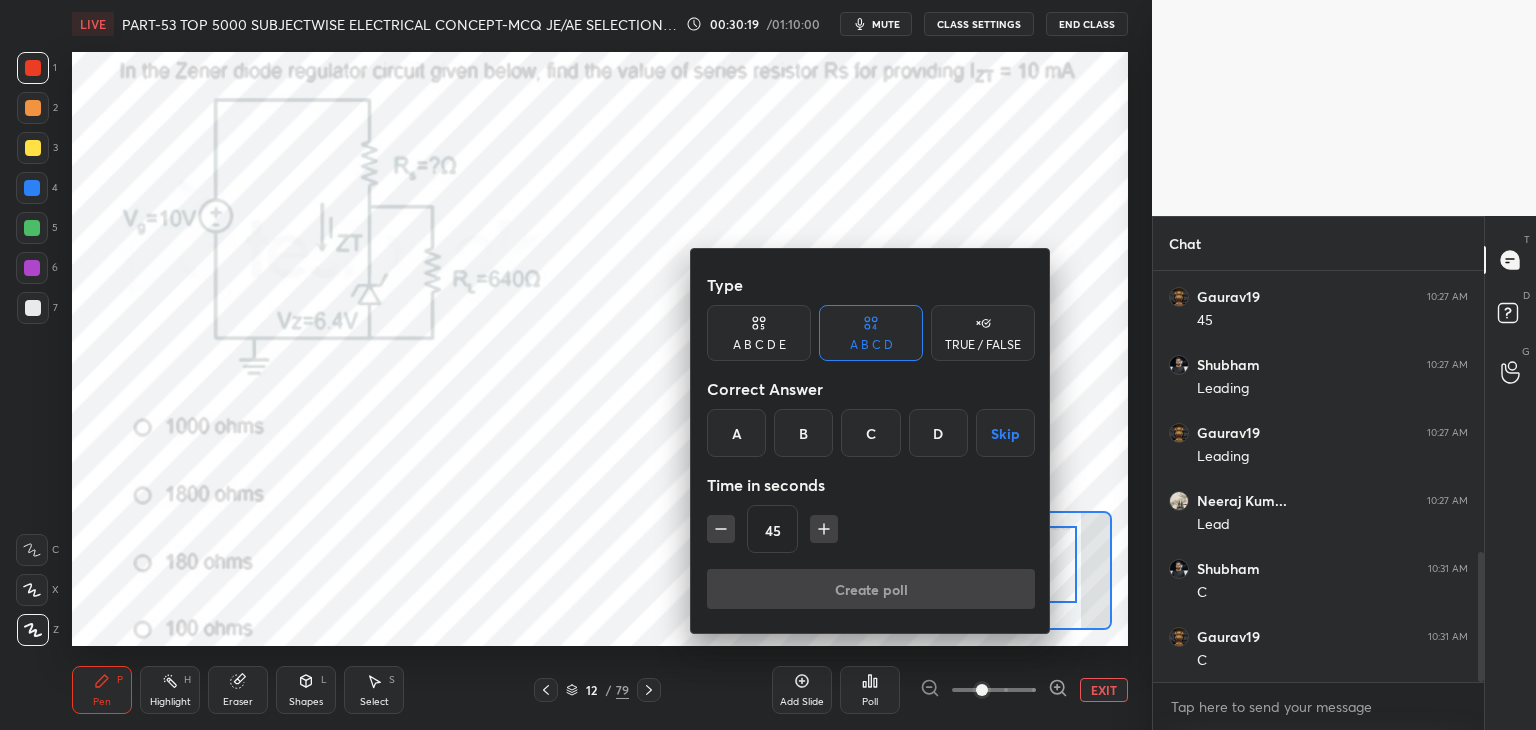 drag, startPoint x: 870, startPoint y: 428, endPoint x: 837, endPoint y: 517, distance: 94.92102 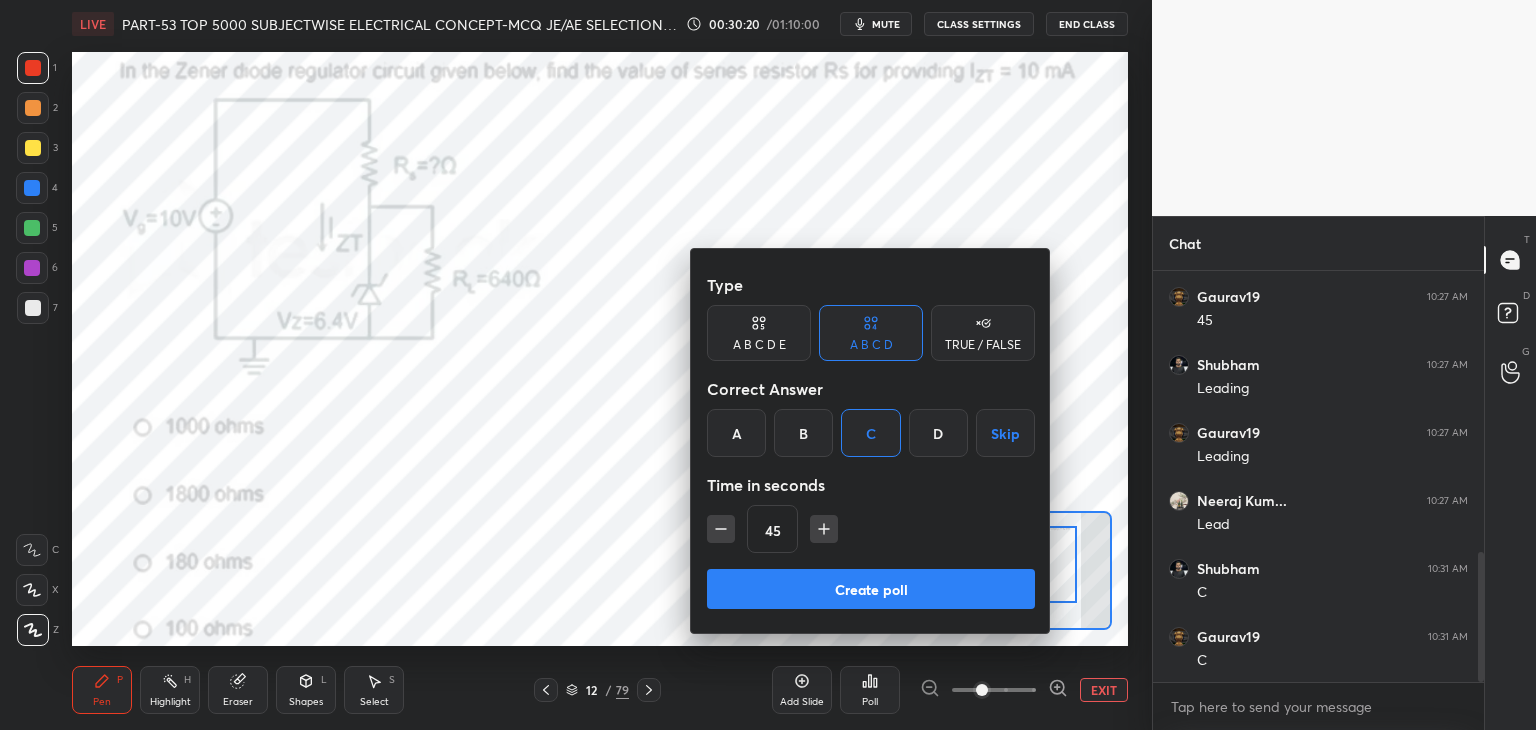 click on "Create poll" at bounding box center (871, 589) 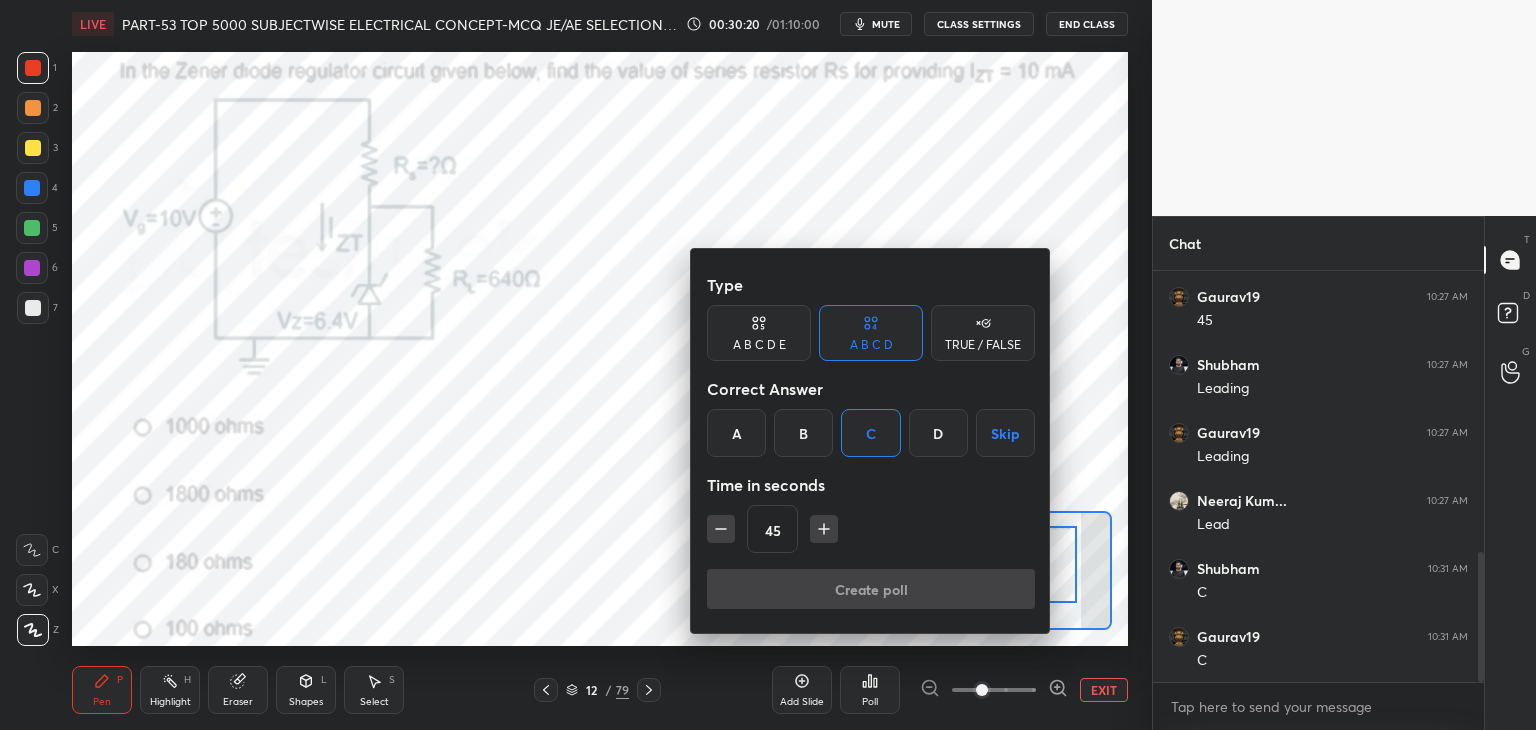 scroll, scrollTop: 372, scrollLeft: 325, axis: both 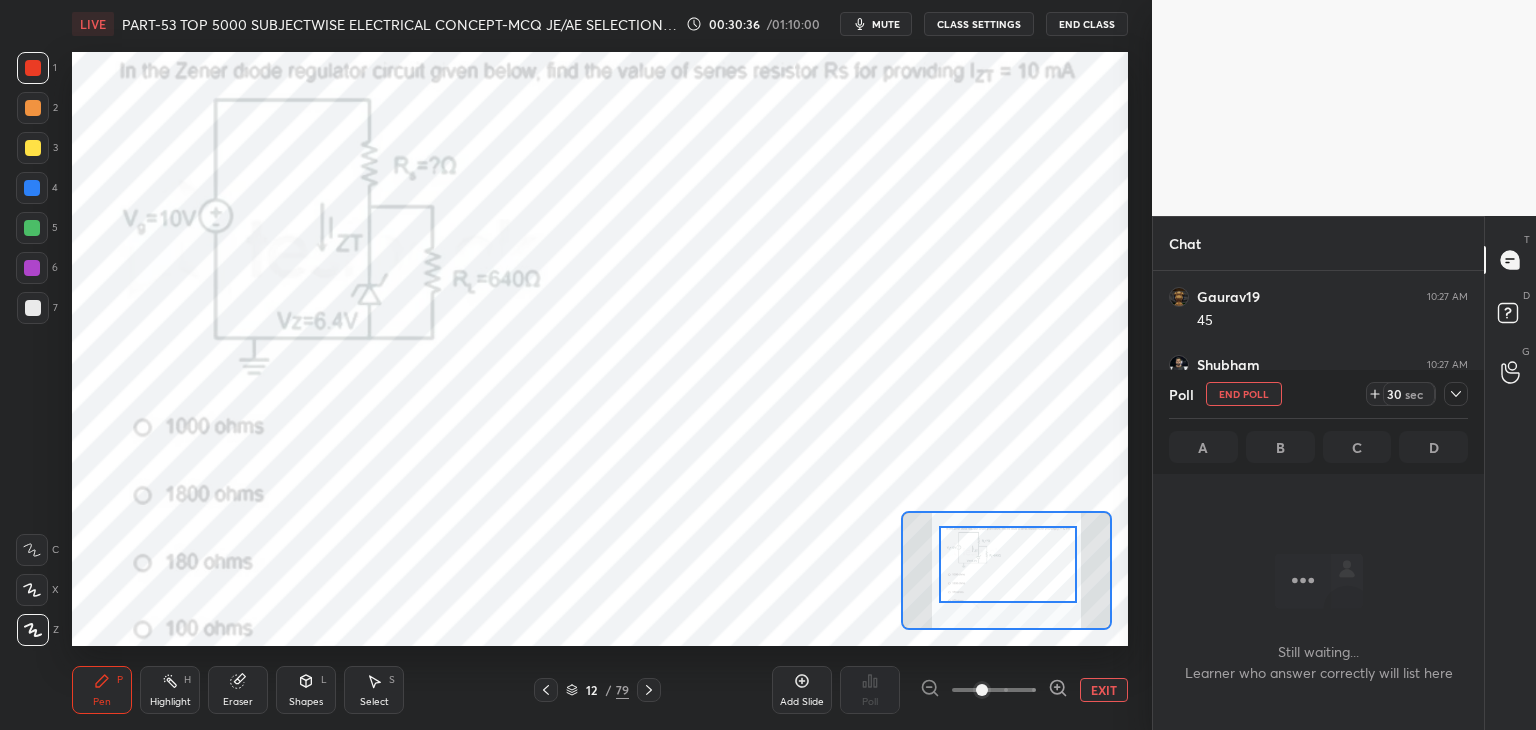click 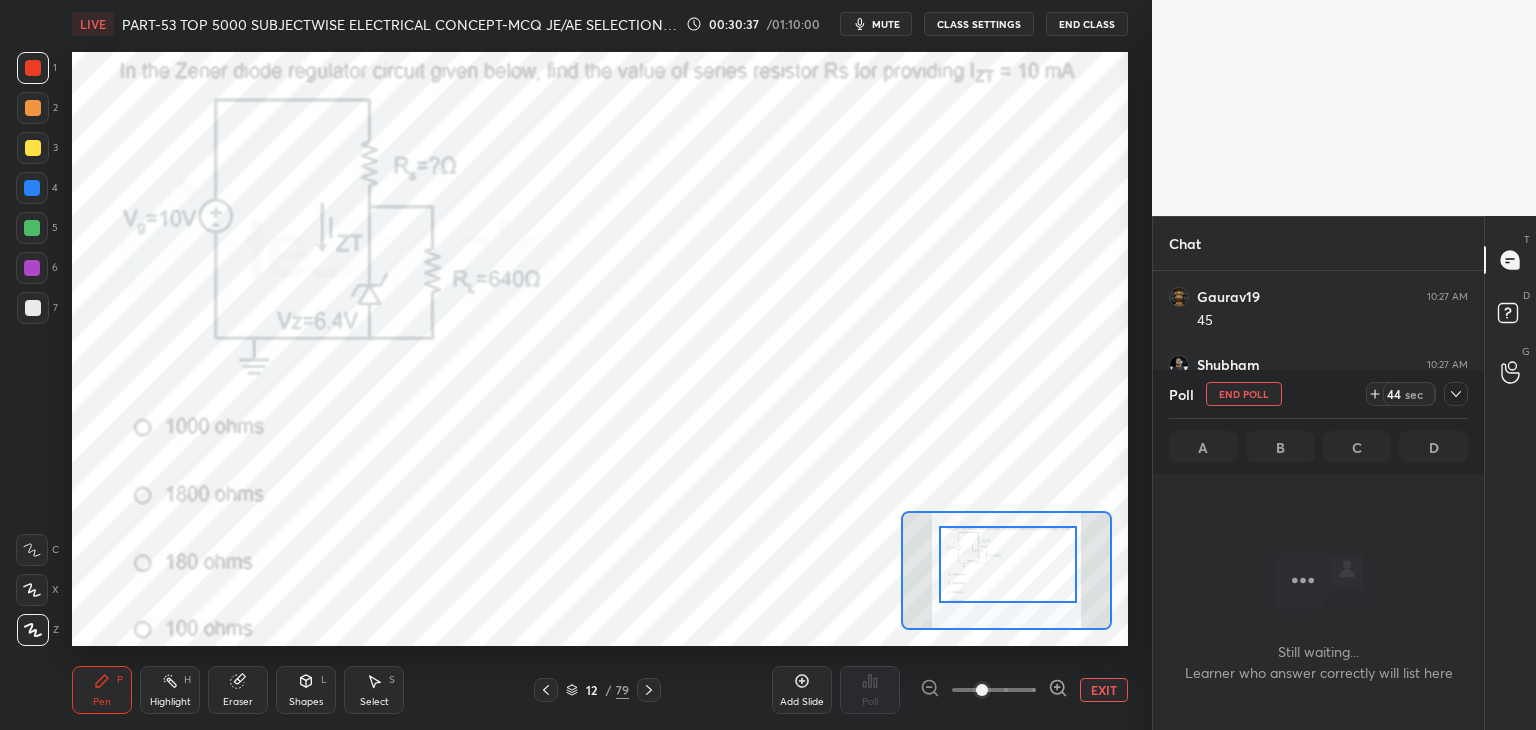 click 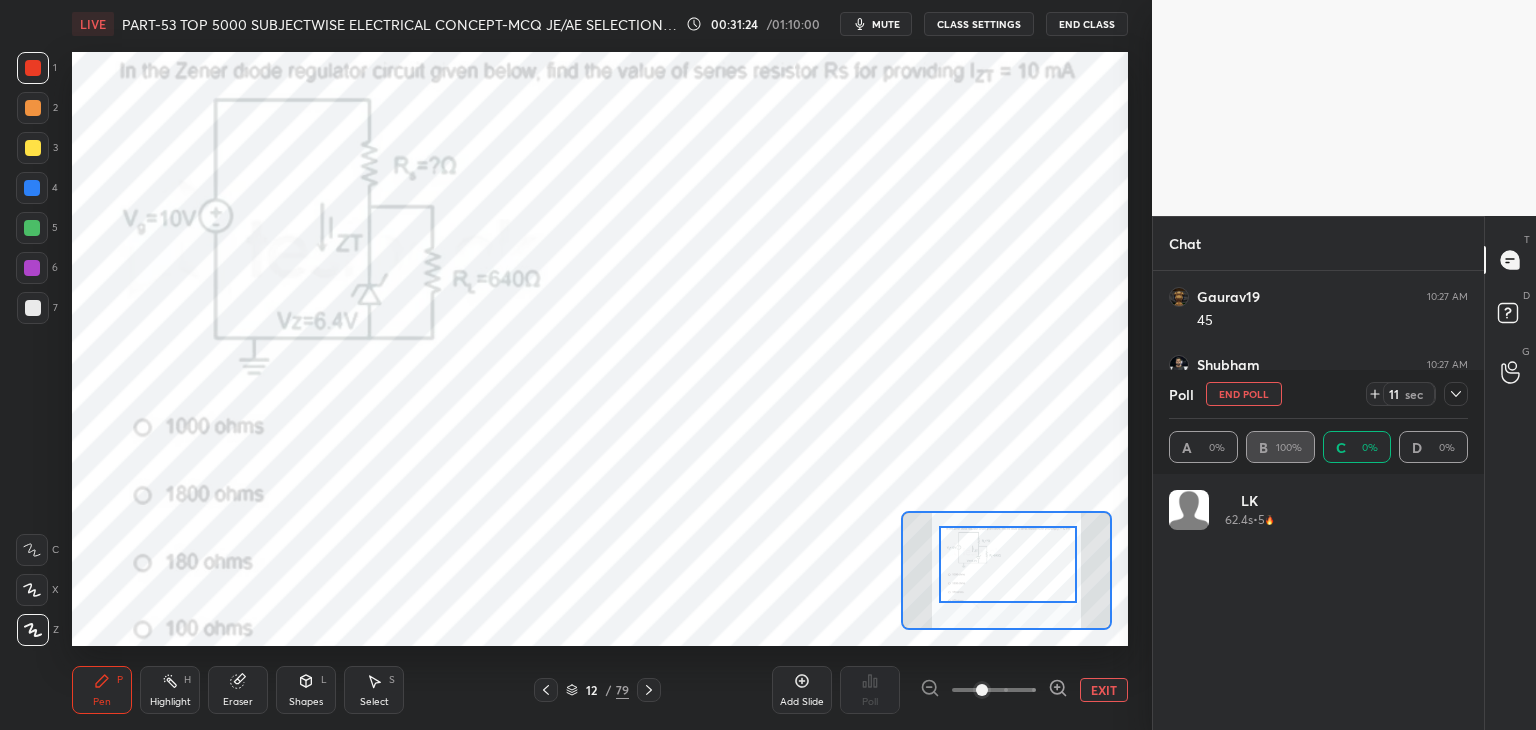 scroll, scrollTop: 6, scrollLeft: 6, axis: both 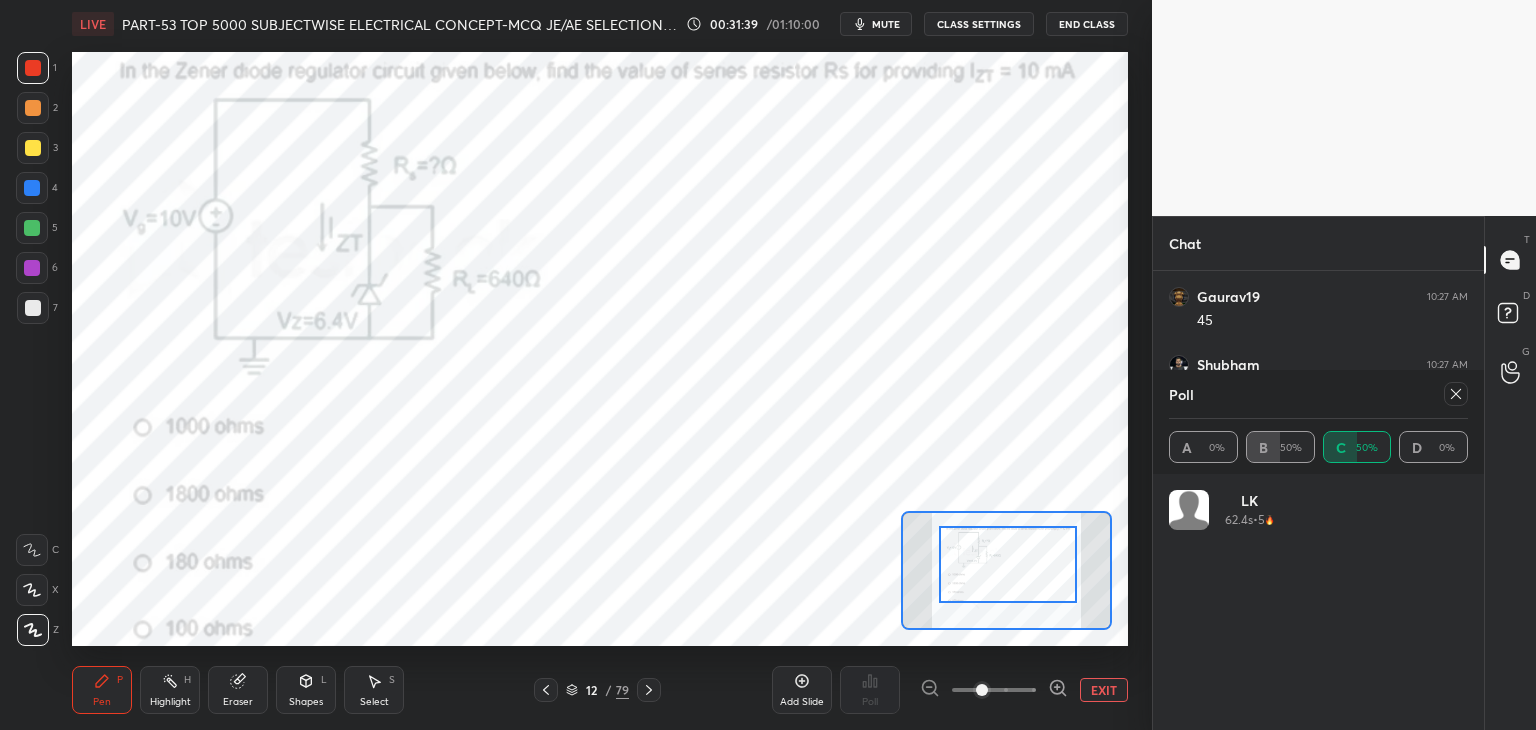 click 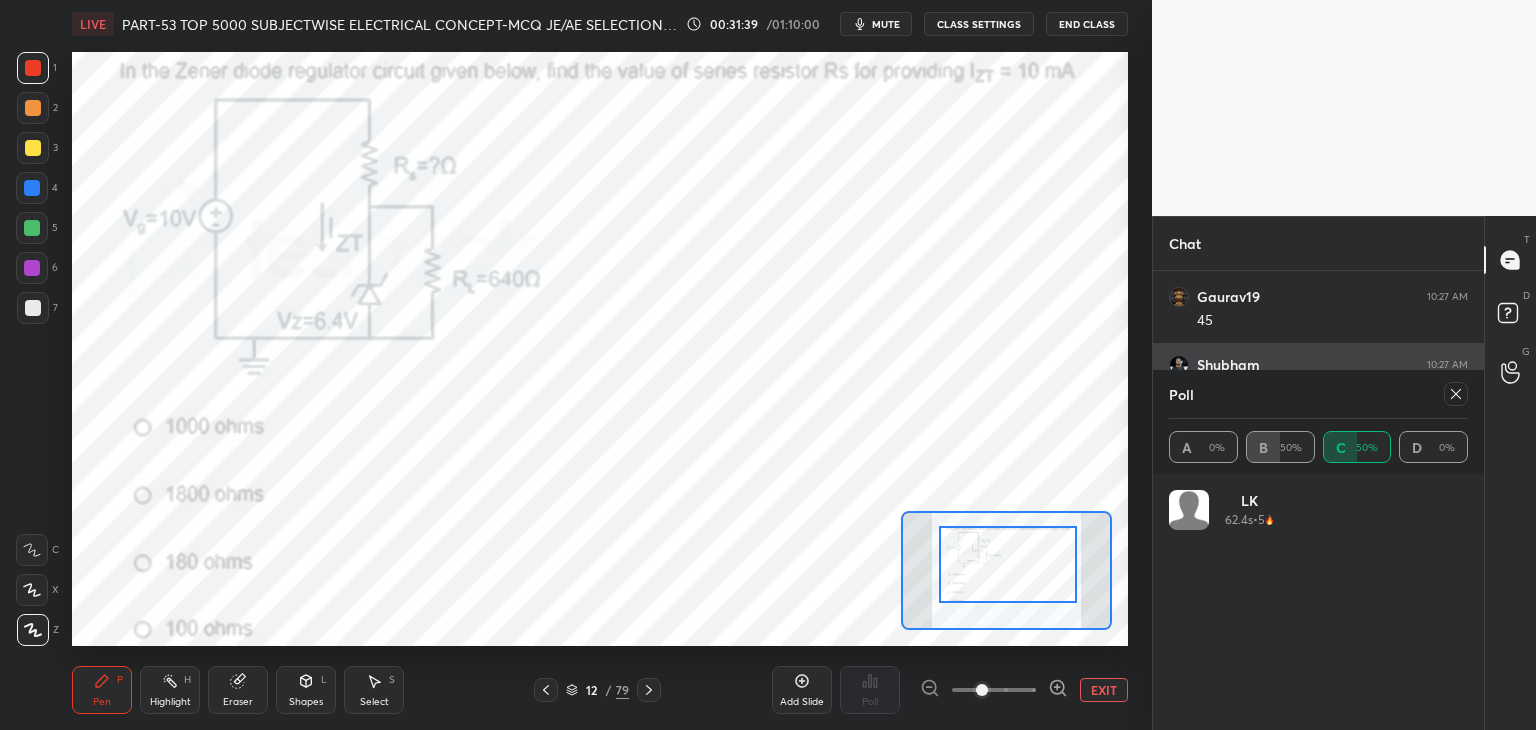 scroll, scrollTop: 88, scrollLeft: 293, axis: both 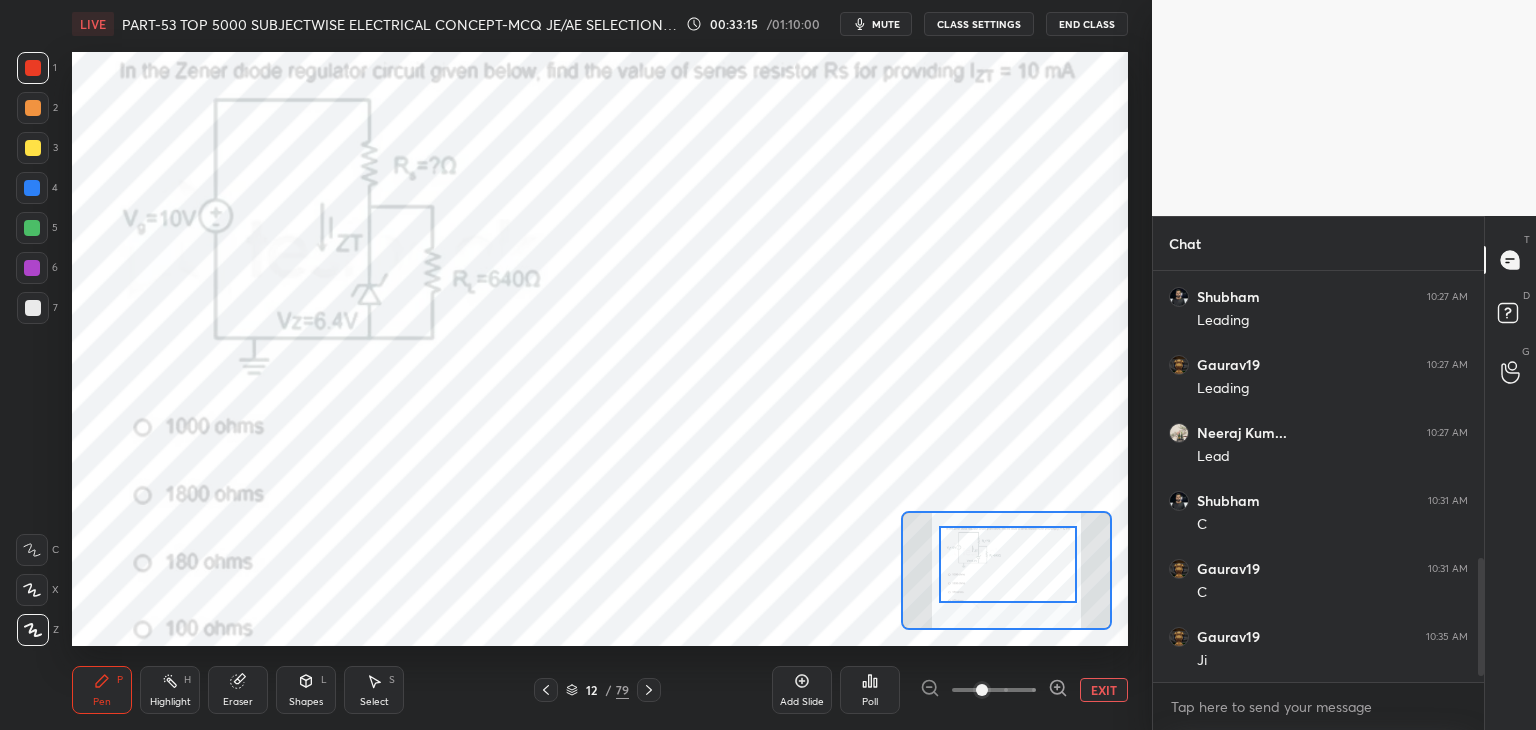 click 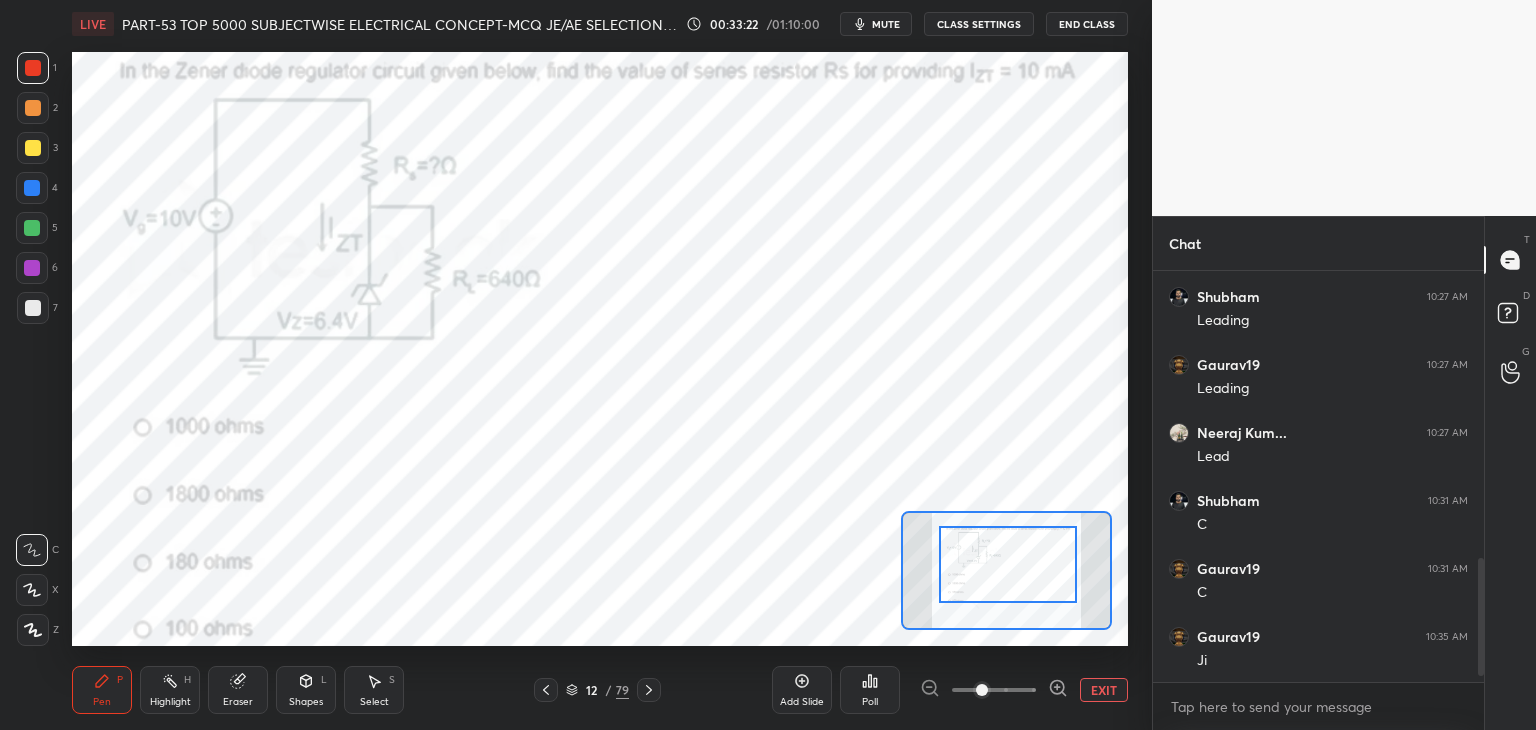 click at bounding box center [32, 188] 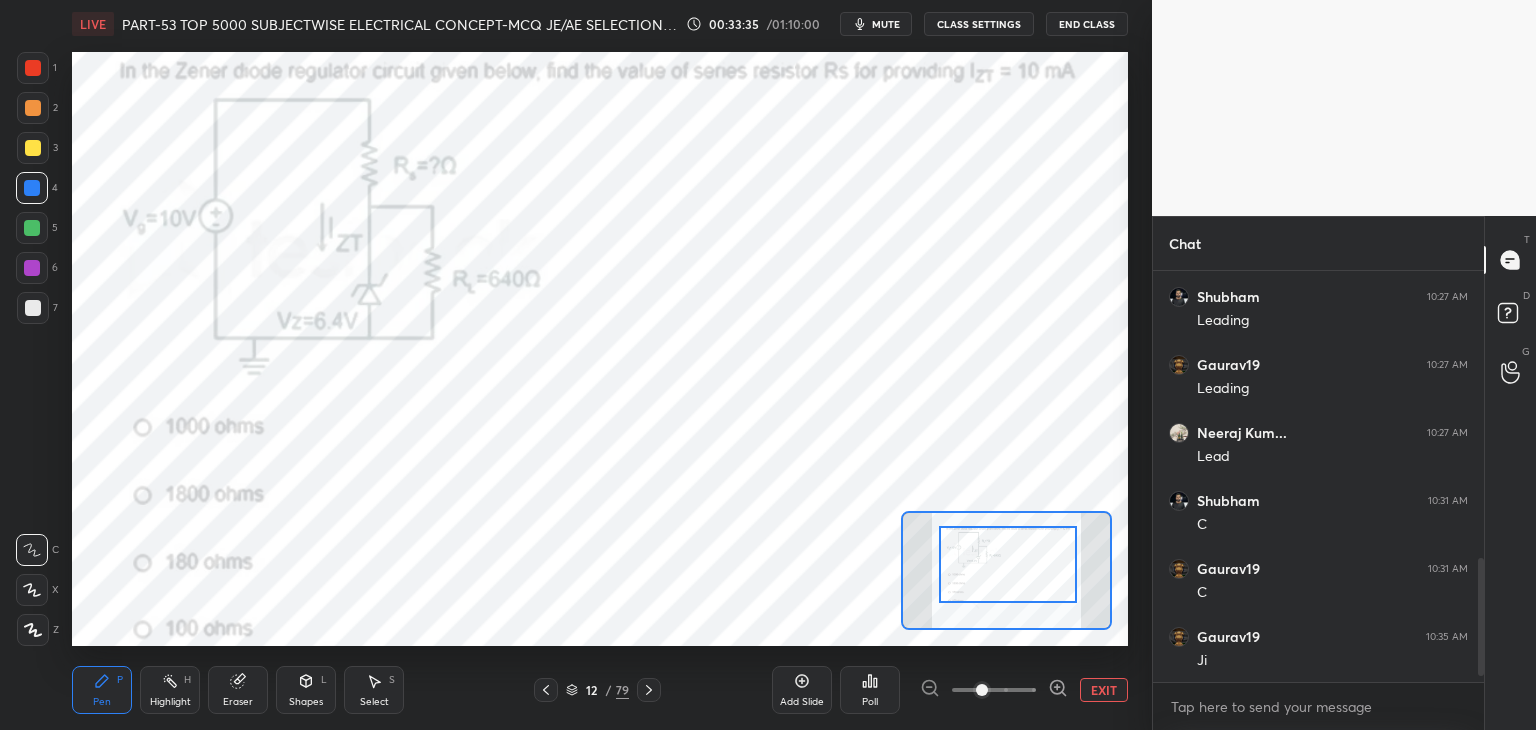 scroll, scrollTop: 1024, scrollLeft: 0, axis: vertical 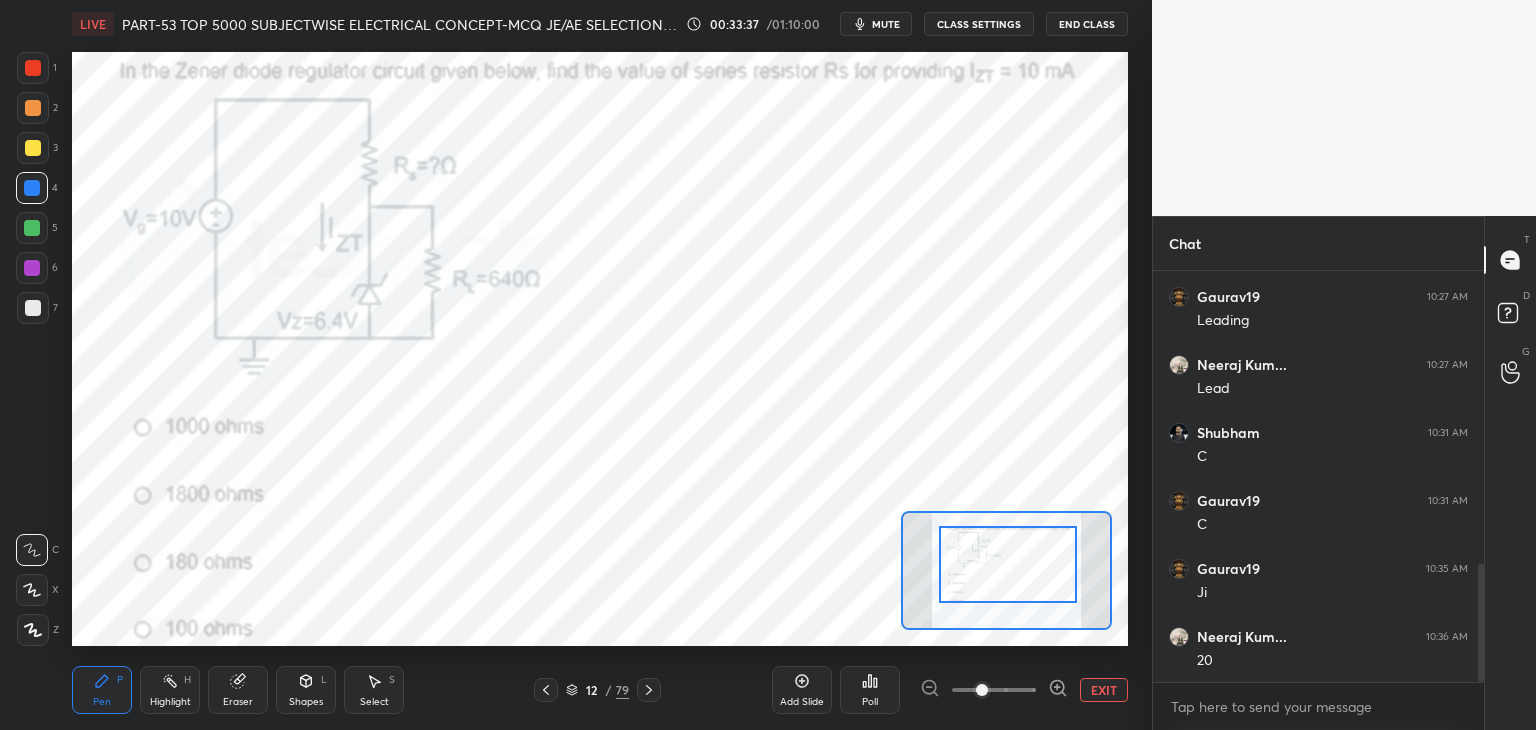 click at bounding box center [33, 68] 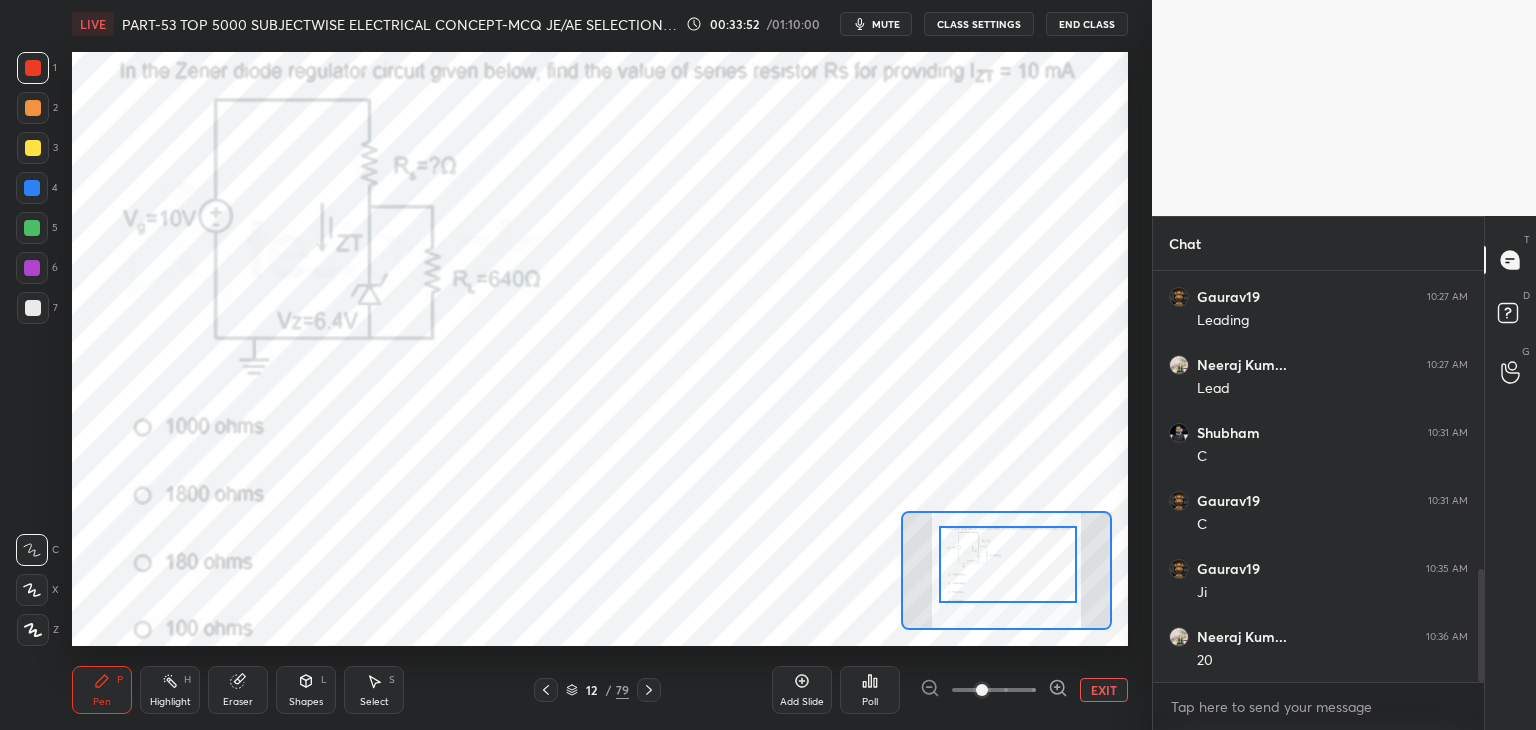 scroll, scrollTop: 1092, scrollLeft: 0, axis: vertical 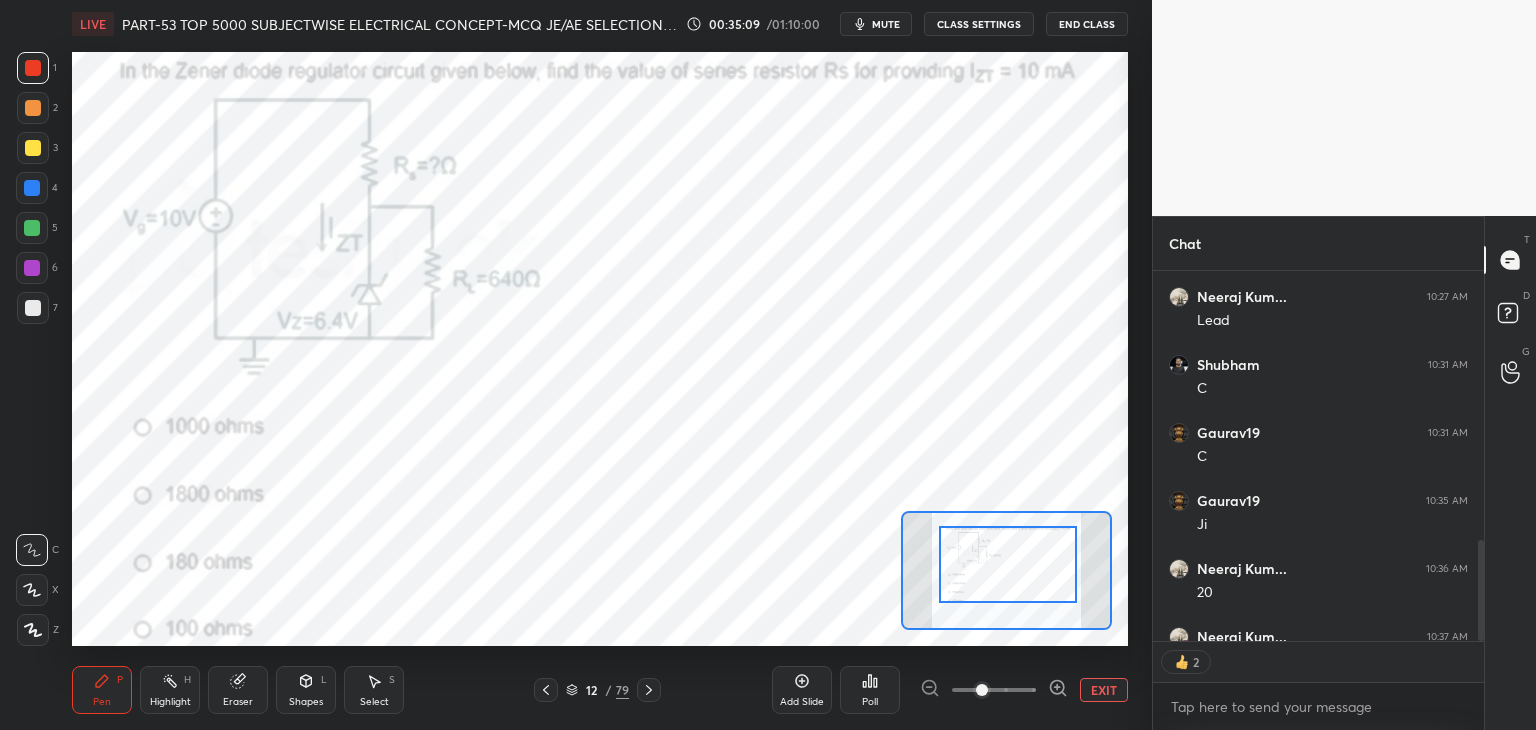 click at bounding box center [32, 188] 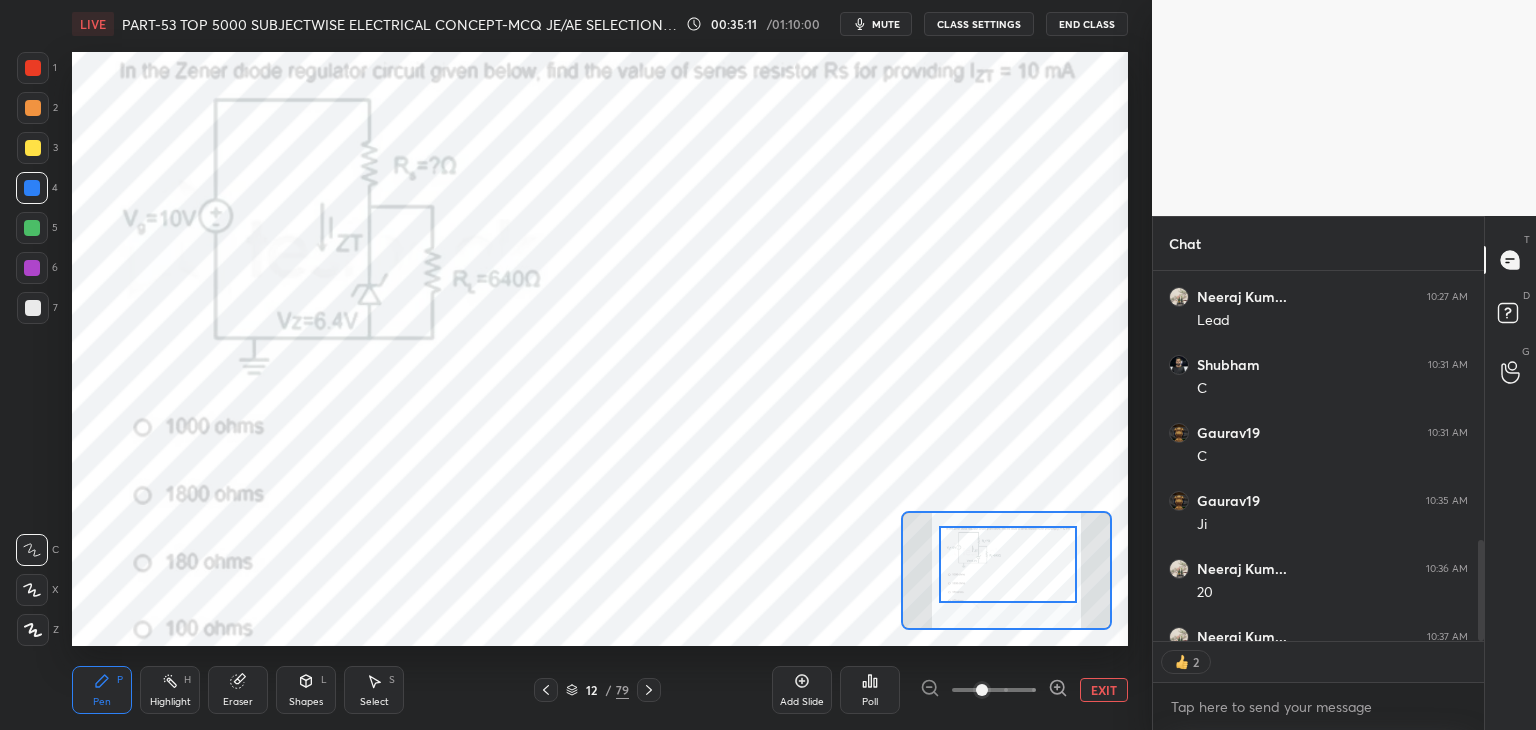 type on "x" 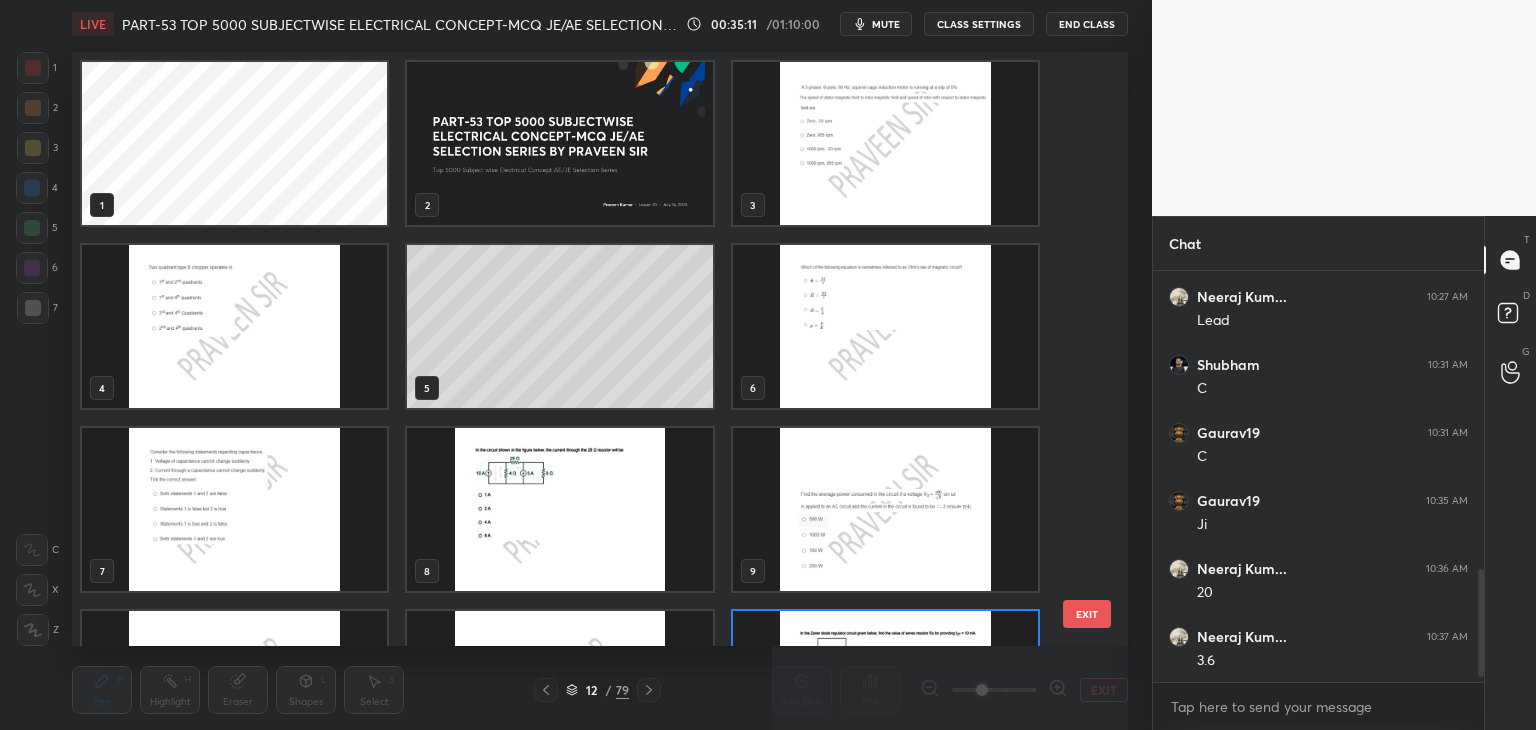 scroll, scrollTop: 6, scrollLeft: 6, axis: both 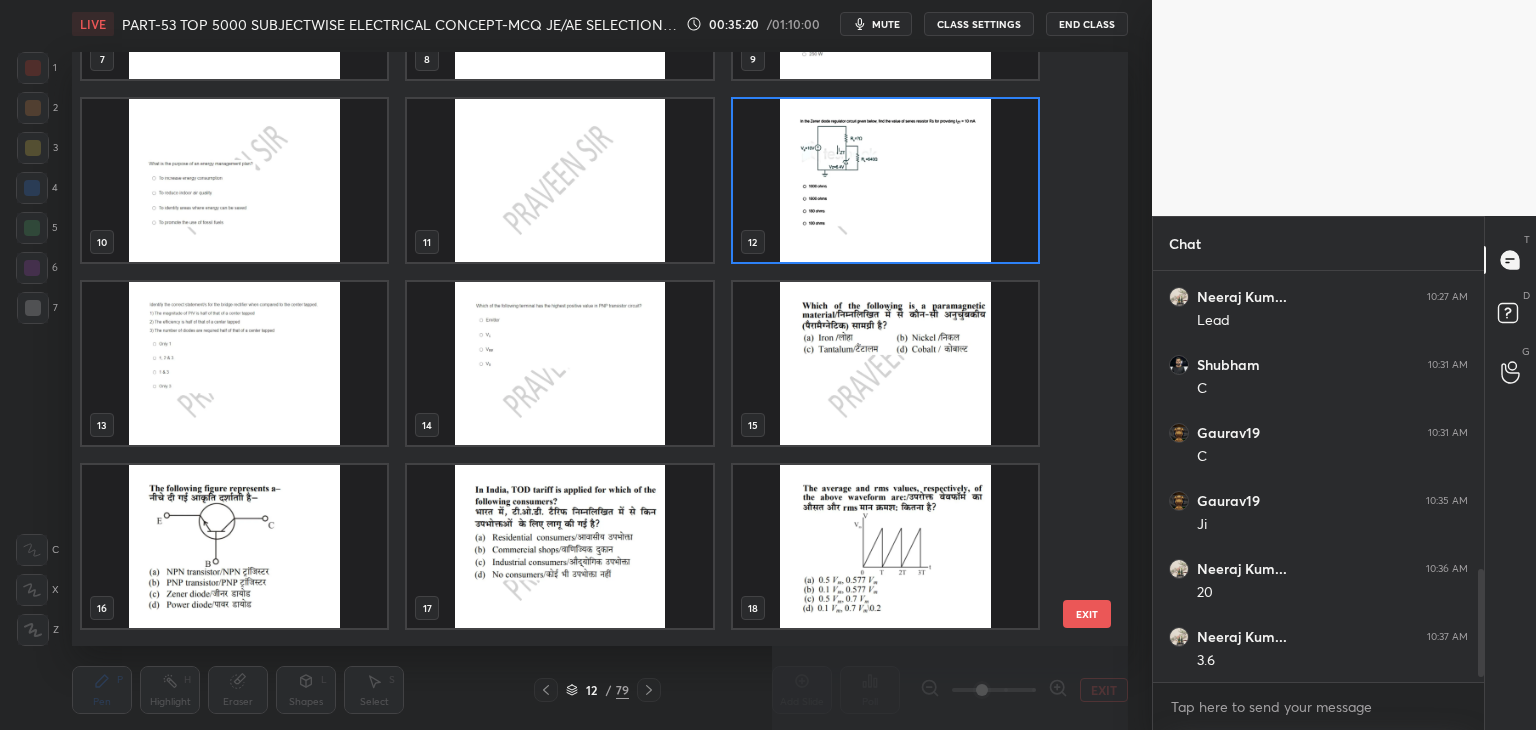 click at bounding box center [234, 363] 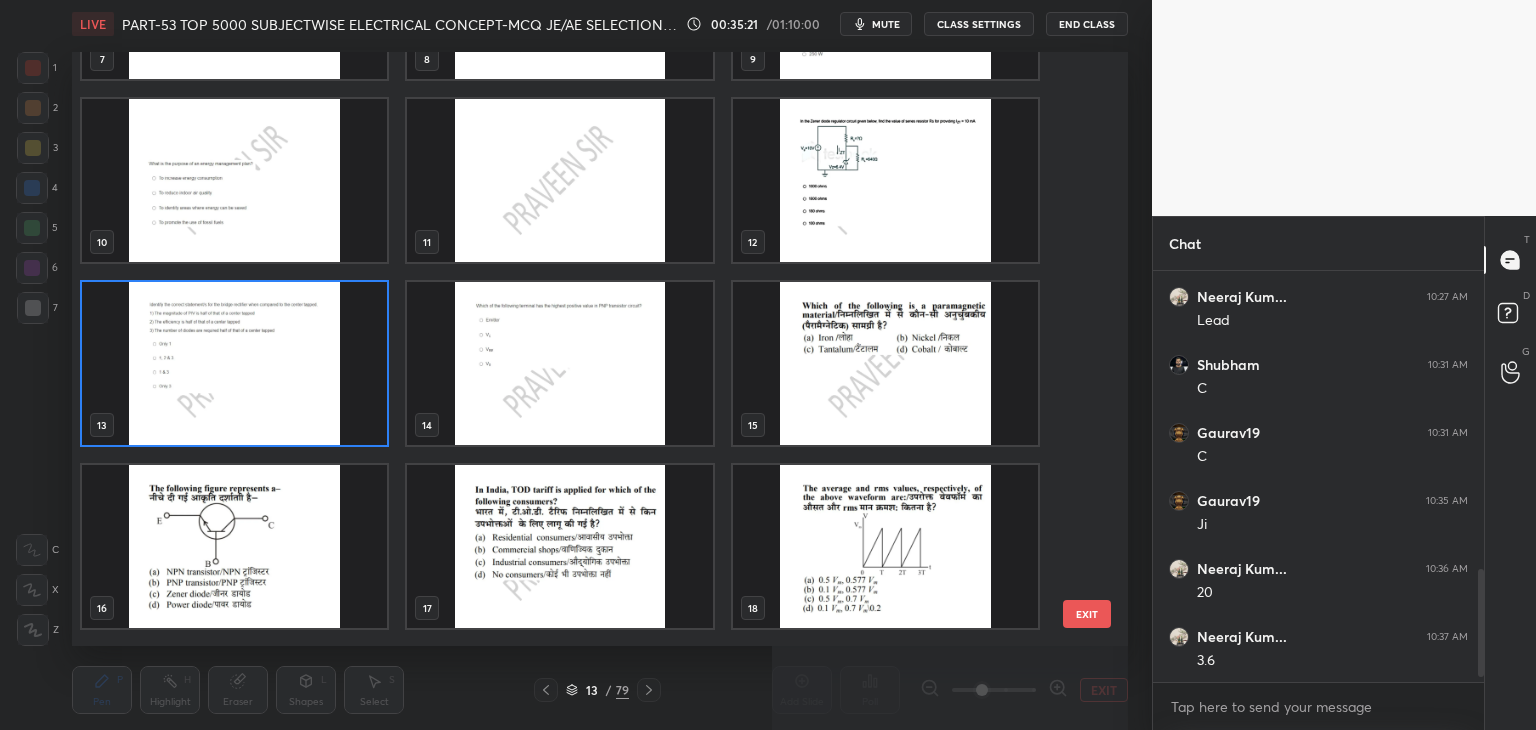 click at bounding box center [234, 363] 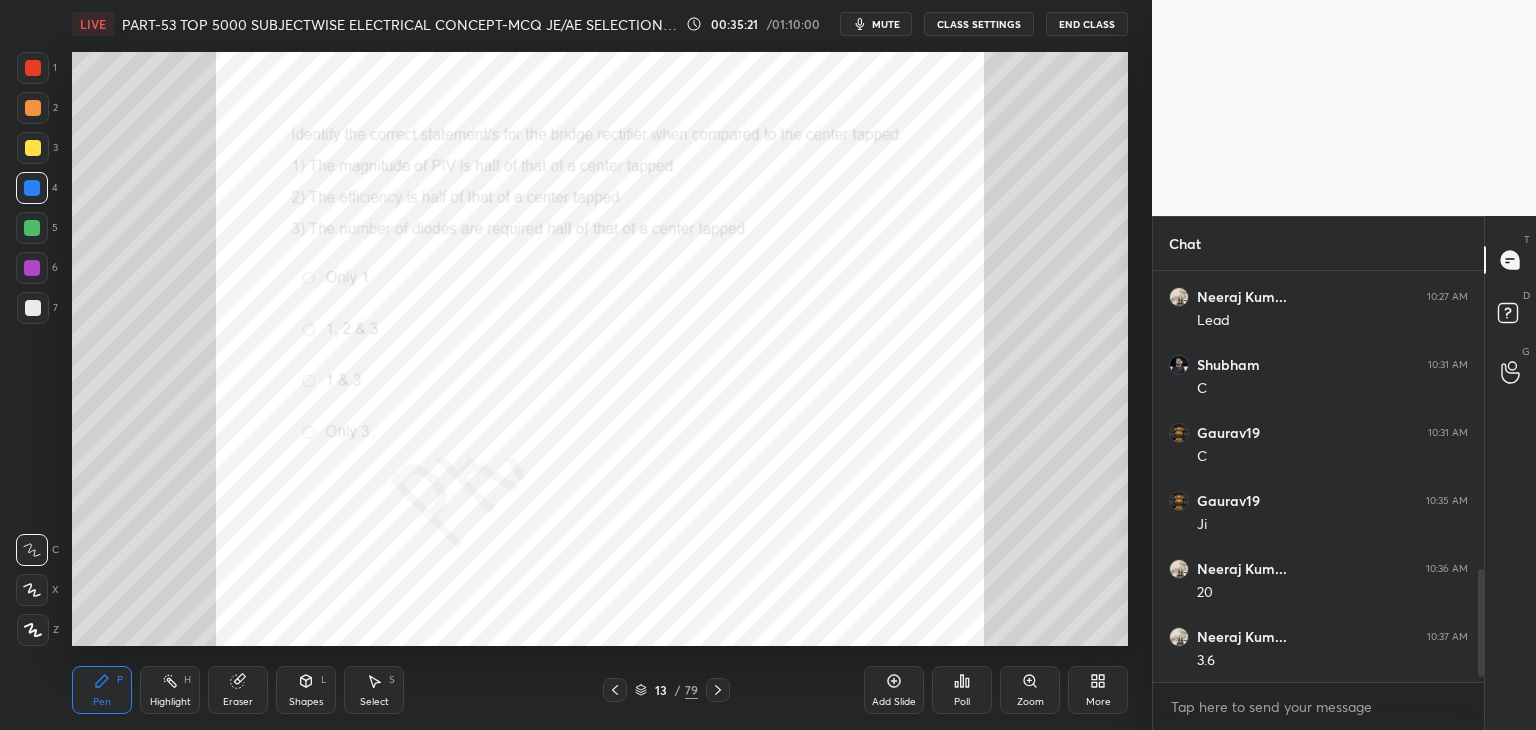click at bounding box center [234, 363] 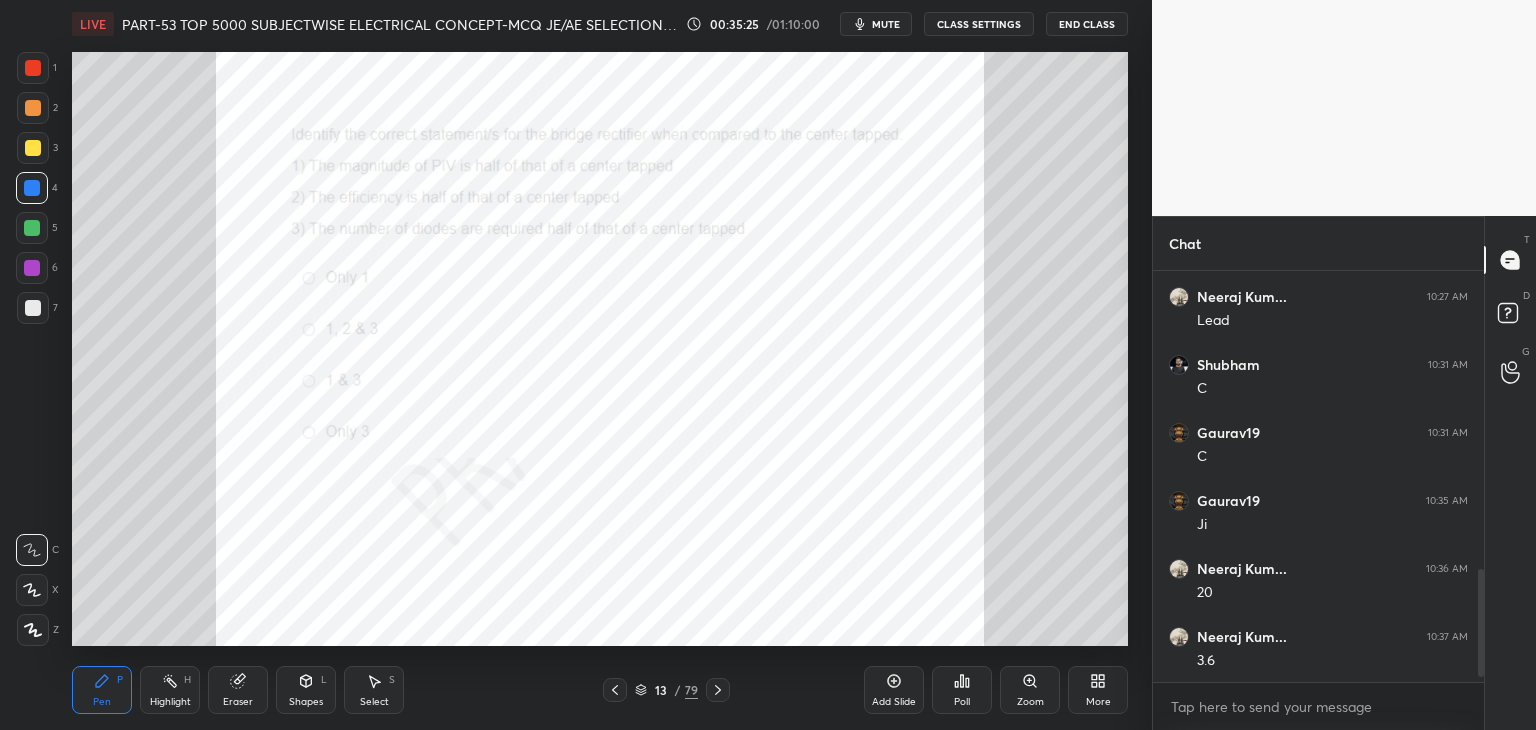 click 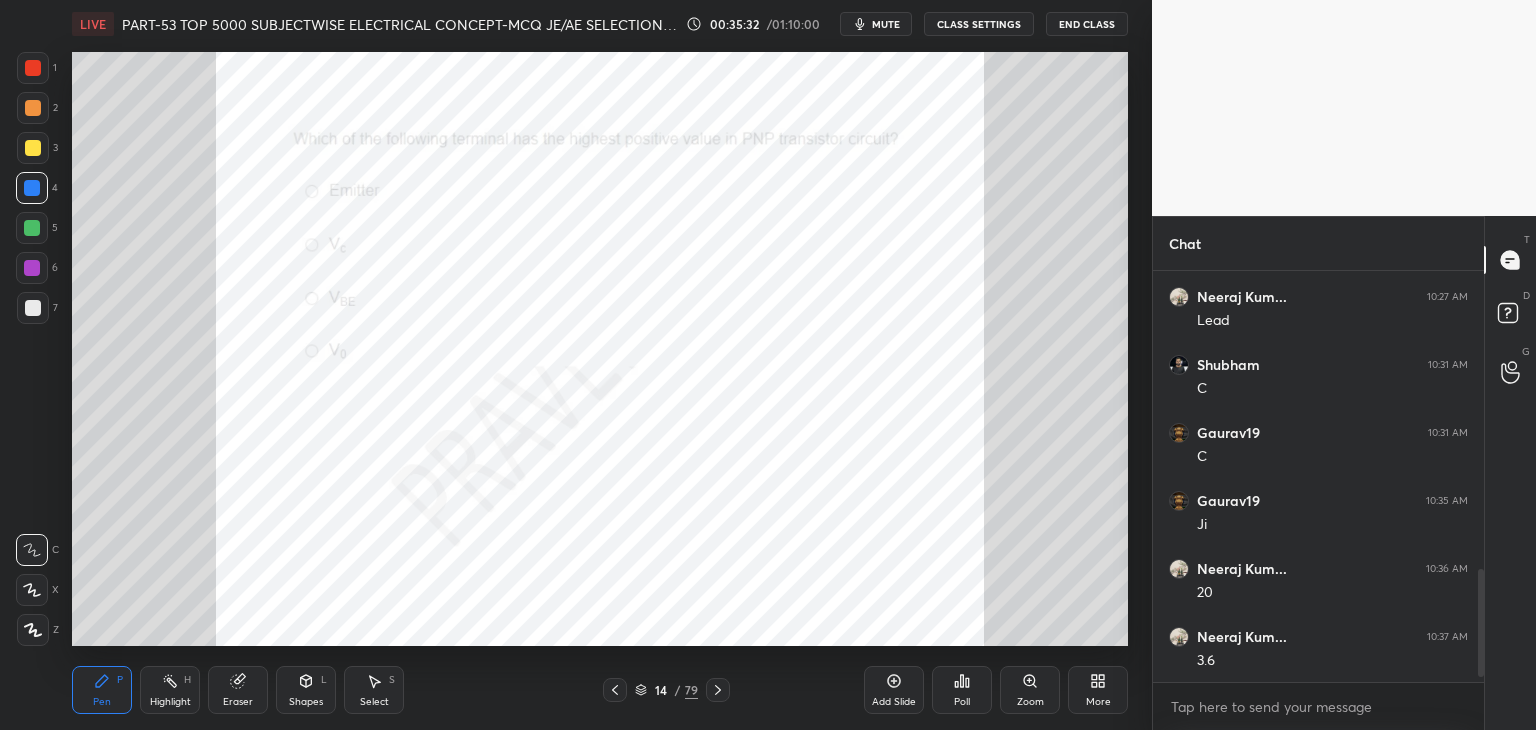 click 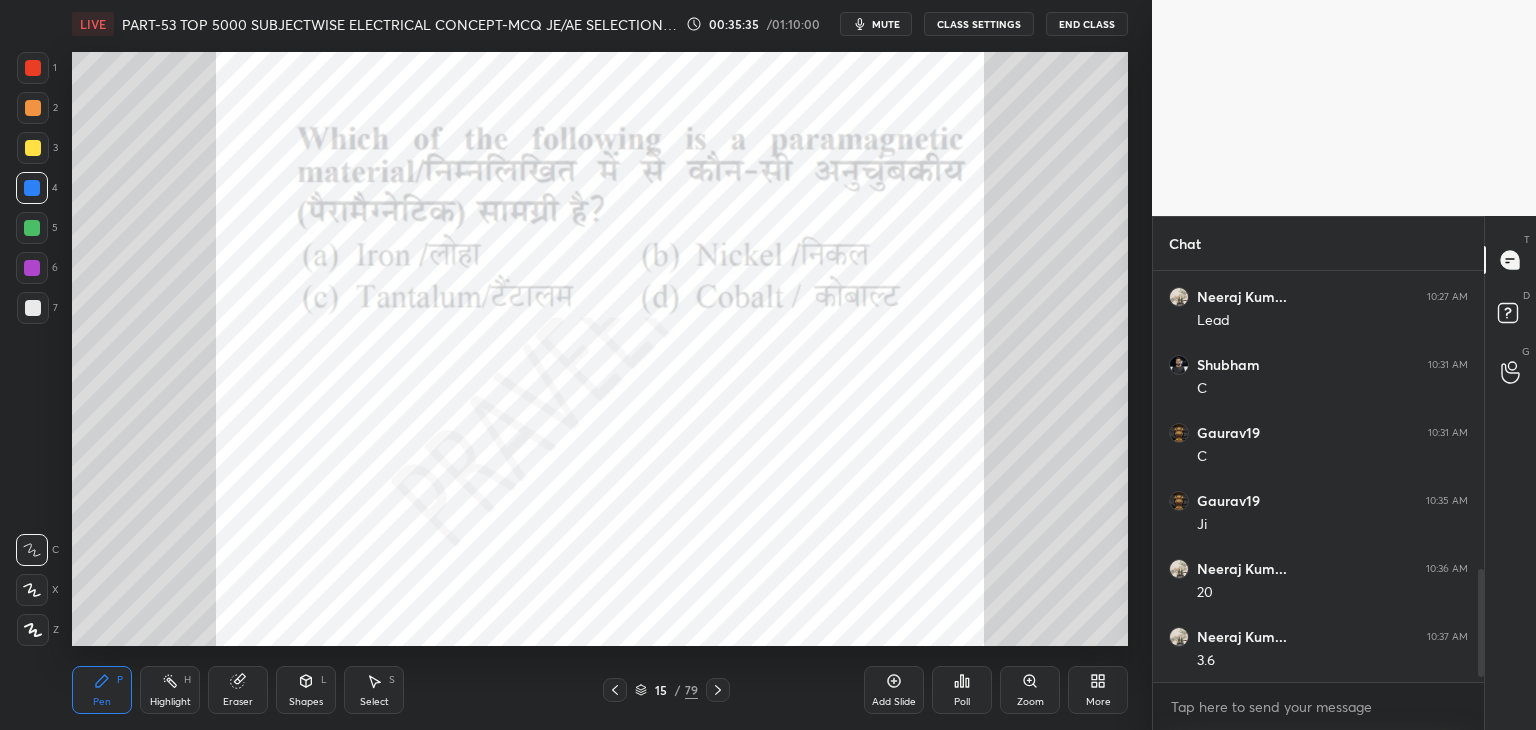 click 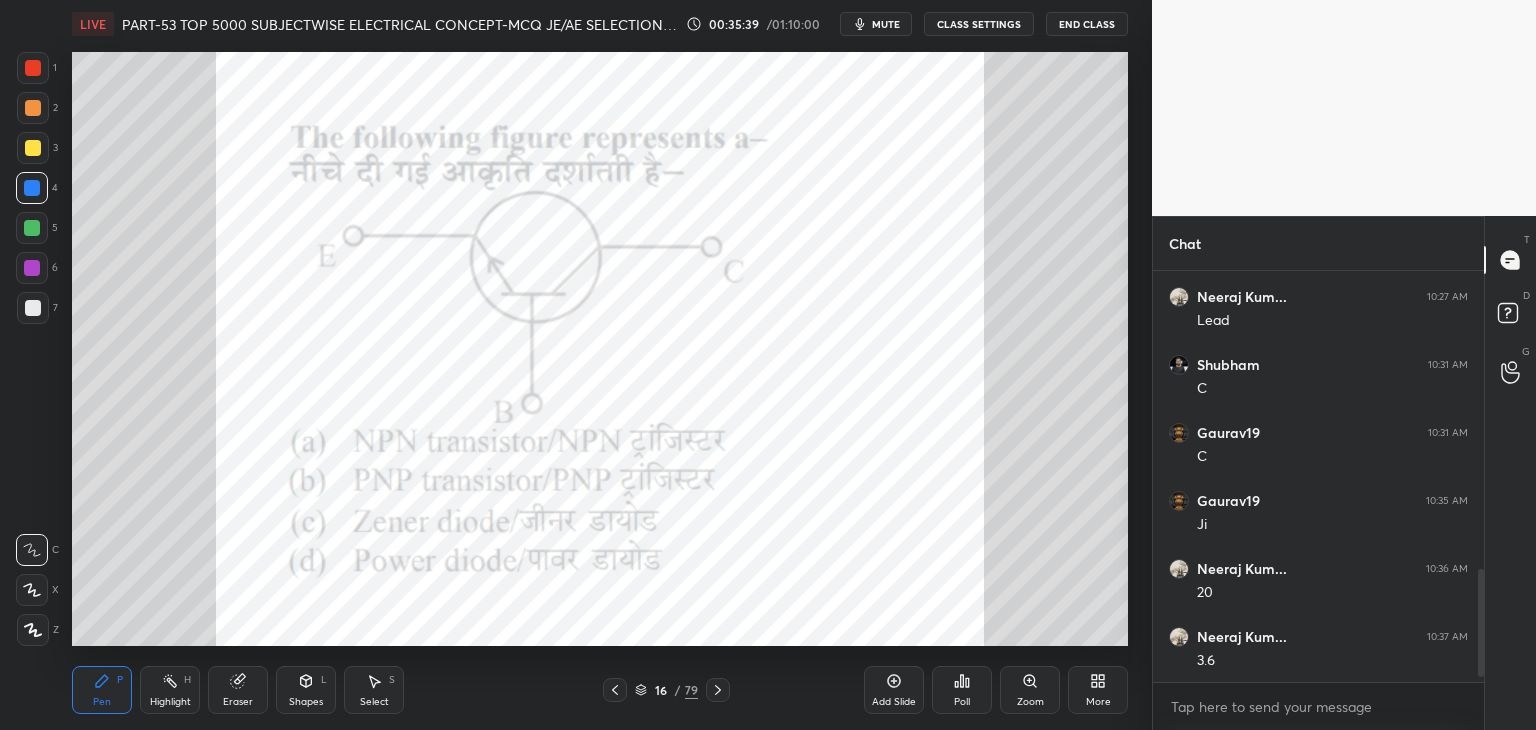 click on "Poll" at bounding box center (962, 702) 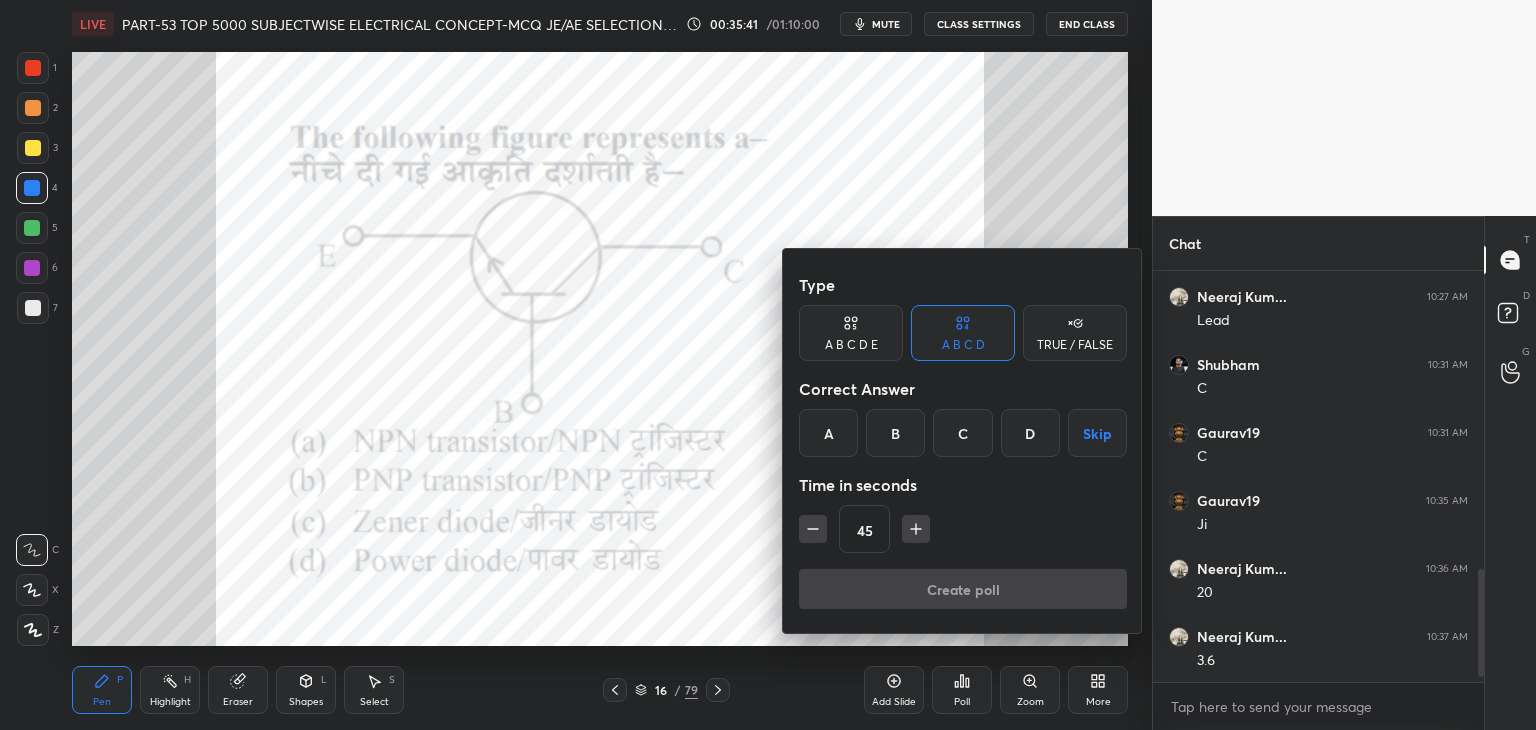 click on "A" at bounding box center [828, 433] 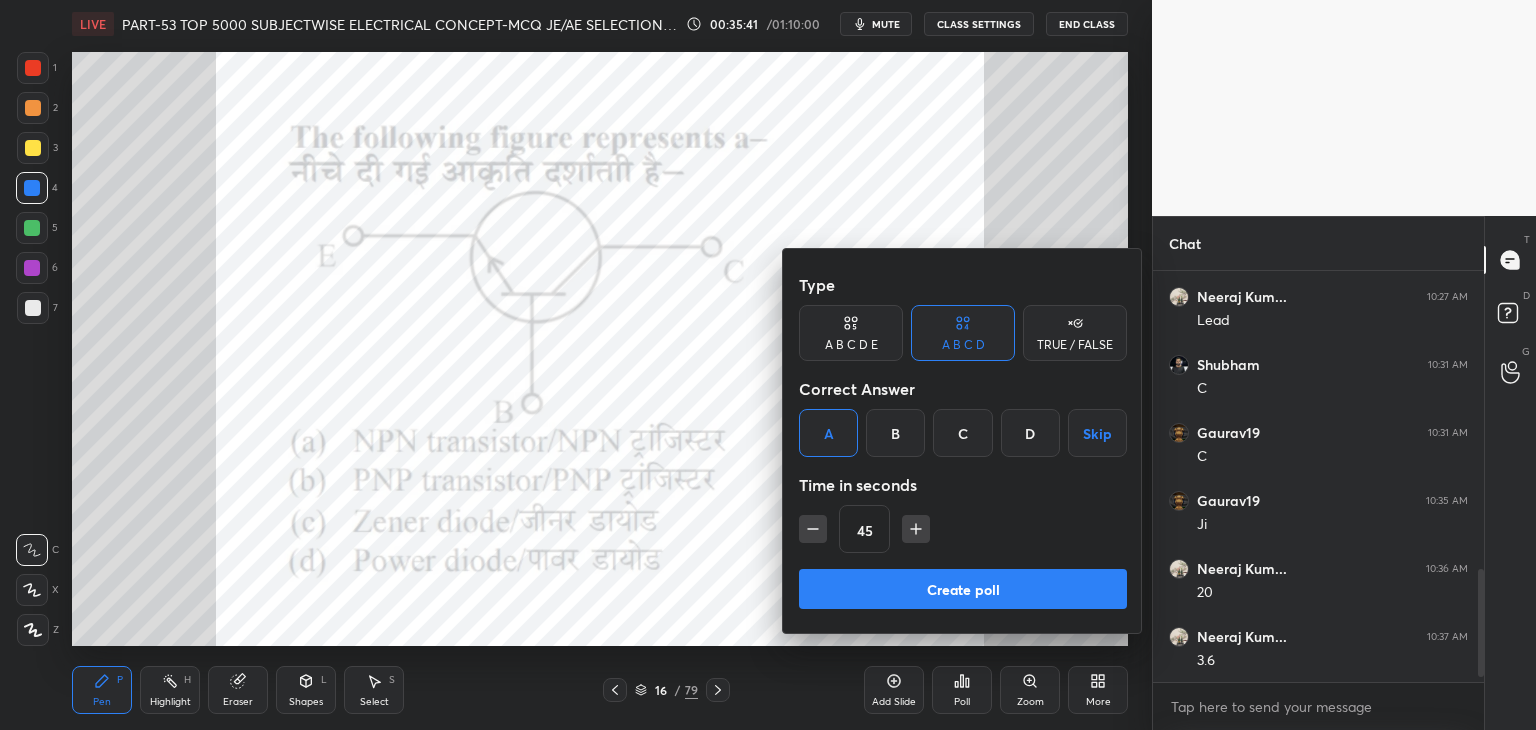 click on "45" at bounding box center [963, 529] 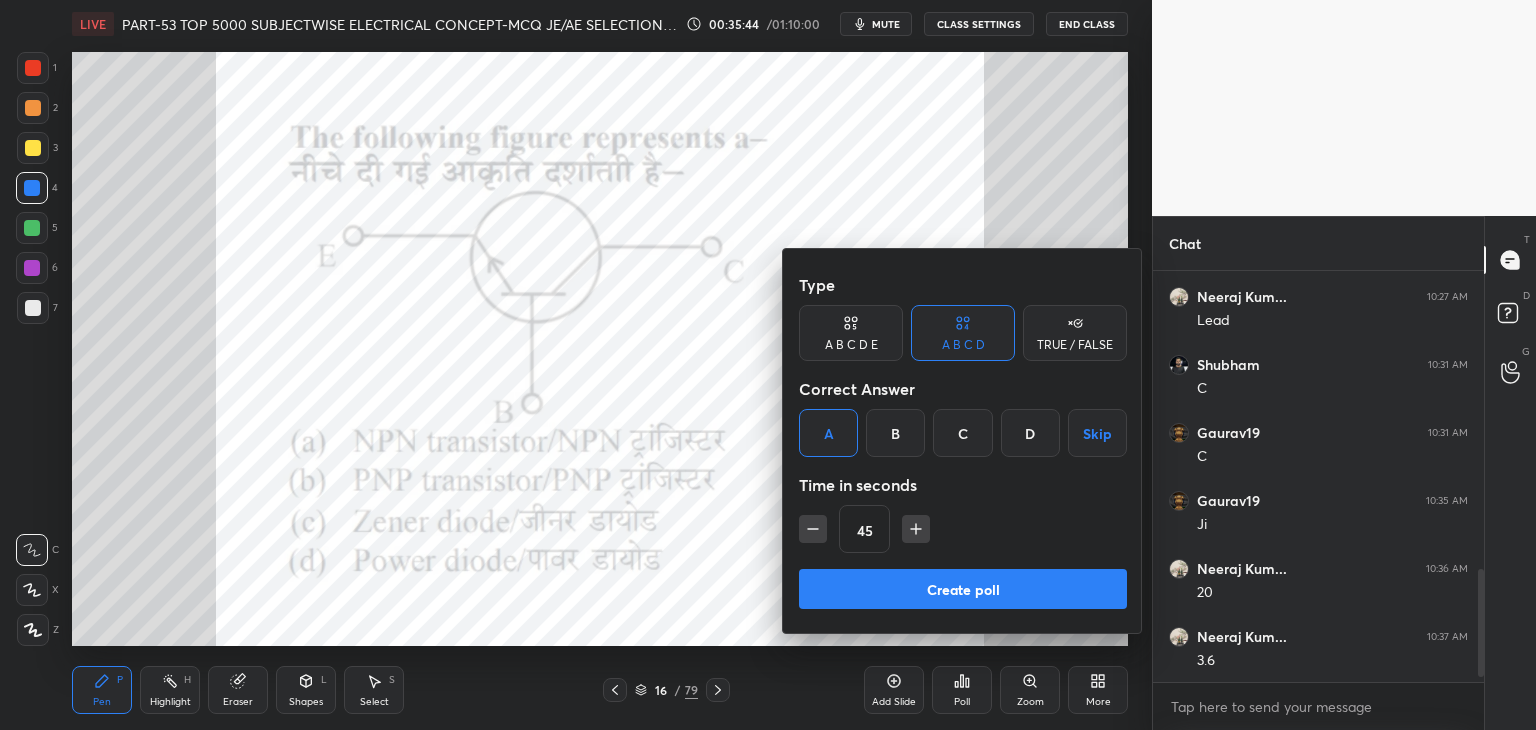 click 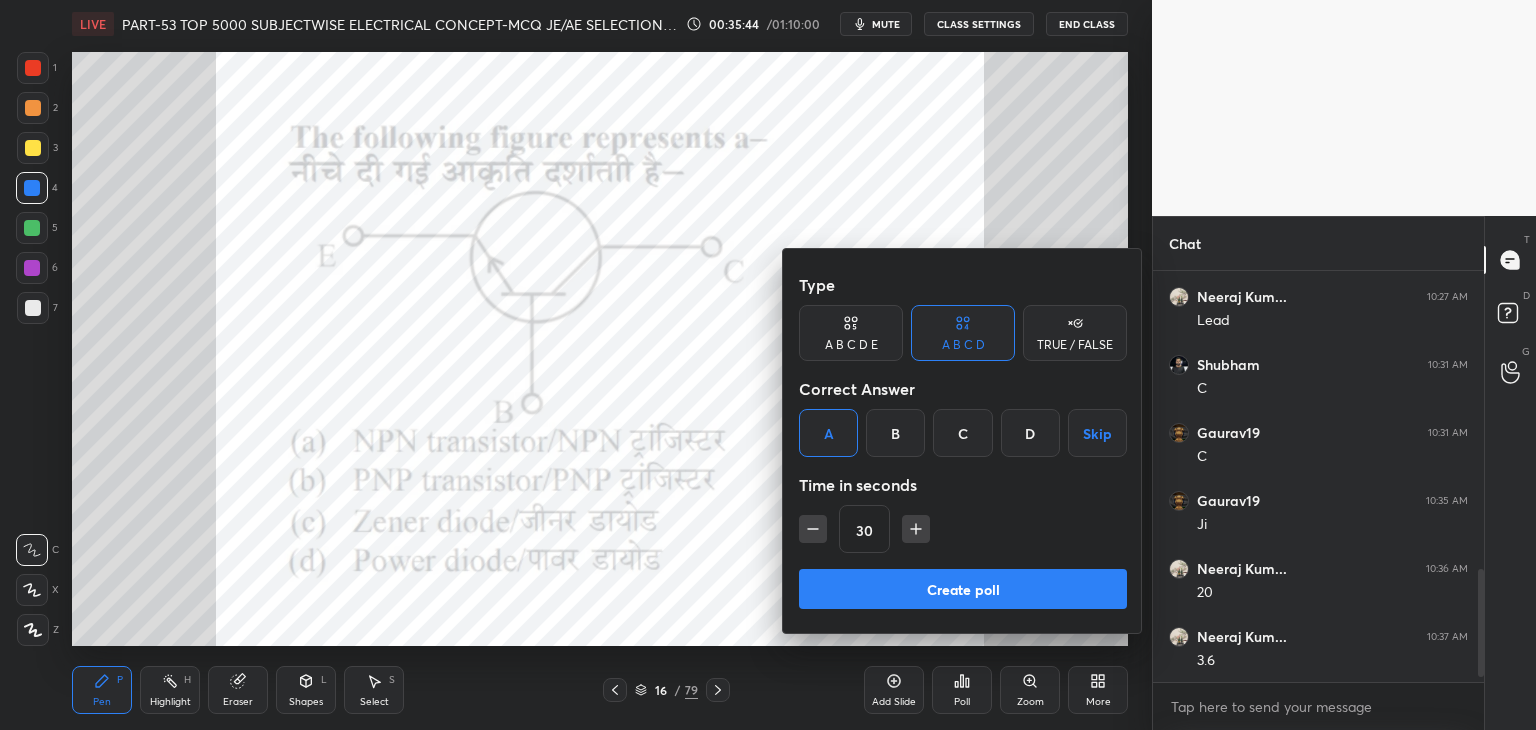 click on "Create poll" at bounding box center (963, 589) 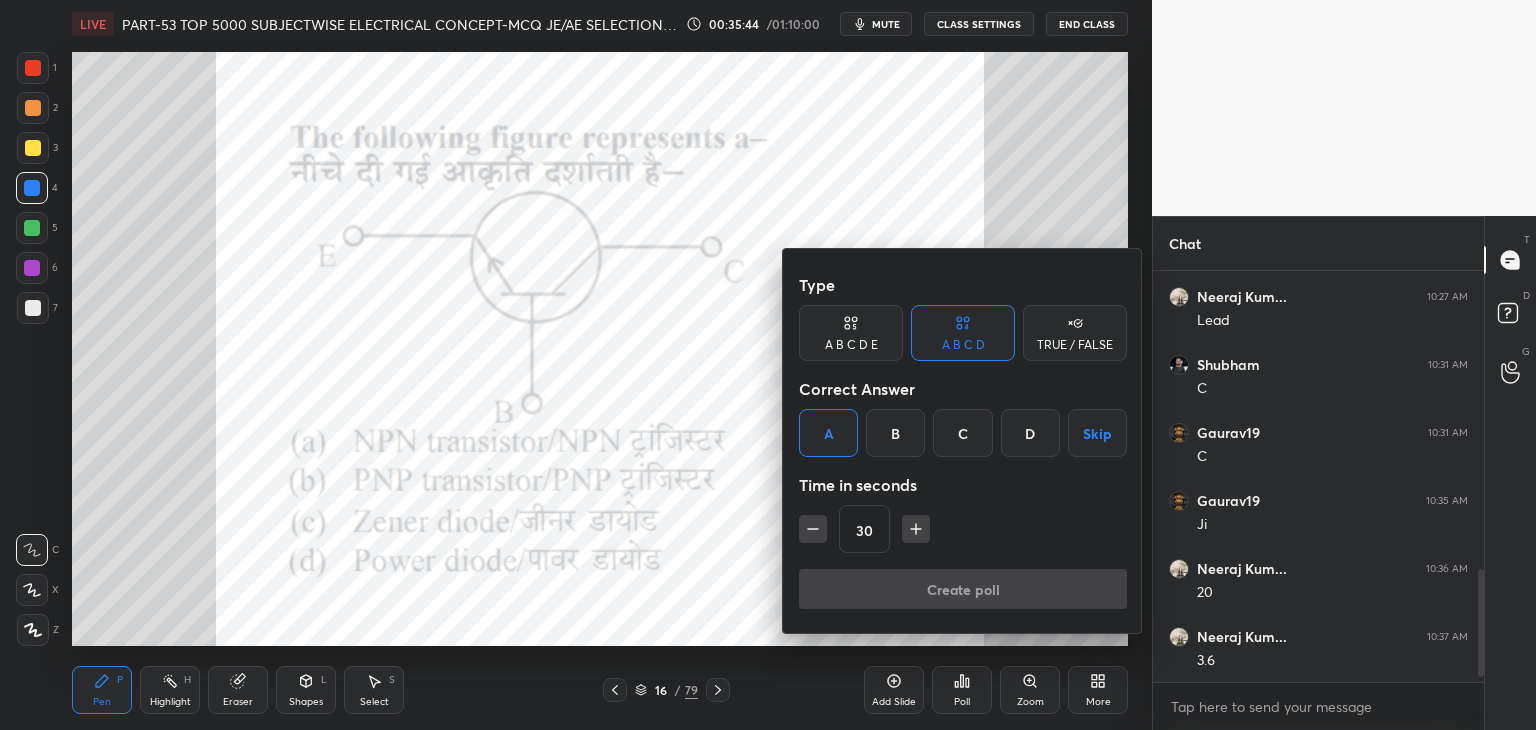 scroll, scrollTop: 364, scrollLeft: 325, axis: both 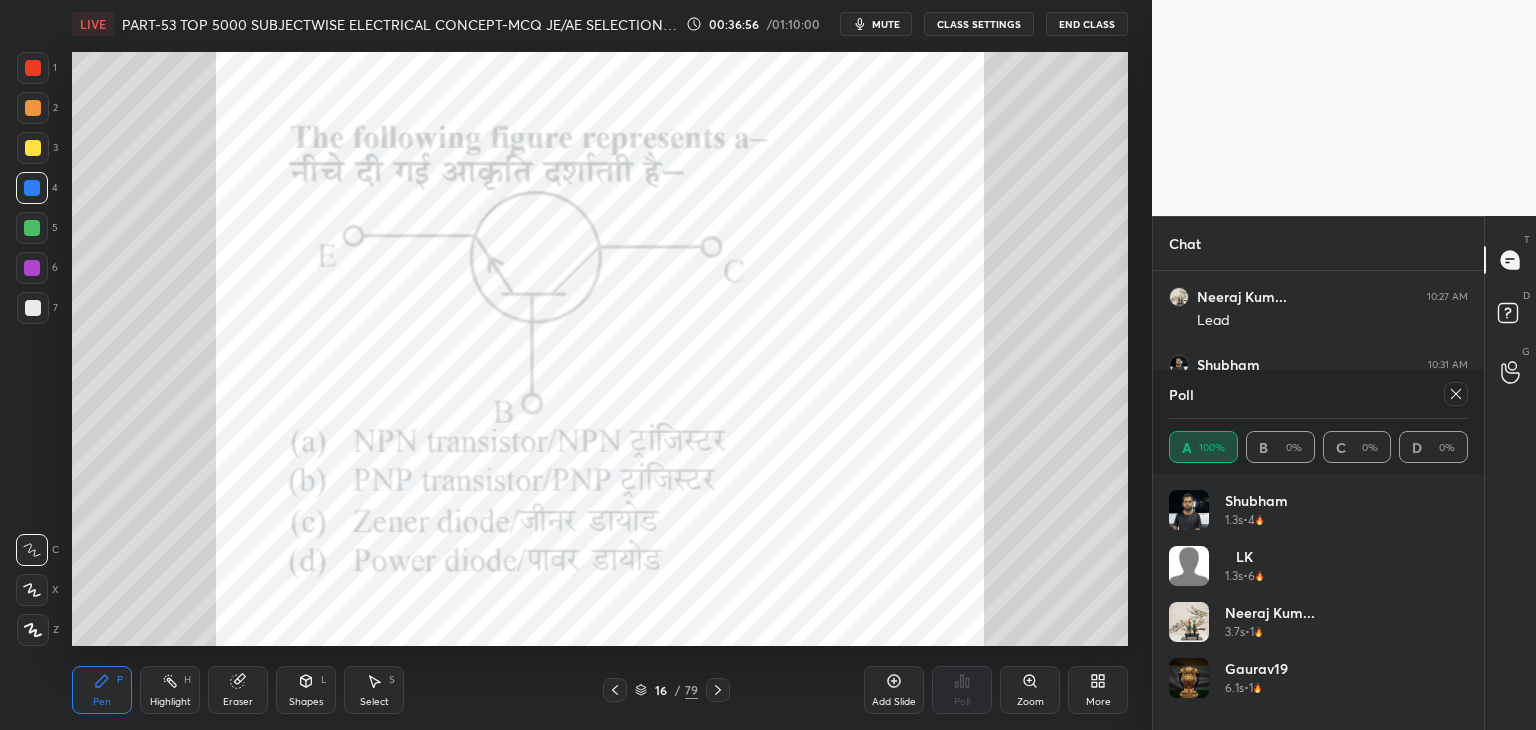 click on "1 2 3 4 5 6 7 C X Z C X Z E E Erase all   H H LIVE PART-53 TOP 5000 SUBJECTWISE ELECTRICAL CONCEPT-MCQ JE/AE SELECTION SERIES BY PRAVEEN SIR 00:36:56 /  01:10:00 mute CLASS SETTINGS End Class Setting up your live class Poll for   secs No correct answer Start poll Back PART-53 TOP 5000 SUBJECTWISE ELECTRICAL CONCEPT-MCQ JE/AE SELECTION SERIES BY [PERSON_NAME] SIR • L53 of Top 5000 Subject wise Electrical Concept AE/JE Selection Series [PERSON_NAME] Pen P Highlight H Eraser Shapes L Select S 16 / 79 Add Slide Poll Zoom More" at bounding box center (568, 365) 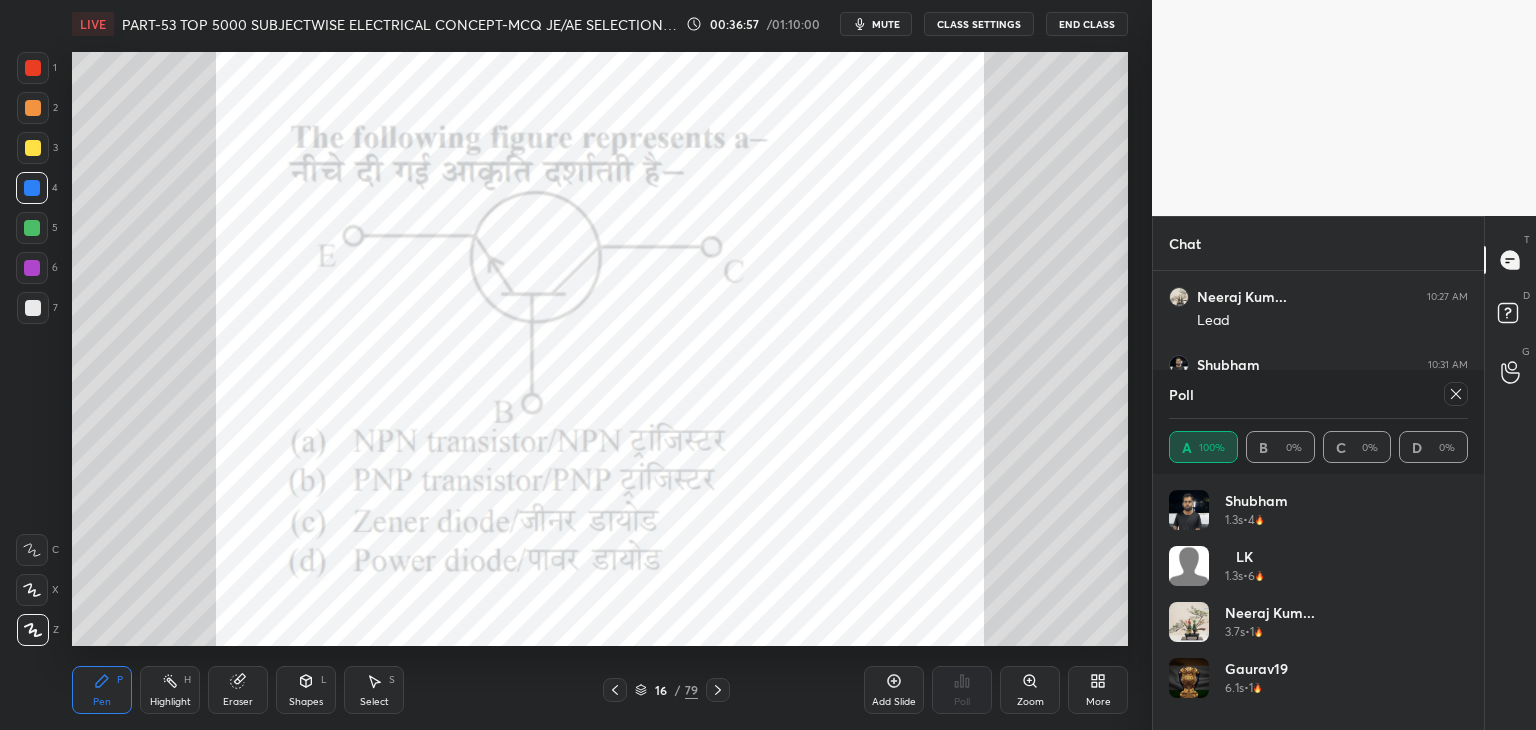 click on "Pen P" at bounding box center [102, 690] 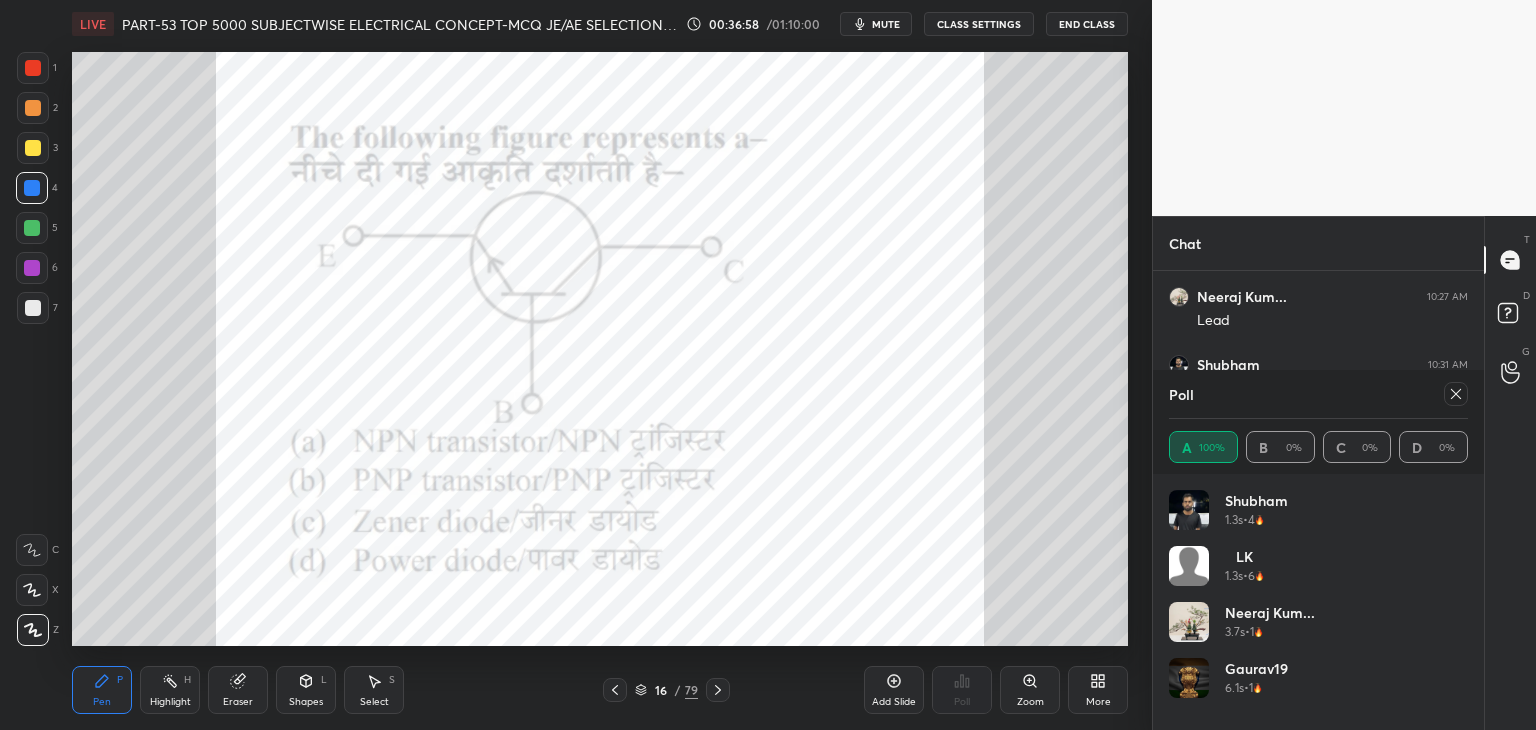 click at bounding box center (33, 68) 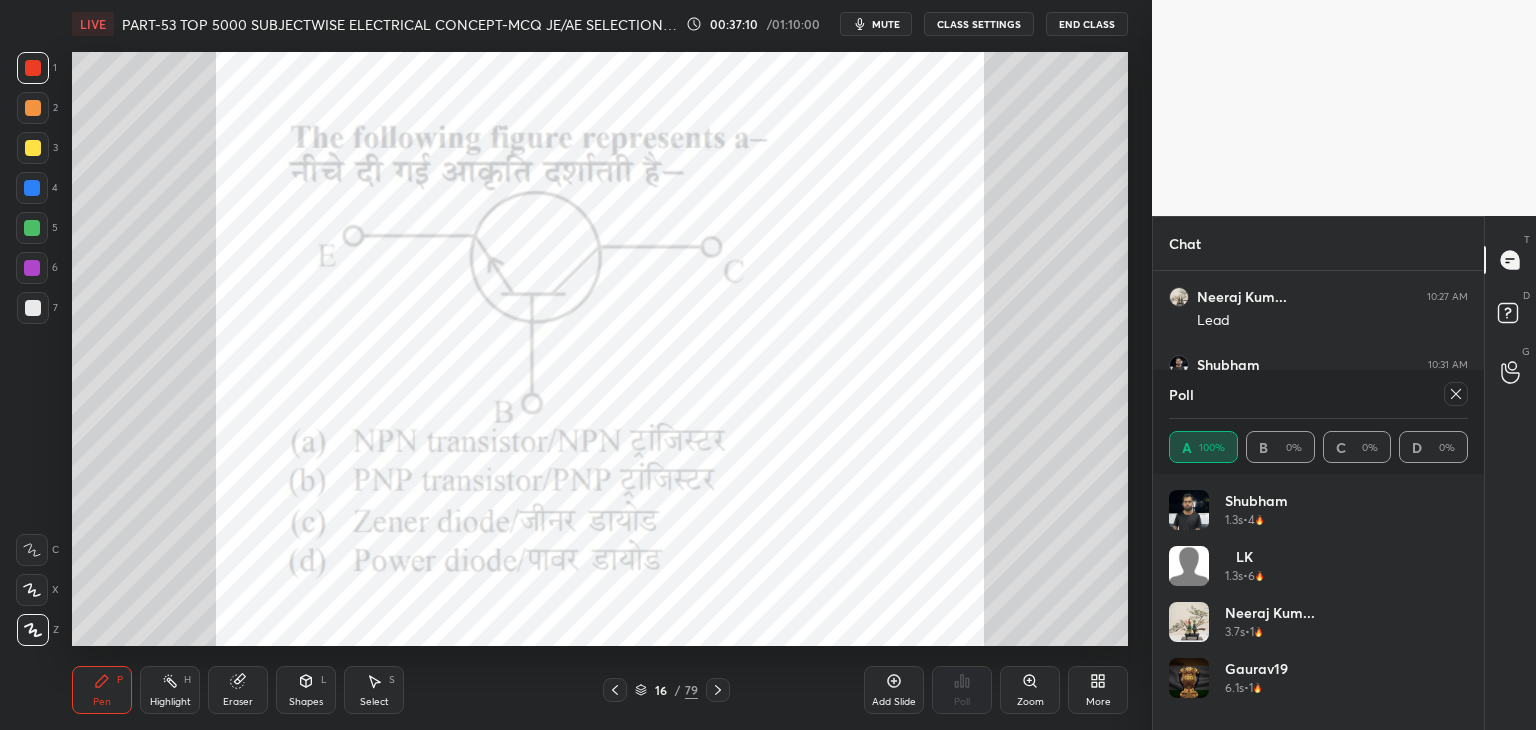 click 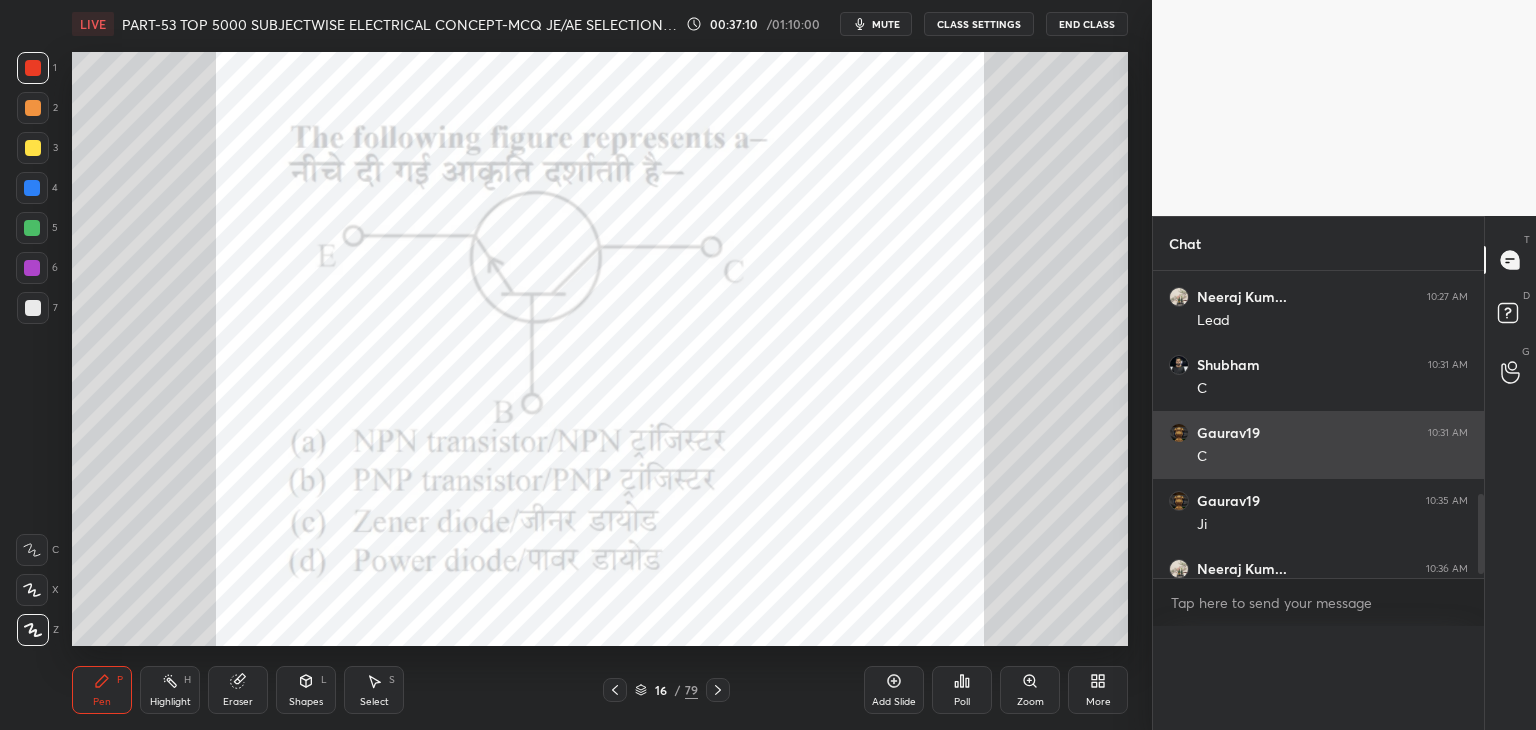 scroll, scrollTop: 0, scrollLeft: 0, axis: both 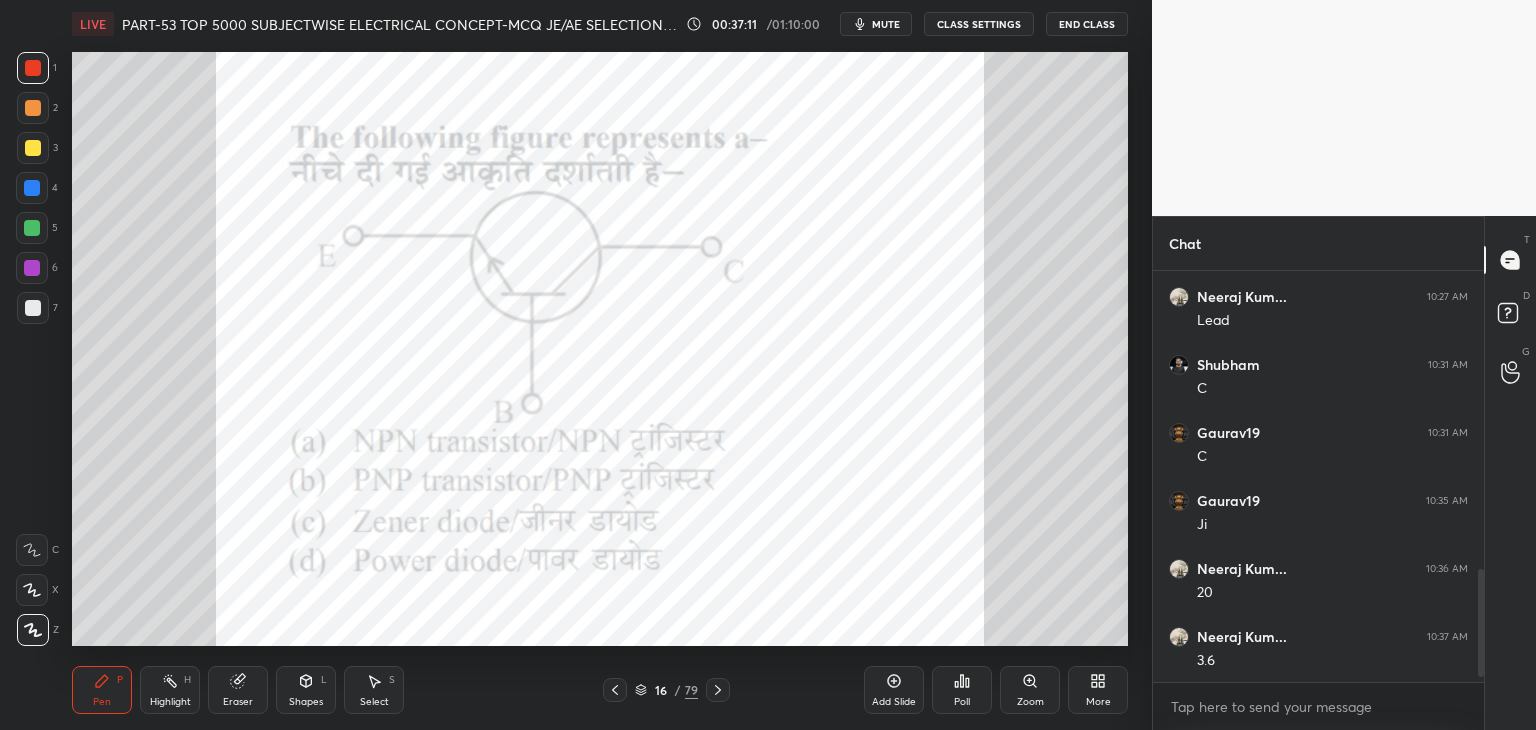 click 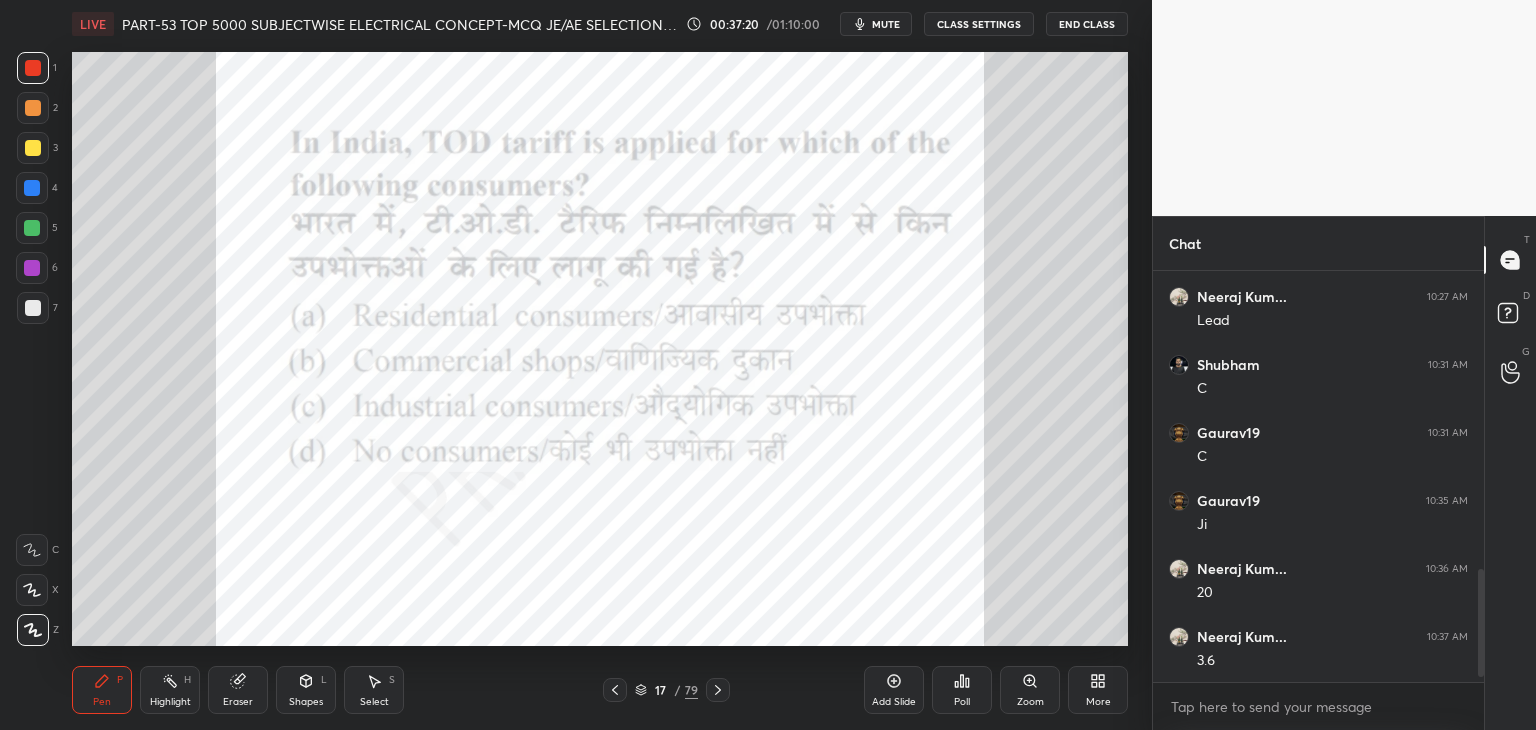 click at bounding box center [33, 68] 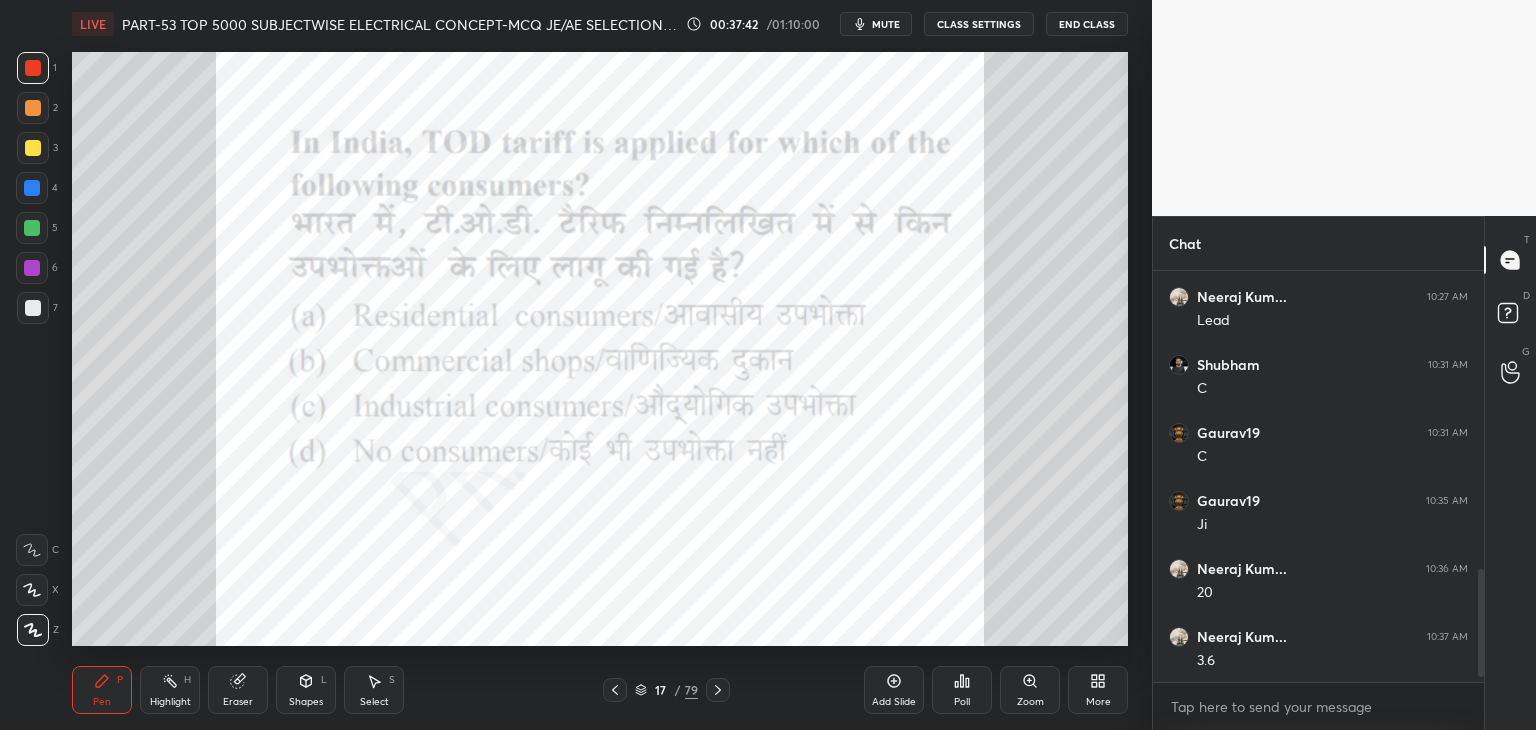click at bounding box center (718, 690) 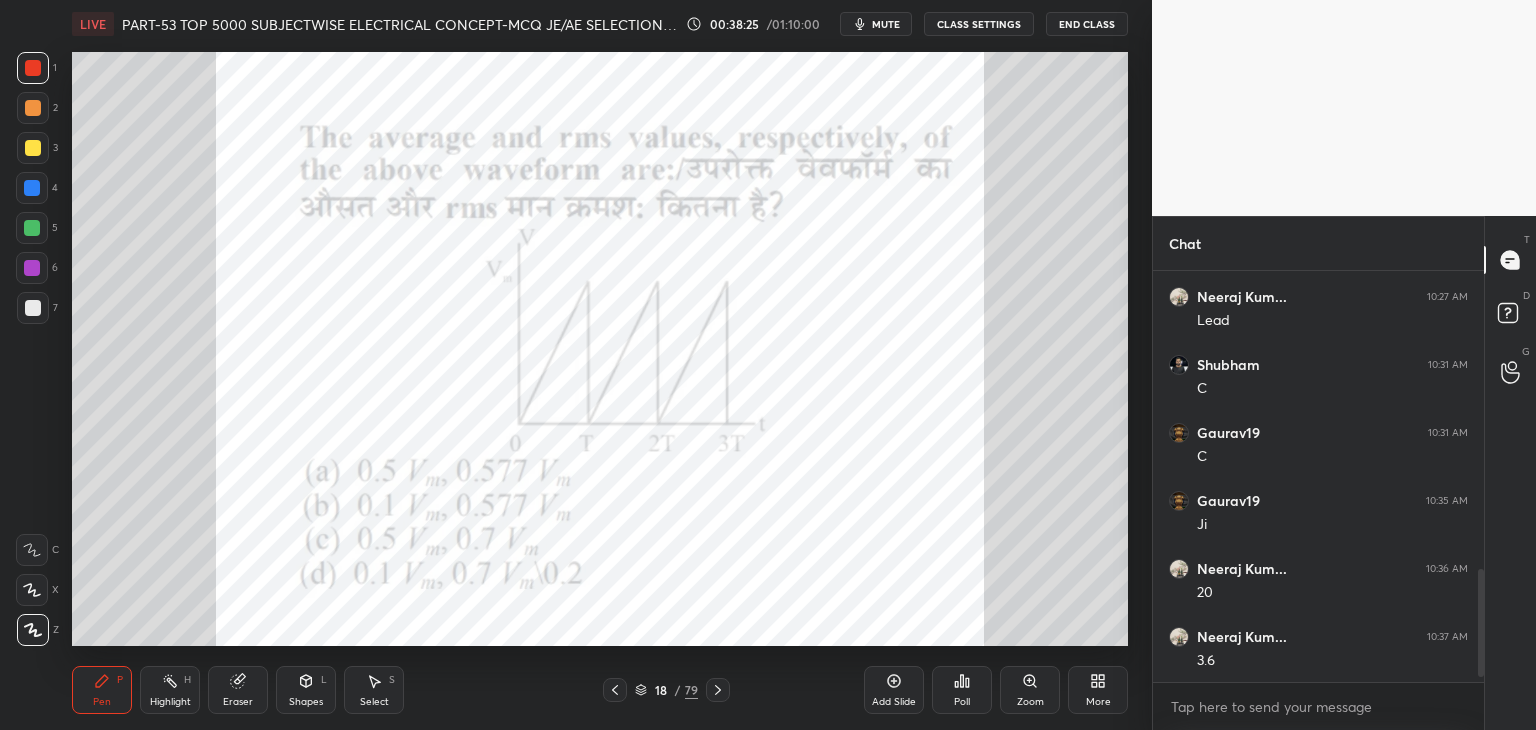 scroll, scrollTop: 1160, scrollLeft: 0, axis: vertical 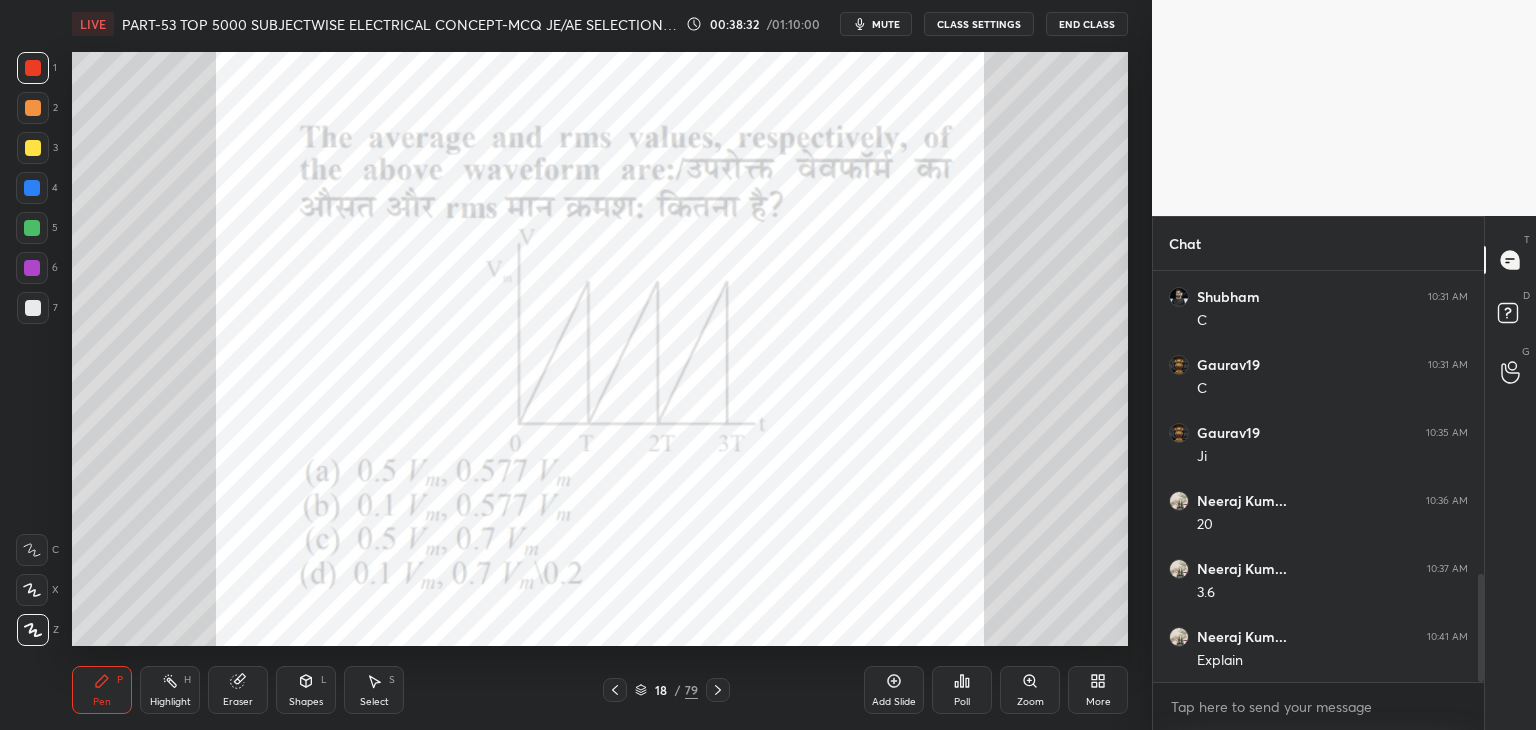 drag, startPoint x: 250, startPoint y: 696, endPoint x: 92, endPoint y: 706, distance: 158.31615 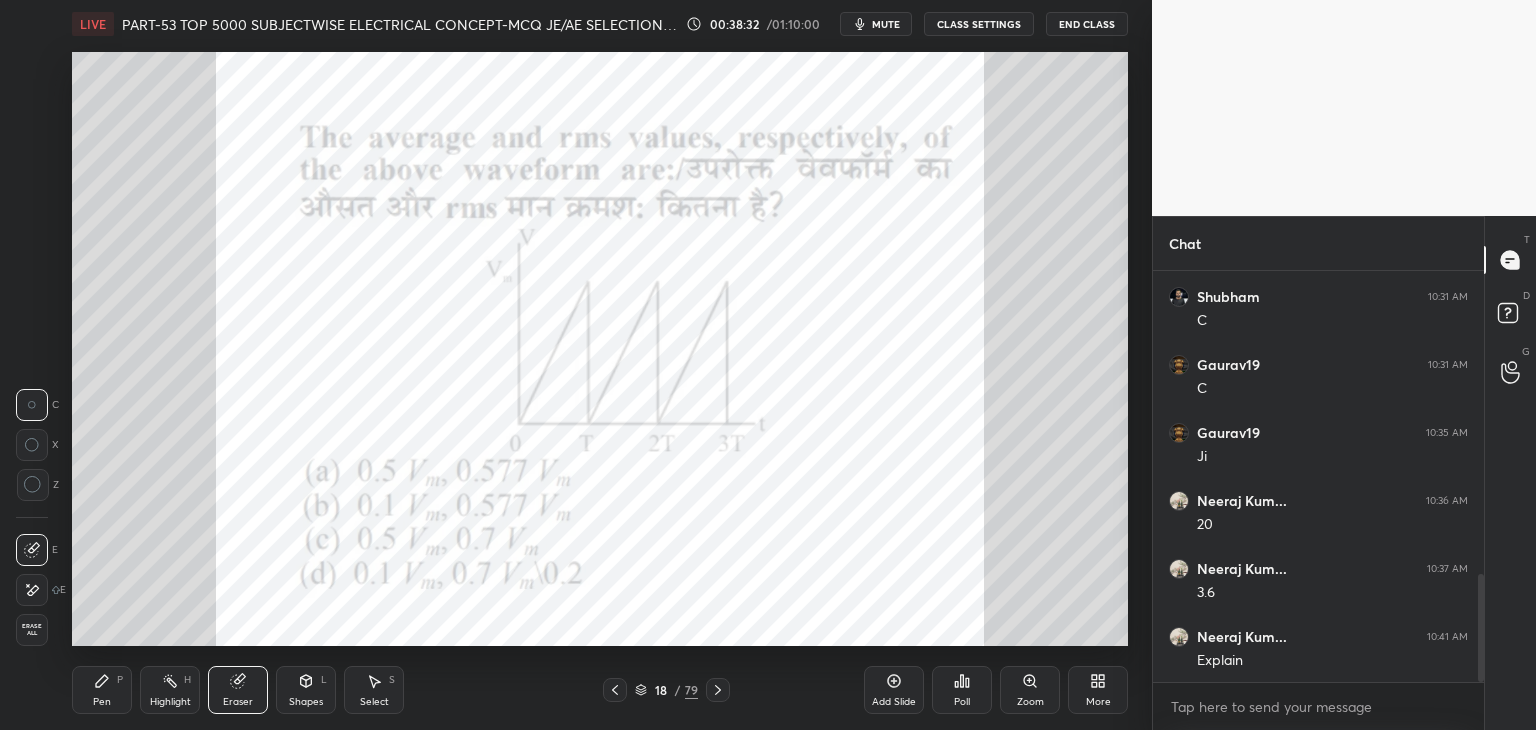 drag, startPoint x: 37, startPoint y: 624, endPoint x: 89, endPoint y: 667, distance: 67.47592 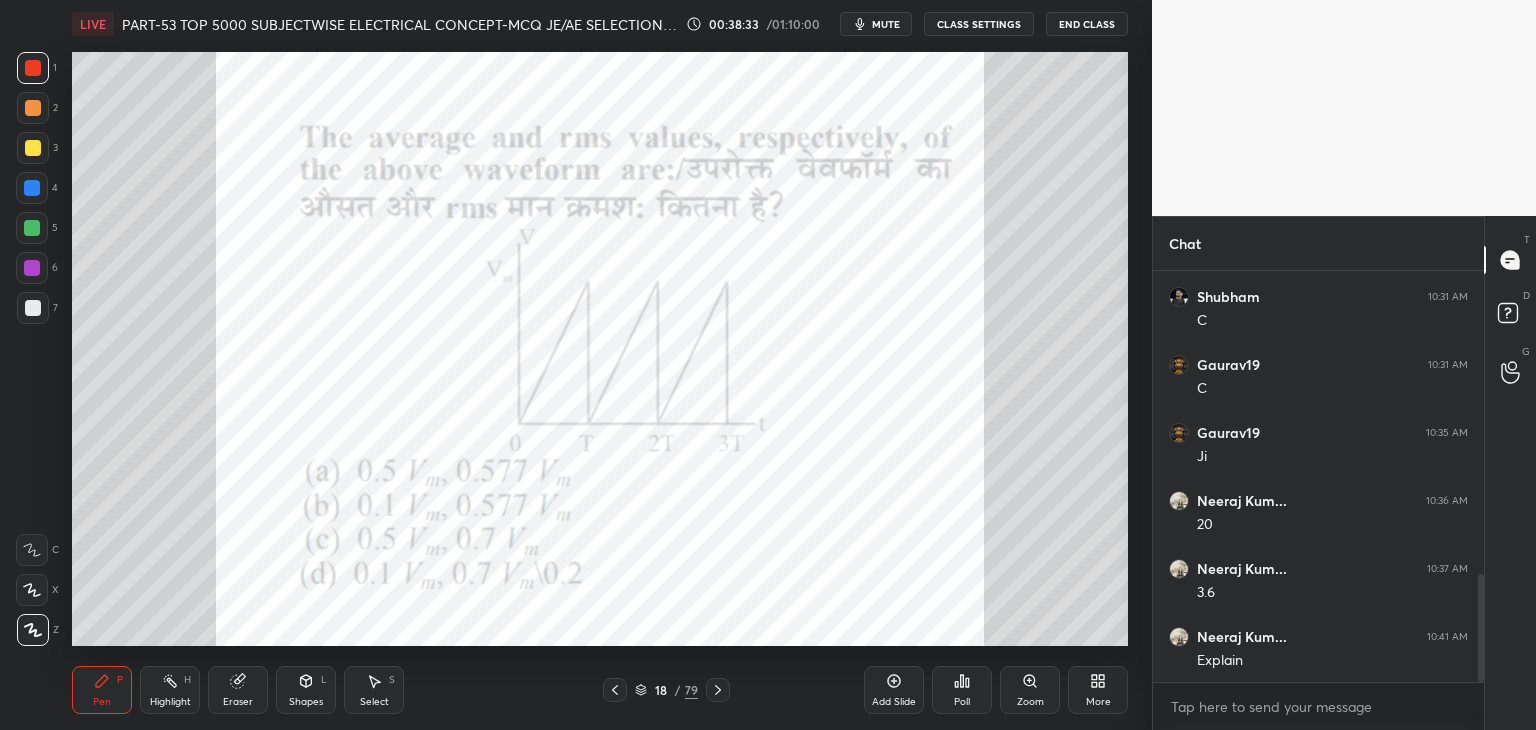 click 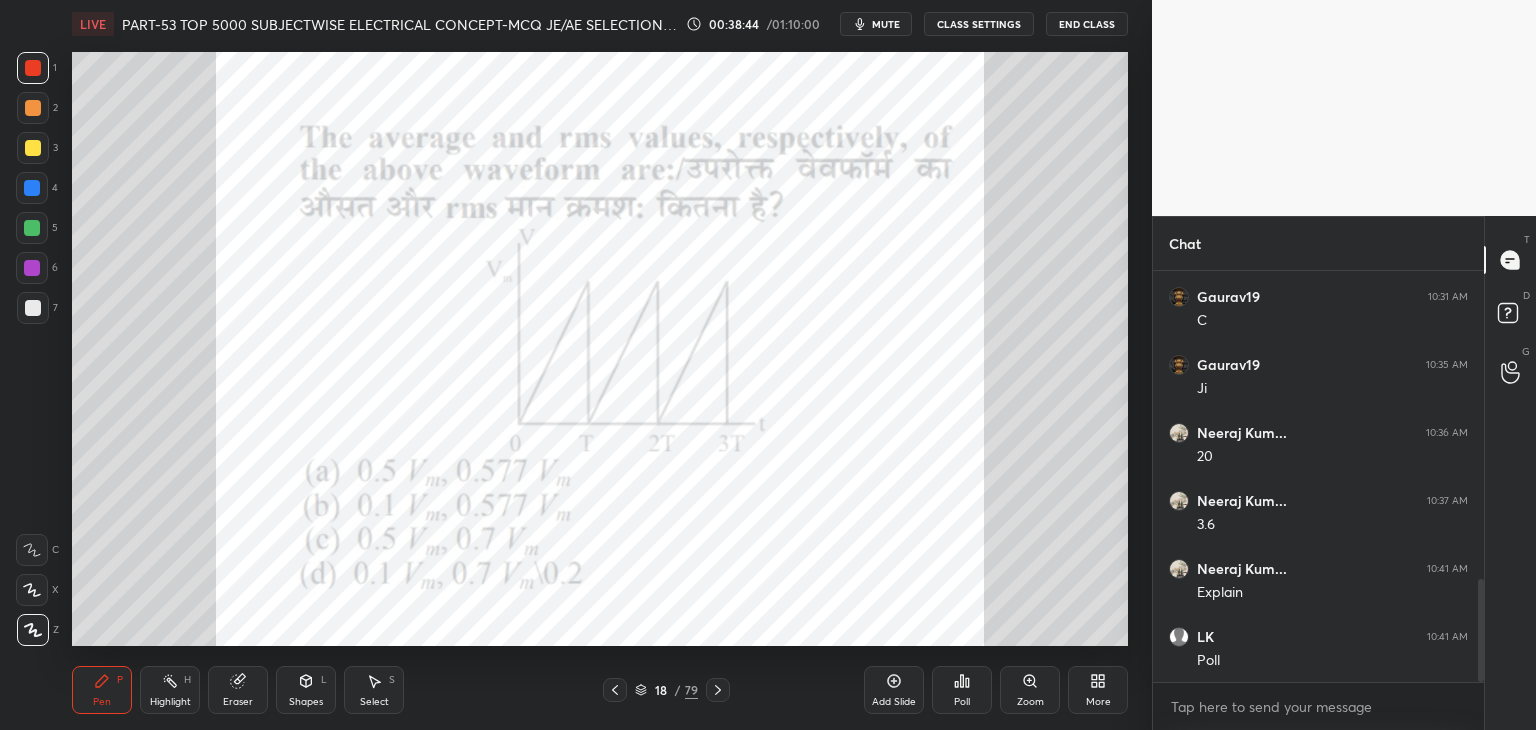 scroll, scrollTop: 1296, scrollLeft: 0, axis: vertical 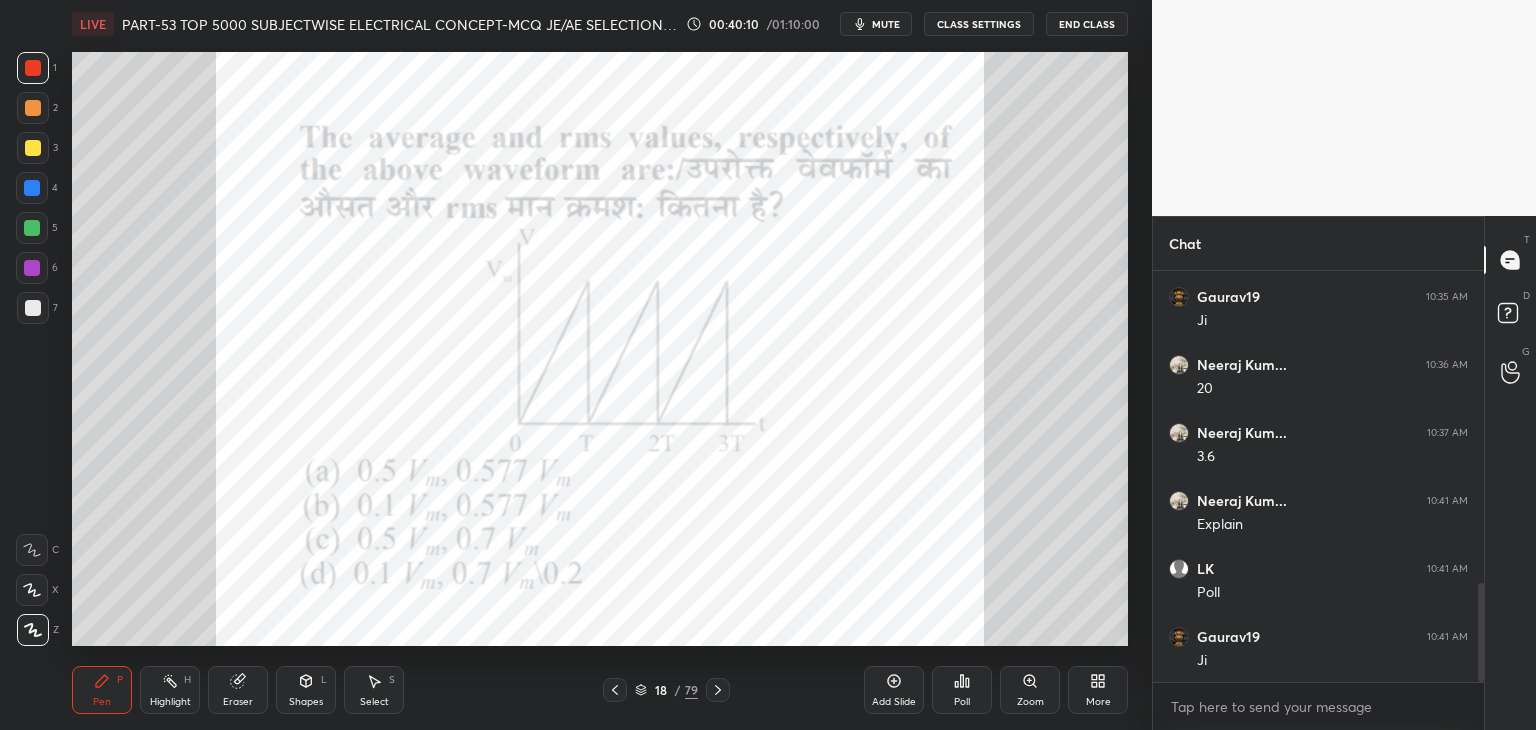 click 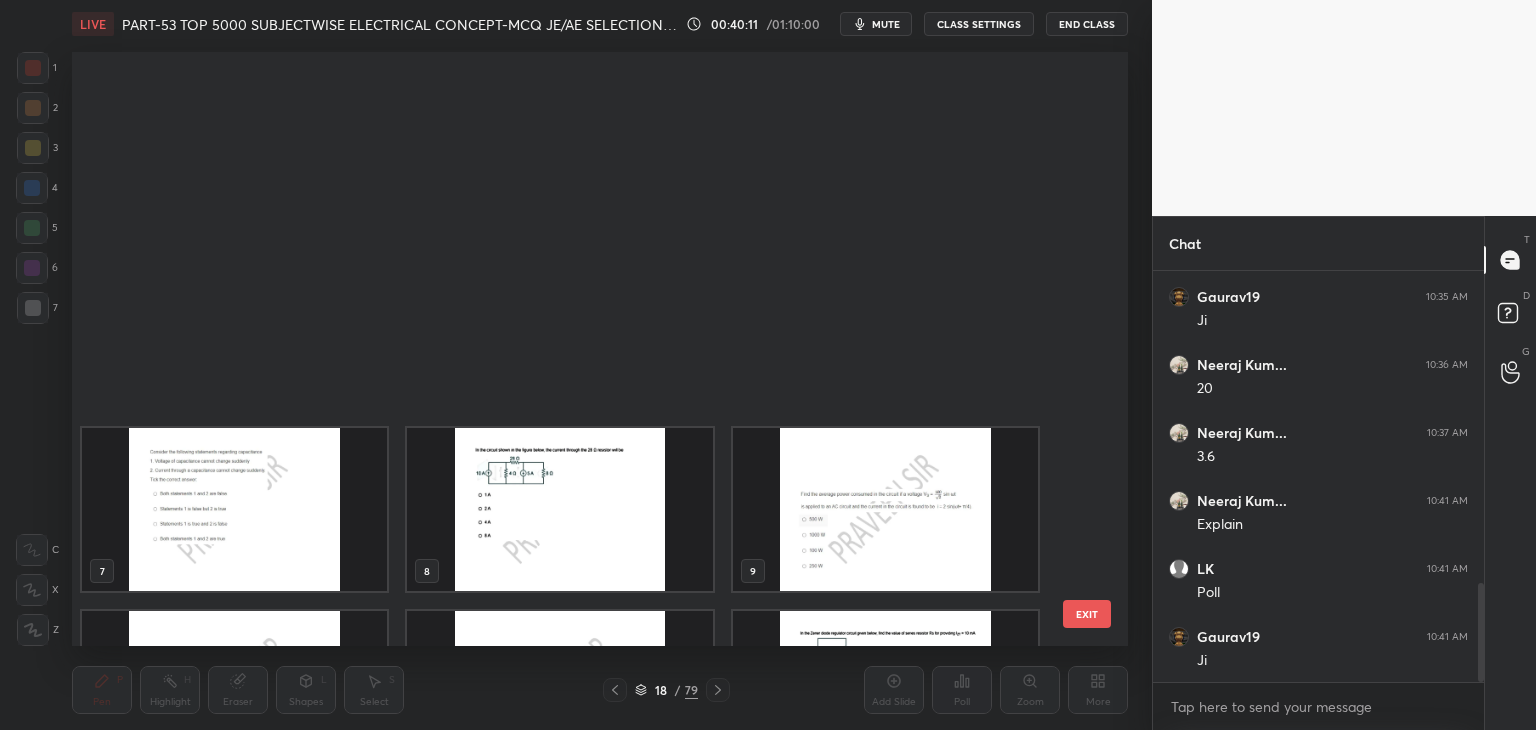 scroll, scrollTop: 504, scrollLeft: 0, axis: vertical 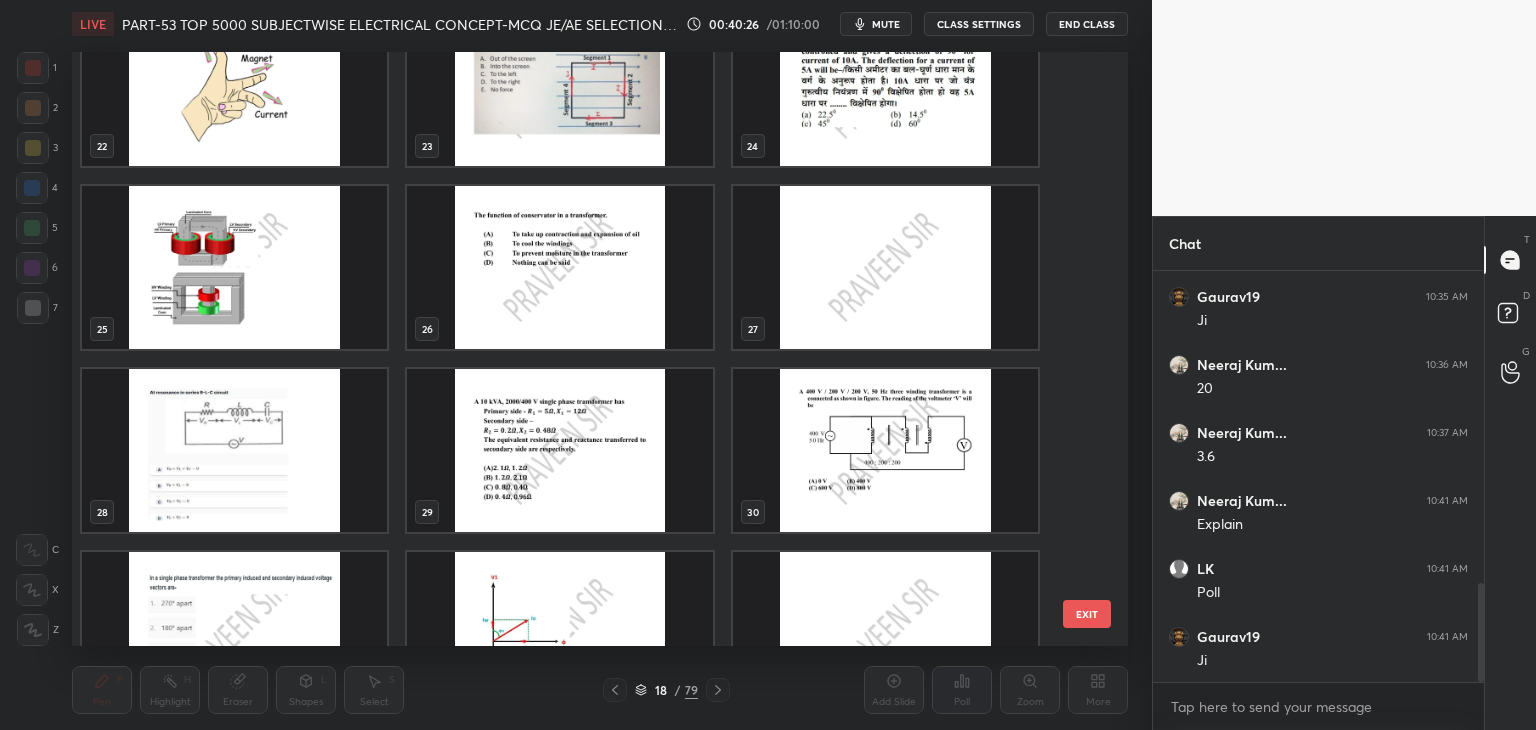 click at bounding box center (234, 450) 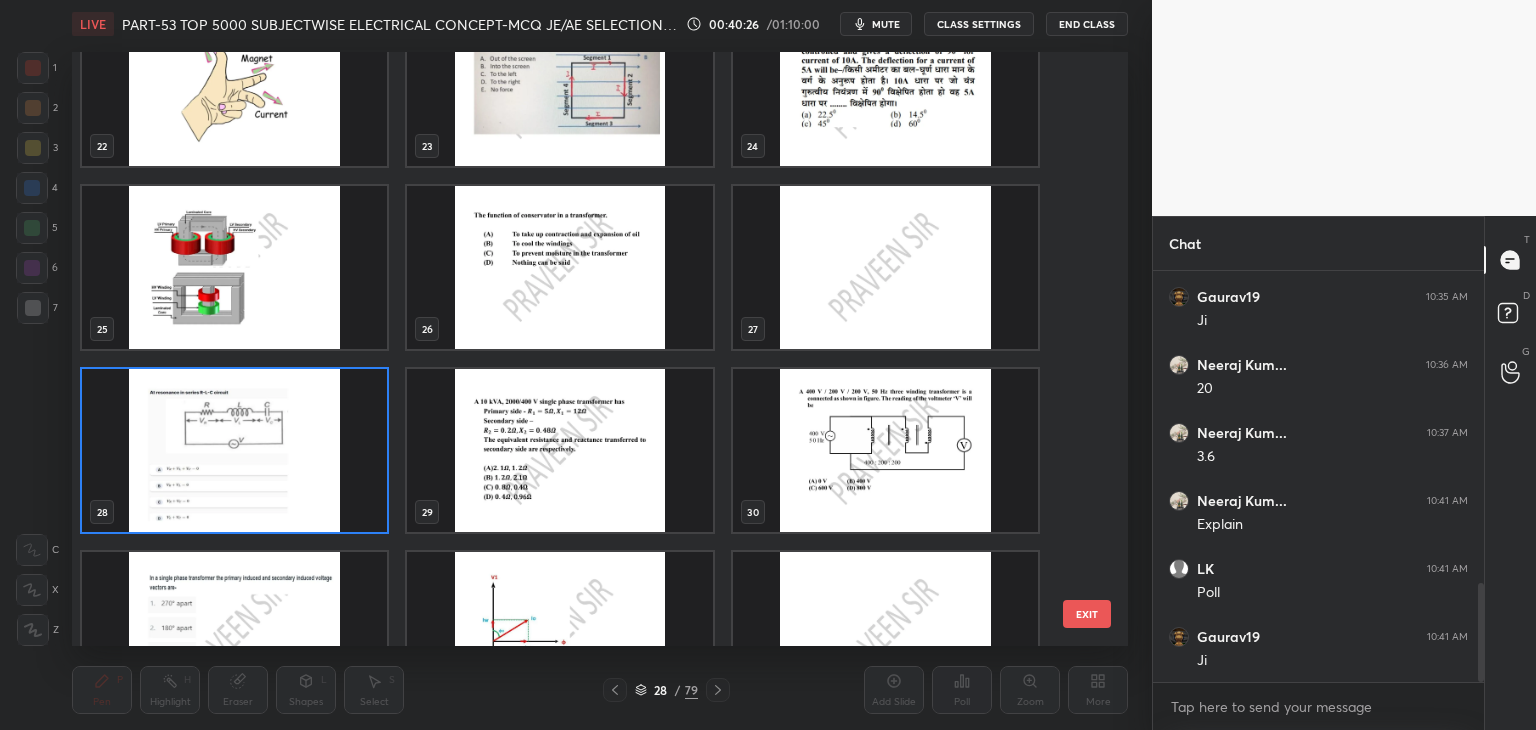 click at bounding box center [234, 450] 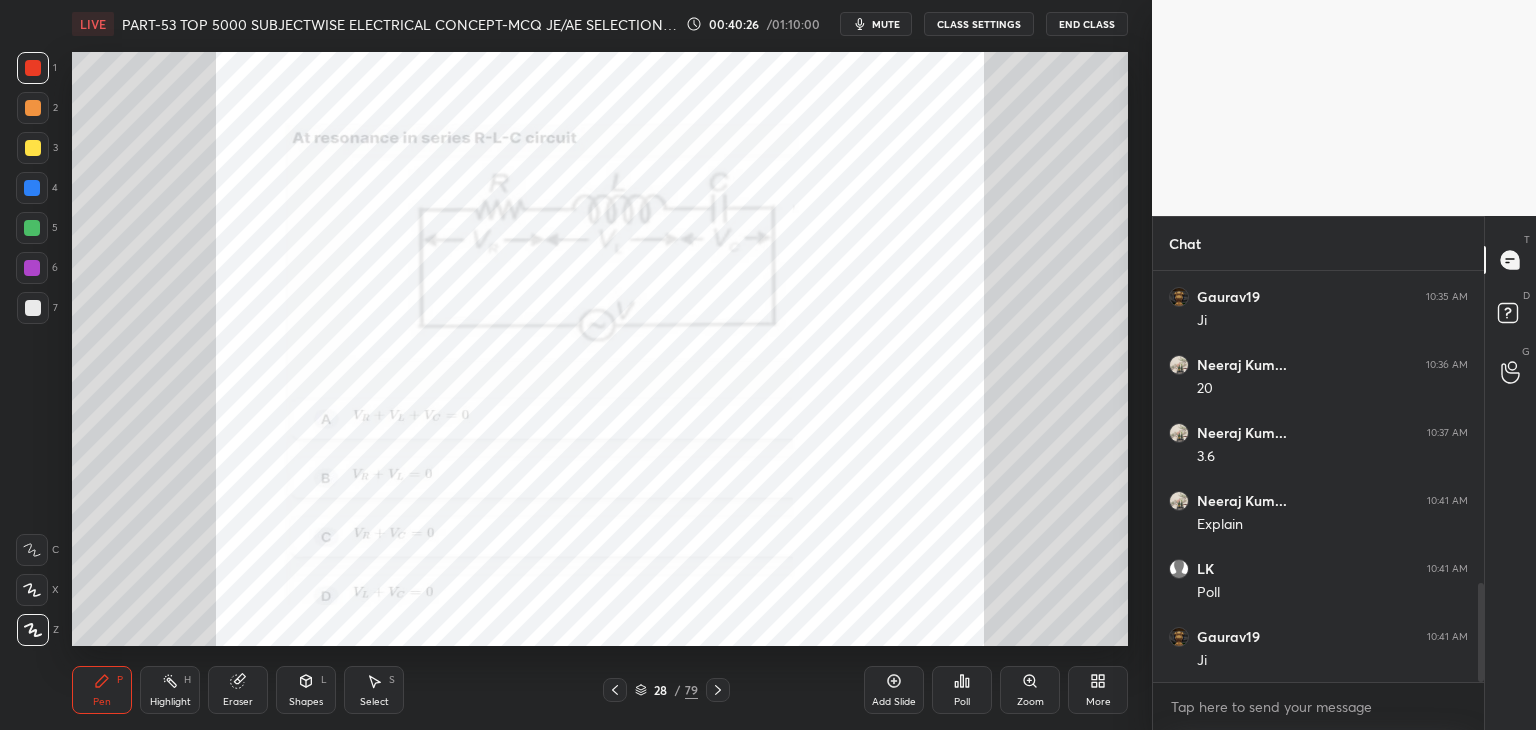 click at bounding box center (234, 450) 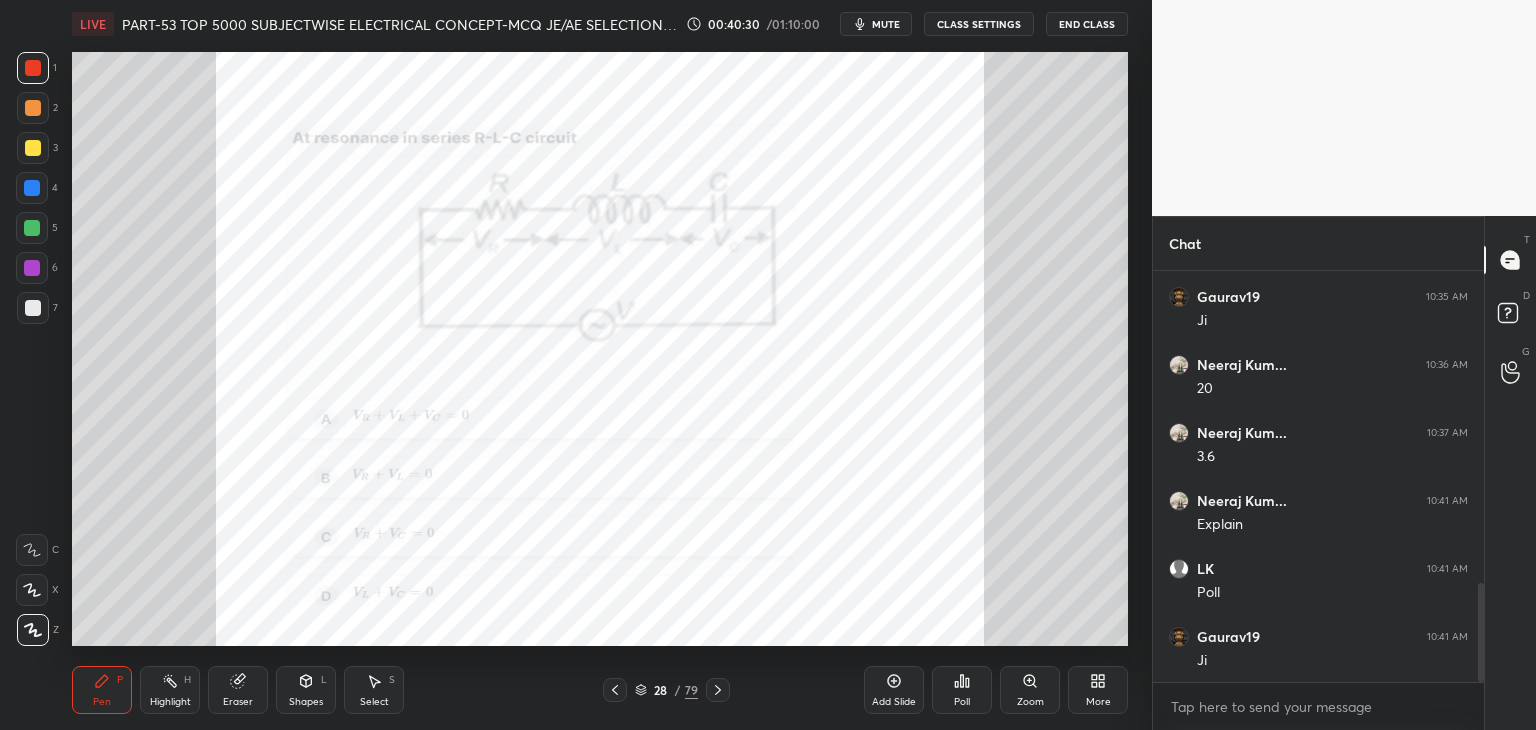 click on "Poll" at bounding box center (962, 690) 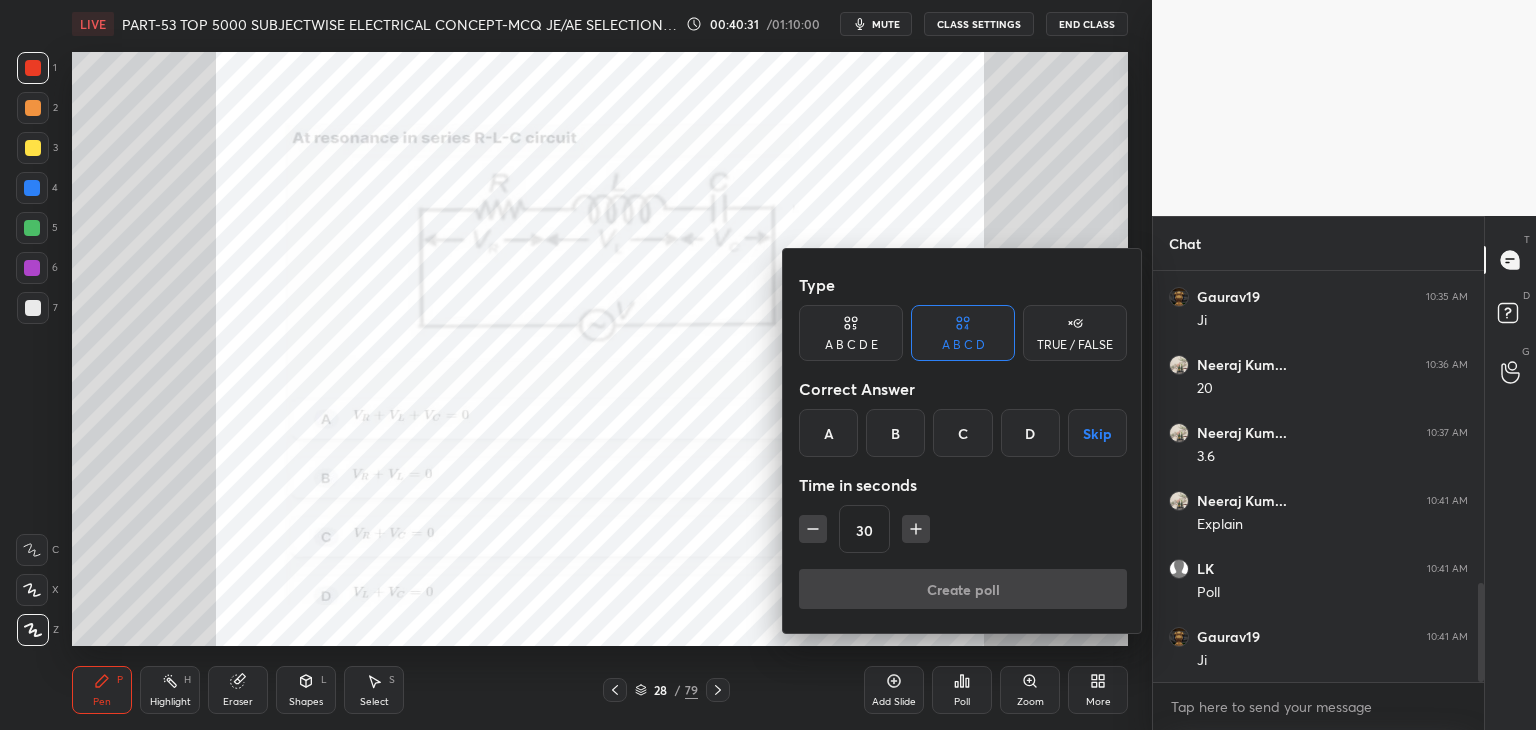 click on "D" at bounding box center (1030, 433) 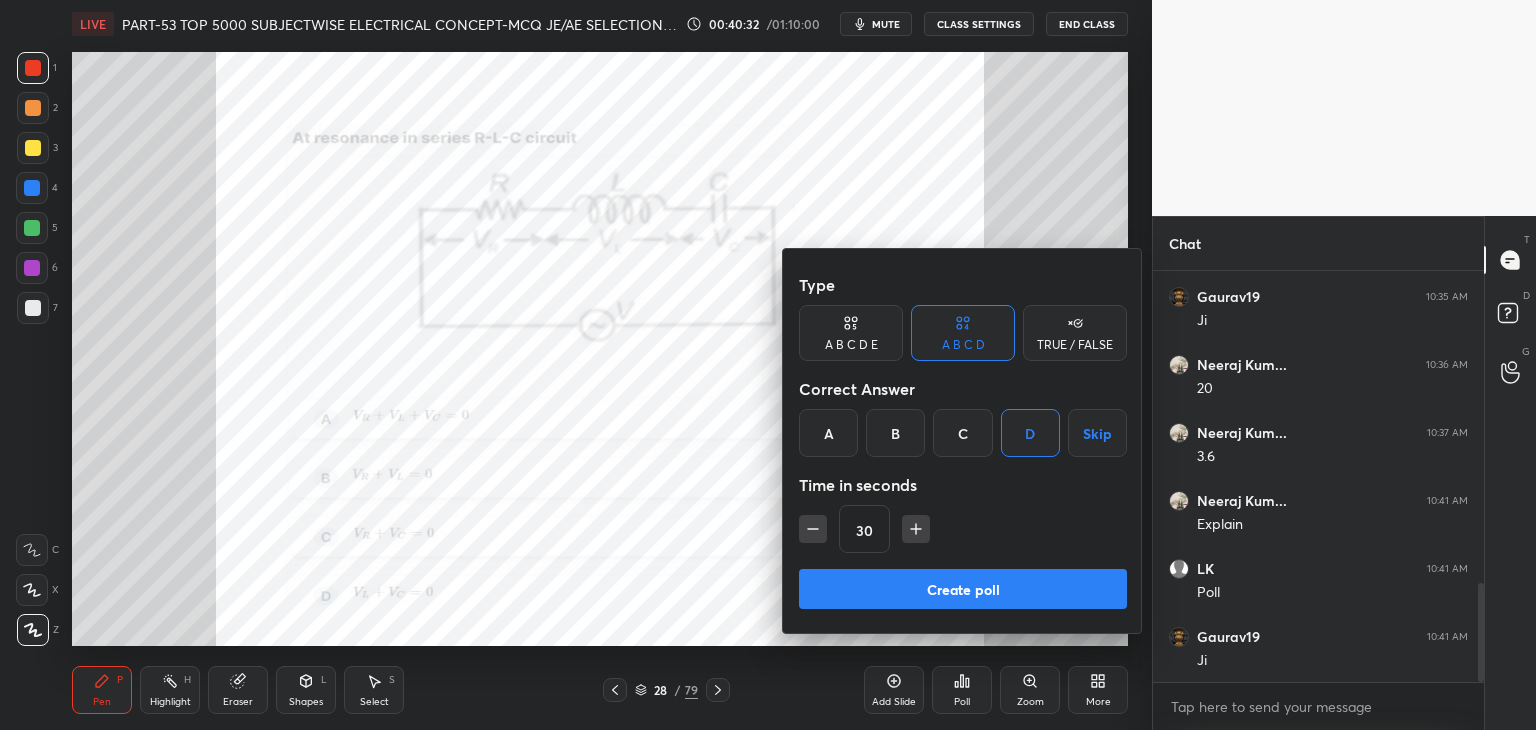 click 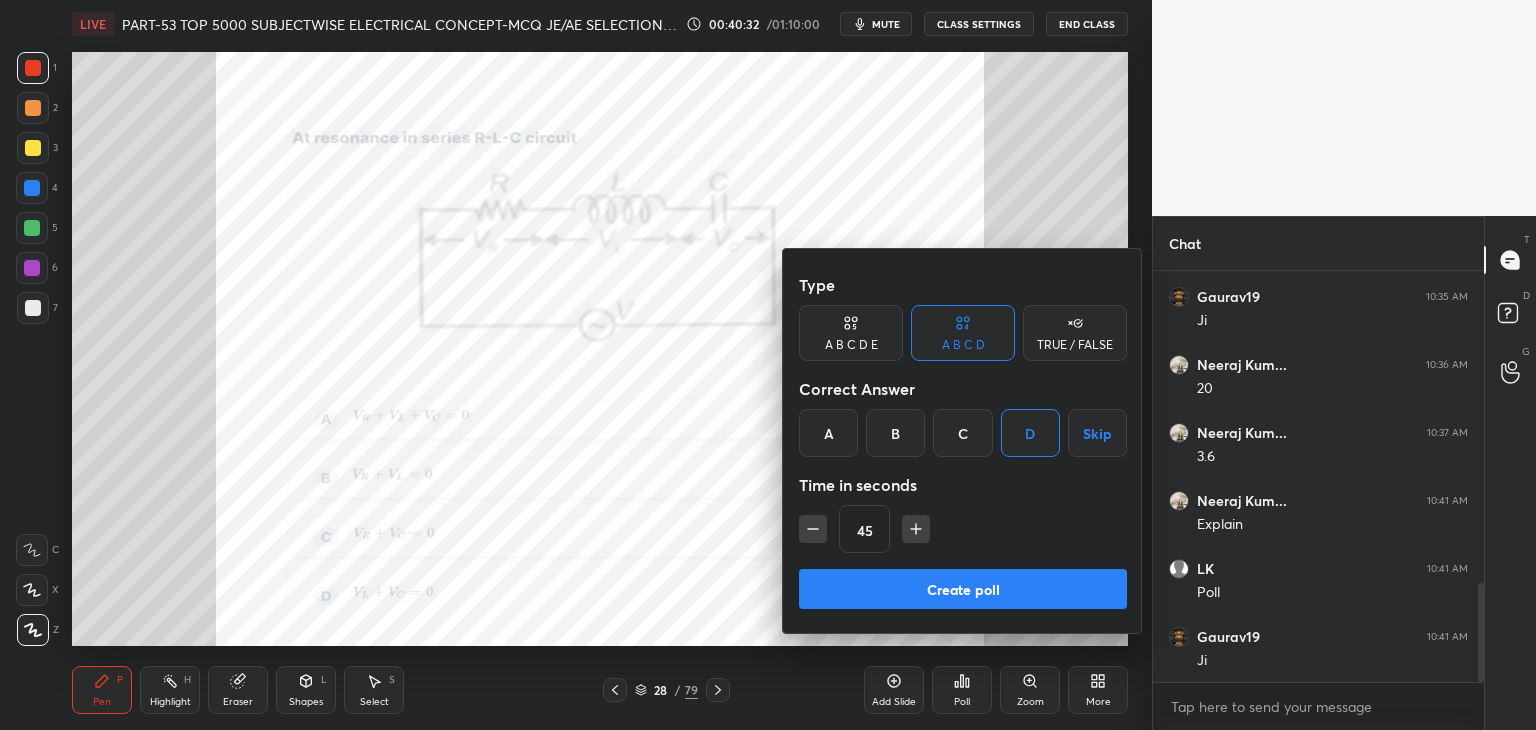 drag, startPoint x: 920, startPoint y: 535, endPoint x: 920, endPoint y: 568, distance: 33 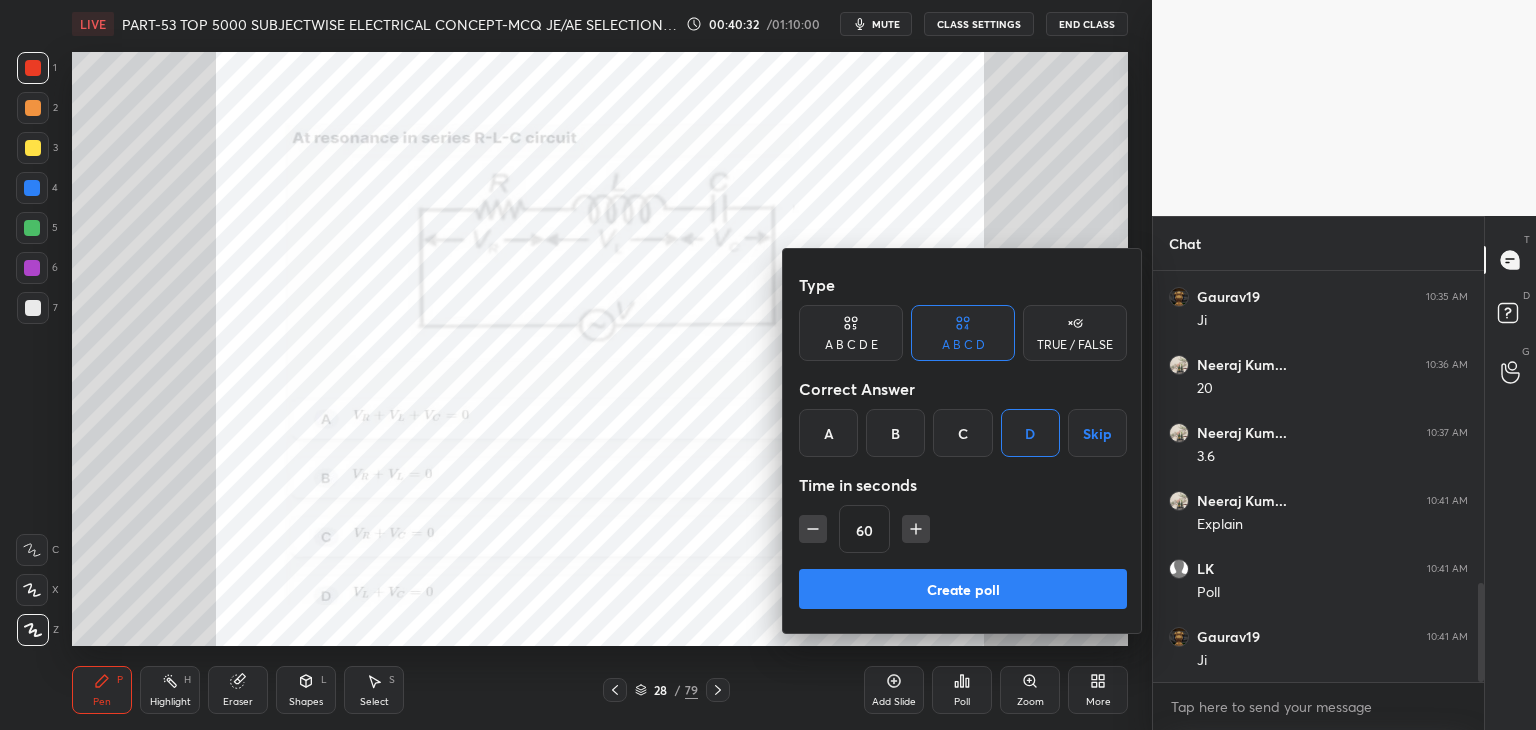 click on "Create poll" at bounding box center (963, 589) 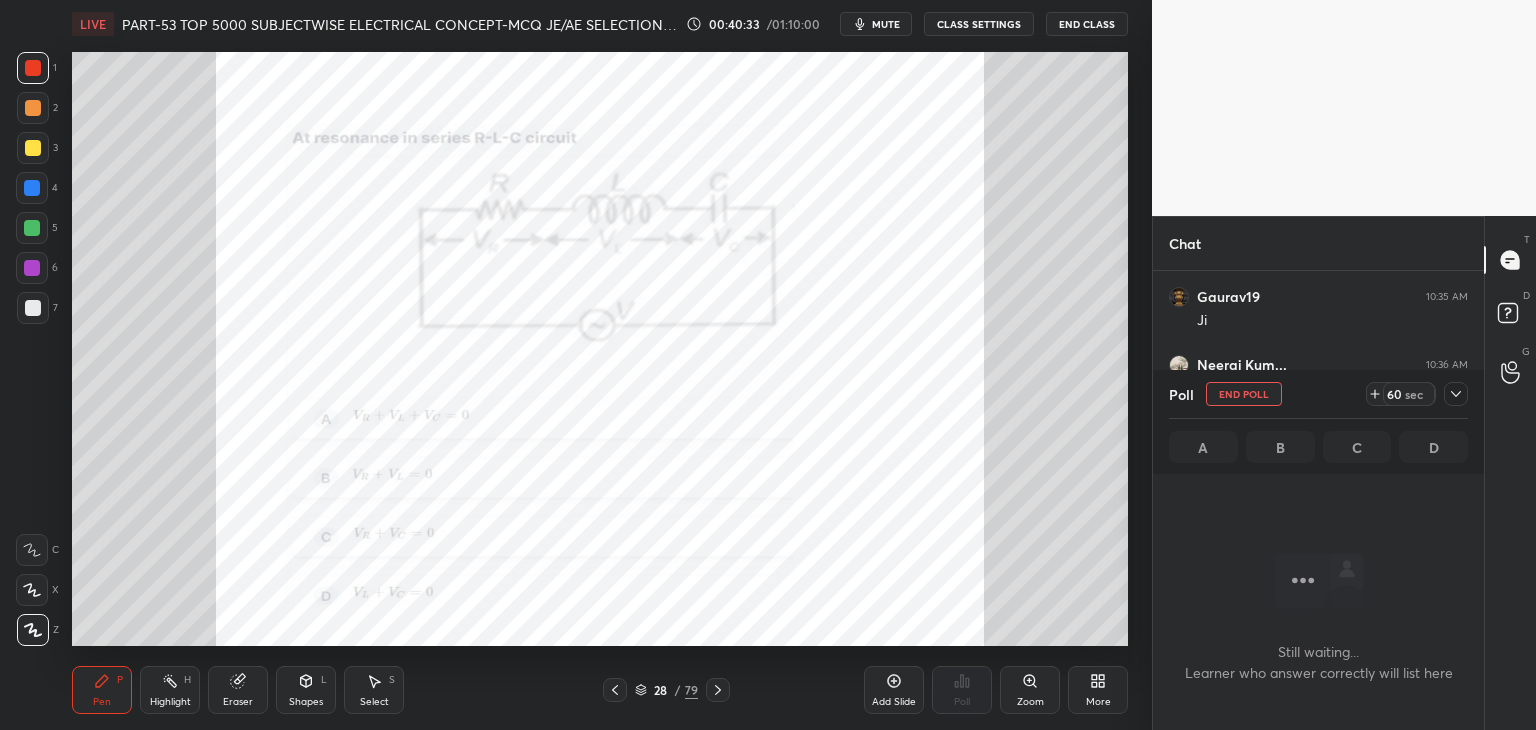 scroll, scrollTop: 312, scrollLeft: 325, axis: both 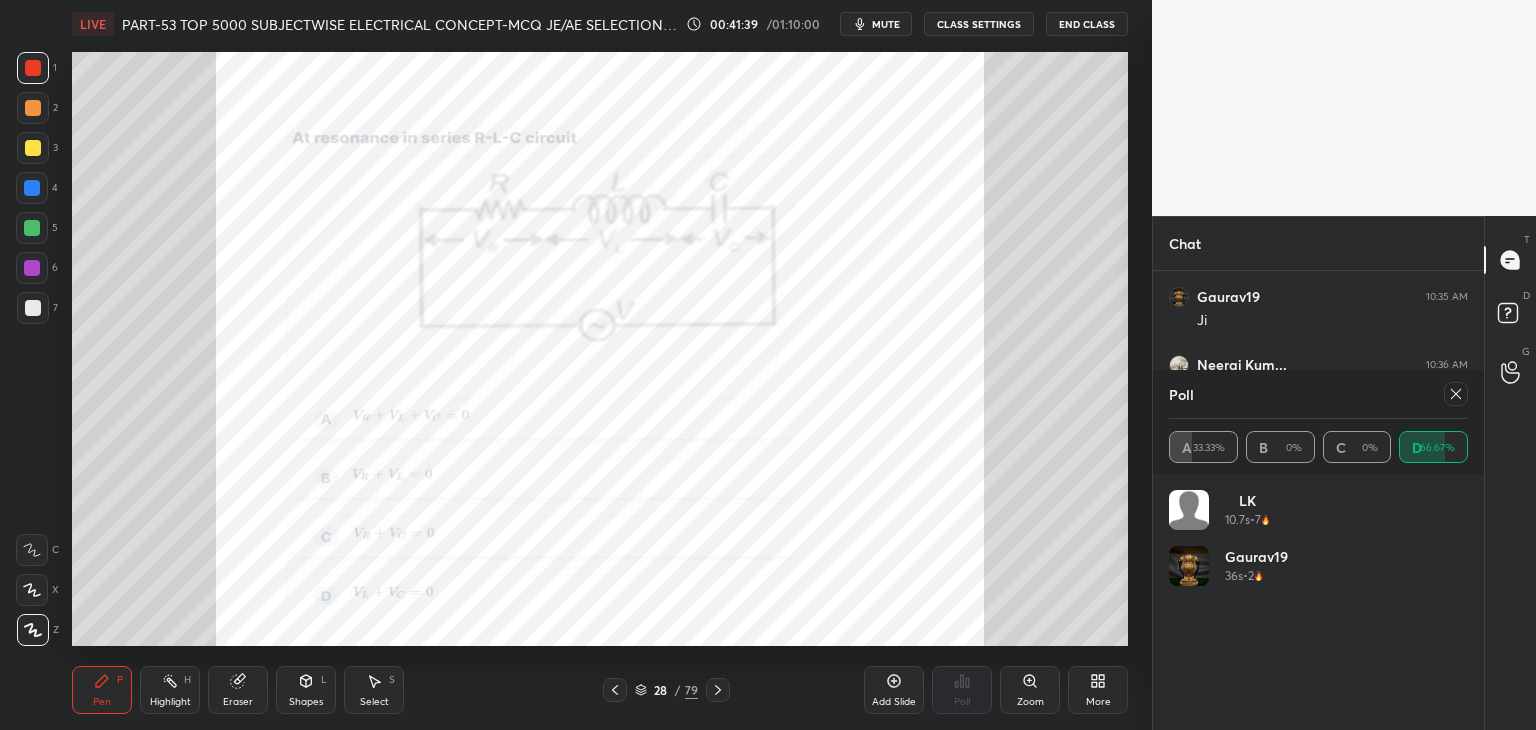 drag, startPoint x: 36, startPoint y: 69, endPoint x: 13, endPoint y: 76, distance: 24.04163 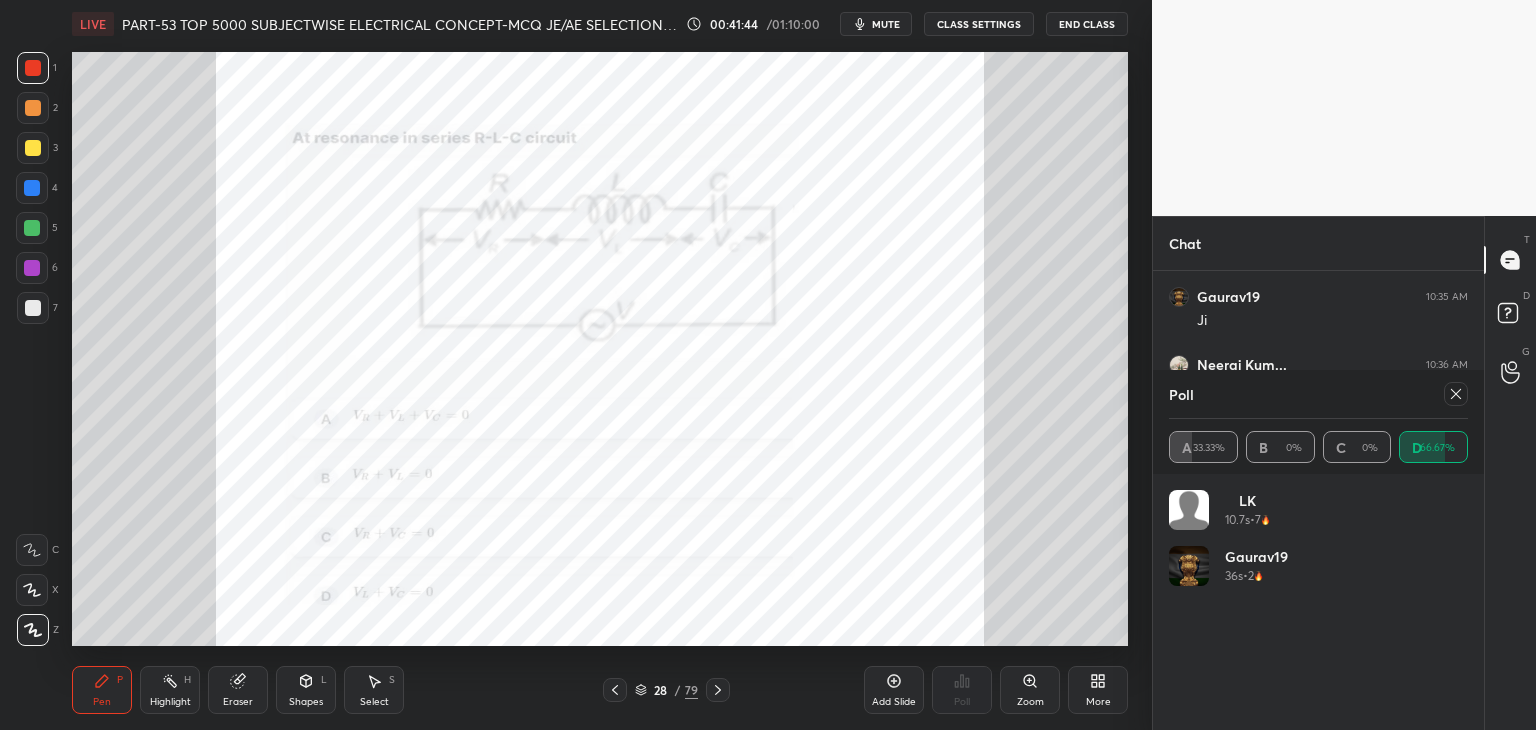 scroll, scrollTop: 261, scrollLeft: 325, axis: both 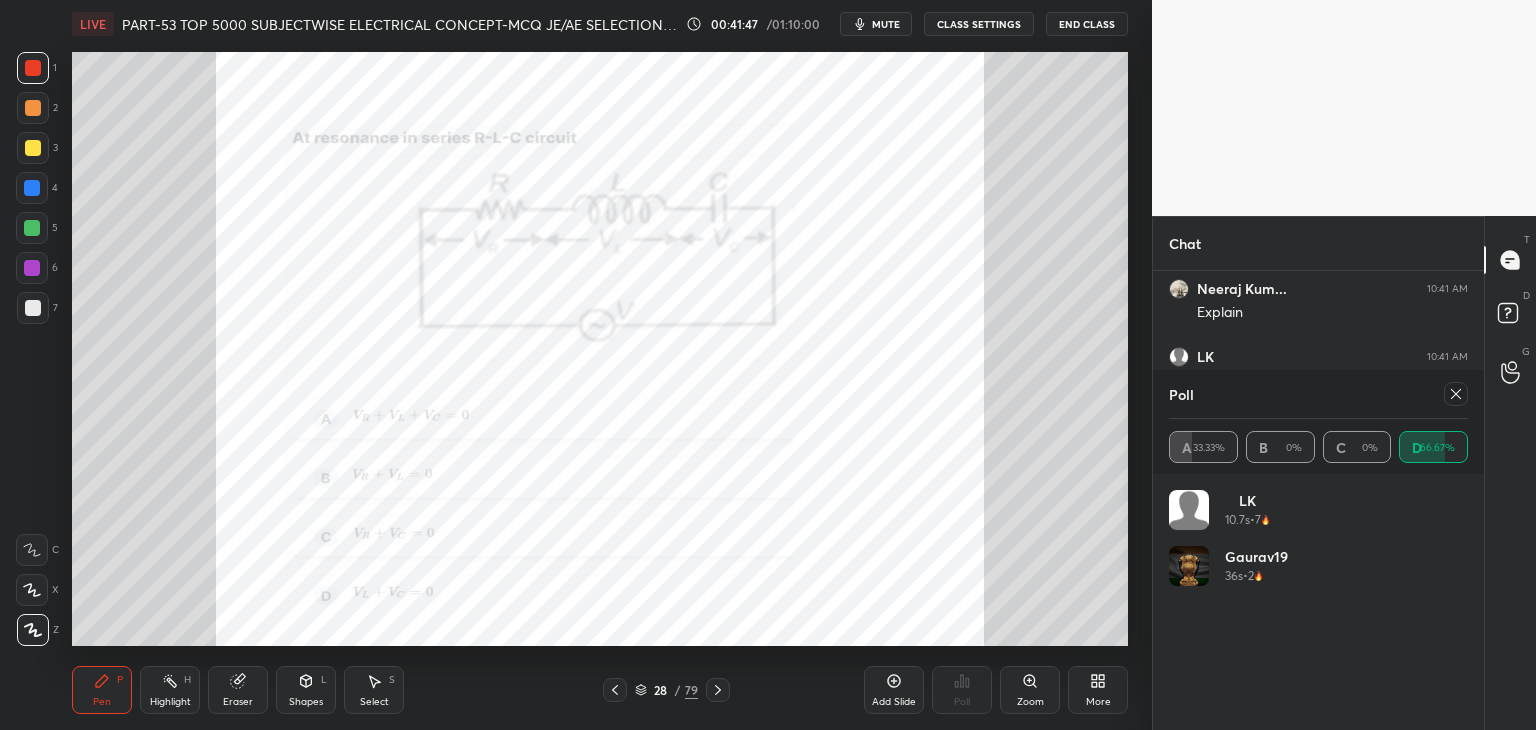 click 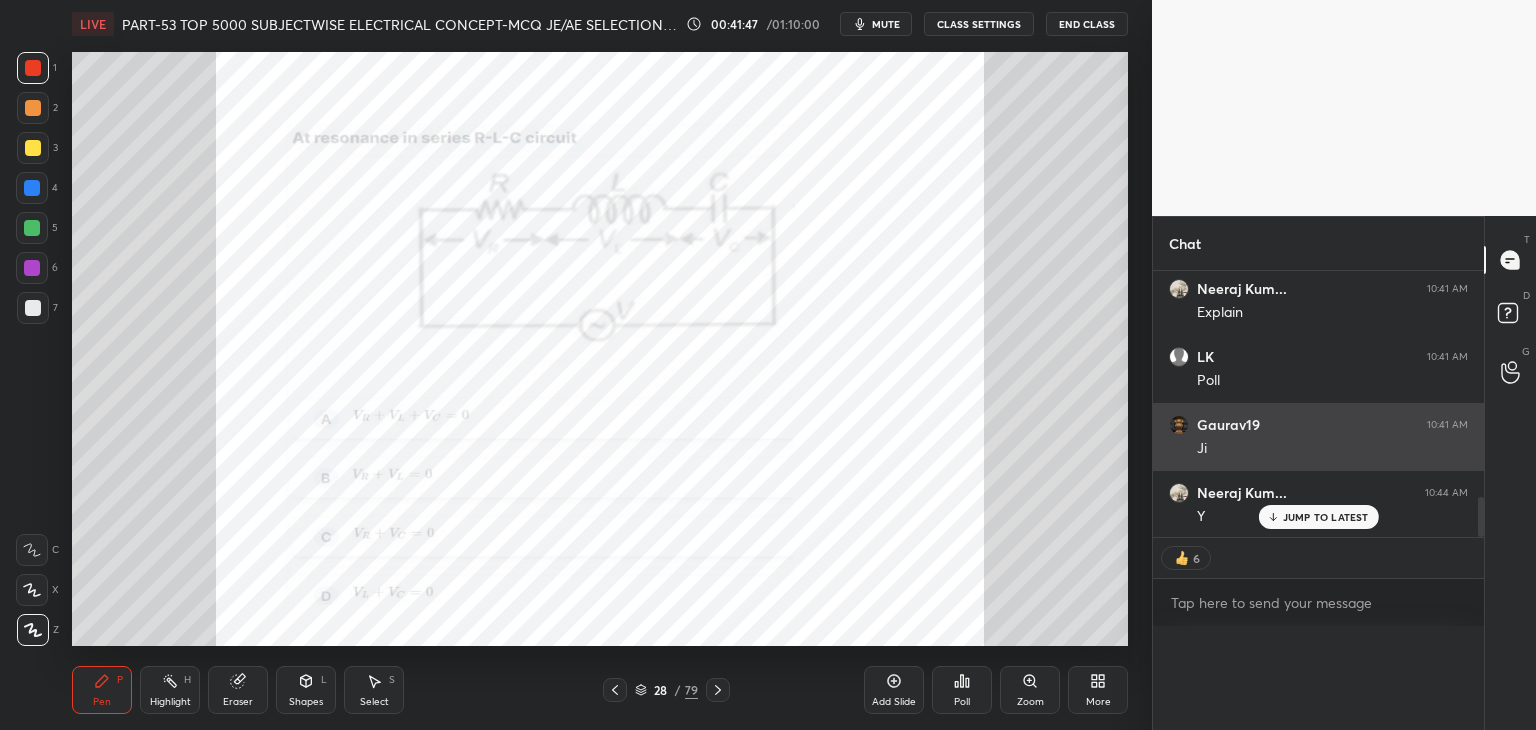 scroll, scrollTop: 88, scrollLeft: 293, axis: both 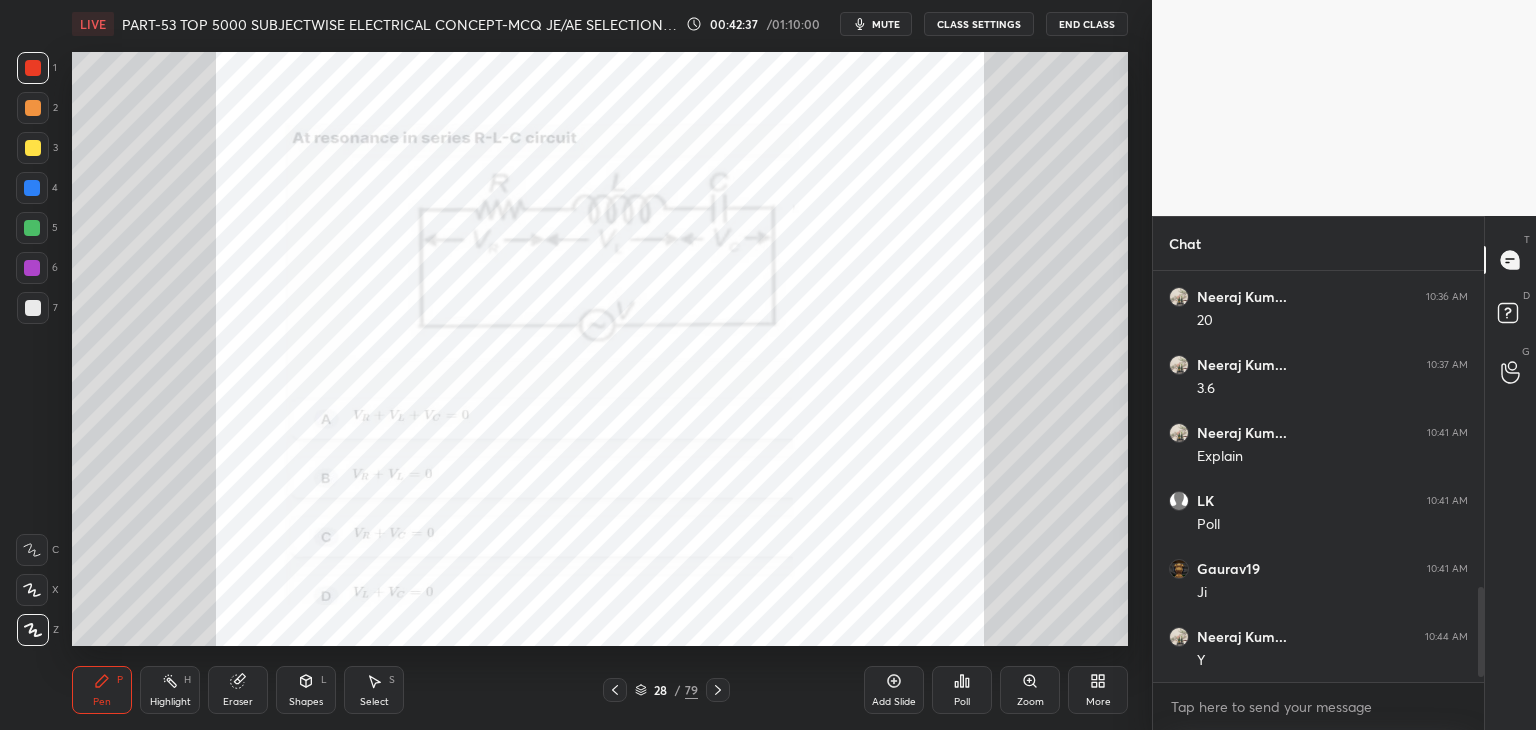 click at bounding box center [32, 188] 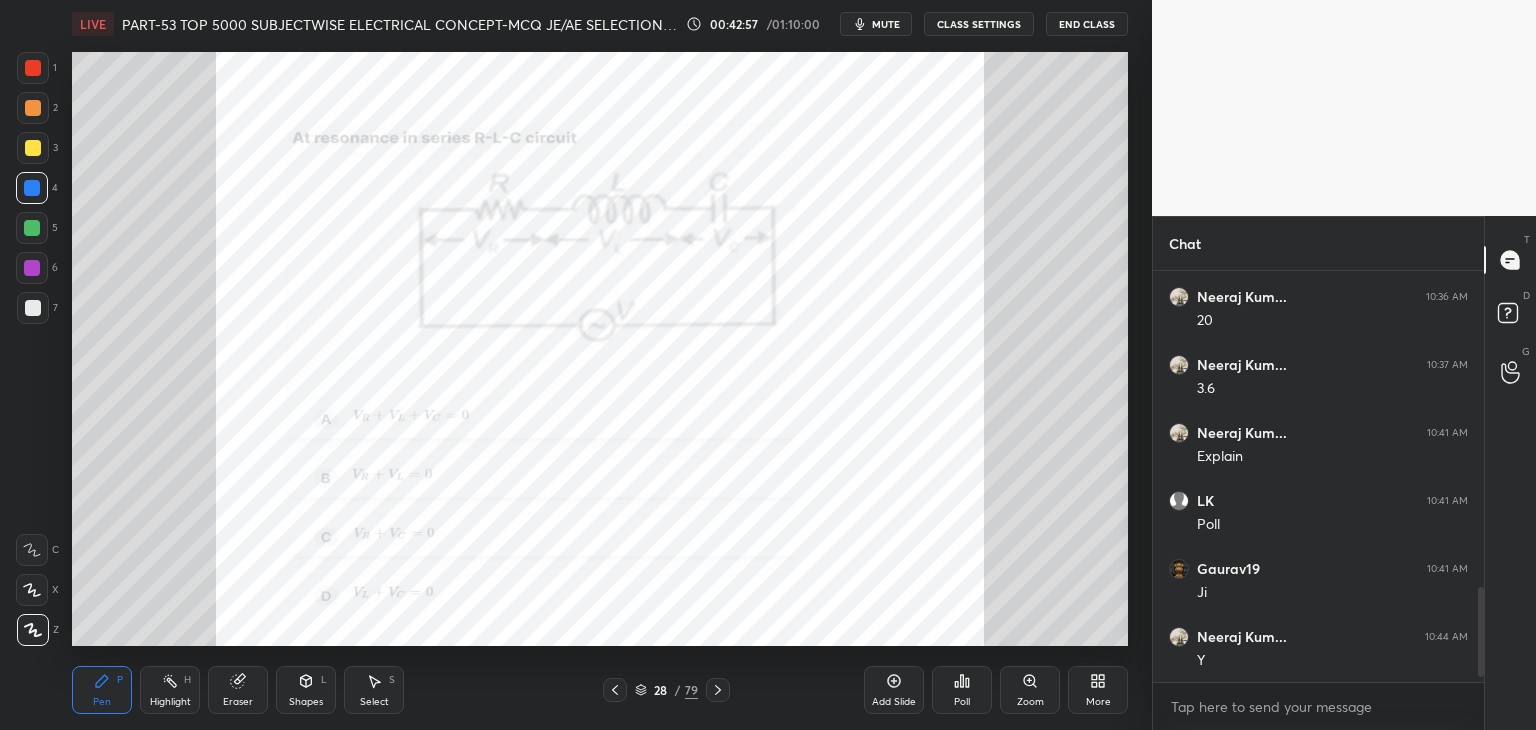 click at bounding box center (32, 268) 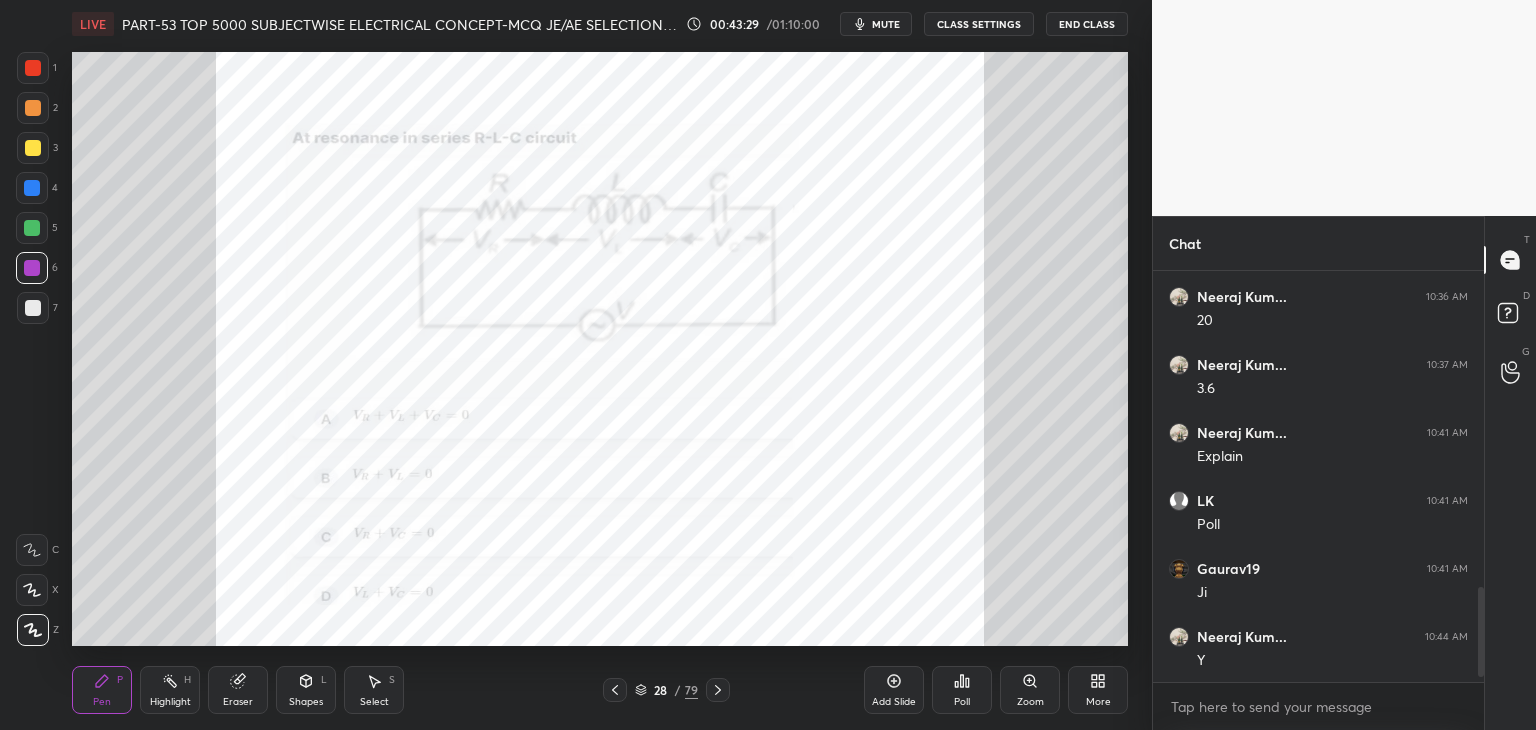 scroll, scrollTop: 1432, scrollLeft: 0, axis: vertical 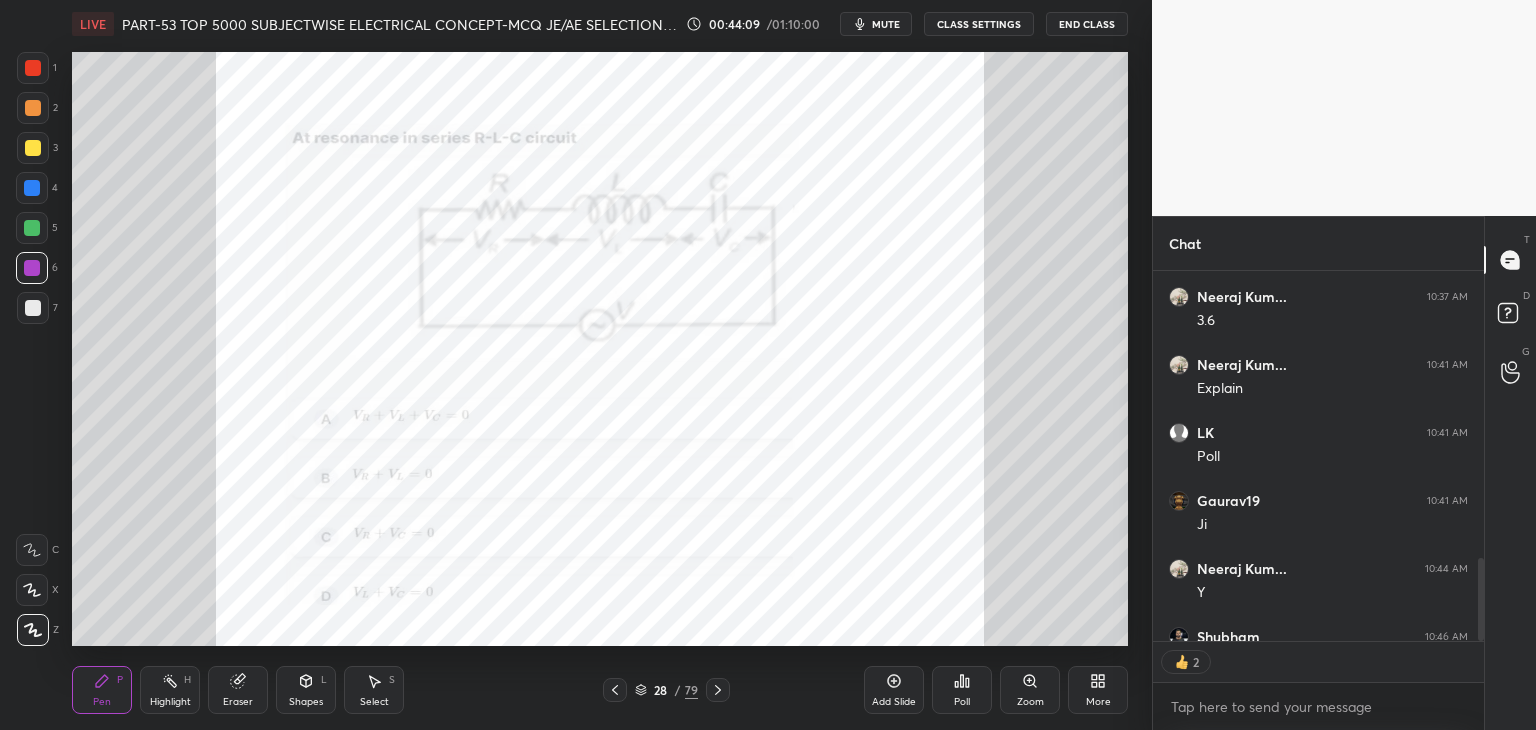 type on "x" 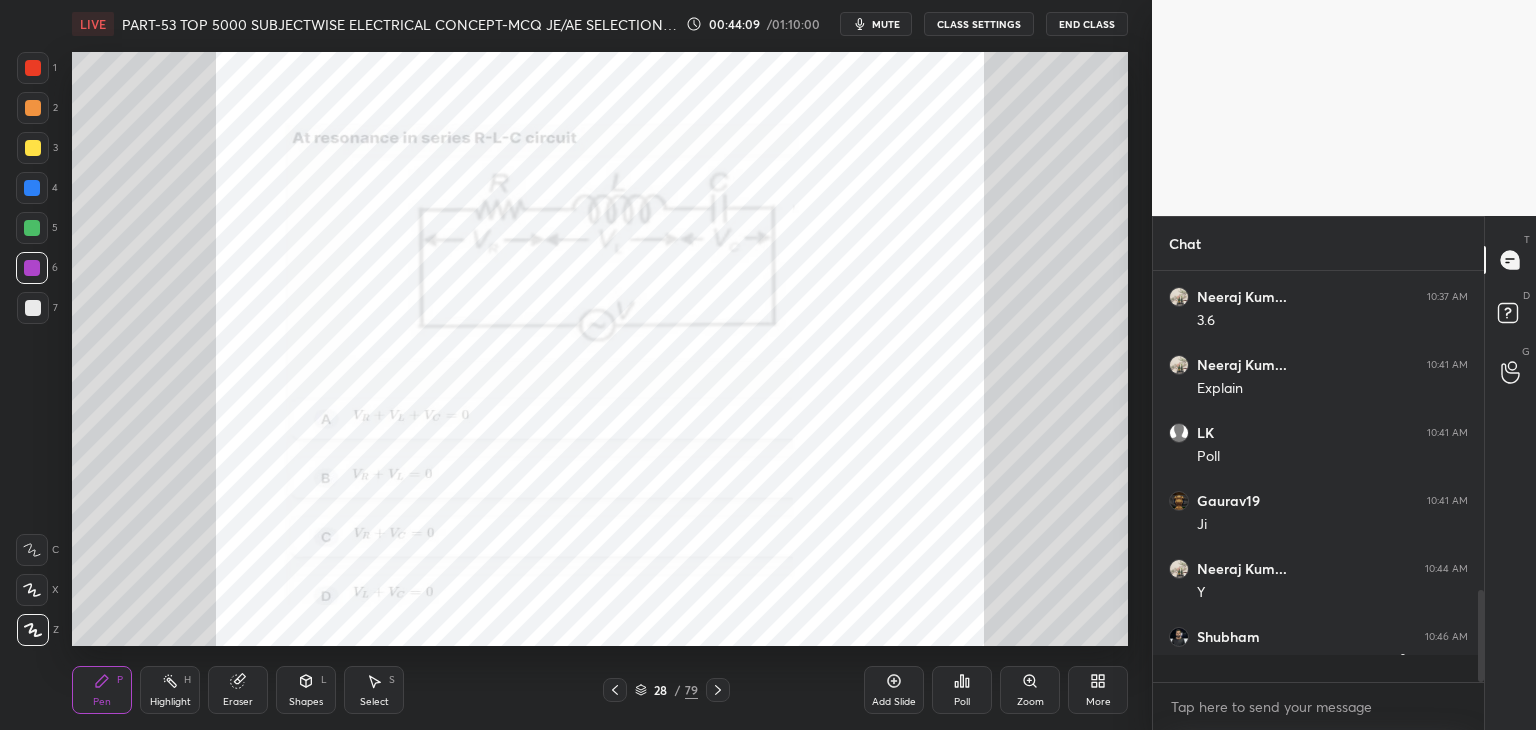scroll, scrollTop: 6, scrollLeft: 6, axis: both 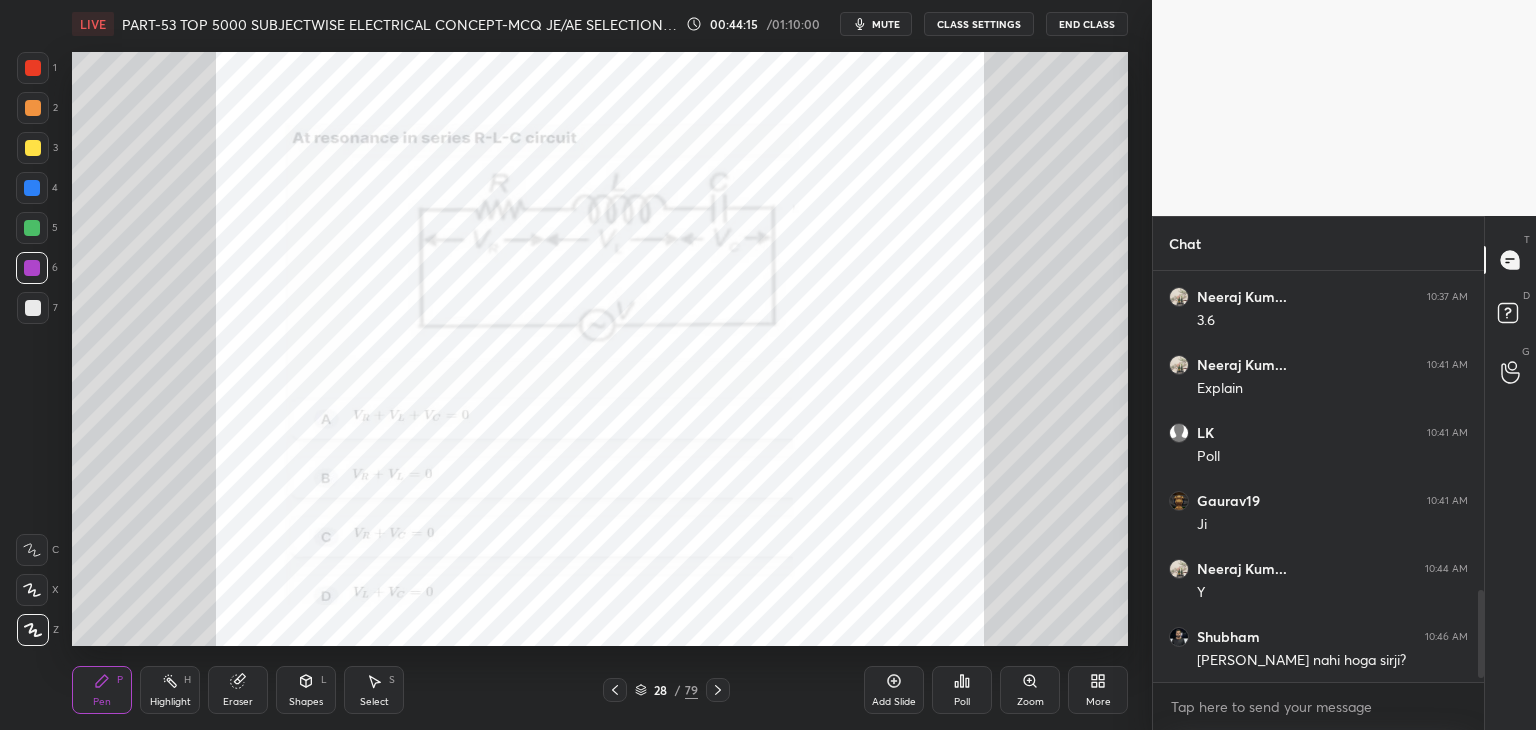 click on "Eraser" at bounding box center (238, 690) 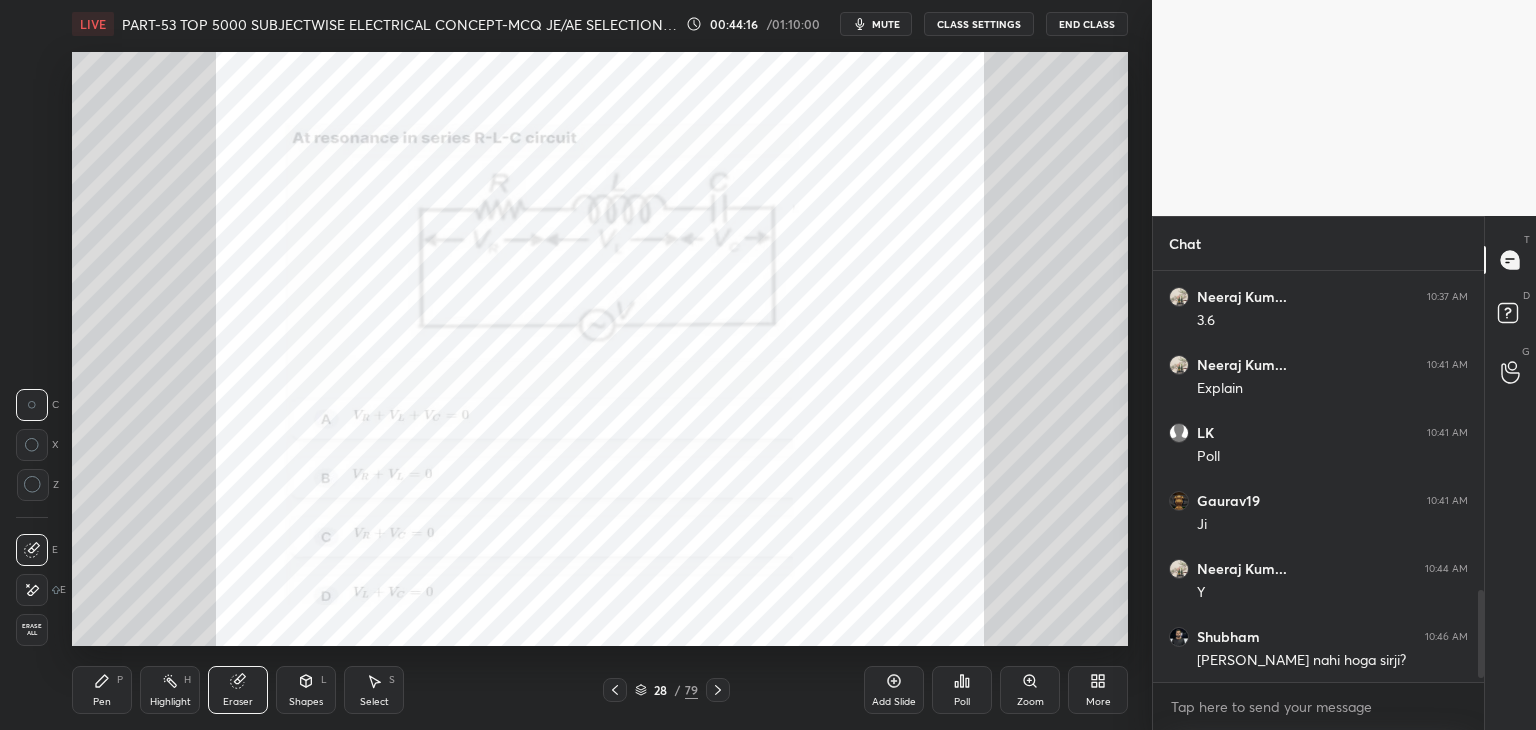 drag, startPoint x: 32, startPoint y: 627, endPoint x: 68, endPoint y: 677, distance: 61.611687 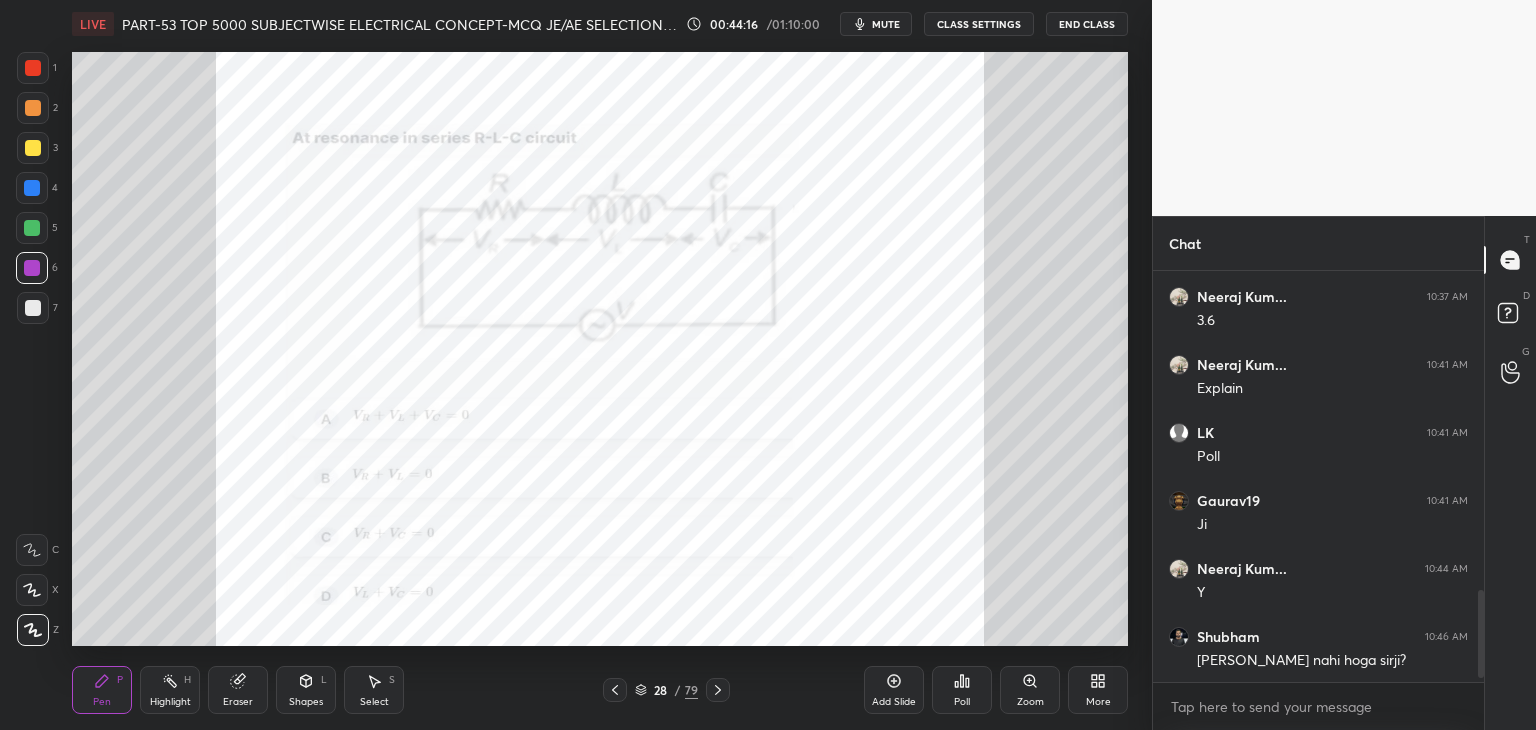 click on "Pen P" at bounding box center [102, 690] 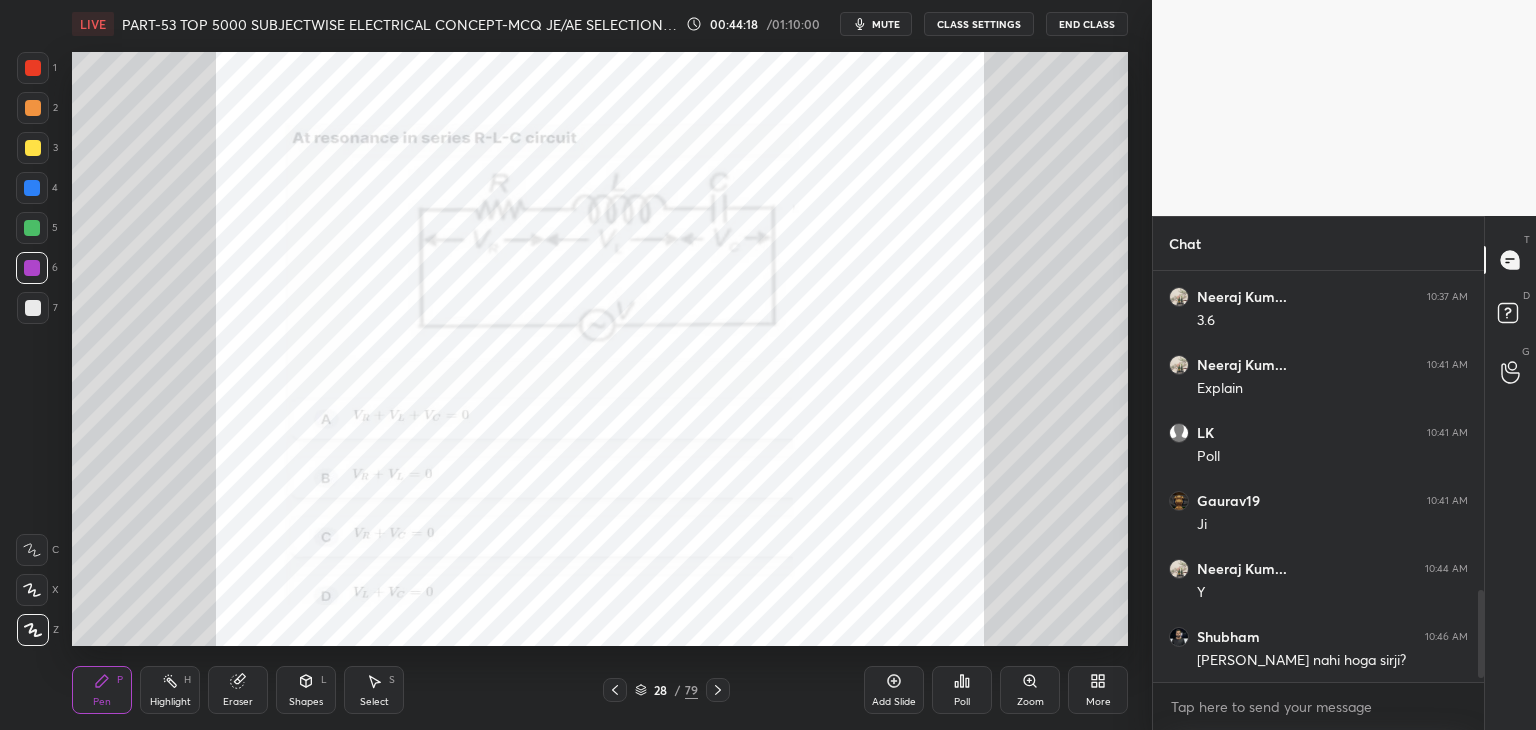 click 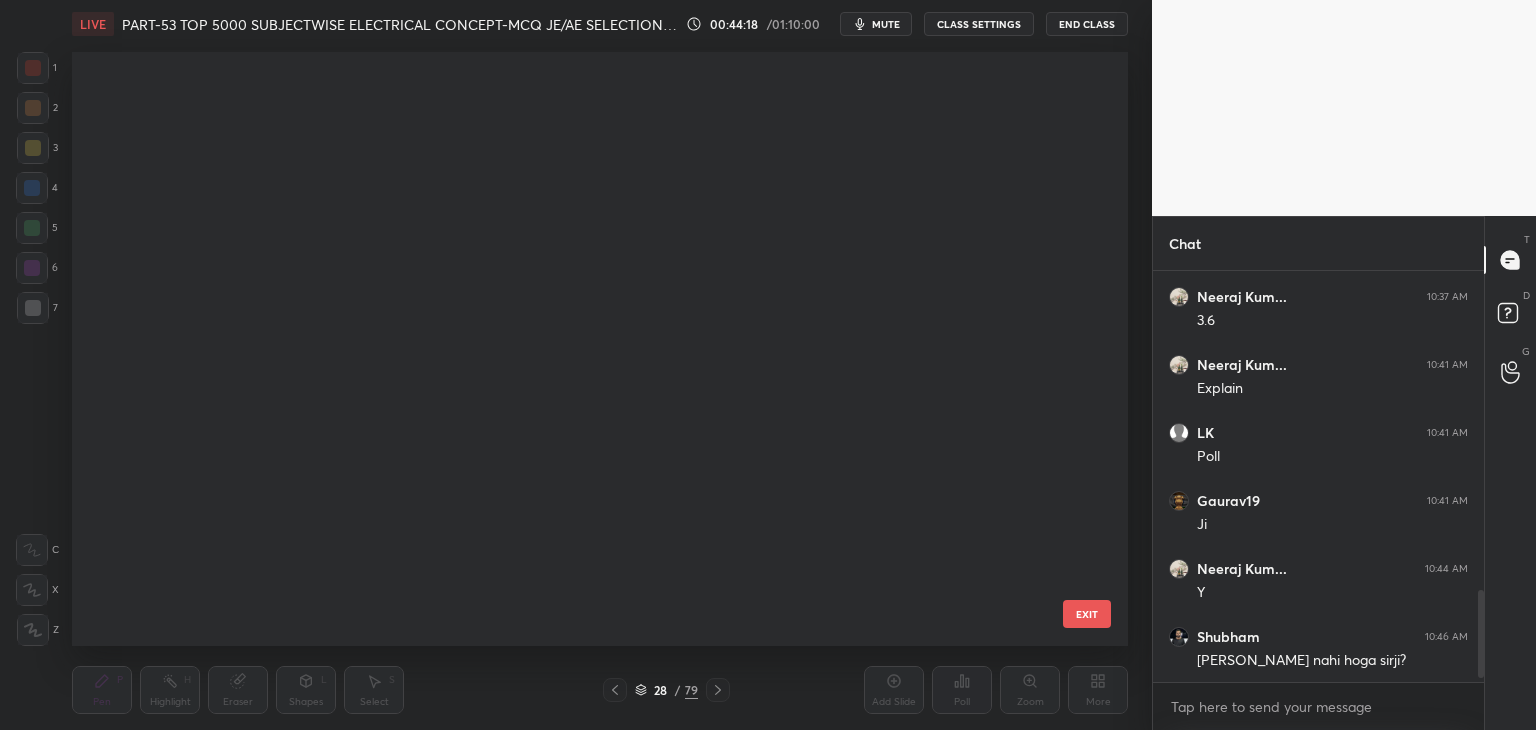 scroll, scrollTop: 1236, scrollLeft: 0, axis: vertical 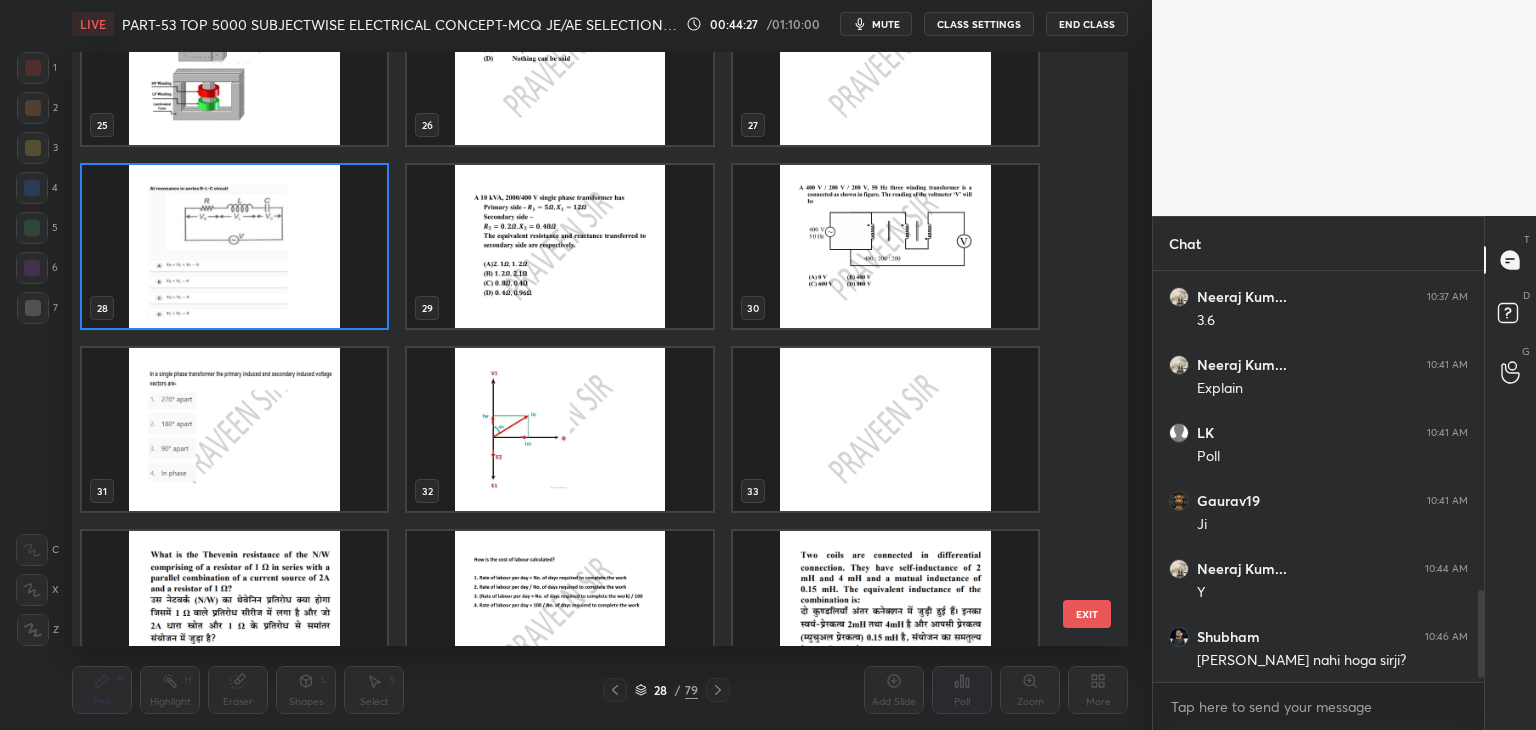 click at bounding box center [234, 429] 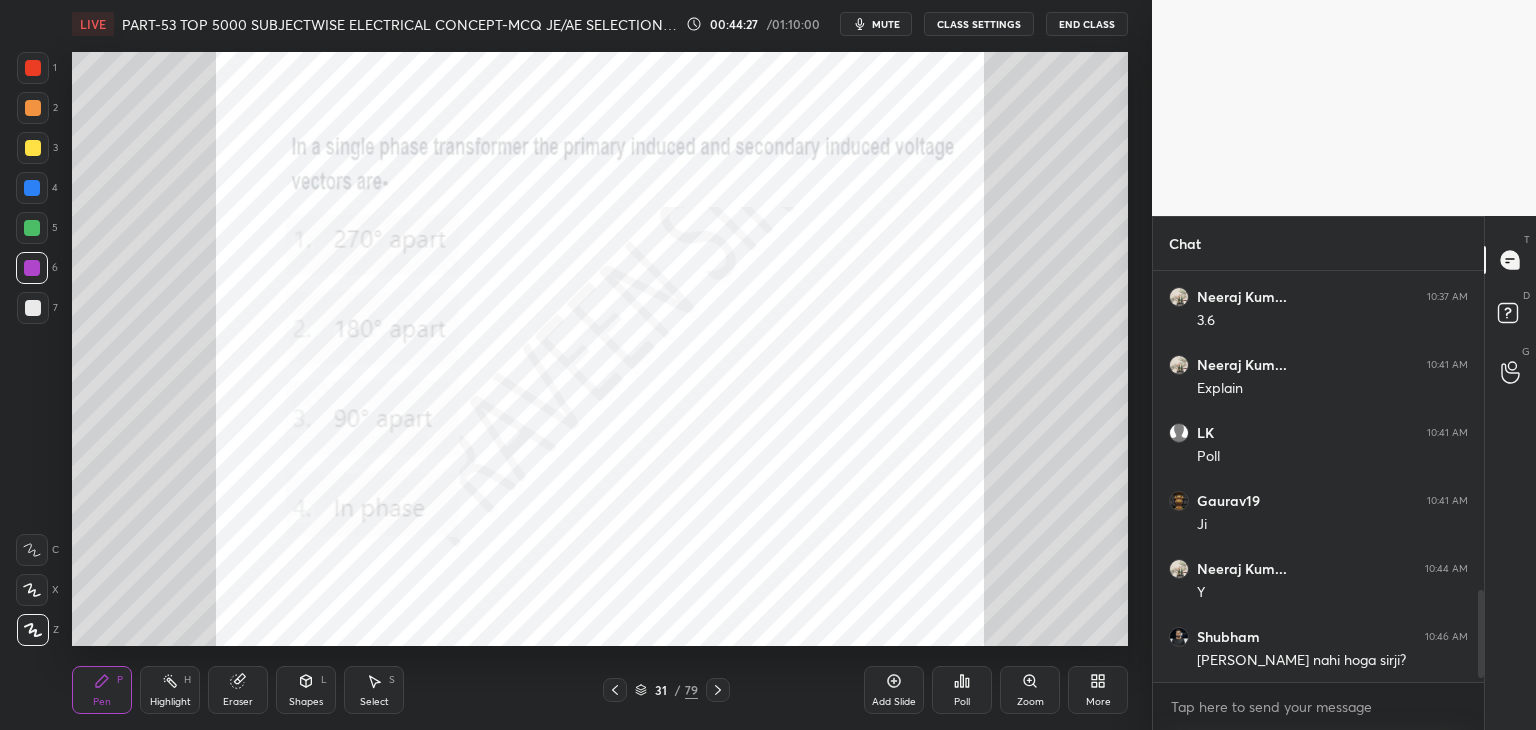 click at bounding box center (234, 429) 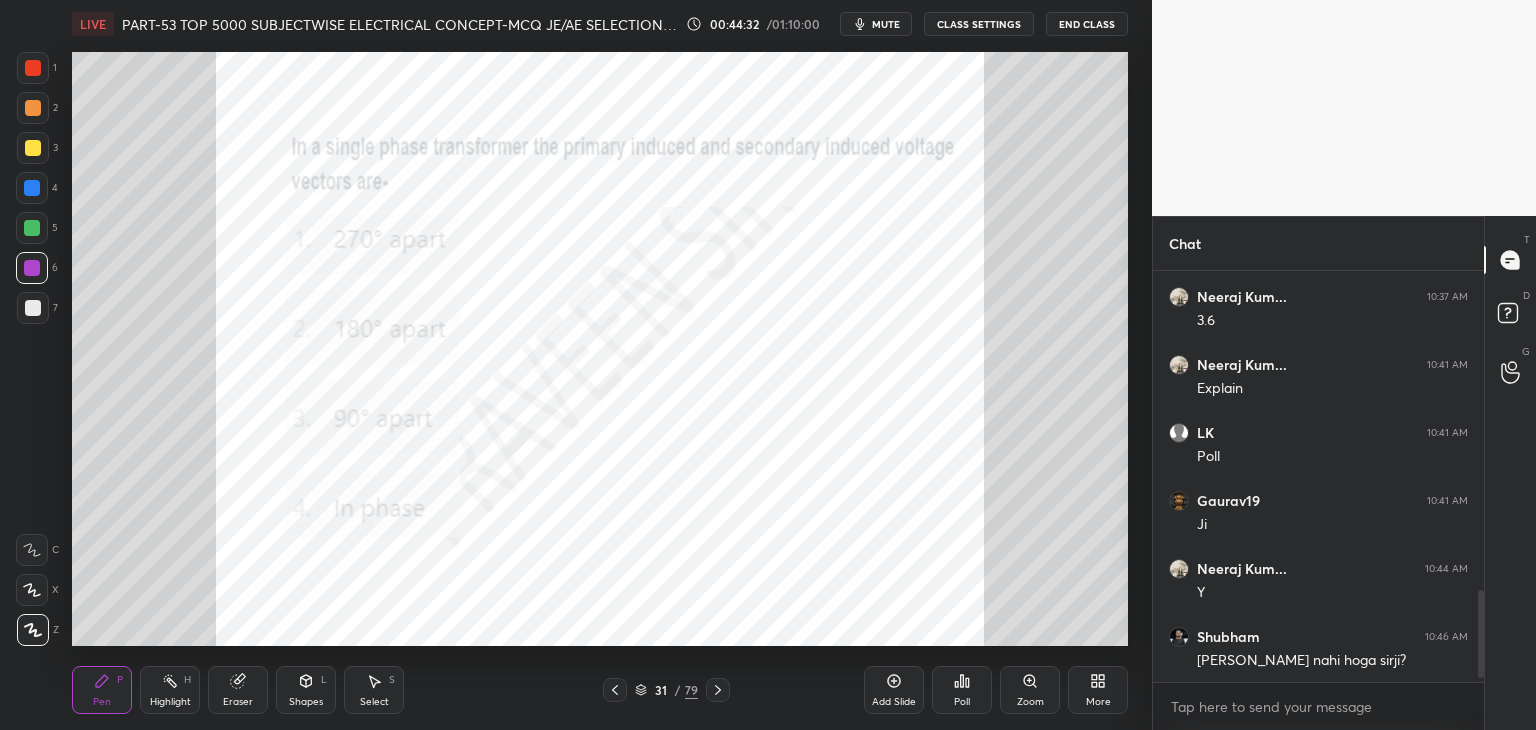 click on "Poll" at bounding box center [962, 702] 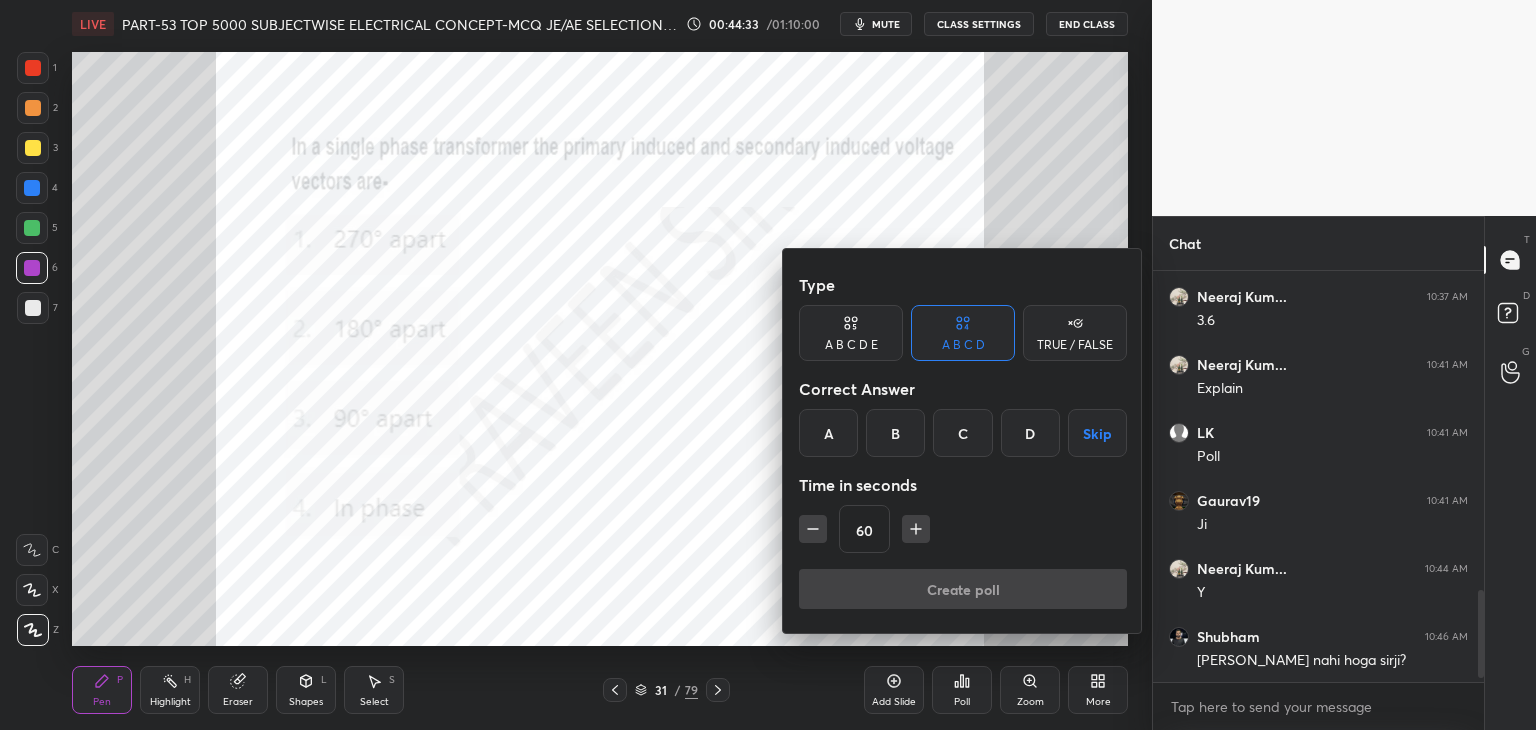 click on "D" at bounding box center [1030, 433] 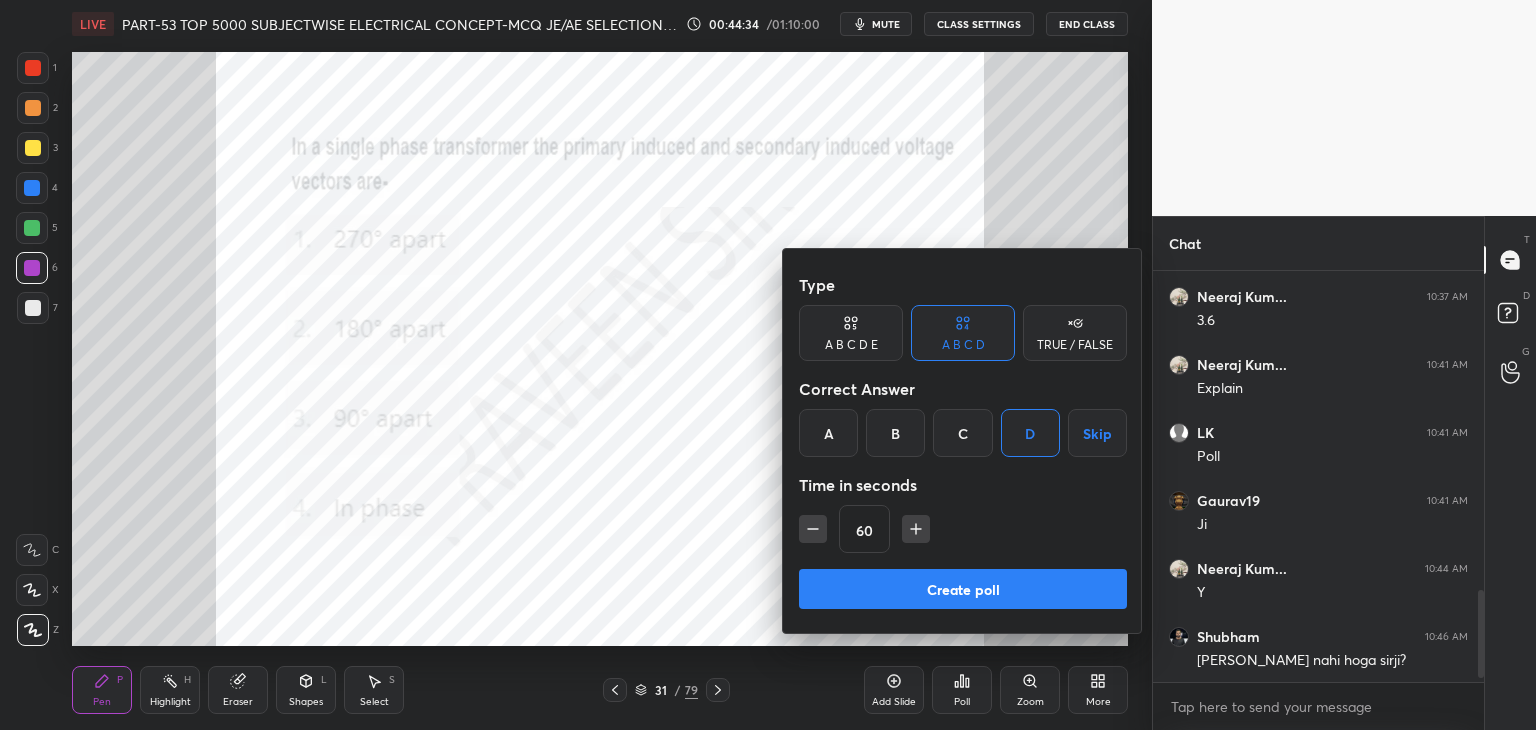 click 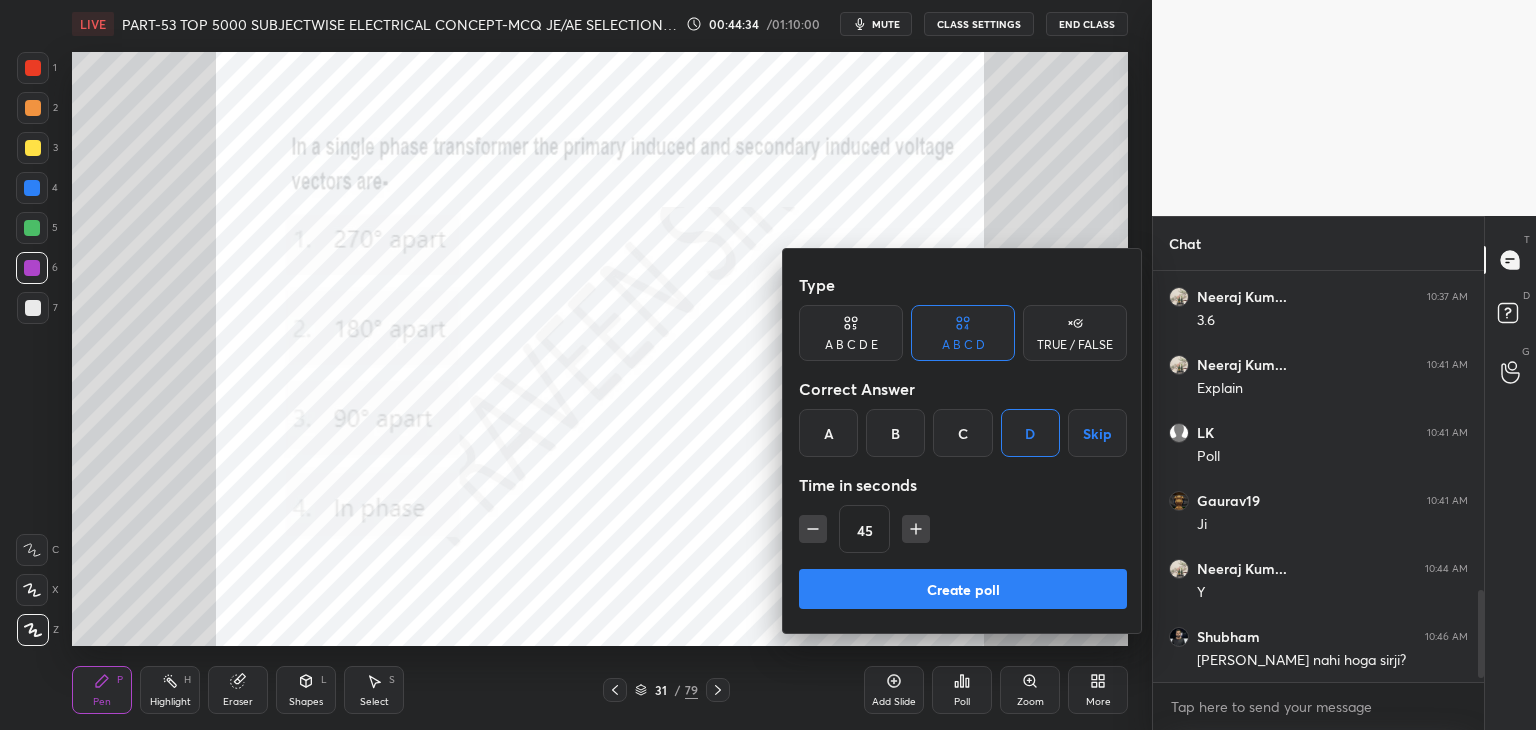 click on "Create poll" at bounding box center (963, 589) 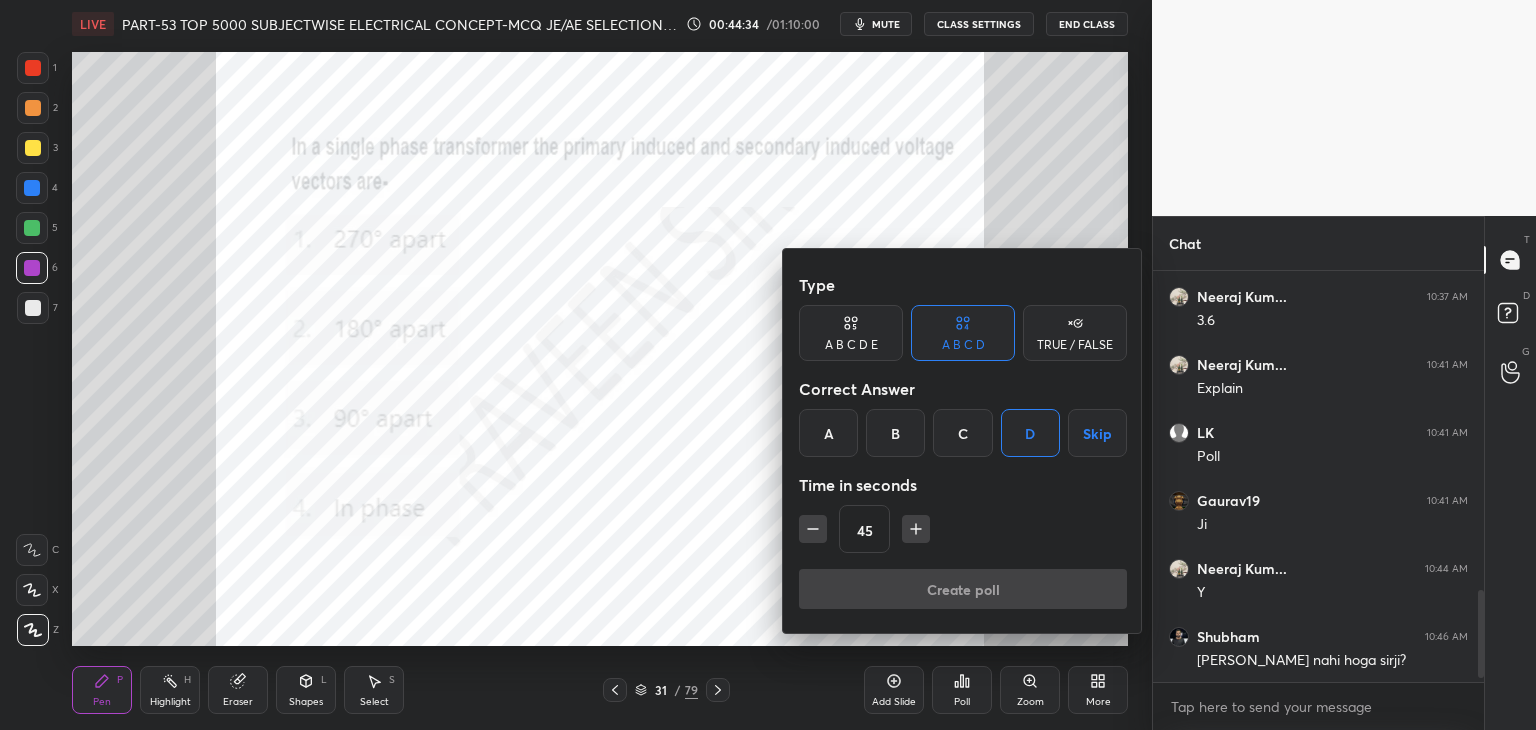 scroll, scrollTop: 364, scrollLeft: 325, axis: both 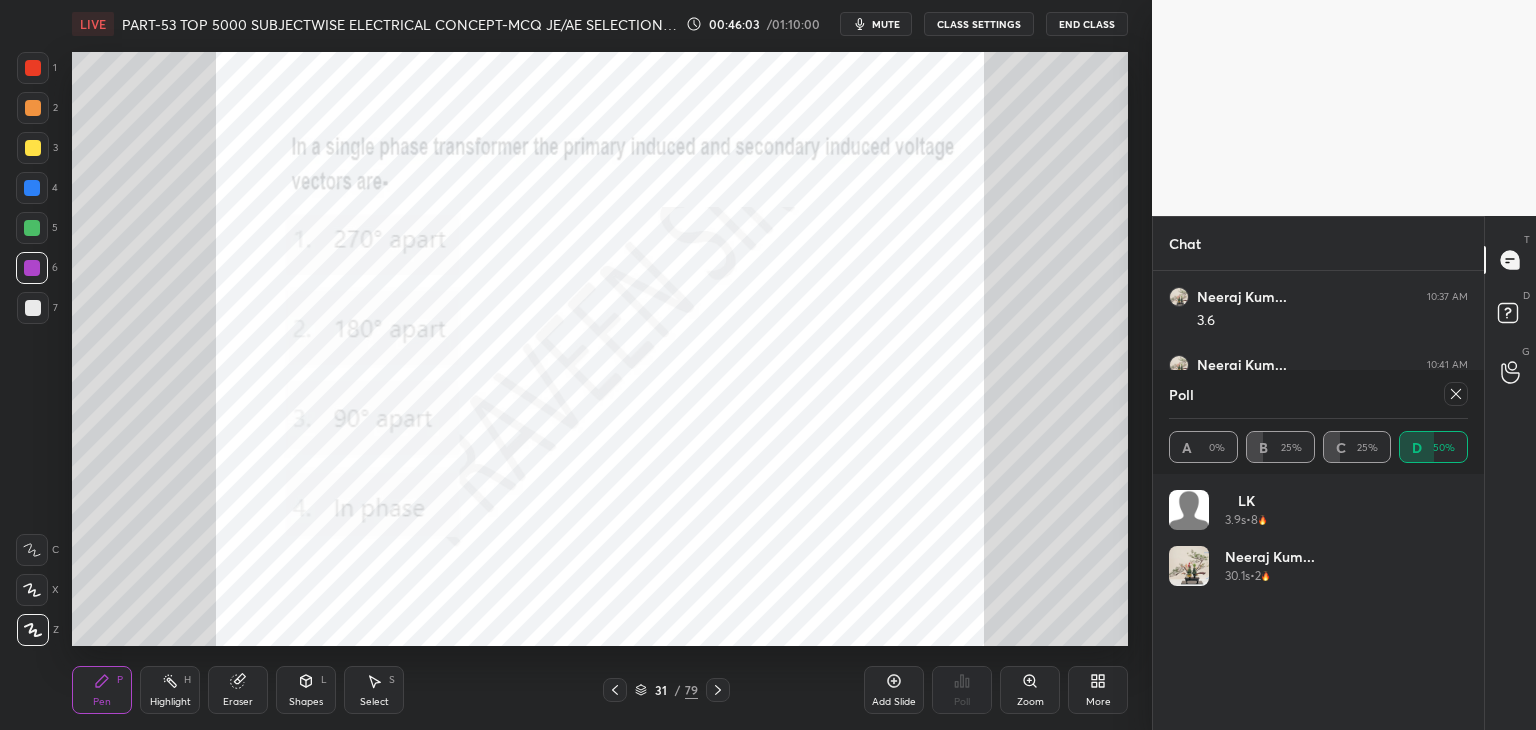 click 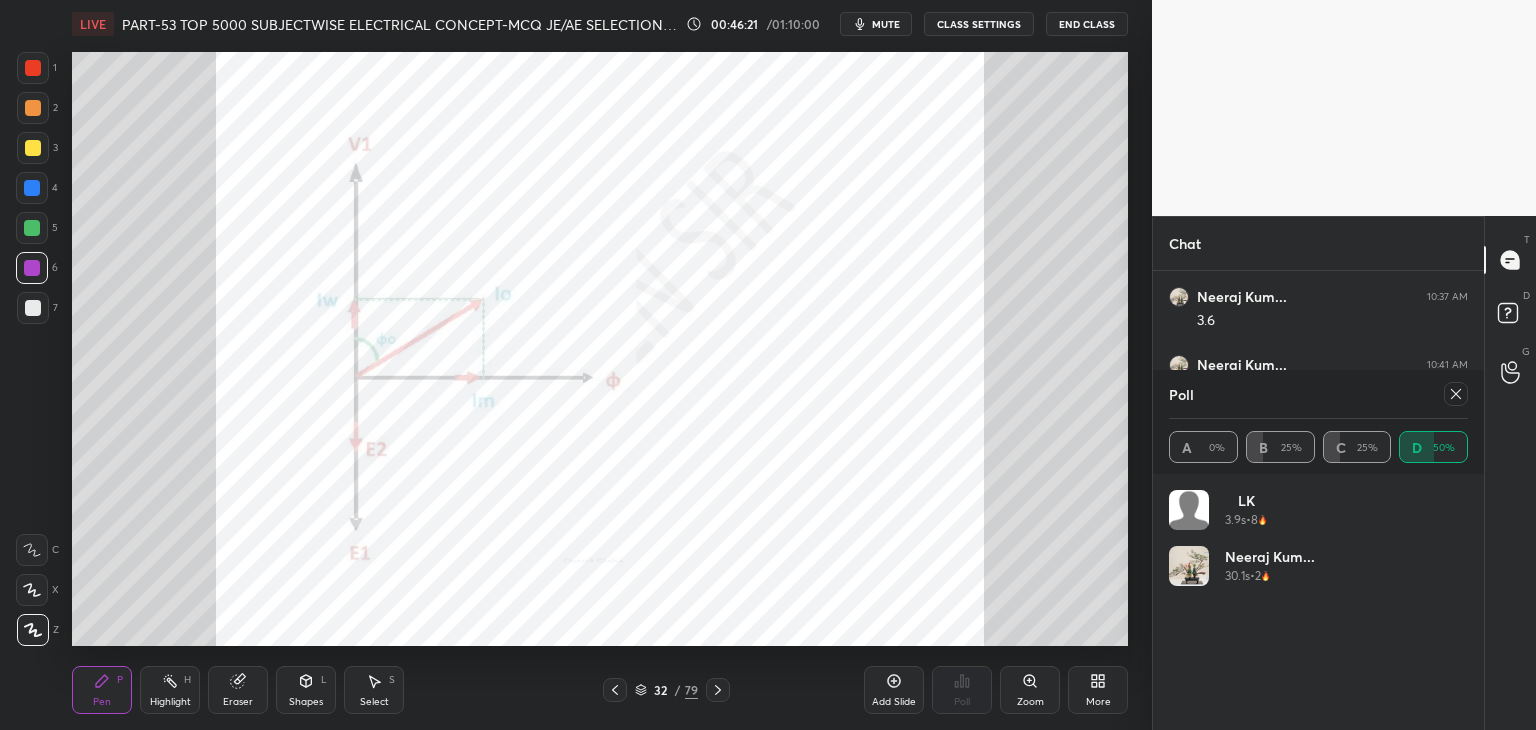 drag, startPoint x: 248, startPoint y: 694, endPoint x: 231, endPoint y: 694, distance: 17 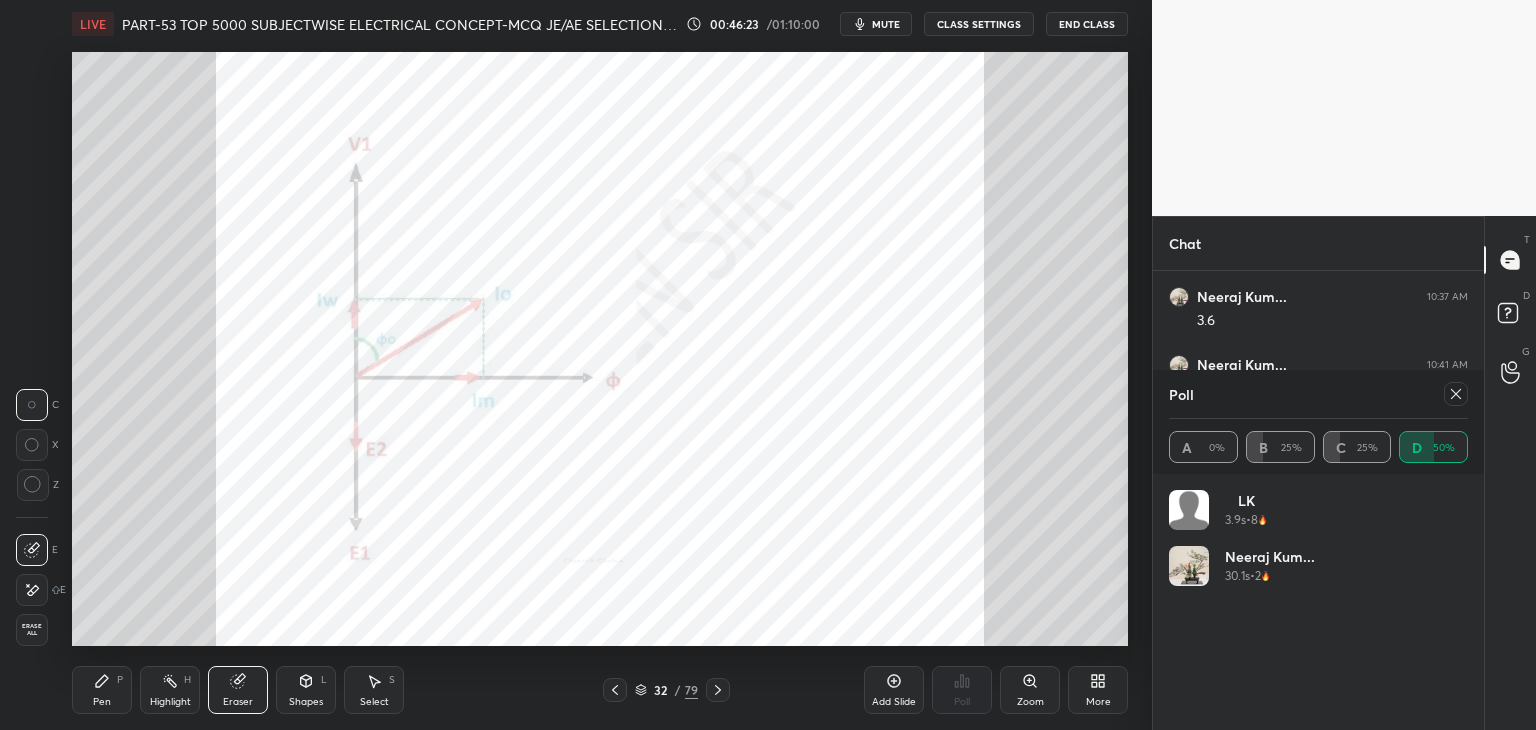 drag, startPoint x: 30, startPoint y: 628, endPoint x: 80, endPoint y: 672, distance: 66.6033 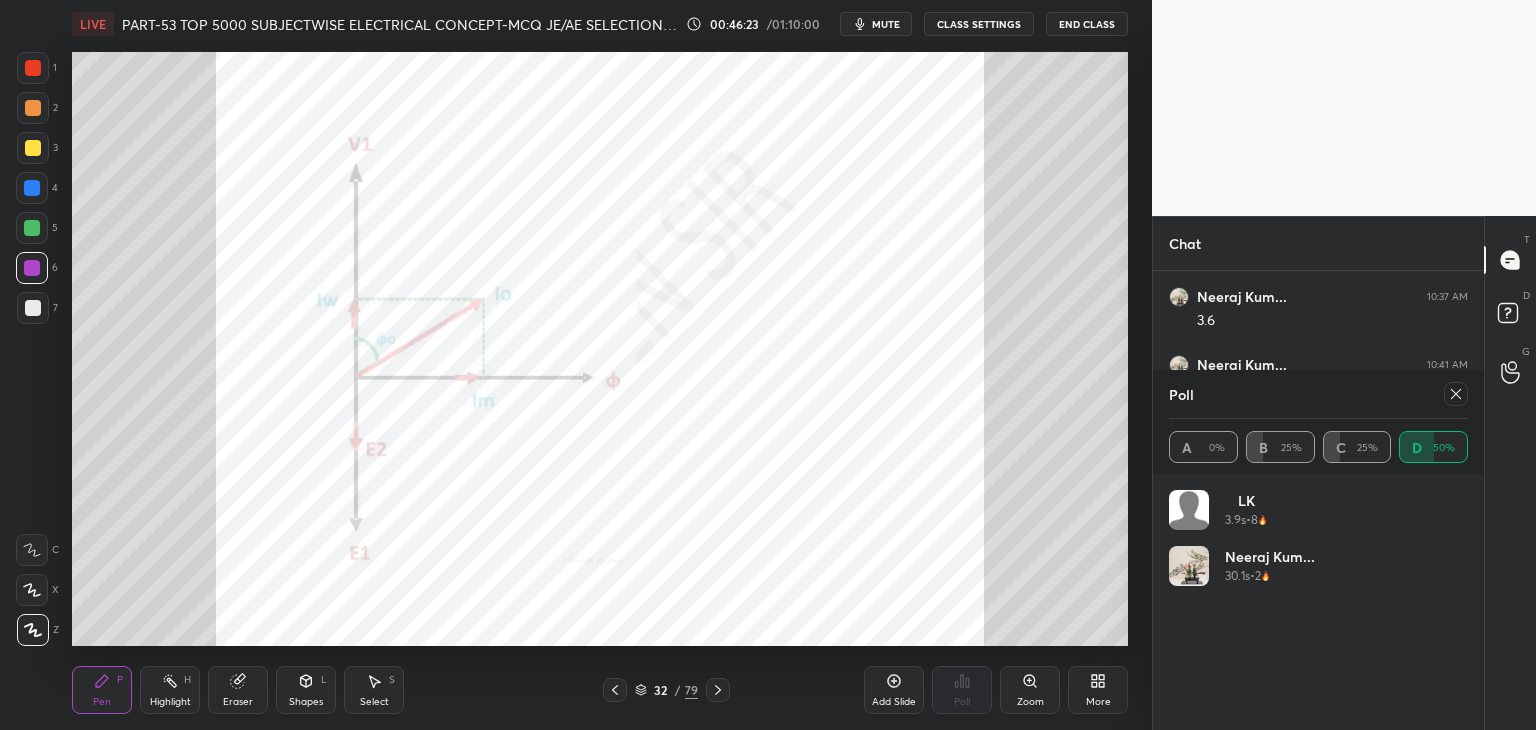 click 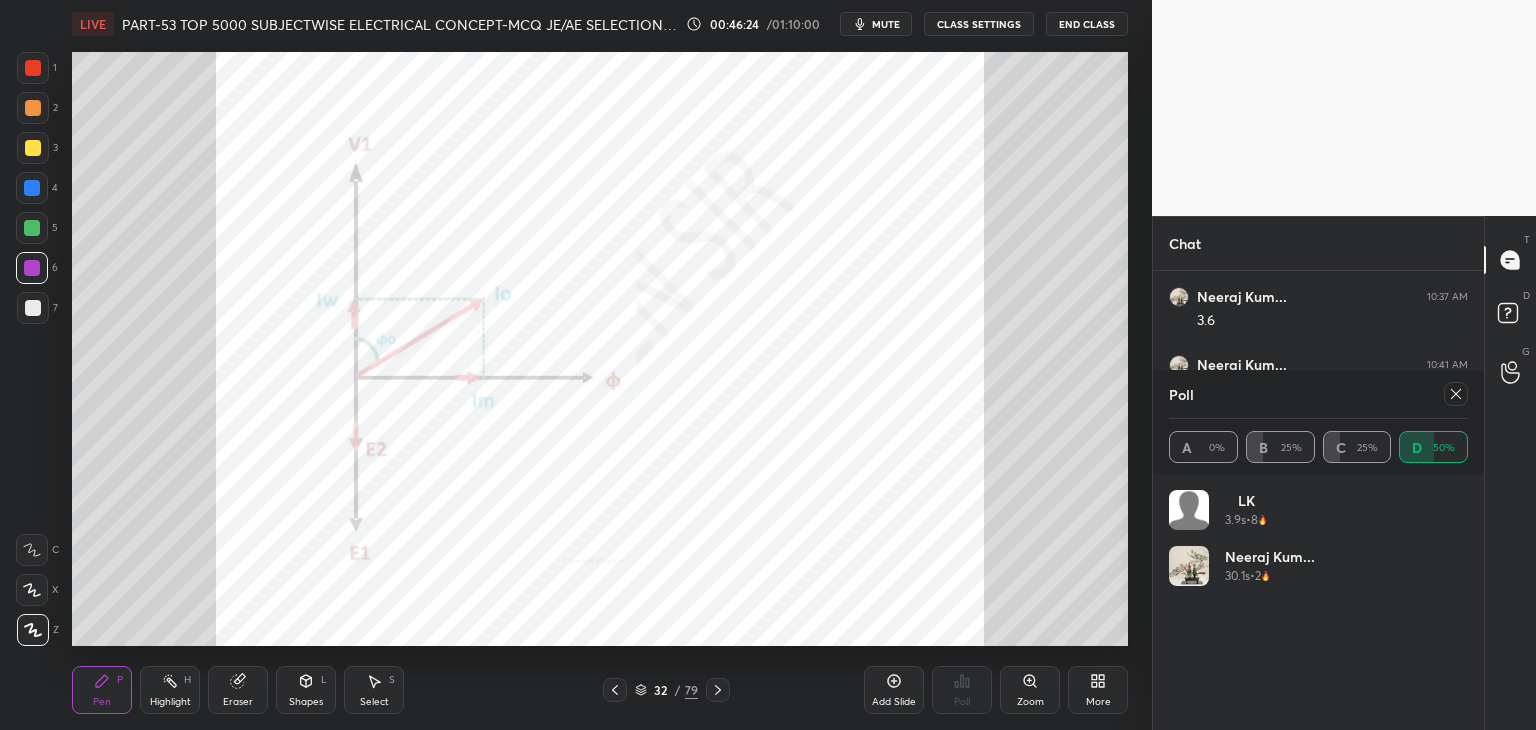 click on "32 / 79" at bounding box center (666, 690) 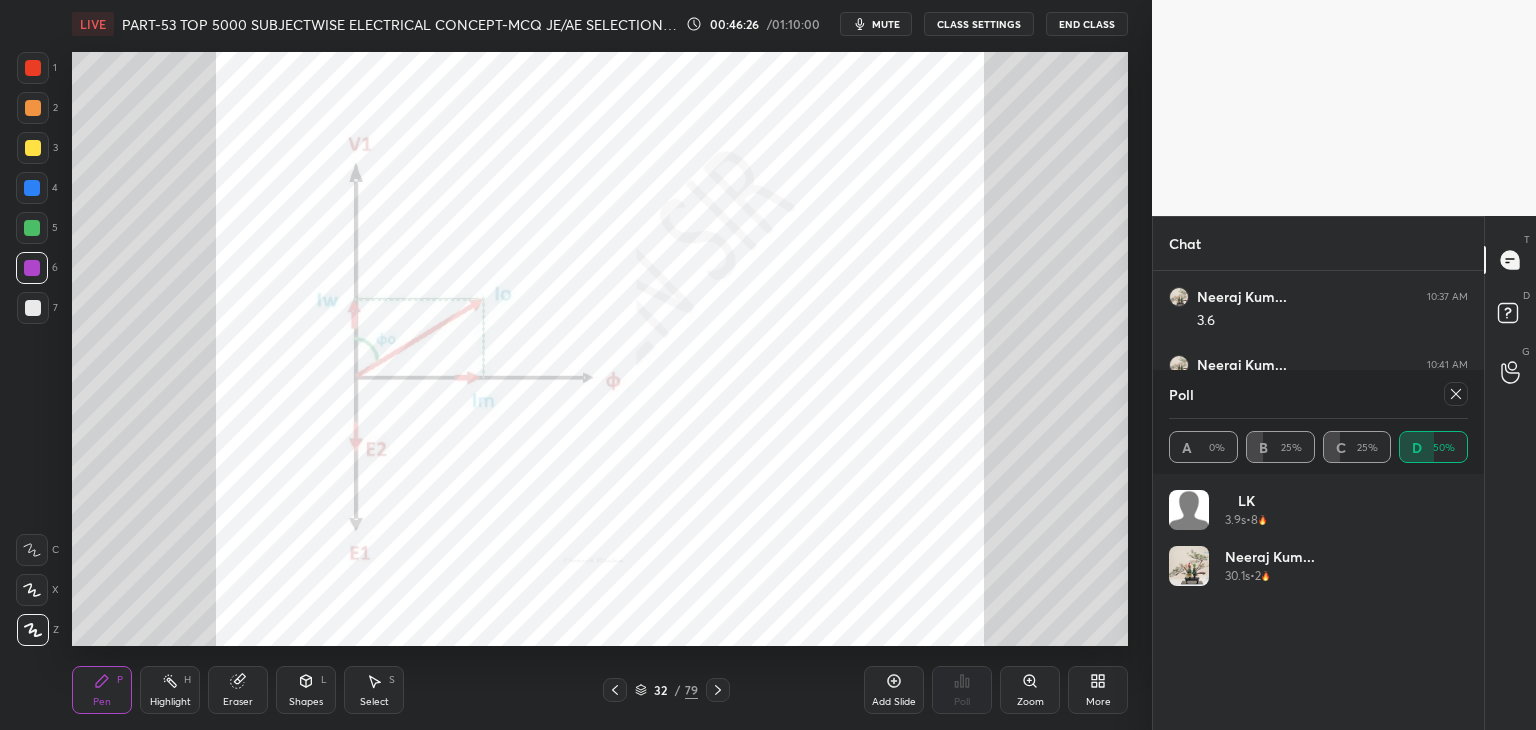 click 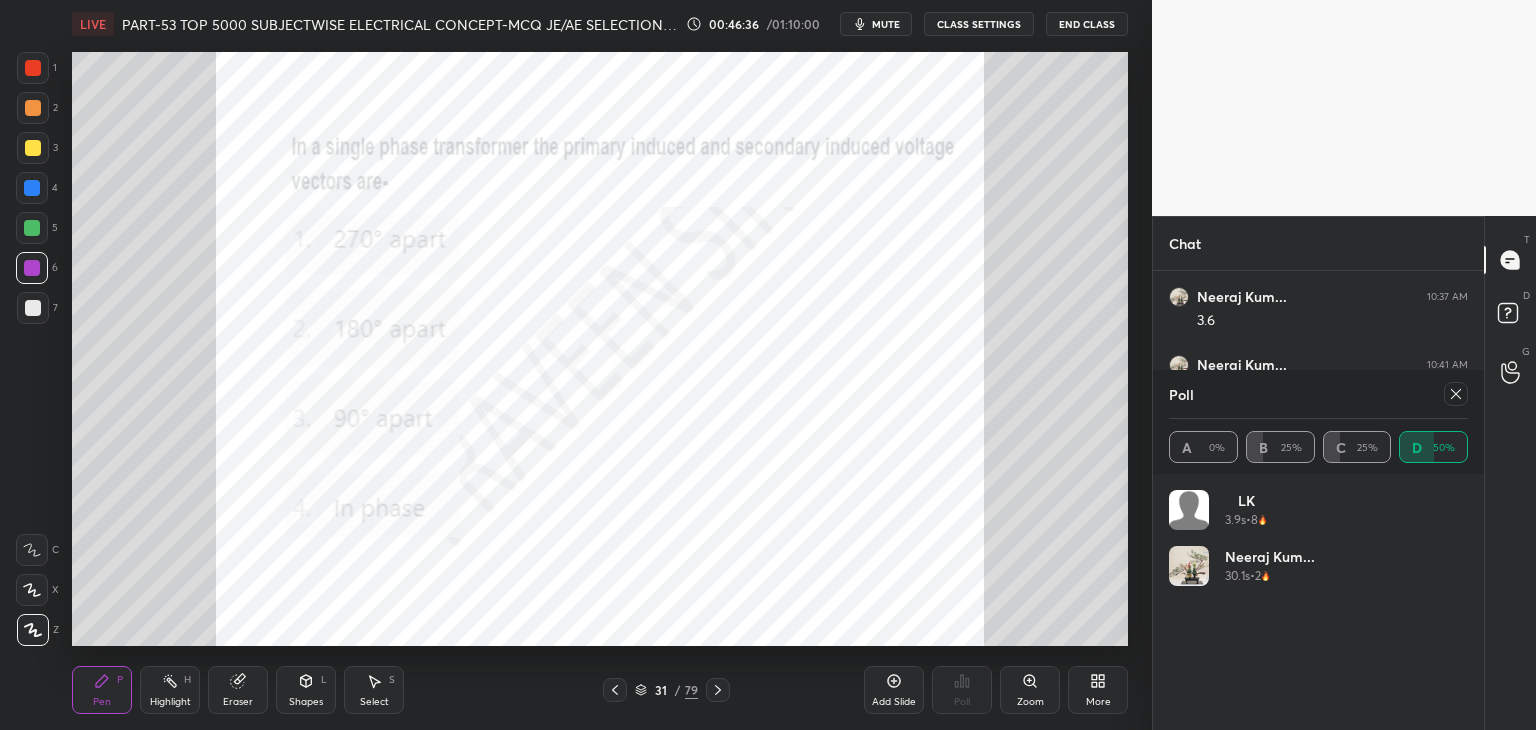 click 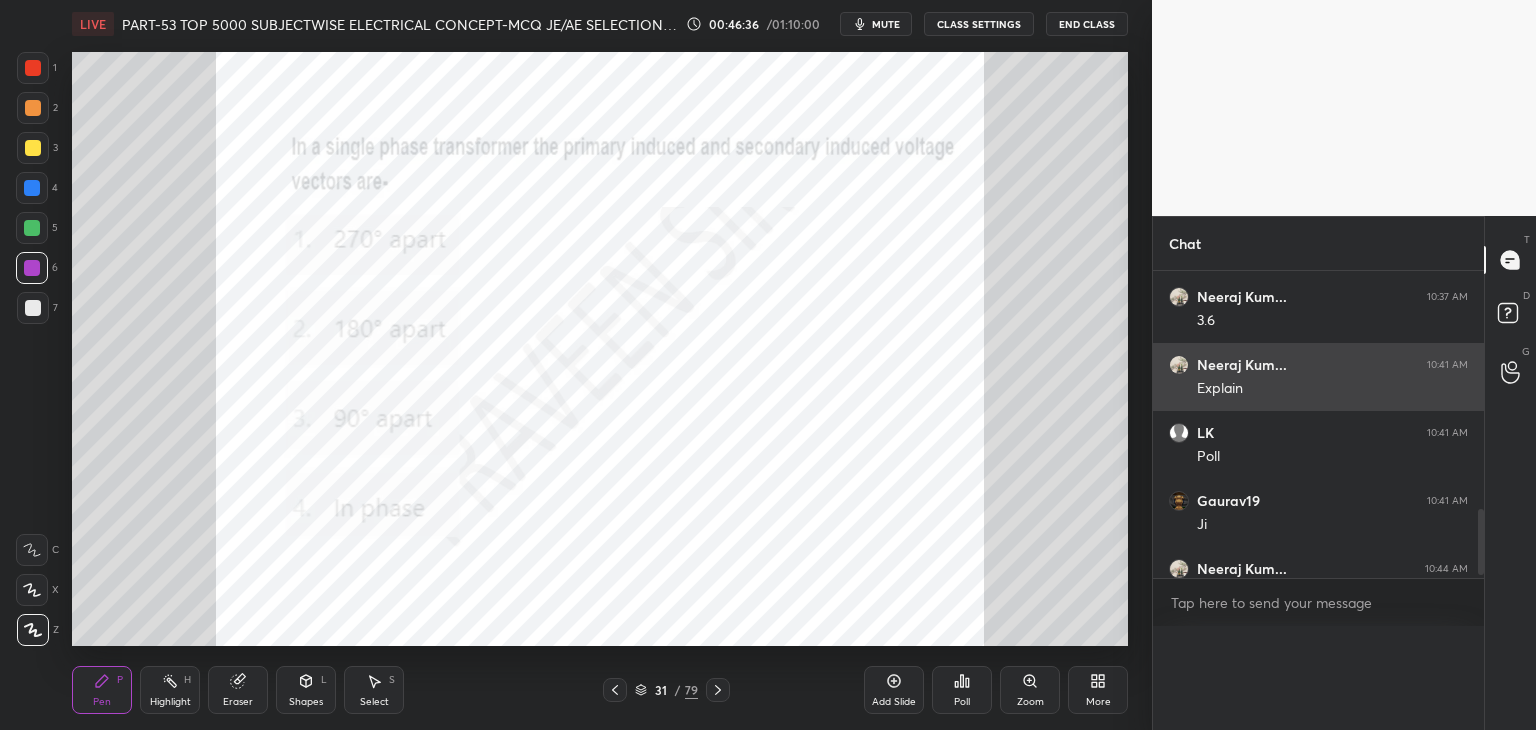 scroll, scrollTop: 120, scrollLeft: 293, axis: both 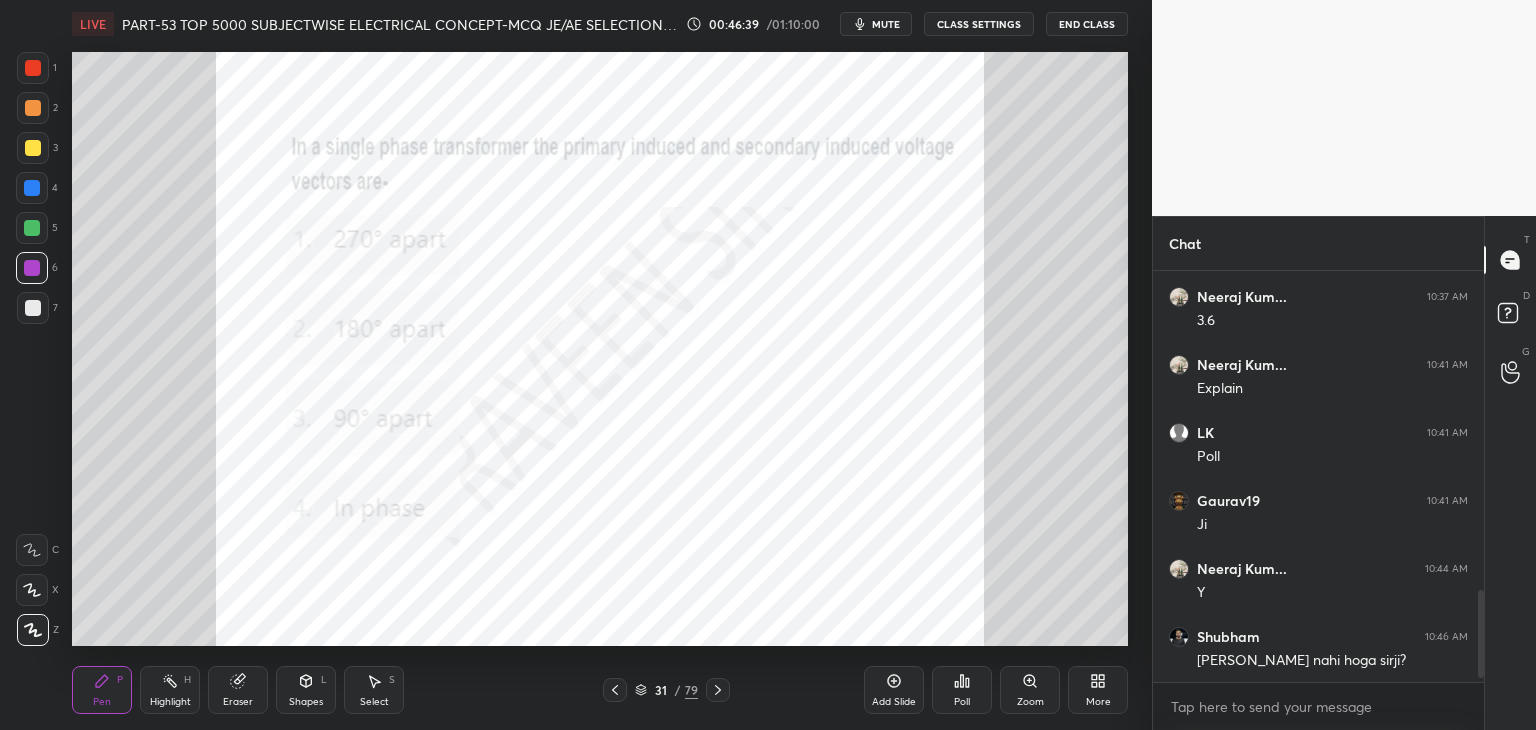 drag, startPoint x: 241, startPoint y: 693, endPoint x: 215, endPoint y: 697, distance: 26.305893 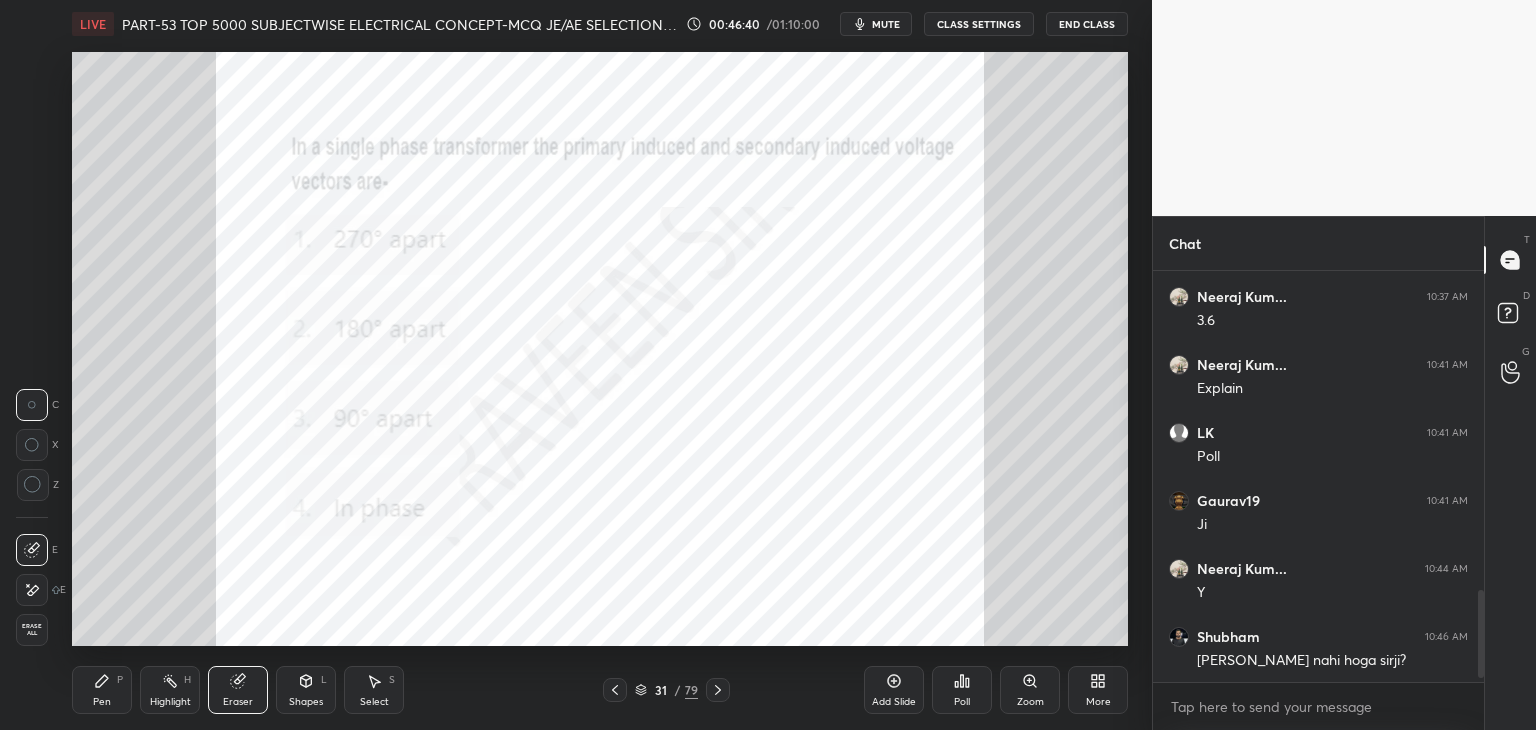 click on "Erase all" at bounding box center (32, 630) 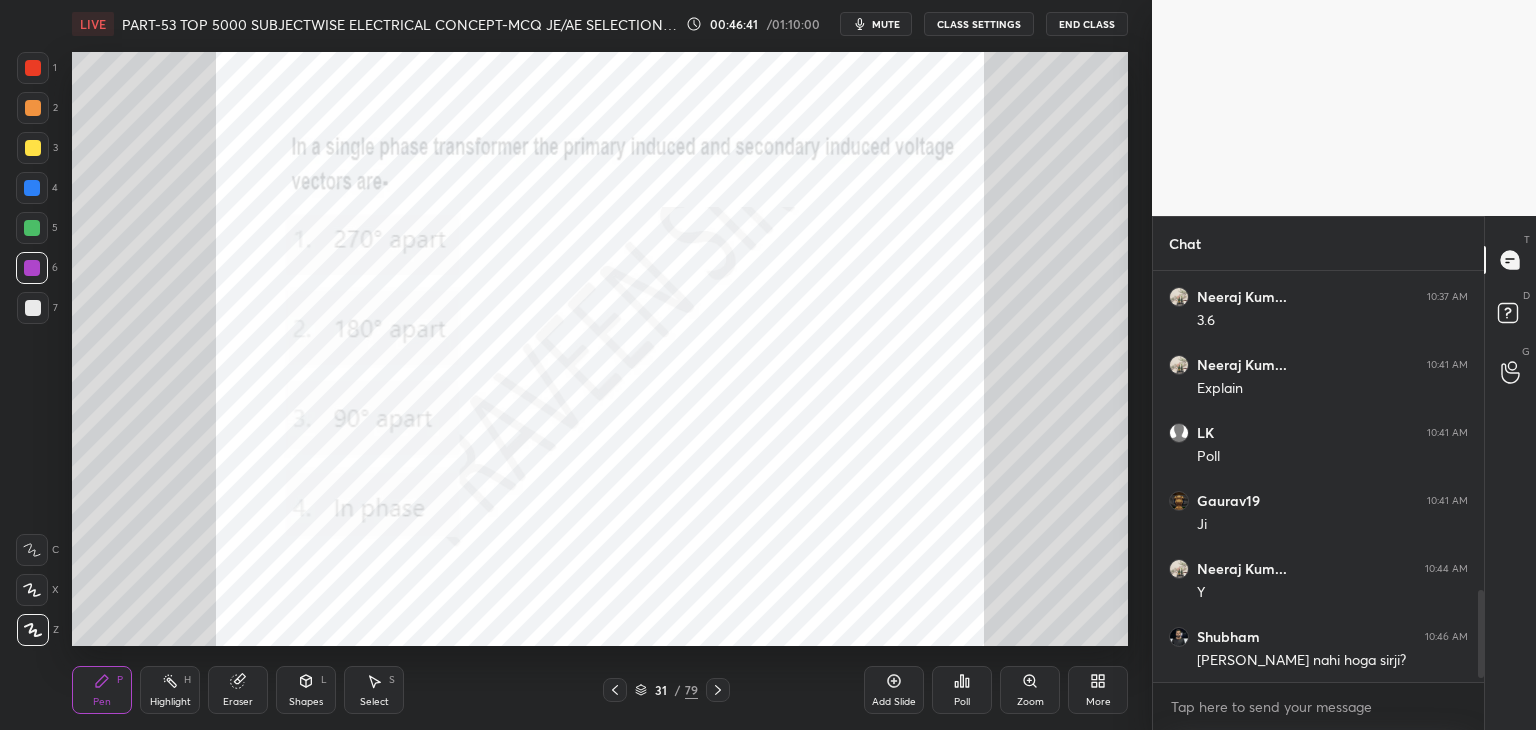 click on "Pen P" at bounding box center [102, 690] 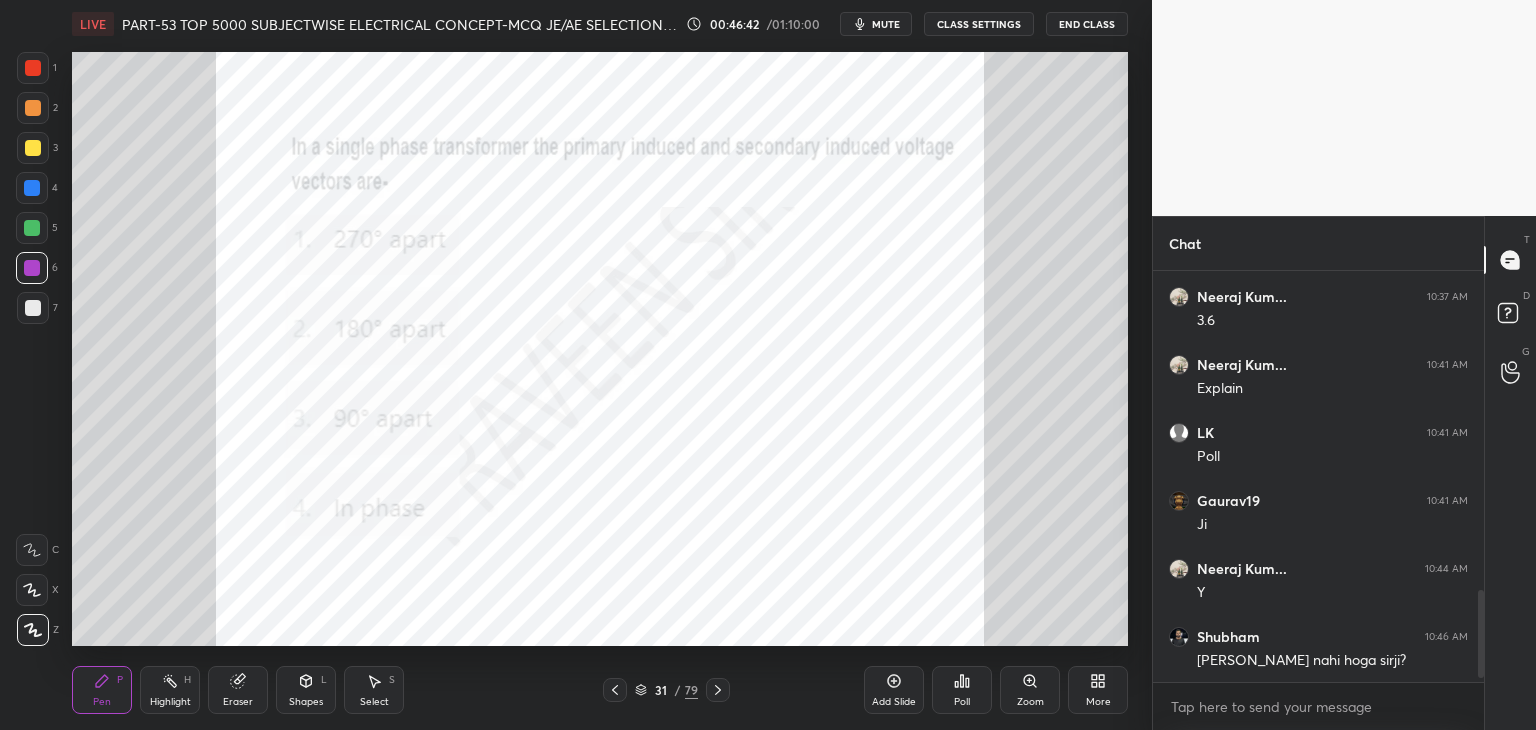scroll, scrollTop: 365, scrollLeft: 325, axis: both 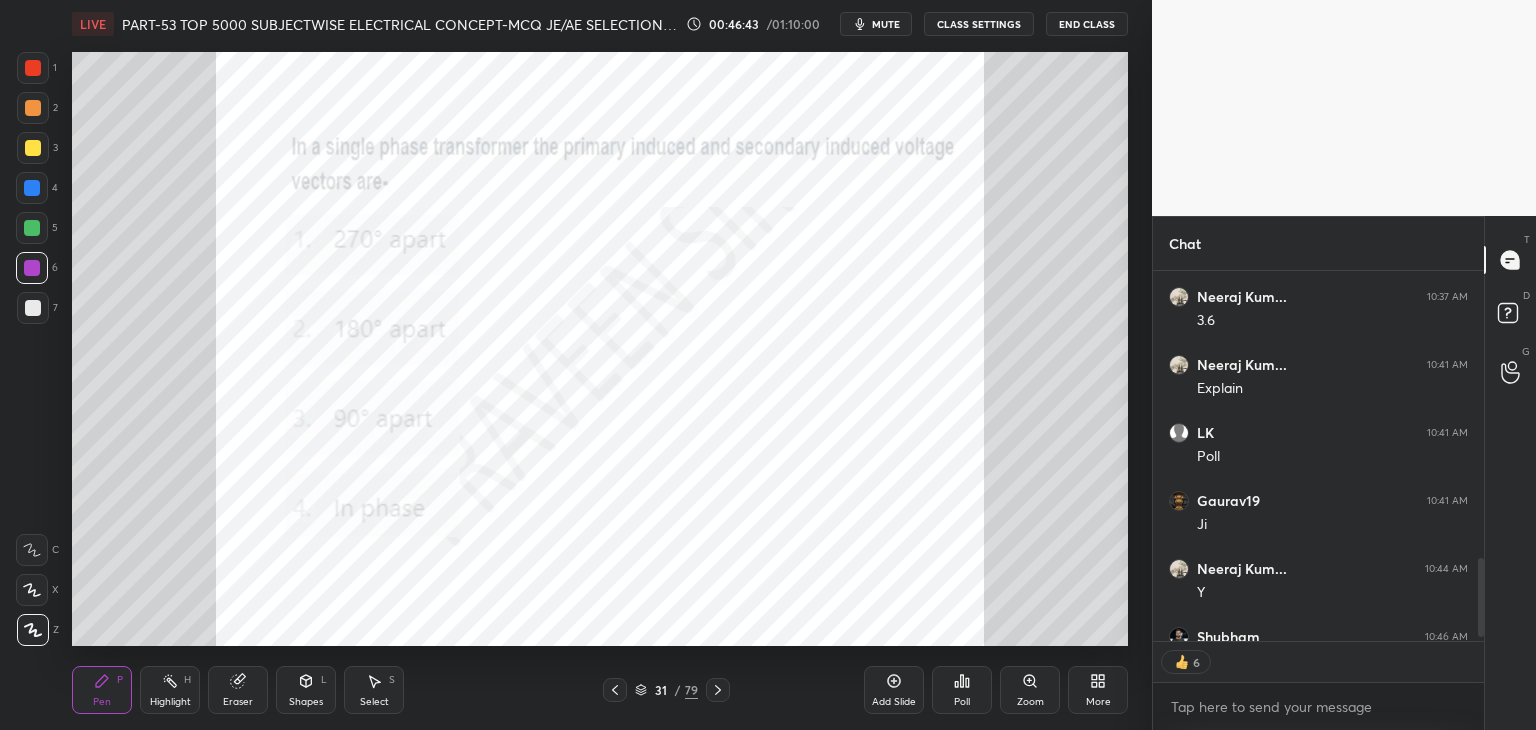 drag, startPoint x: 645, startPoint y: 685, endPoint x: 635, endPoint y: 690, distance: 11.18034 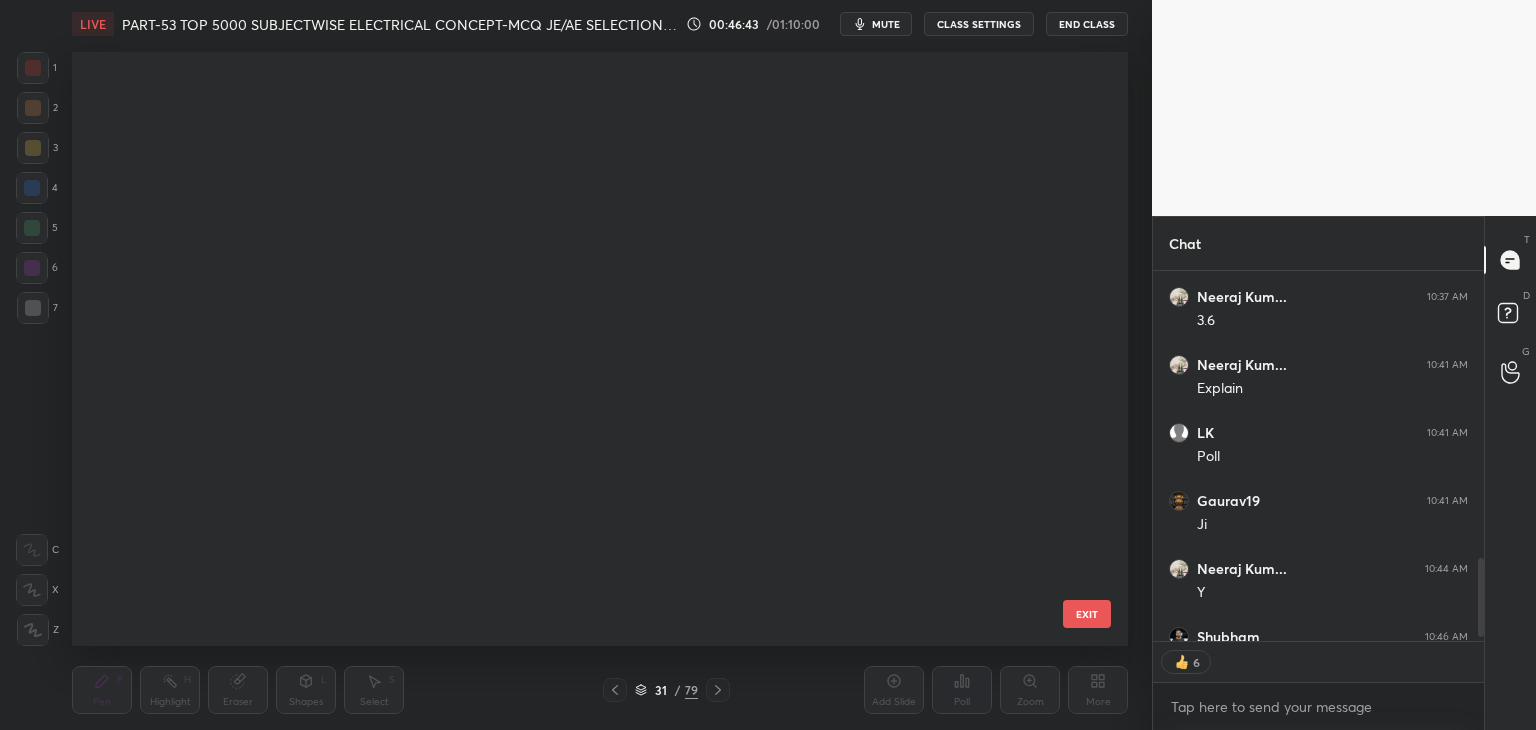scroll, scrollTop: 1419, scrollLeft: 0, axis: vertical 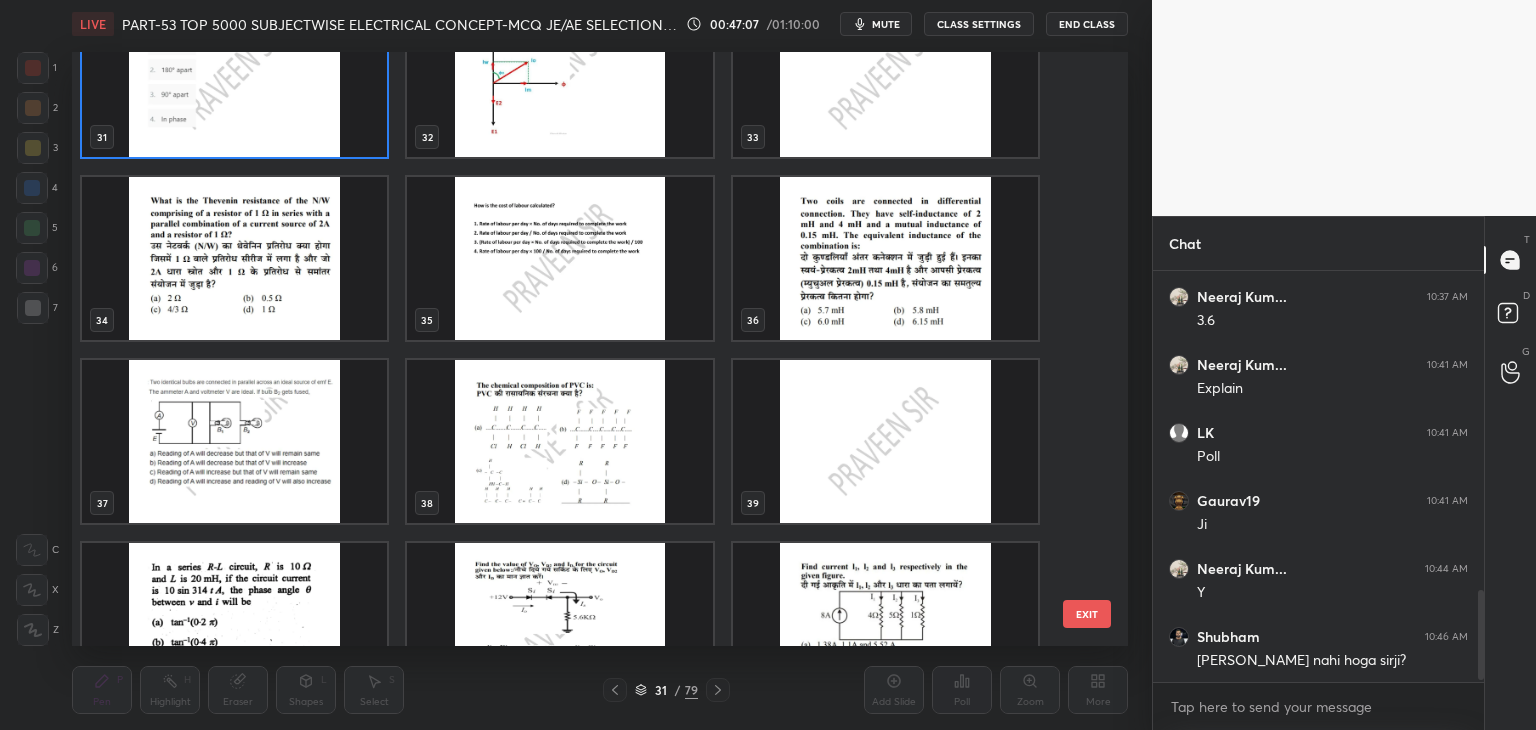 click at bounding box center (234, 258) 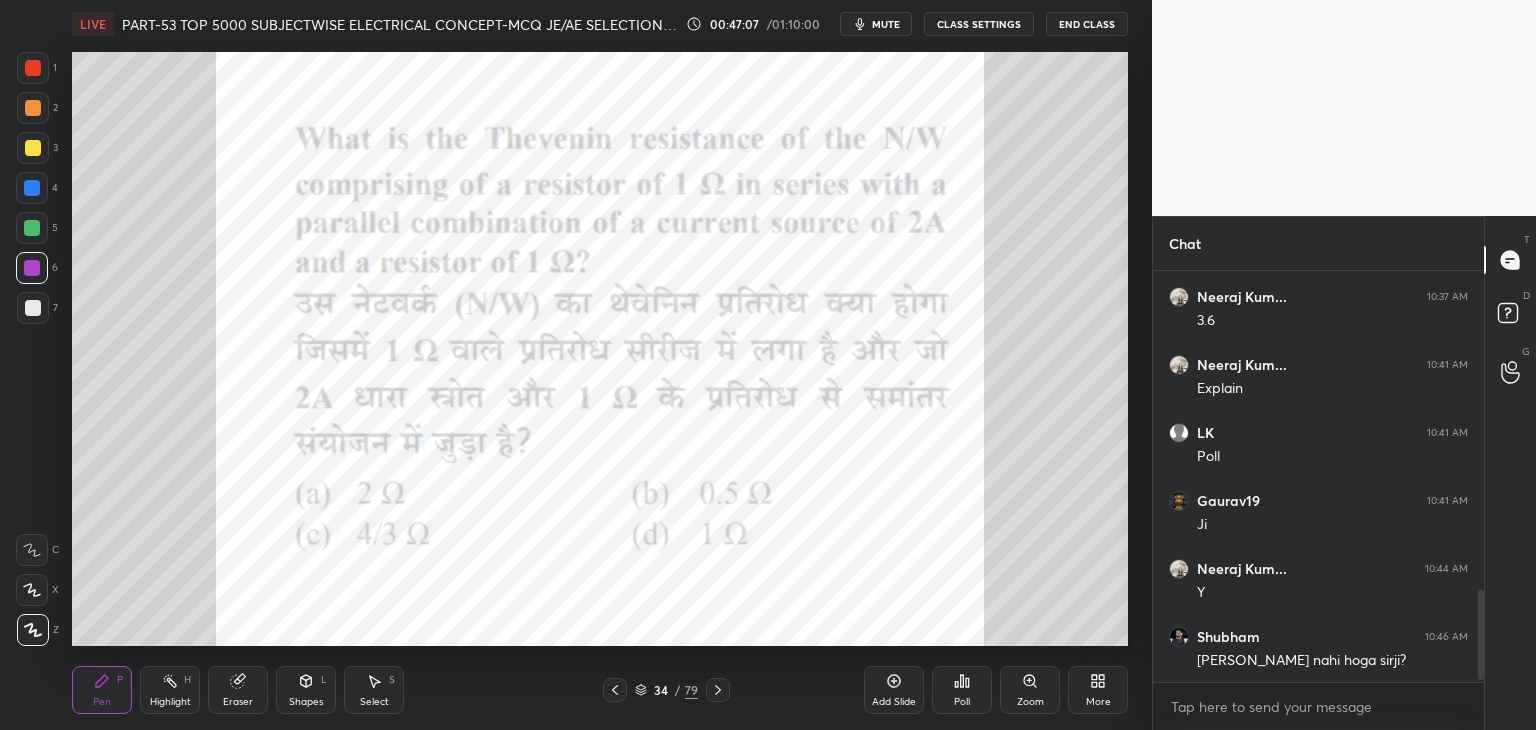 click at bounding box center [234, 258] 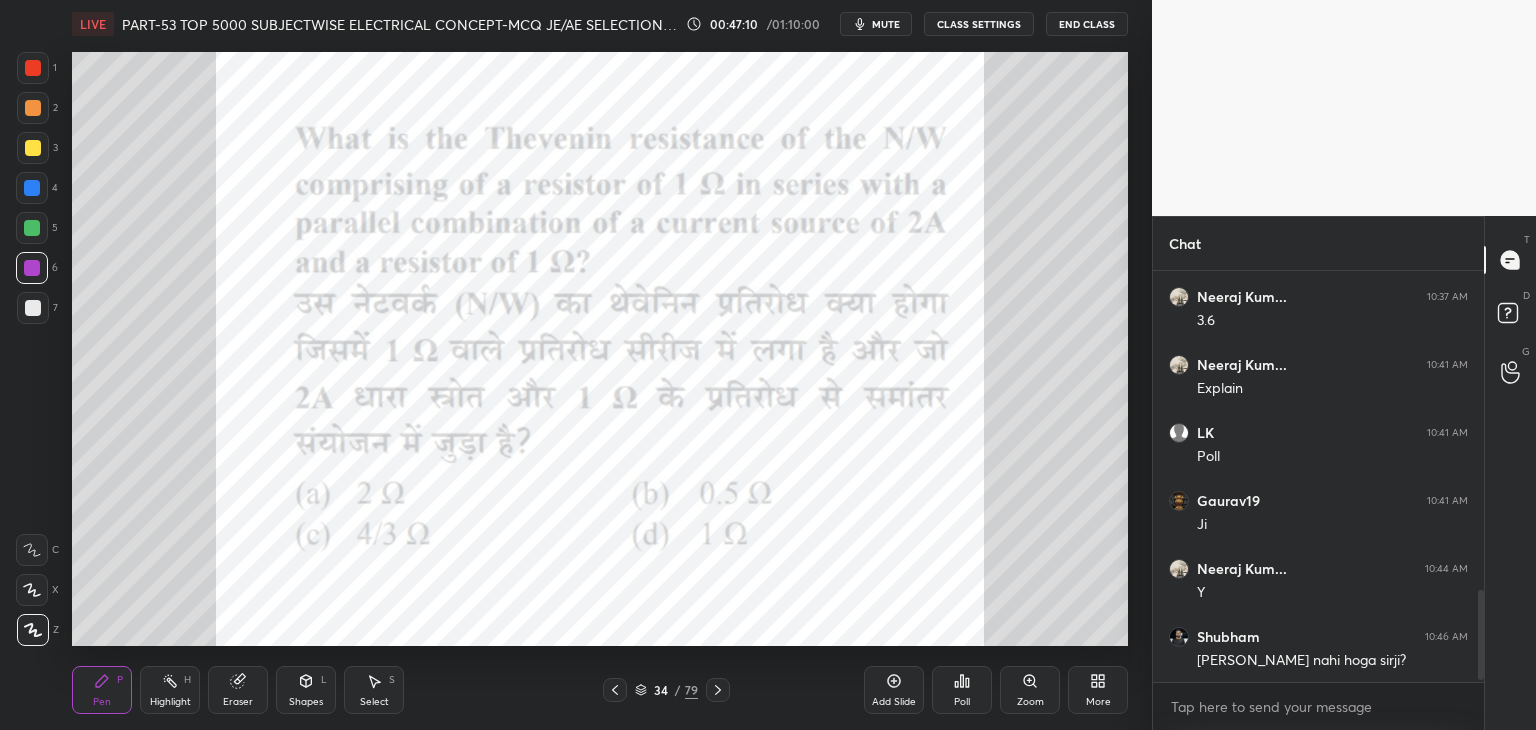 click at bounding box center [33, 68] 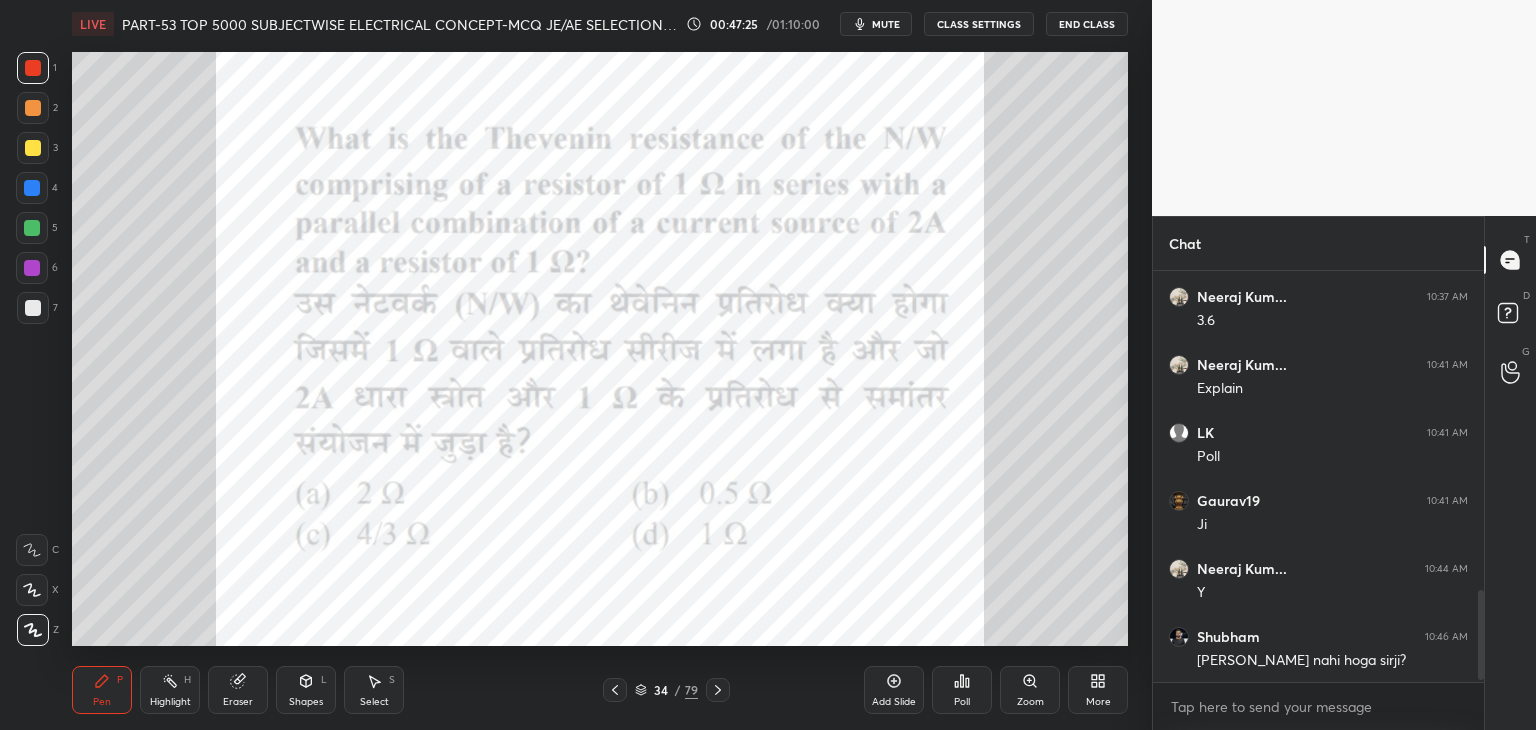 click on "Poll" at bounding box center [962, 690] 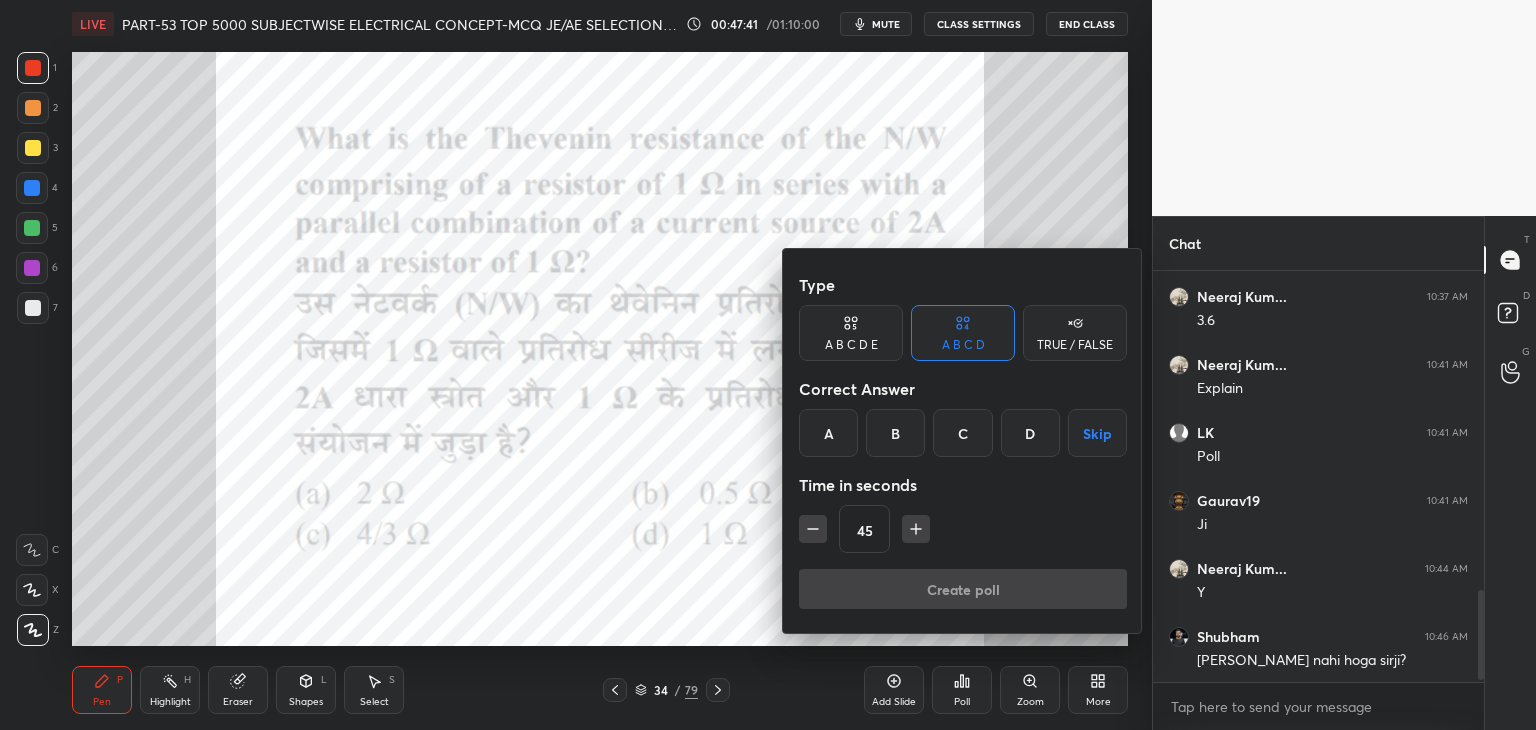 drag, startPoint x: 1034, startPoint y: 433, endPoint x: 968, endPoint y: 521, distance: 110 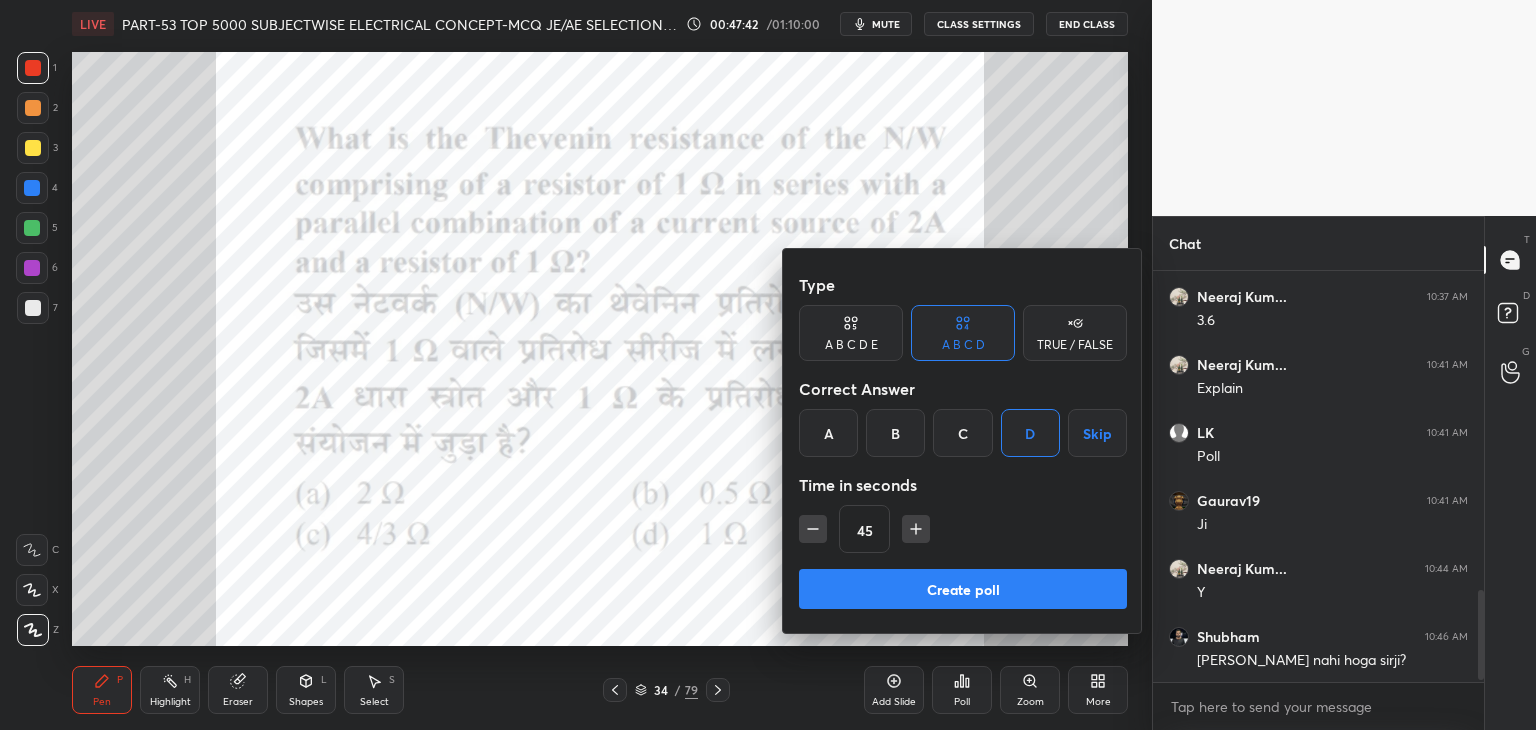 click on "Create poll" at bounding box center (963, 589) 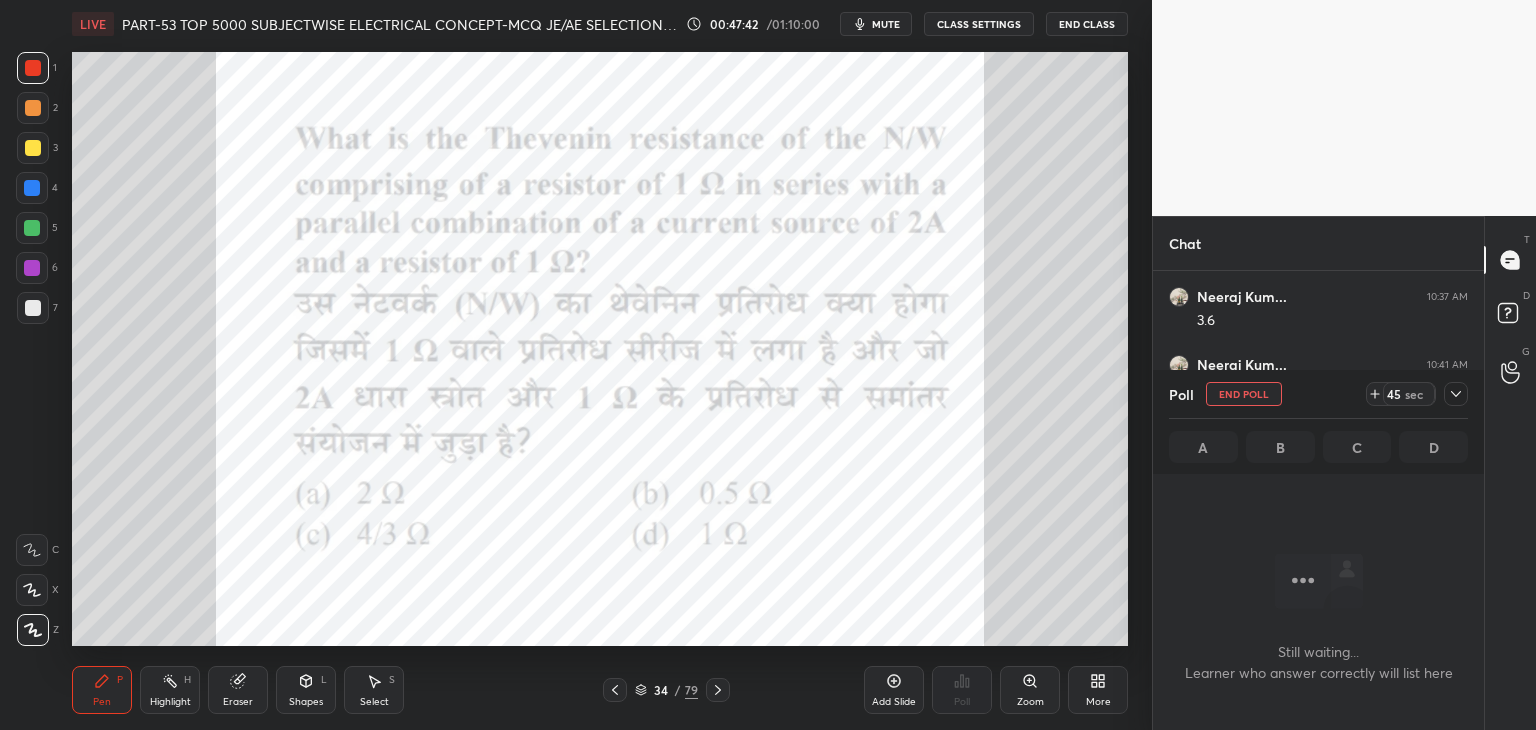 scroll, scrollTop: 308, scrollLeft: 325, axis: both 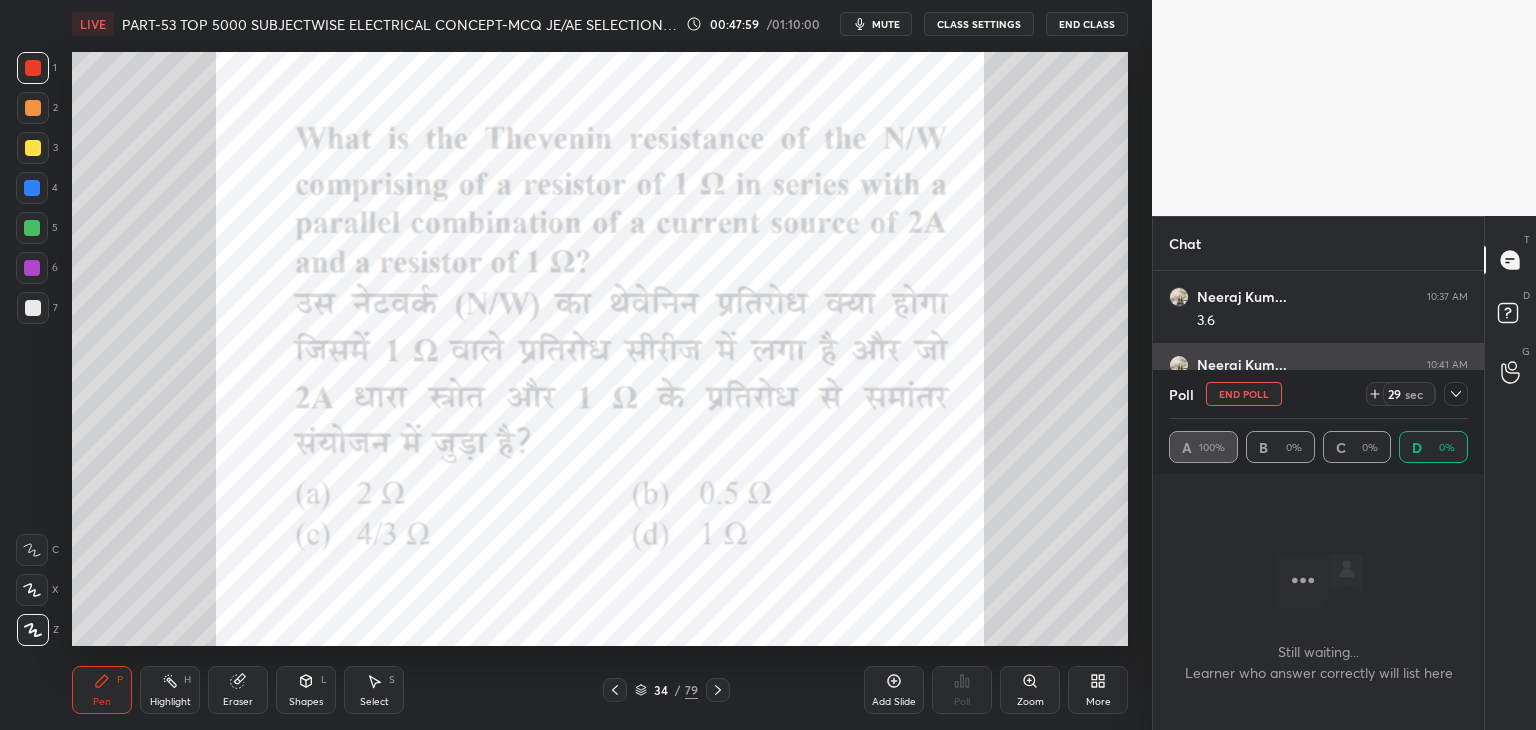 drag, startPoint x: 1232, startPoint y: 394, endPoint x: 1224, endPoint y: 402, distance: 11.313708 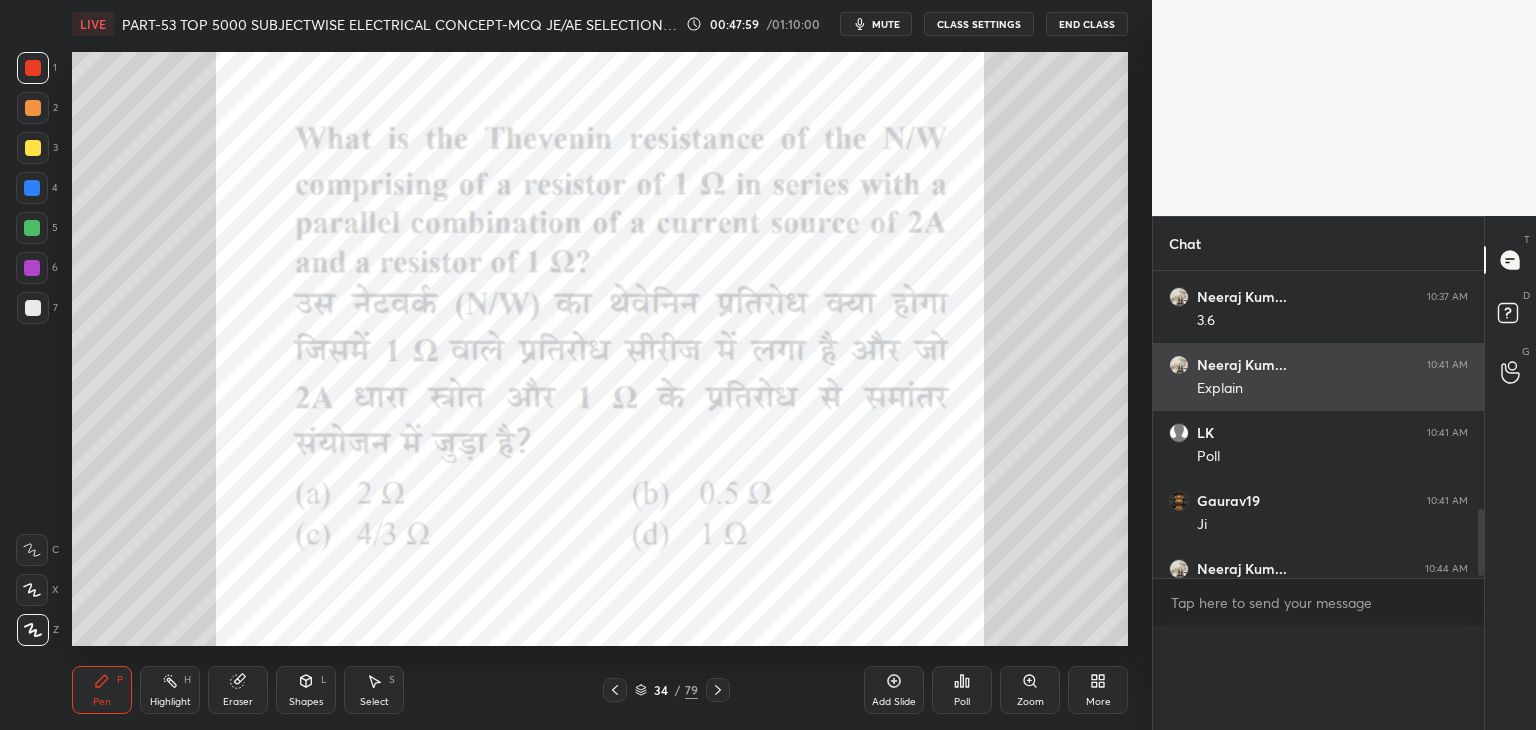 scroll, scrollTop: 7, scrollLeft: 6, axis: both 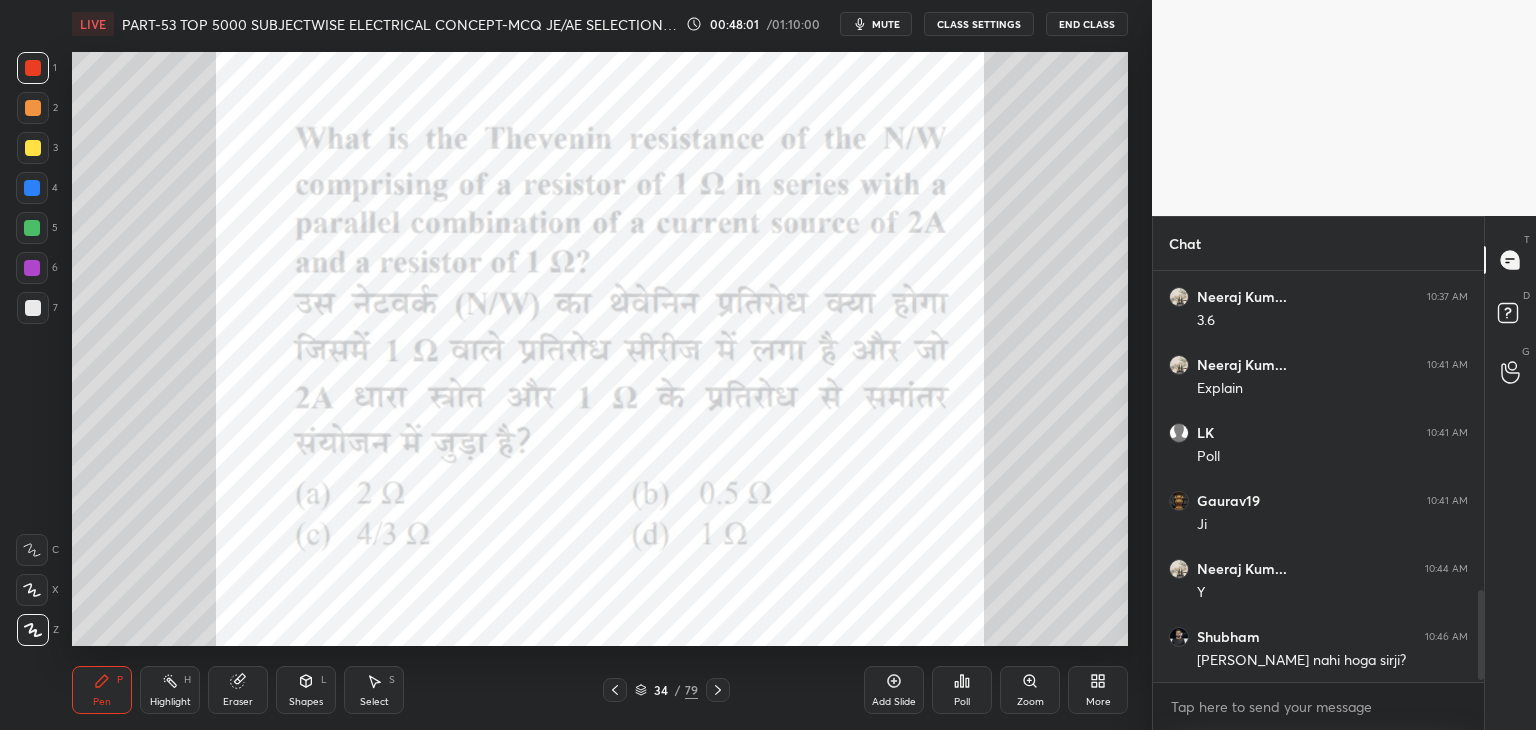 click on "Poll" at bounding box center (962, 702) 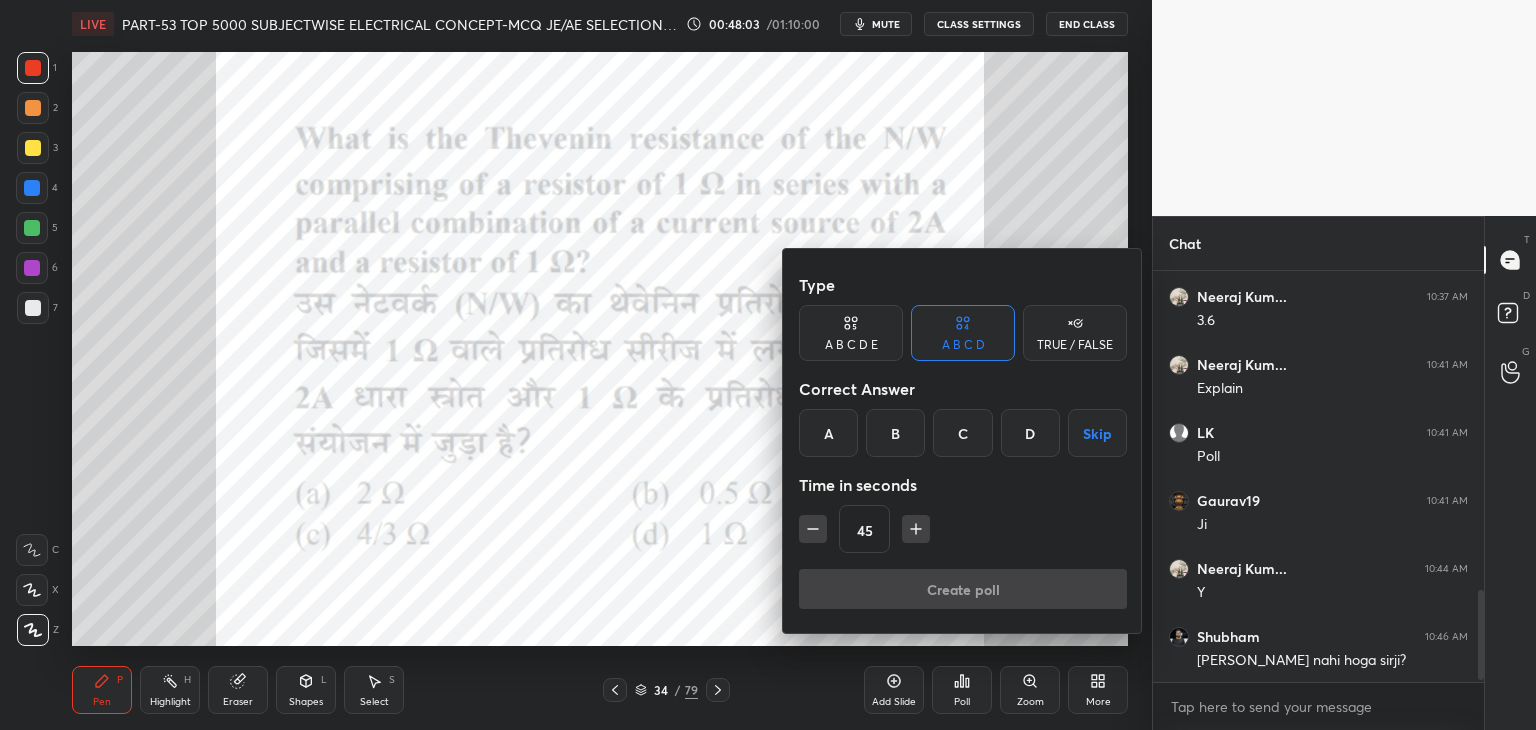 drag, startPoint x: 879, startPoint y: 445, endPoint x: 887, endPoint y: 468, distance: 24.351591 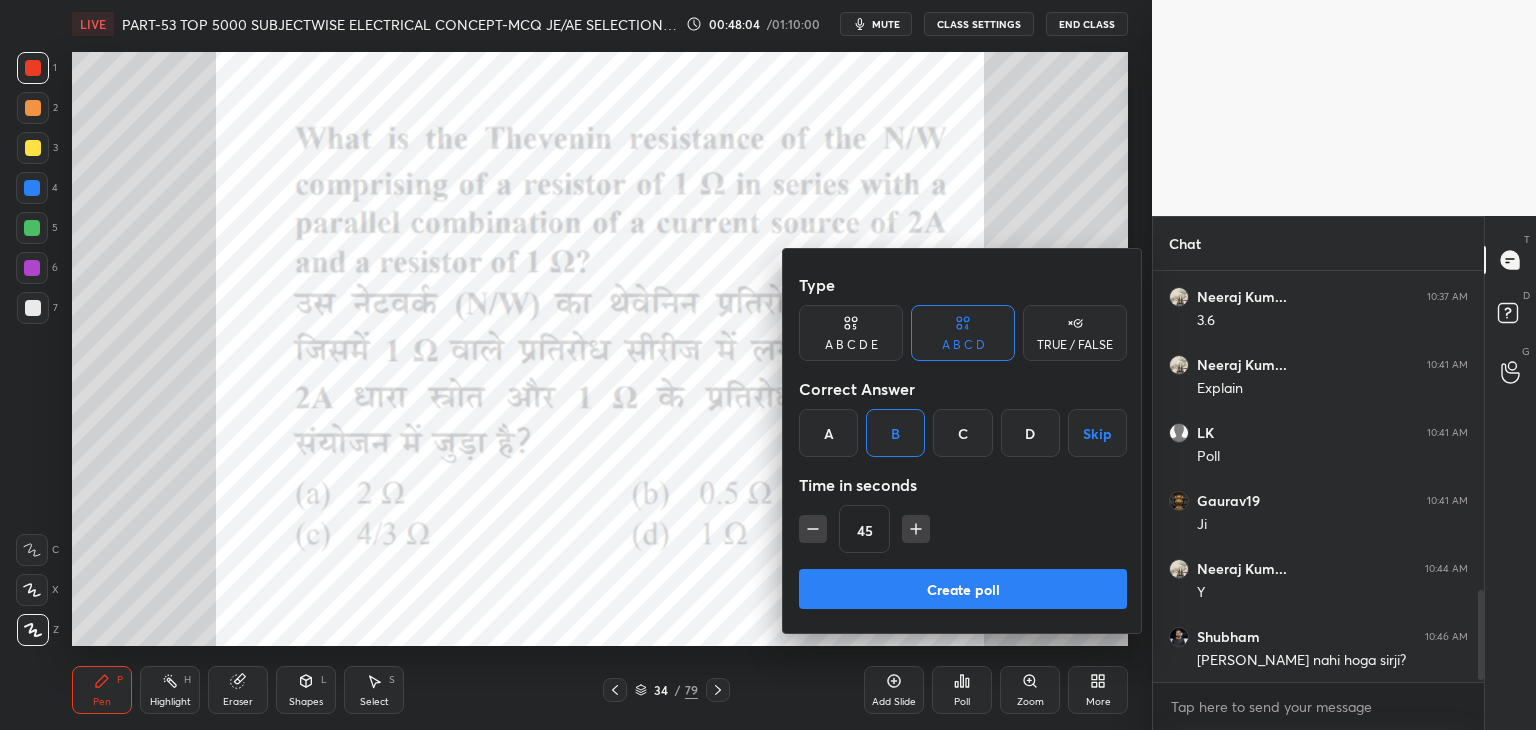 click on "Create poll" at bounding box center [963, 589] 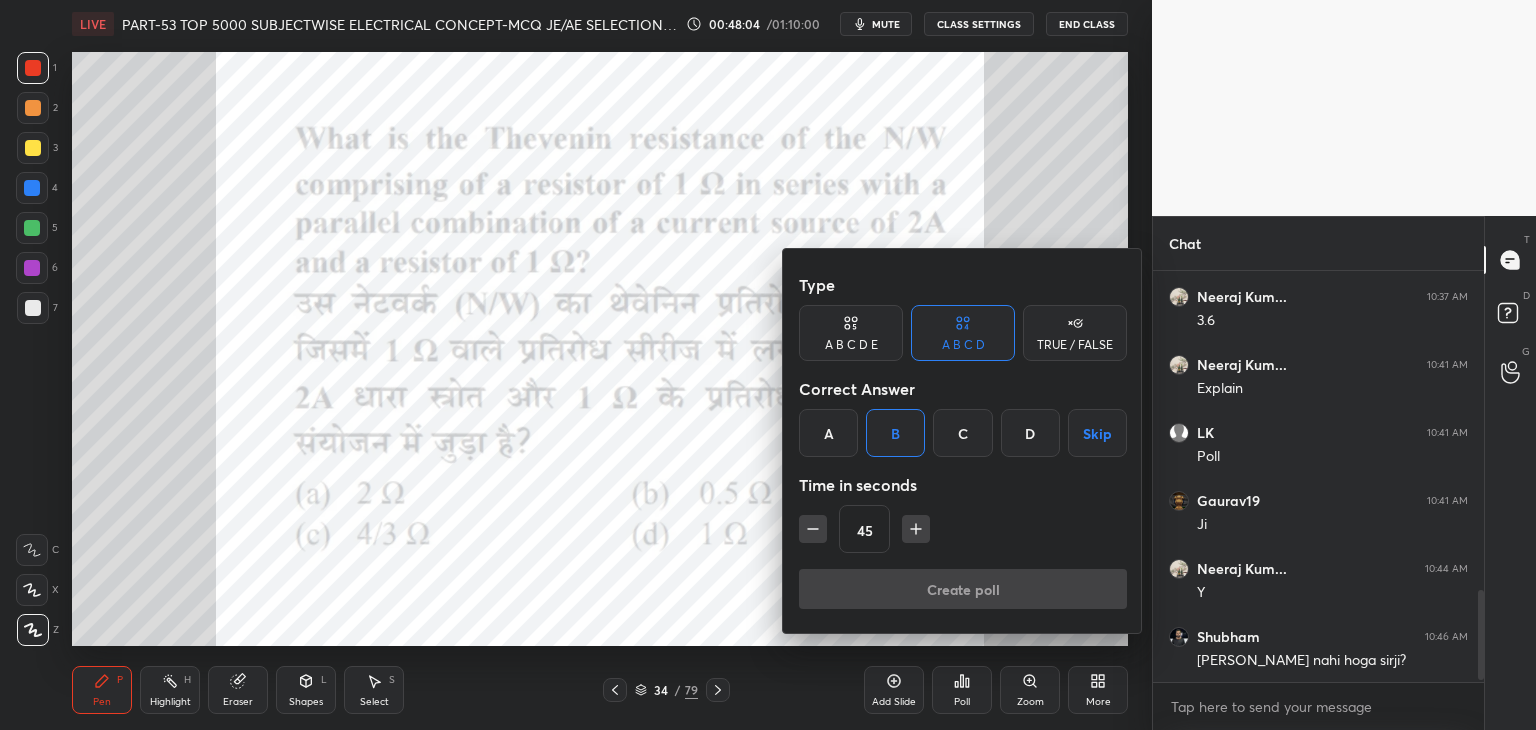 scroll, scrollTop: 372, scrollLeft: 325, axis: both 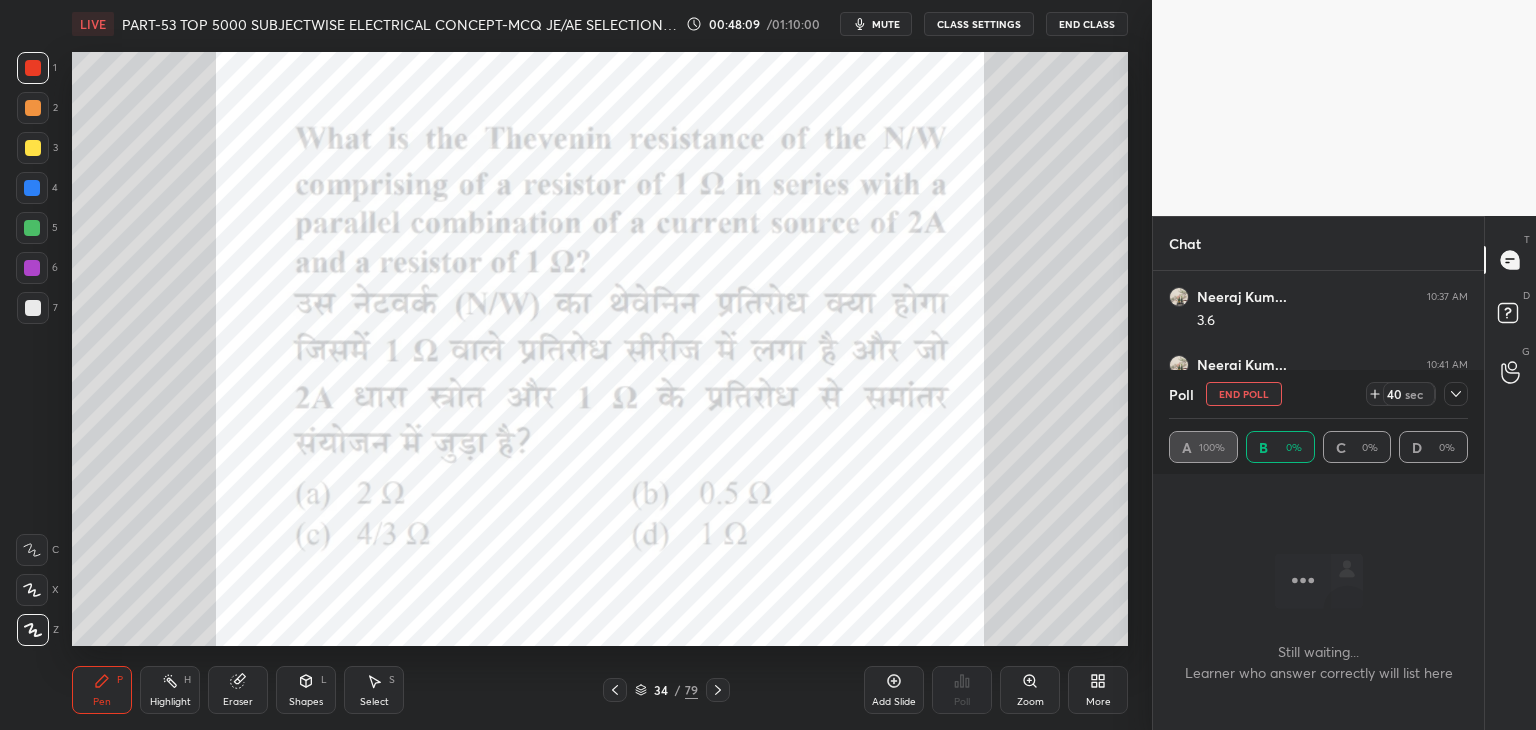 click on "End Poll" at bounding box center (1244, 394) 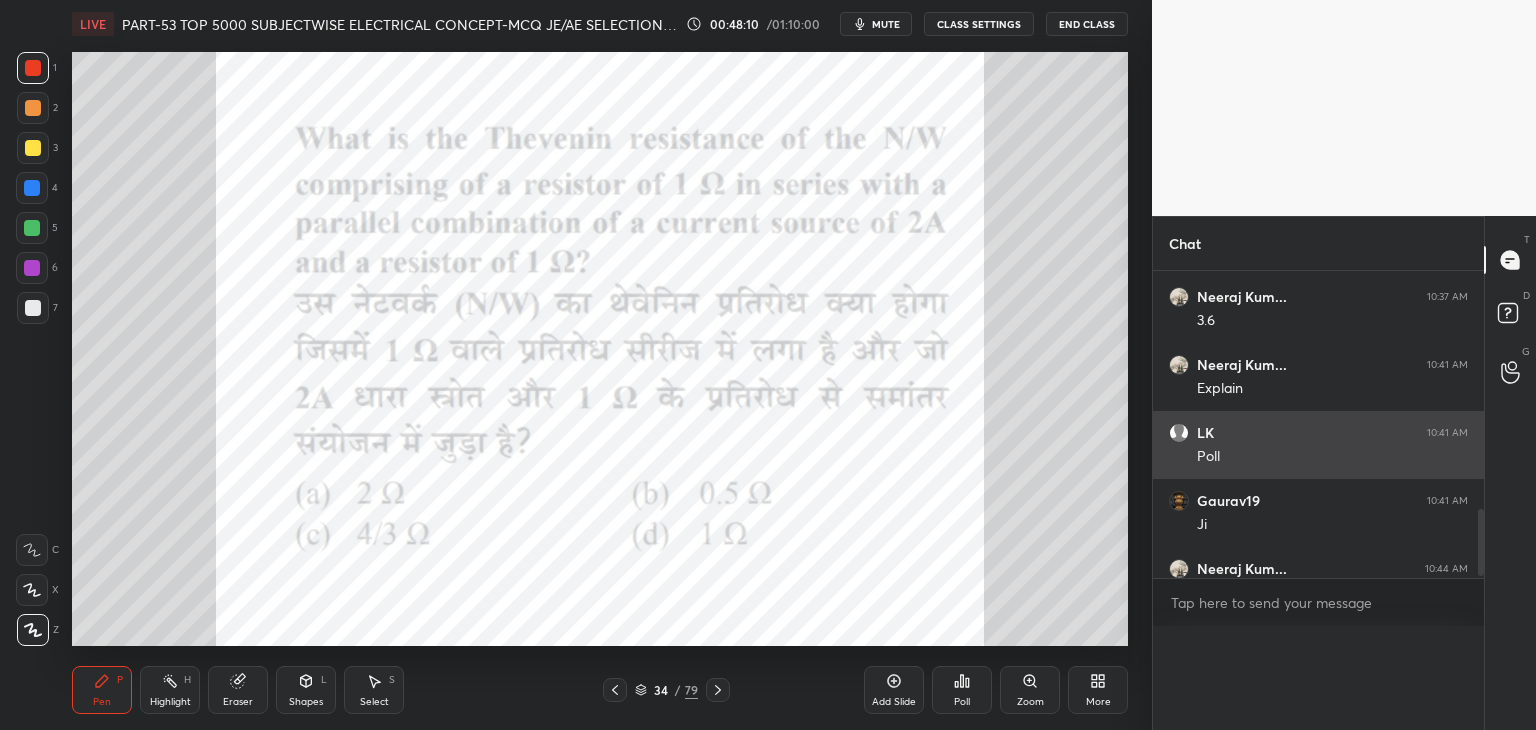 scroll, scrollTop: 335, scrollLeft: 325, axis: both 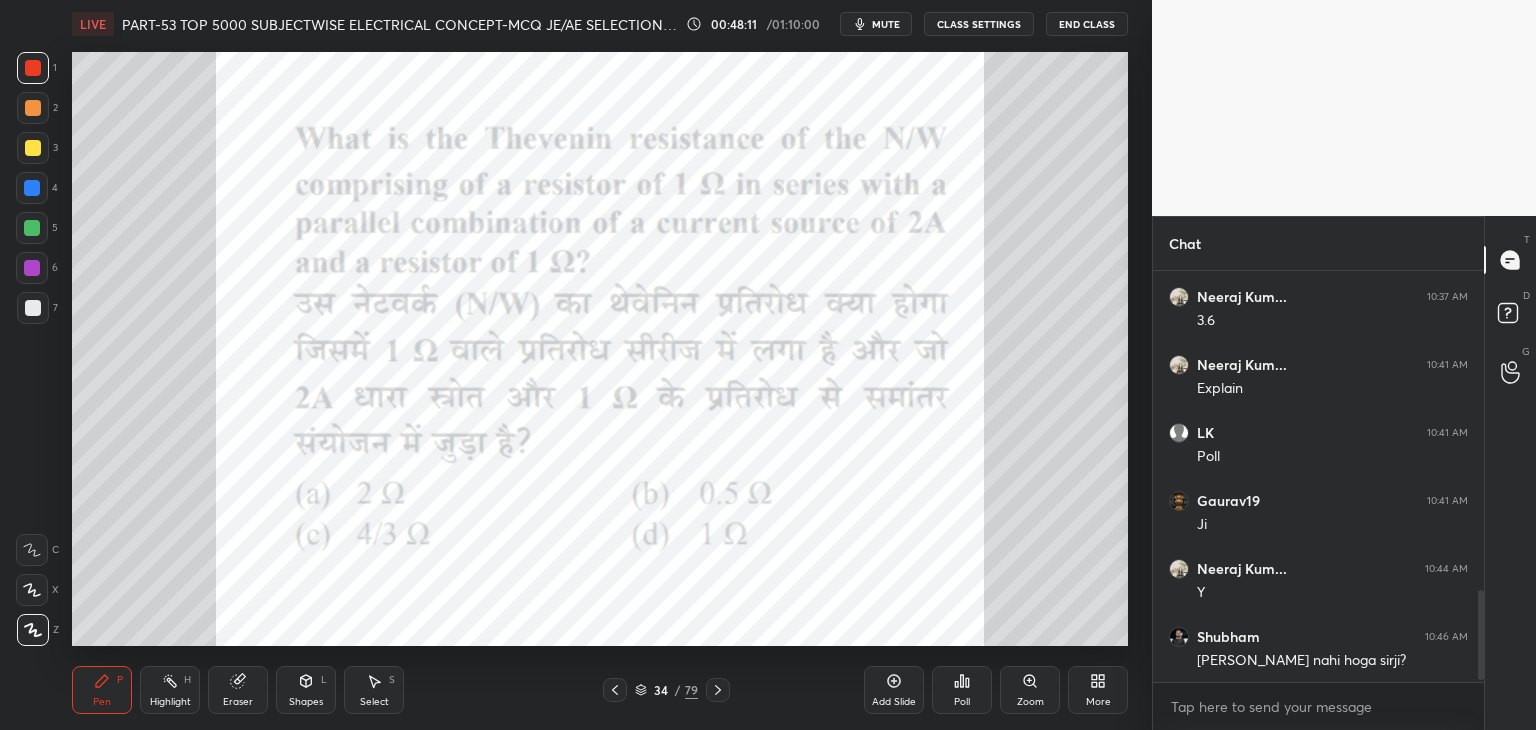 drag, startPoint x: 1481, startPoint y: 634, endPoint x: 1481, endPoint y: 660, distance: 26 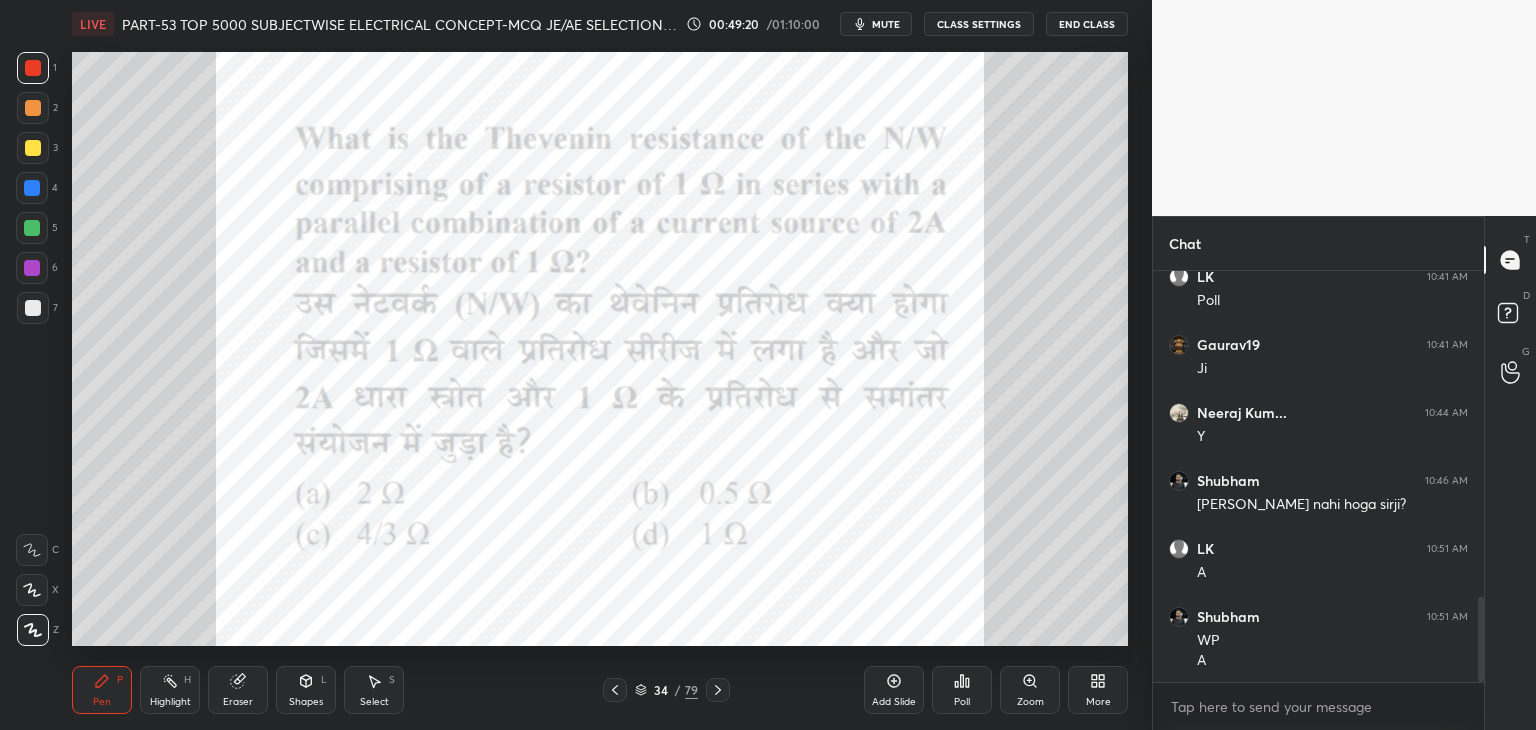 click at bounding box center [32, 188] 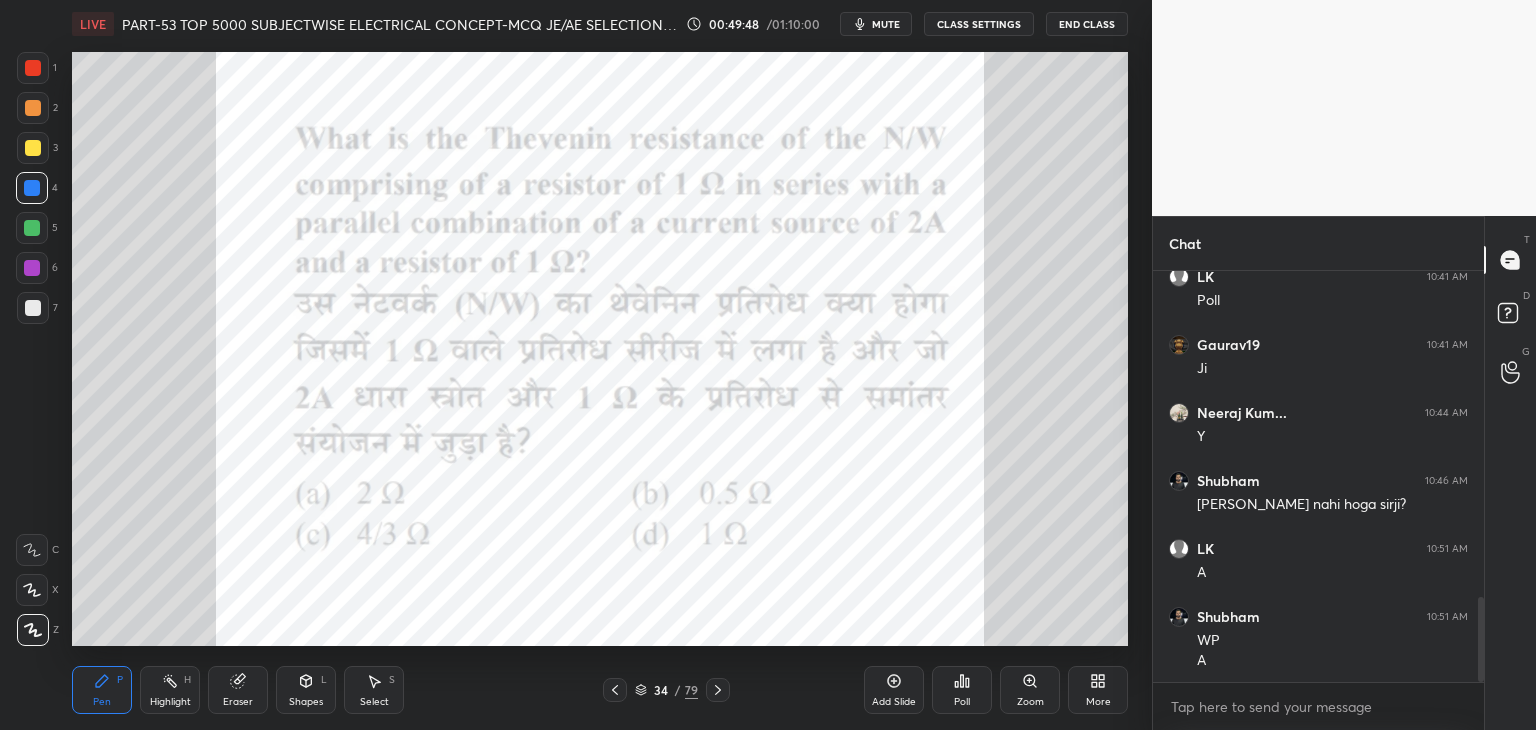 scroll, scrollTop: 365, scrollLeft: 325, axis: both 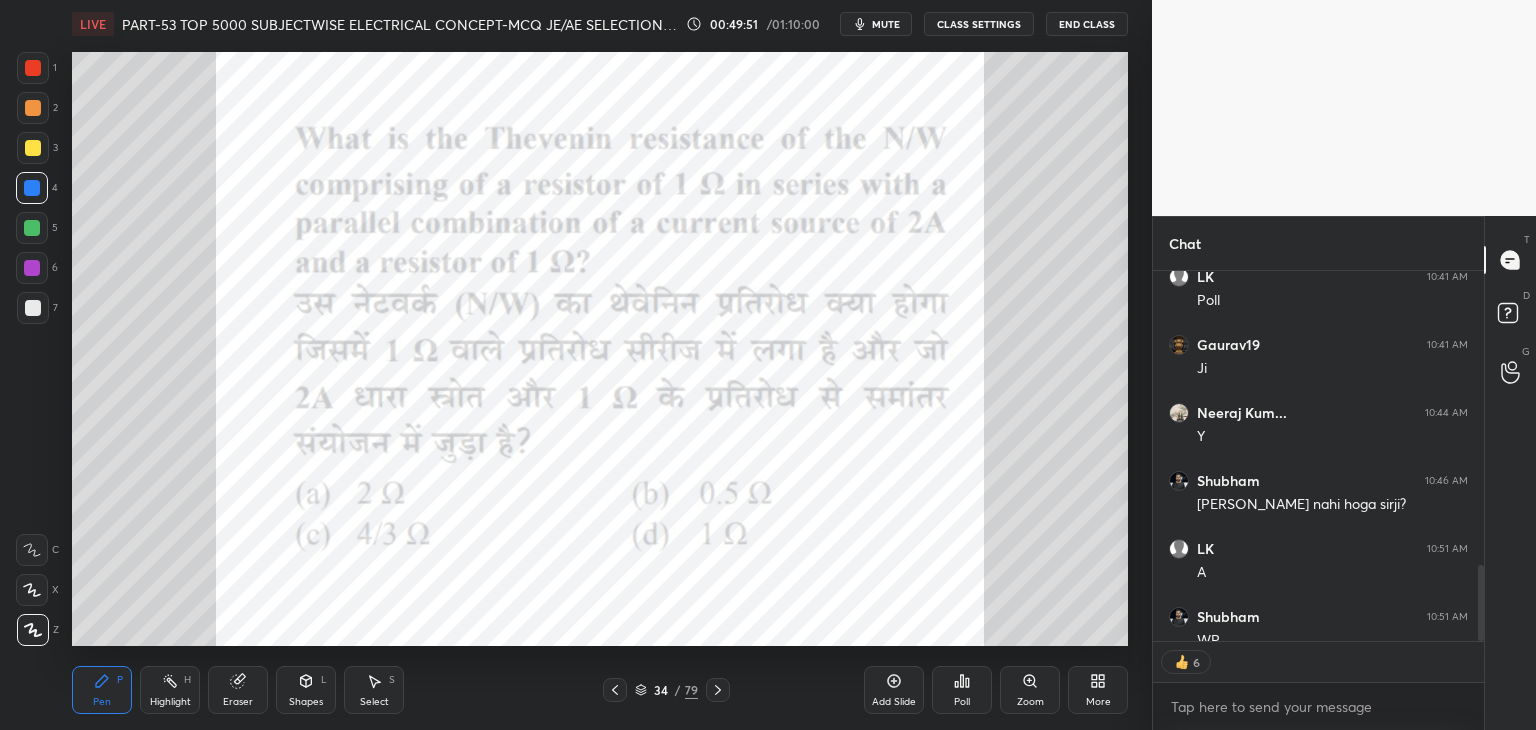 click 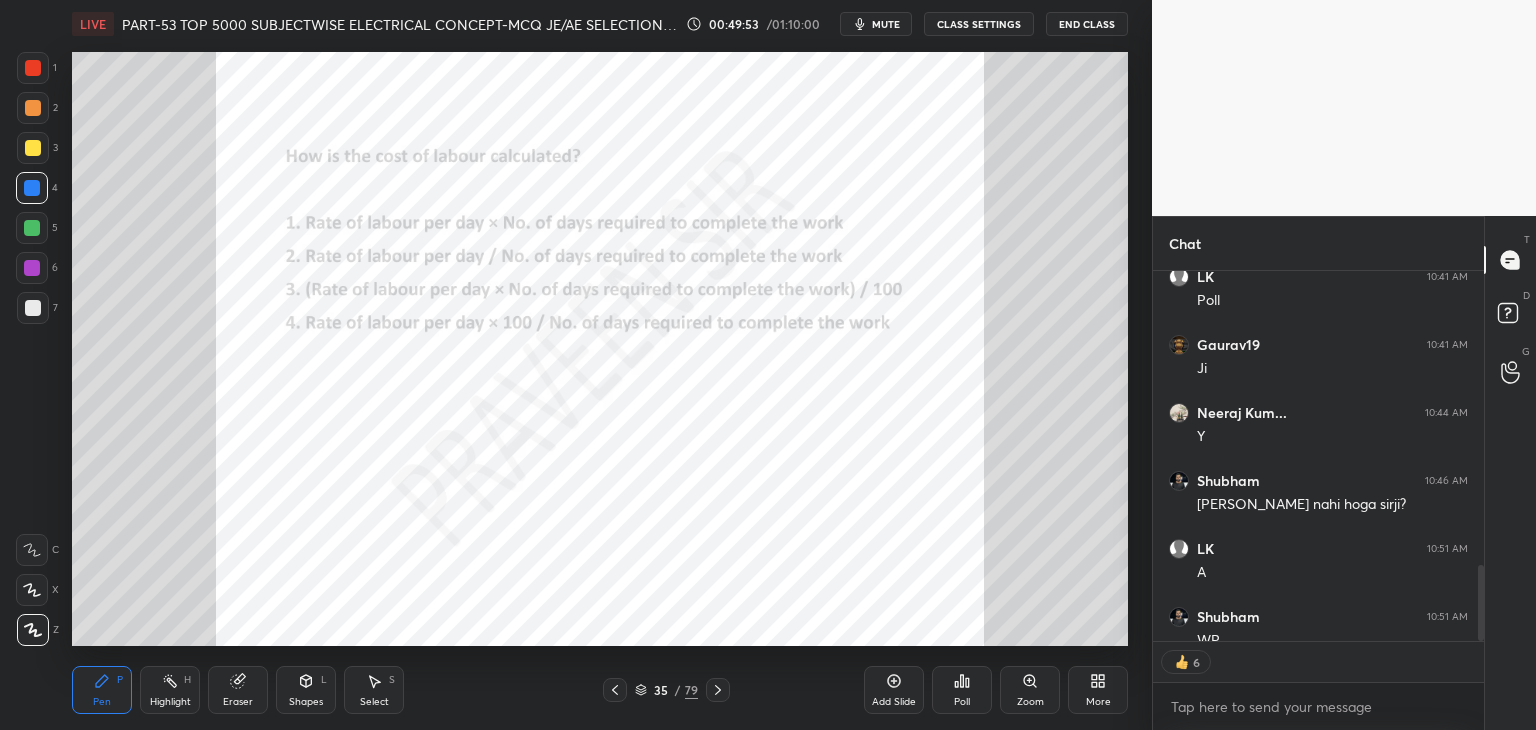 click at bounding box center [718, 690] 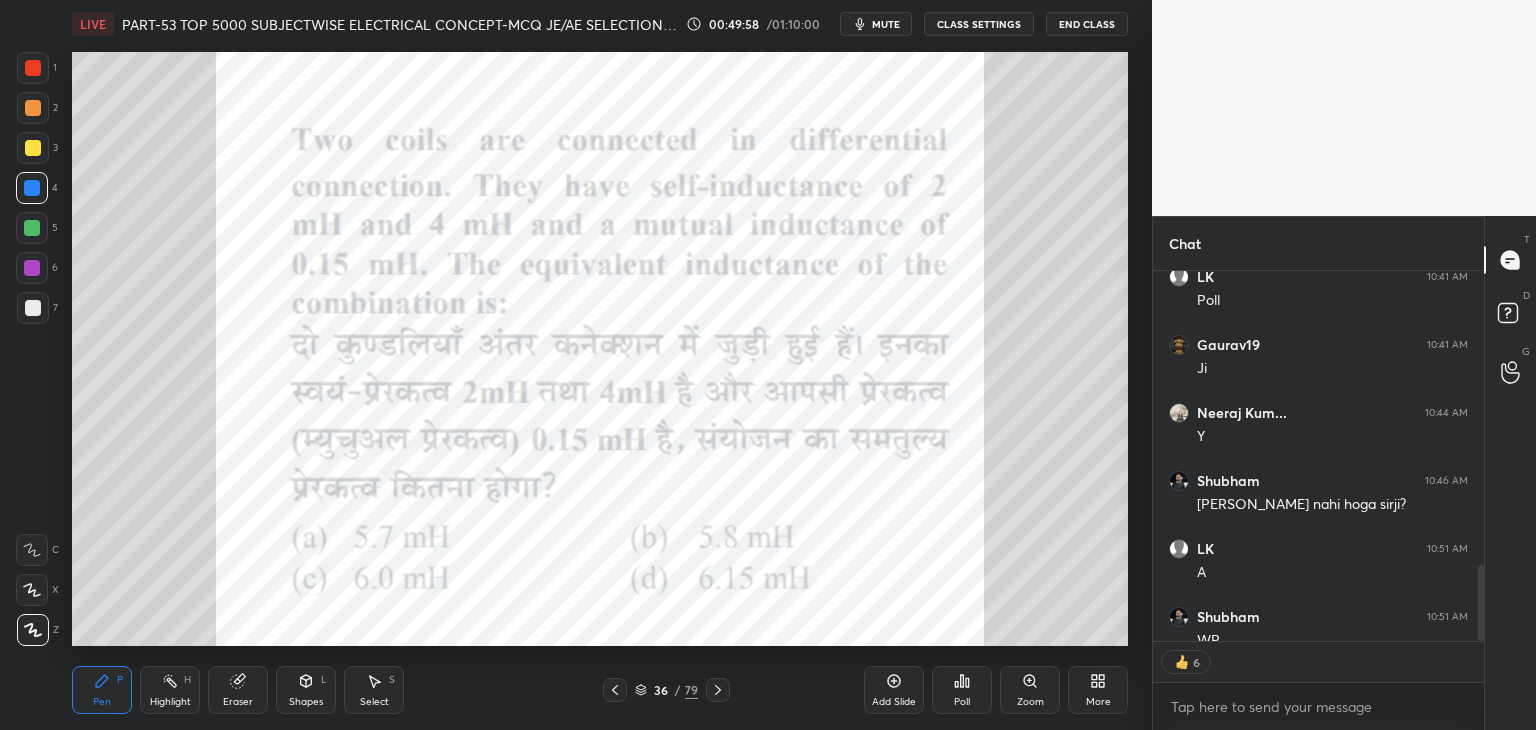 type on "x" 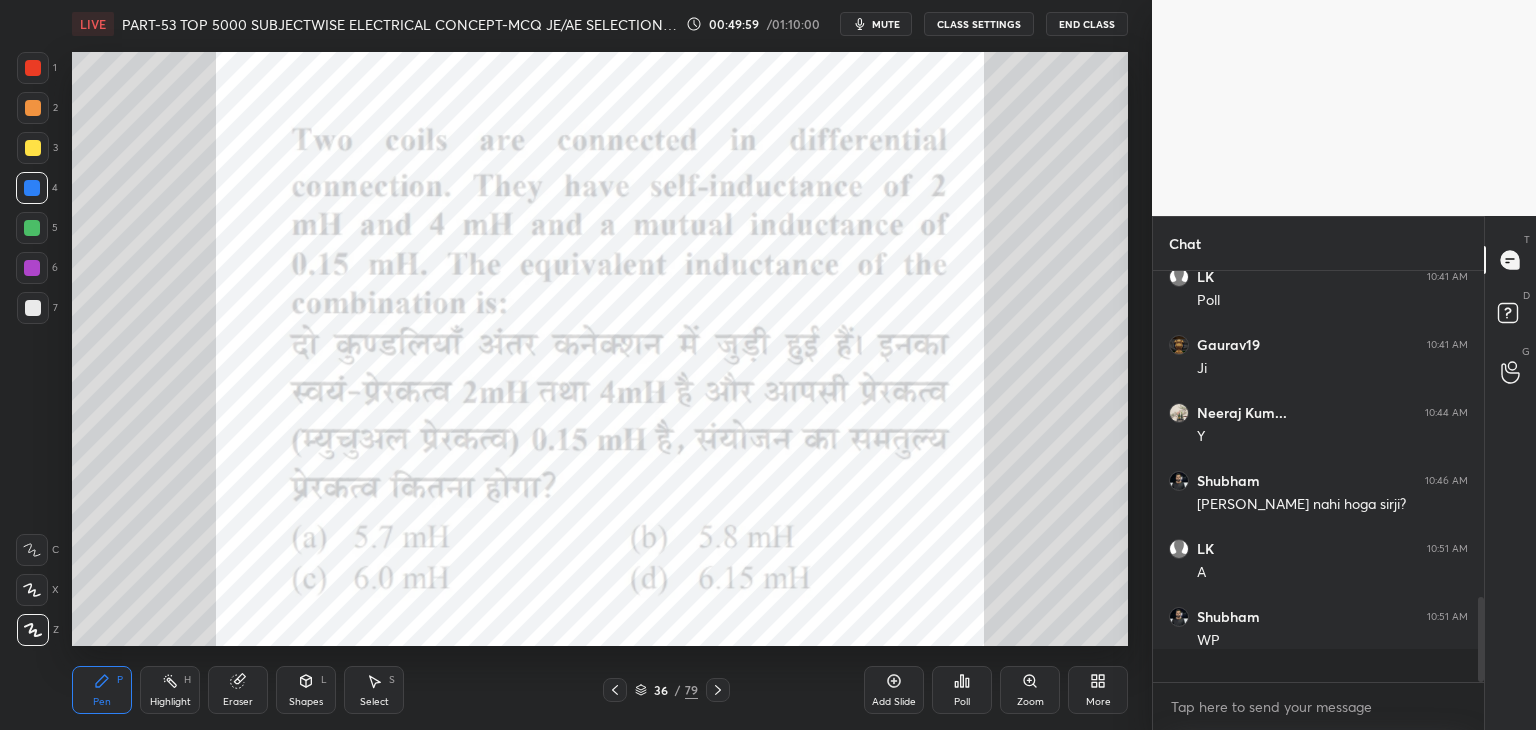 scroll, scrollTop: 6, scrollLeft: 6, axis: both 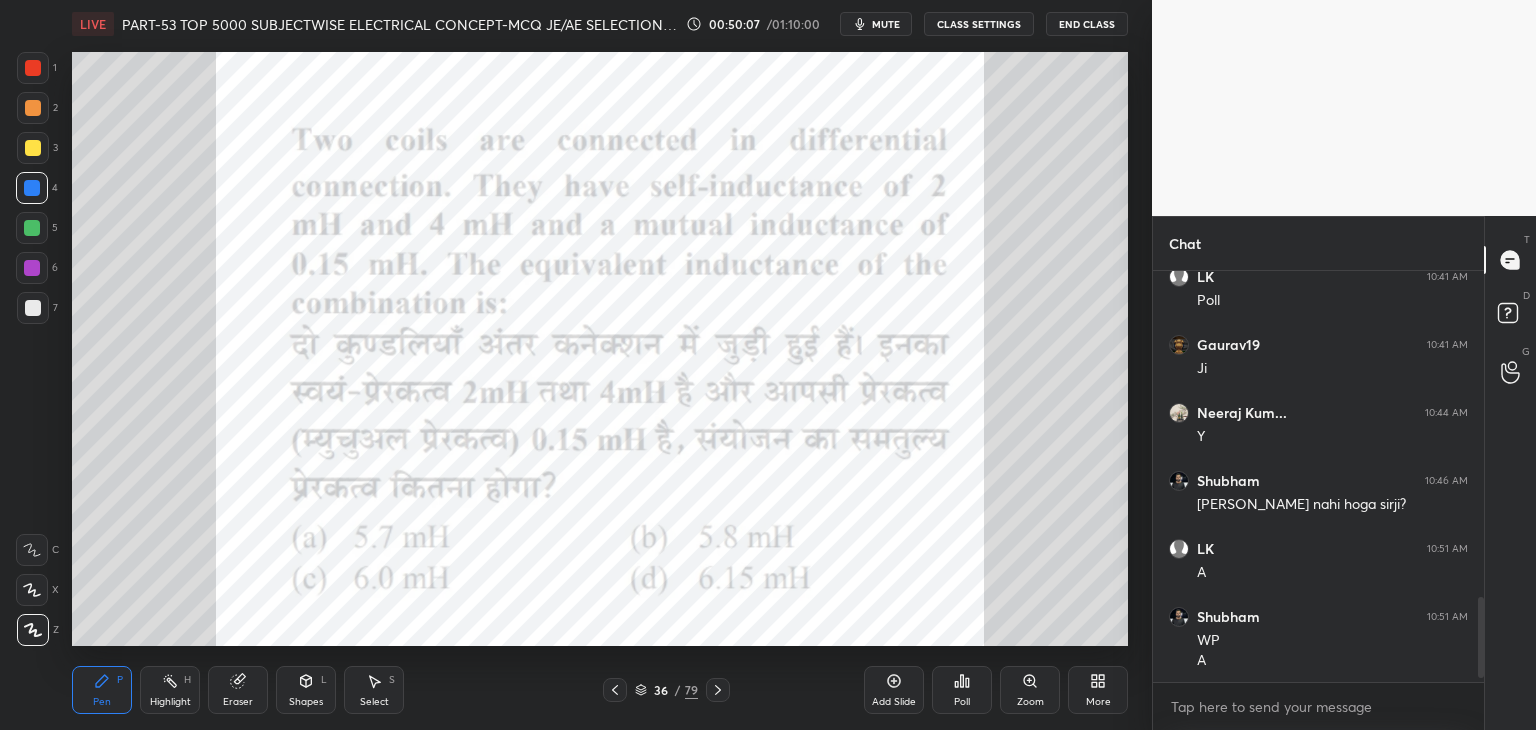 click on "Poll" at bounding box center (962, 690) 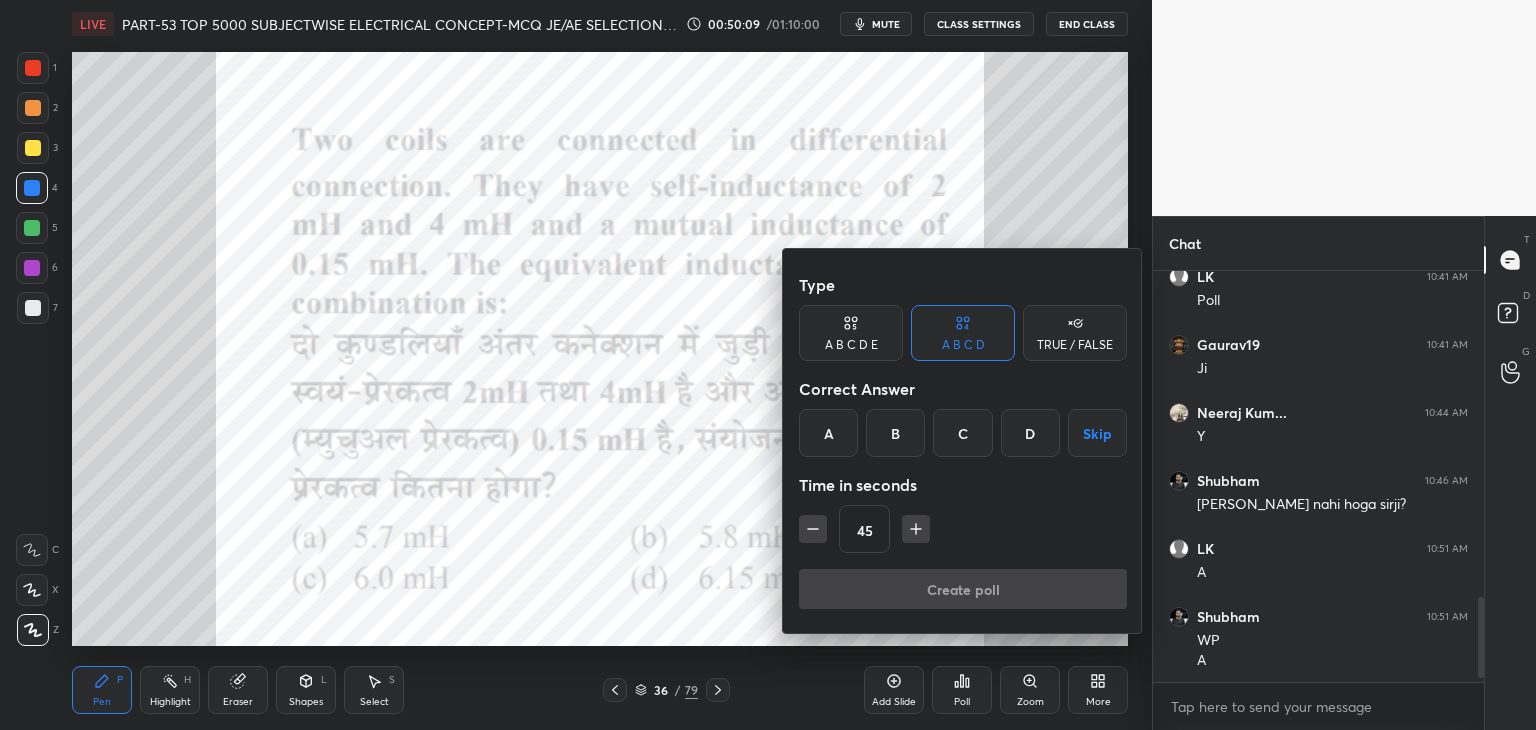 click at bounding box center (768, 365) 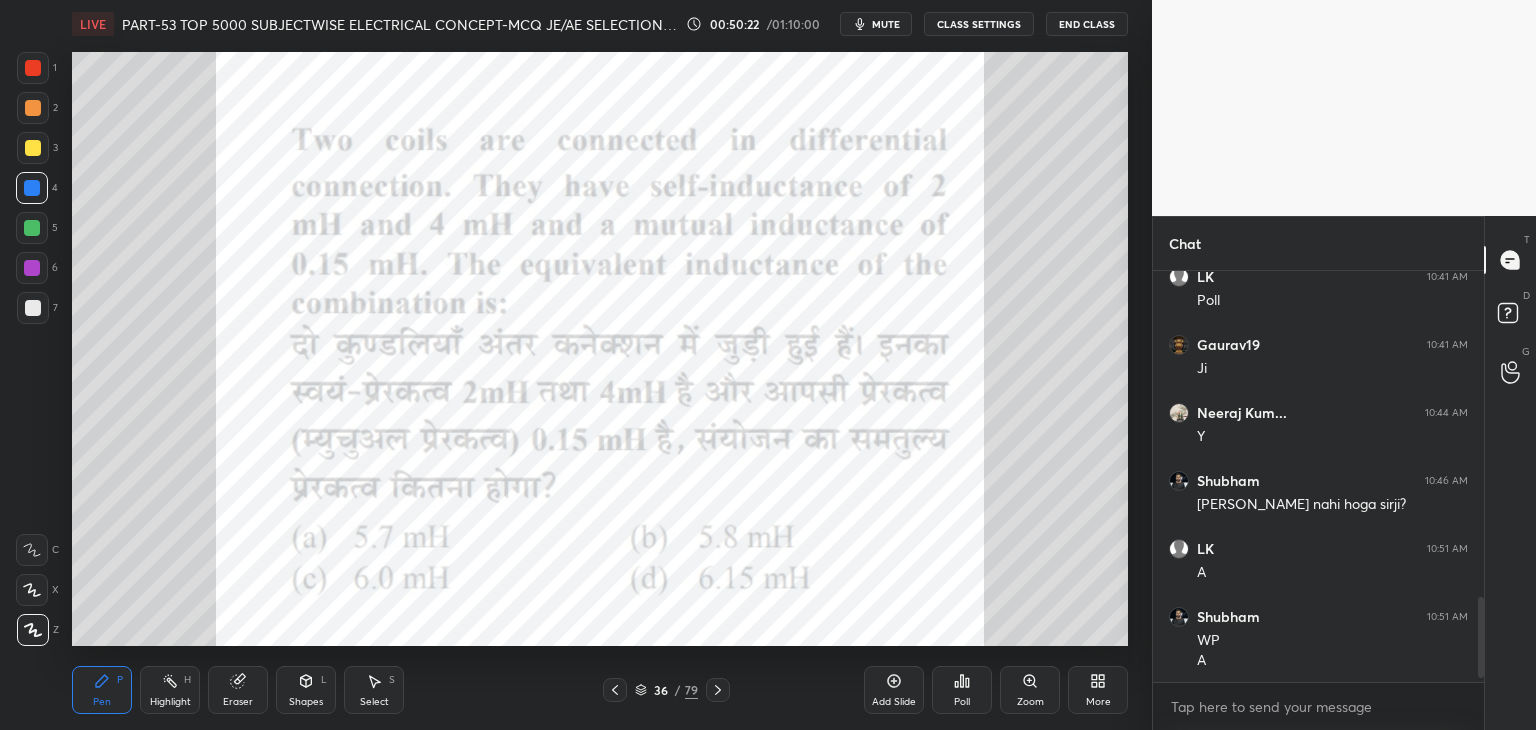 click on "Poll" at bounding box center [962, 702] 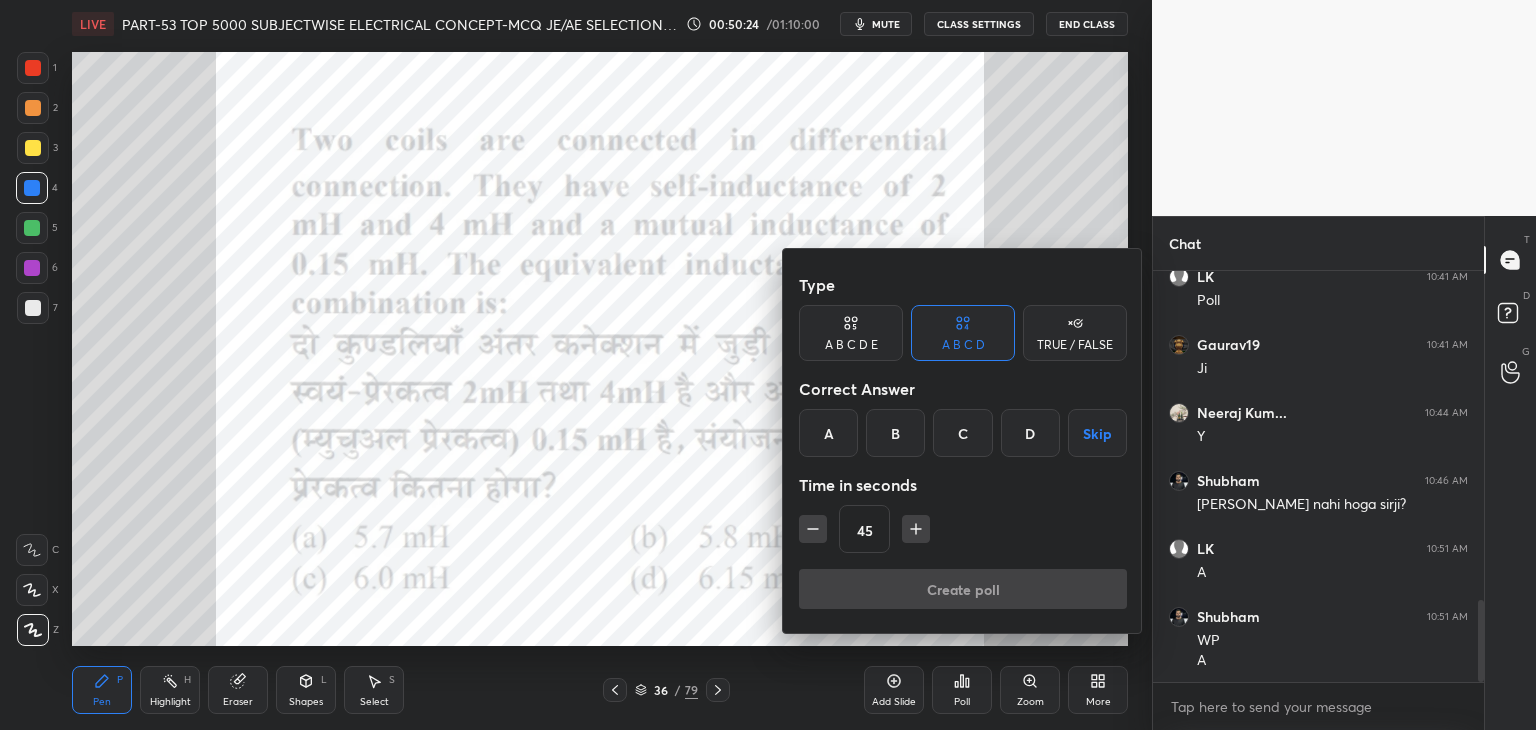 scroll, scrollTop: 1656, scrollLeft: 0, axis: vertical 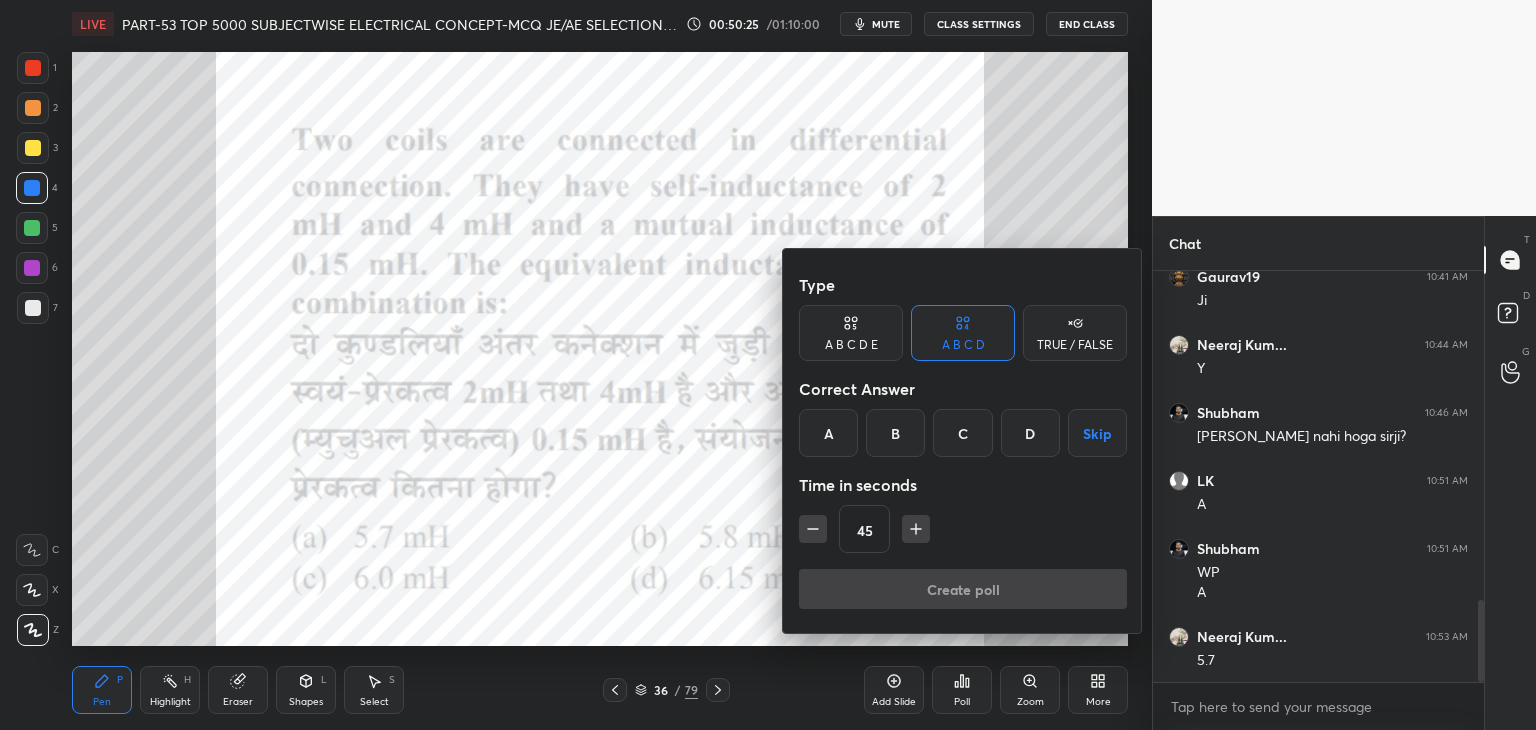 click on "A" at bounding box center [828, 433] 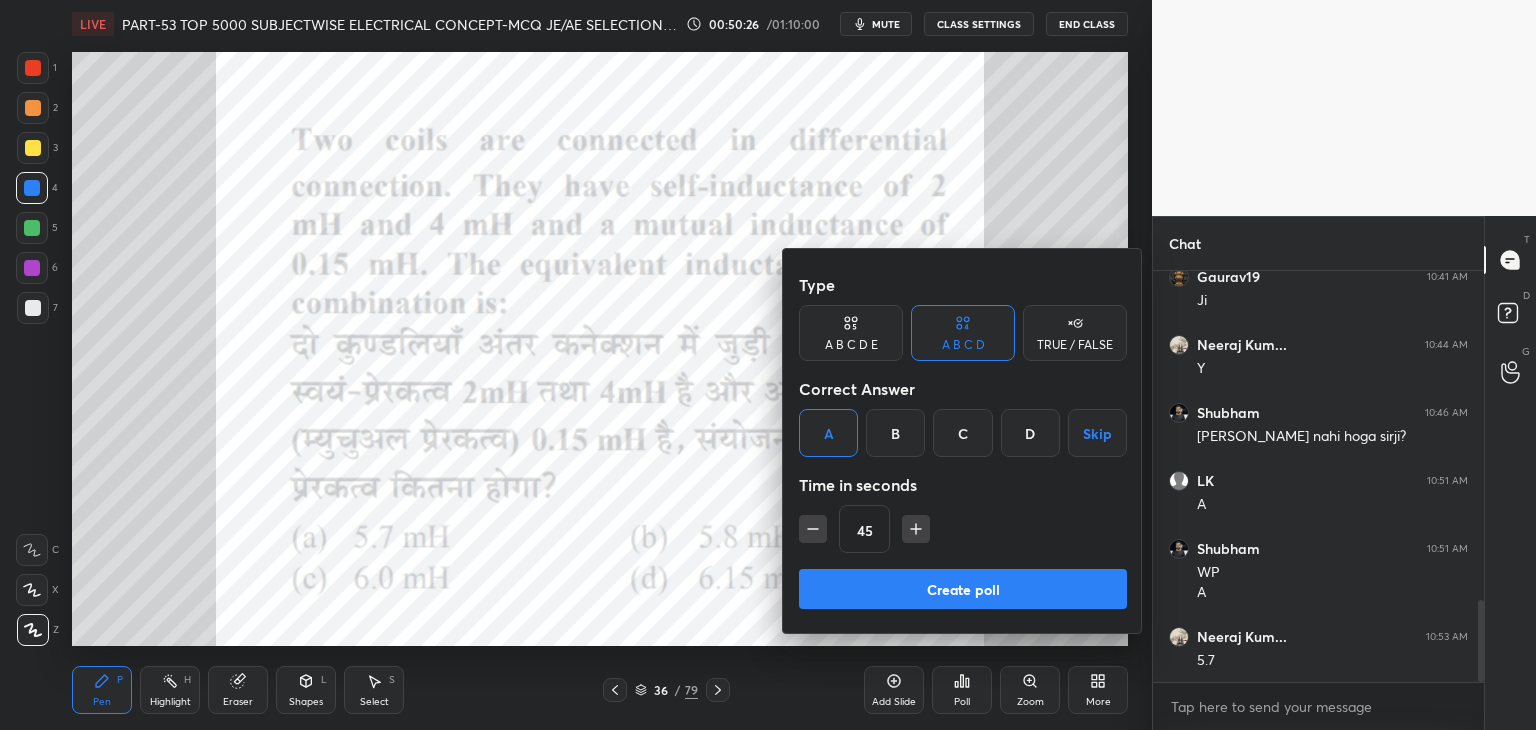 click at bounding box center (768, 365) 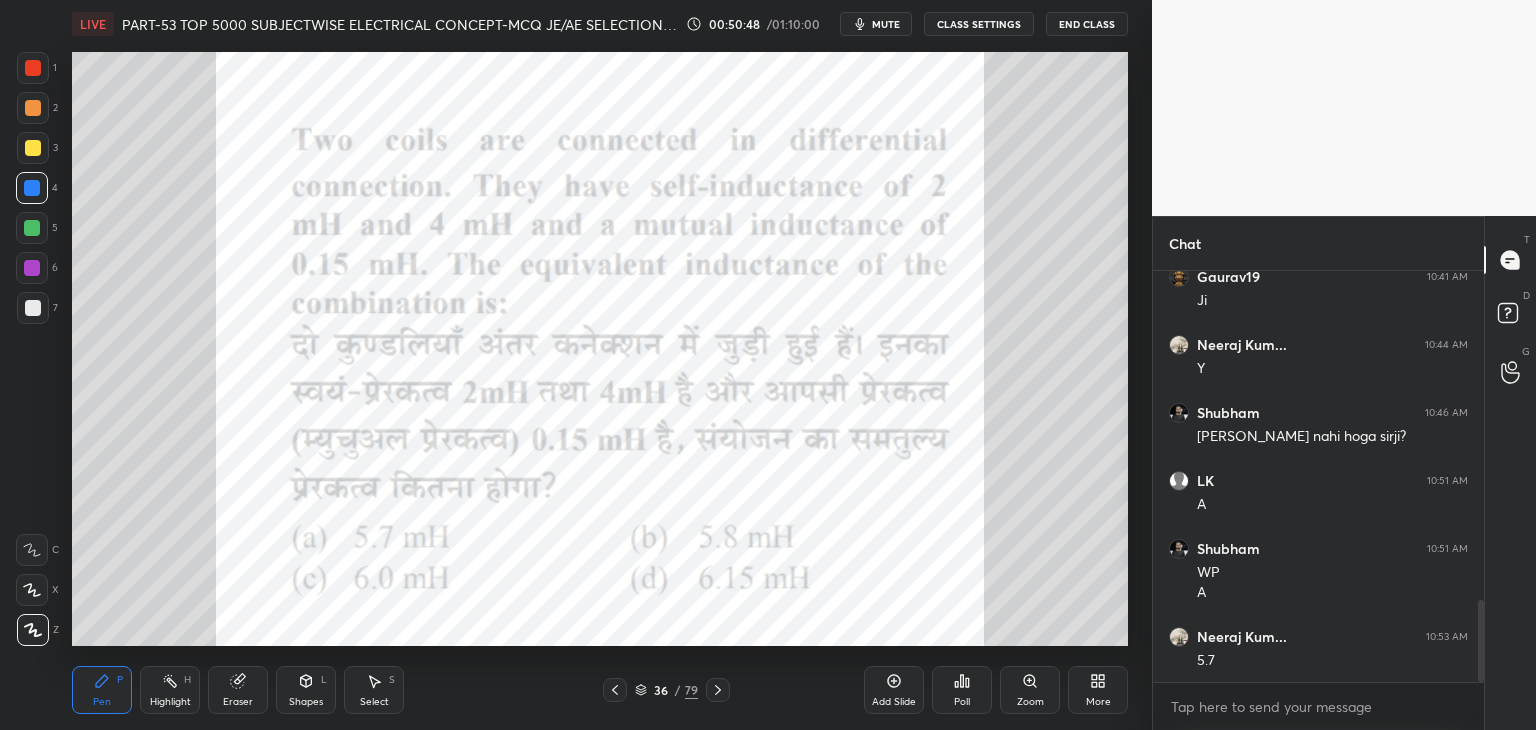 click 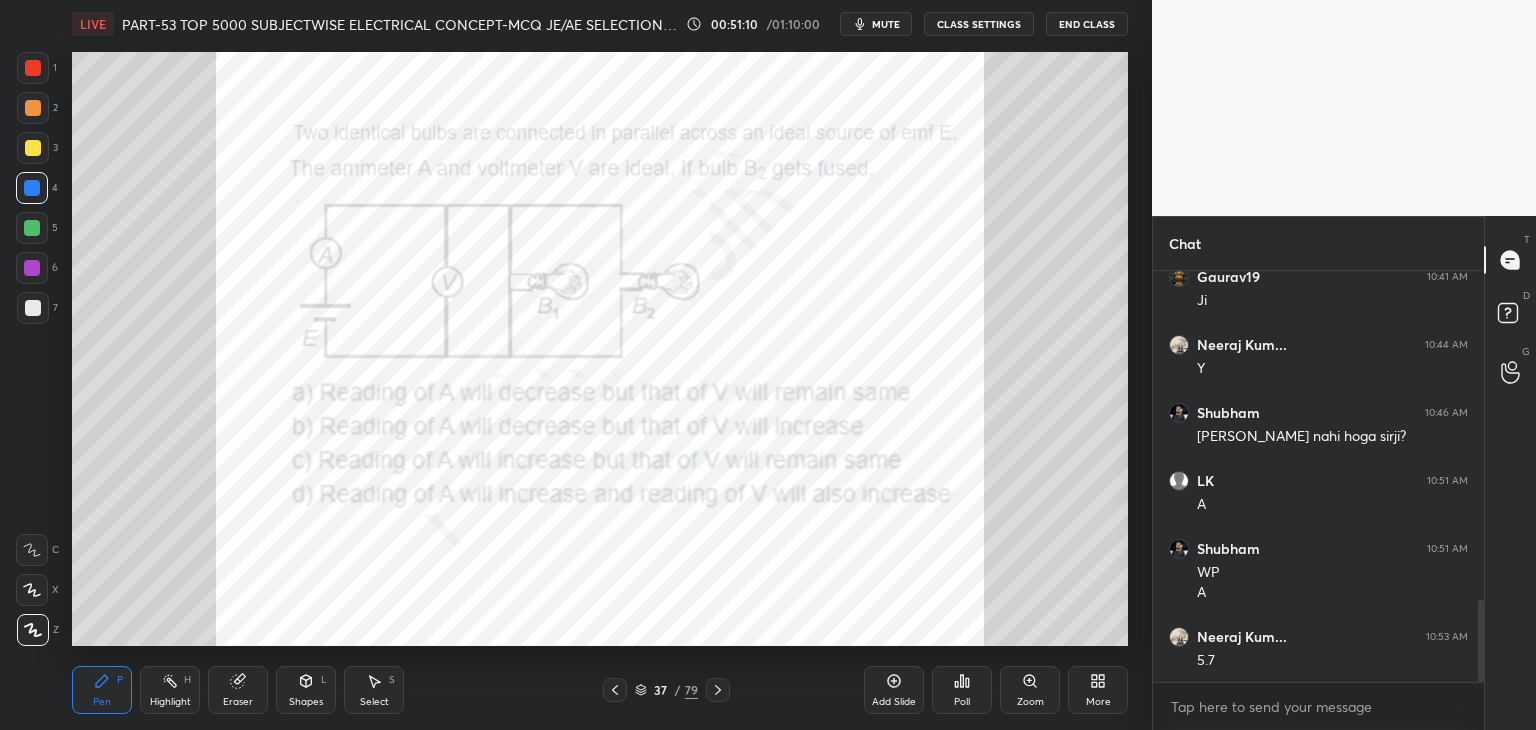 click on "Poll" at bounding box center [962, 702] 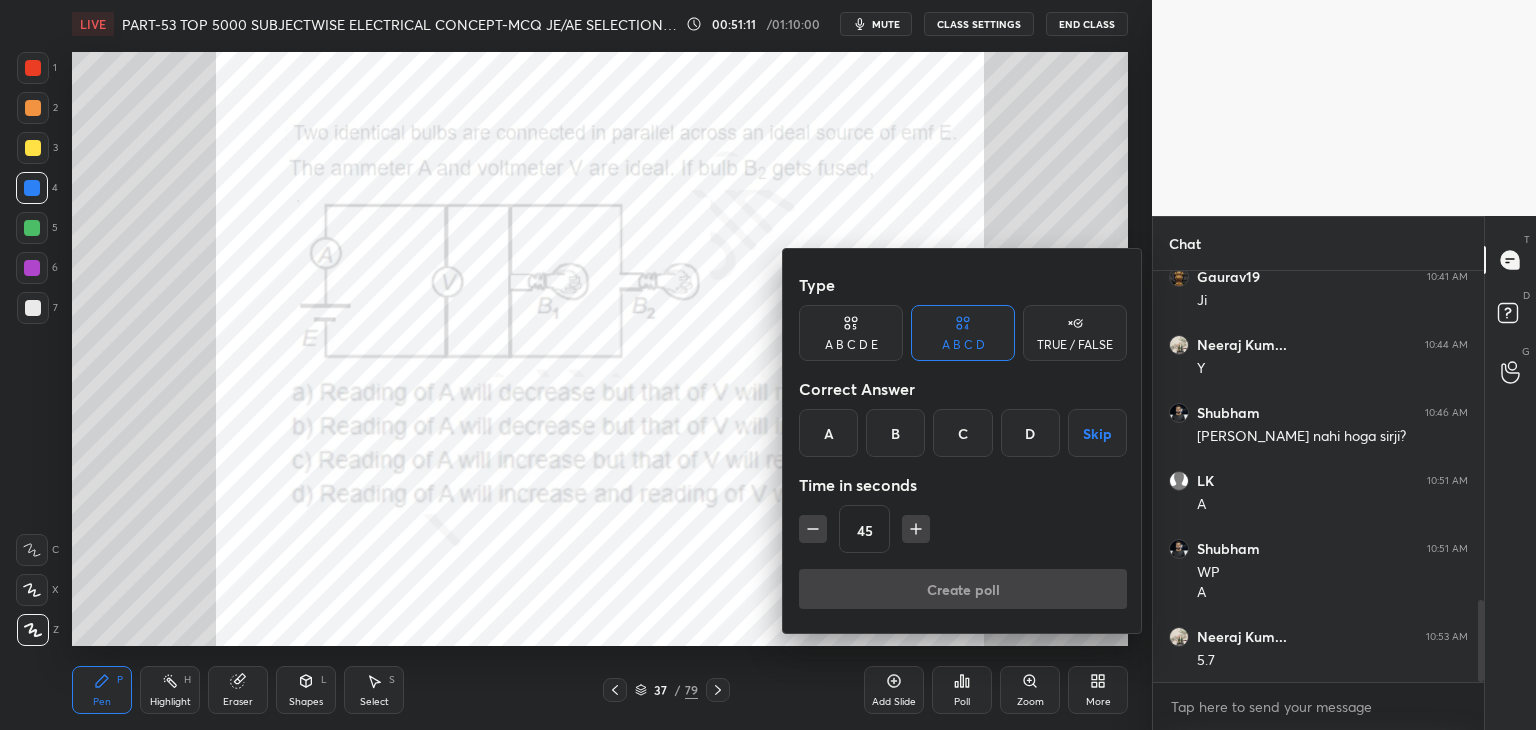 click on "A" at bounding box center (828, 433) 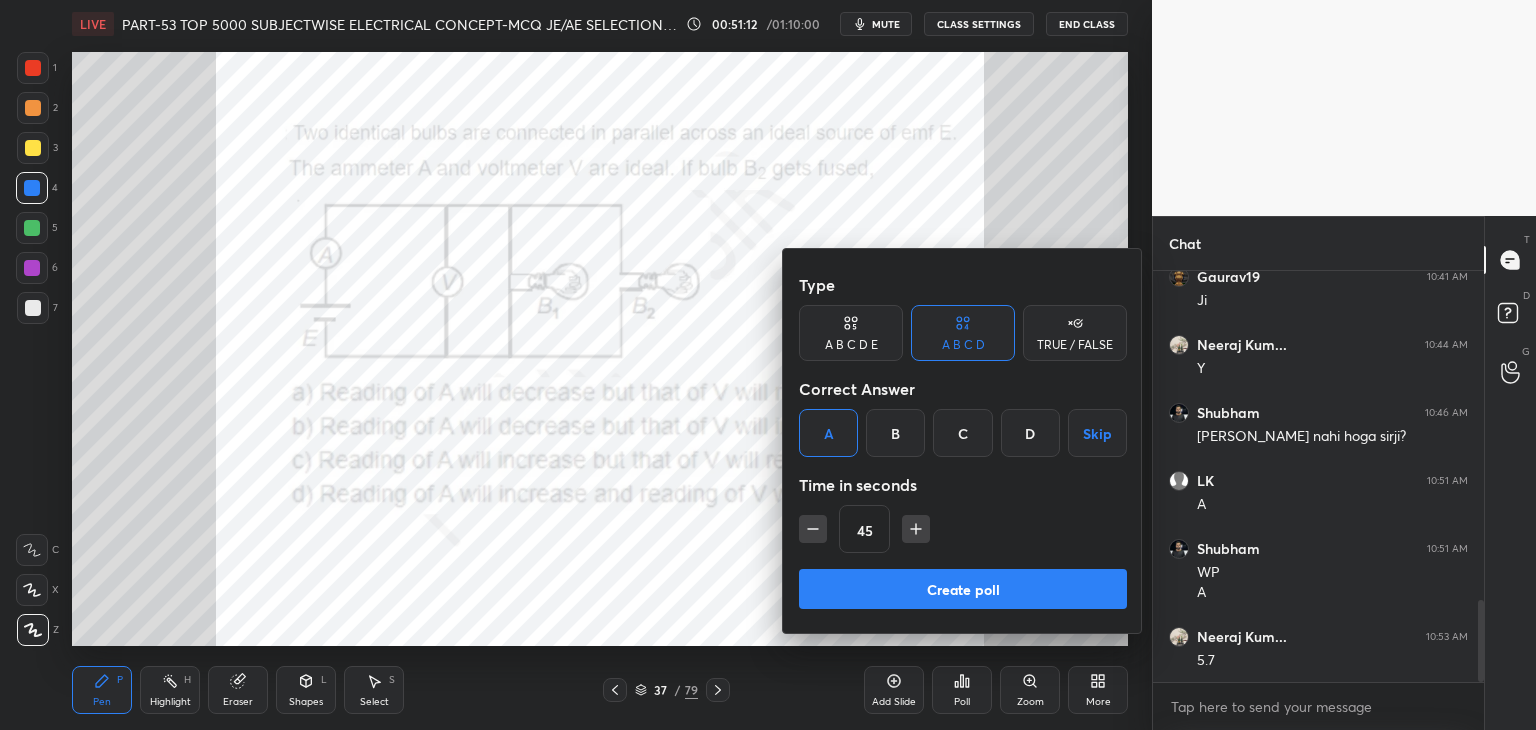 click 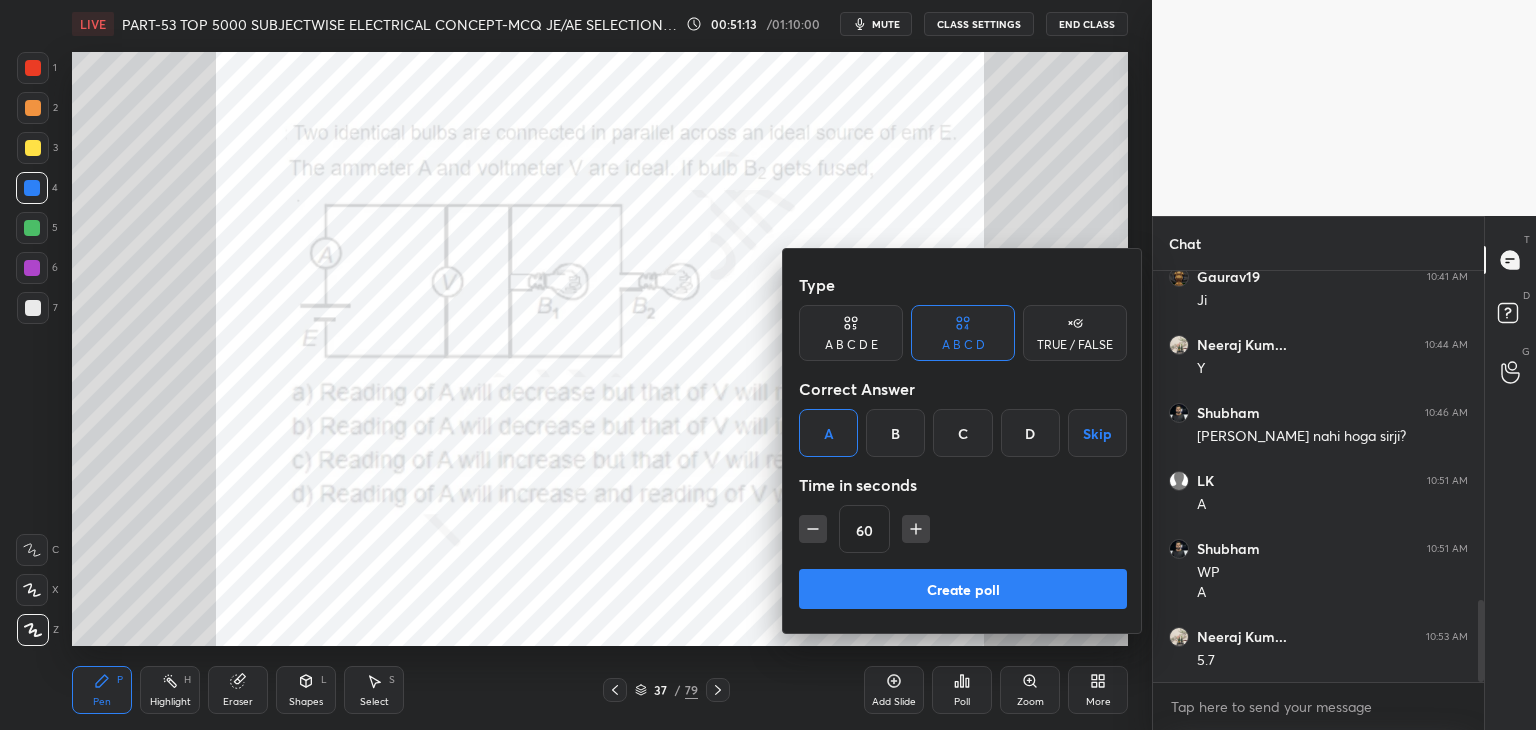 click on "Create poll" at bounding box center [963, 589] 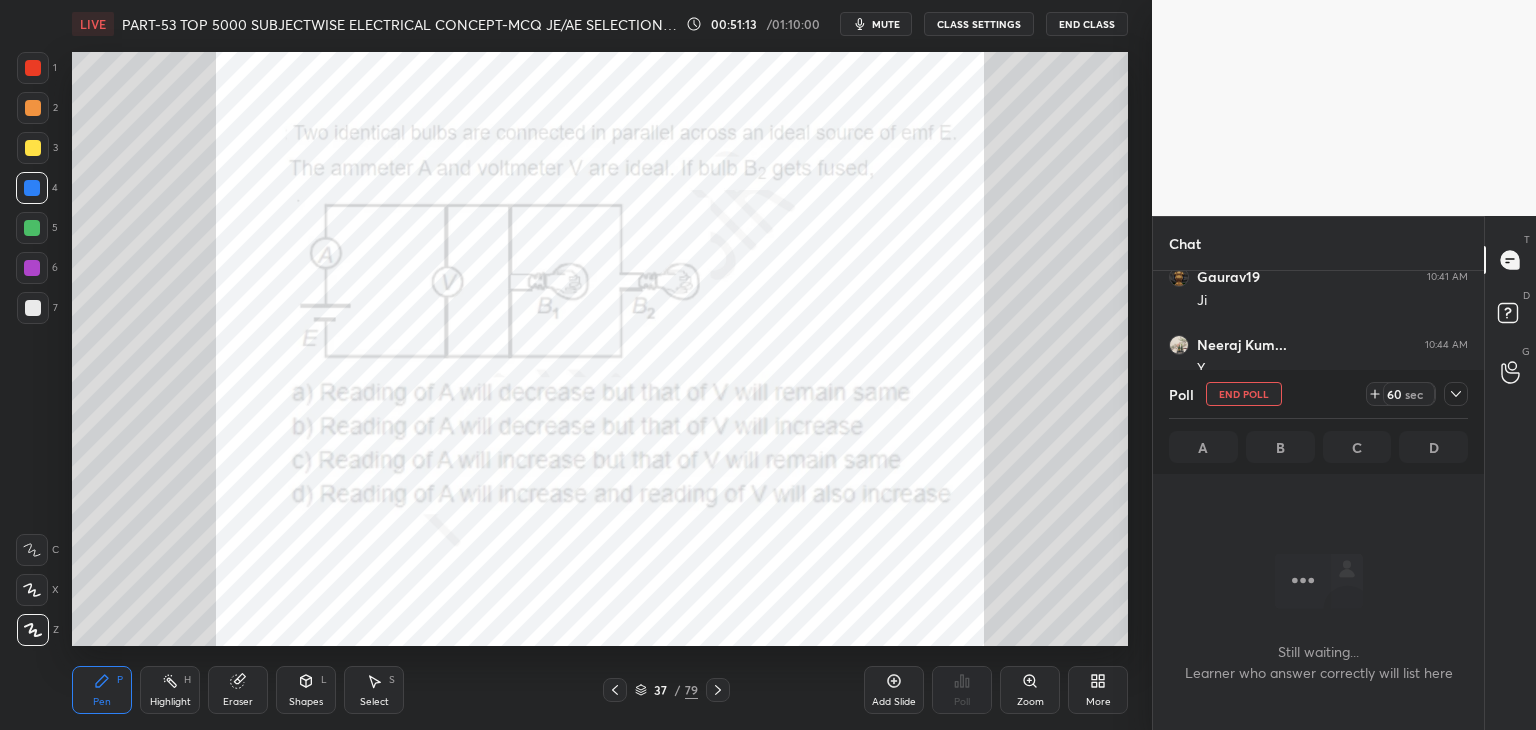 scroll, scrollTop: 364, scrollLeft: 325, axis: both 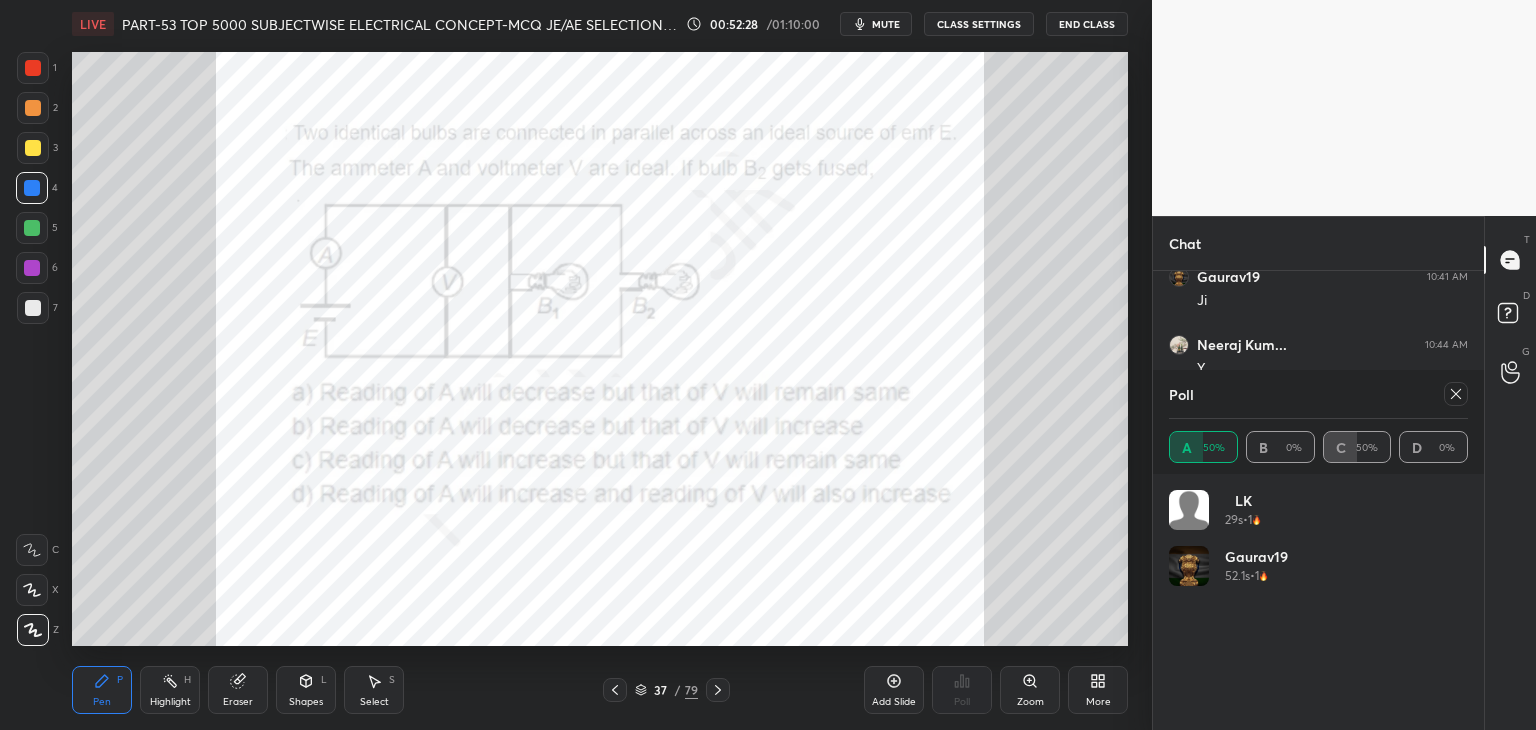 click at bounding box center [33, 68] 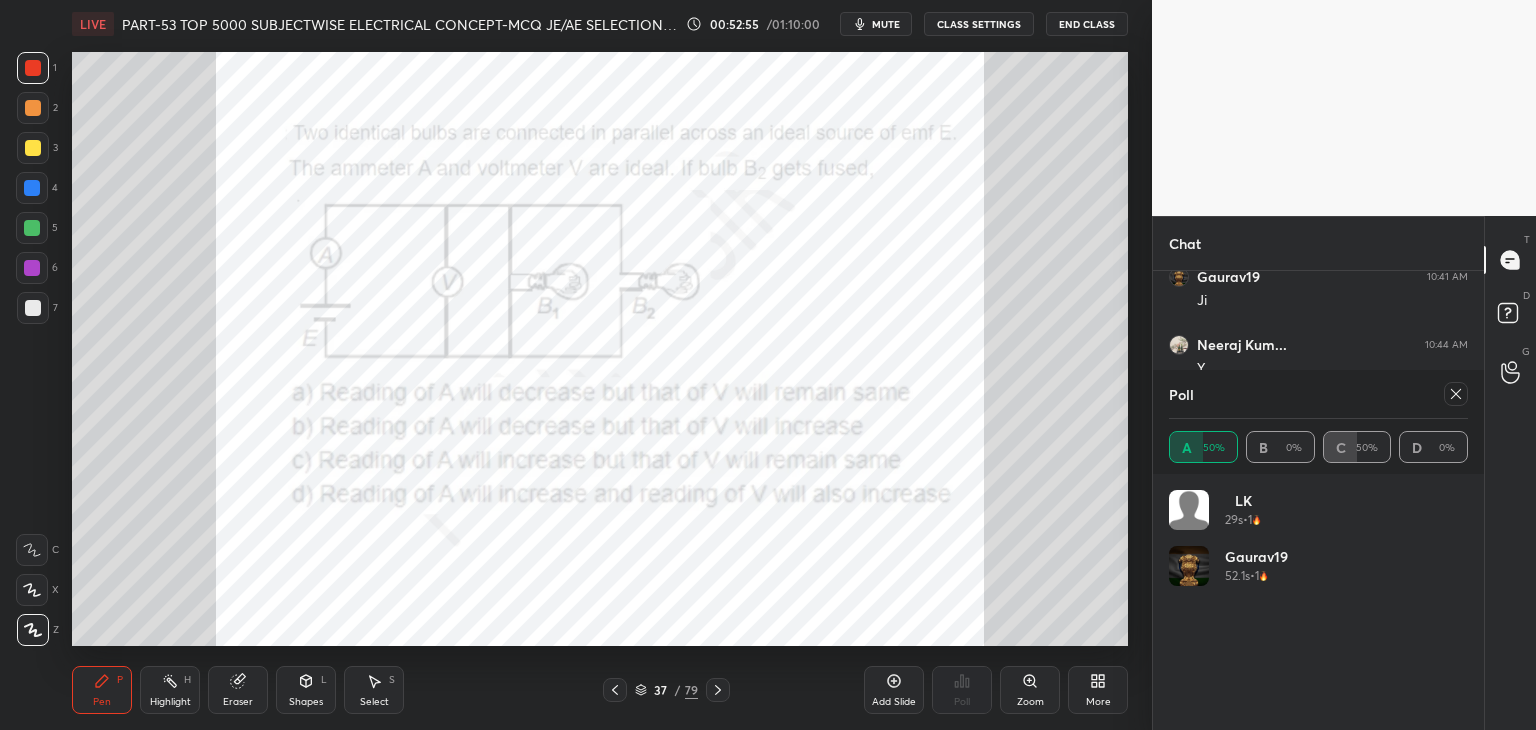 click at bounding box center [33, 68] 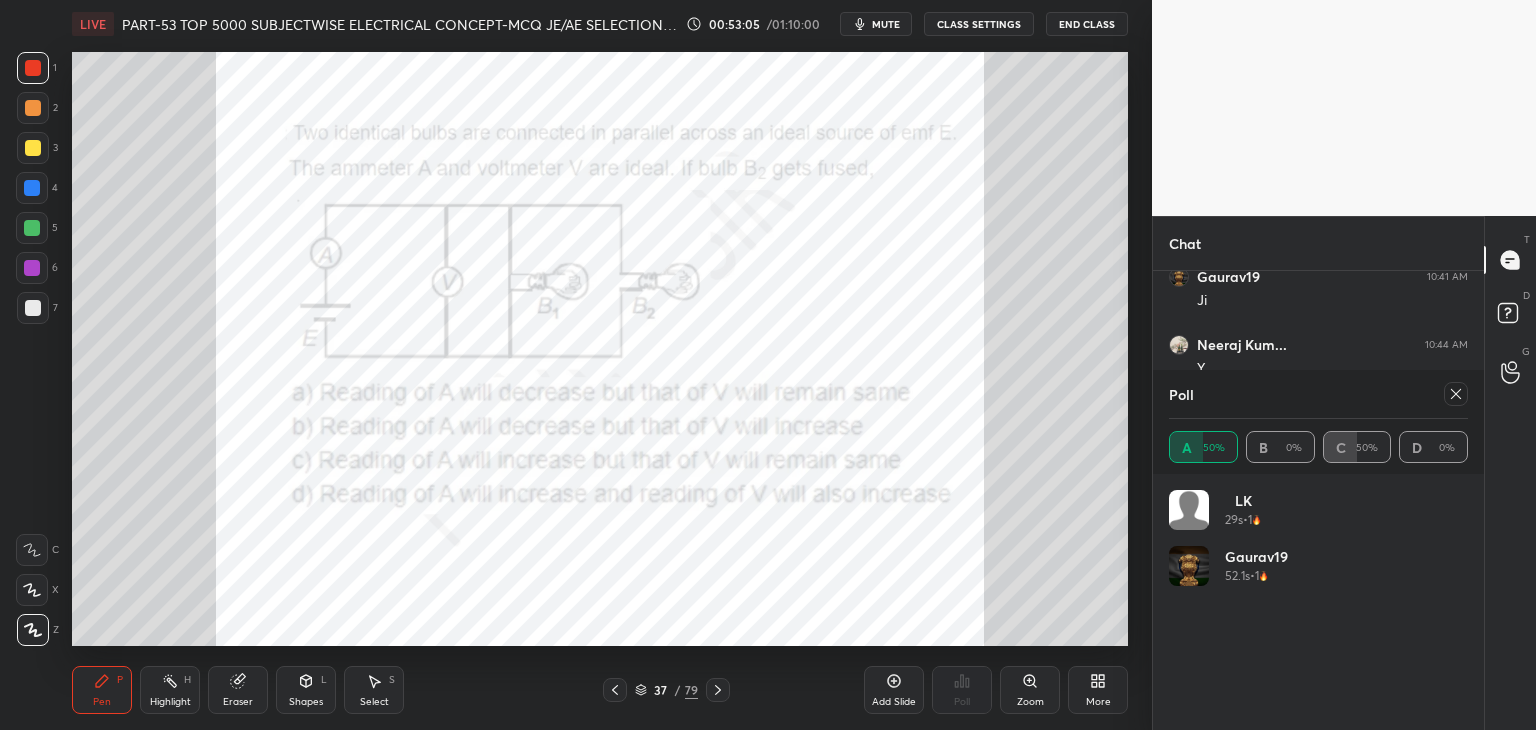 click at bounding box center [32, 188] 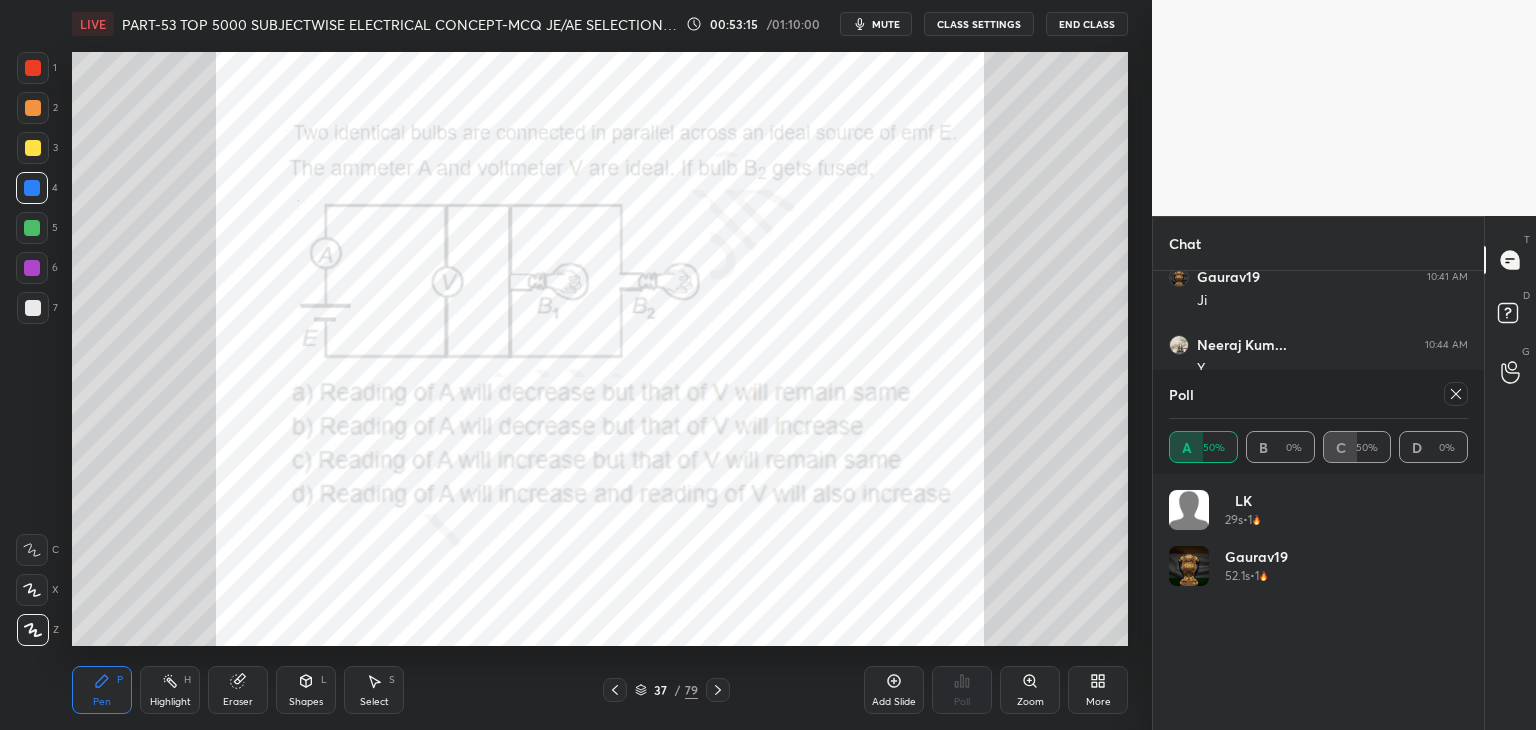 click 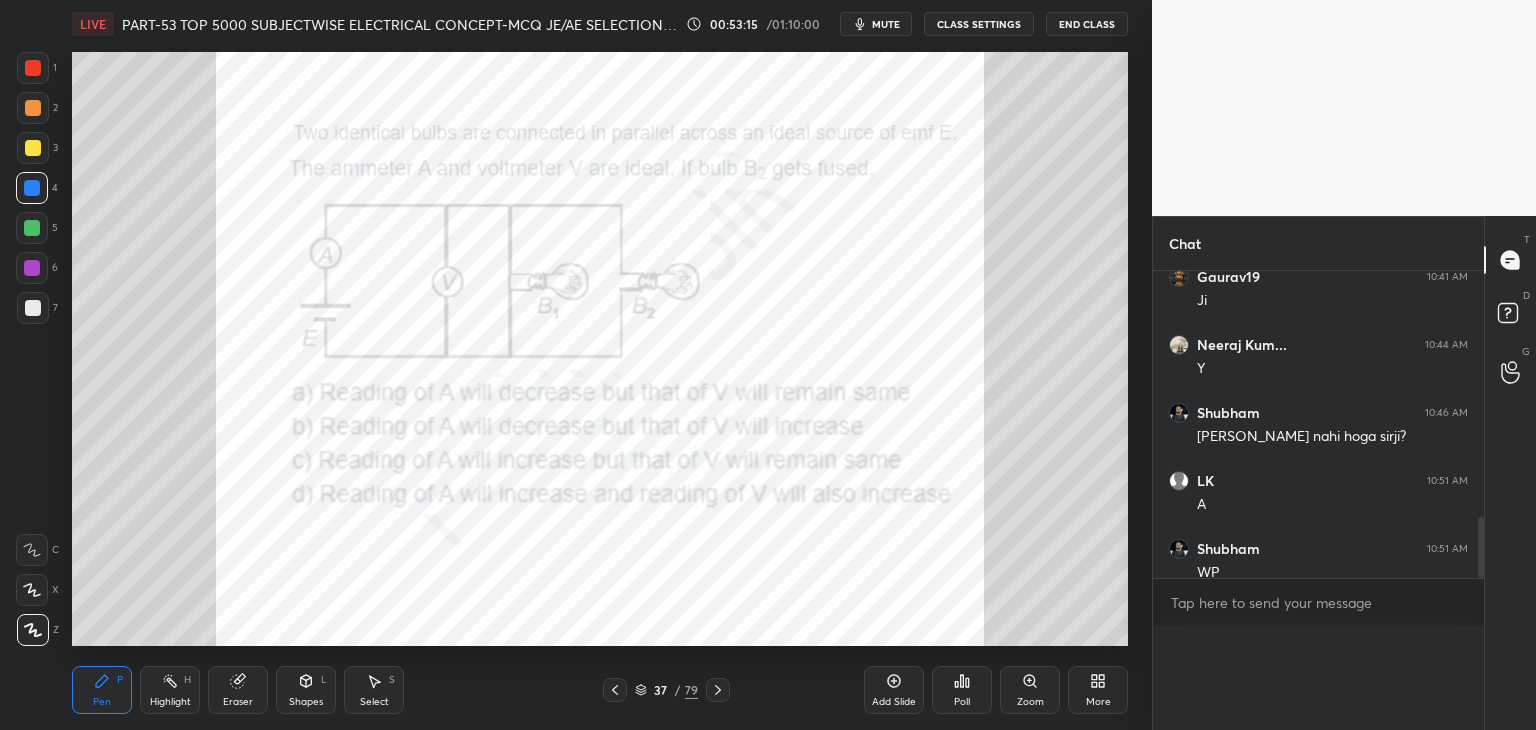 scroll, scrollTop: 0, scrollLeft: 6, axis: horizontal 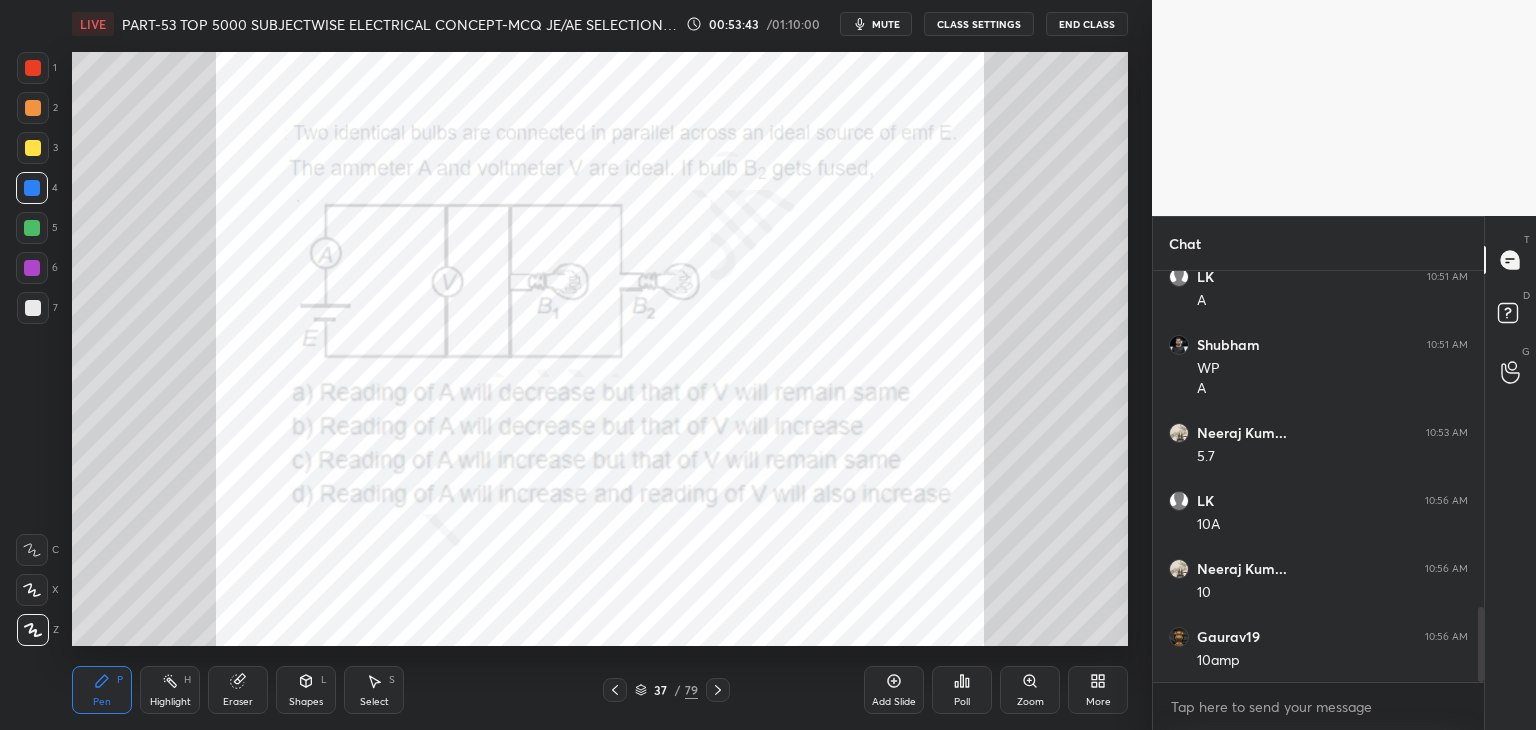click at bounding box center [33, 148] 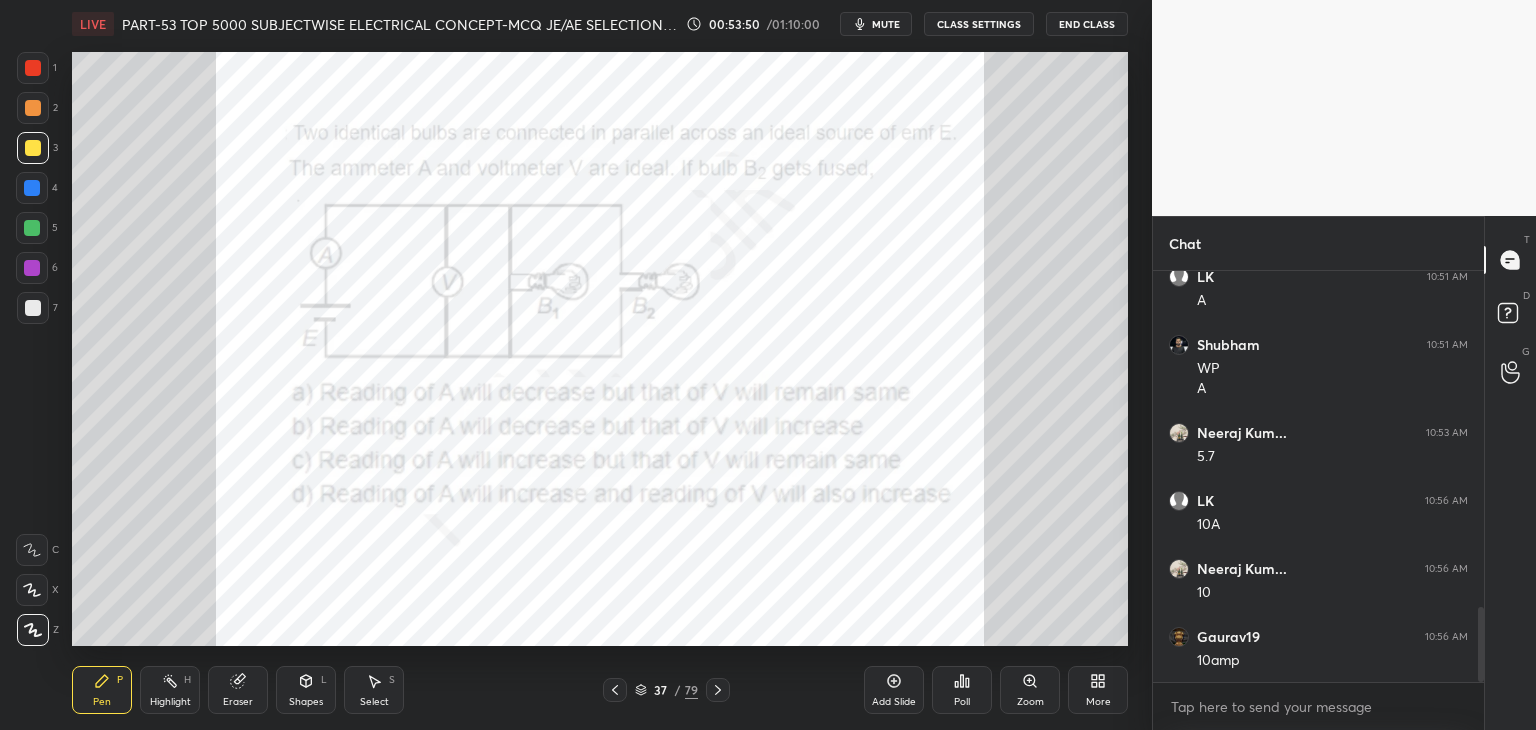 click at bounding box center [33, 308] 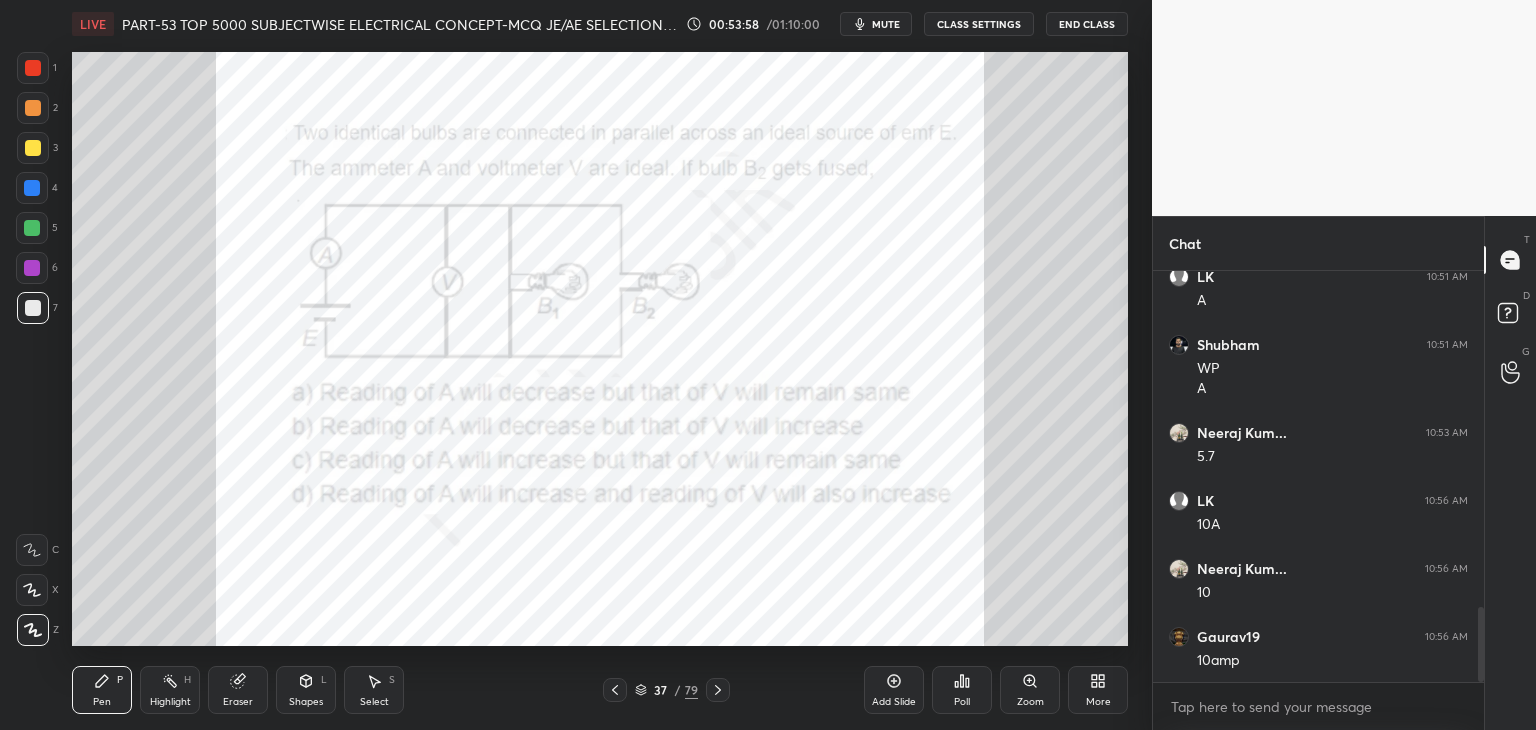 click at bounding box center (32, 228) 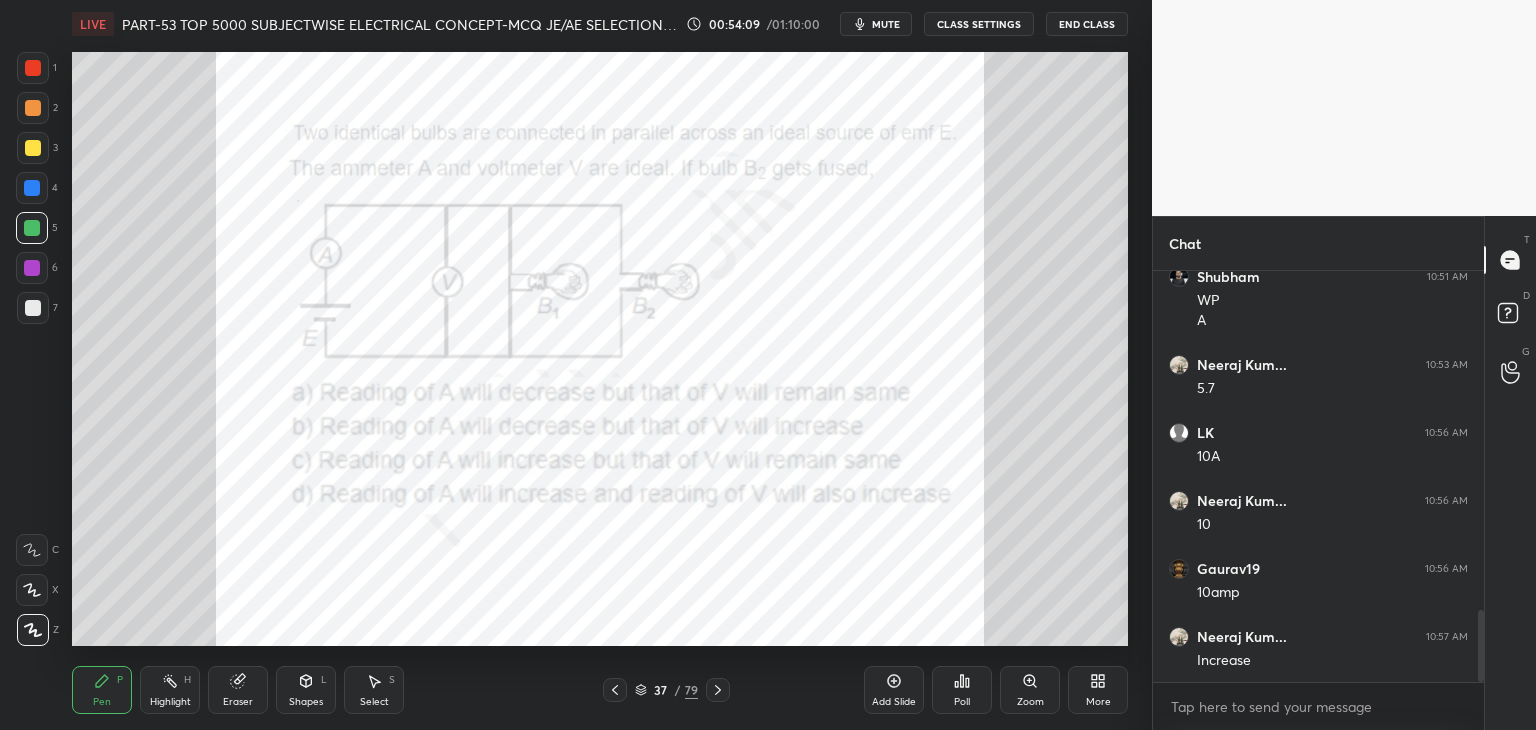 scroll, scrollTop: 1948, scrollLeft: 0, axis: vertical 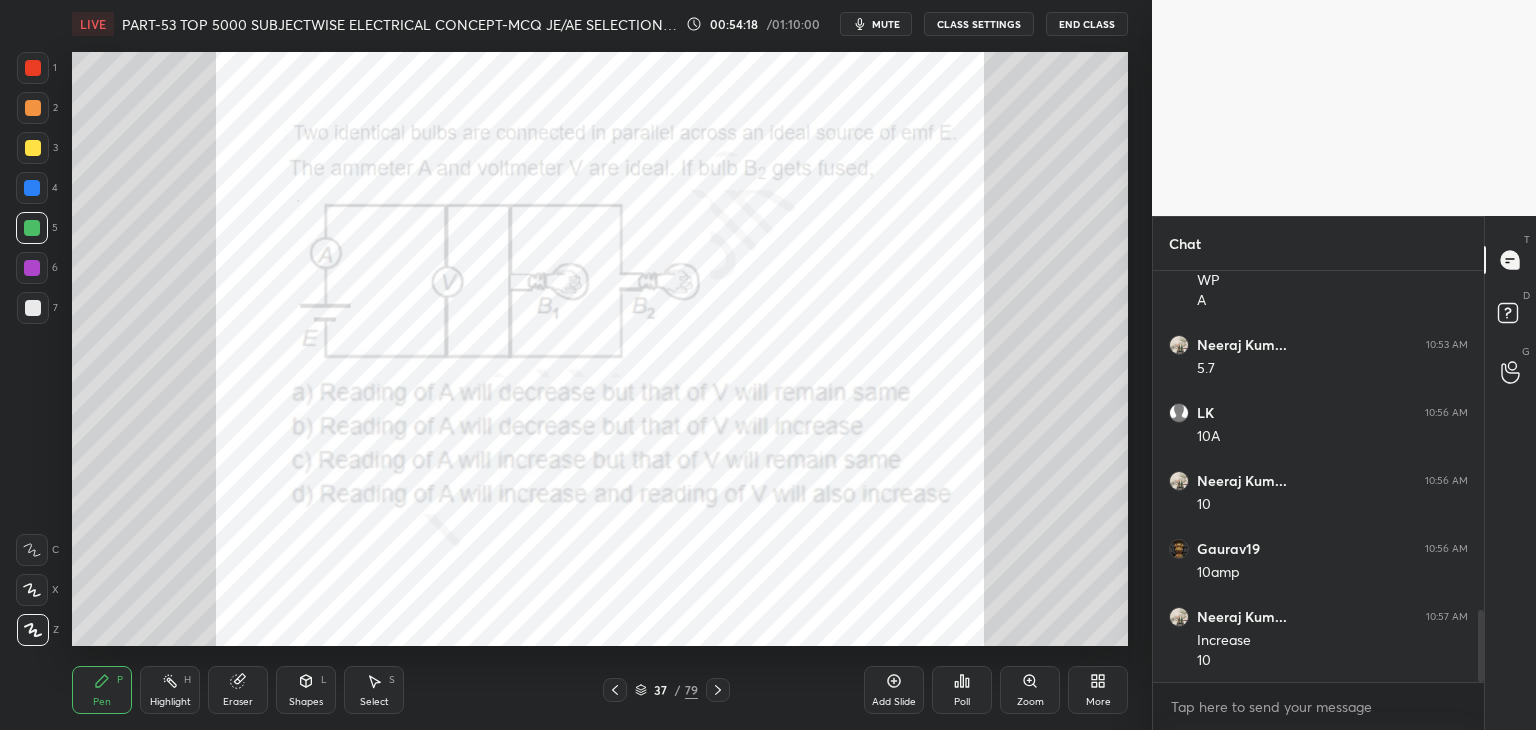 click on "Eraser" at bounding box center (238, 702) 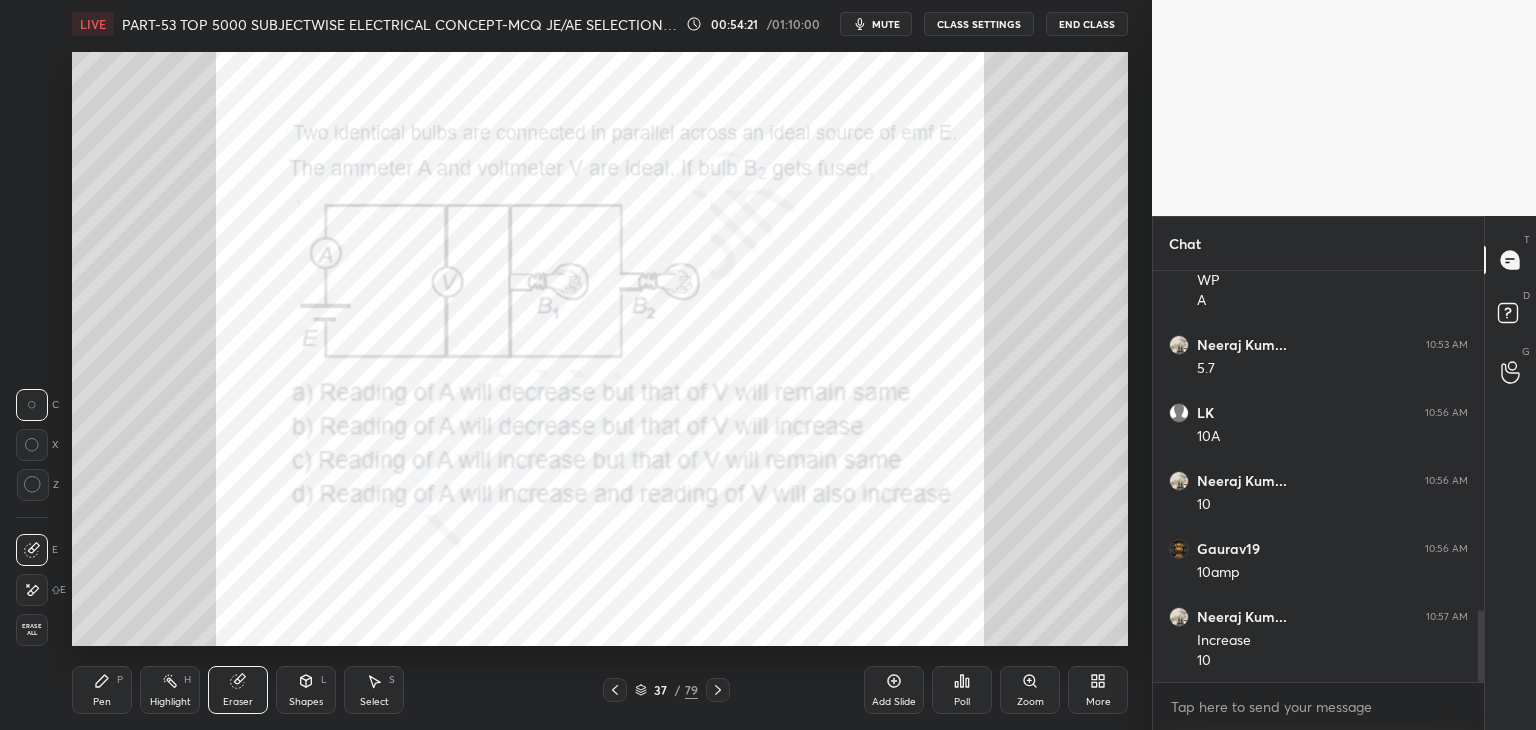 click on "Pen P" at bounding box center (102, 690) 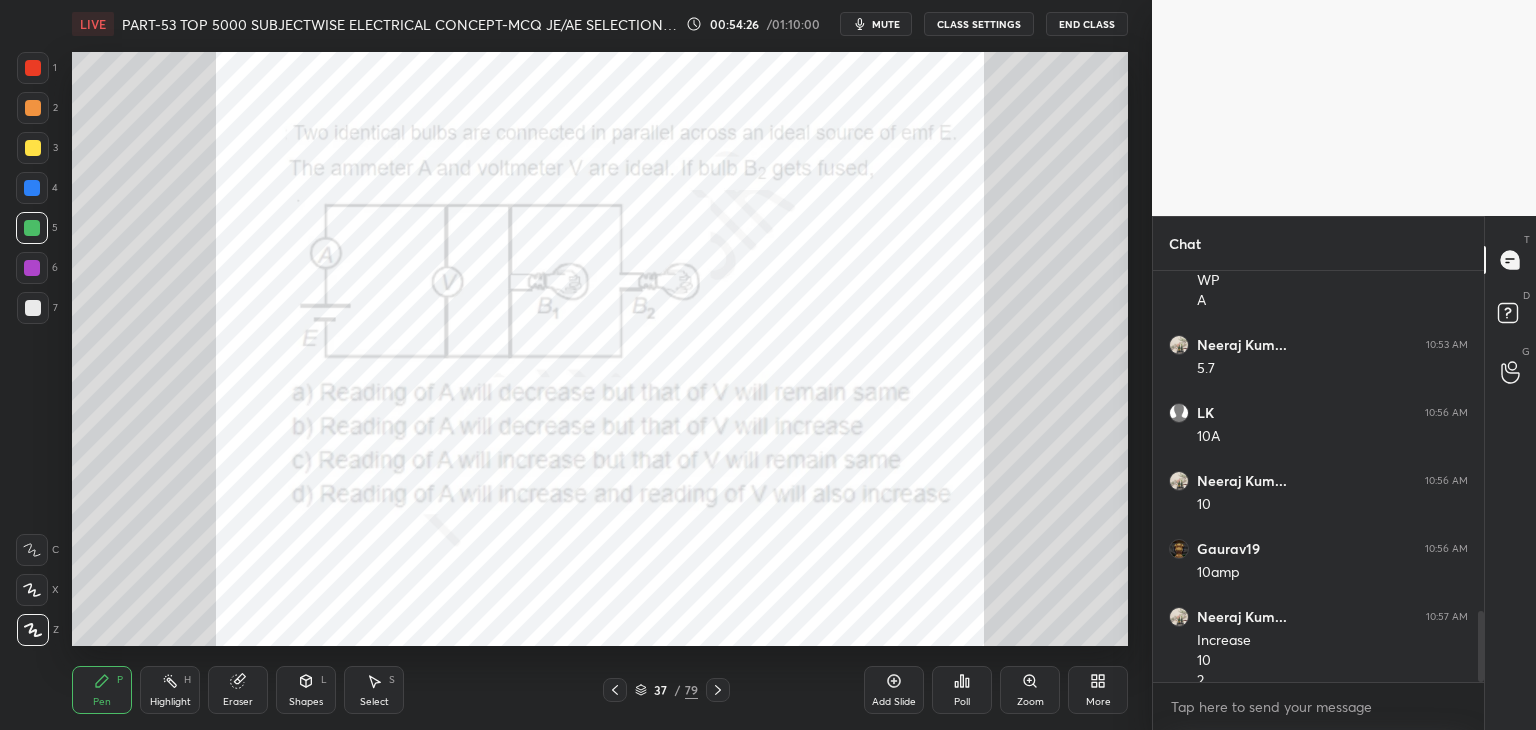 scroll, scrollTop: 1968, scrollLeft: 0, axis: vertical 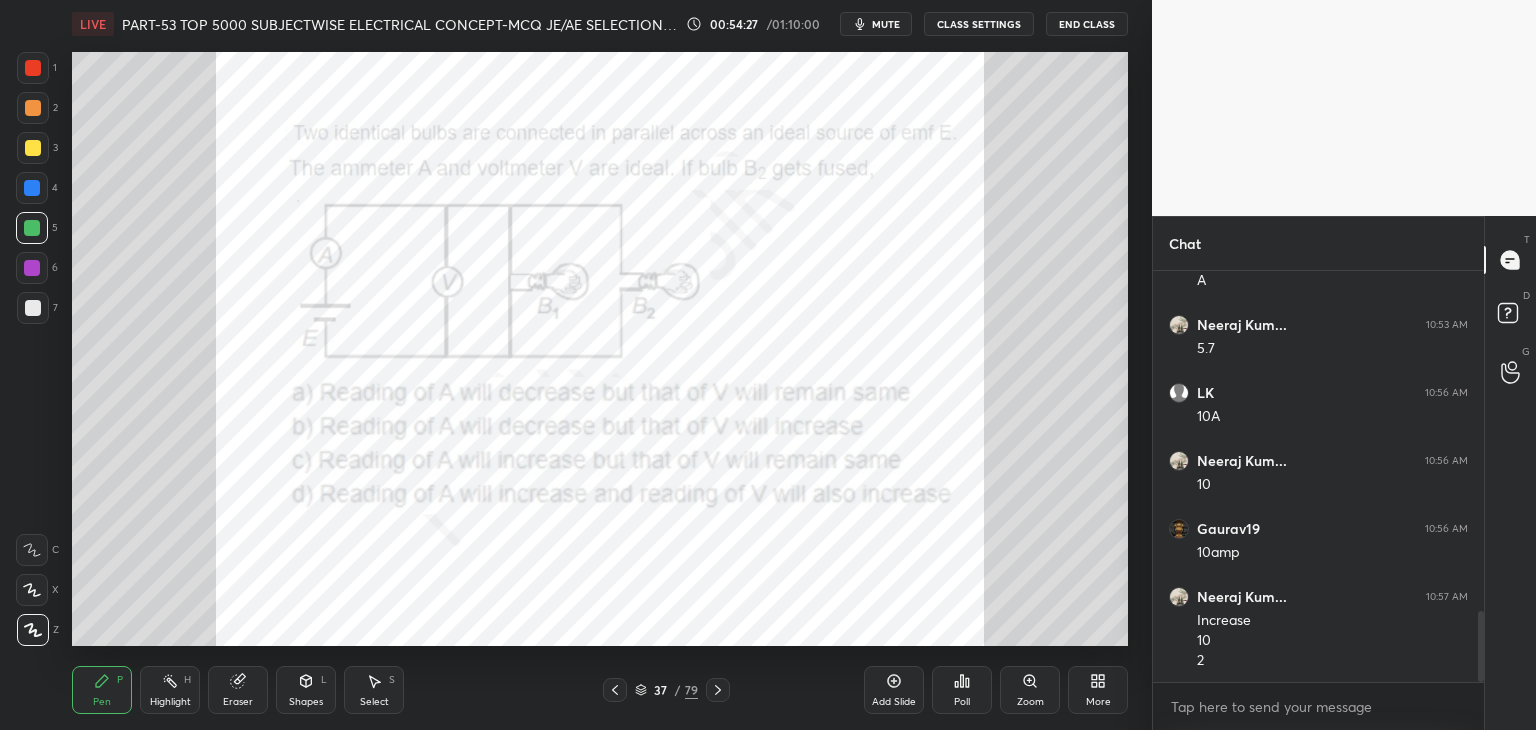drag, startPoint x: 244, startPoint y: 690, endPoint x: 234, endPoint y: 691, distance: 10.049875 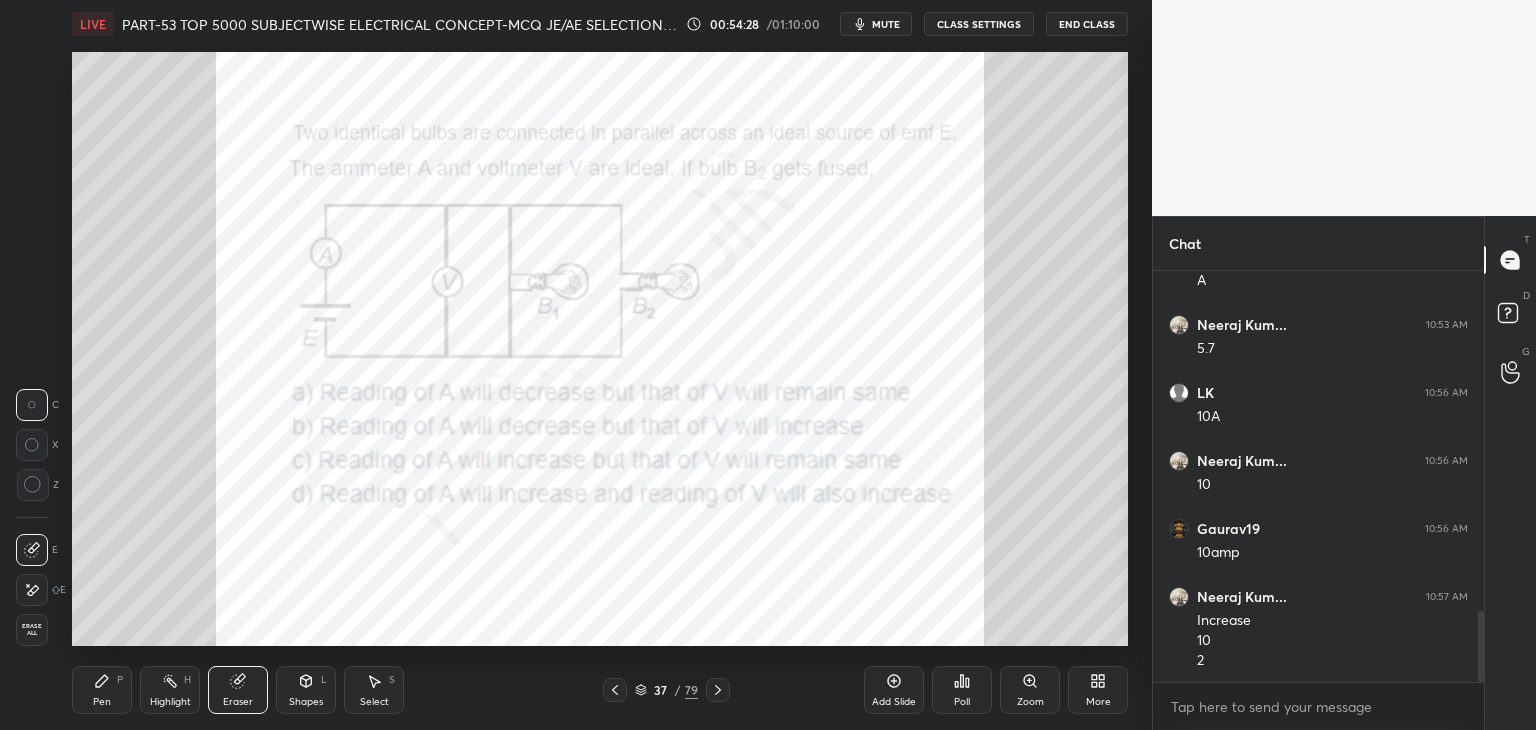 click at bounding box center (32, 550) 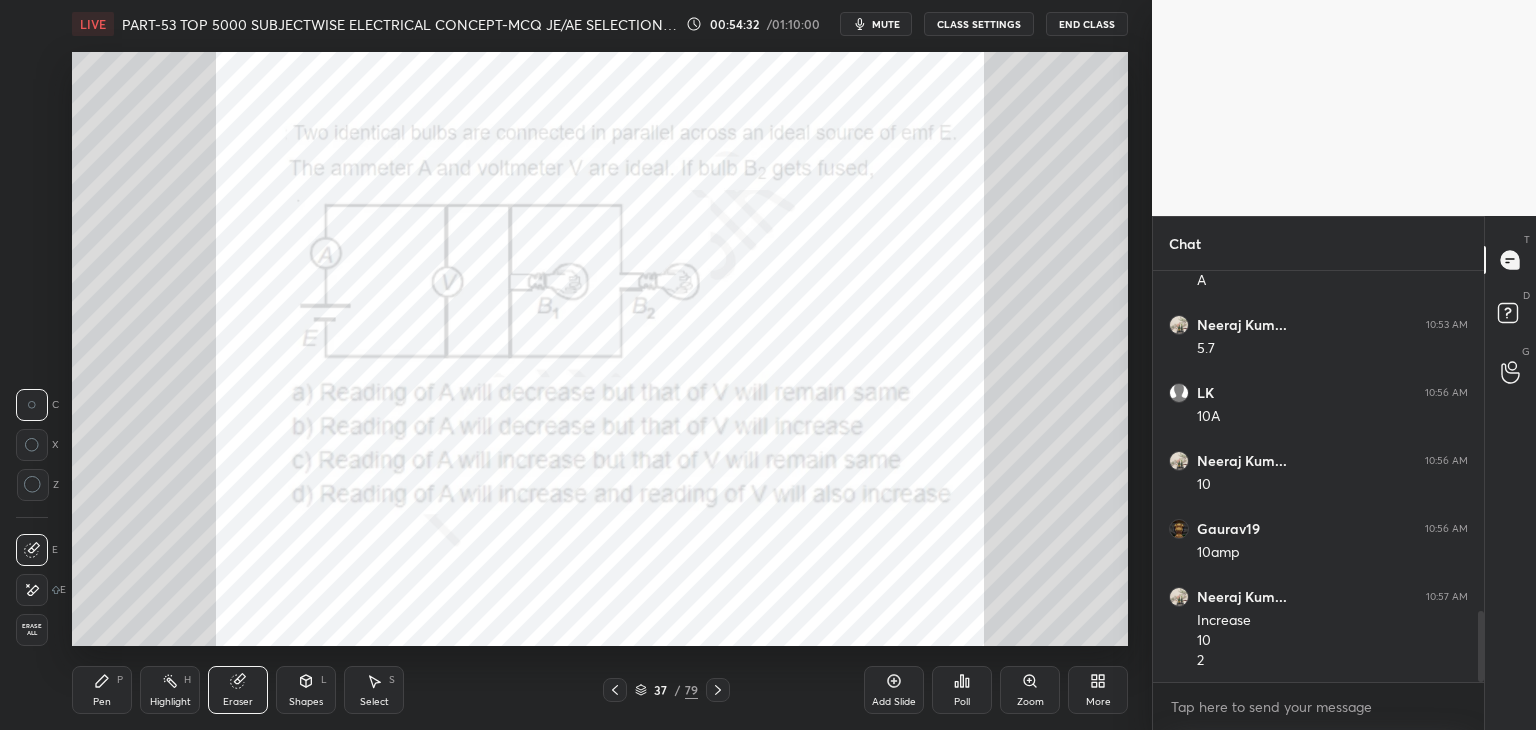 click on "Pen" at bounding box center (102, 702) 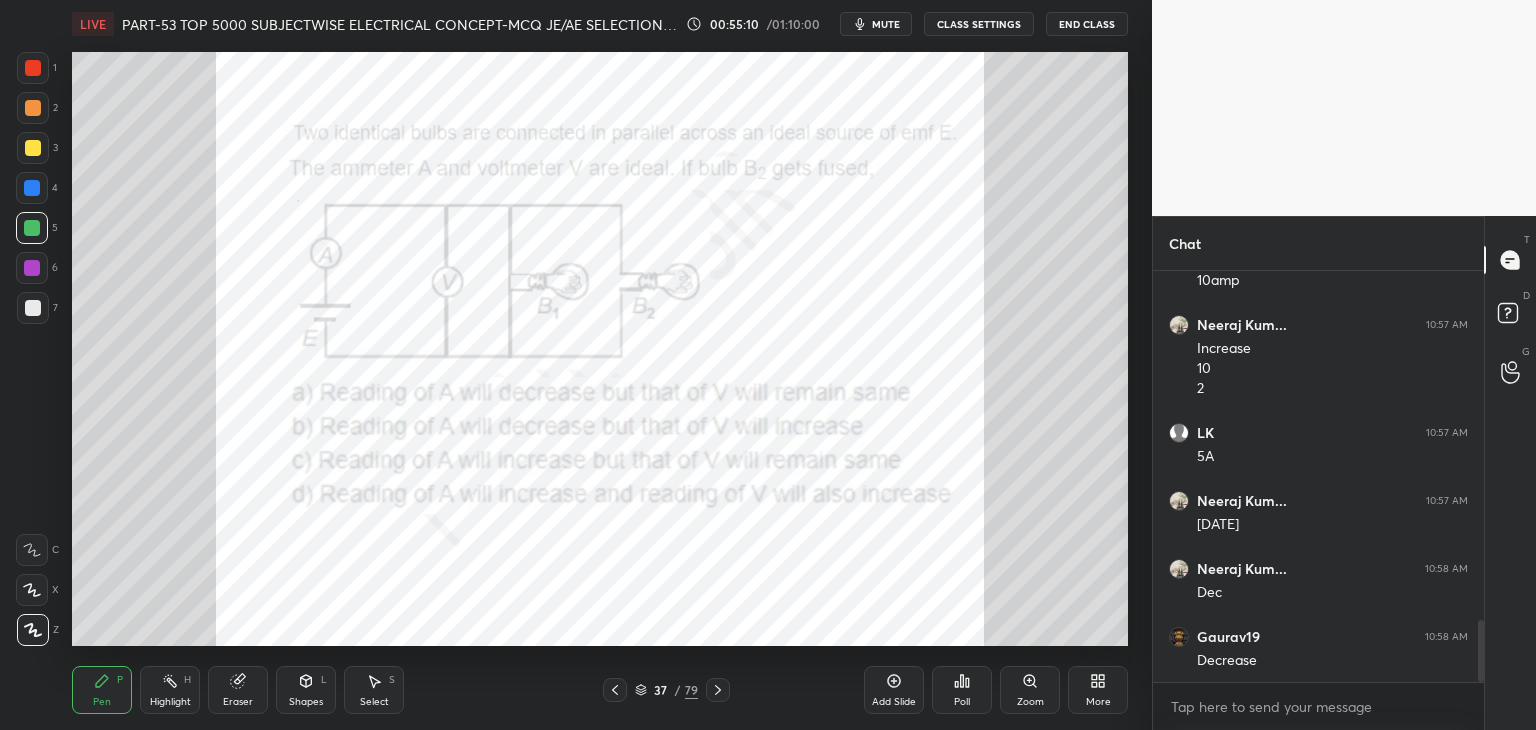 scroll, scrollTop: 2308, scrollLeft: 0, axis: vertical 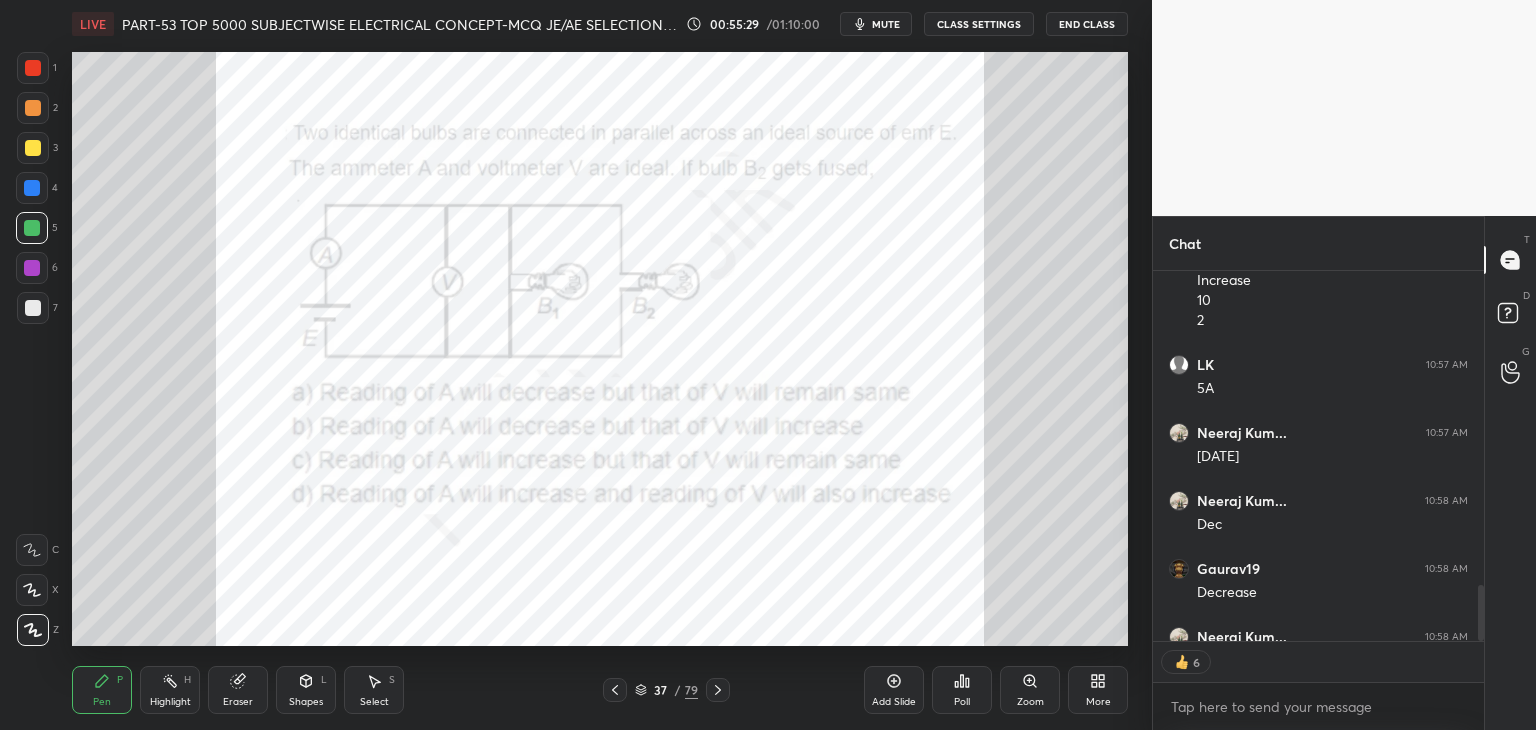 click at bounding box center (33, 68) 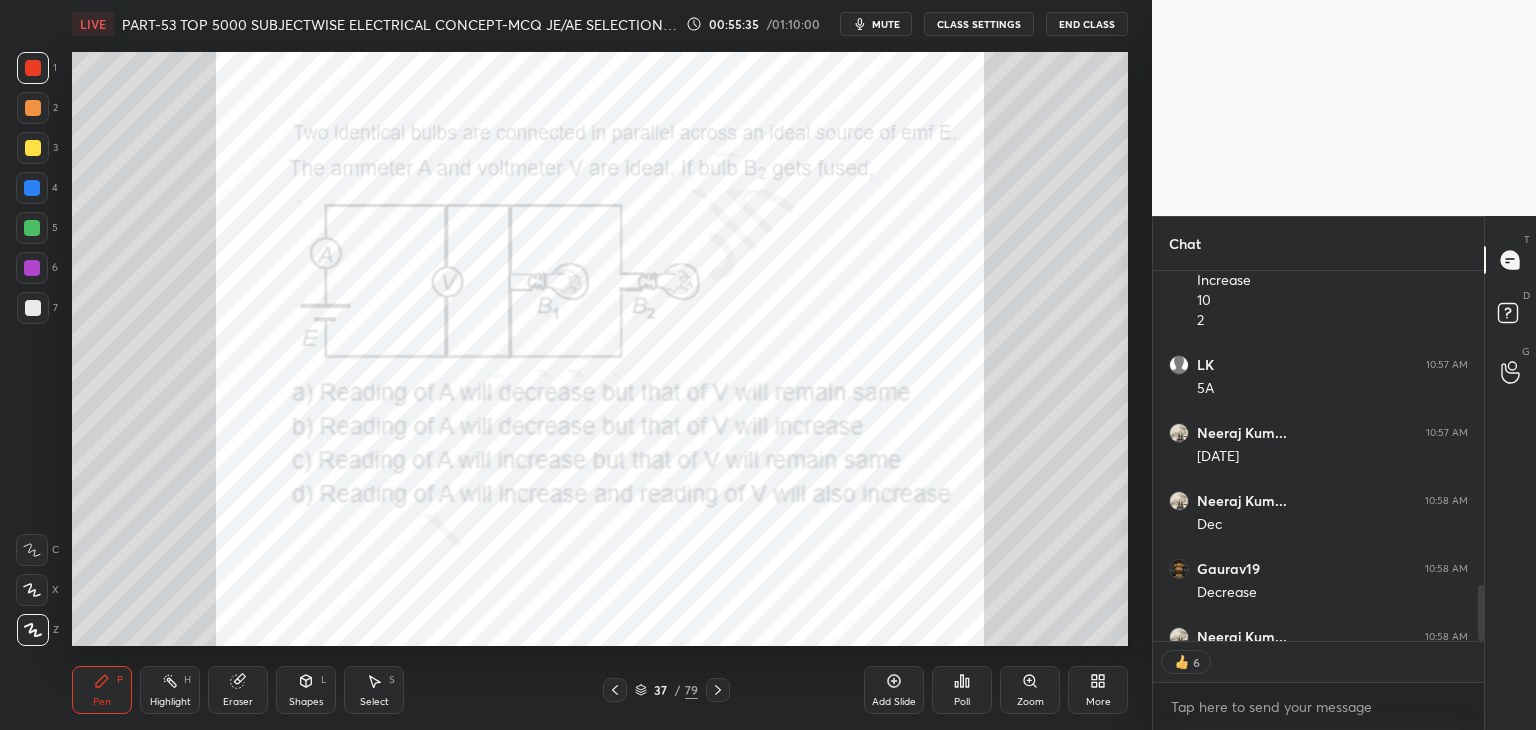 click on "Setting up your live class Poll for   secs No correct answer Start poll" at bounding box center (600, 349) 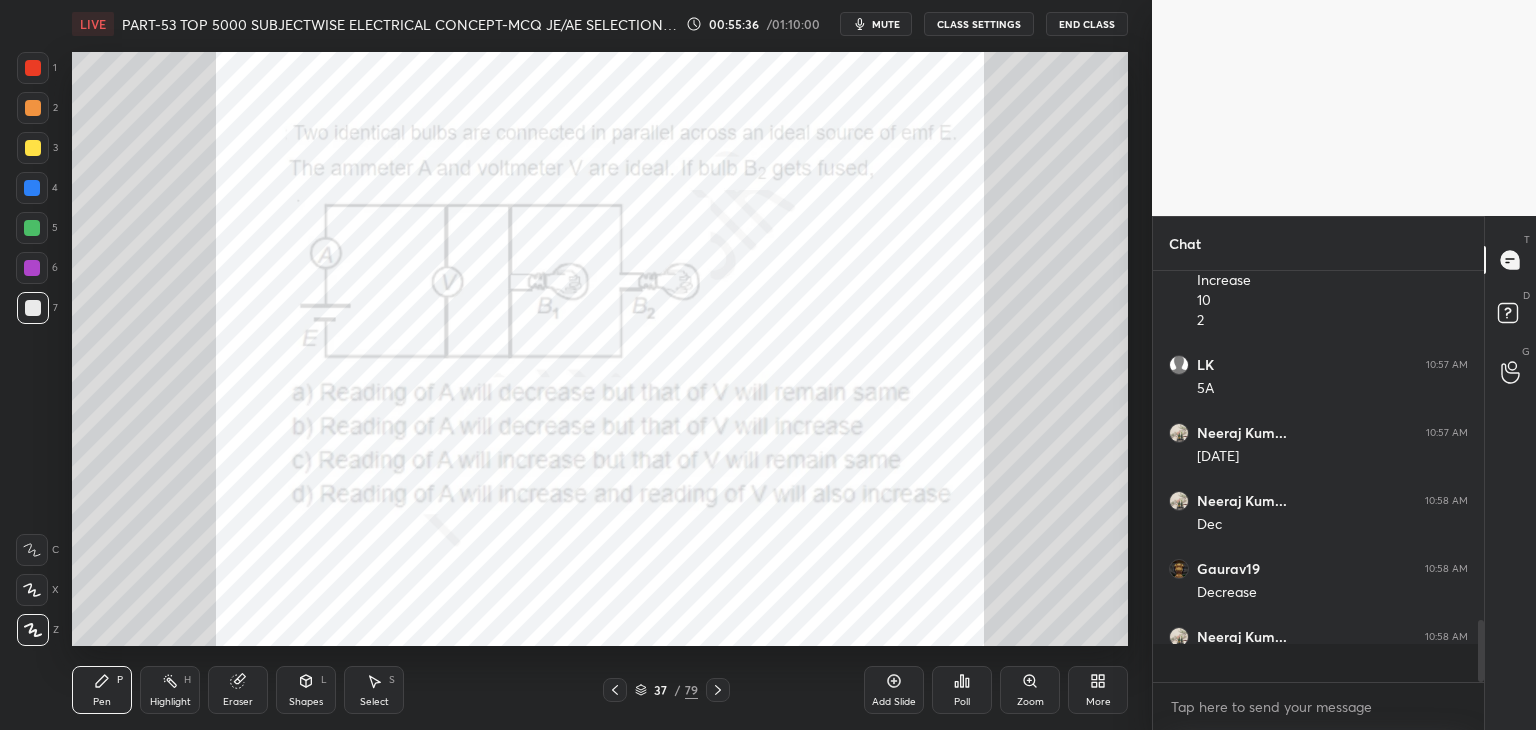 scroll, scrollTop: 6, scrollLeft: 6, axis: both 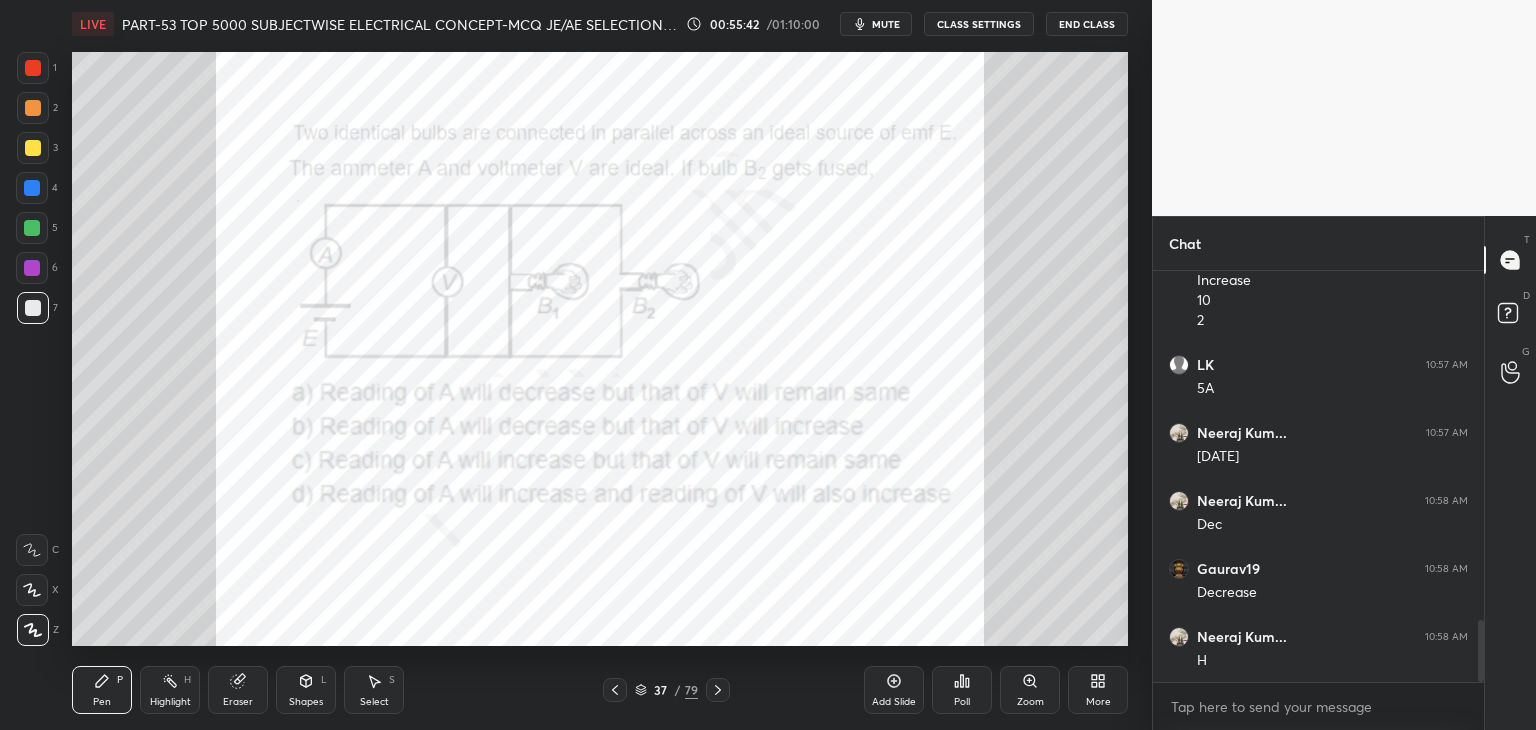 click at bounding box center [33, 68] 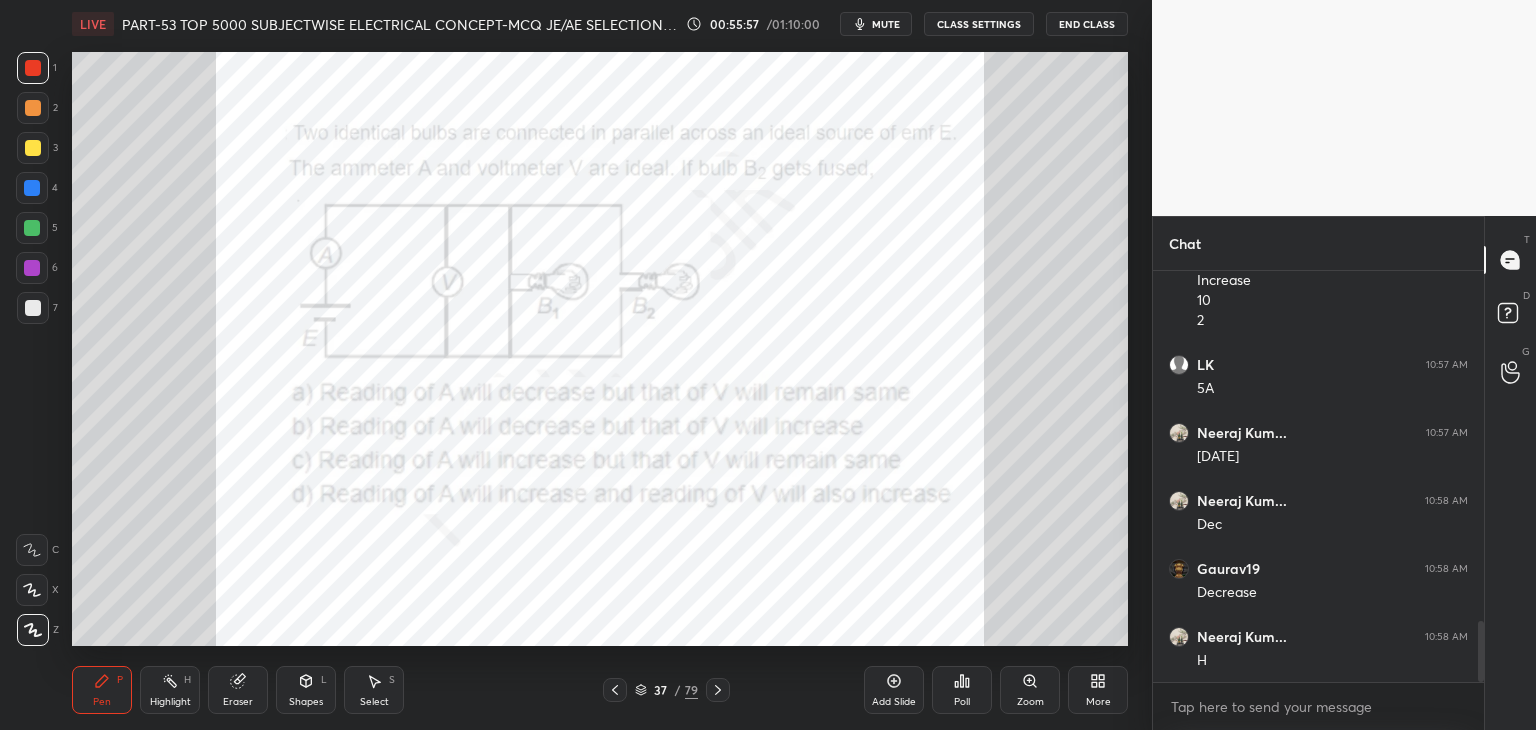 scroll, scrollTop: 2376, scrollLeft: 0, axis: vertical 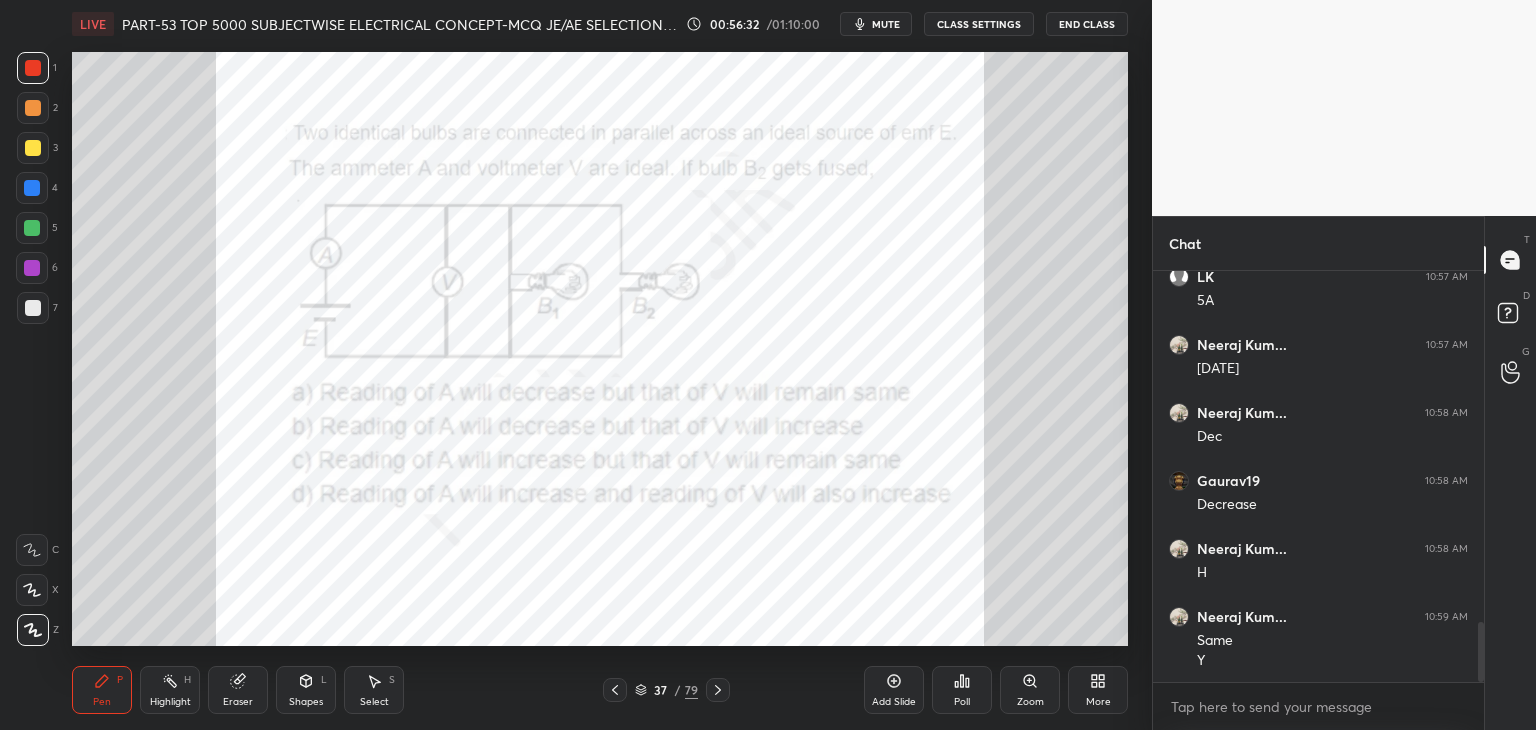 click 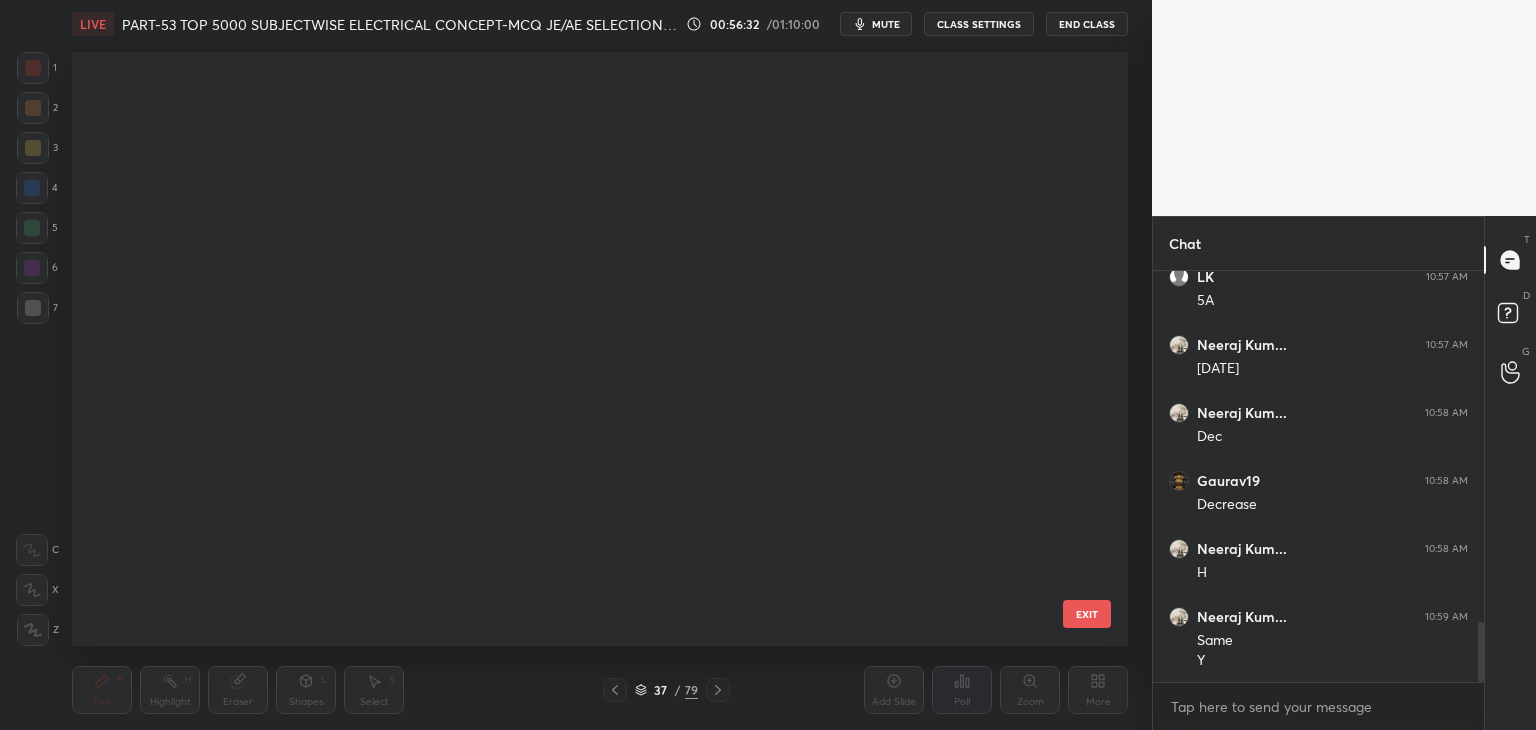 scroll, scrollTop: 1784, scrollLeft: 0, axis: vertical 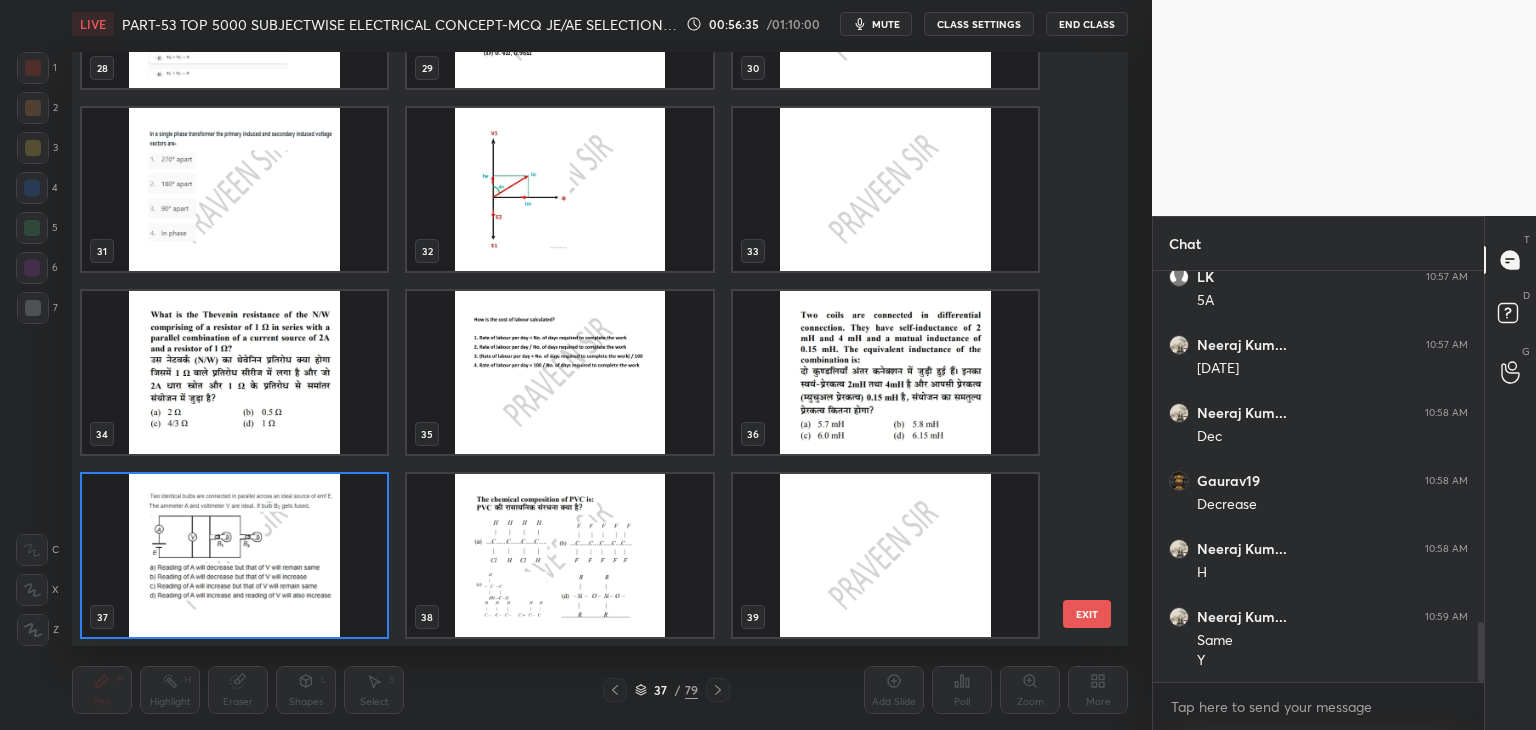 drag, startPoint x: 1094, startPoint y: 284, endPoint x: 1089, endPoint y: 337, distance: 53.235325 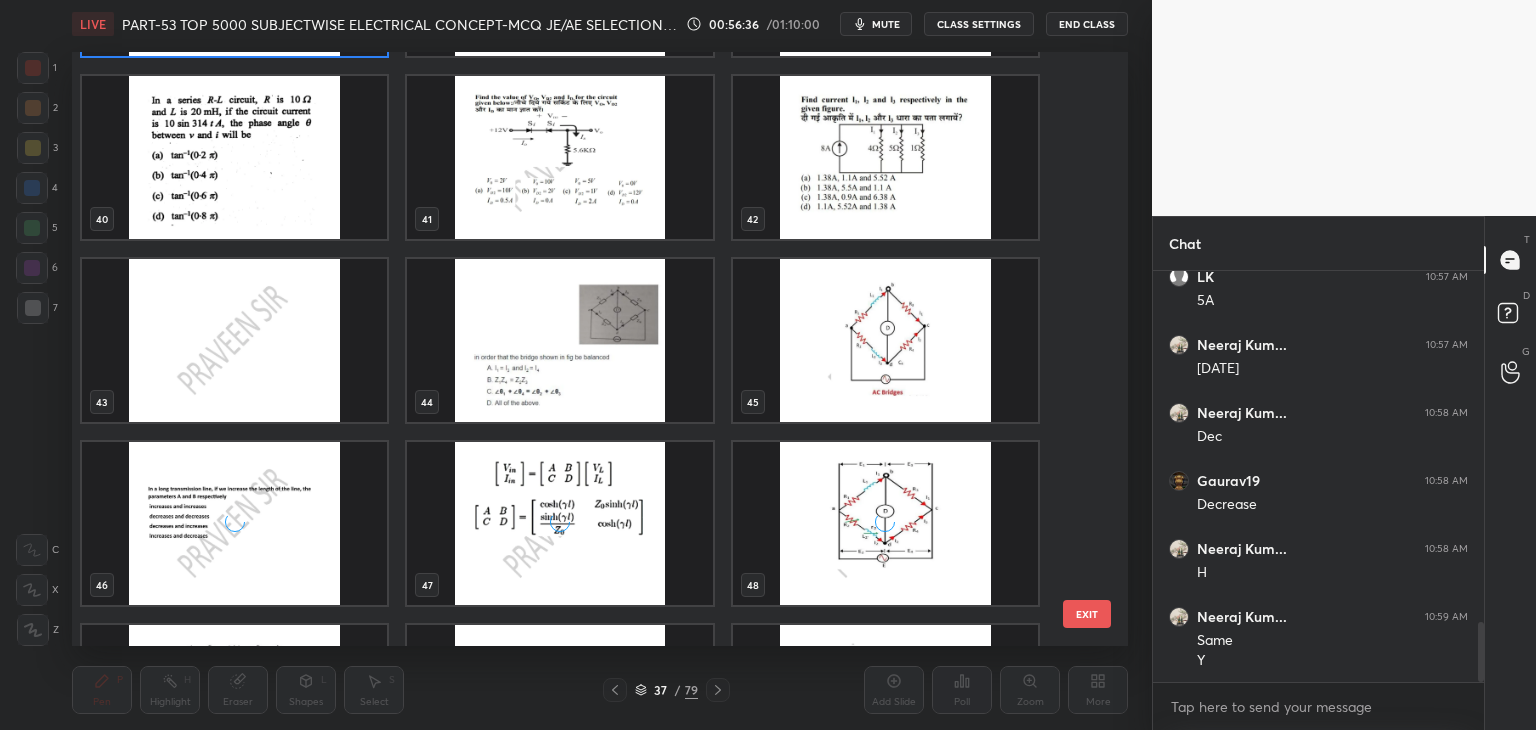 scroll, scrollTop: 2372, scrollLeft: 0, axis: vertical 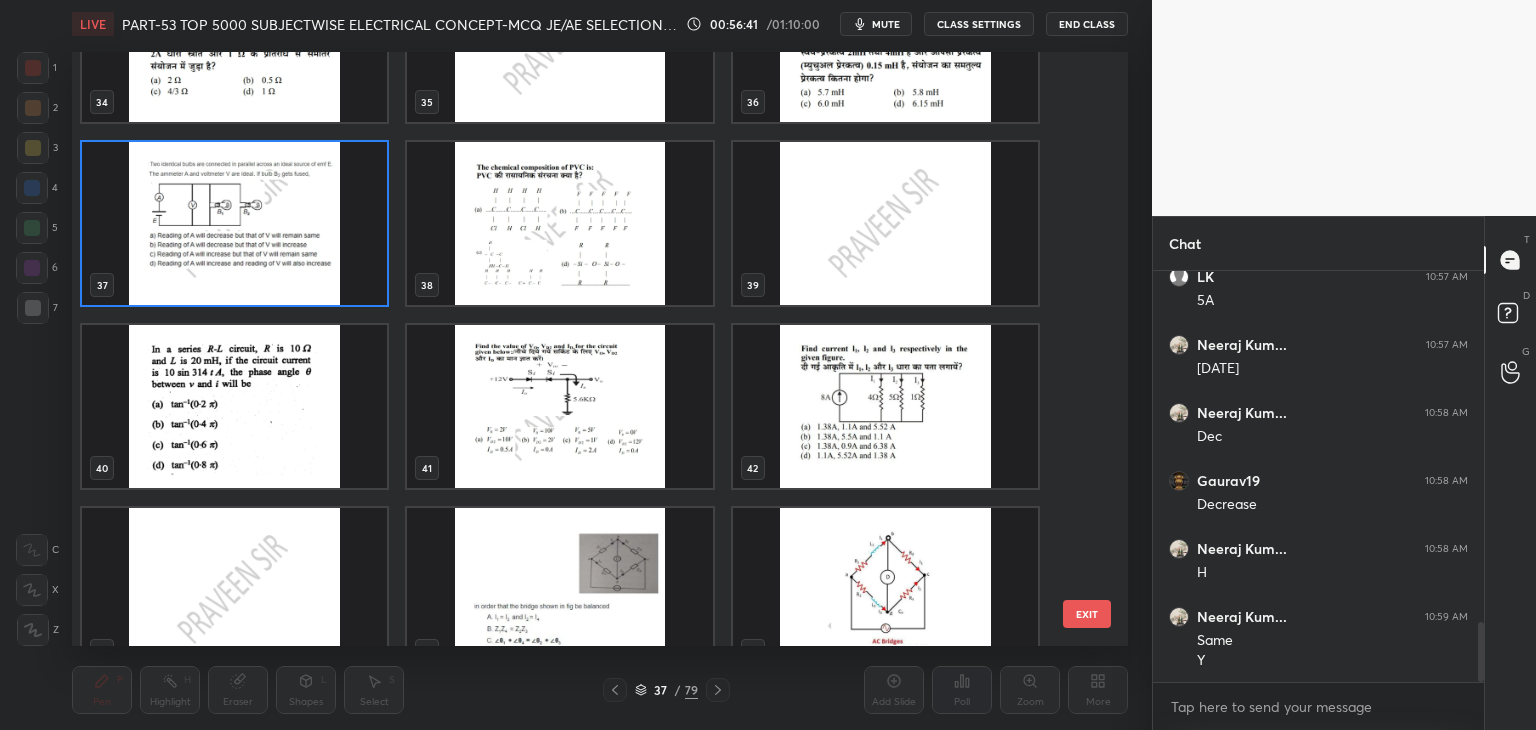 click at bounding box center (234, 406) 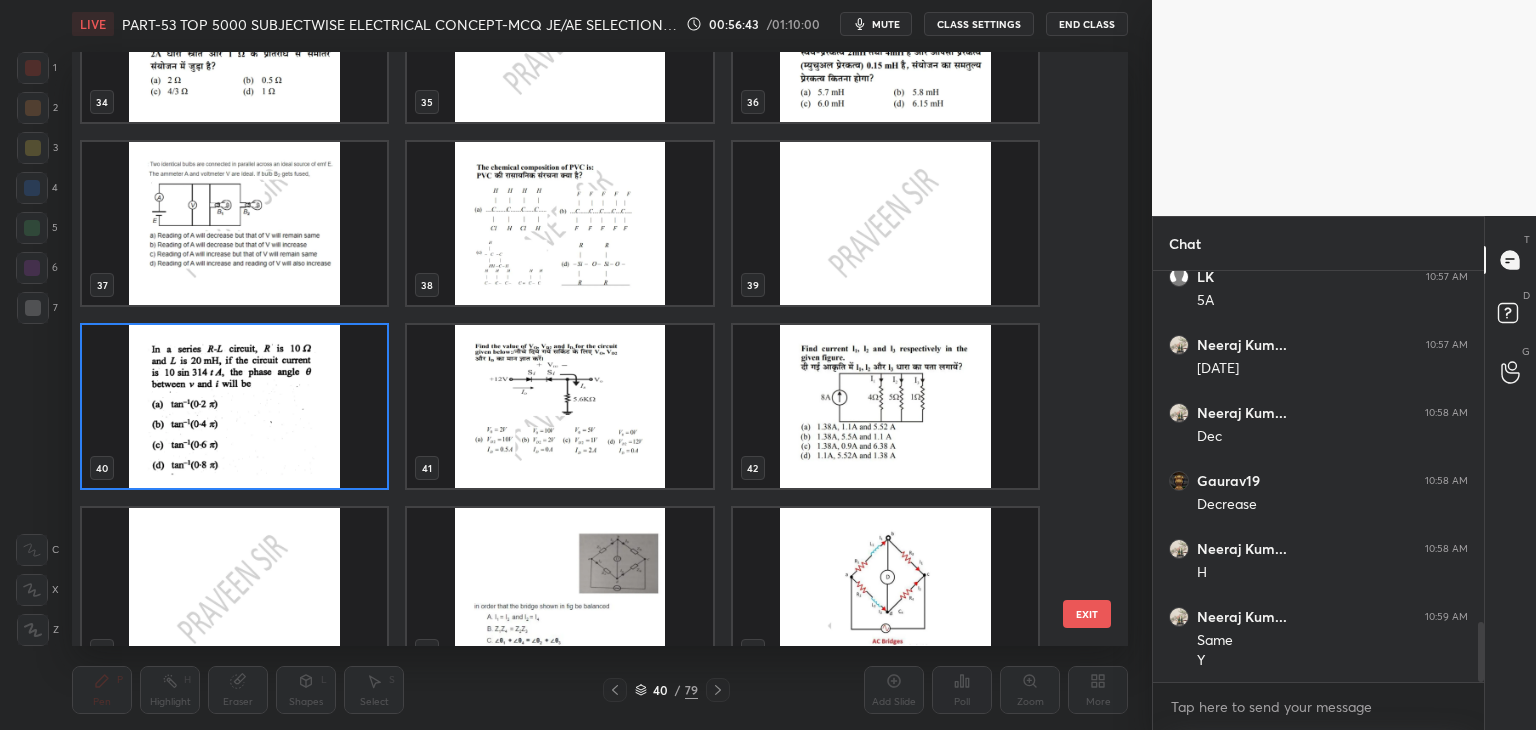 click at bounding box center [234, 406] 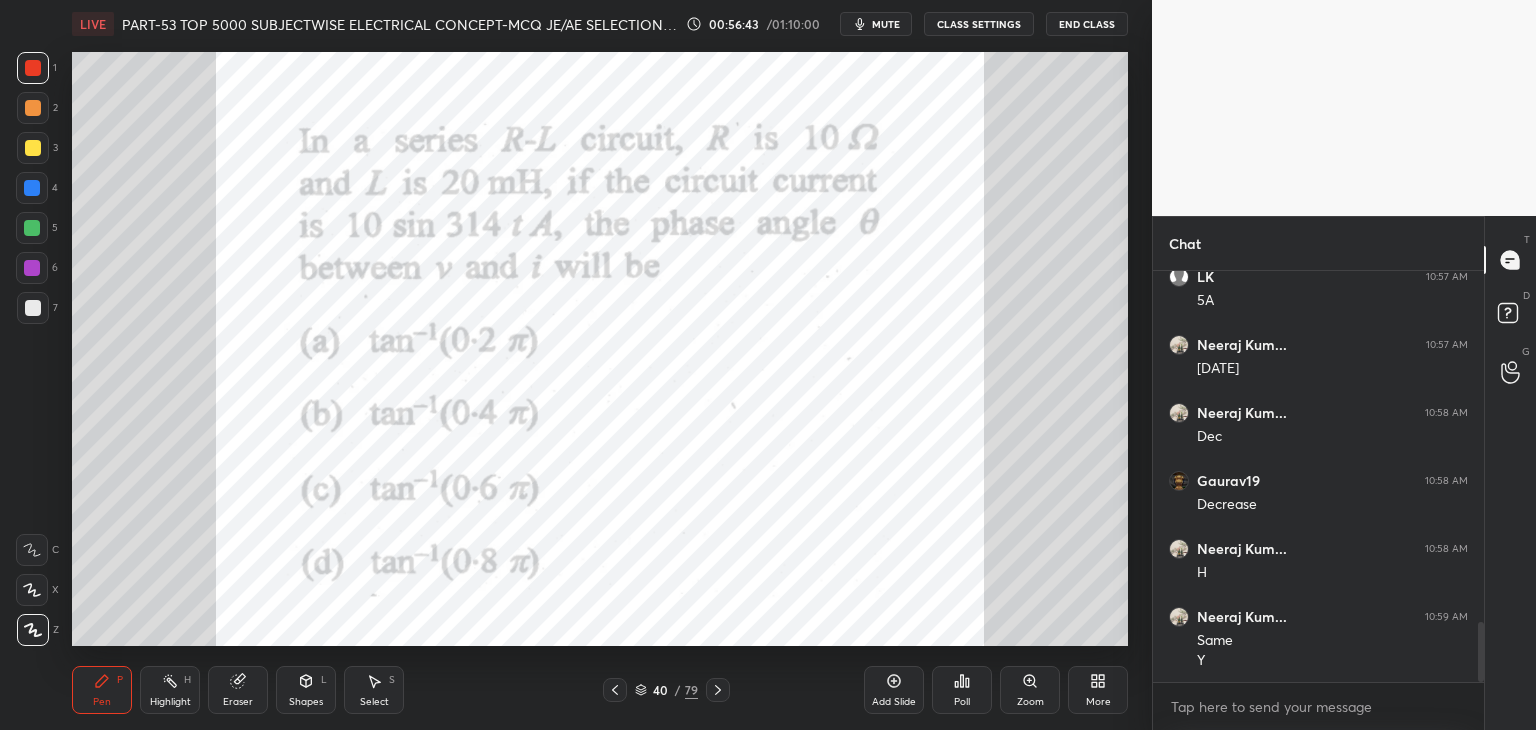 click at bounding box center [234, 406] 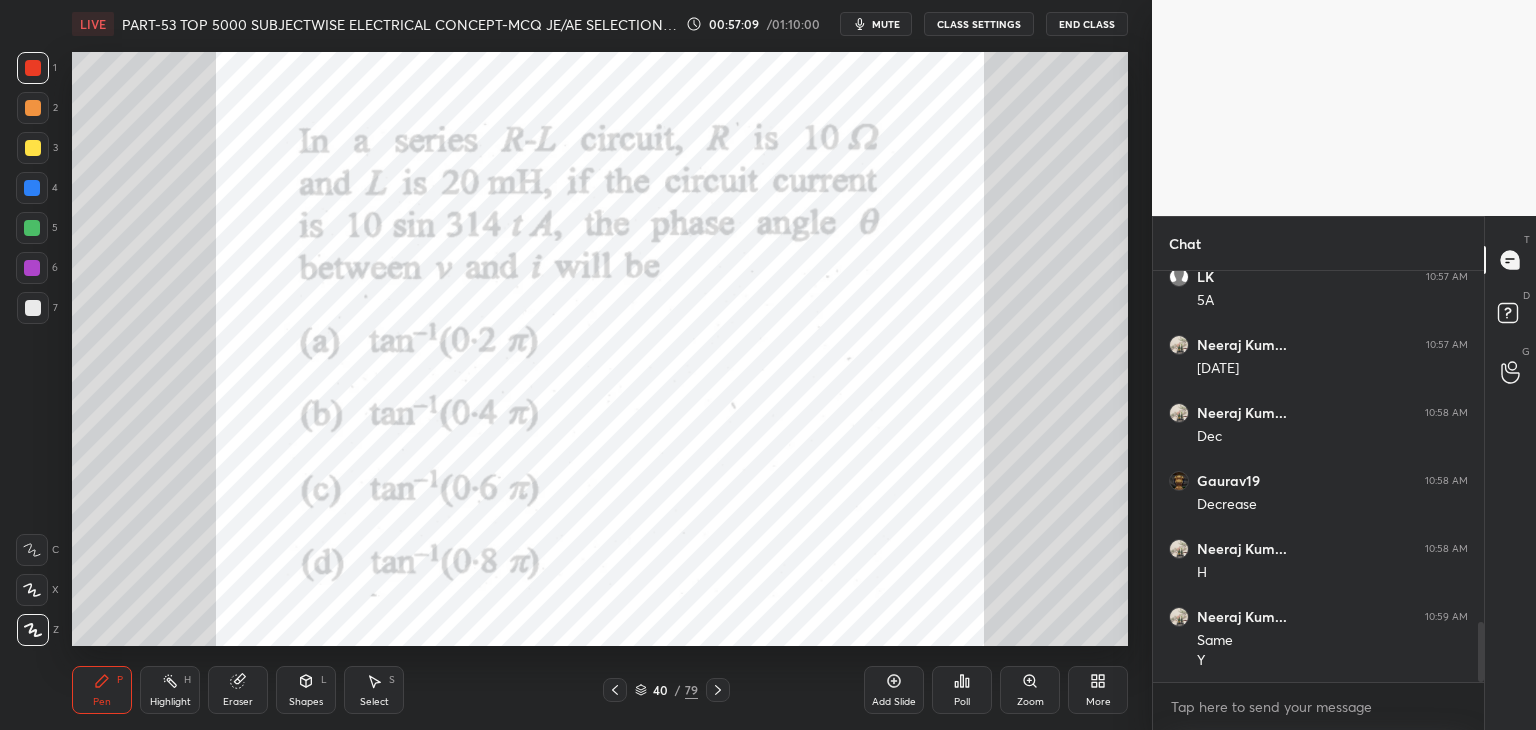 click on "Zoom" at bounding box center (1030, 690) 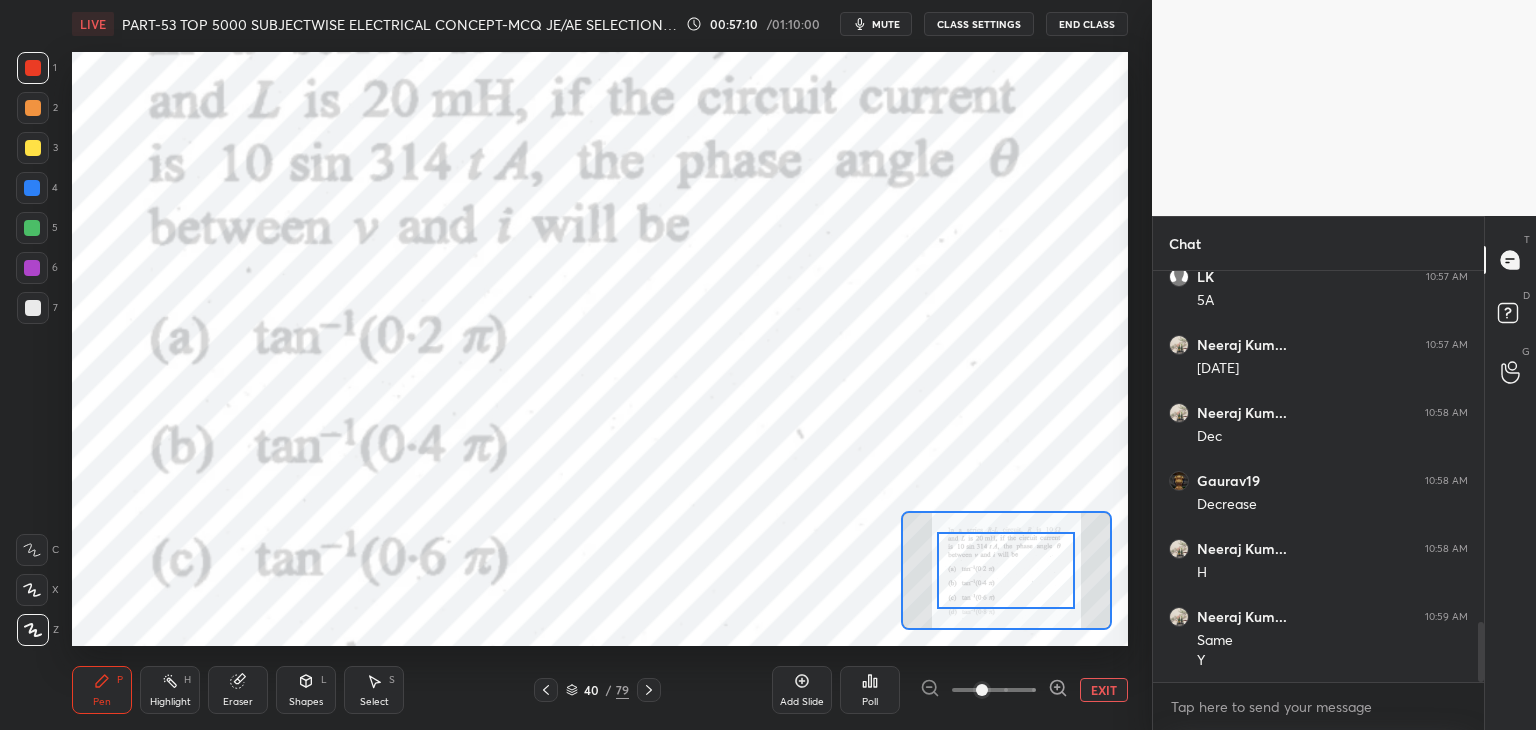 click on "EXIT" at bounding box center (1104, 690) 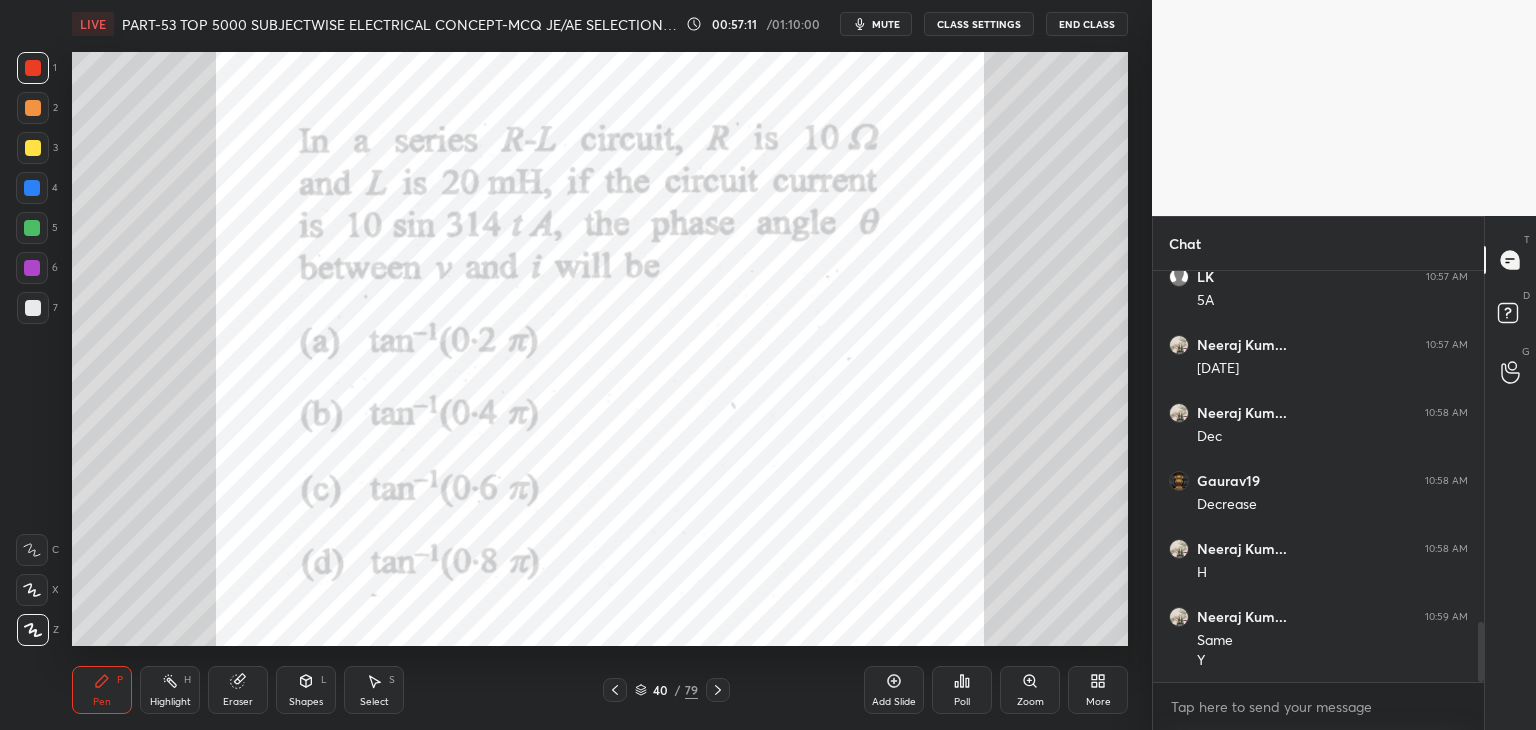 click on "Poll" at bounding box center (962, 690) 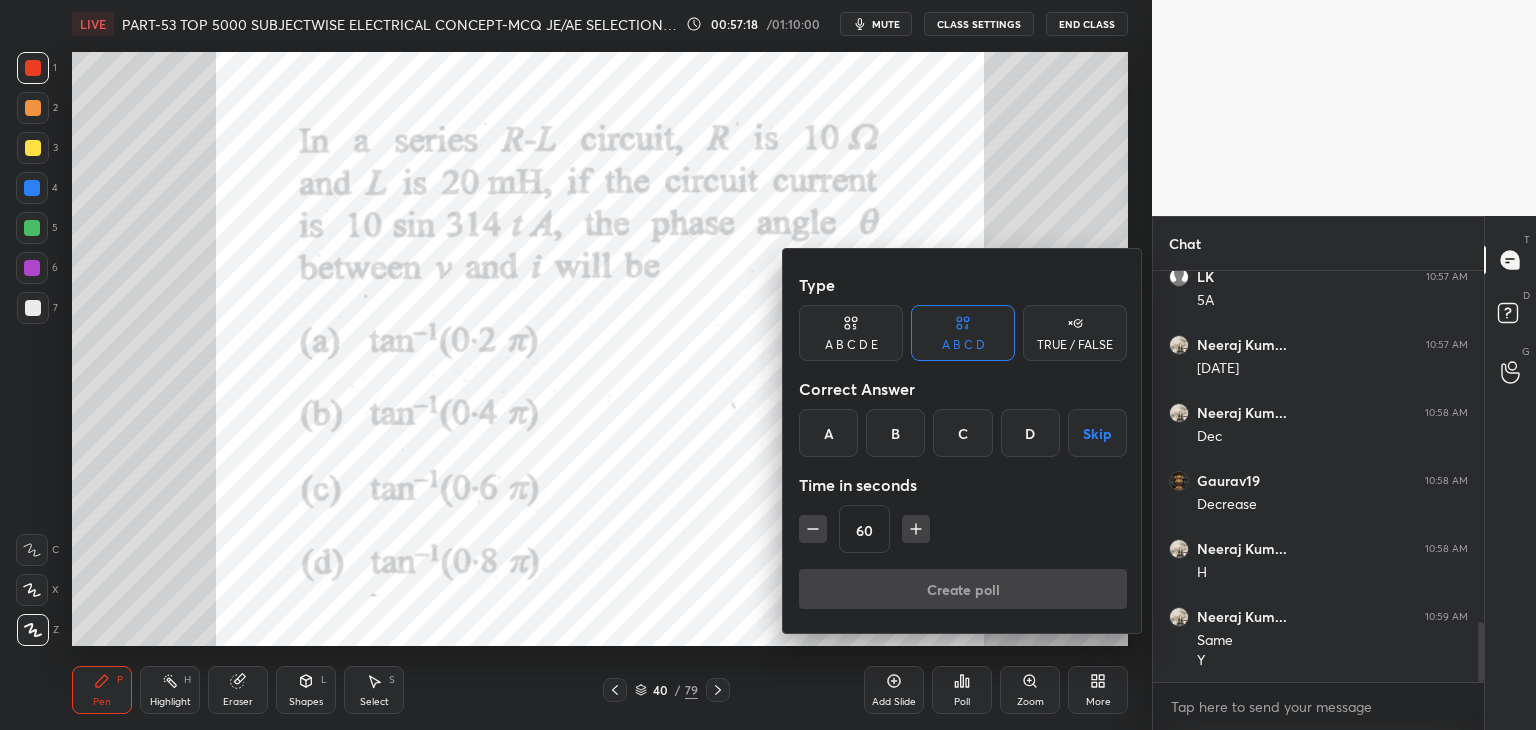 drag, startPoint x: 831, startPoint y: 436, endPoint x: 845, endPoint y: 569, distance: 133.73482 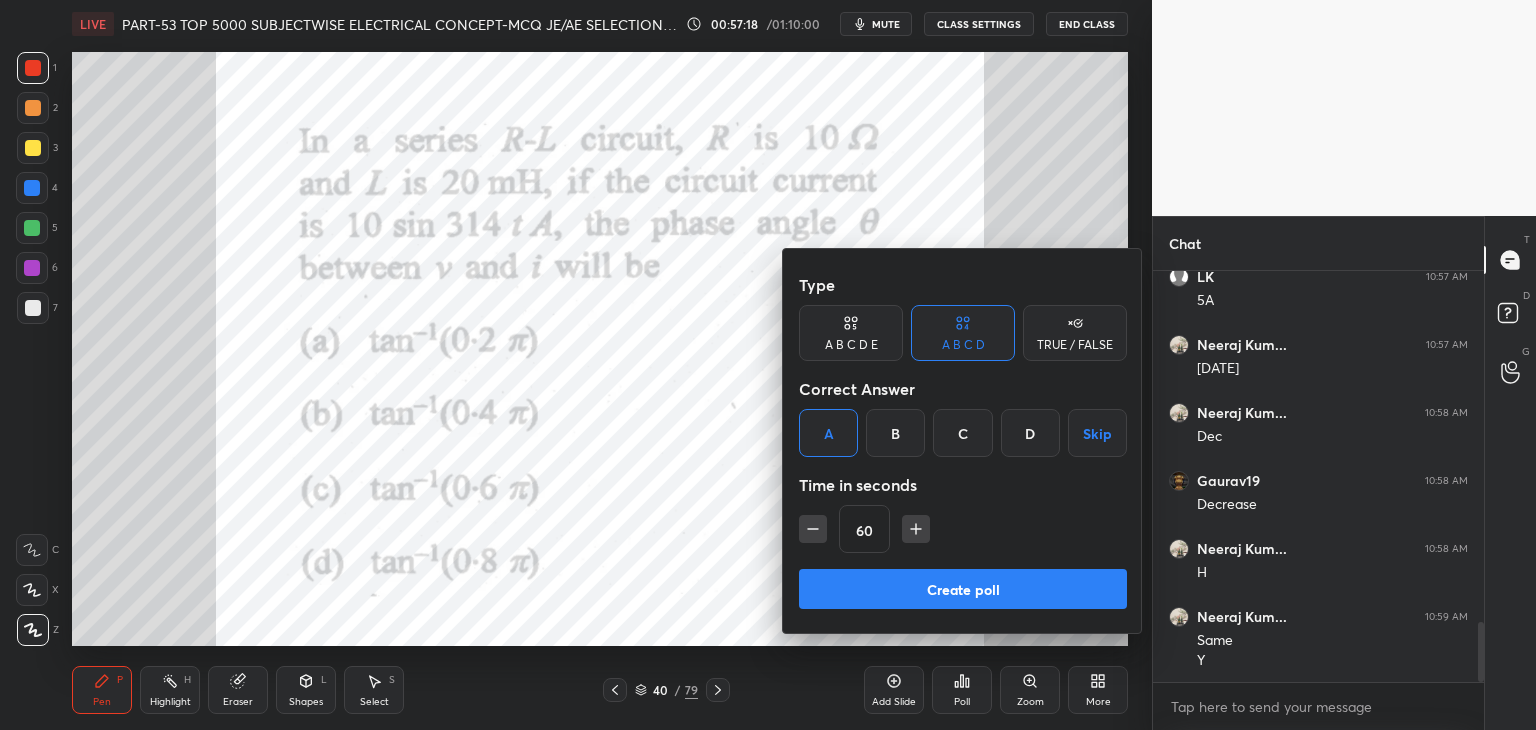 click on "Create poll" at bounding box center (963, 589) 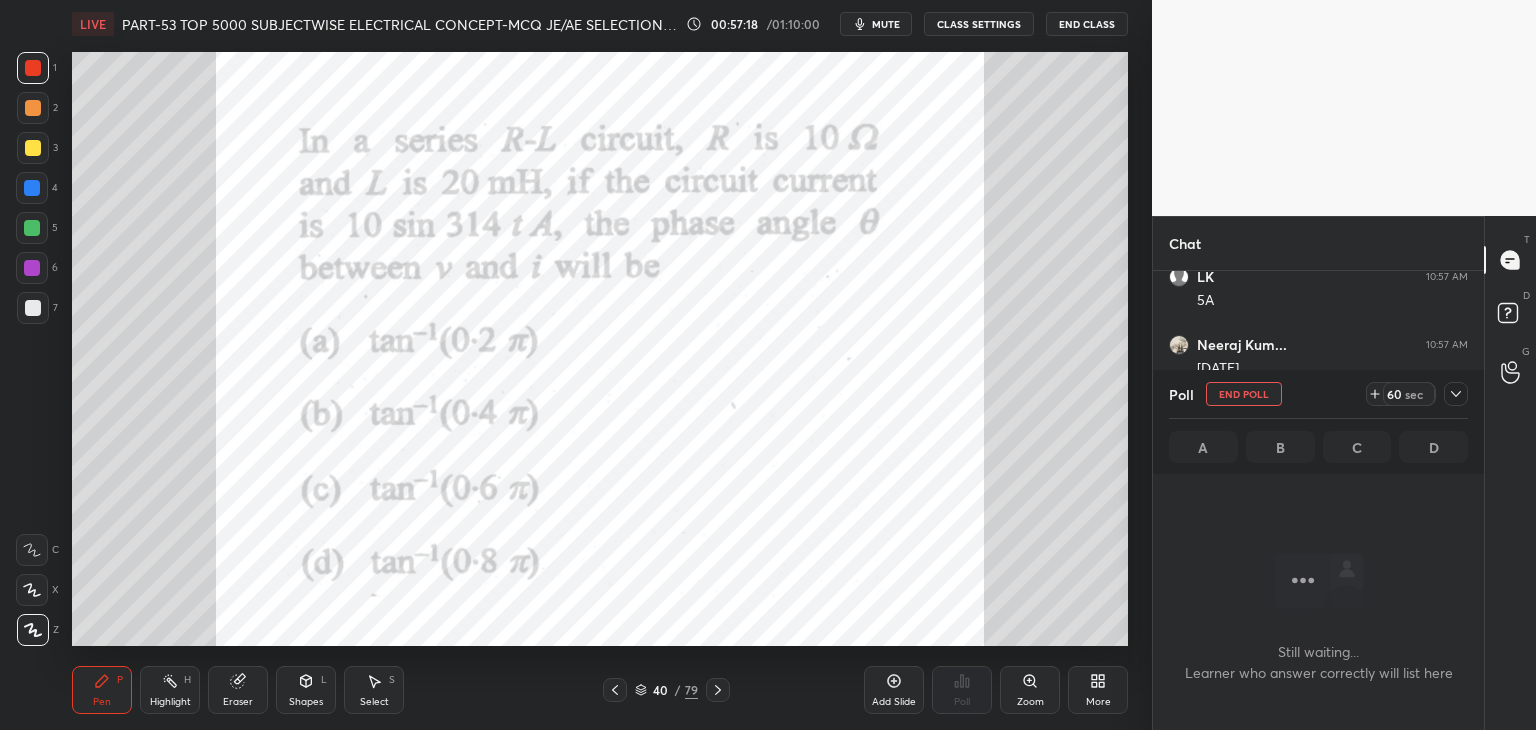 scroll, scrollTop: 364, scrollLeft: 325, axis: both 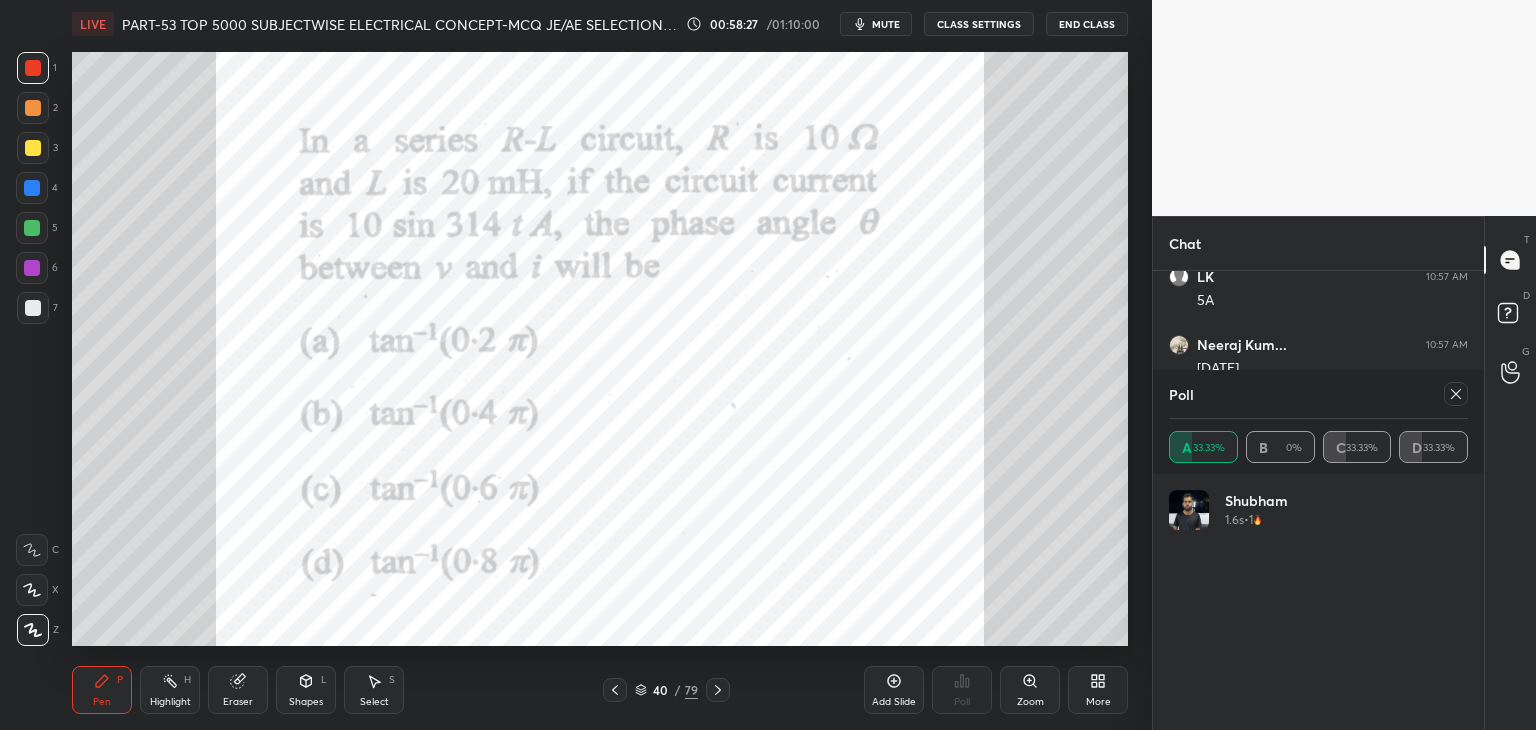 click 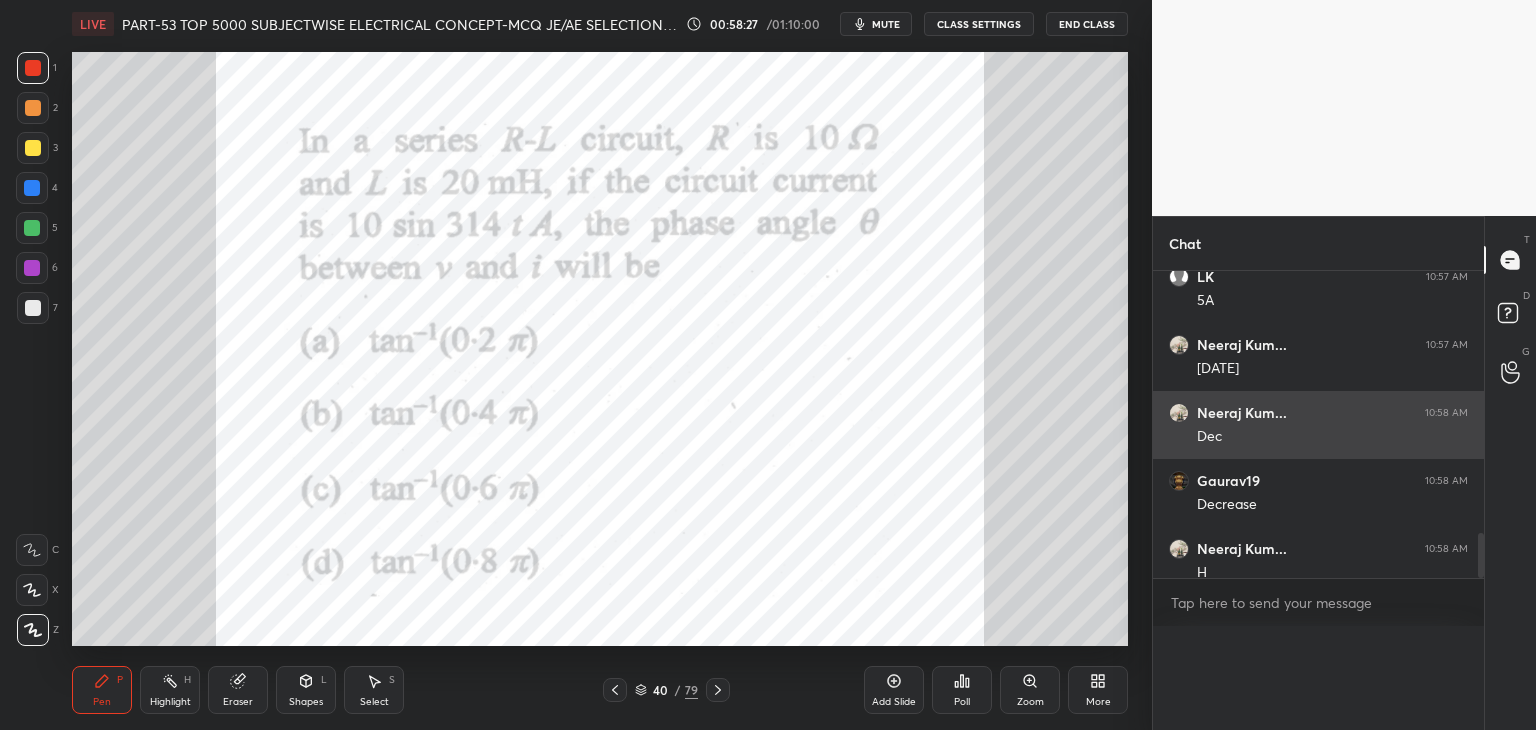 scroll, scrollTop: 88, scrollLeft: 293, axis: both 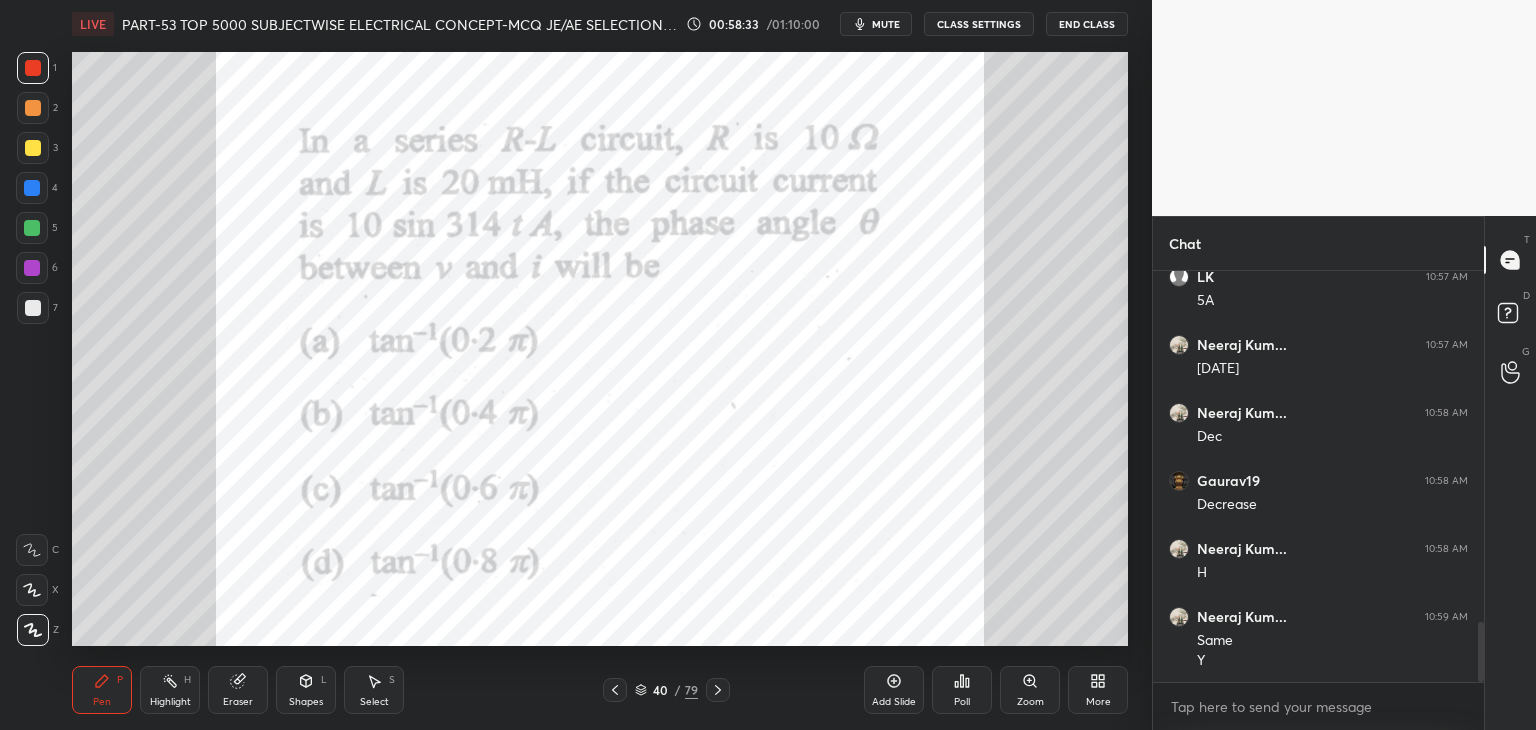 click on "Shapes L" at bounding box center (306, 690) 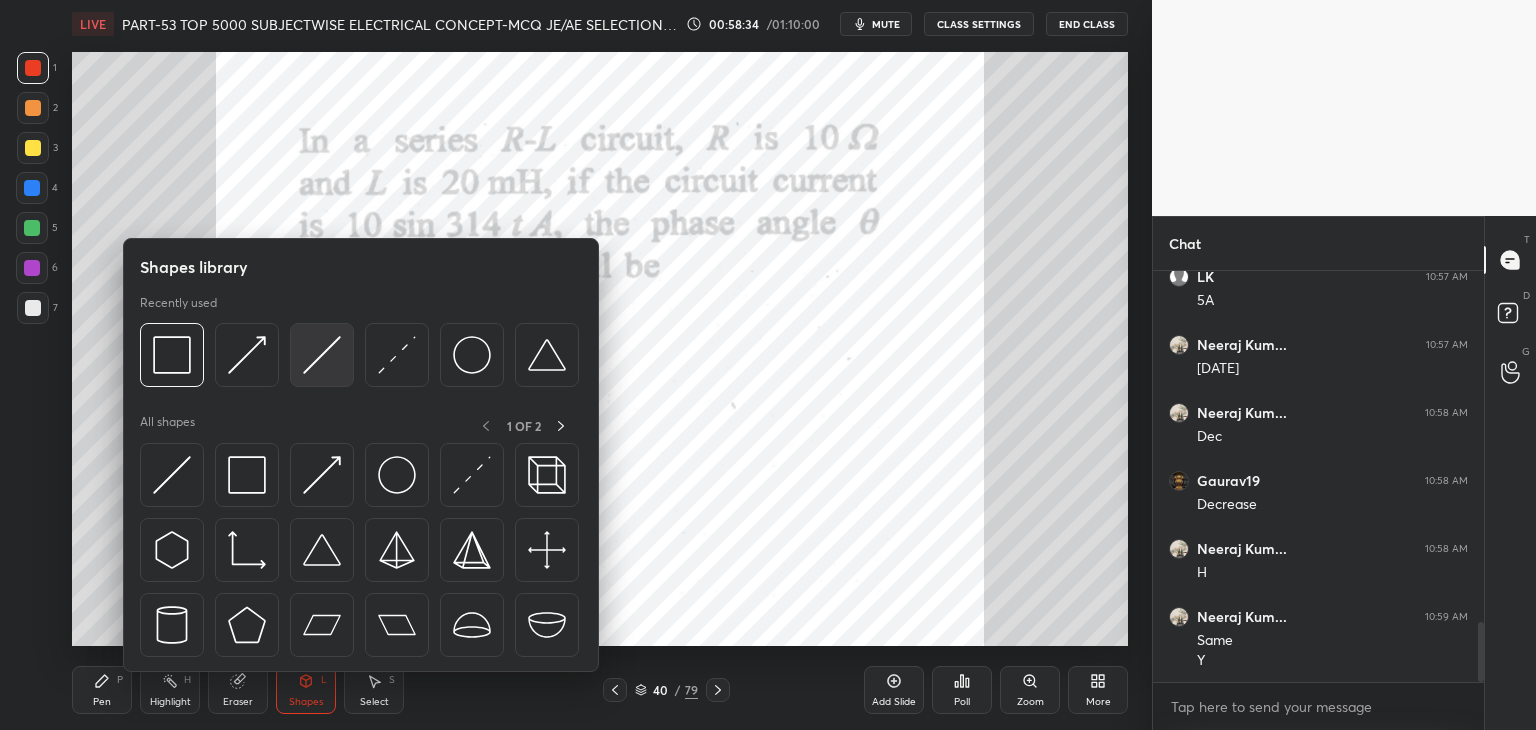click at bounding box center (322, 355) 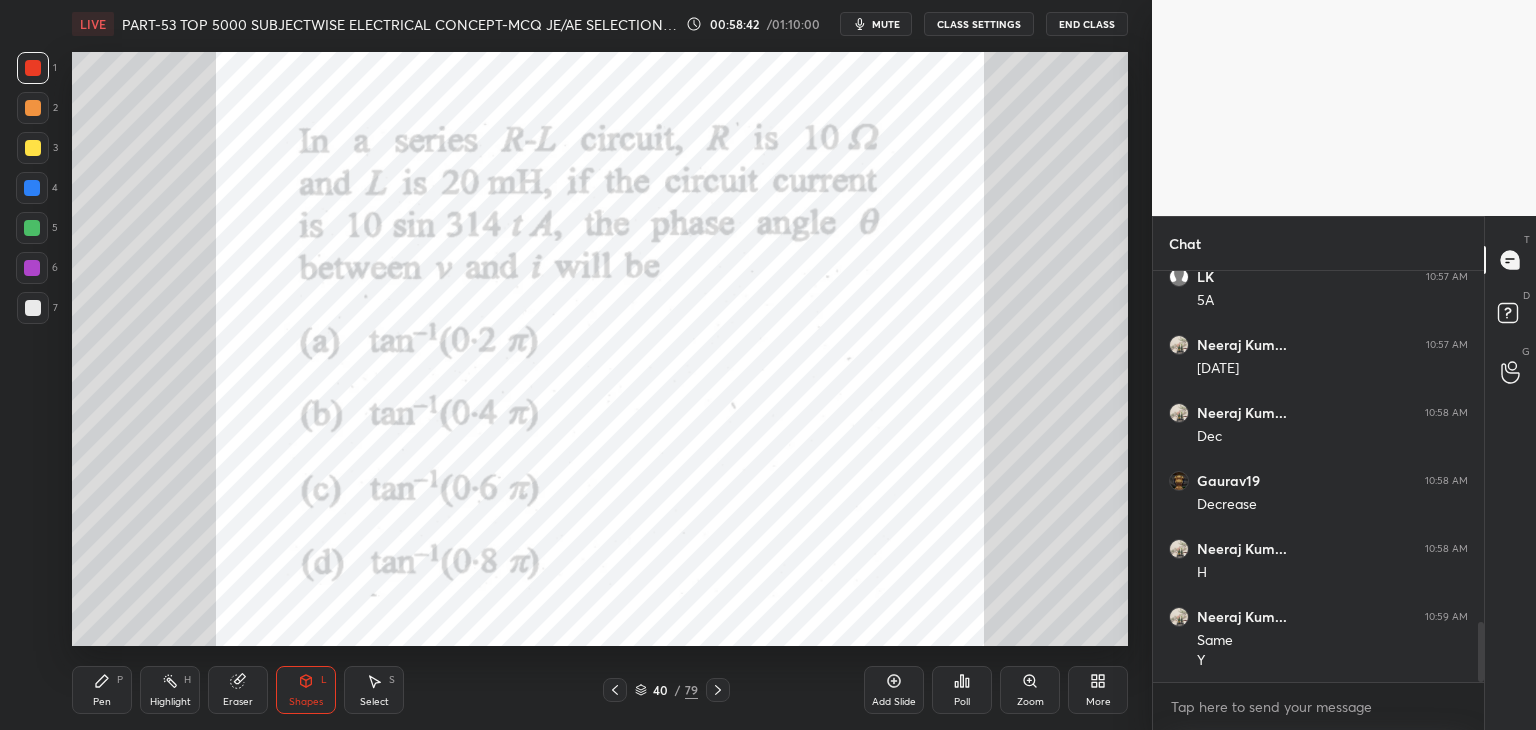 click on "Pen" at bounding box center (102, 702) 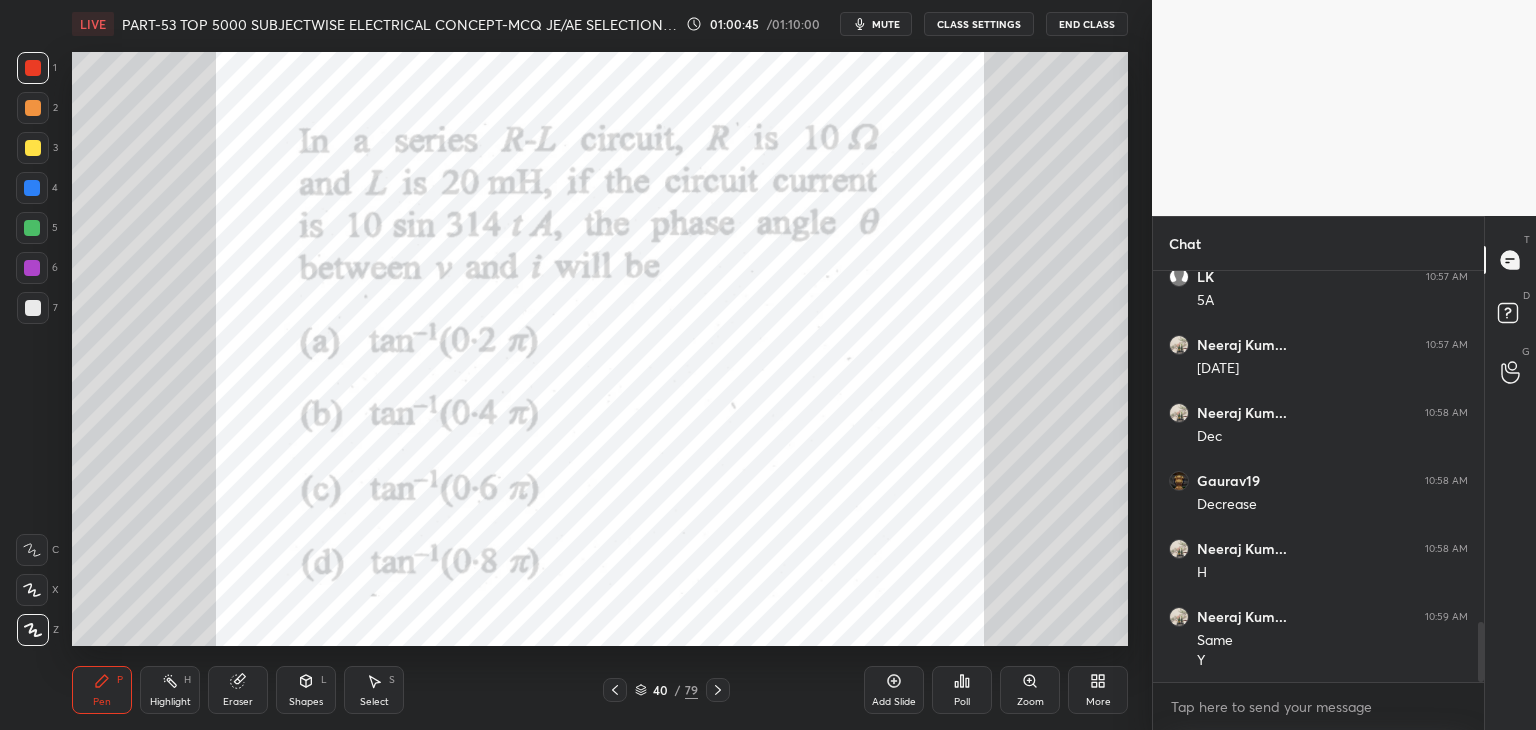 click 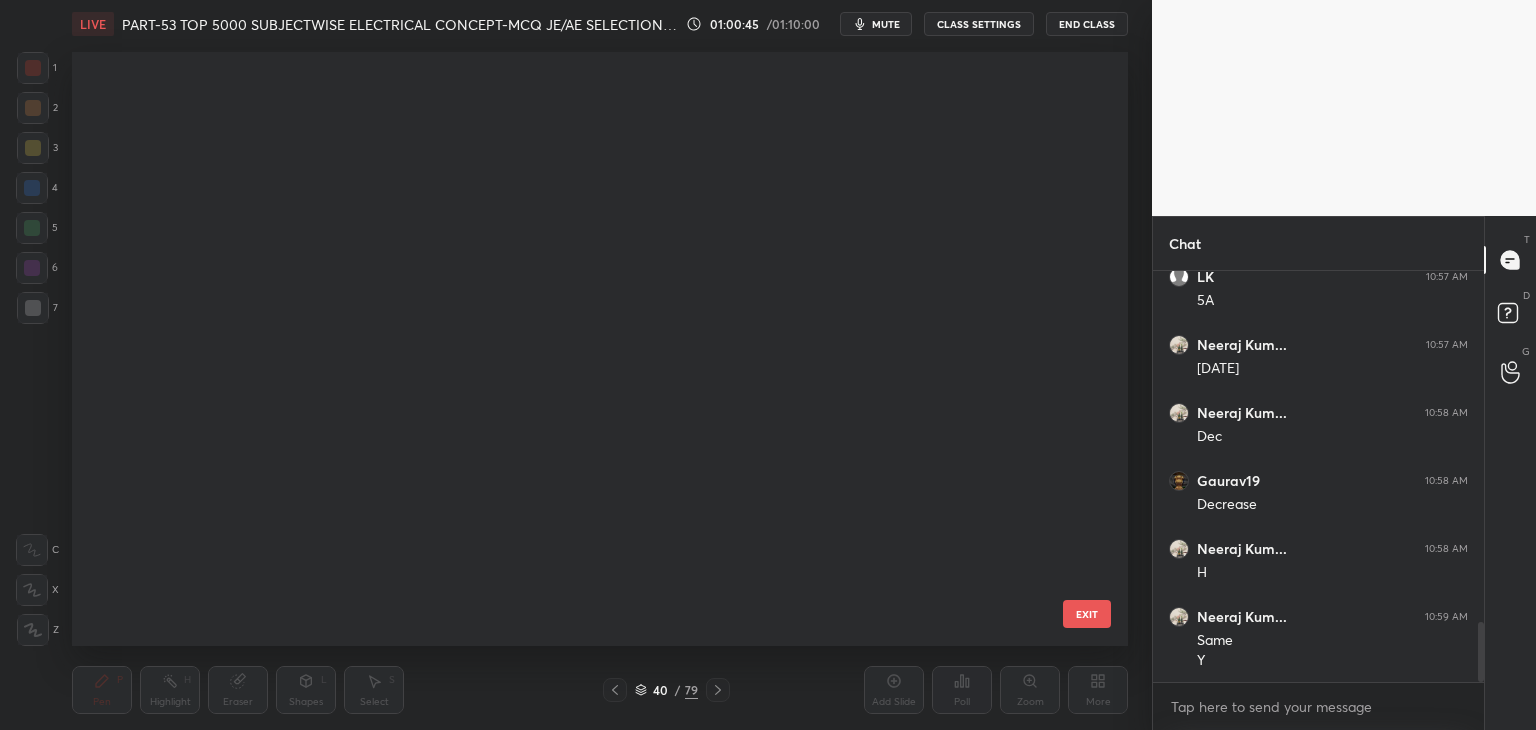 scroll, scrollTop: 1968, scrollLeft: 0, axis: vertical 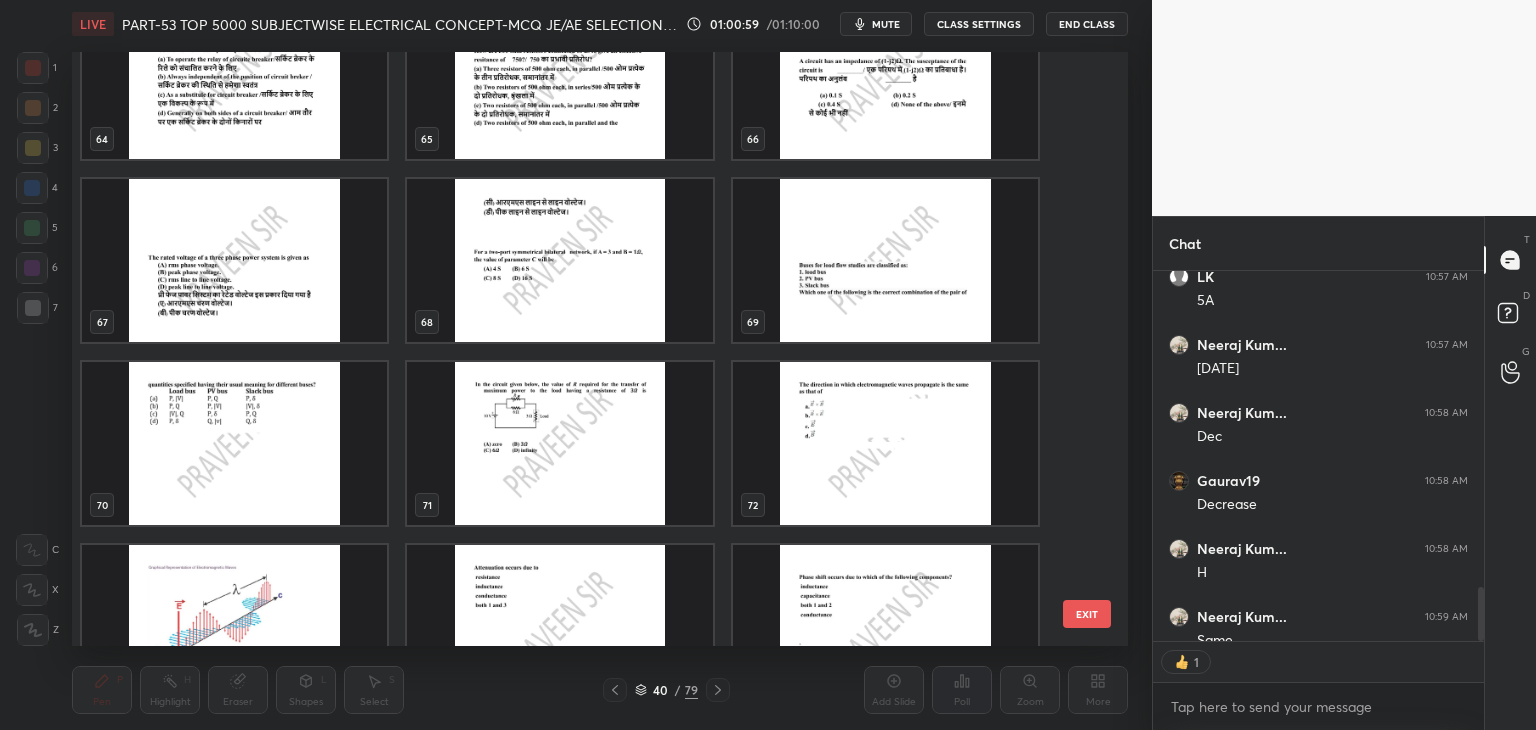 type on "x" 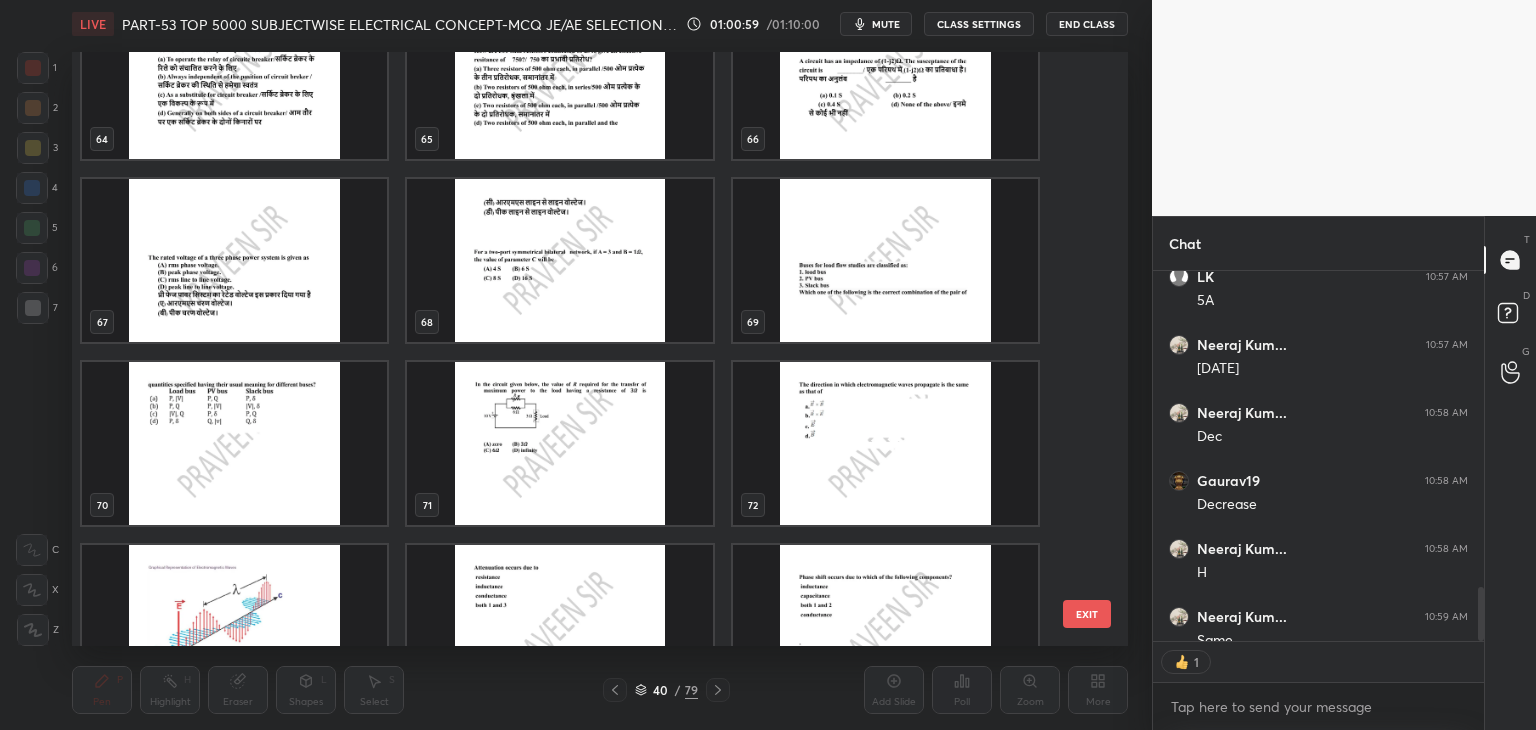 scroll, scrollTop: 3902, scrollLeft: 0, axis: vertical 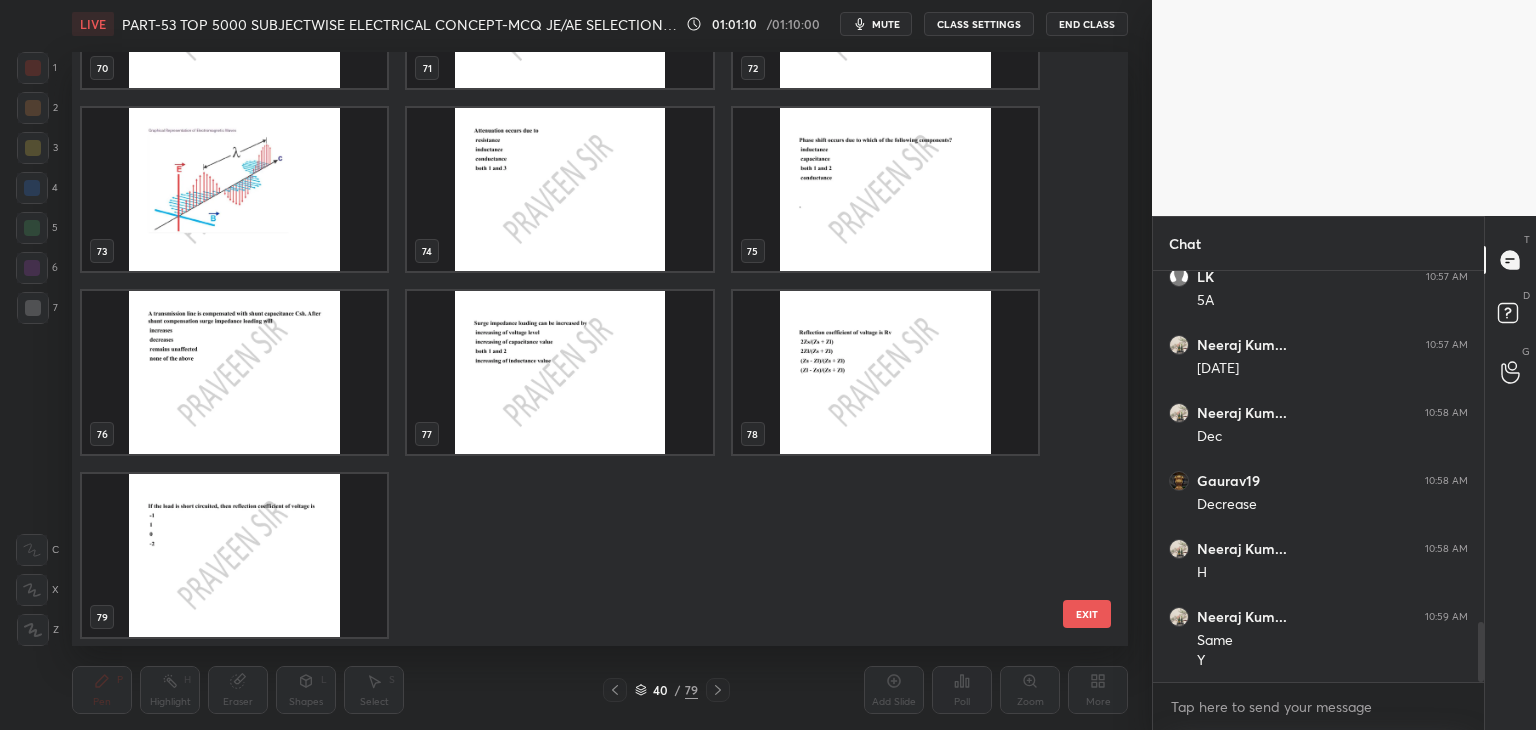 click at bounding box center [885, 372] 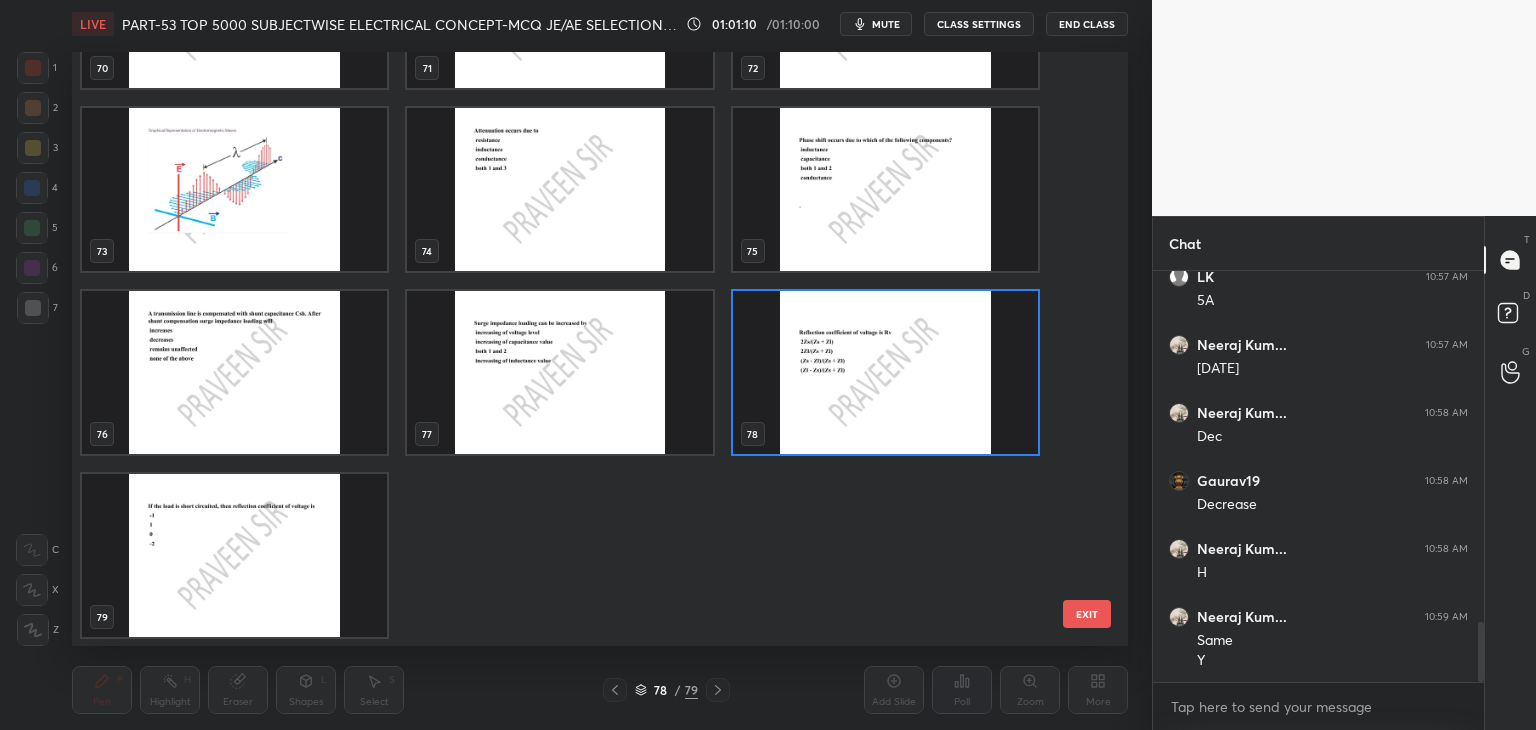 click at bounding box center [885, 372] 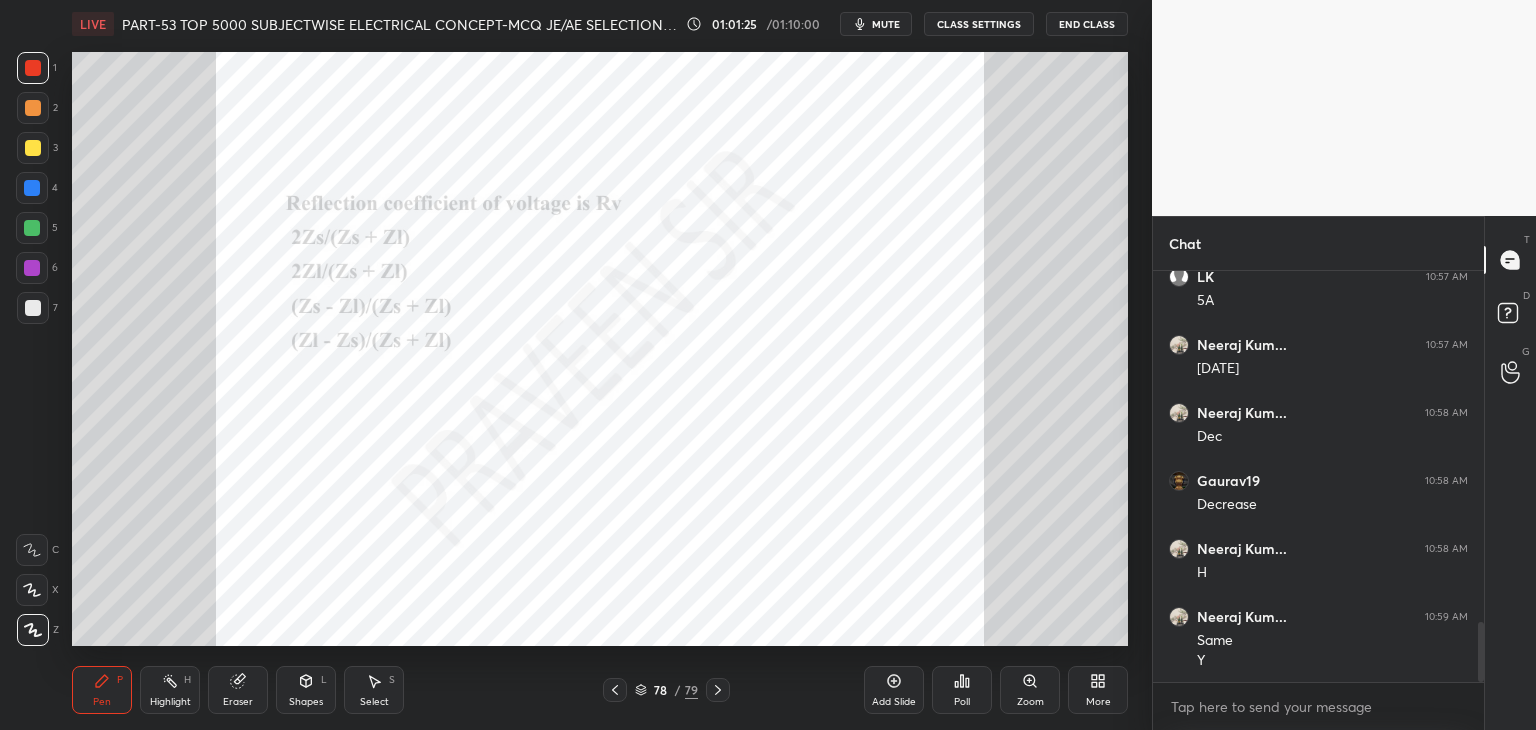 click on "Poll" at bounding box center [962, 690] 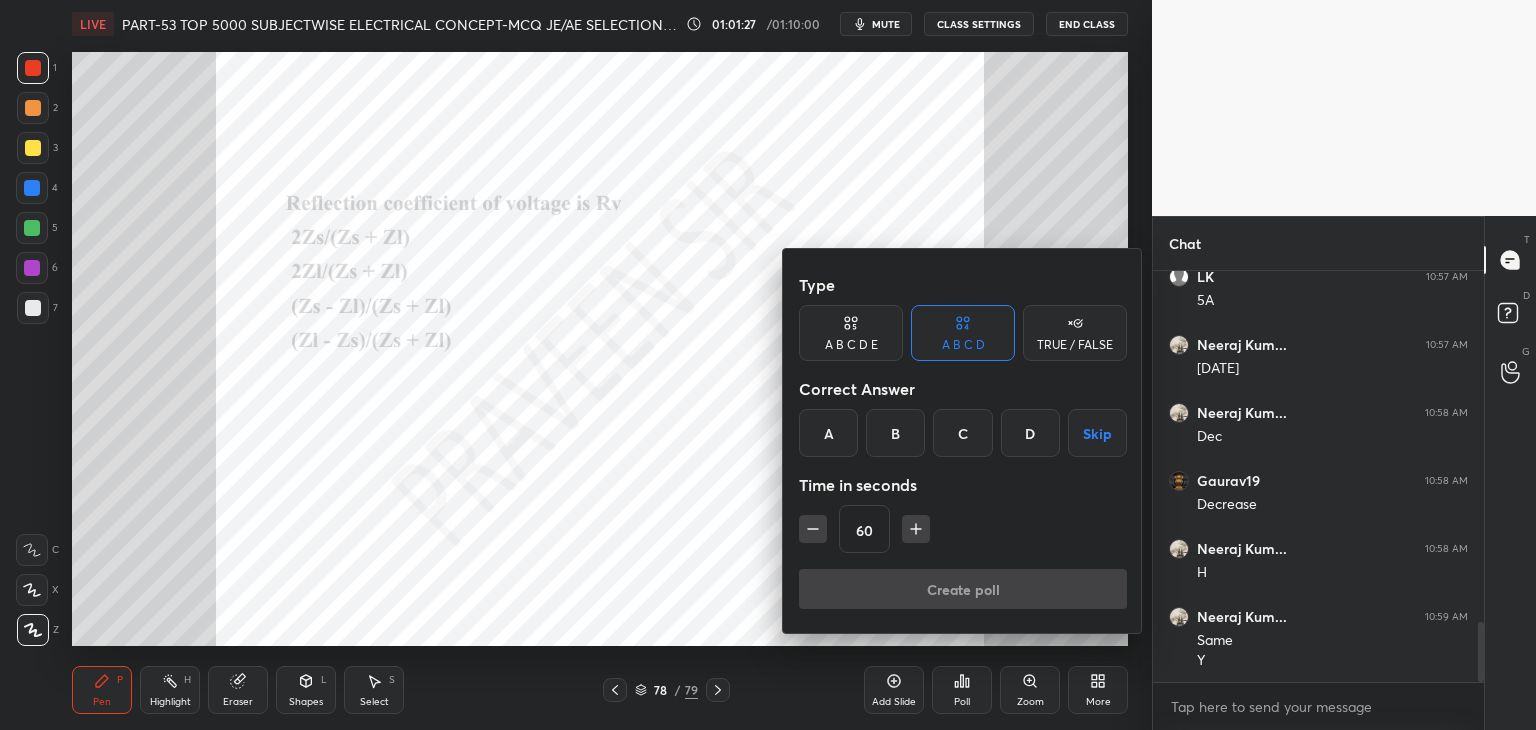click on "D" at bounding box center (1030, 433) 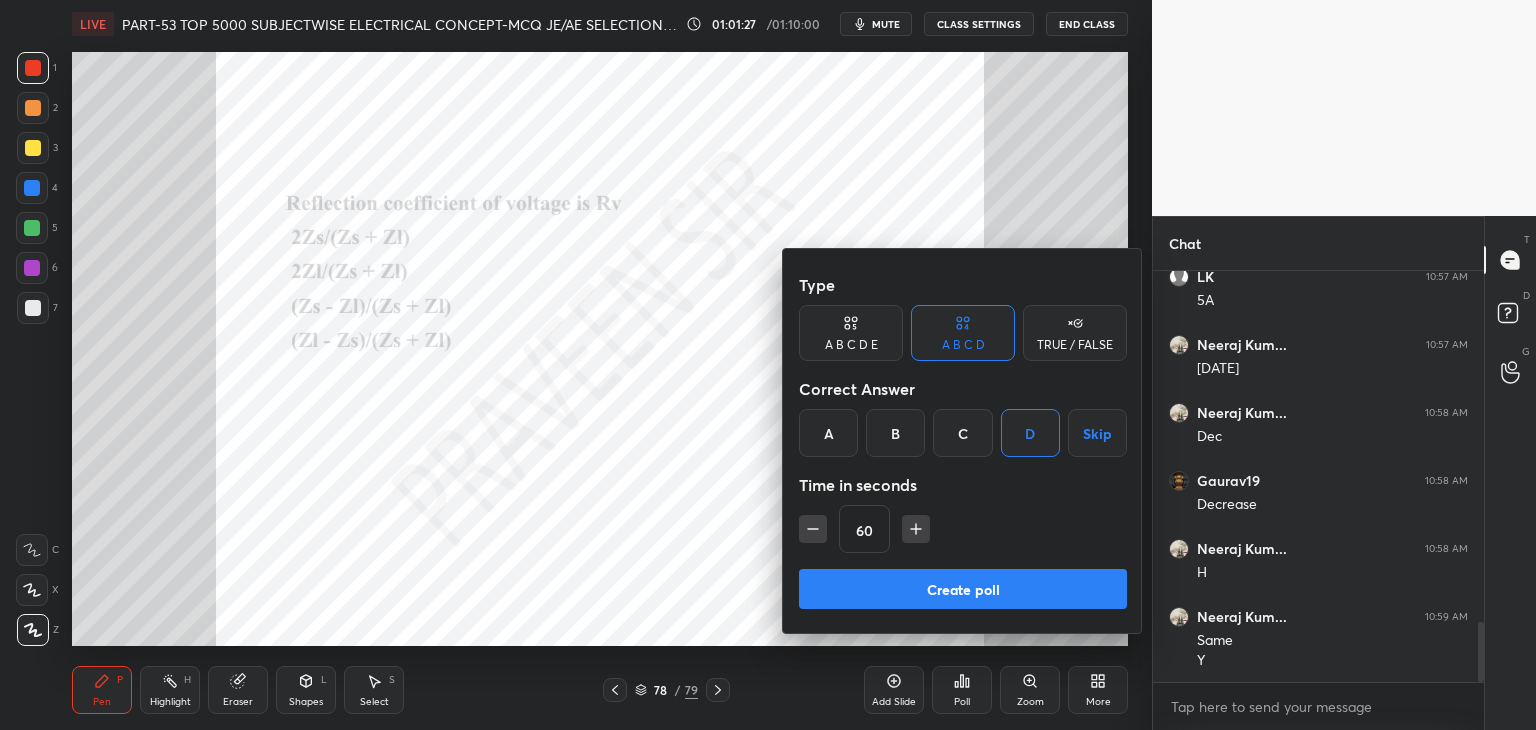 click 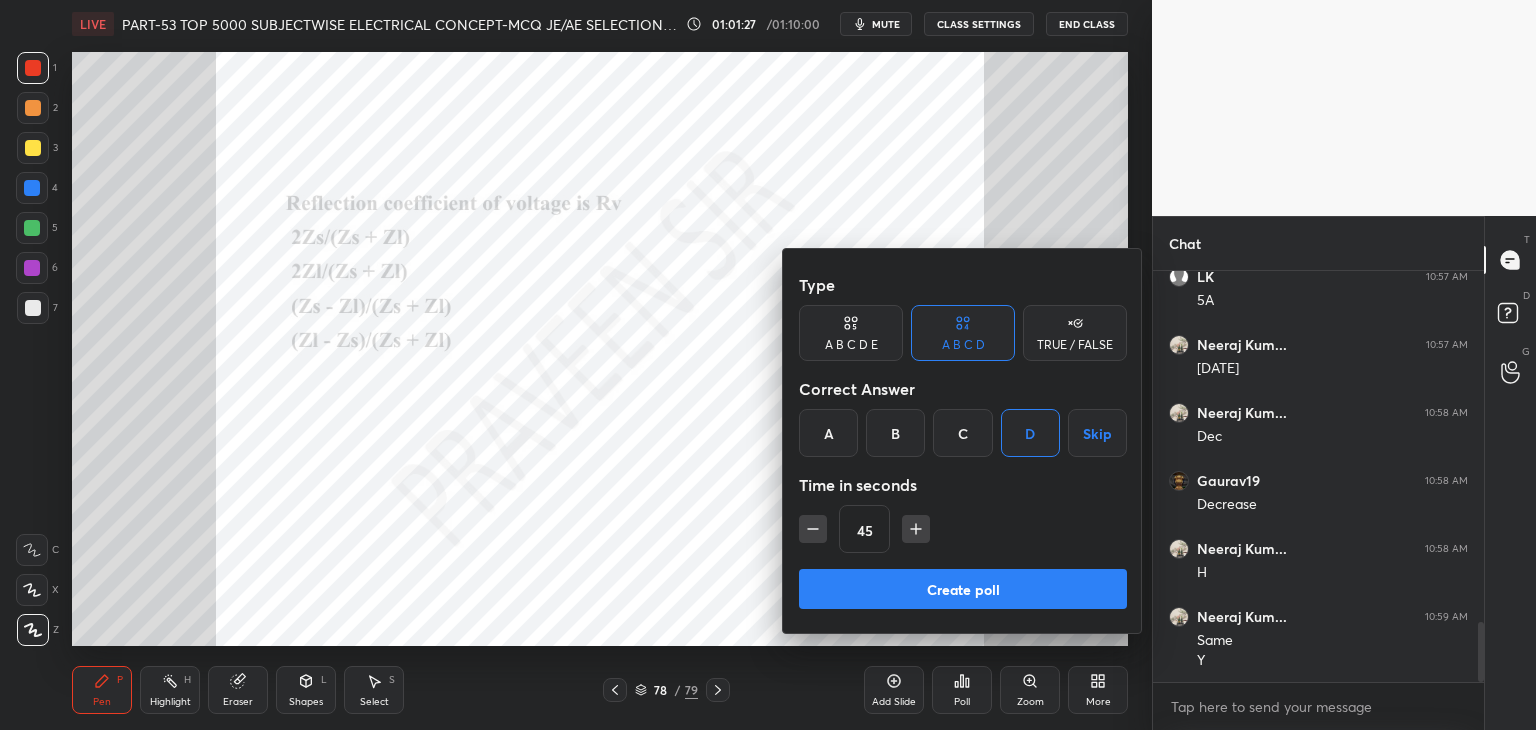 click 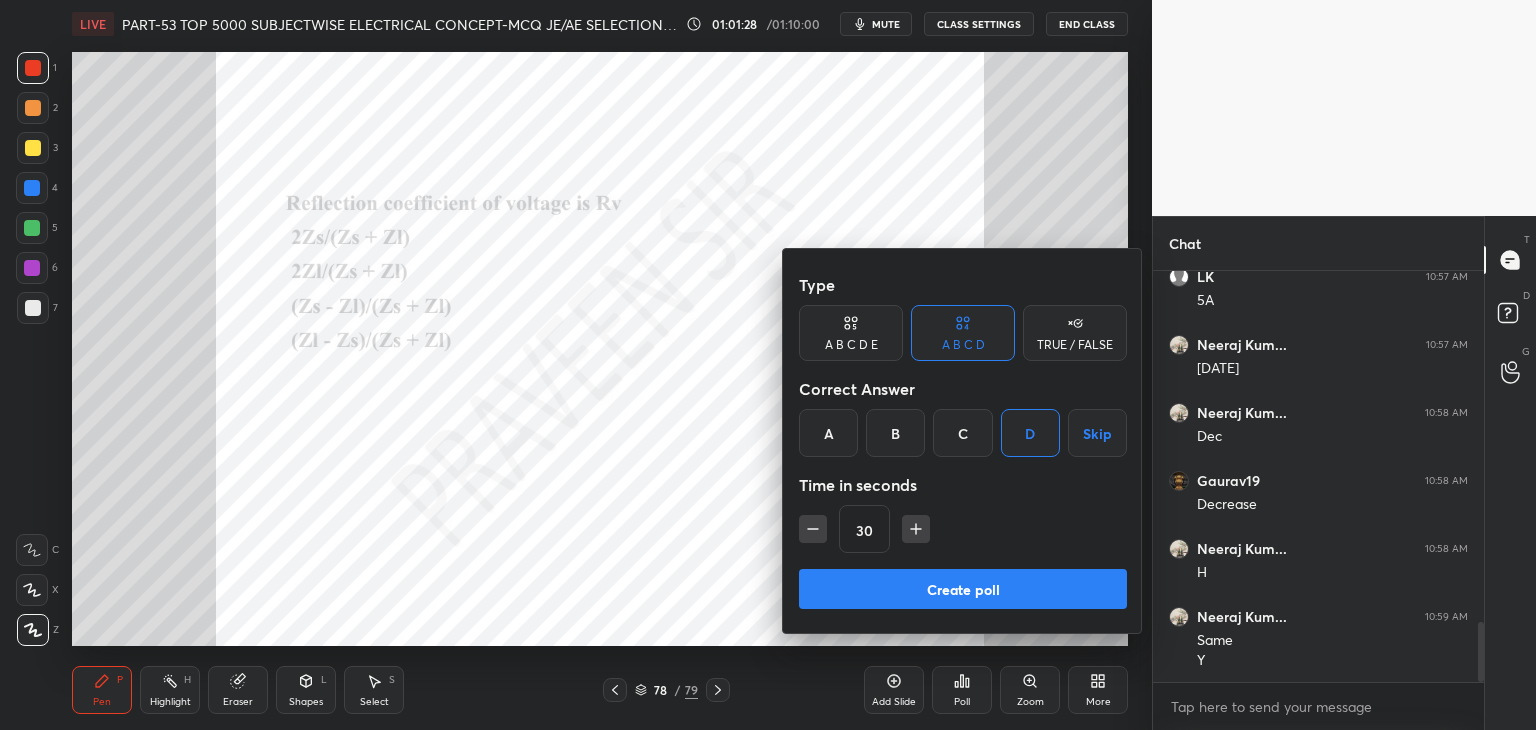 click on "Create poll" at bounding box center [963, 589] 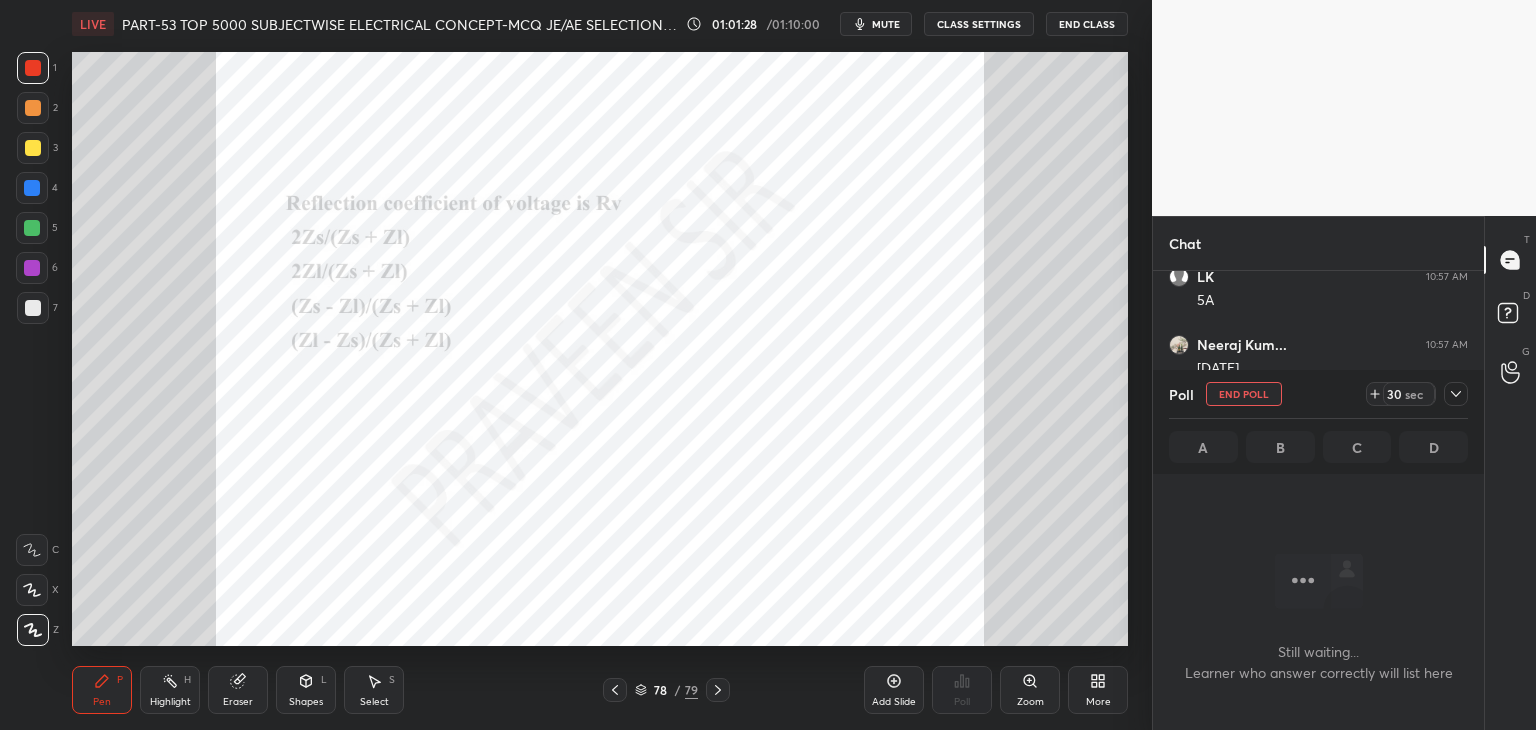 scroll, scrollTop: 363, scrollLeft: 325, axis: both 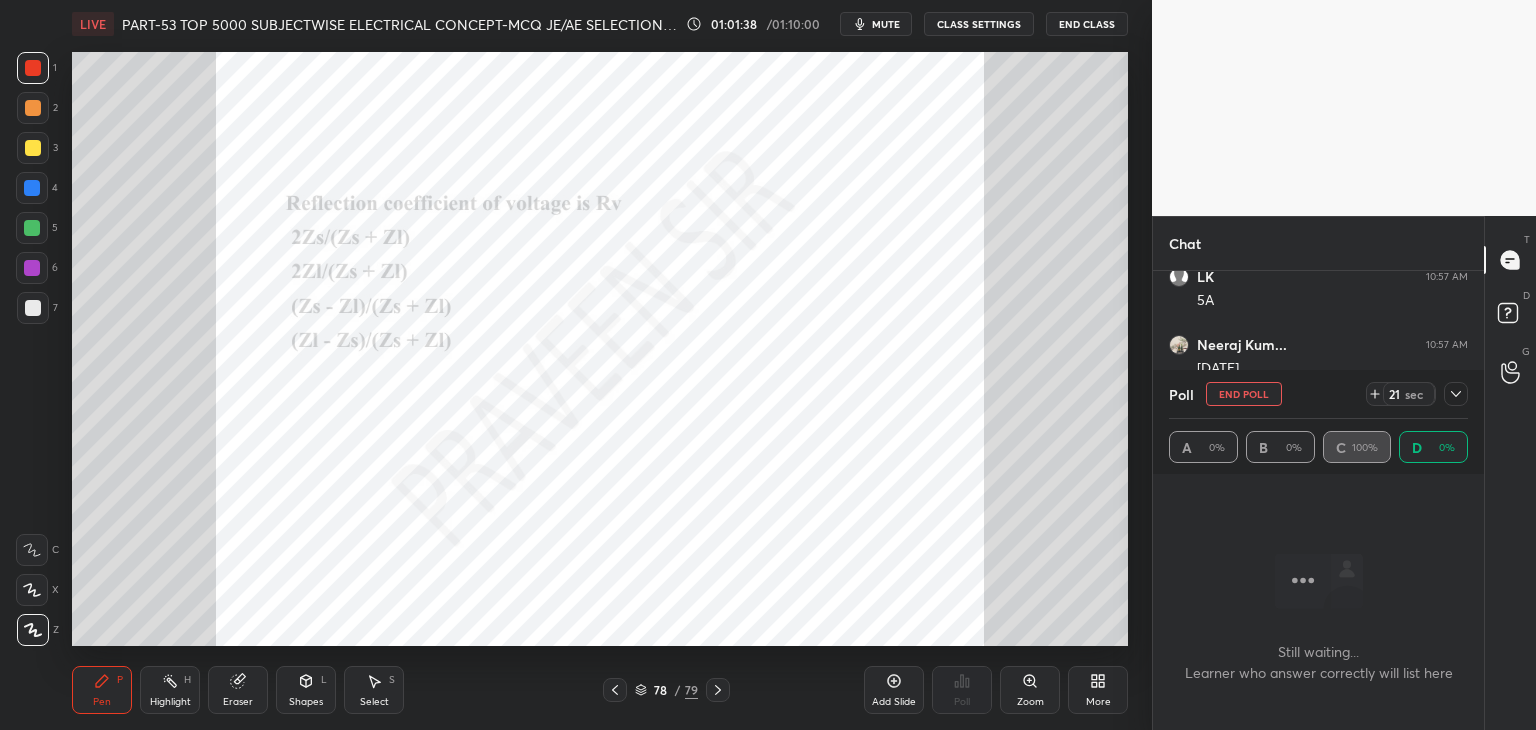 click on "End Poll" at bounding box center (1244, 394) 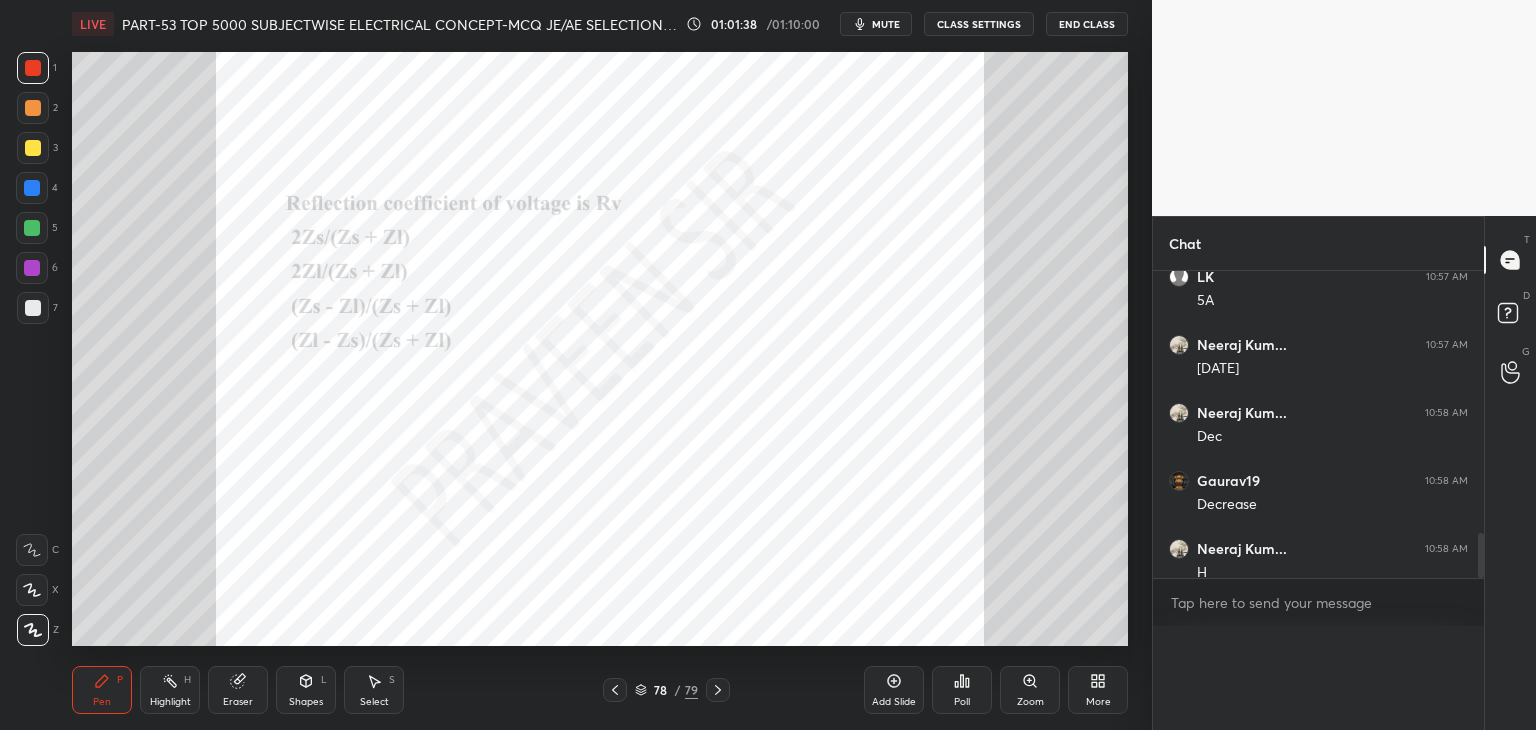 type on "x" 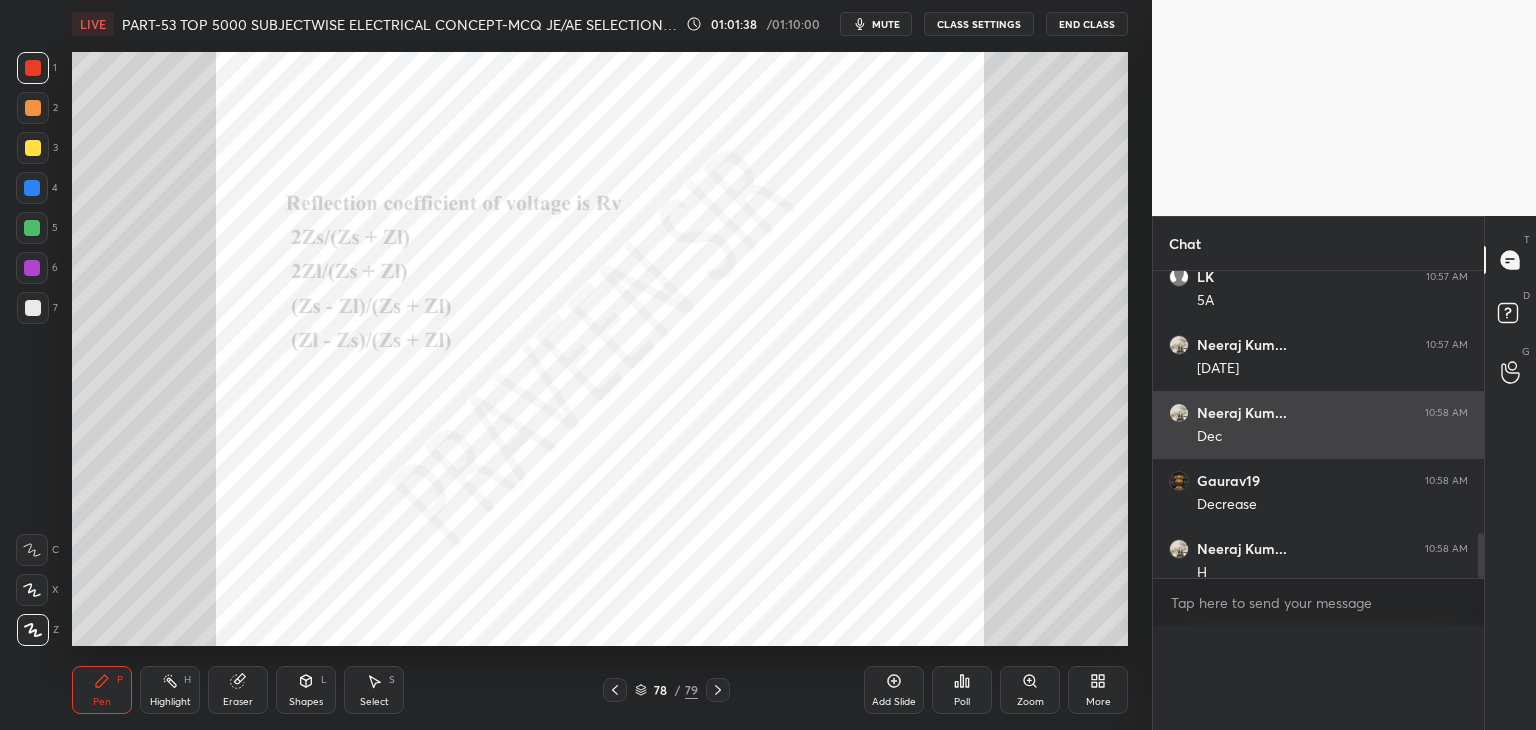 scroll, scrollTop: 344, scrollLeft: 325, axis: both 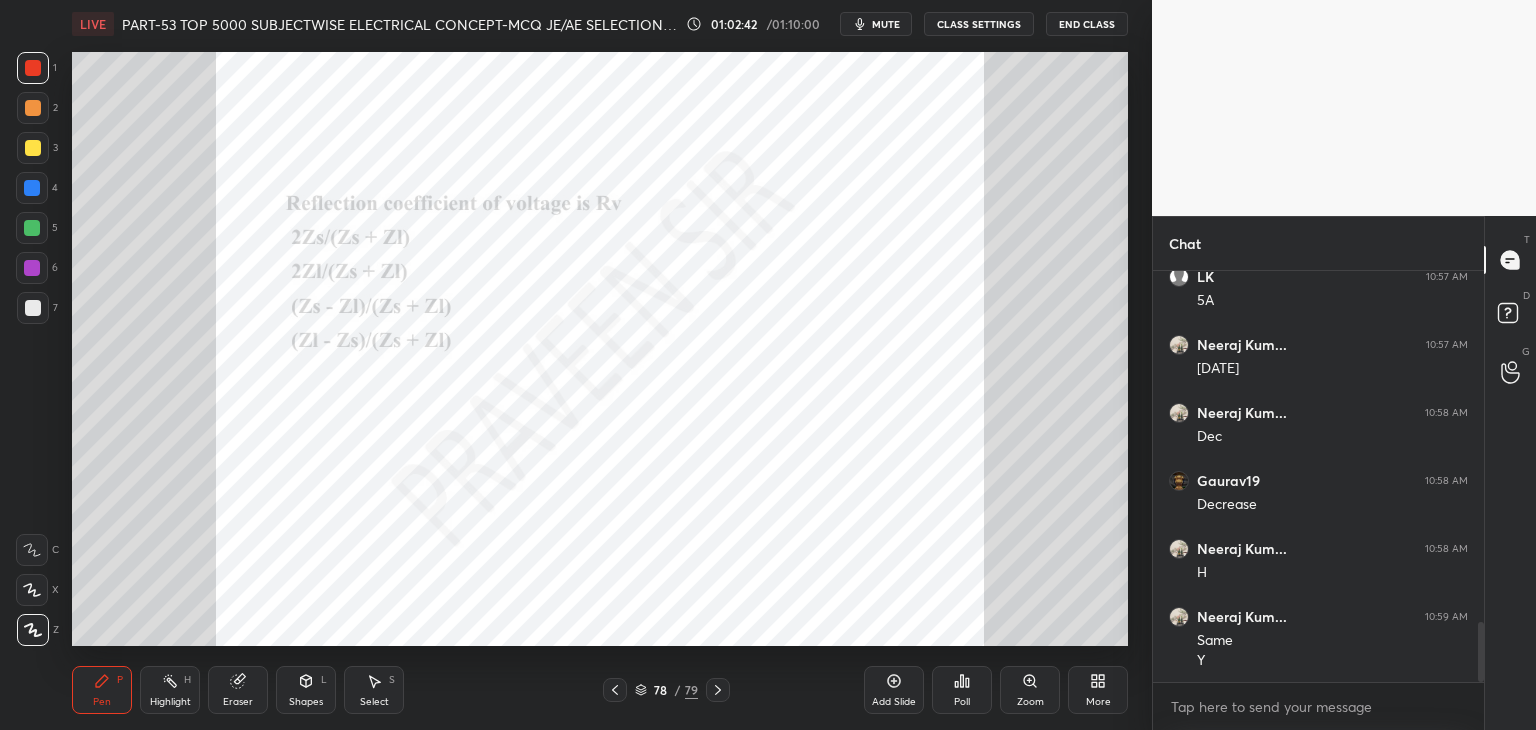 click 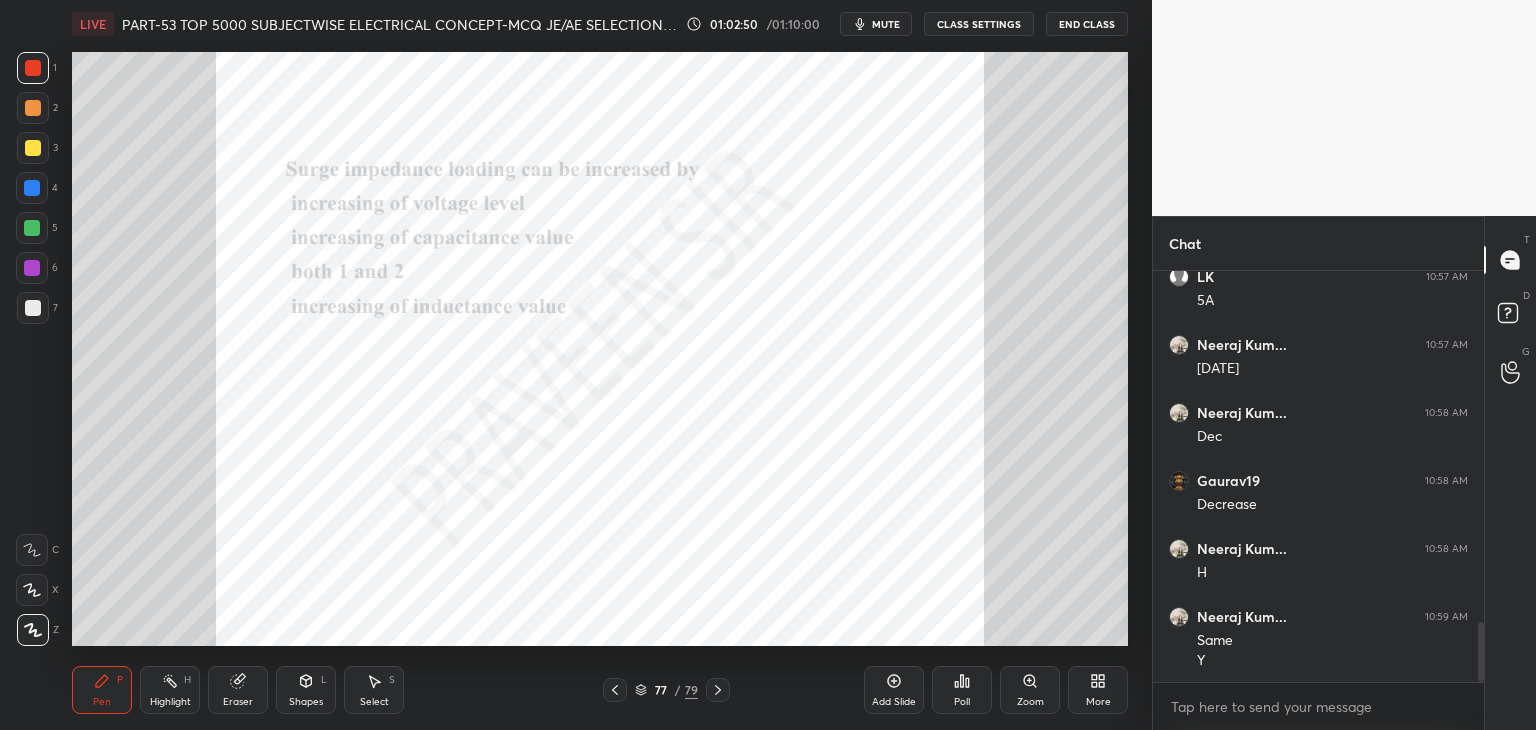 click on "Zoom" at bounding box center (1030, 690) 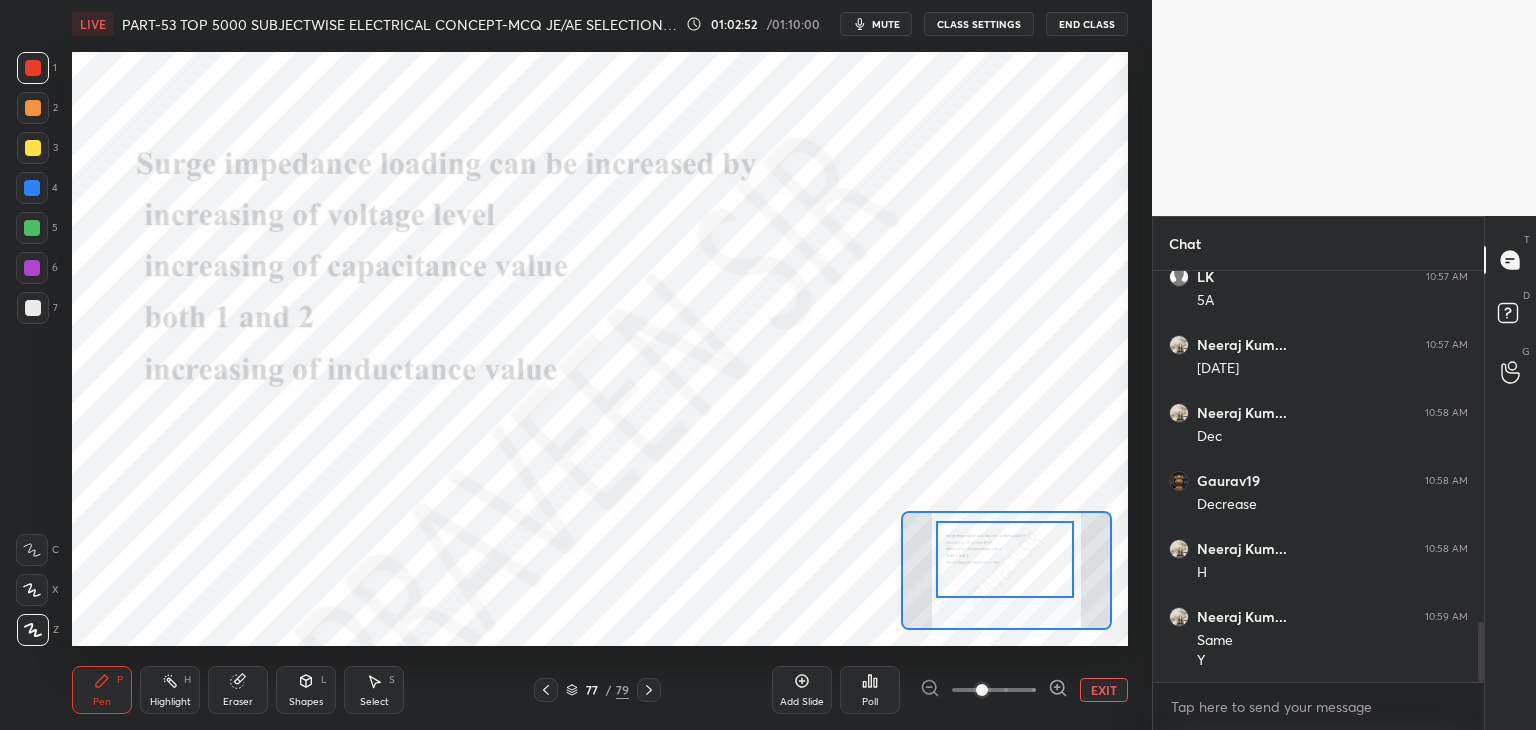click at bounding box center (1005, 559) 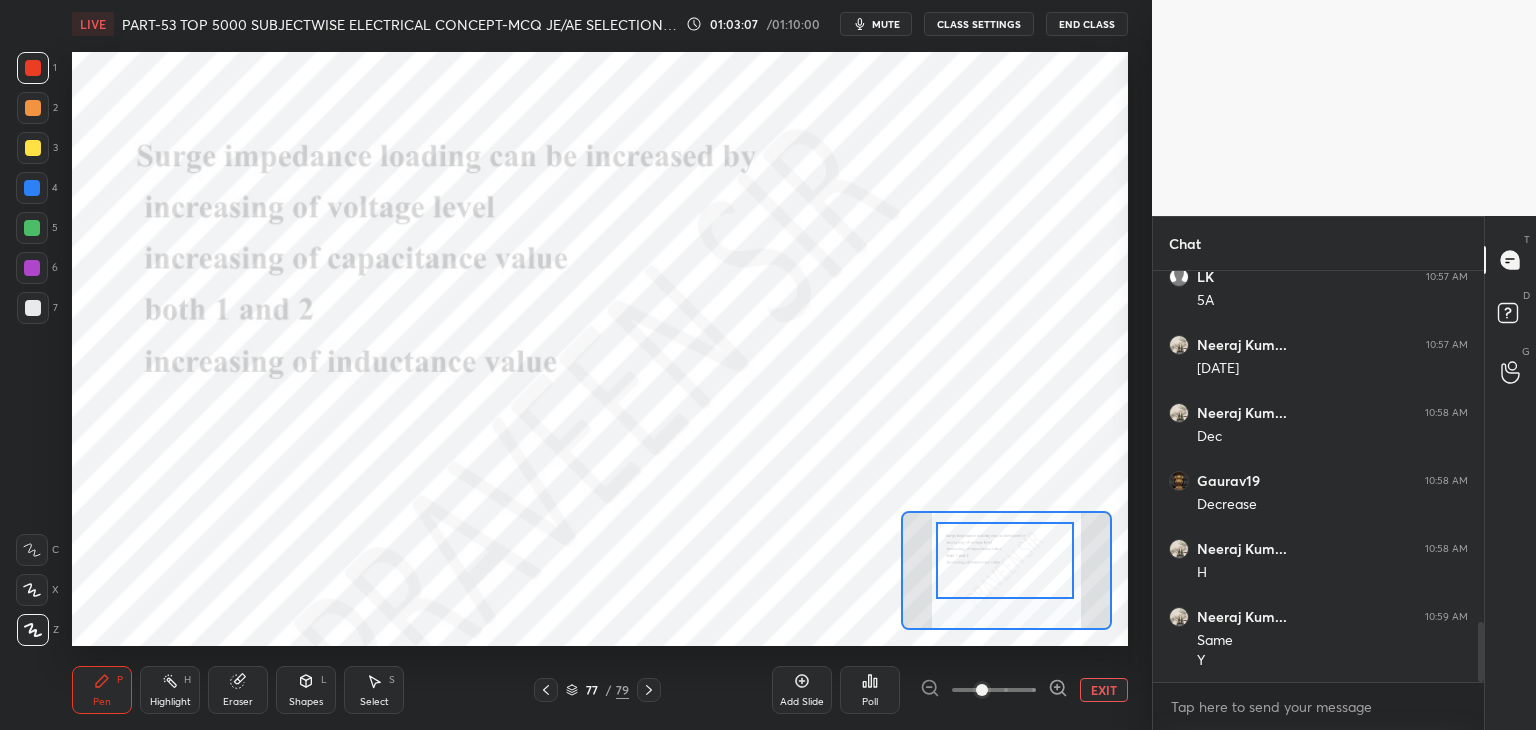 click on "Poll" at bounding box center (870, 690) 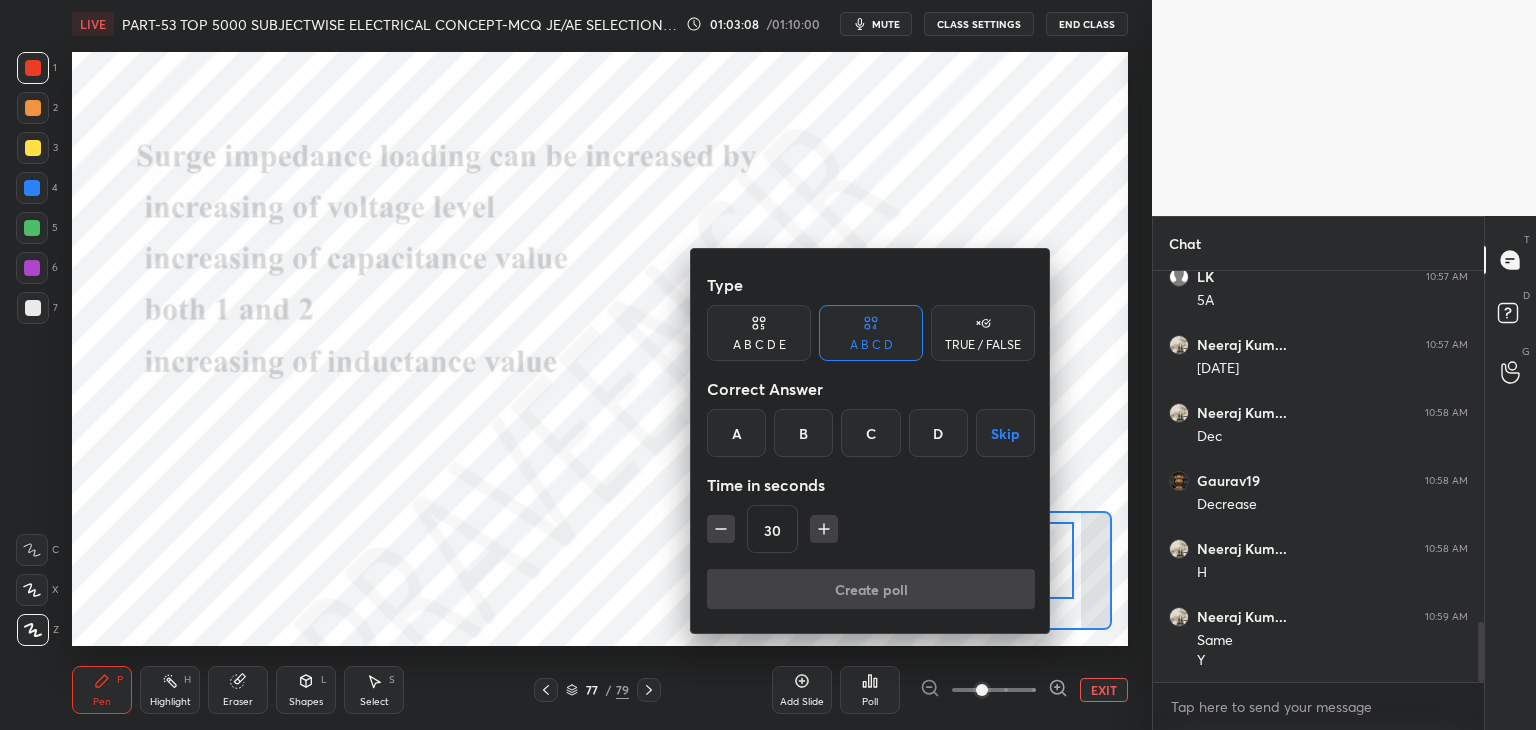 click on "C" at bounding box center [870, 433] 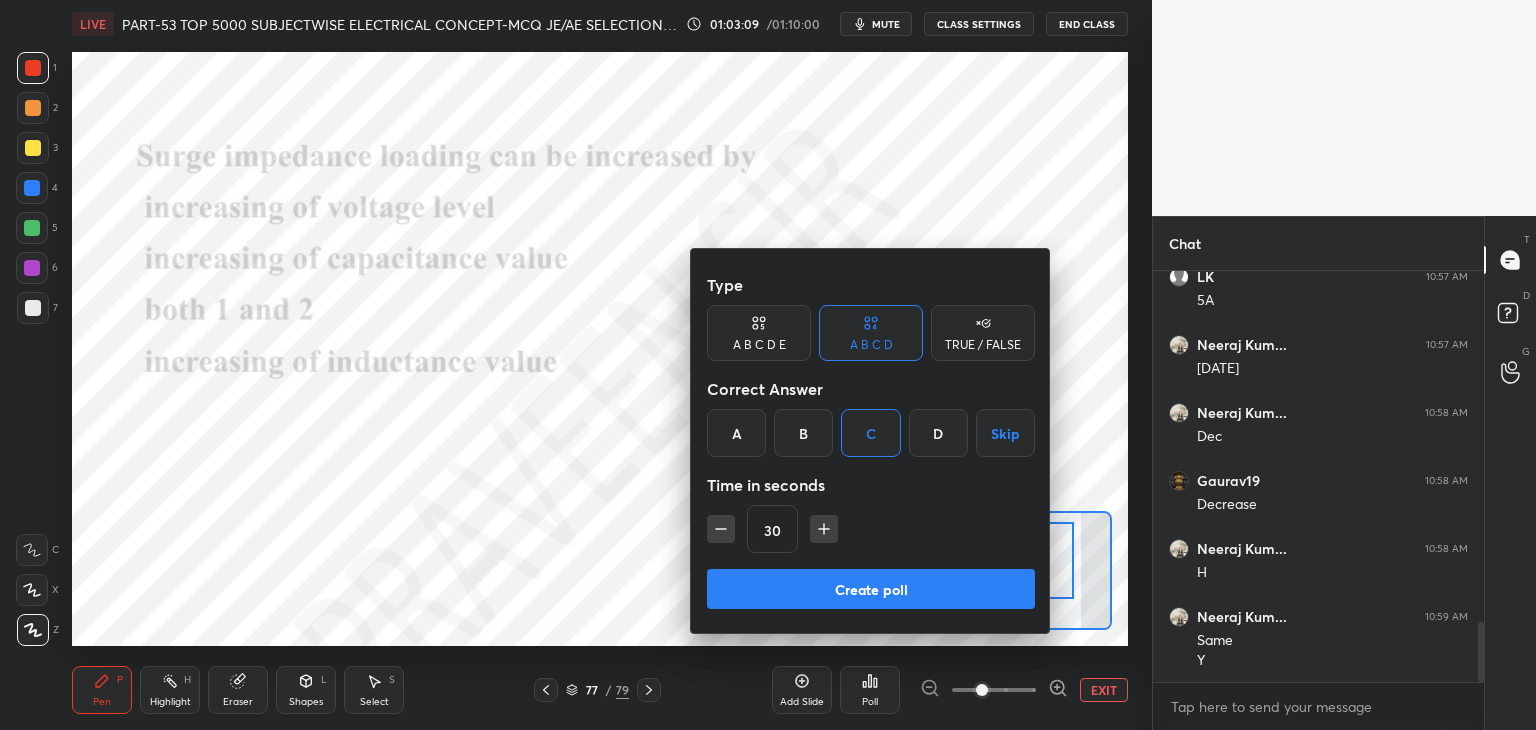 drag, startPoint x: 818, startPoint y: 531, endPoint x: 805, endPoint y: 578, distance: 48.76474 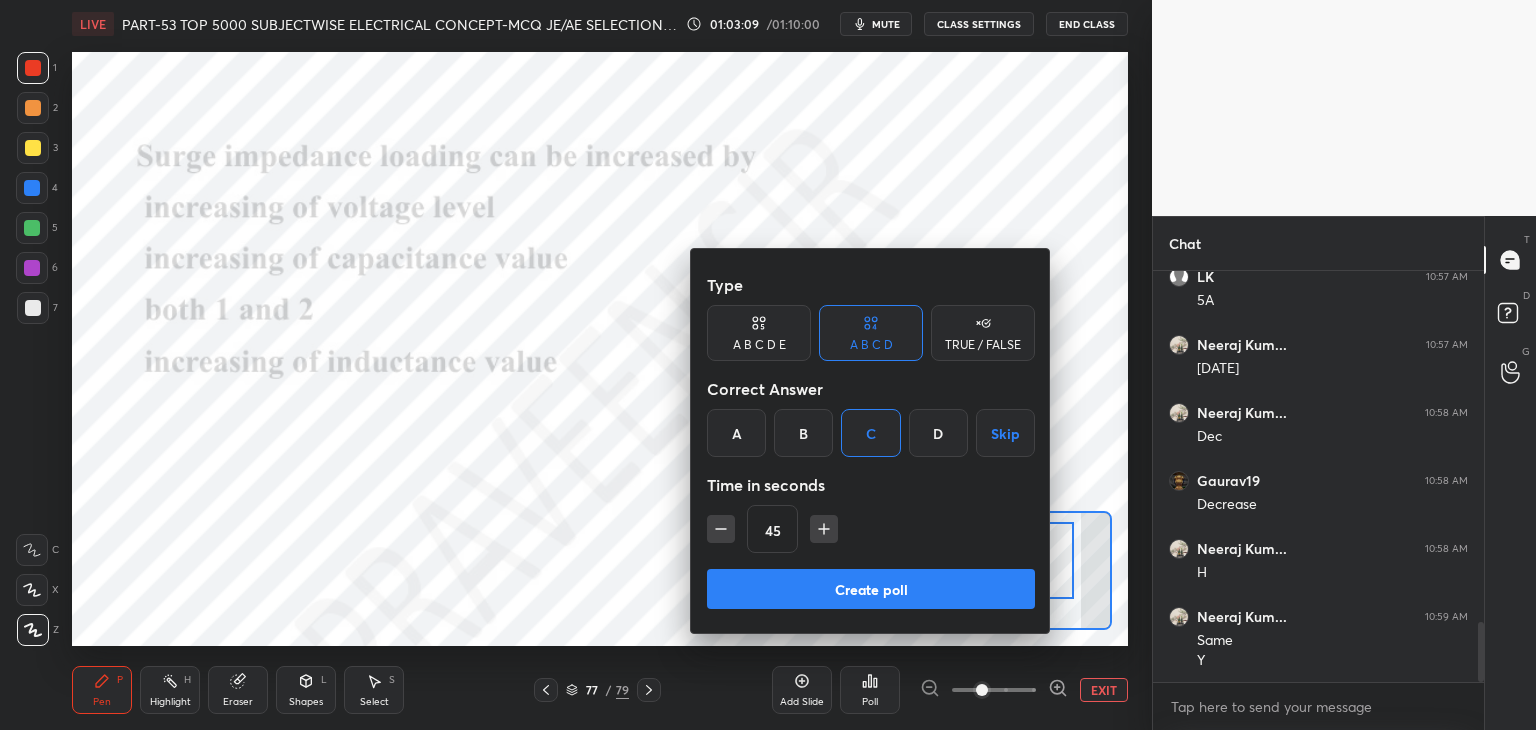 click on "Create poll" at bounding box center [871, 589] 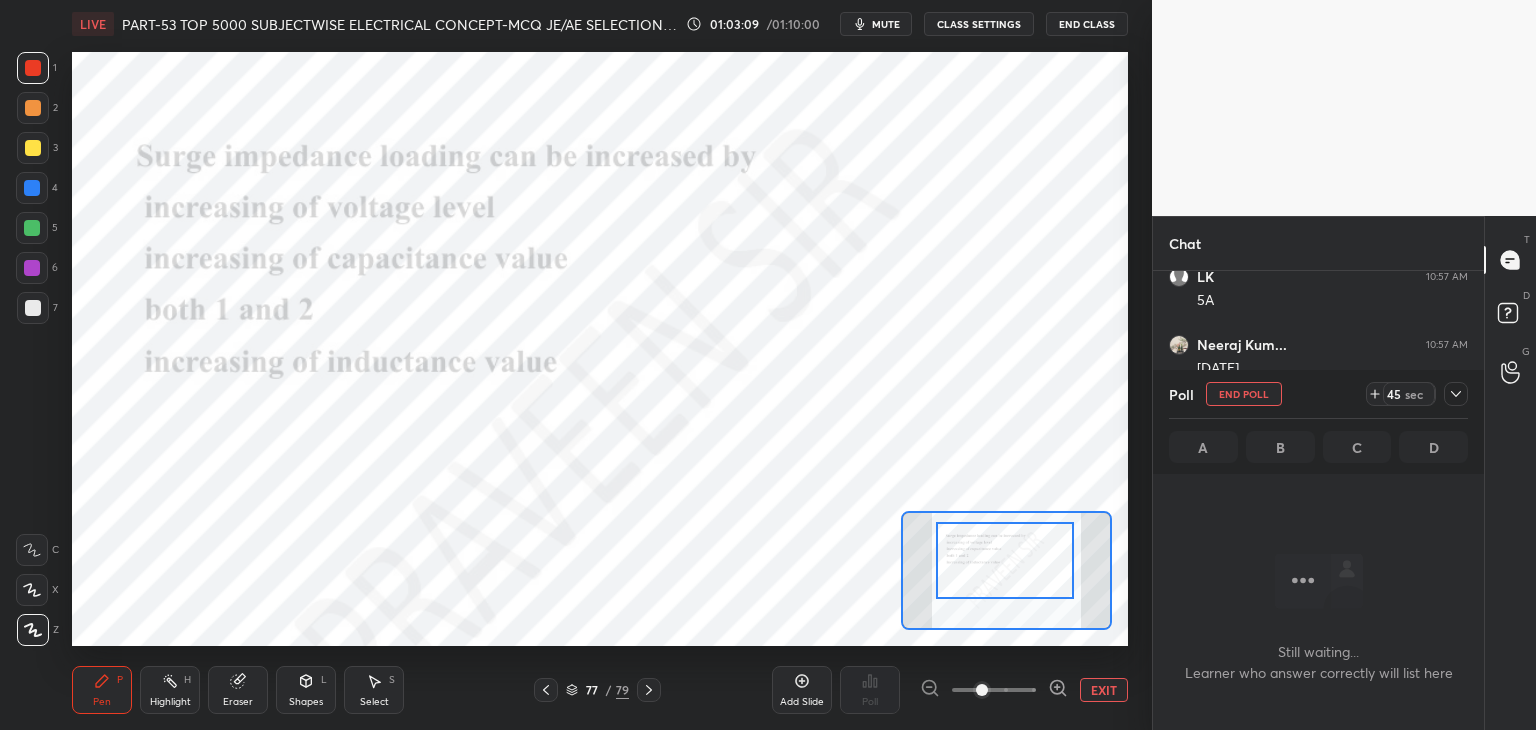 scroll, scrollTop: 364, scrollLeft: 325, axis: both 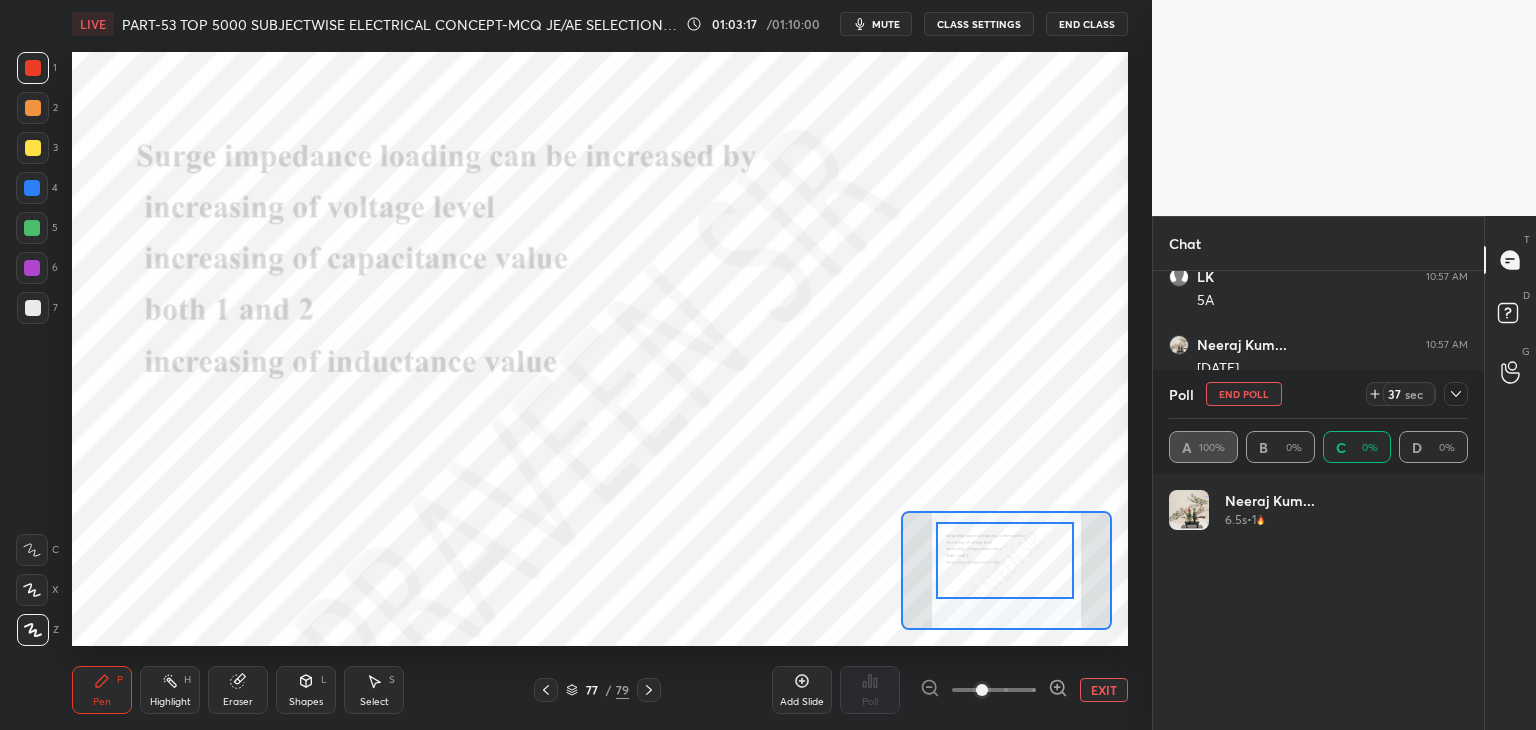 click 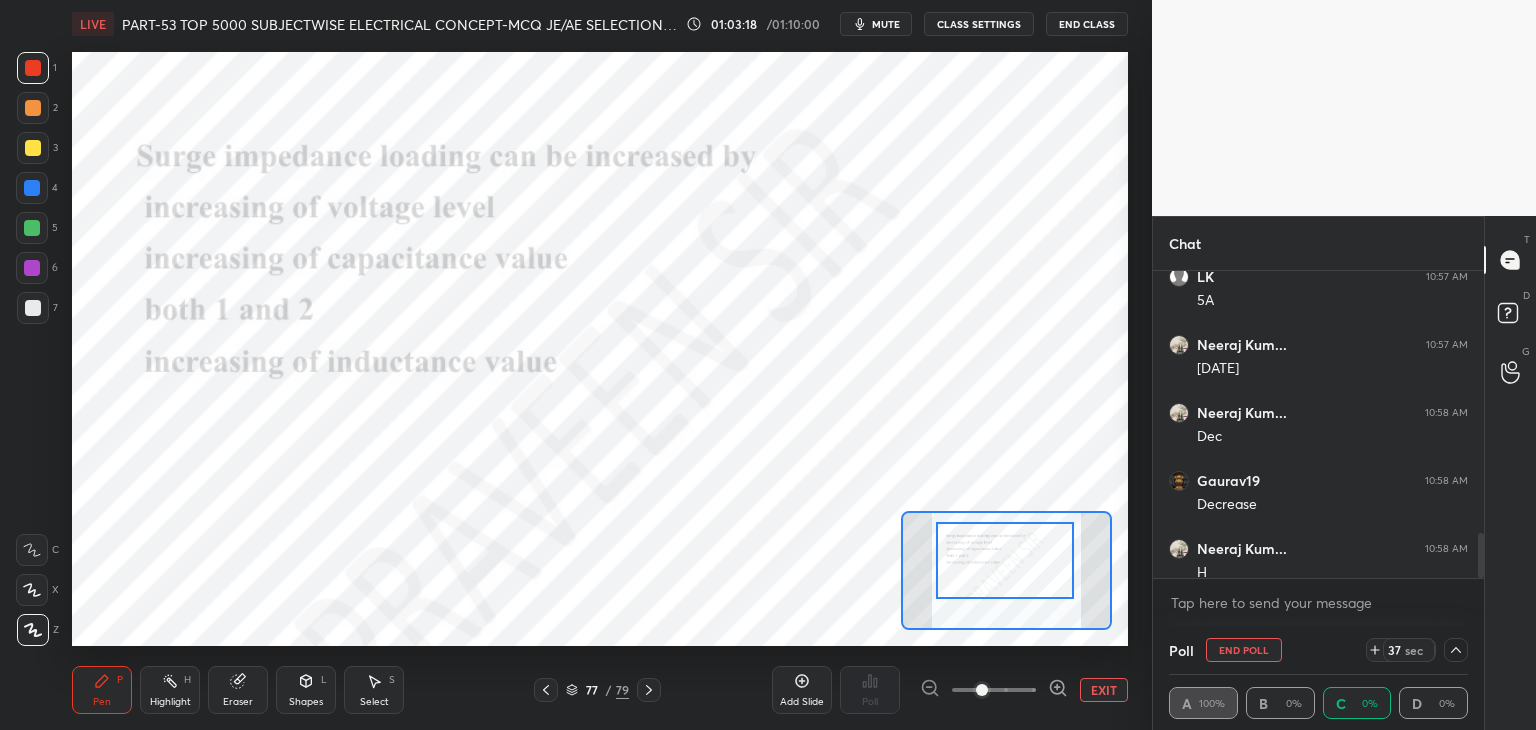 scroll, scrollTop: 4, scrollLeft: 293, axis: both 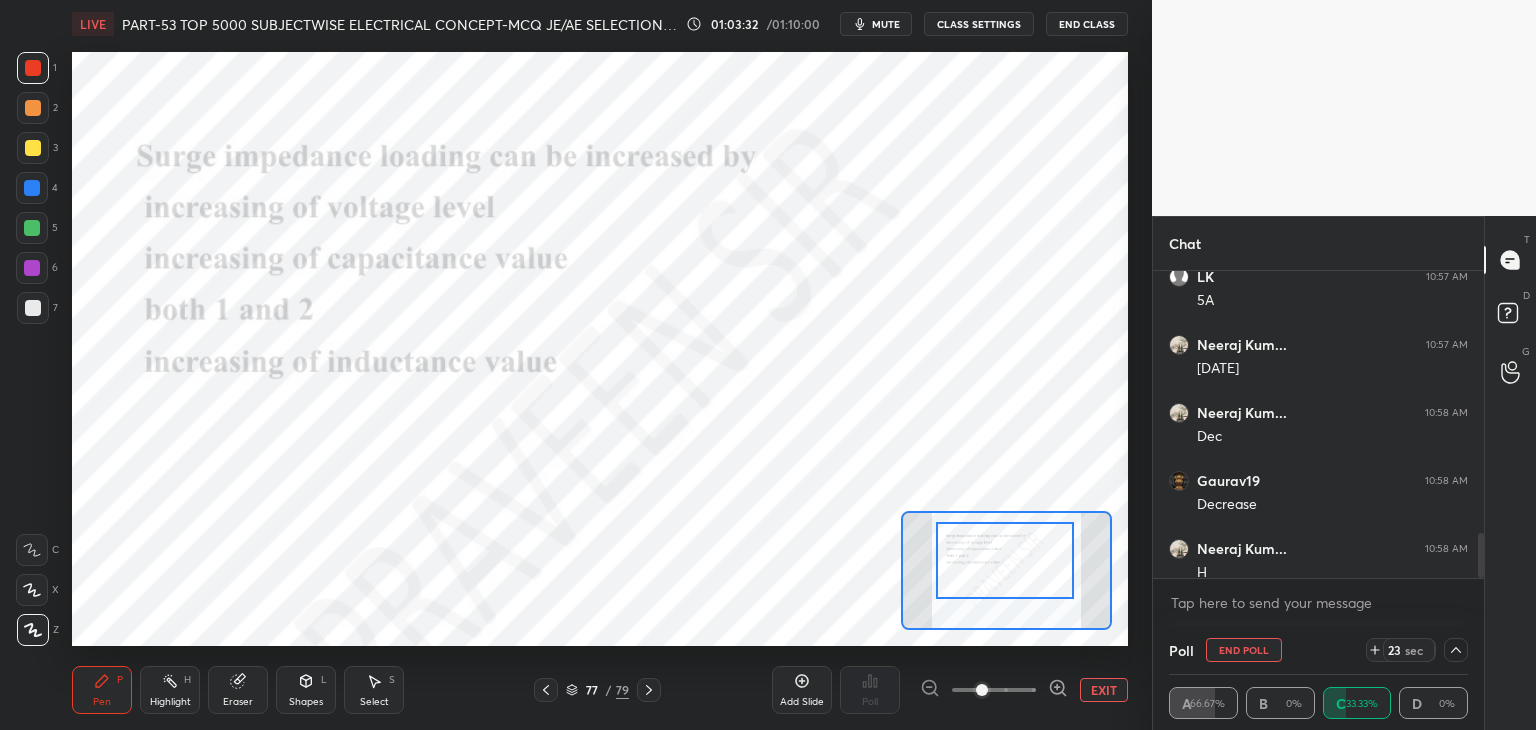 click 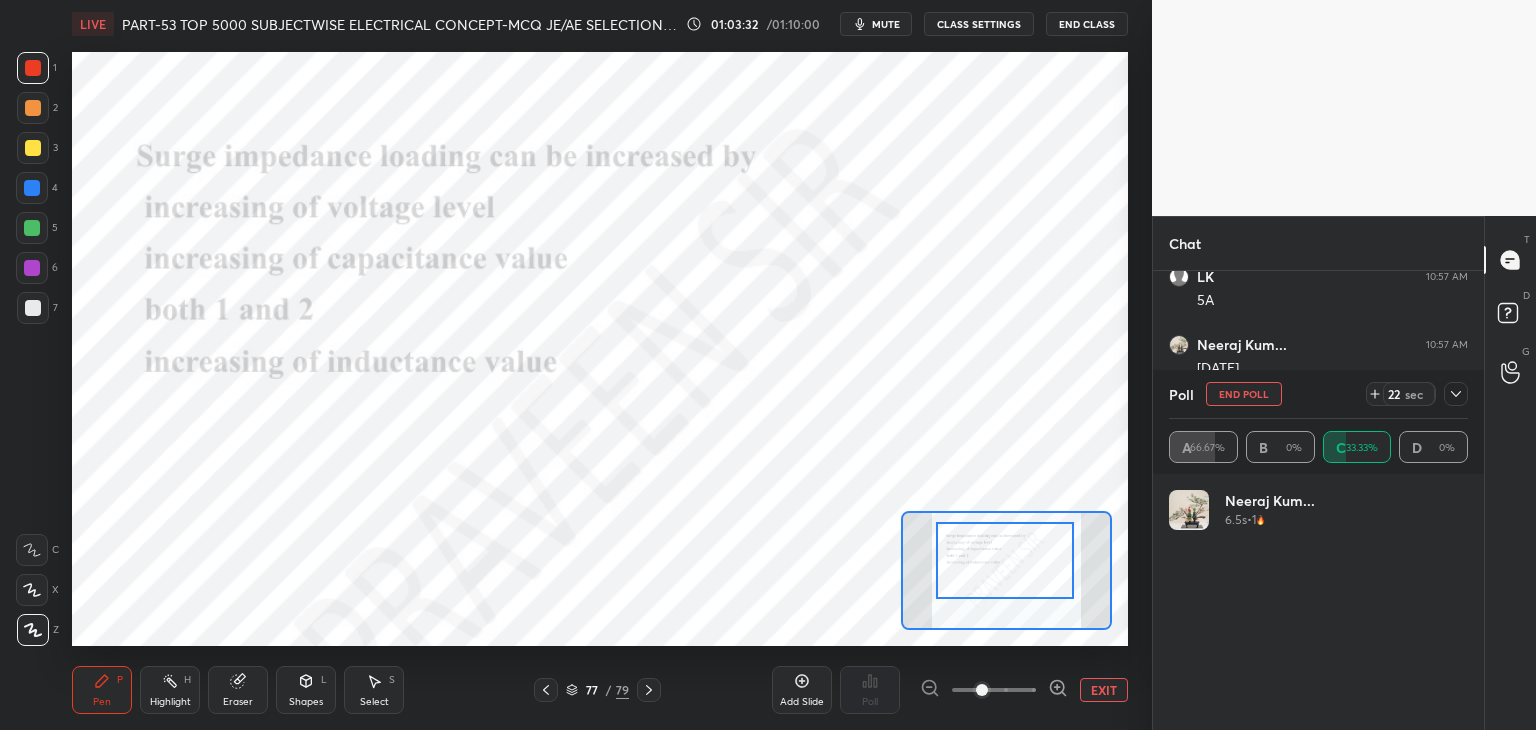 scroll, scrollTop: 6, scrollLeft: 6, axis: both 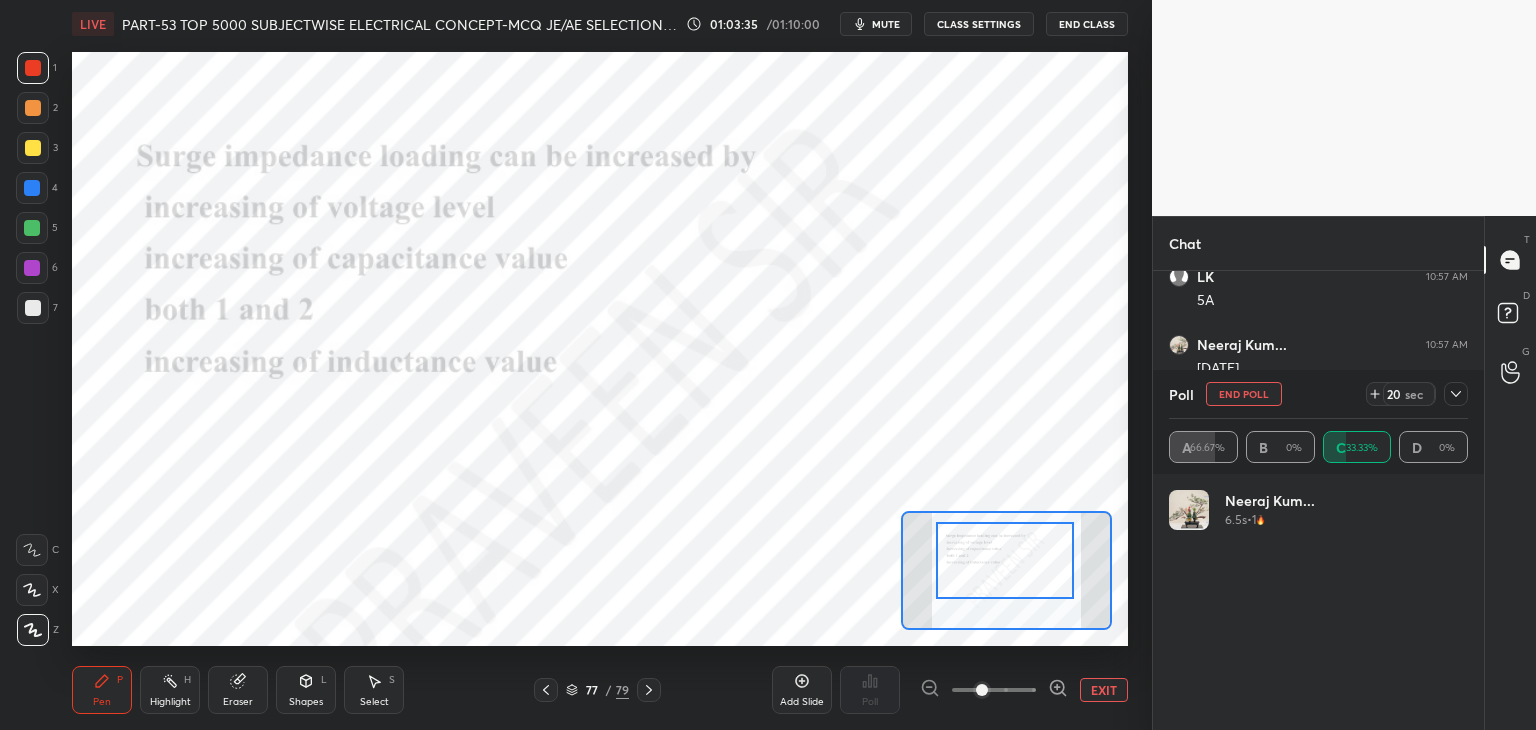 click 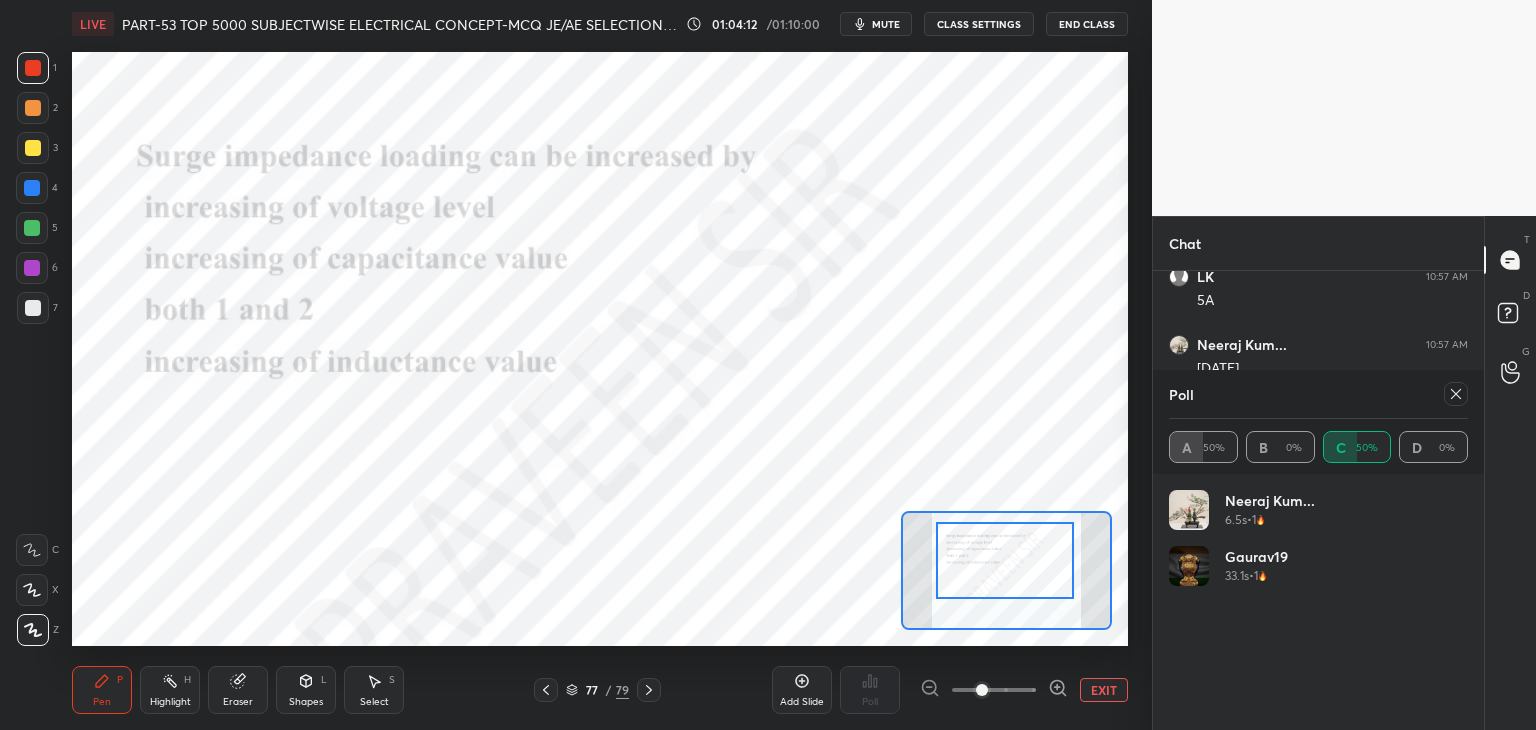 click 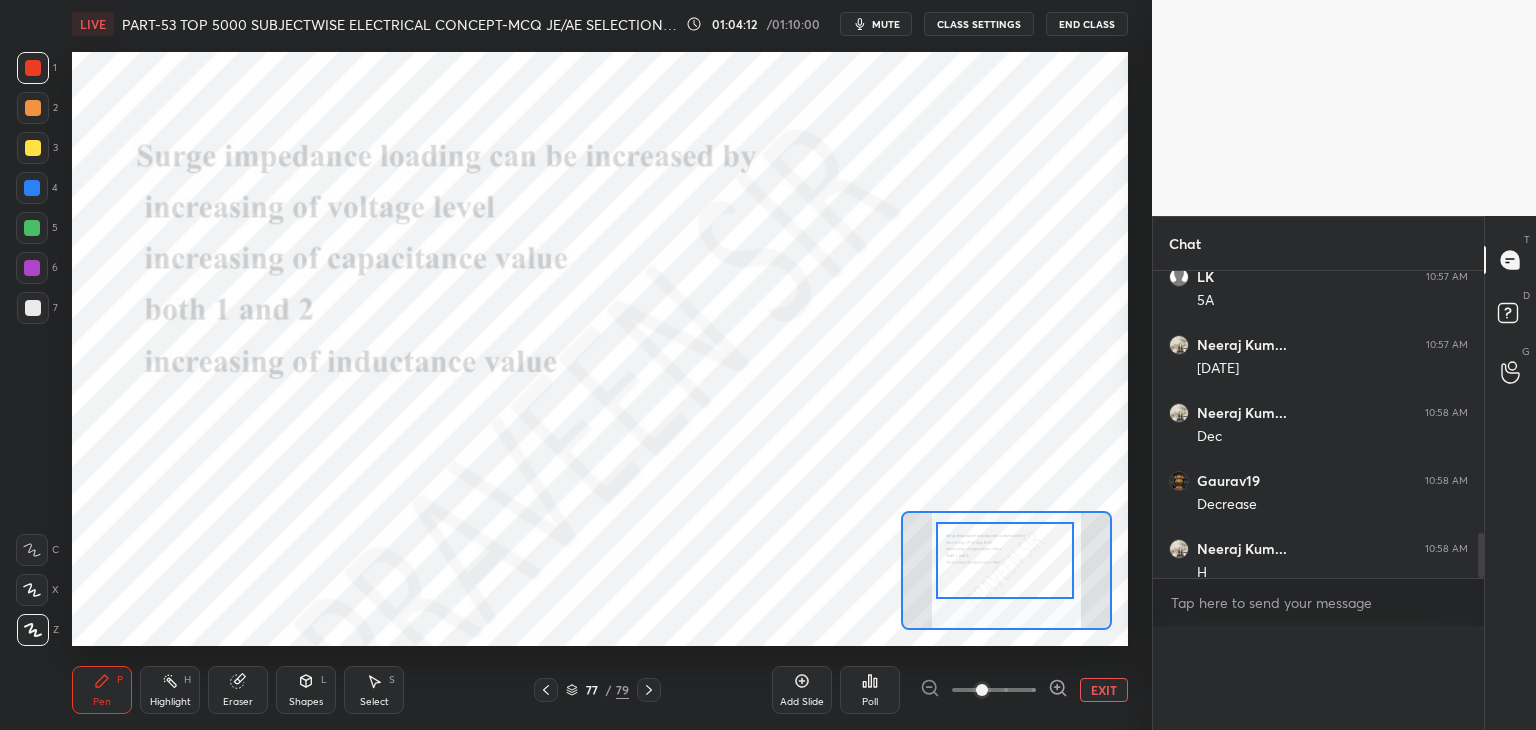 scroll, scrollTop: 0, scrollLeft: 0, axis: both 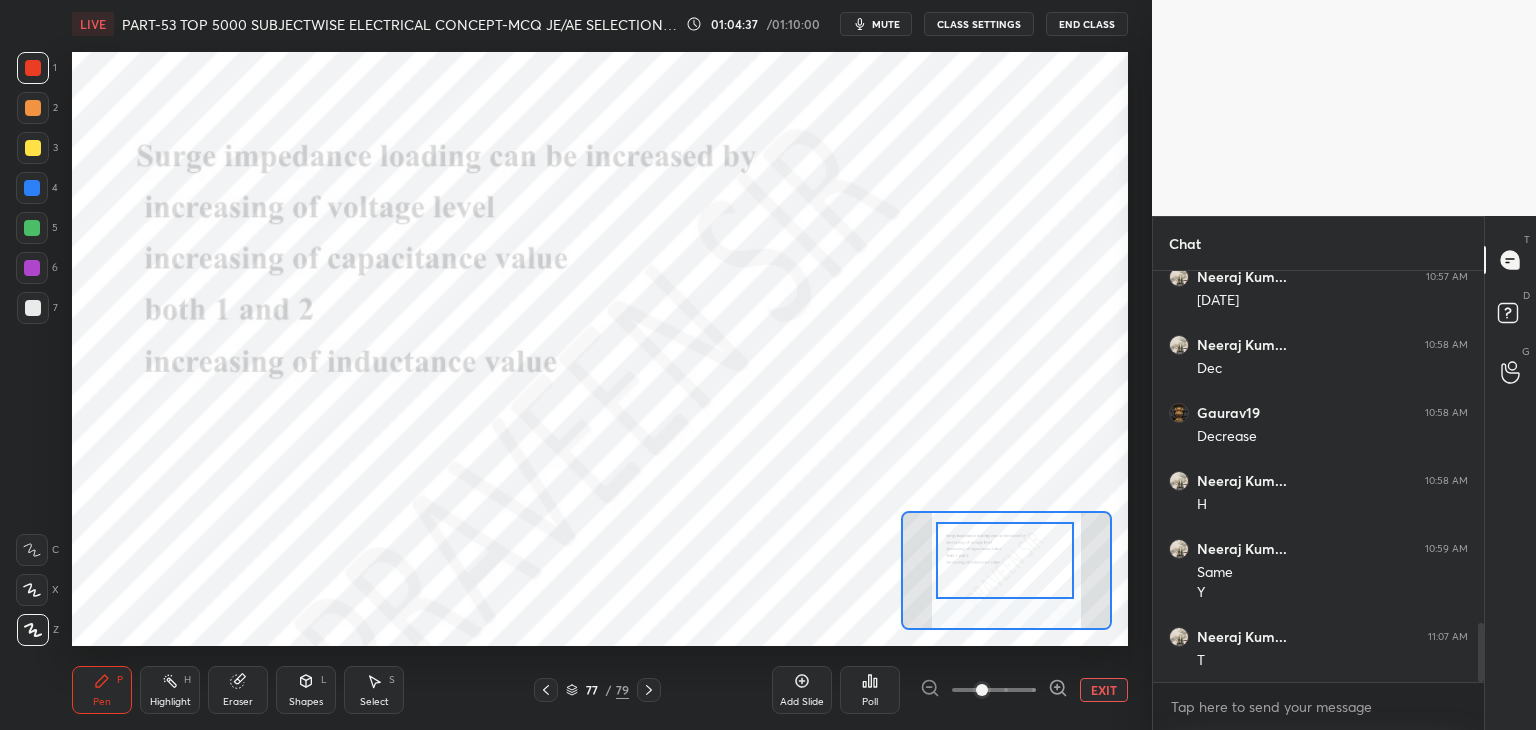 click at bounding box center [33, 68] 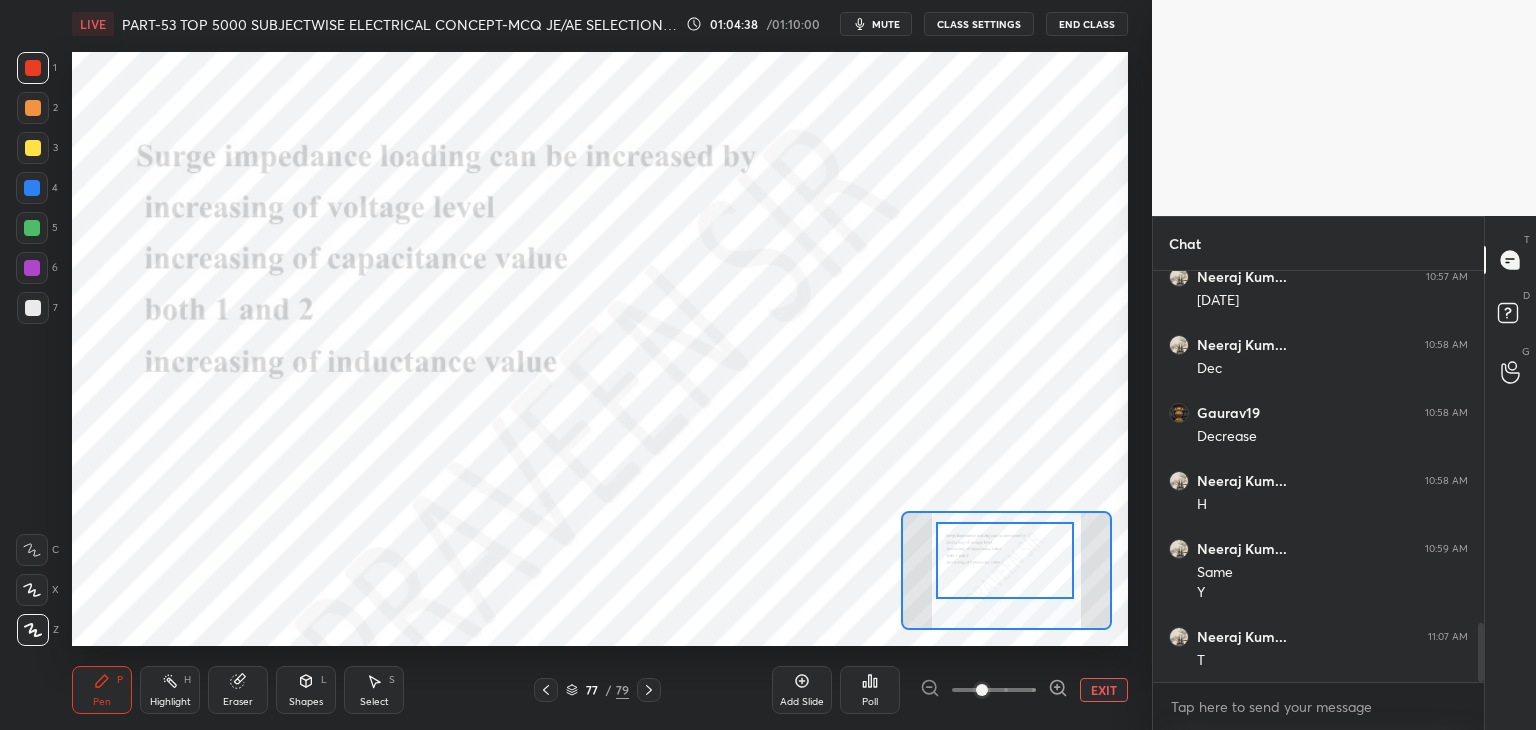 click at bounding box center (32, 188) 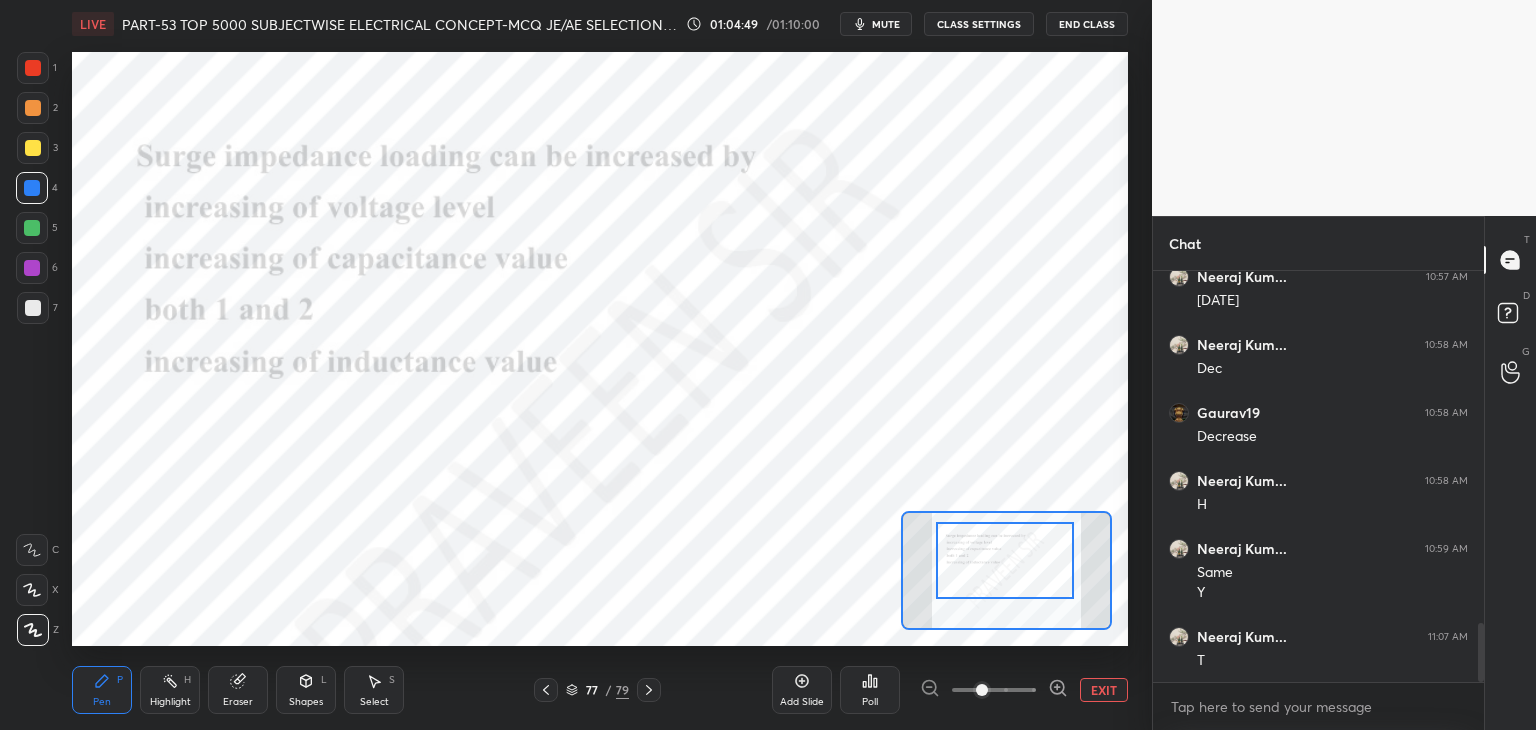 click at bounding box center [32, 268] 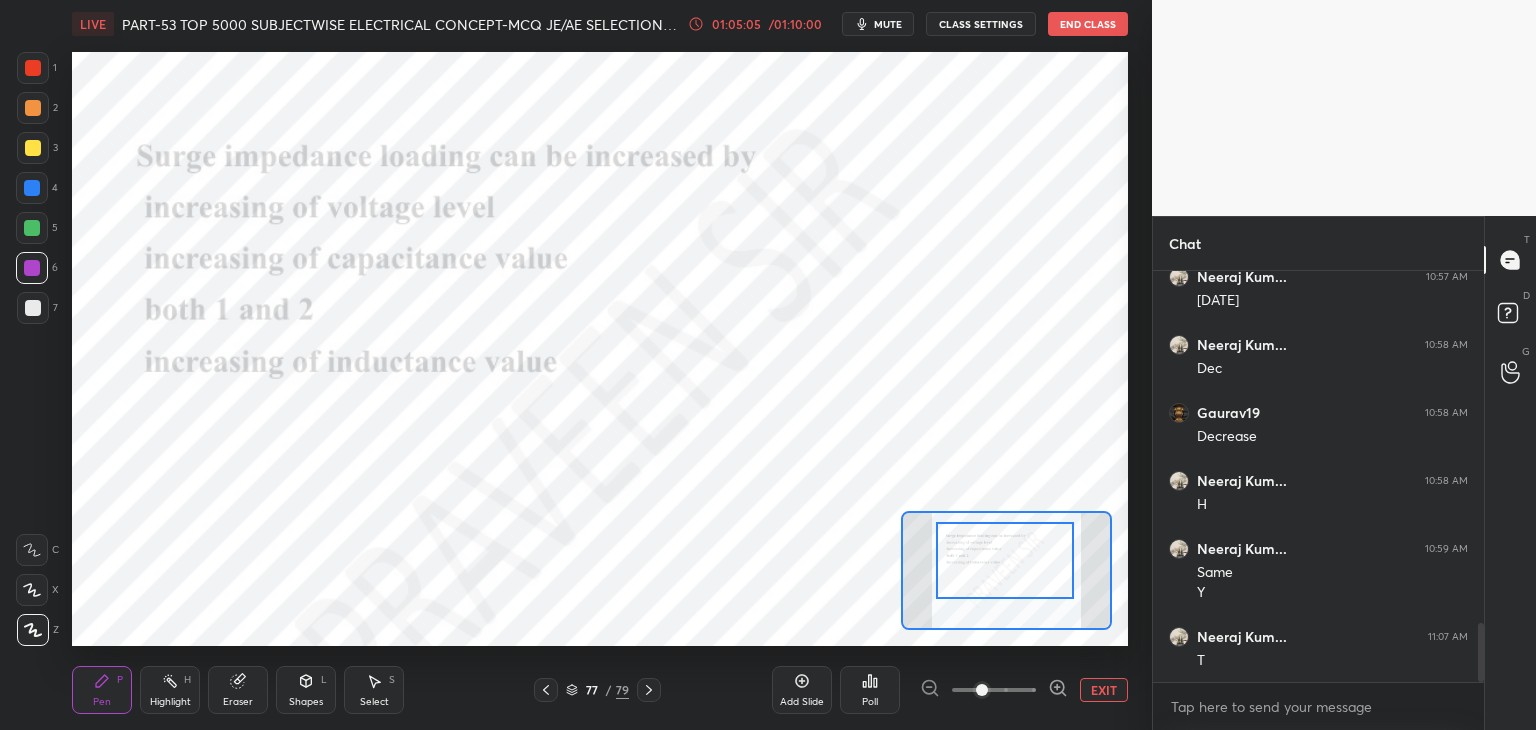 click at bounding box center [32, 188] 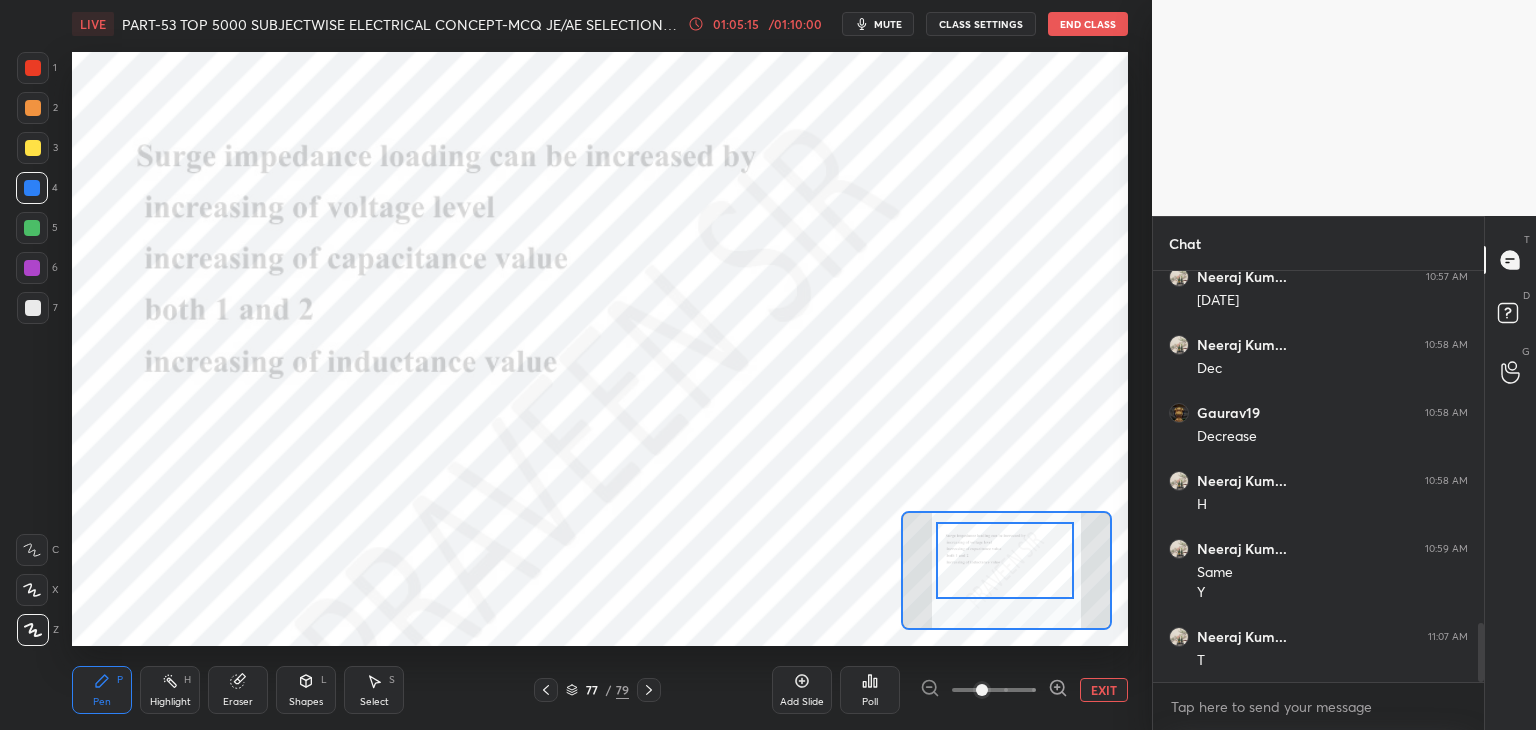 click at bounding box center (32, 268) 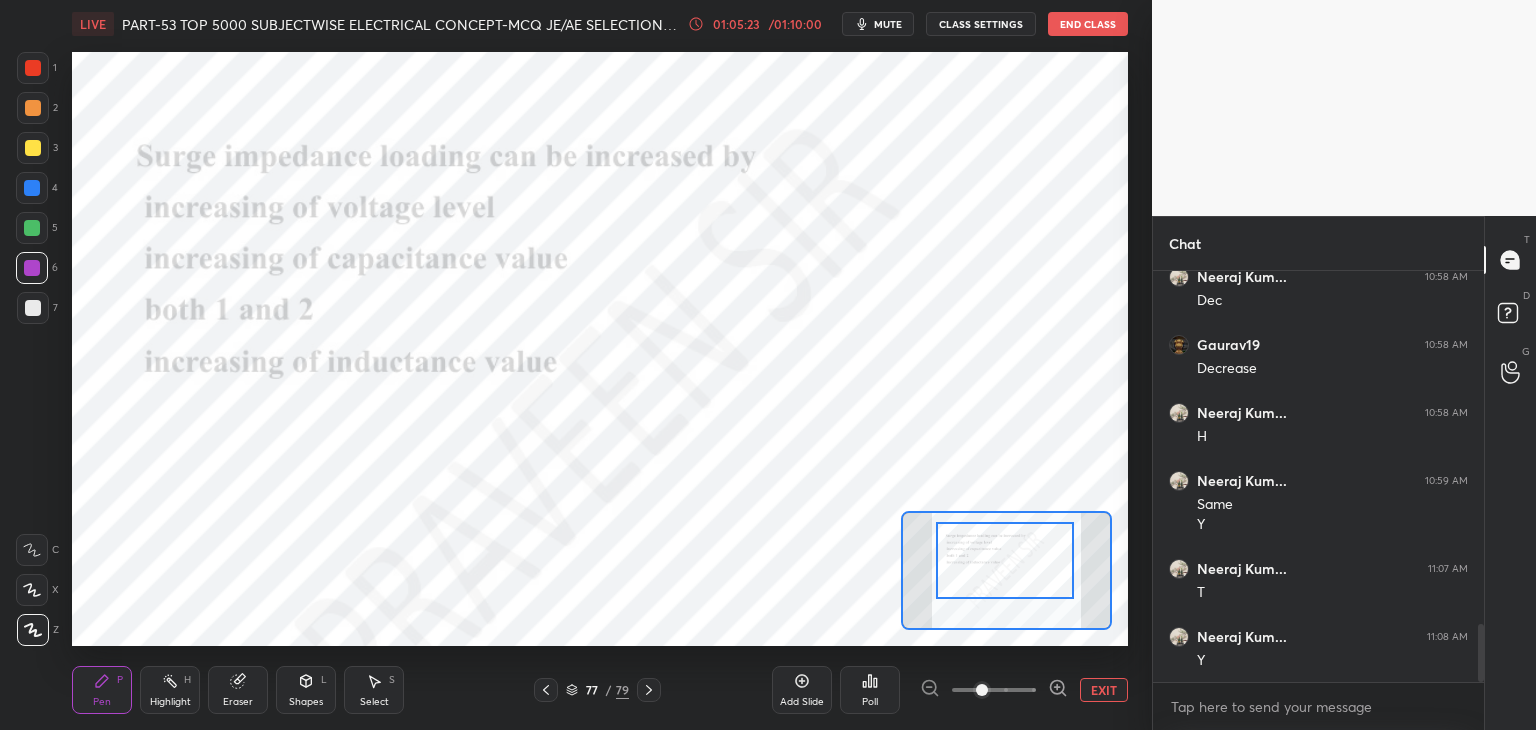 scroll, scrollTop: 2552, scrollLeft: 0, axis: vertical 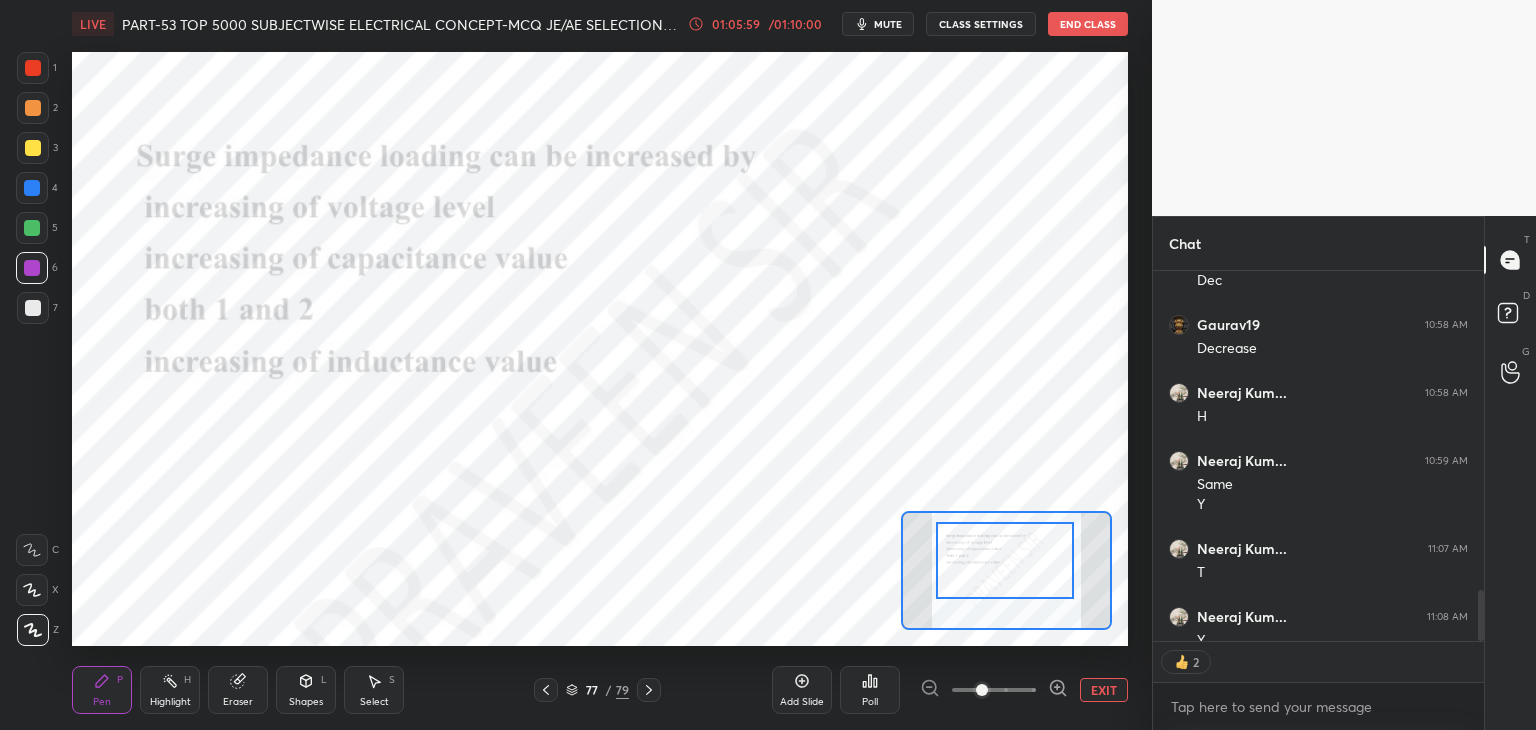 click 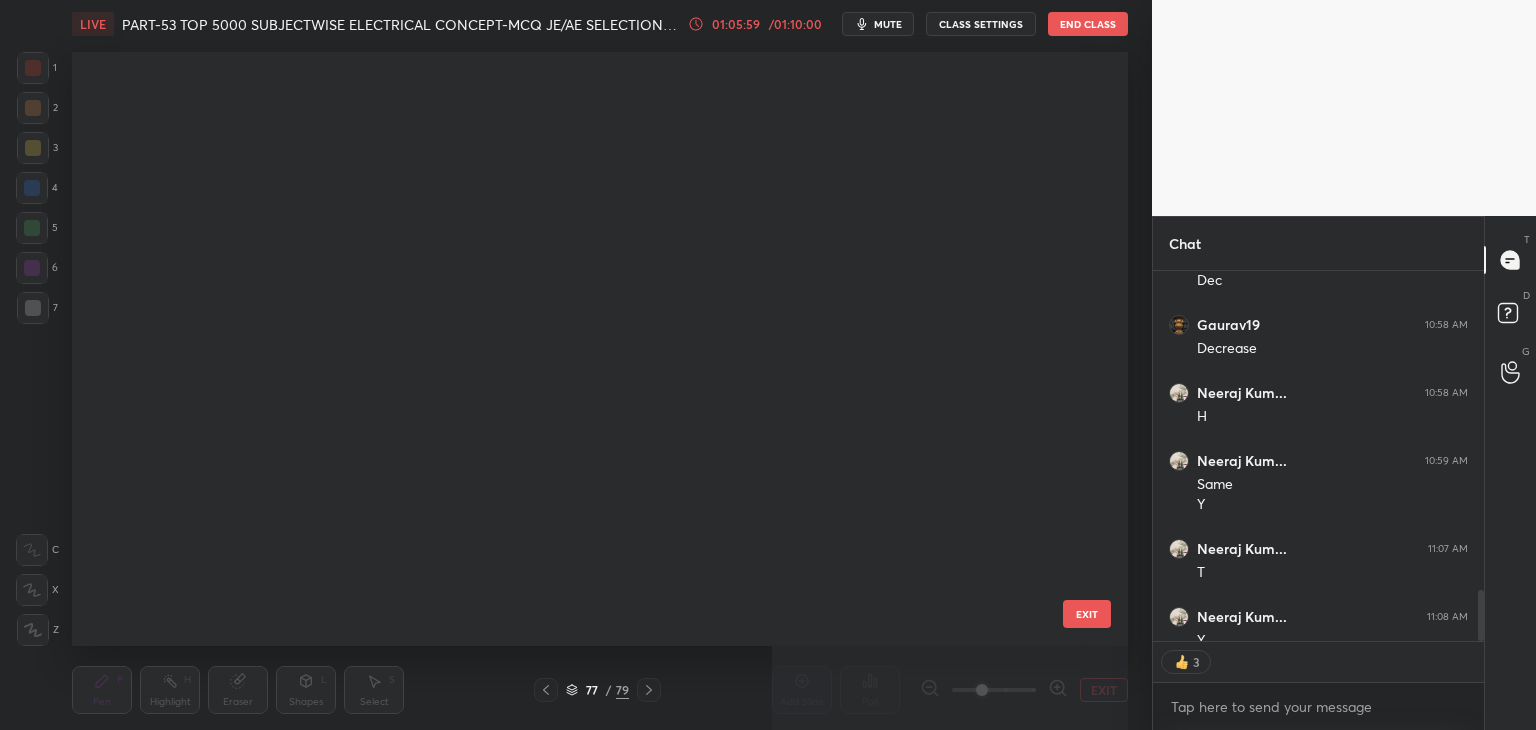 scroll, scrollTop: 4164, scrollLeft: 0, axis: vertical 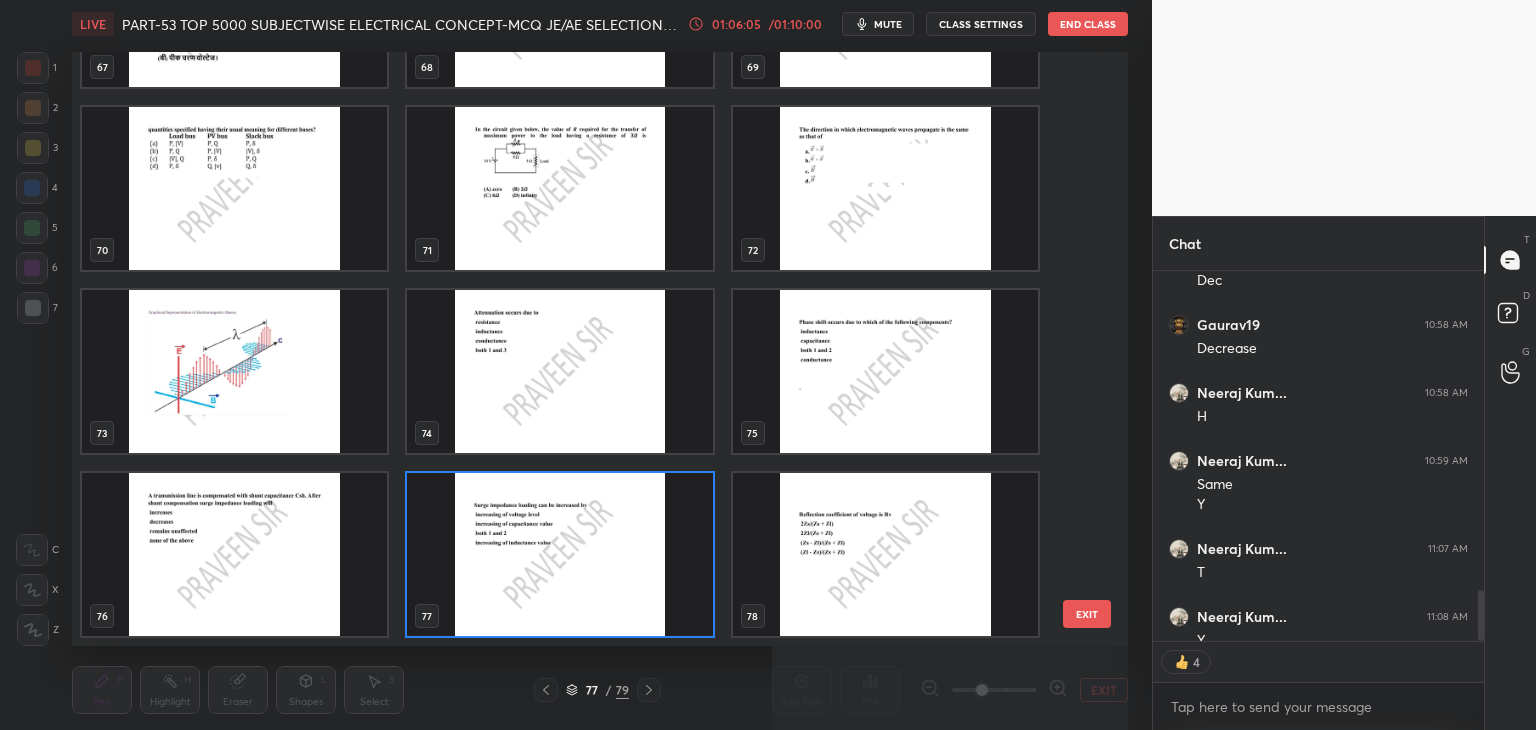 click at bounding box center (234, 554) 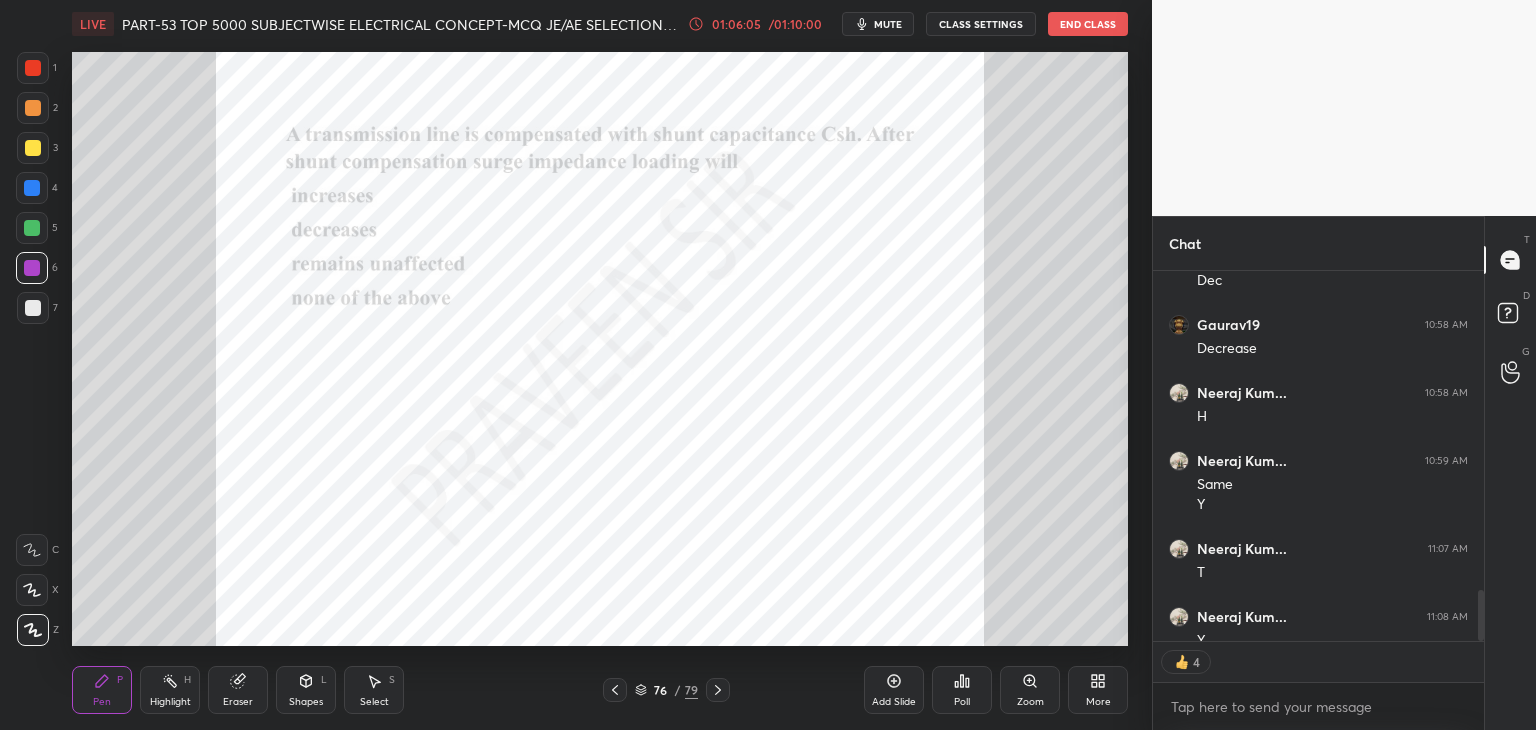 click at bounding box center (234, 554) 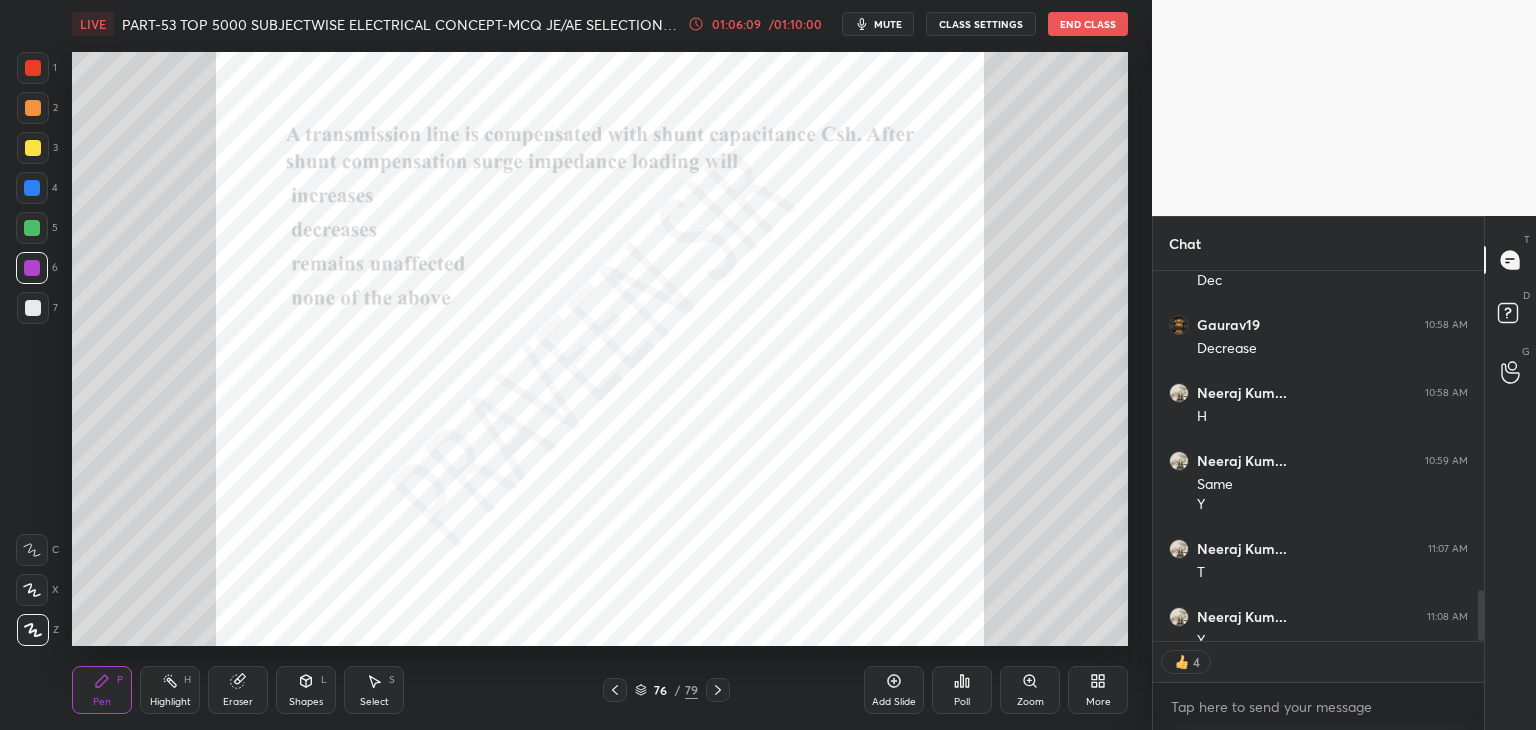 scroll, scrollTop: 6, scrollLeft: 6, axis: both 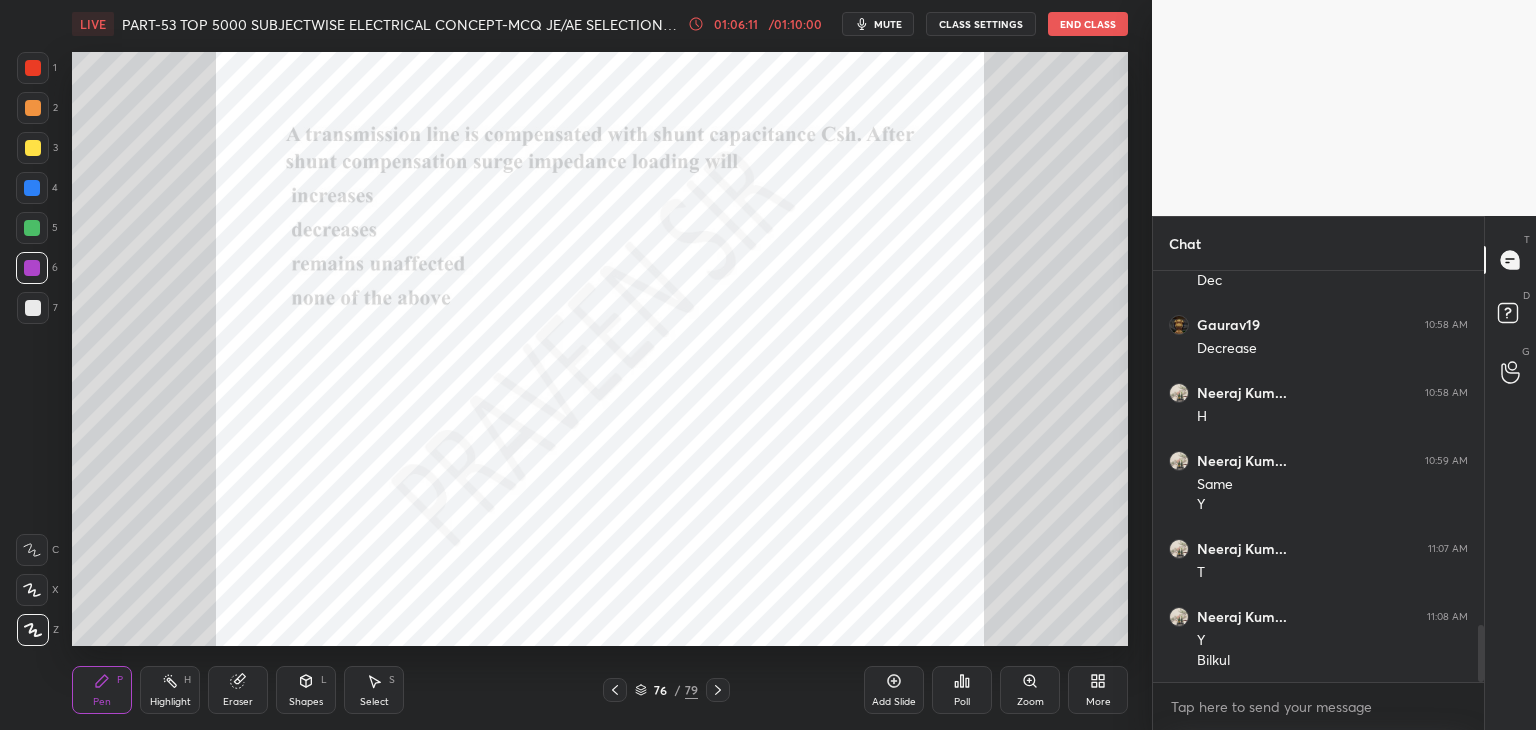 click 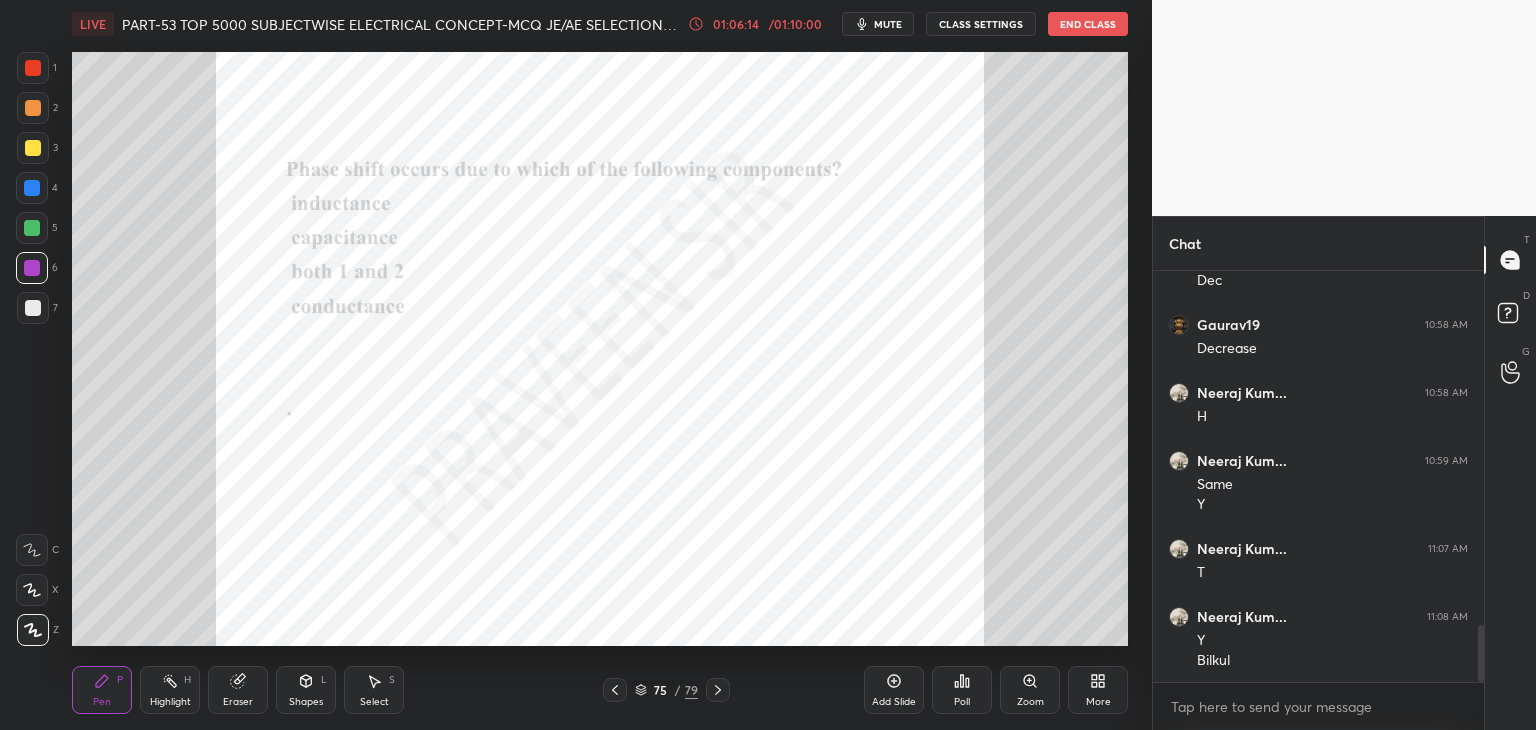 click on "Zoom" at bounding box center (1030, 690) 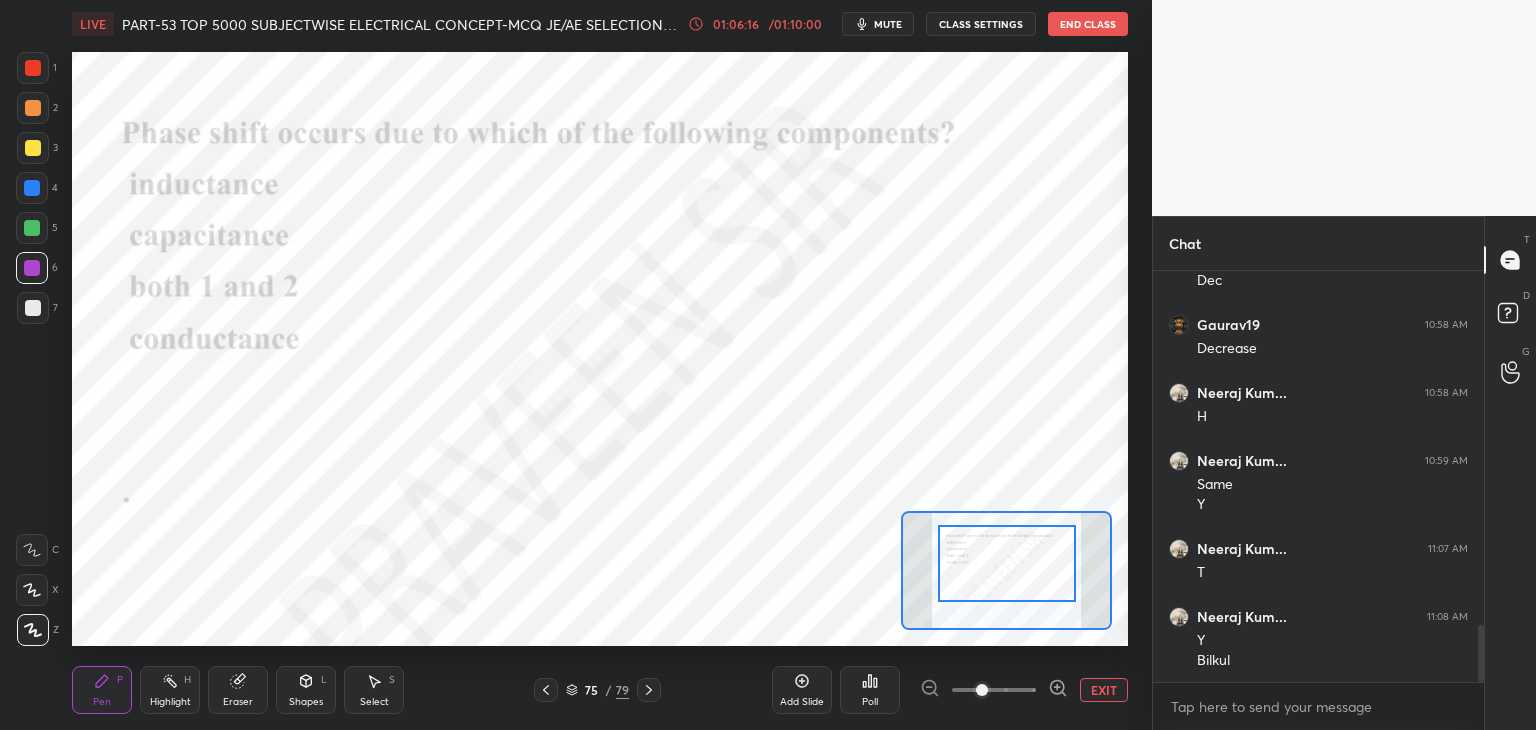 click at bounding box center [1007, 563] 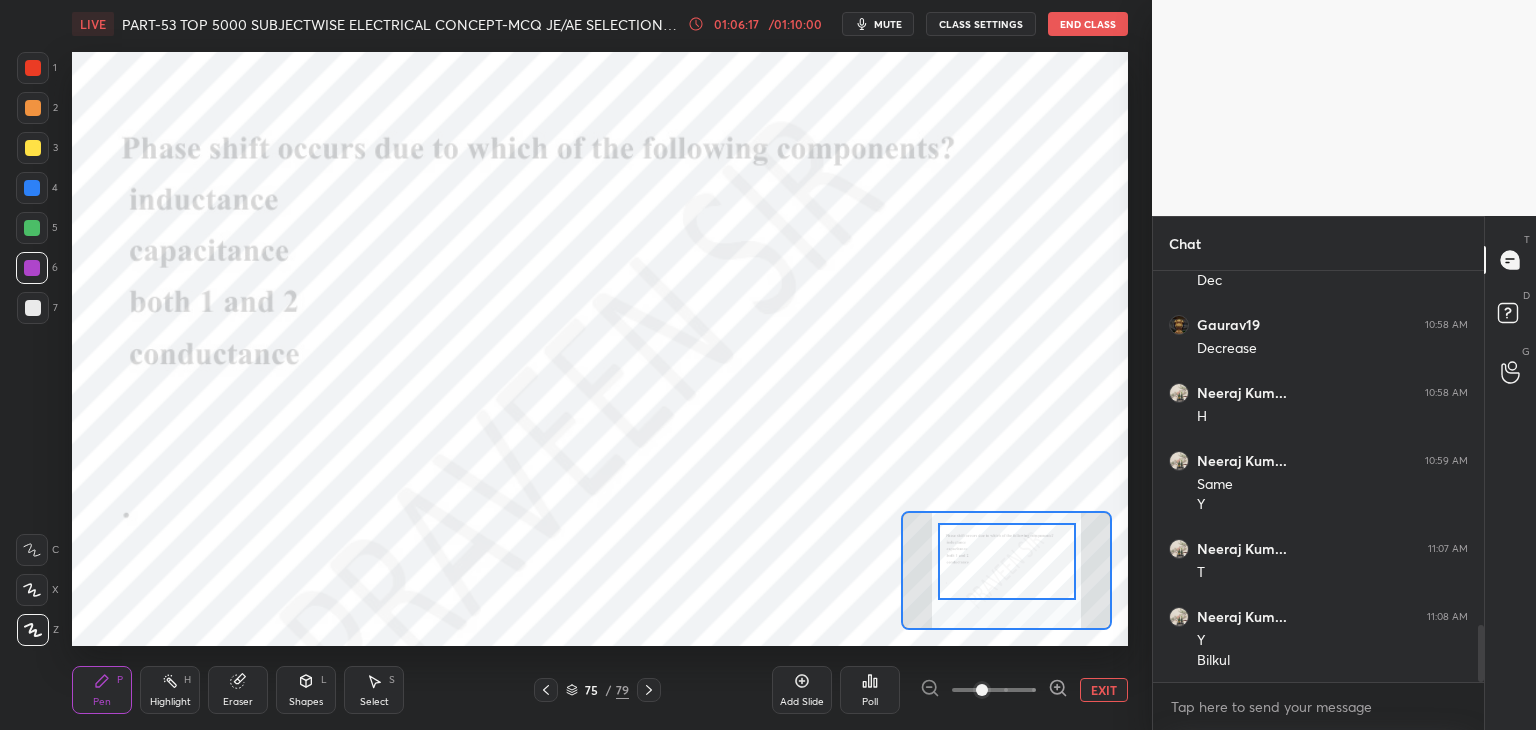 click on "Poll" at bounding box center [870, 690] 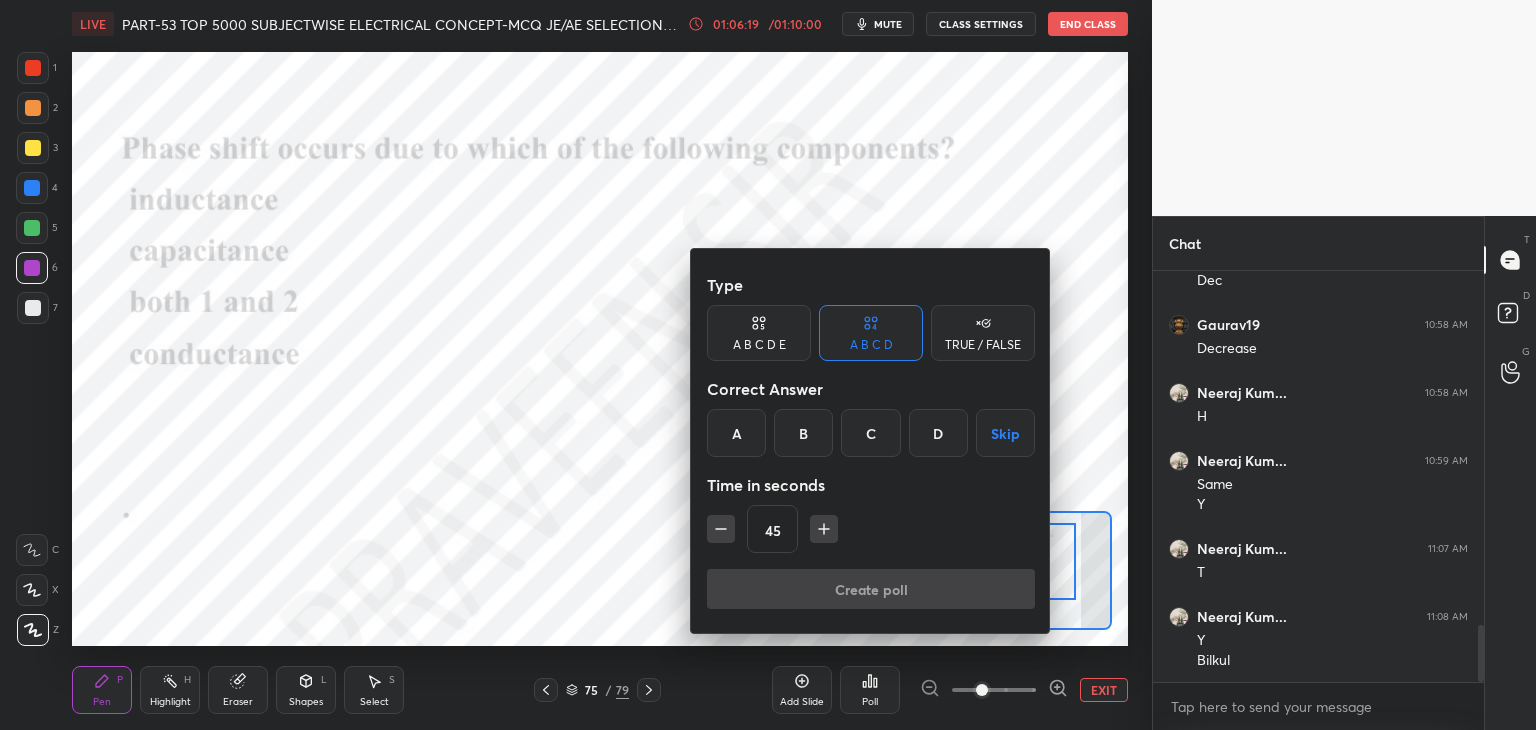 click on "C" at bounding box center (870, 433) 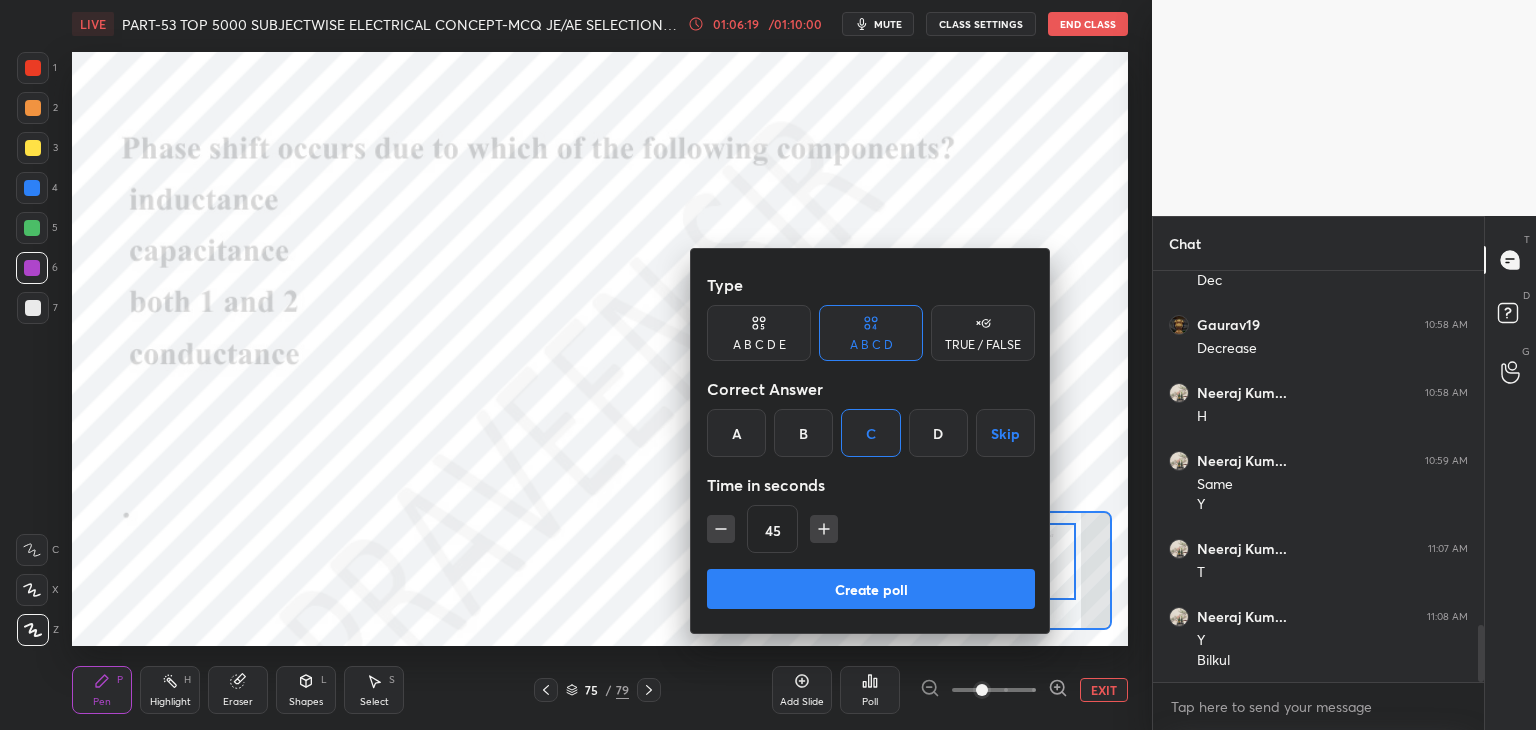 click on "Create poll" at bounding box center [871, 589] 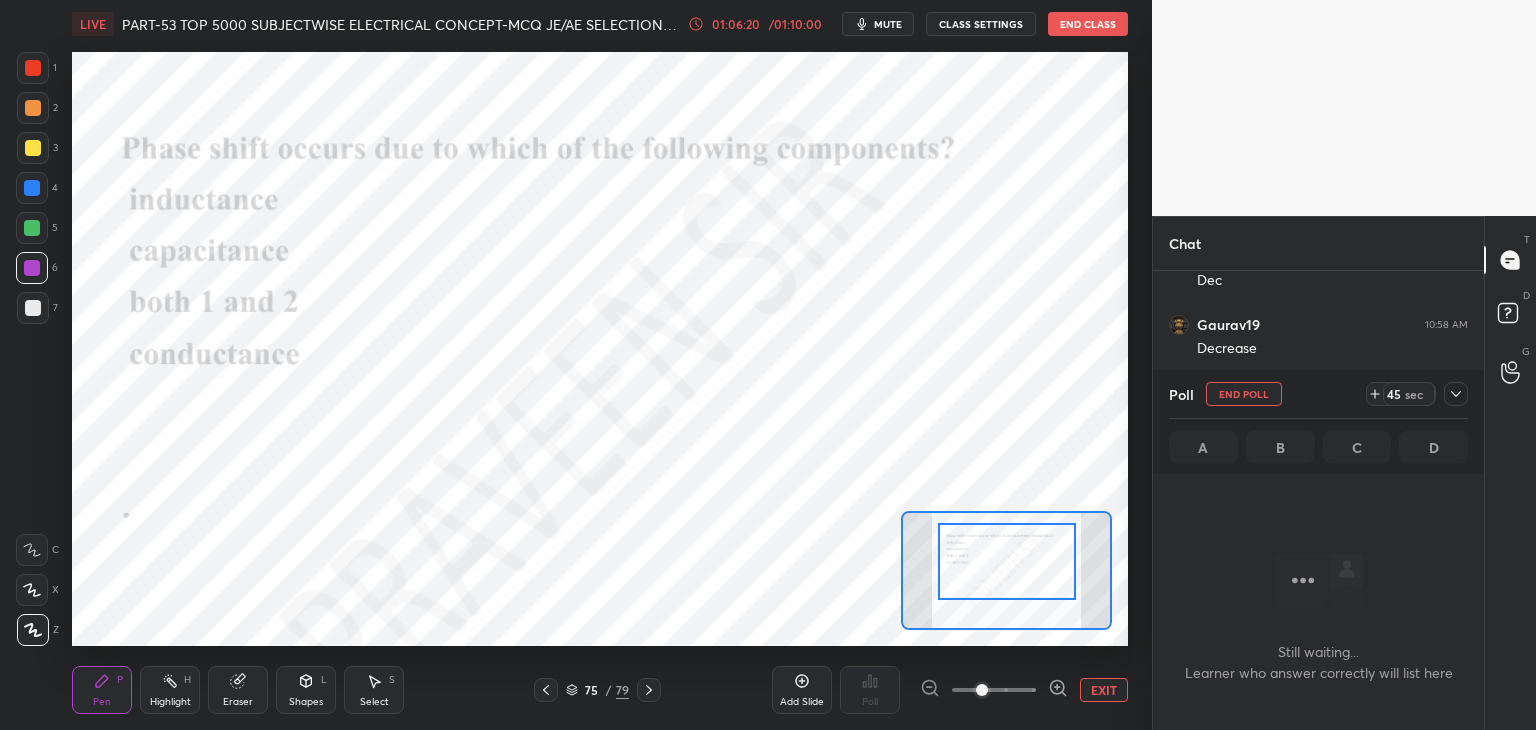 scroll, scrollTop: 197, scrollLeft: 325, axis: both 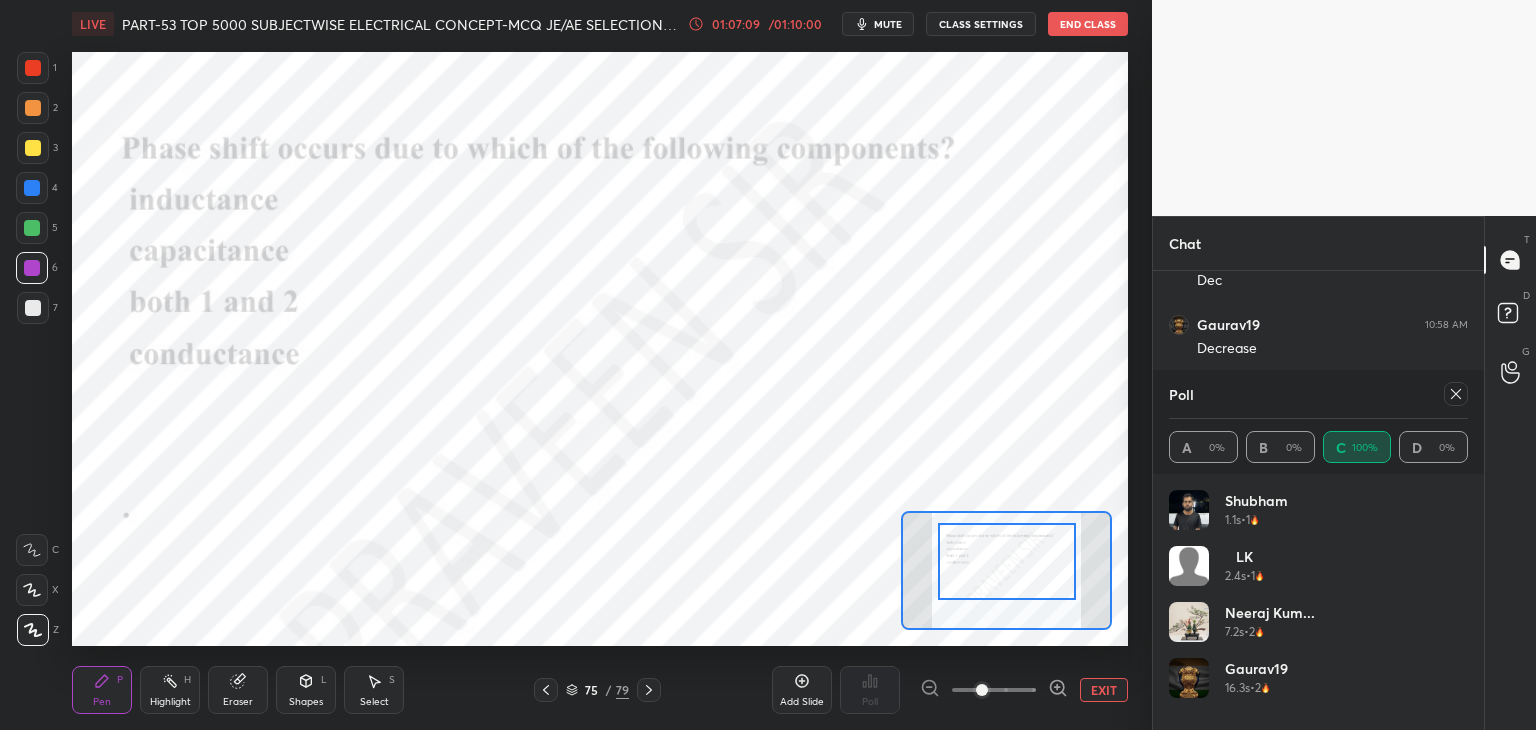 click on "Poll A 0% B 0% C 100% D 0%" at bounding box center [1318, 422] 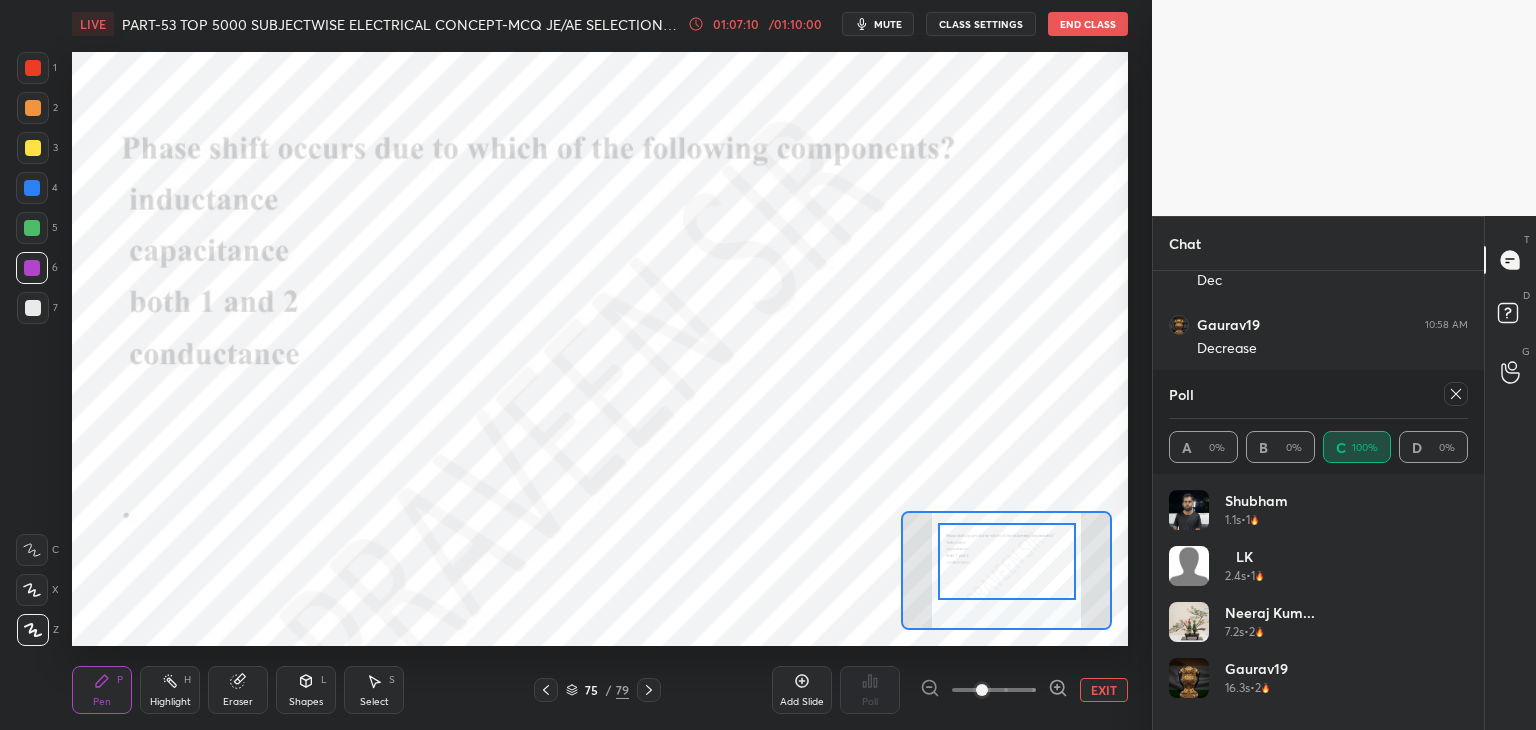 click at bounding box center (1456, 394) 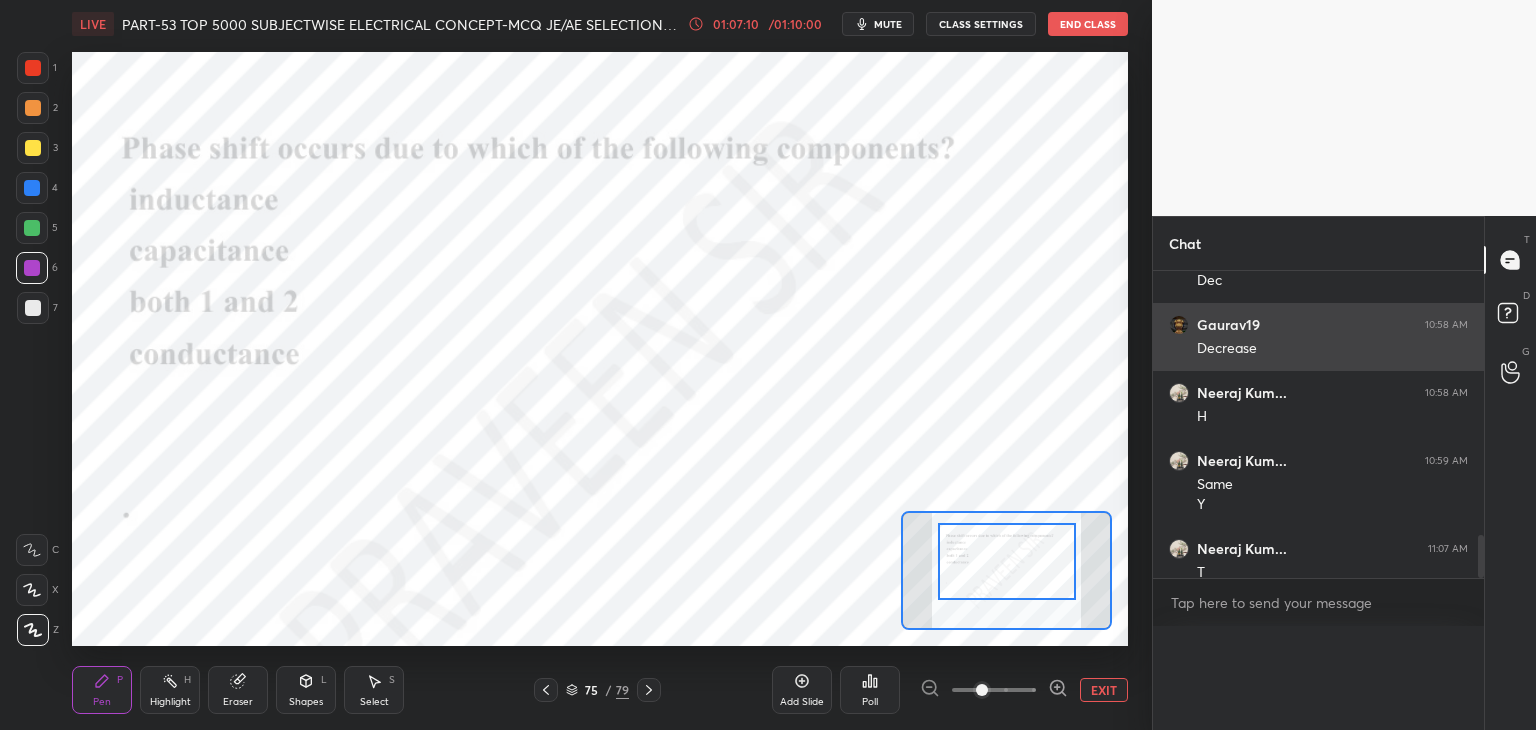 scroll, scrollTop: 0, scrollLeft: 0, axis: both 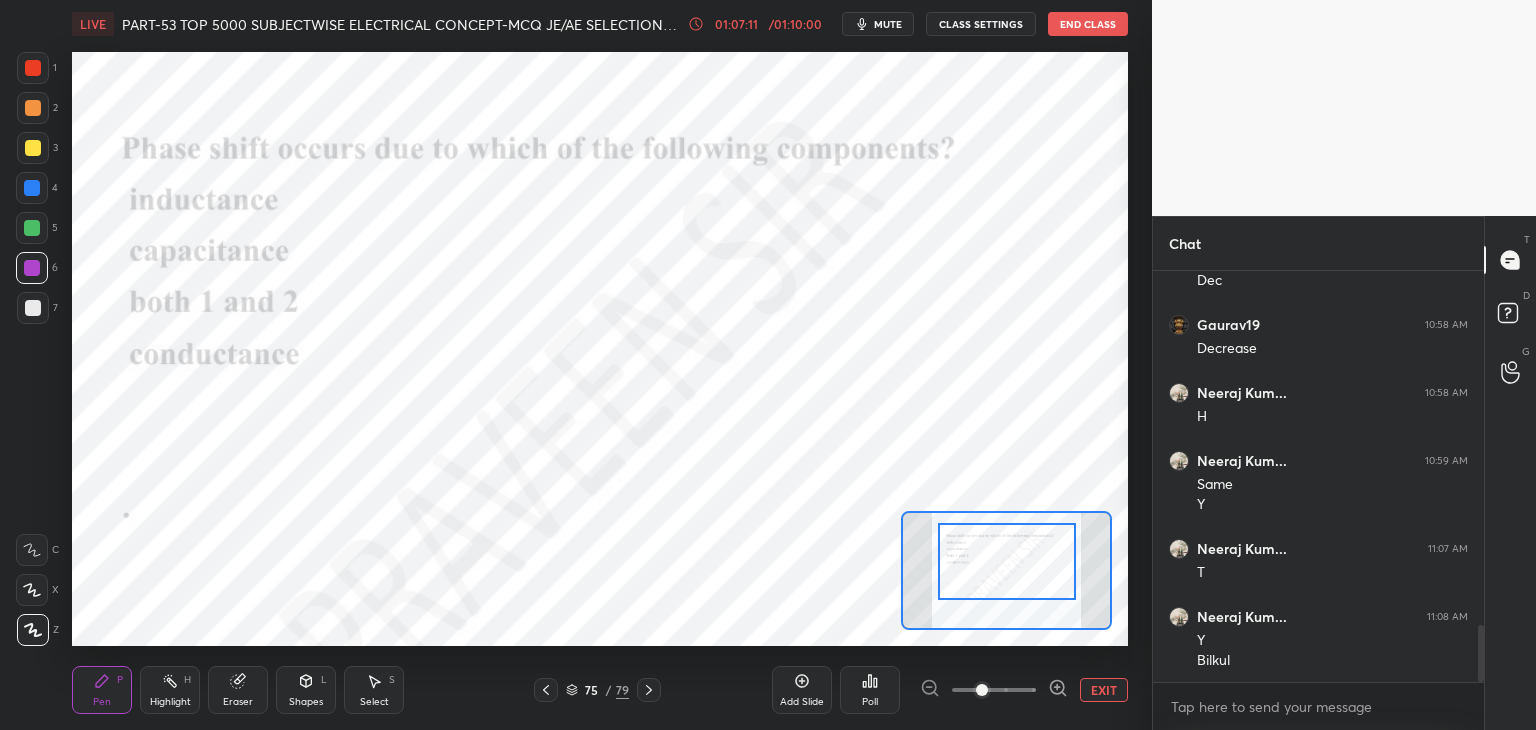 click on "75 / 79" at bounding box center (597, 690) 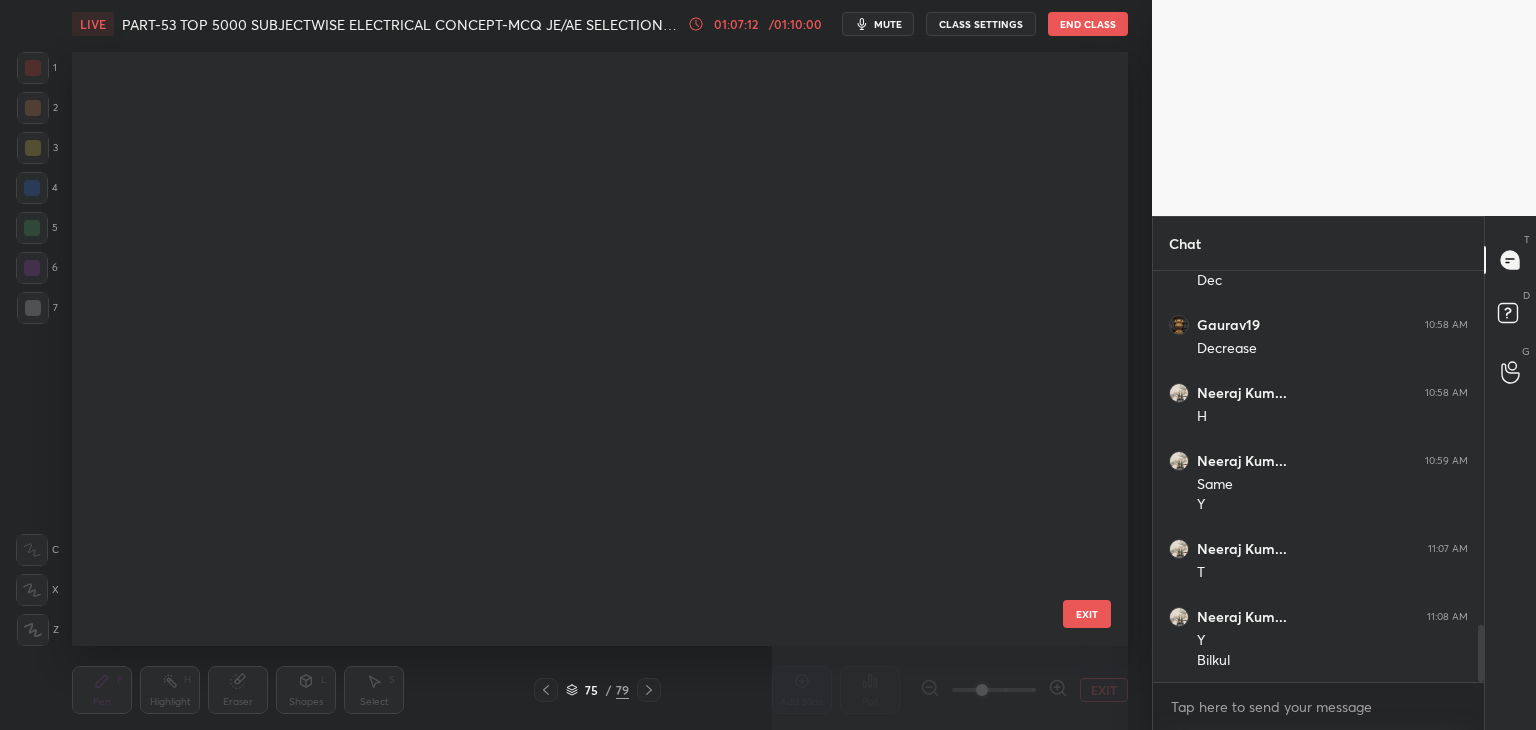 scroll, scrollTop: 3980, scrollLeft: 0, axis: vertical 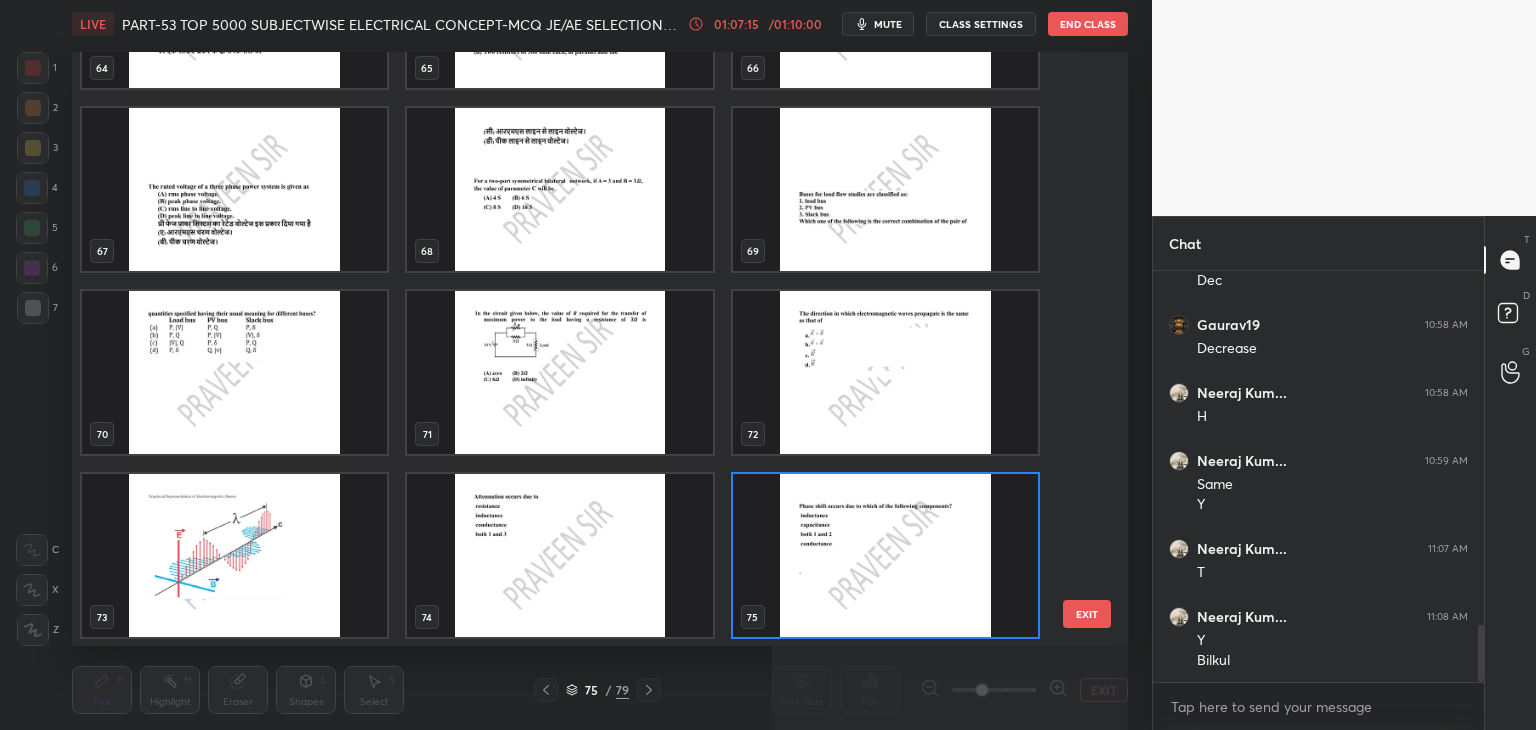 click at bounding box center (559, 555) 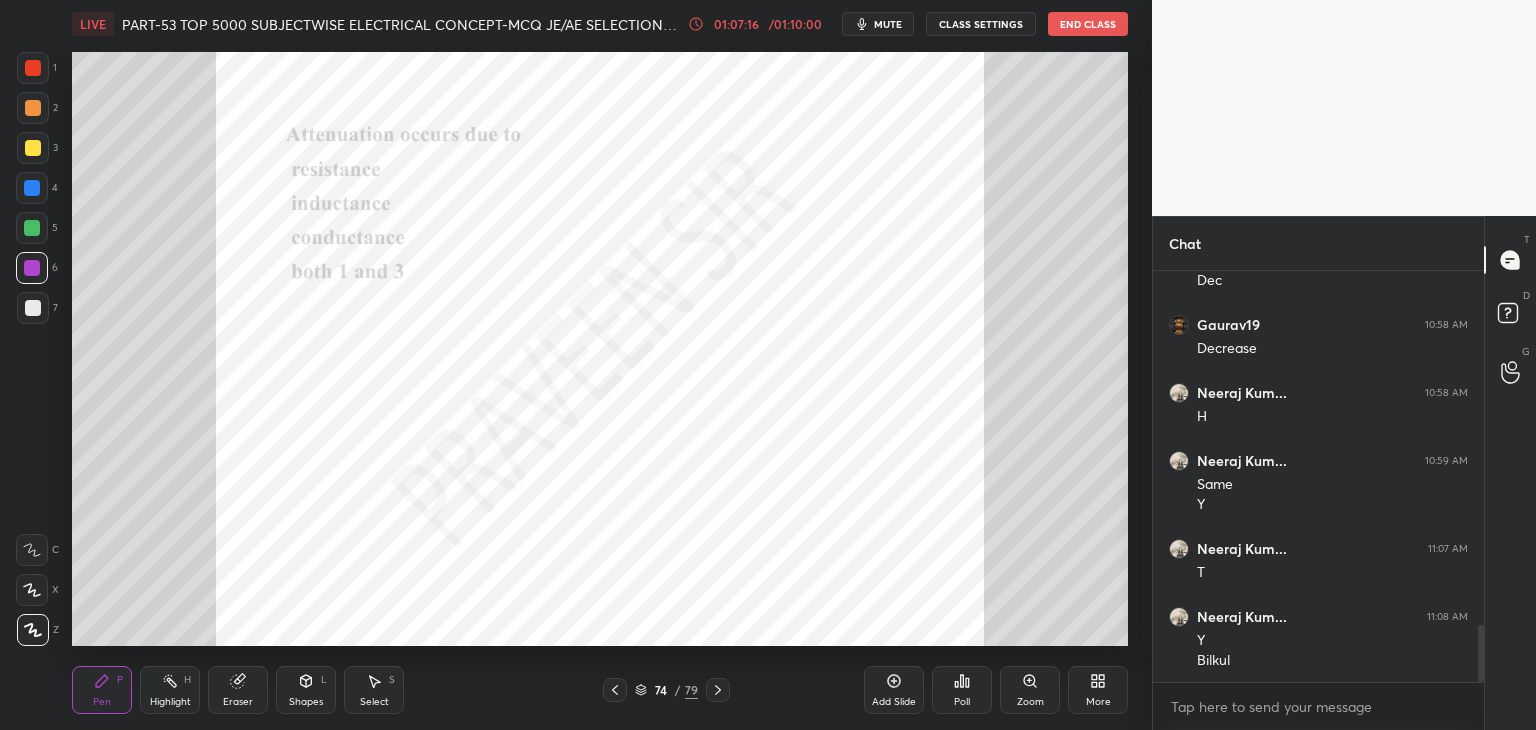 click at bounding box center [559, 555] 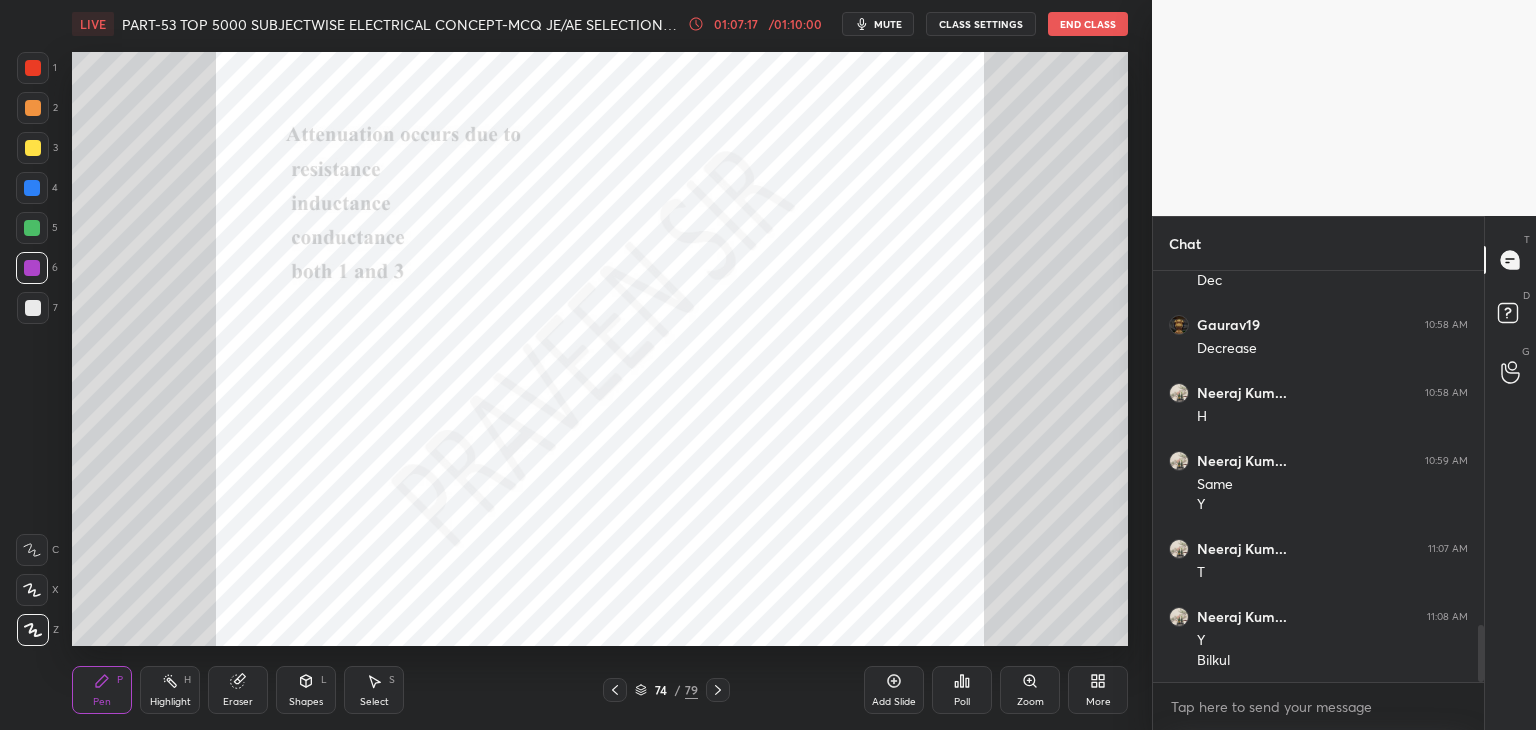 click on "Poll" at bounding box center (962, 690) 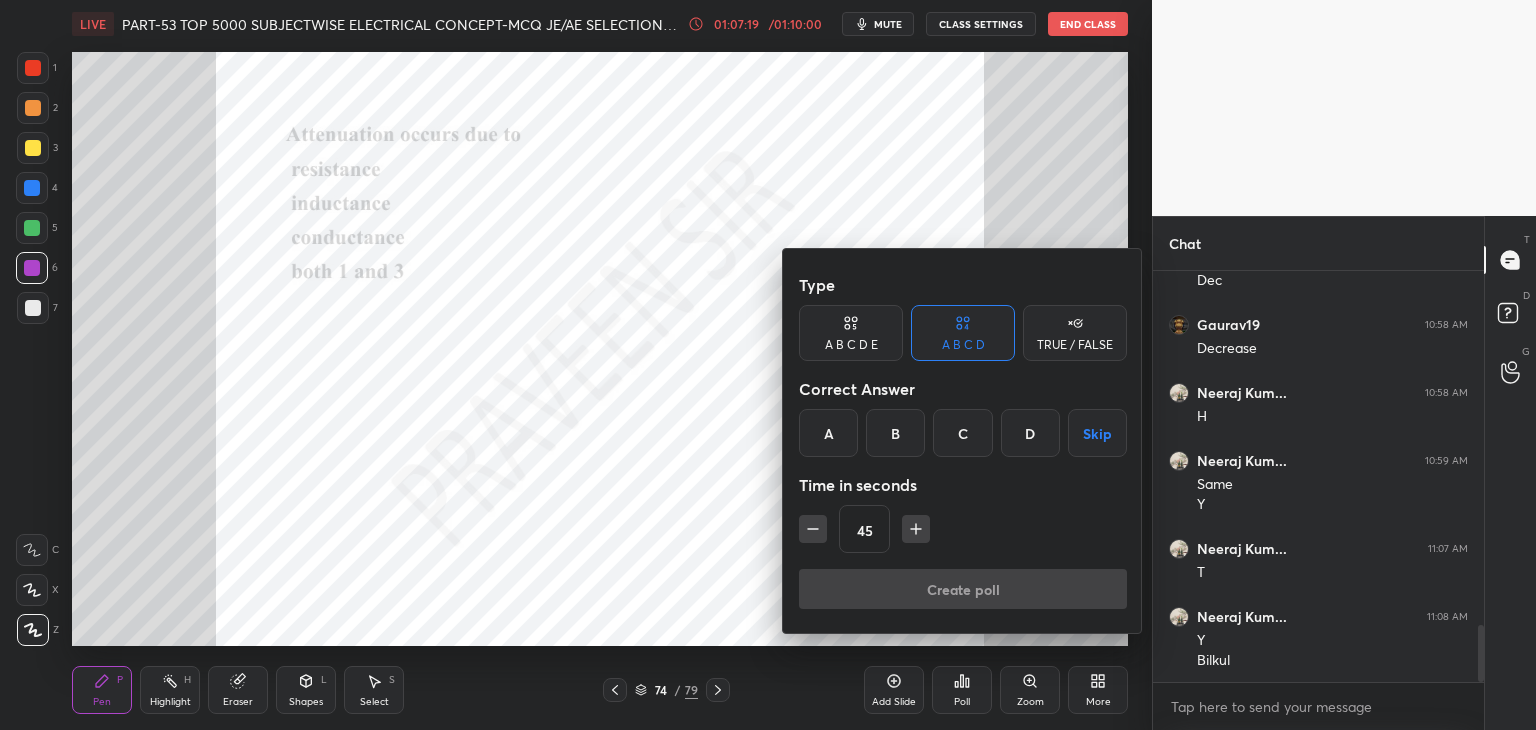 click on "A" at bounding box center (828, 433) 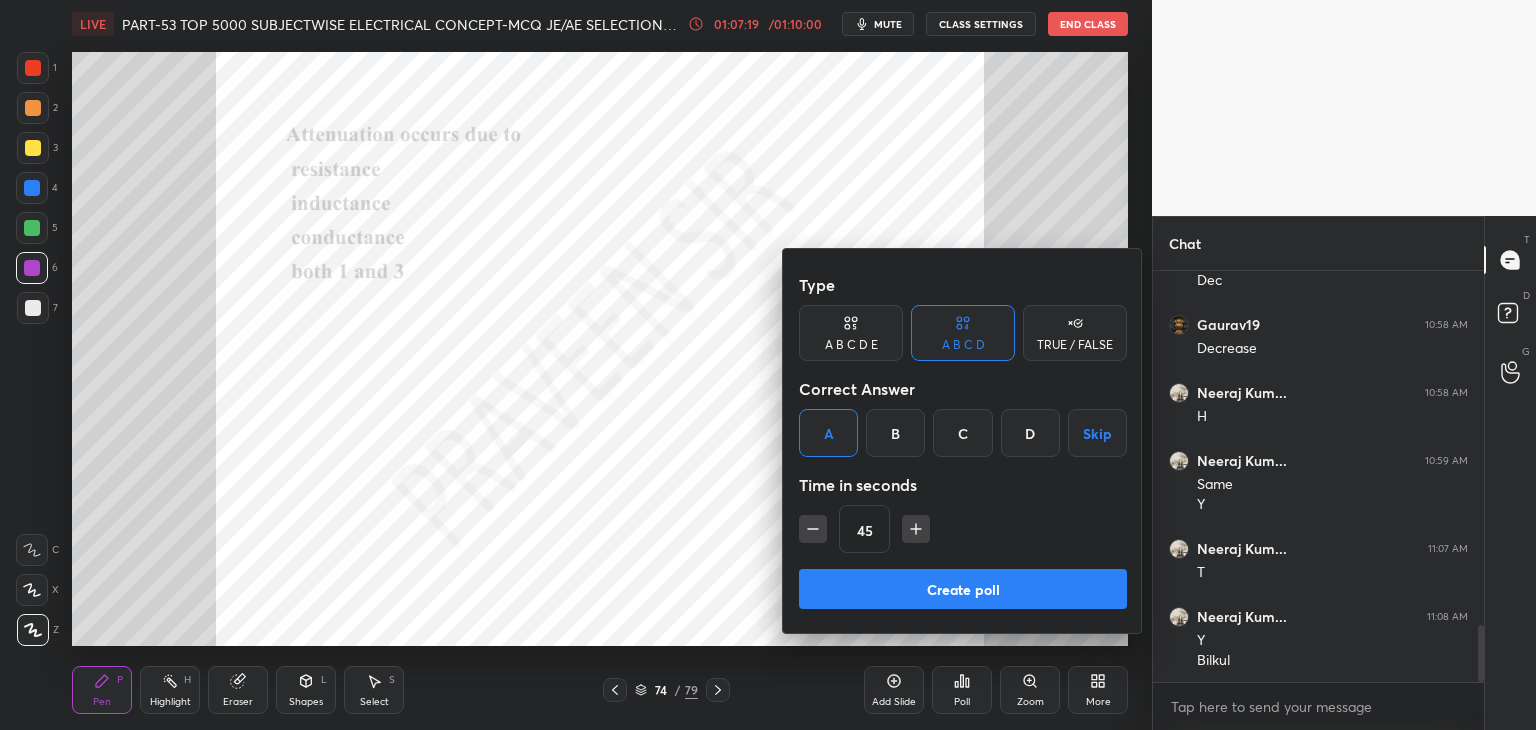 click on "Create poll" at bounding box center [963, 589] 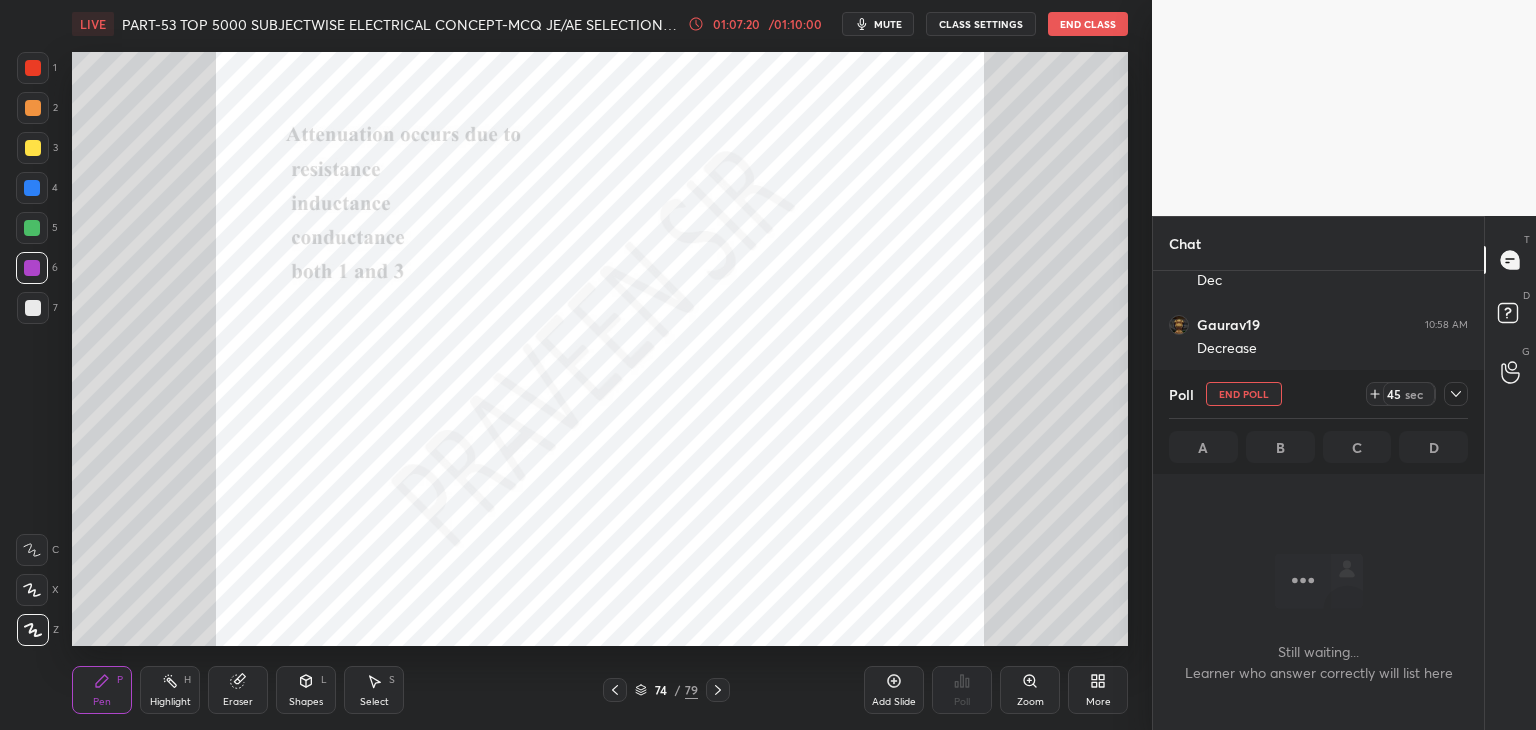 scroll, scrollTop: 372, scrollLeft: 325, axis: both 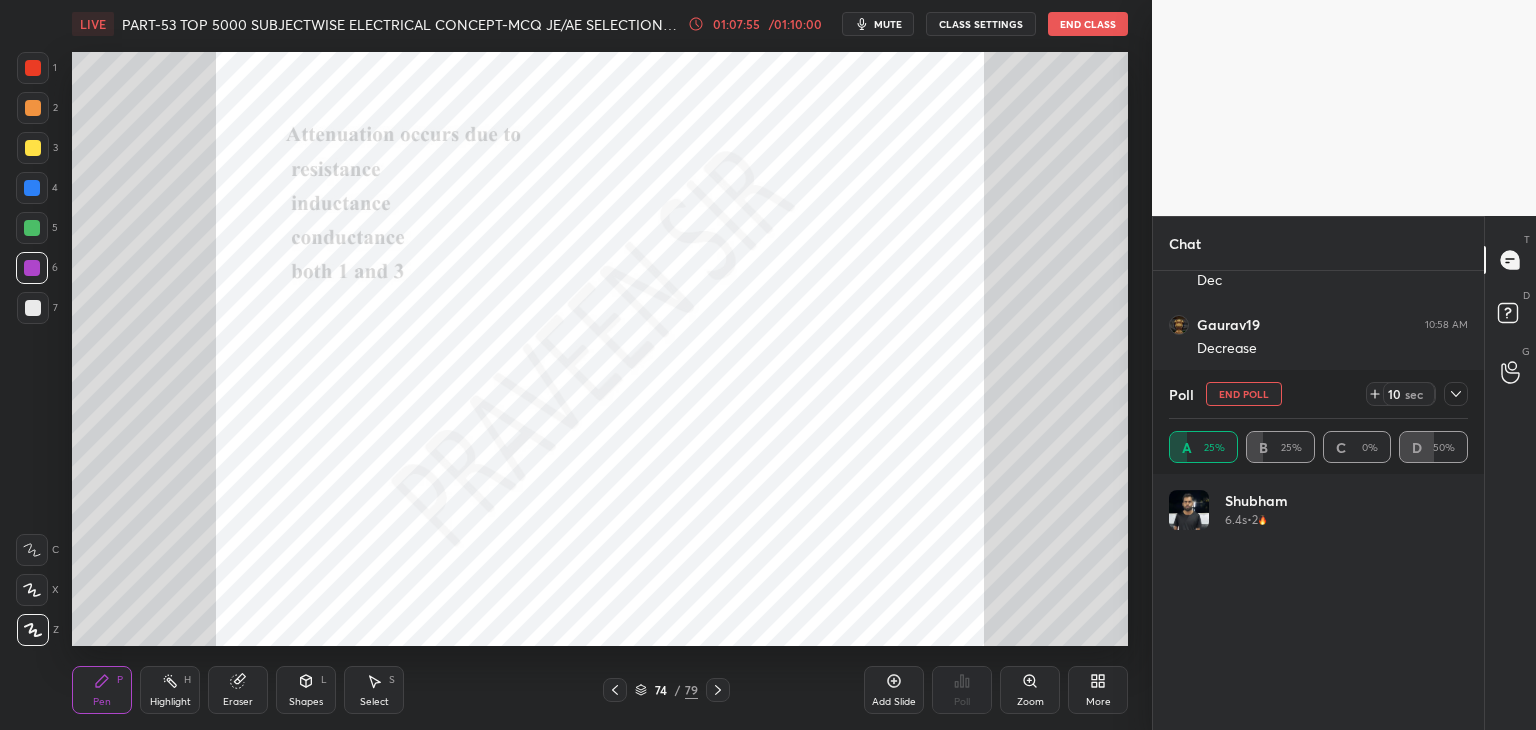 click on "End Poll" at bounding box center [1244, 394] 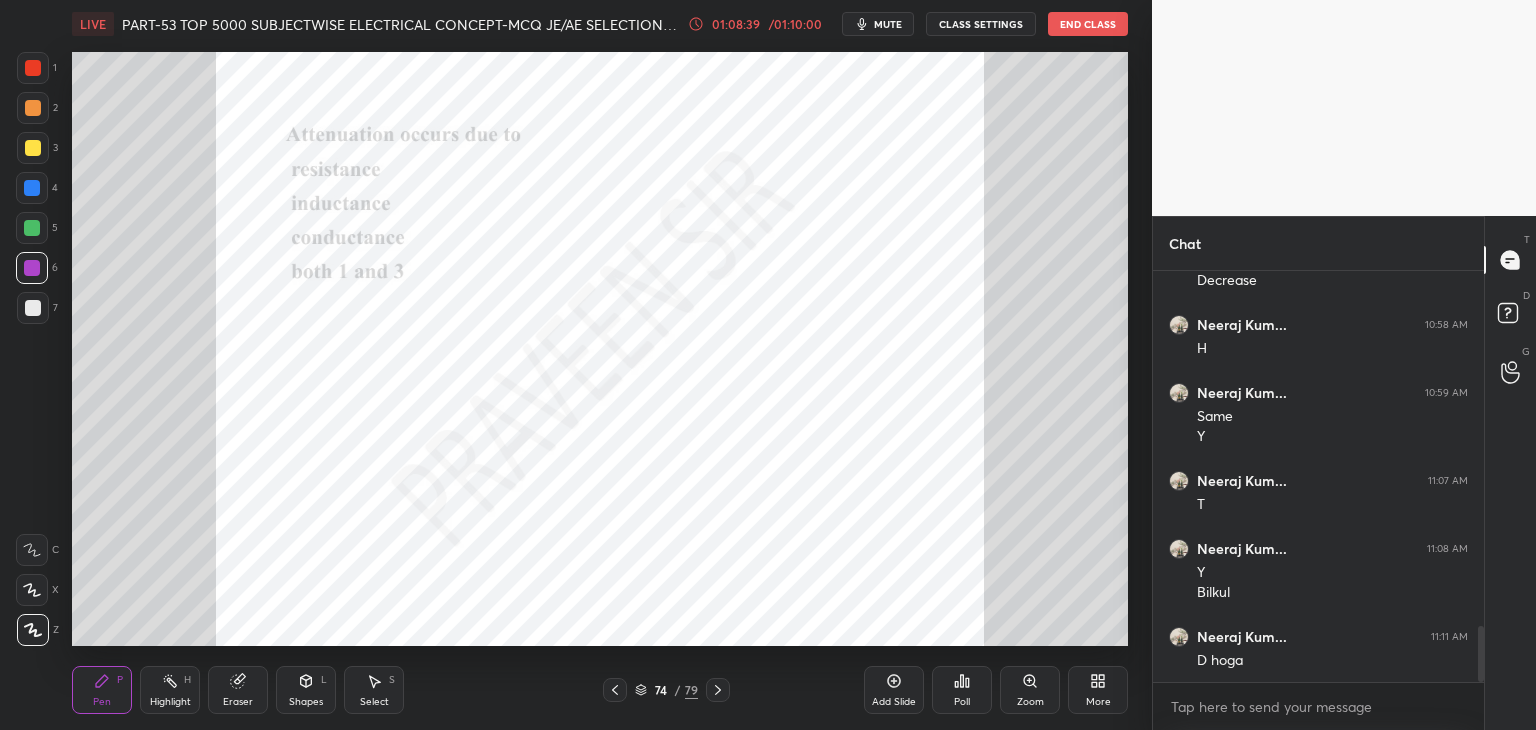 scroll, scrollTop: 365, scrollLeft: 325, axis: both 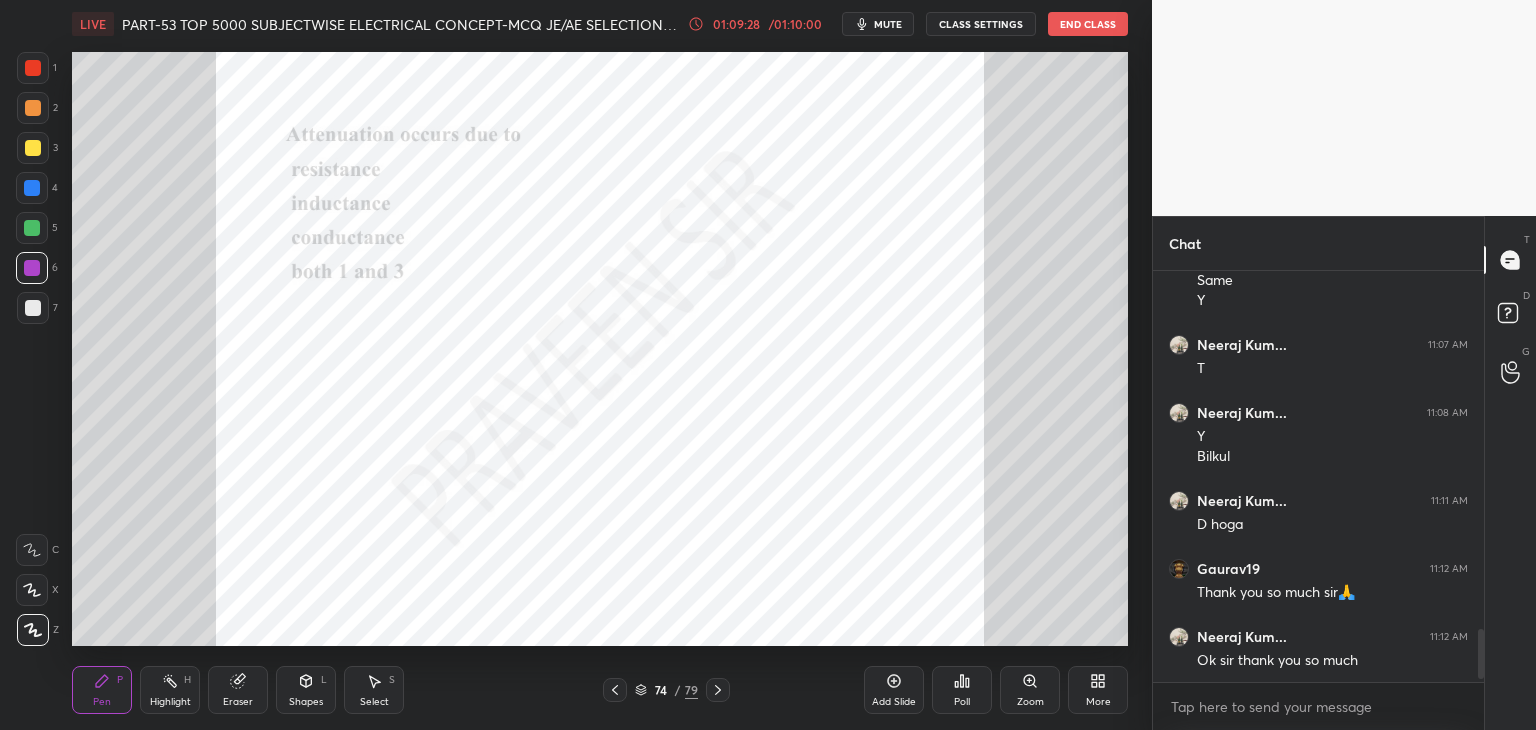 click at bounding box center (33, 68) 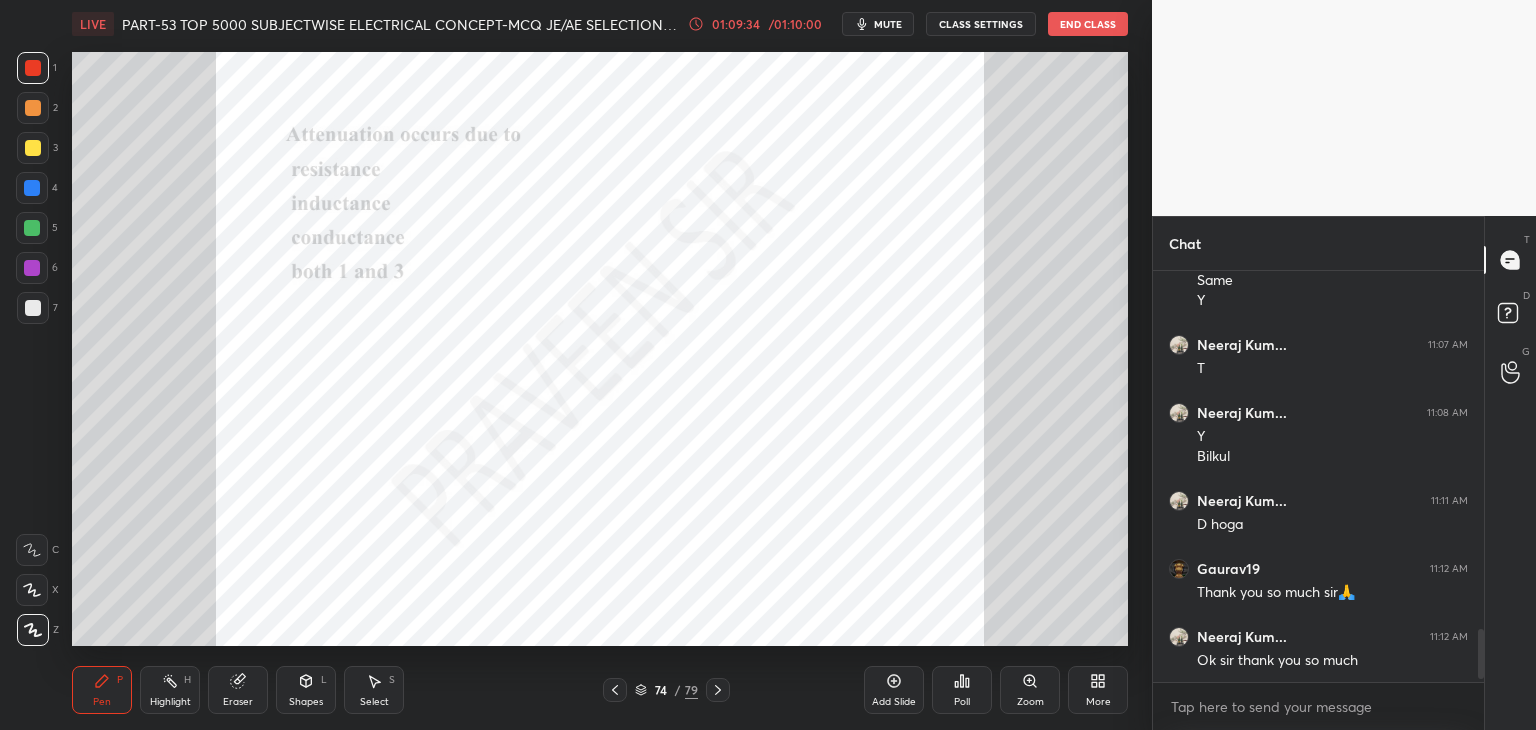 click at bounding box center [33, 68] 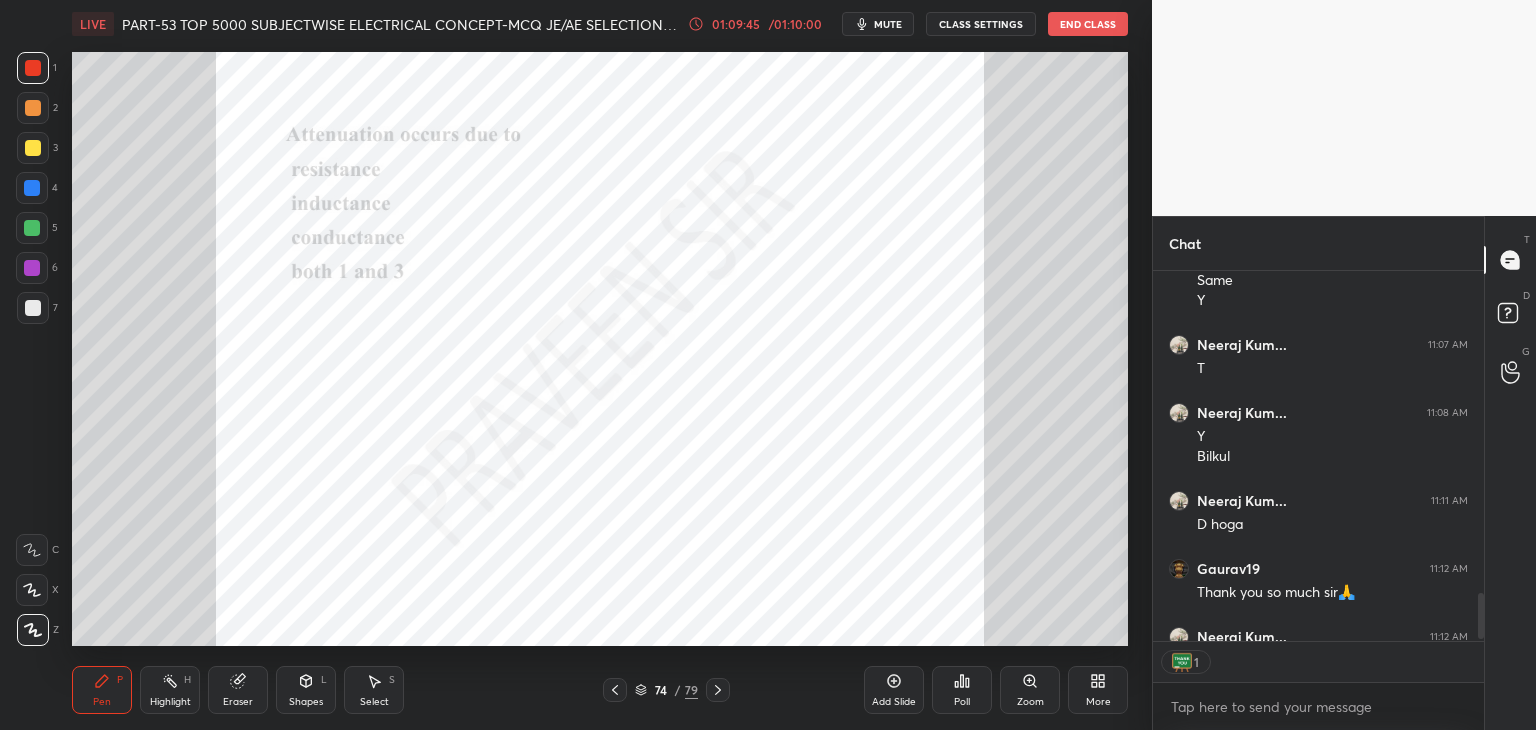scroll, scrollTop: 365, scrollLeft: 325, axis: both 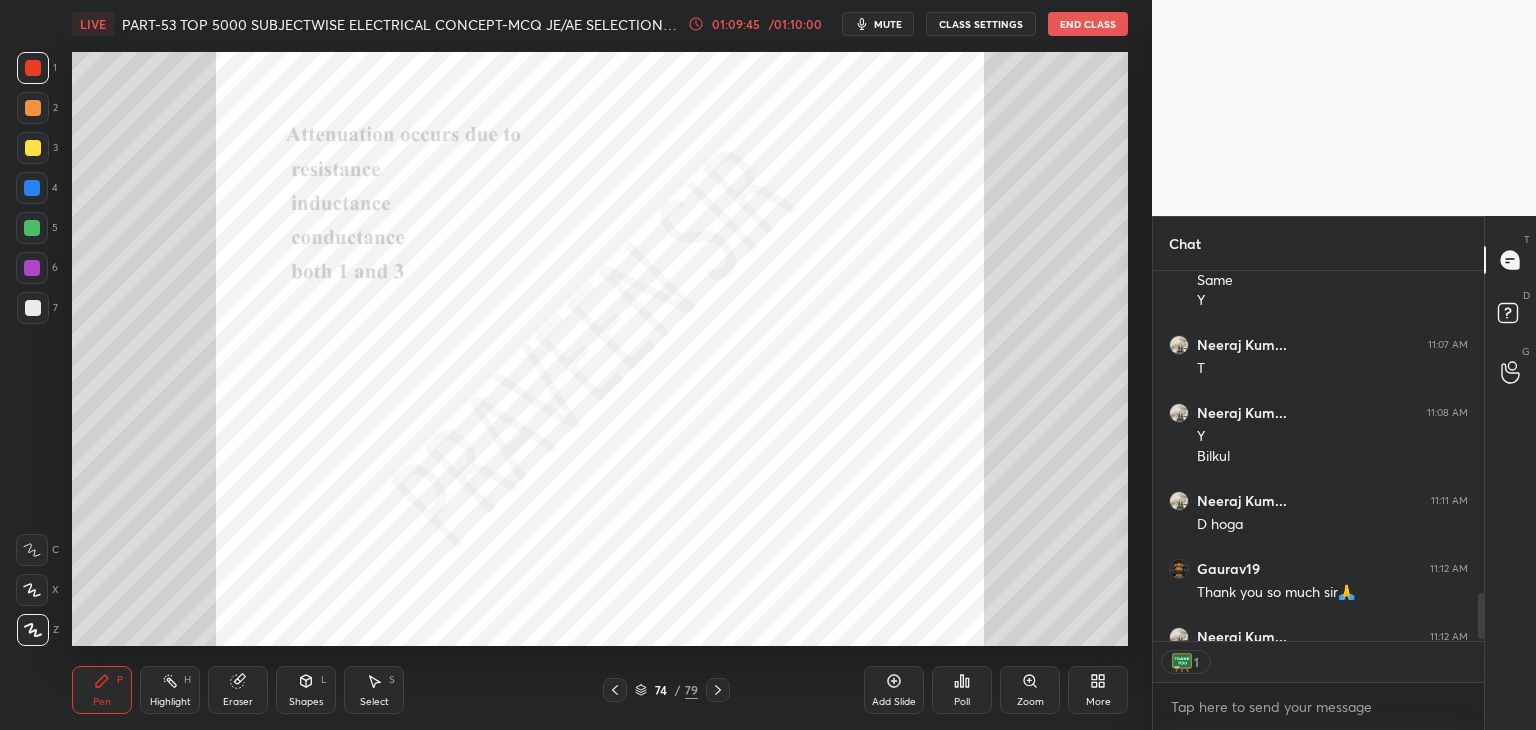 click at bounding box center (33, 68) 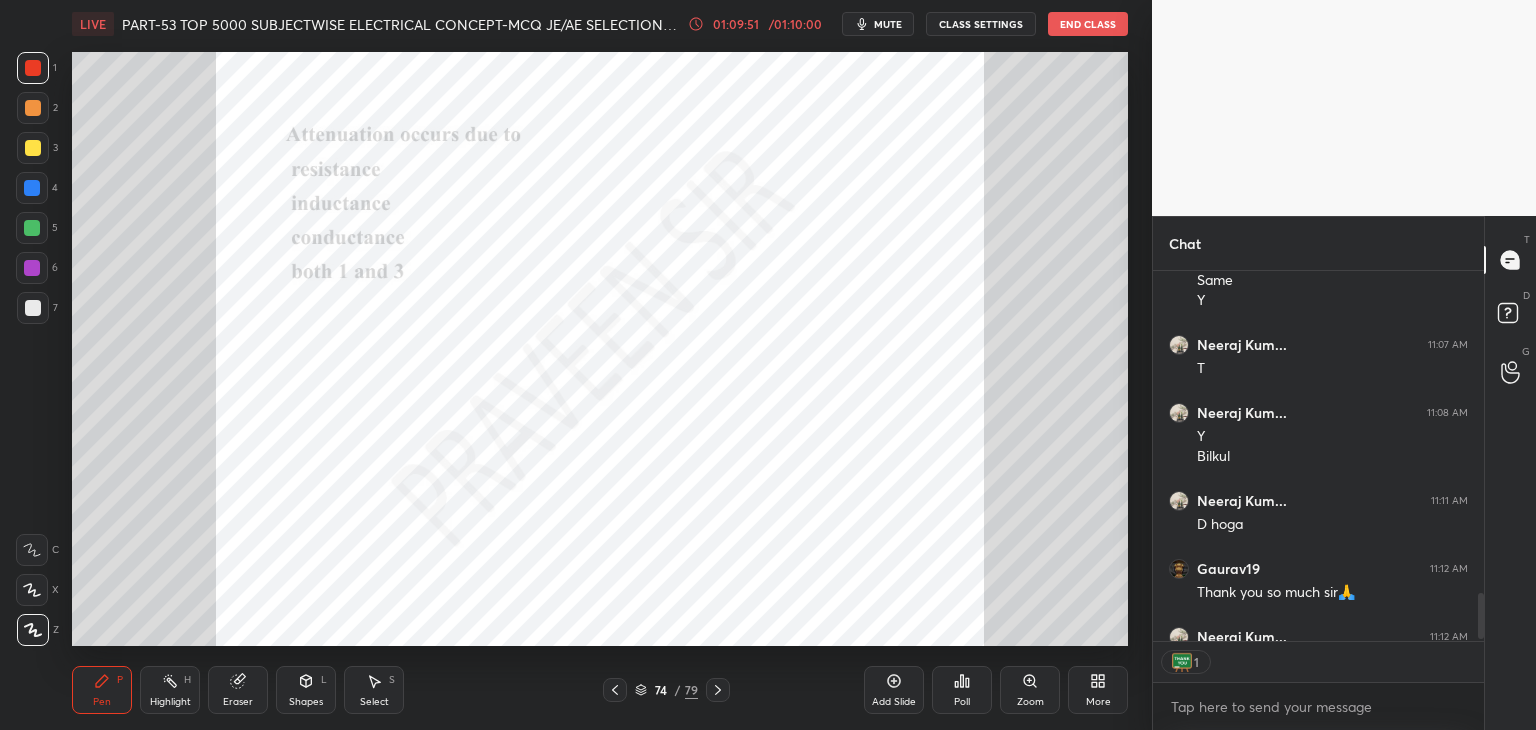 click at bounding box center (33, 68) 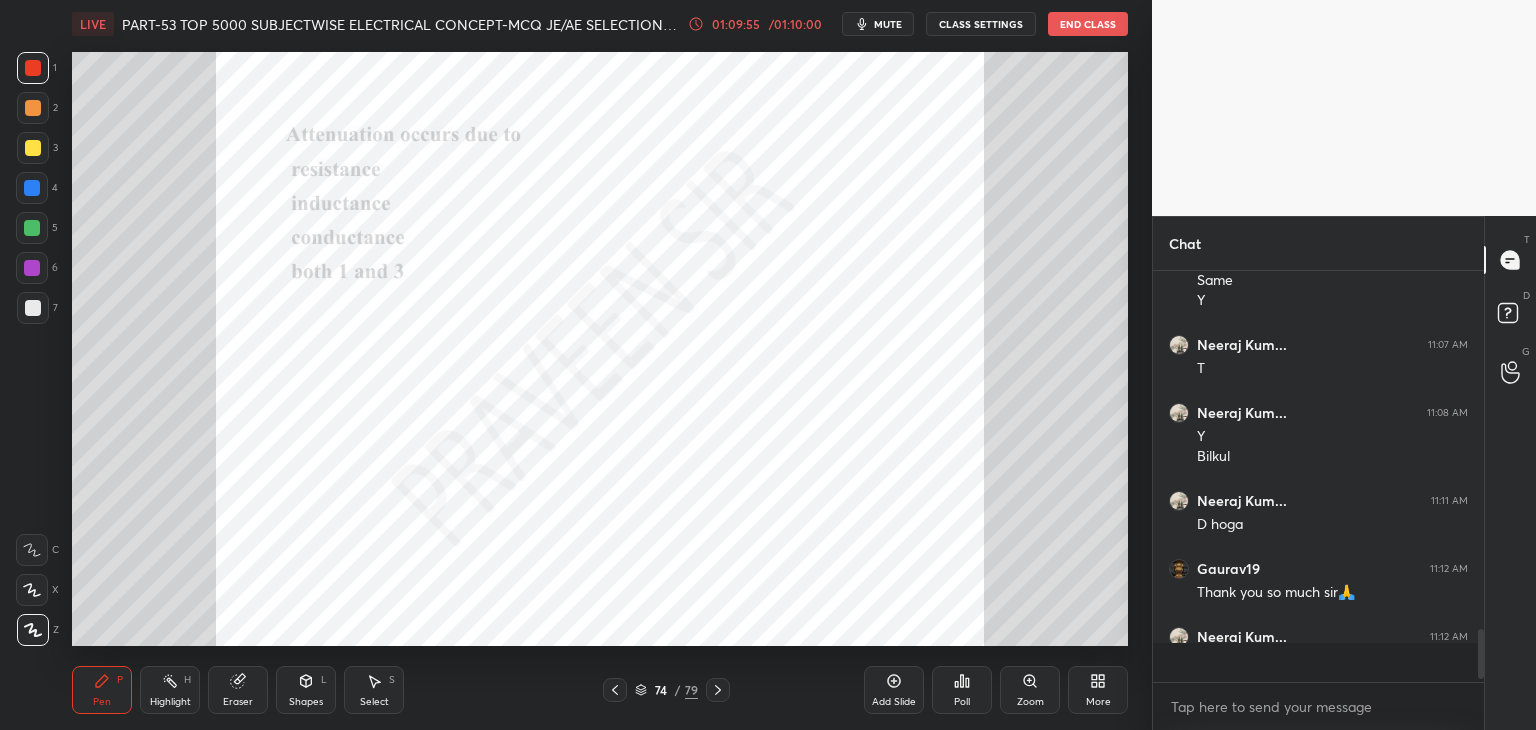 scroll, scrollTop: 6, scrollLeft: 6, axis: both 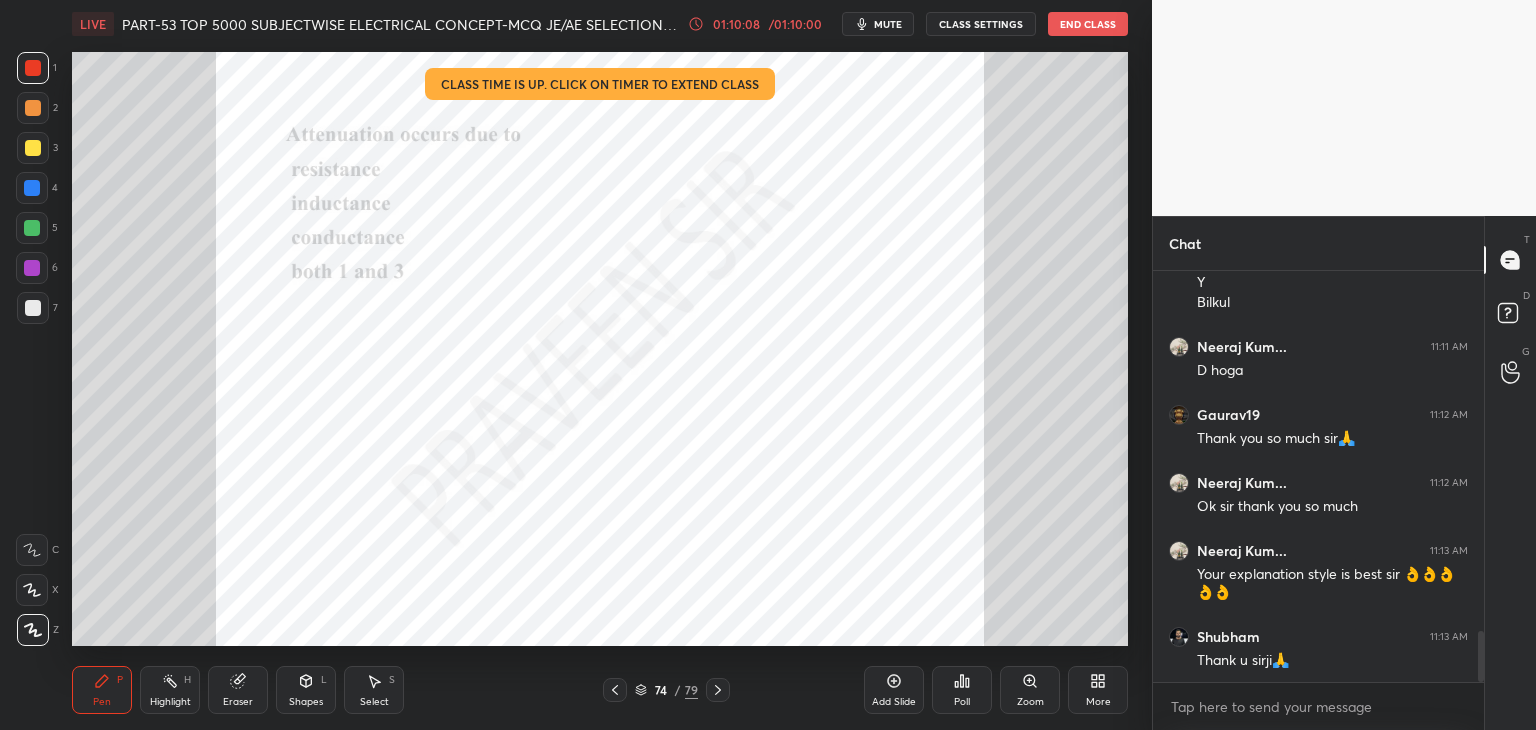 click on "End Class" at bounding box center [1088, 24] 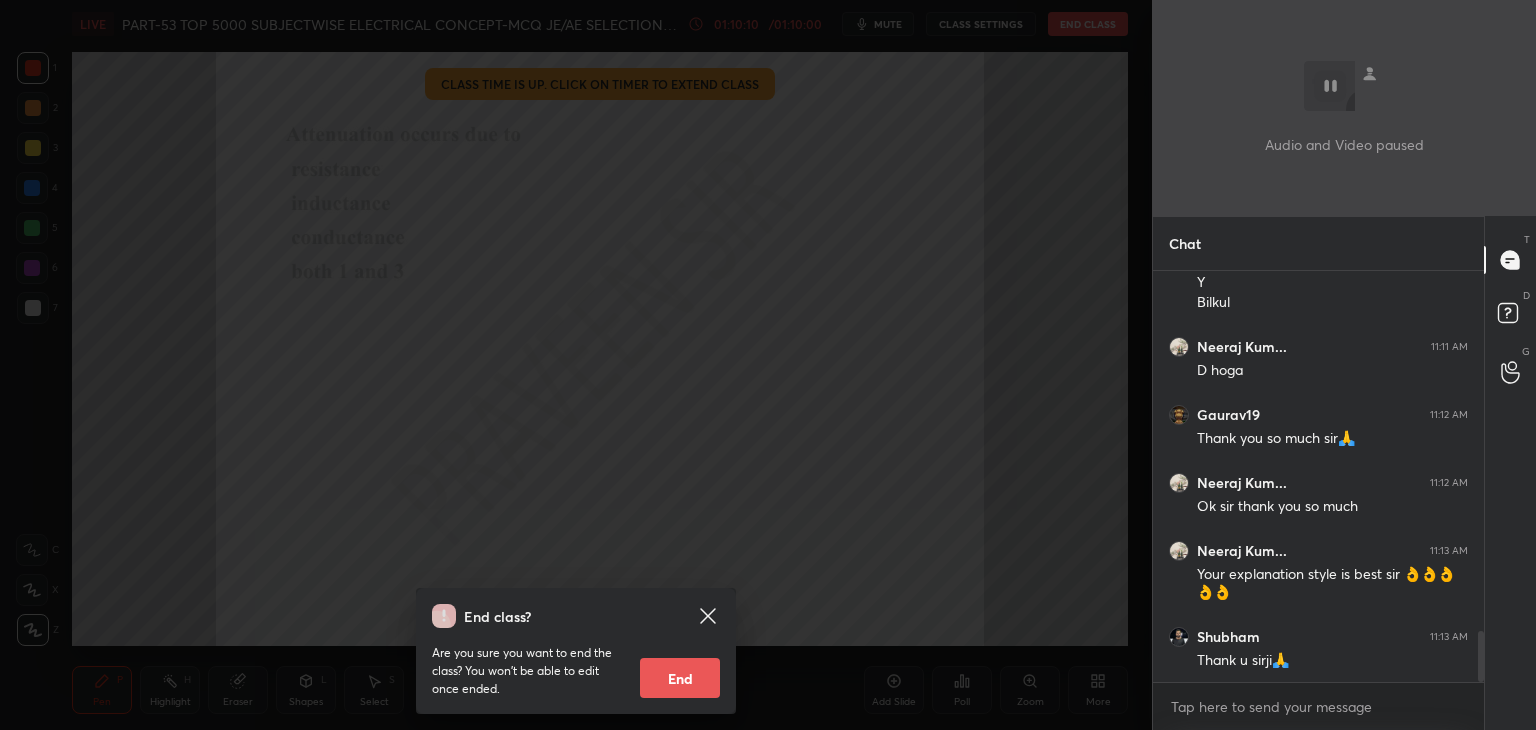 click on "End" at bounding box center (680, 678) 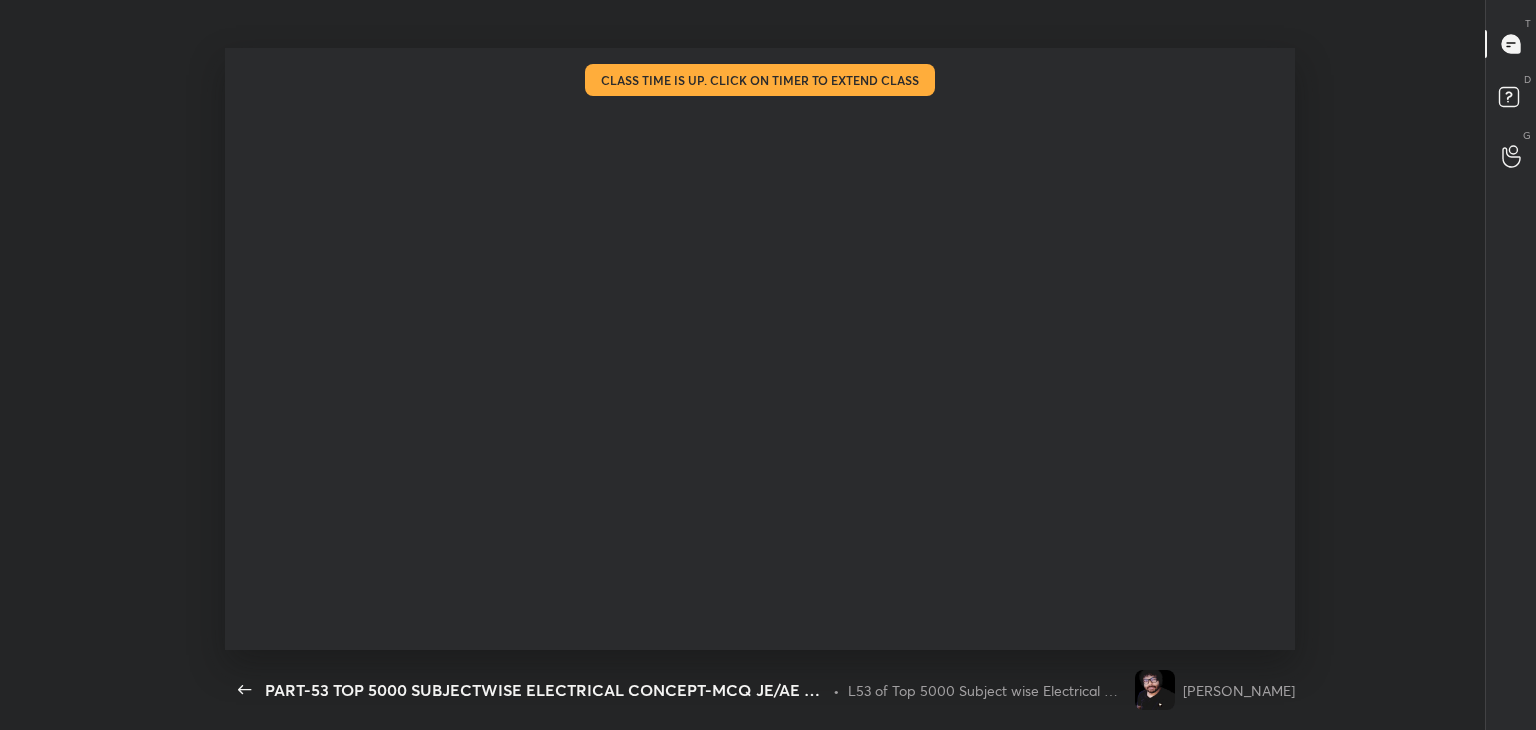 scroll, scrollTop: 99397, scrollLeft: 98850, axis: both 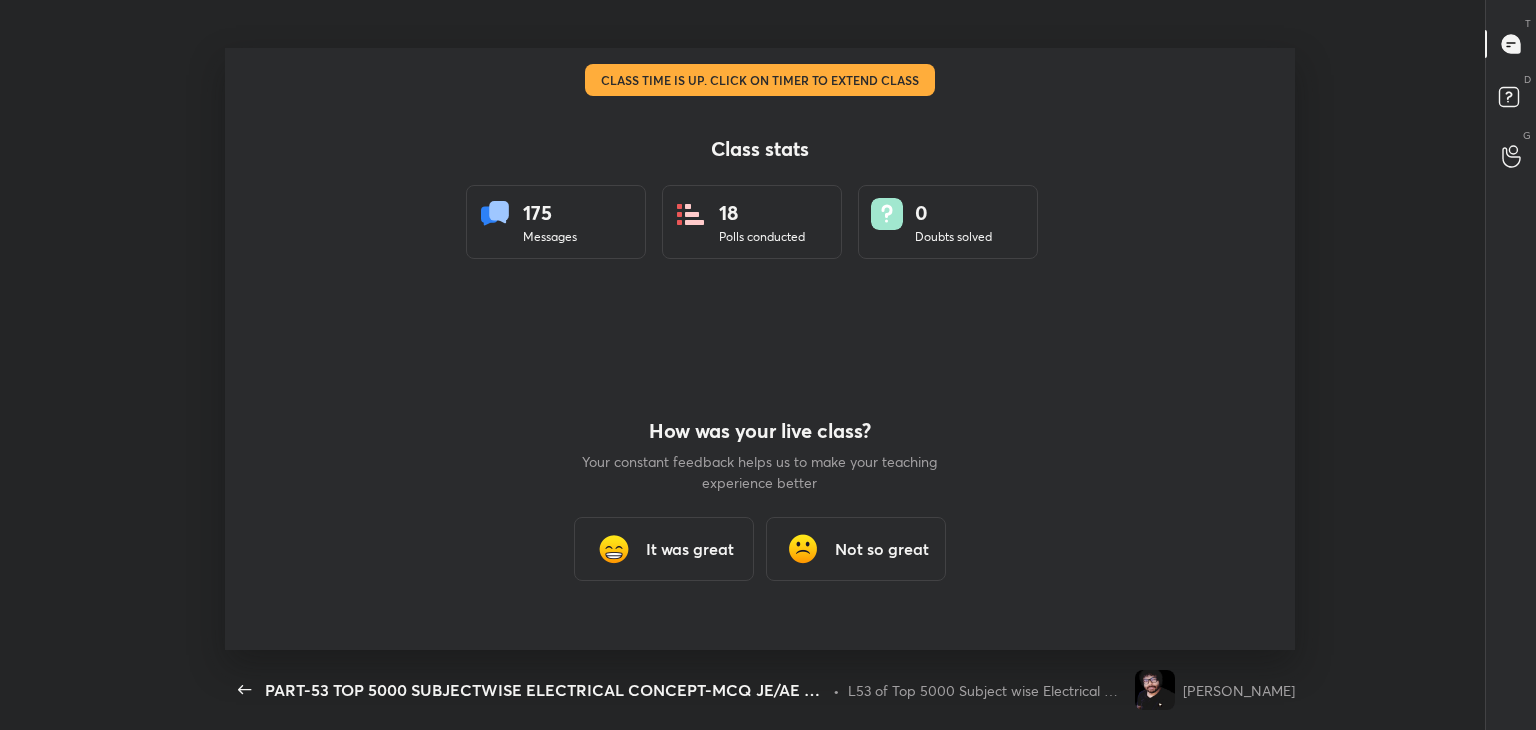 click on "It was great" at bounding box center (690, 549) 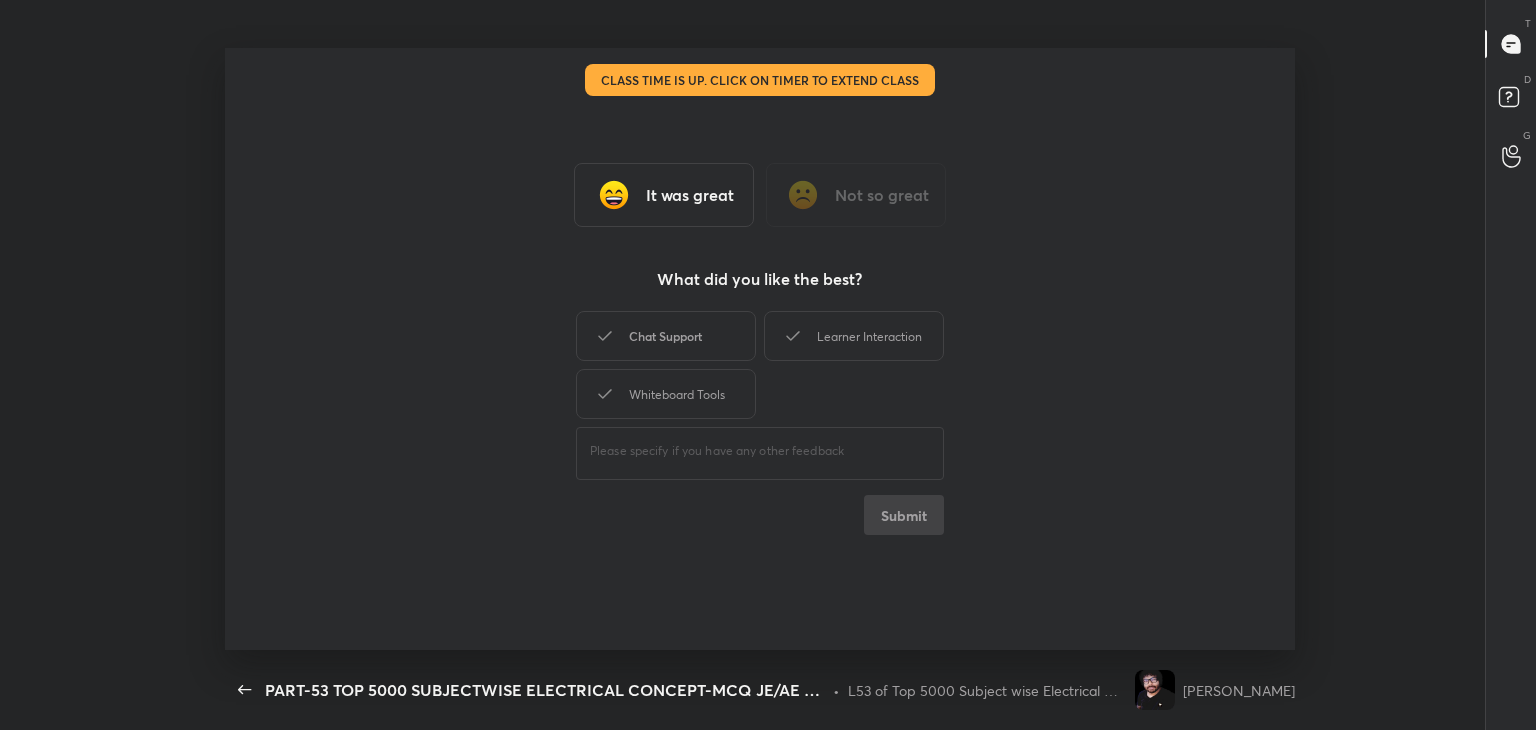 click on "Chat Support" at bounding box center (666, 336) 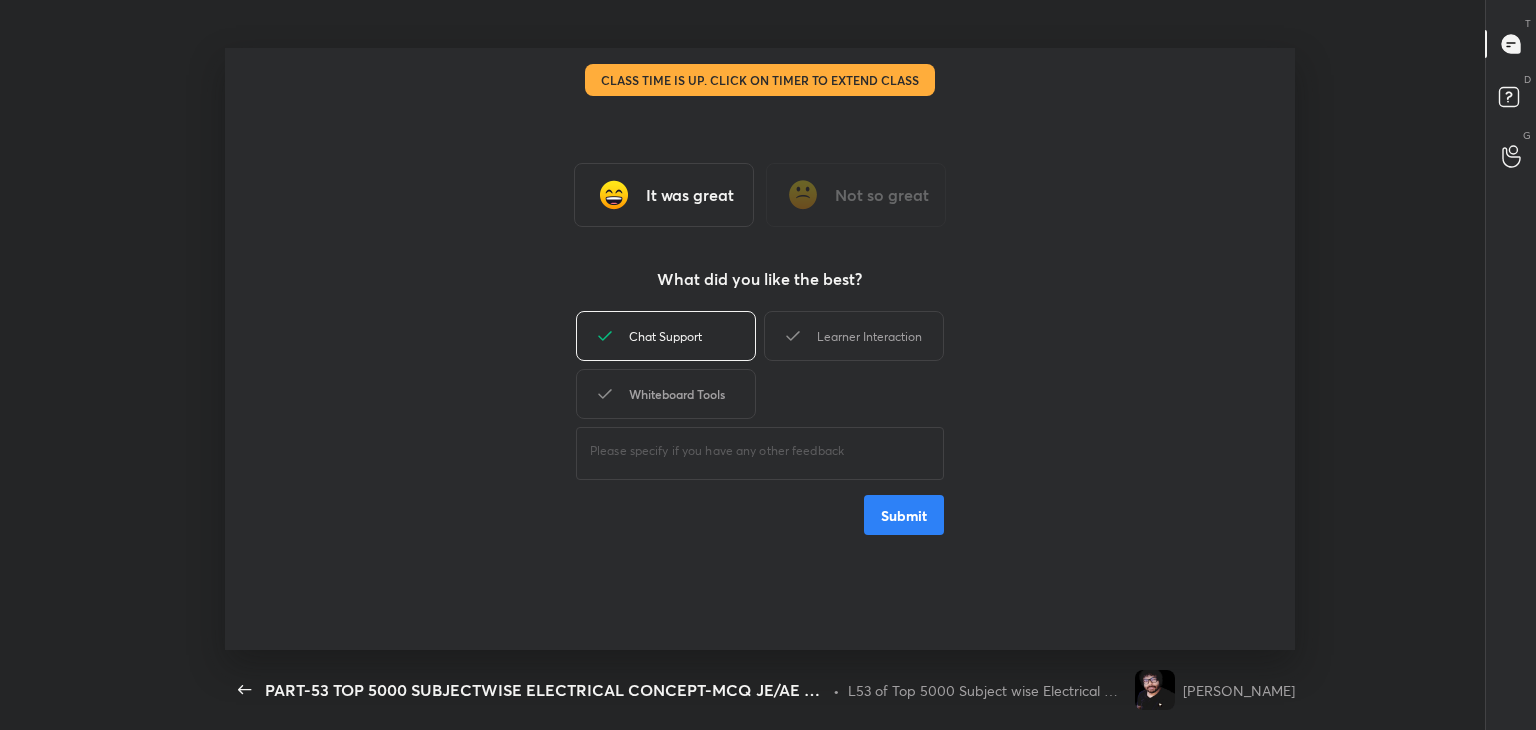 click on "Whiteboard Tools" at bounding box center (666, 394) 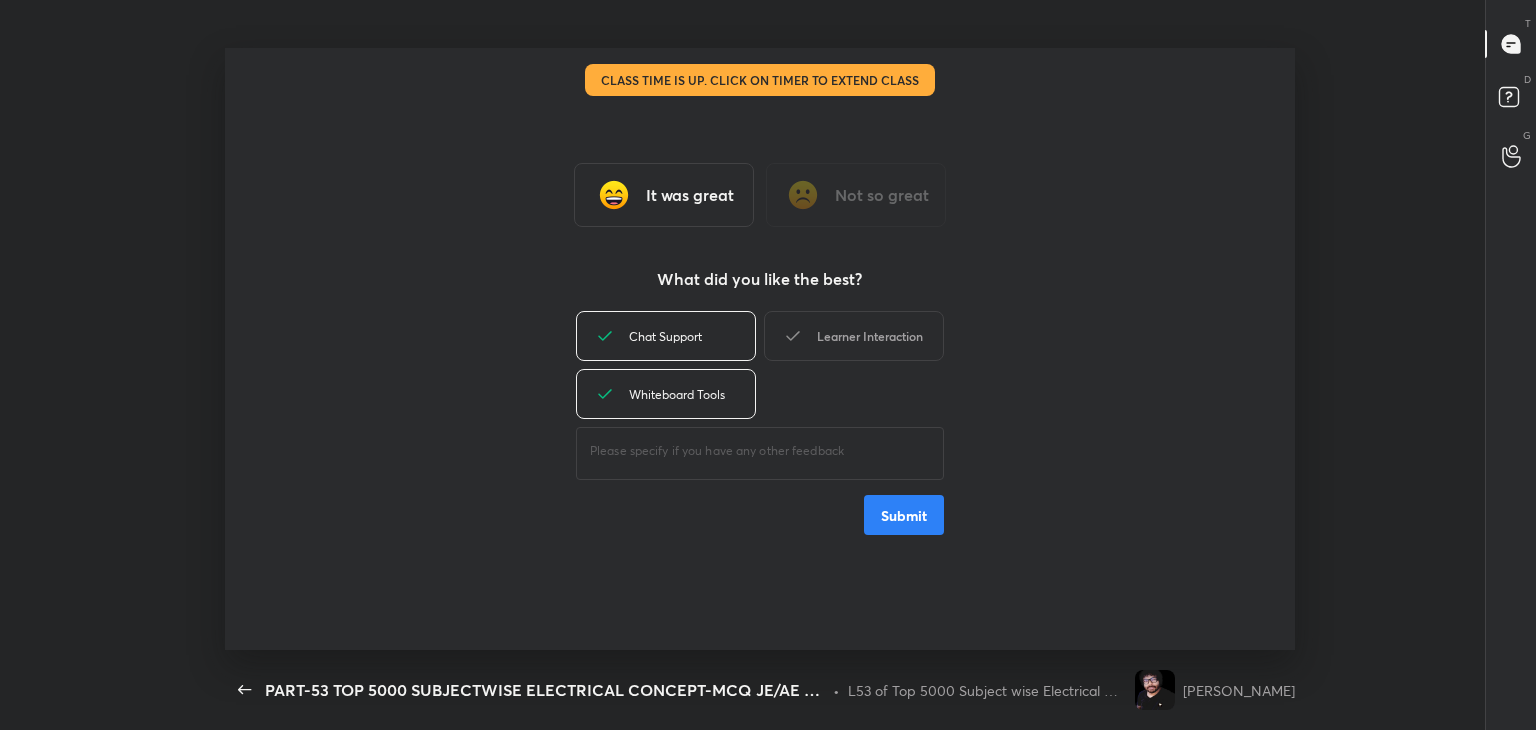 click on "Learner Interaction" at bounding box center (854, 336) 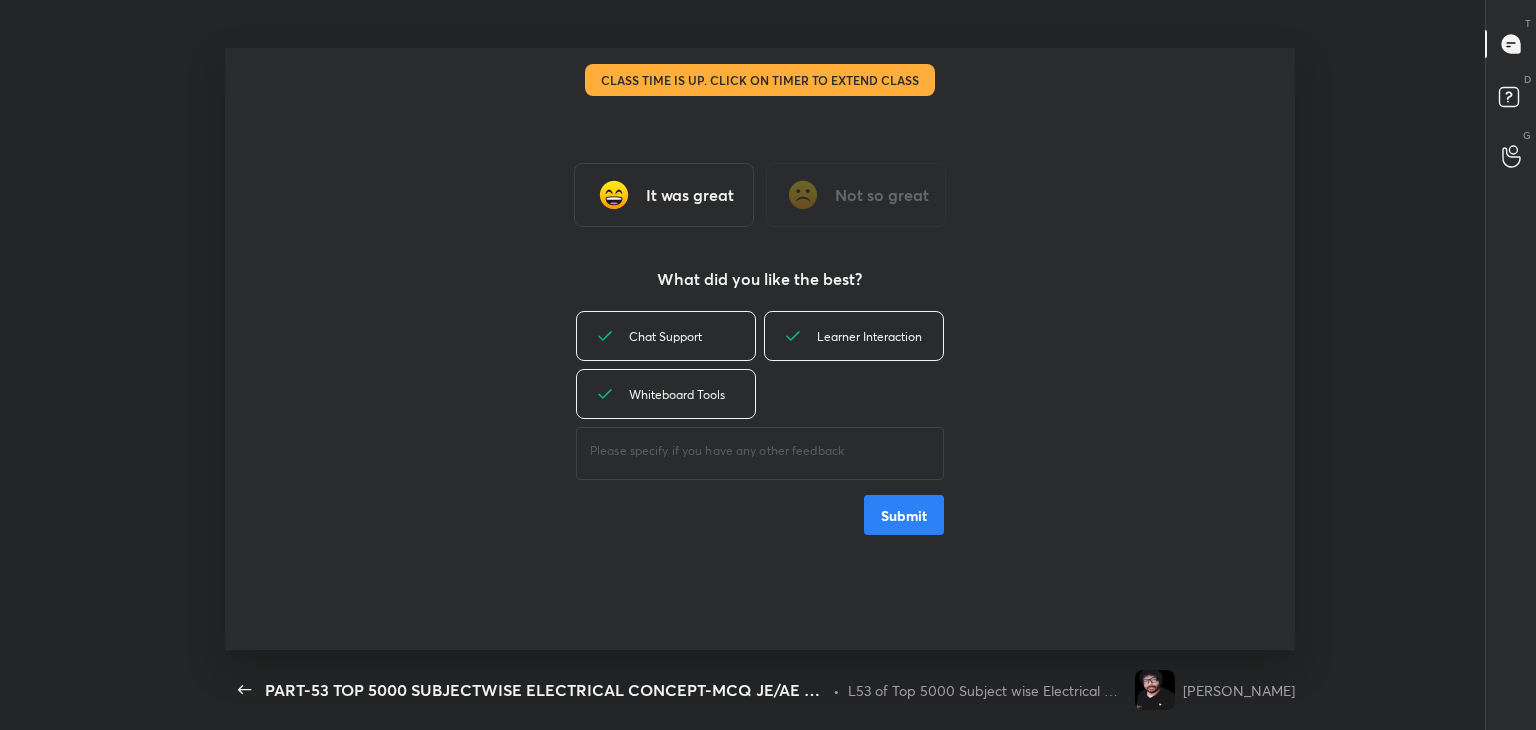 click on "Submit" at bounding box center [904, 515] 